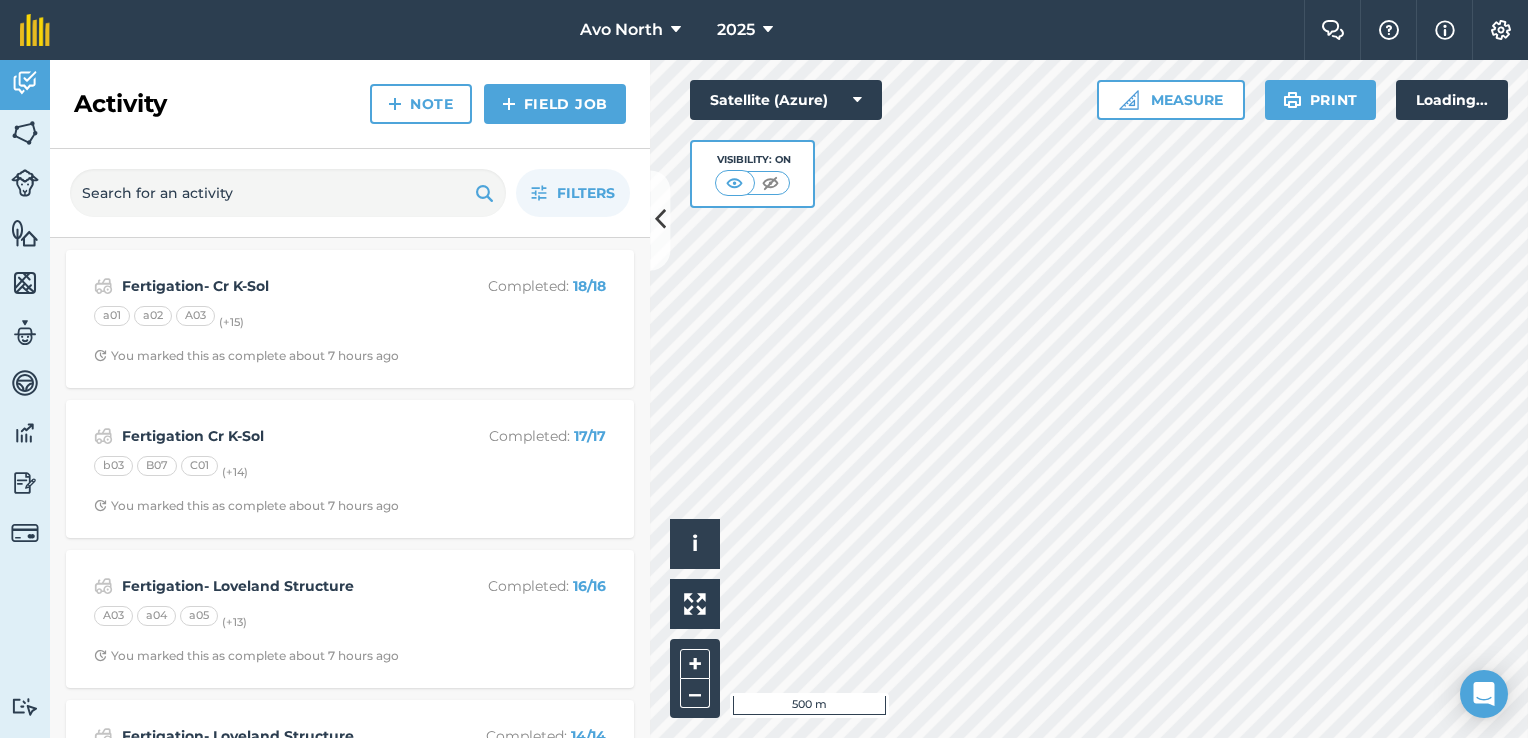 scroll, scrollTop: 0, scrollLeft: 0, axis: both 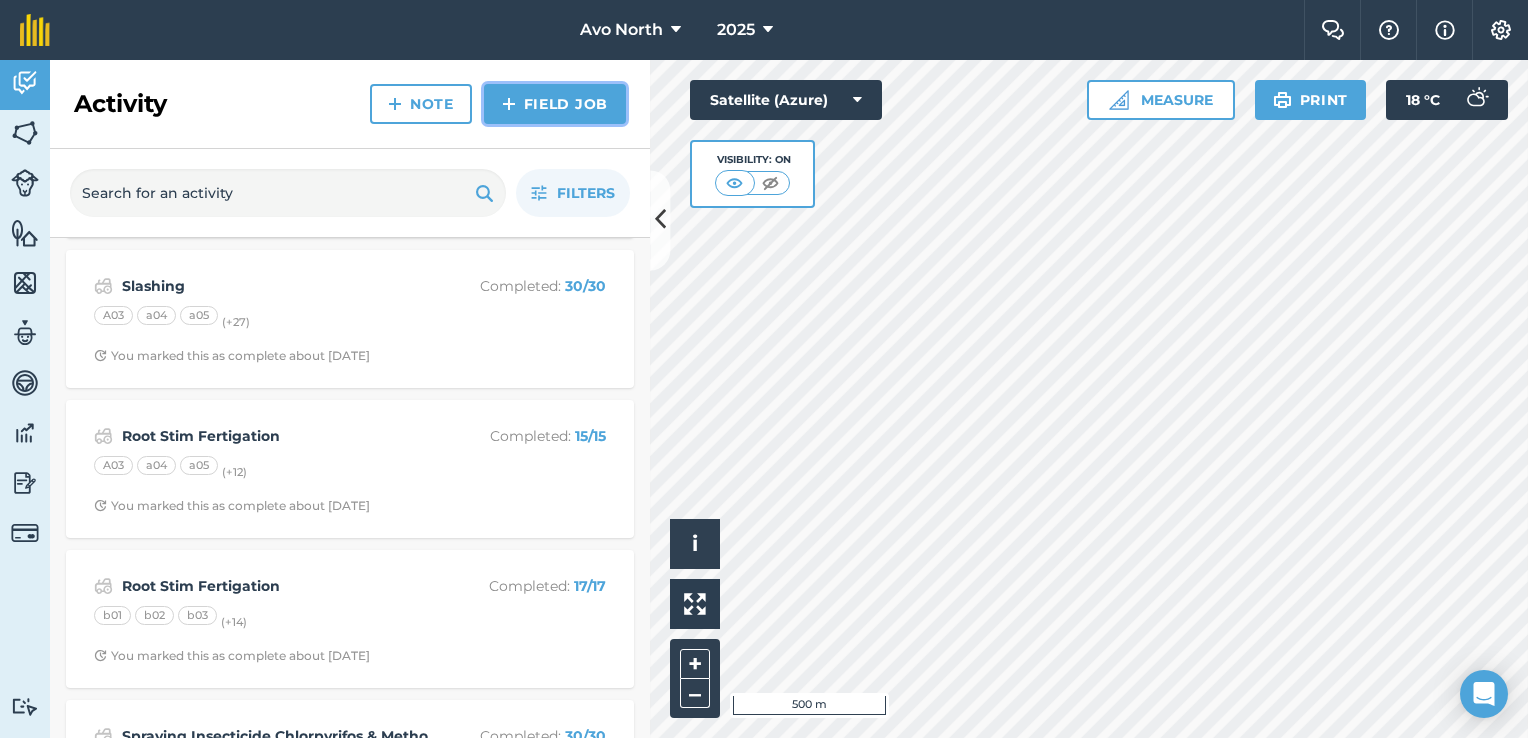 click on "Field Job" at bounding box center [555, 104] 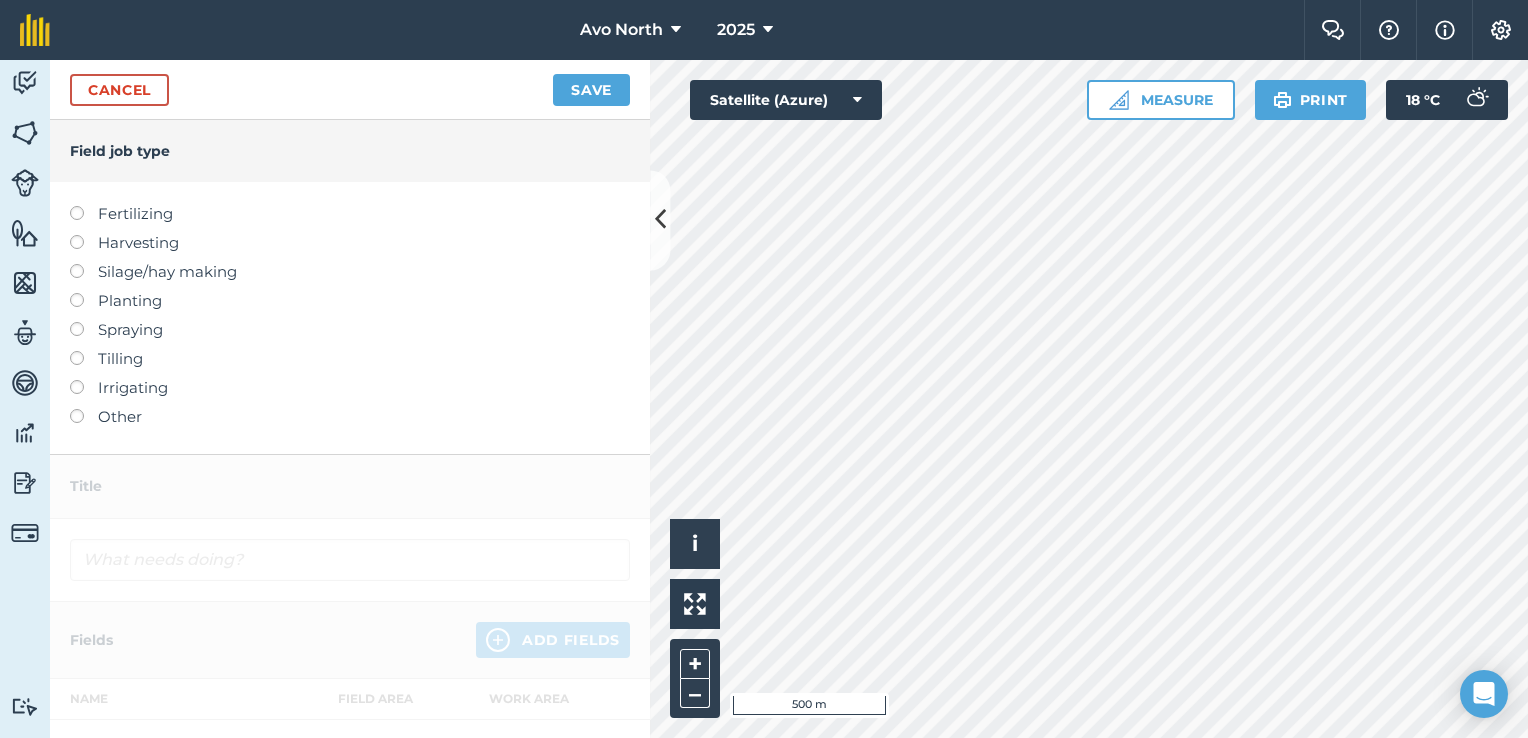 click at bounding box center [84, 206] 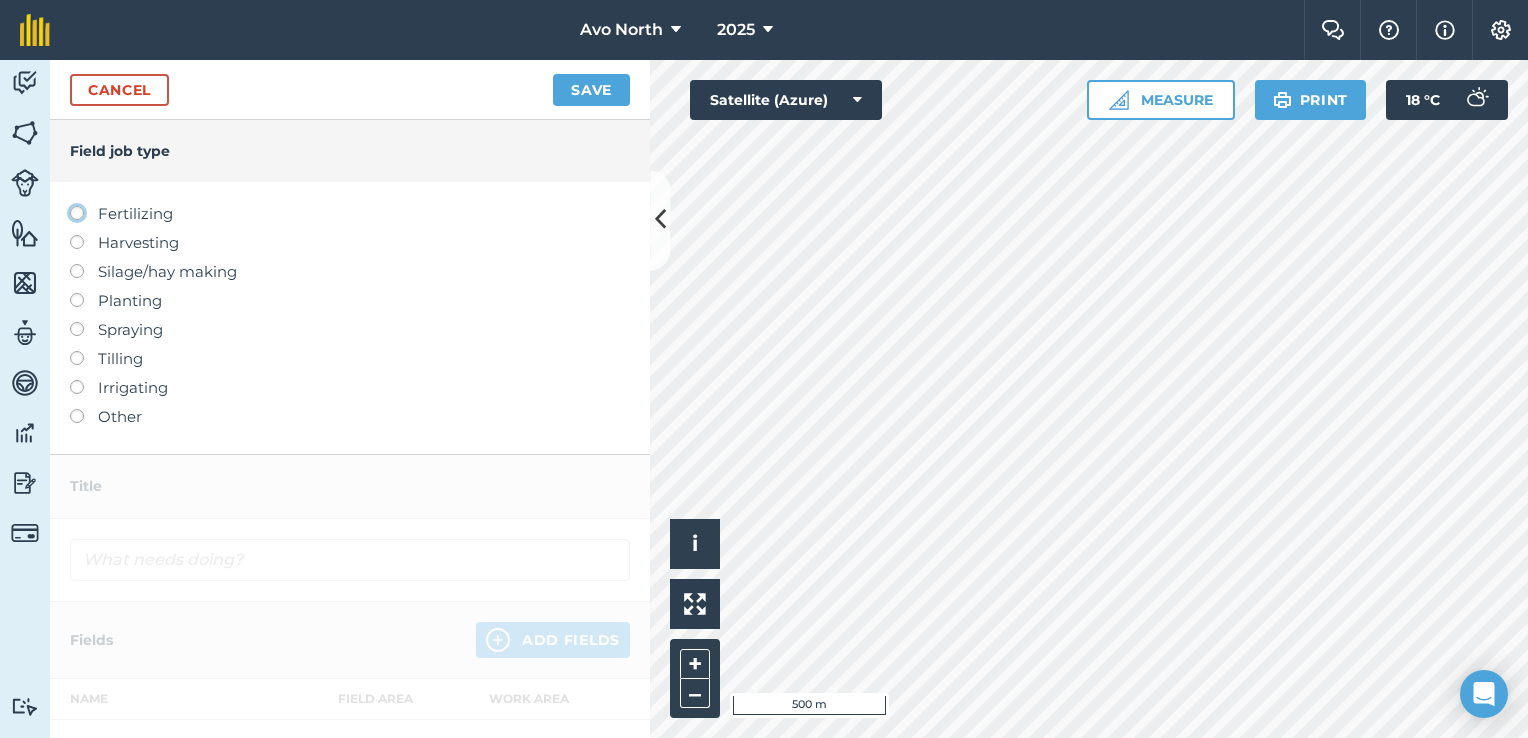 click on "Fertilizing" at bounding box center (-9943, 212) 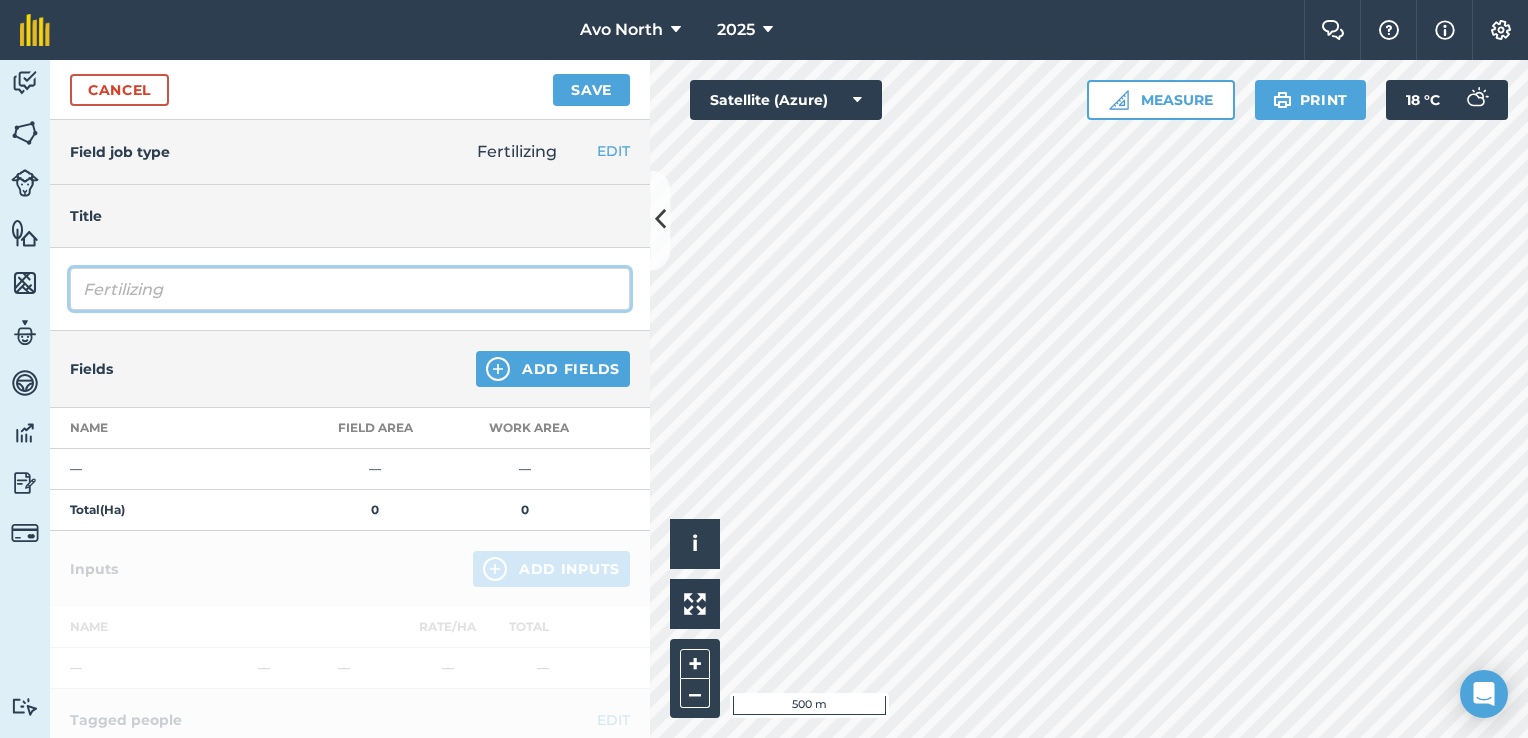 click on "Fertilizing" at bounding box center (350, 289) 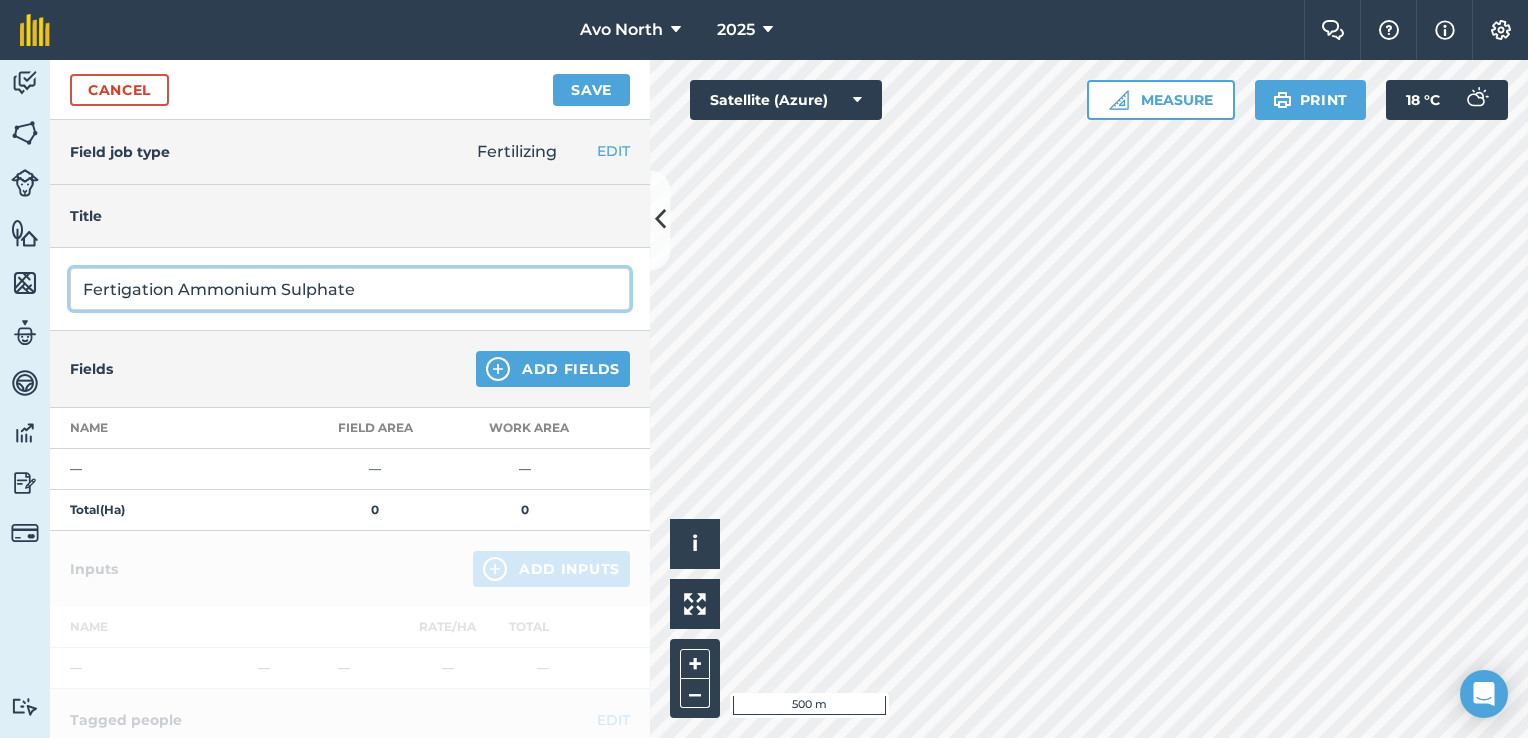 type on "Fertigation Ammonium Sulphate" 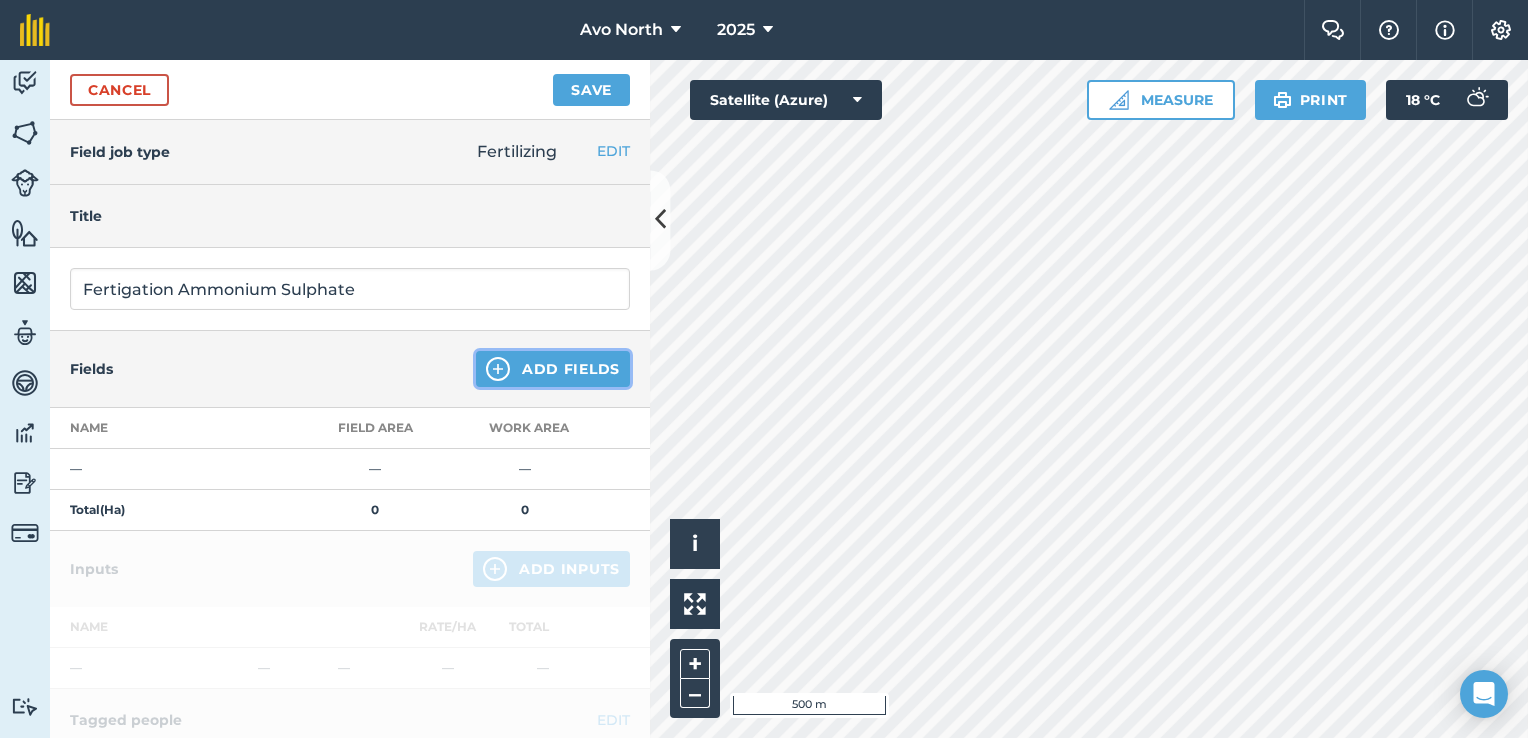 click on "Add Fields" at bounding box center (553, 369) 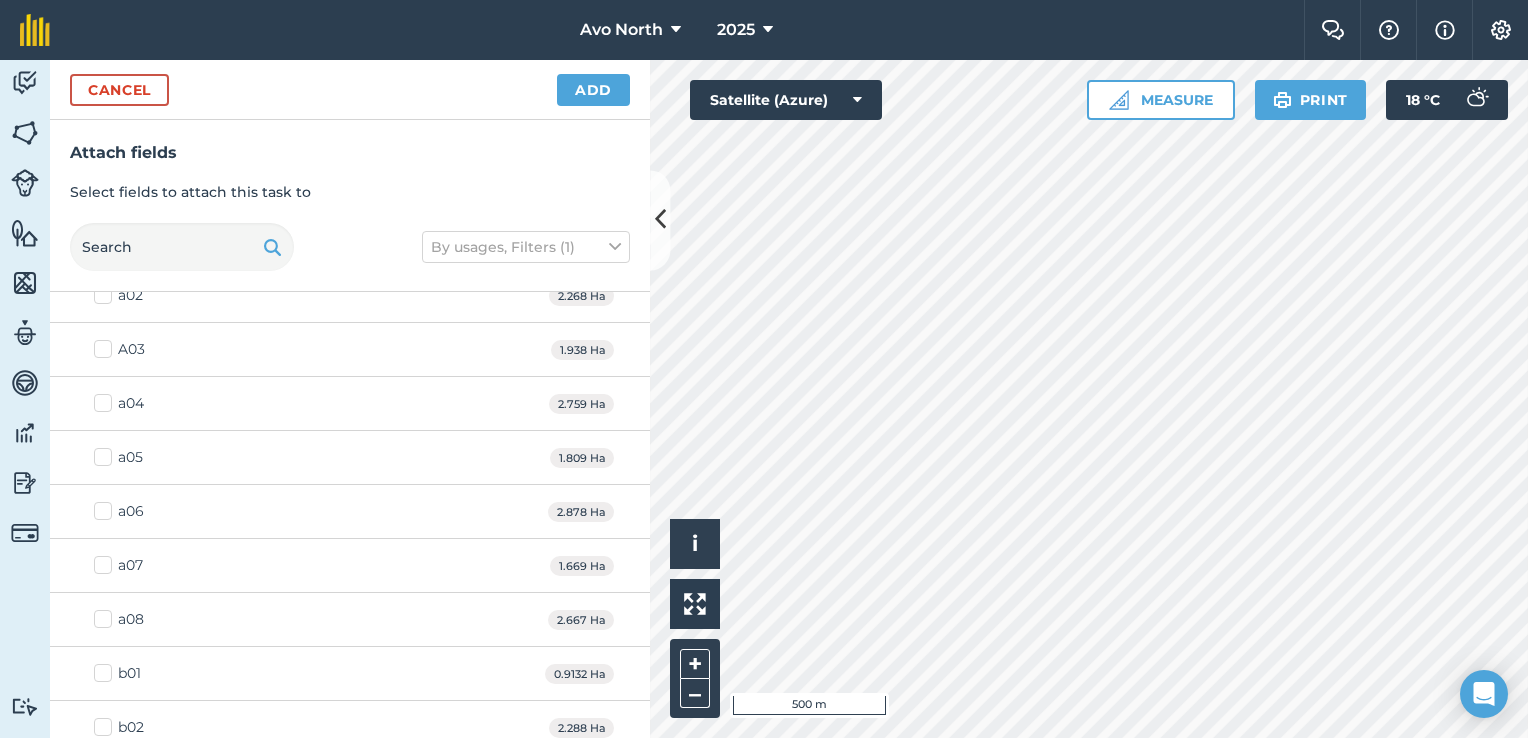 scroll, scrollTop: 100, scrollLeft: 0, axis: vertical 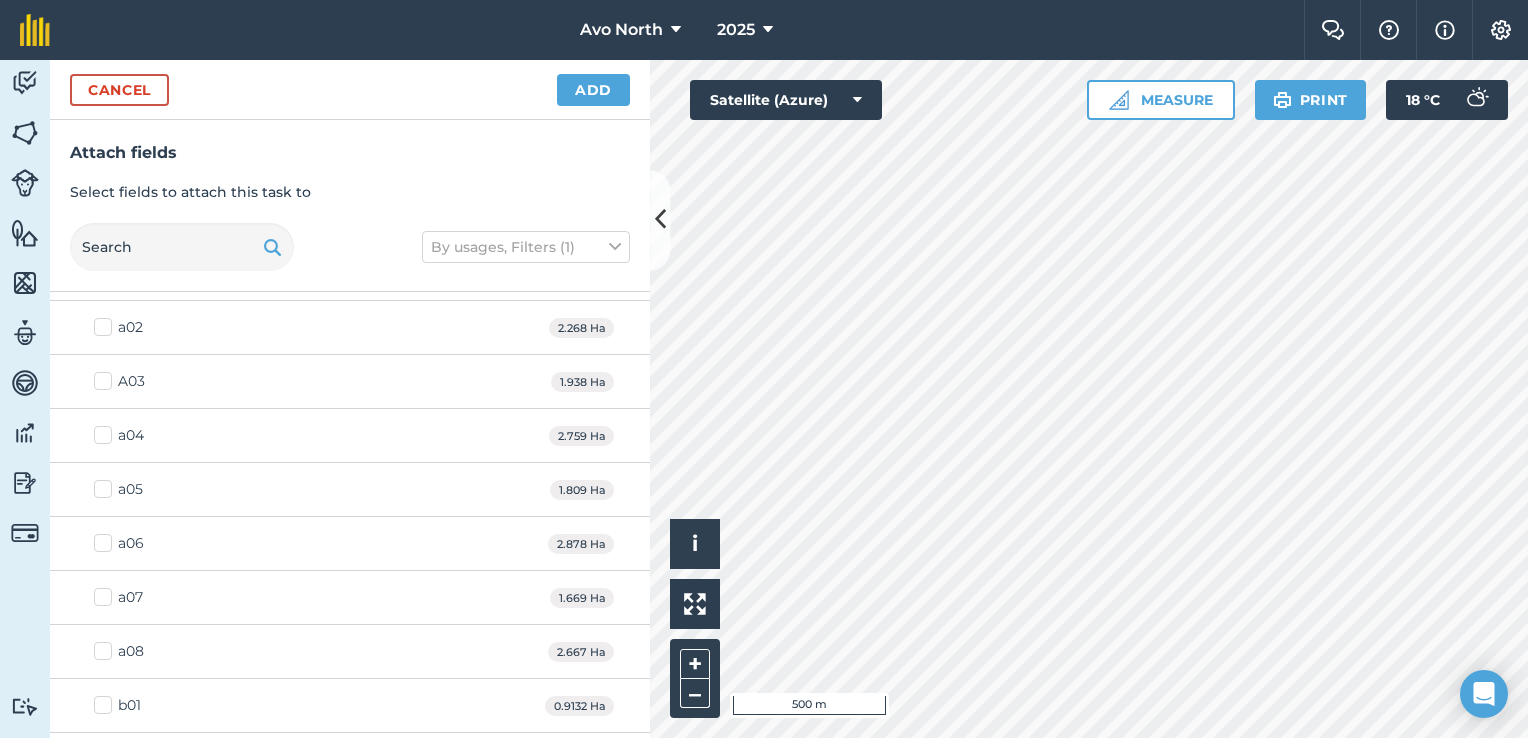 click on "A03" at bounding box center (119, 381) 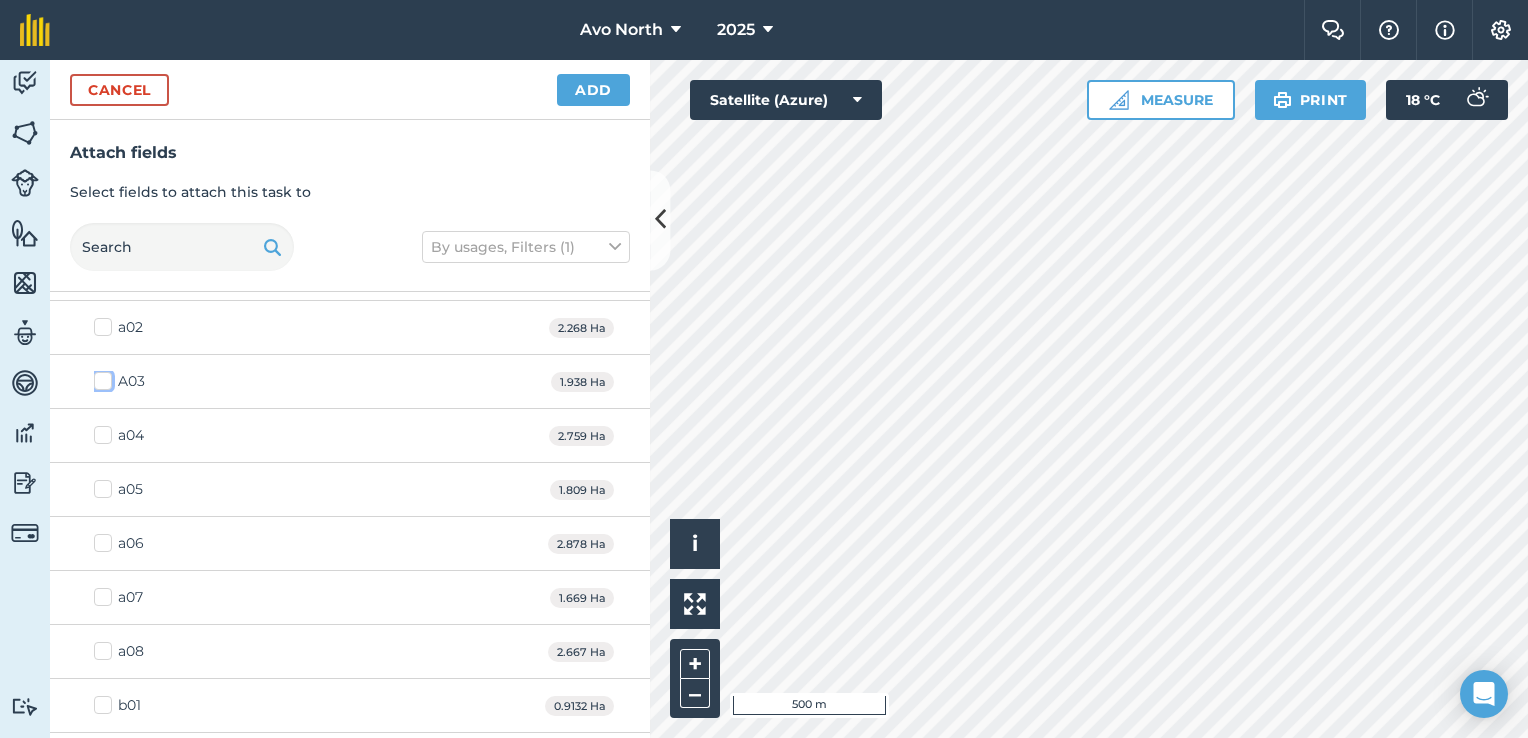 click on "A03" at bounding box center [100, 377] 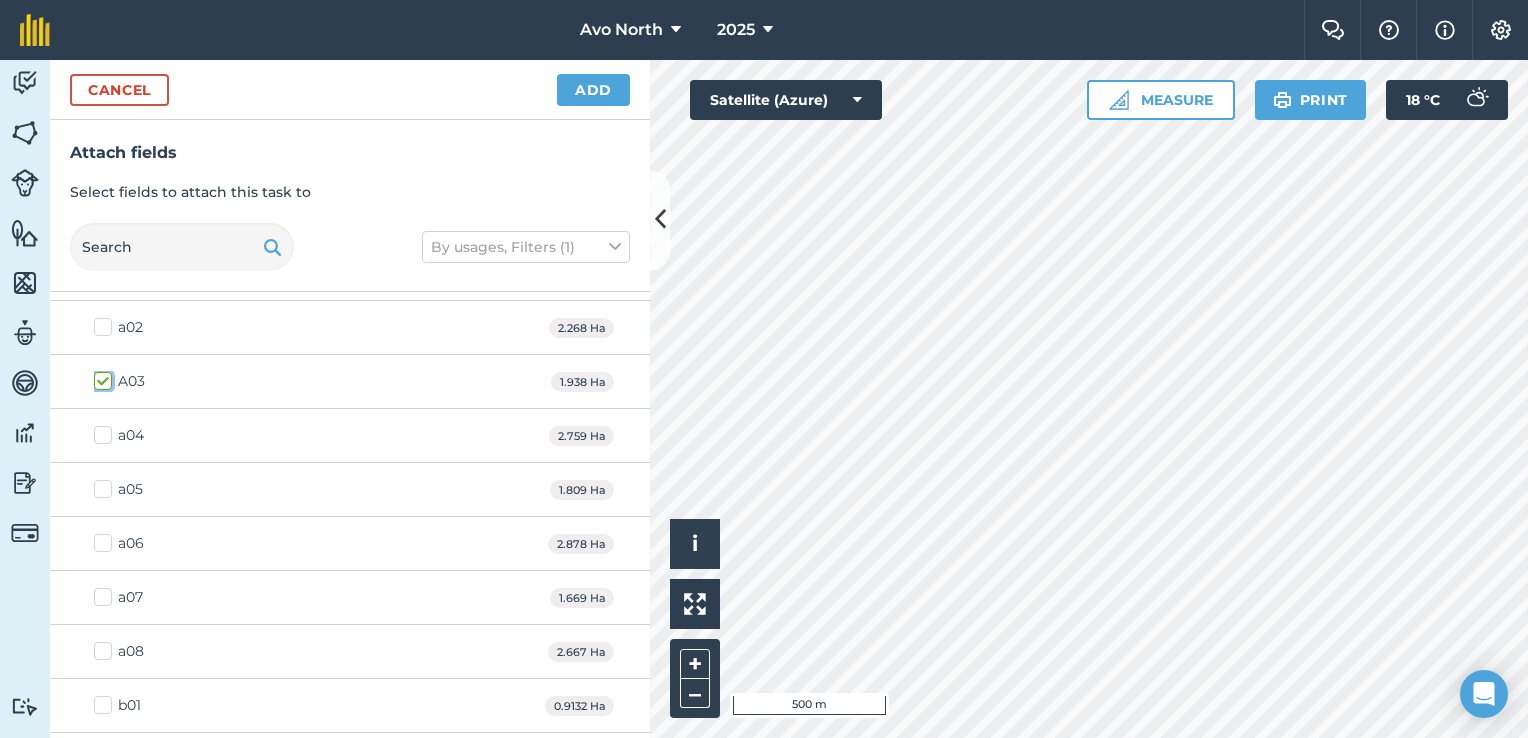 checkbox on "true" 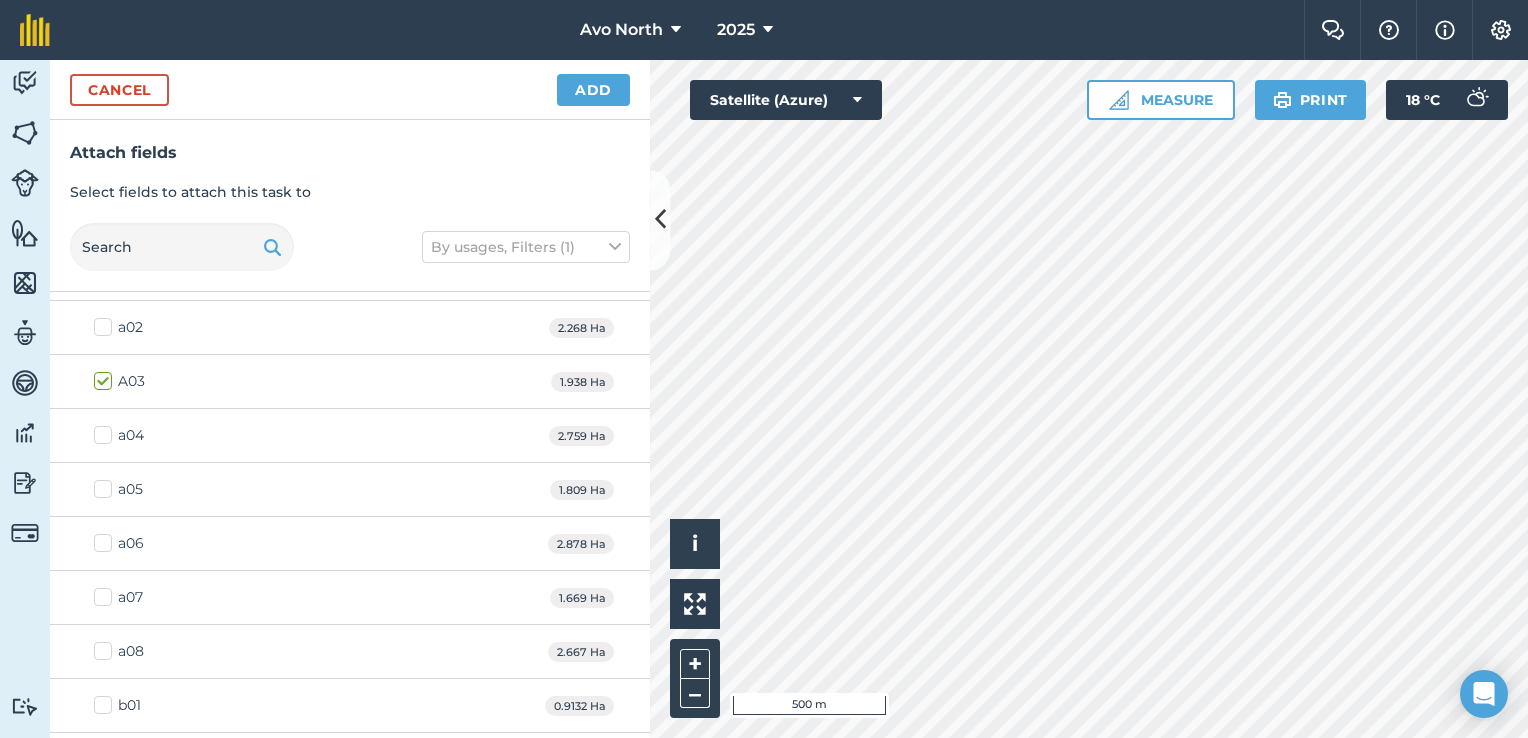 click on "a04" at bounding box center (119, 435) 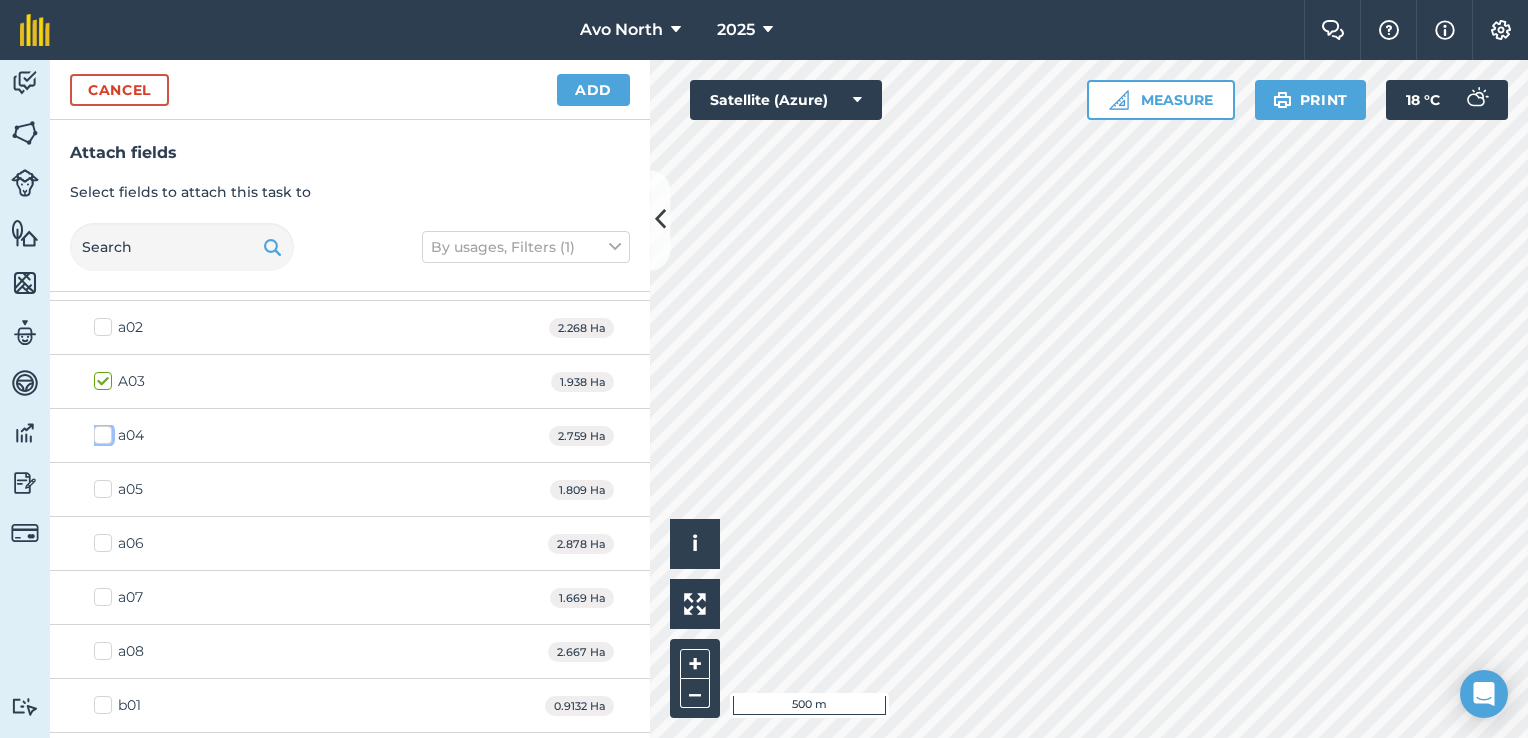 click on "a04" at bounding box center [100, 431] 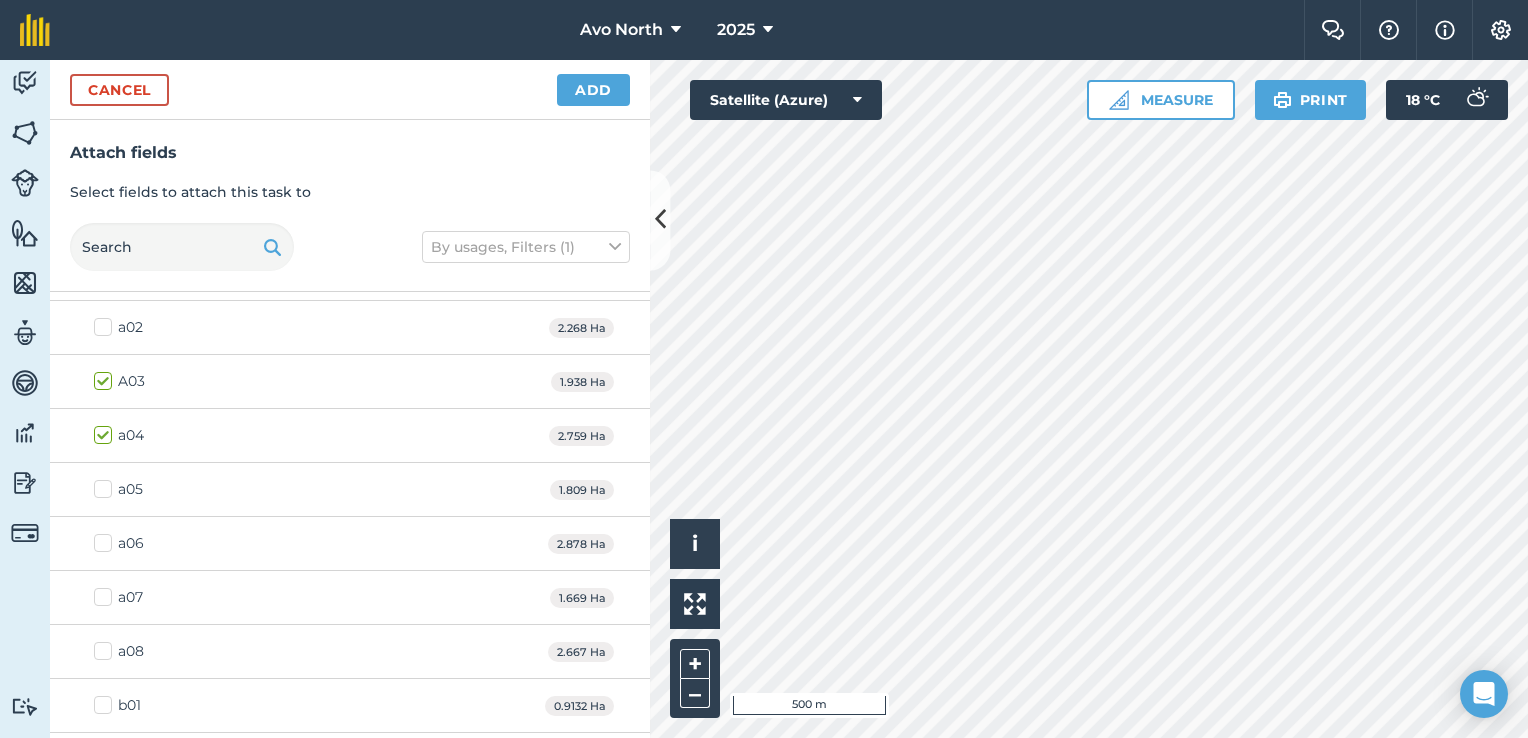 click on "a05" at bounding box center [118, 489] 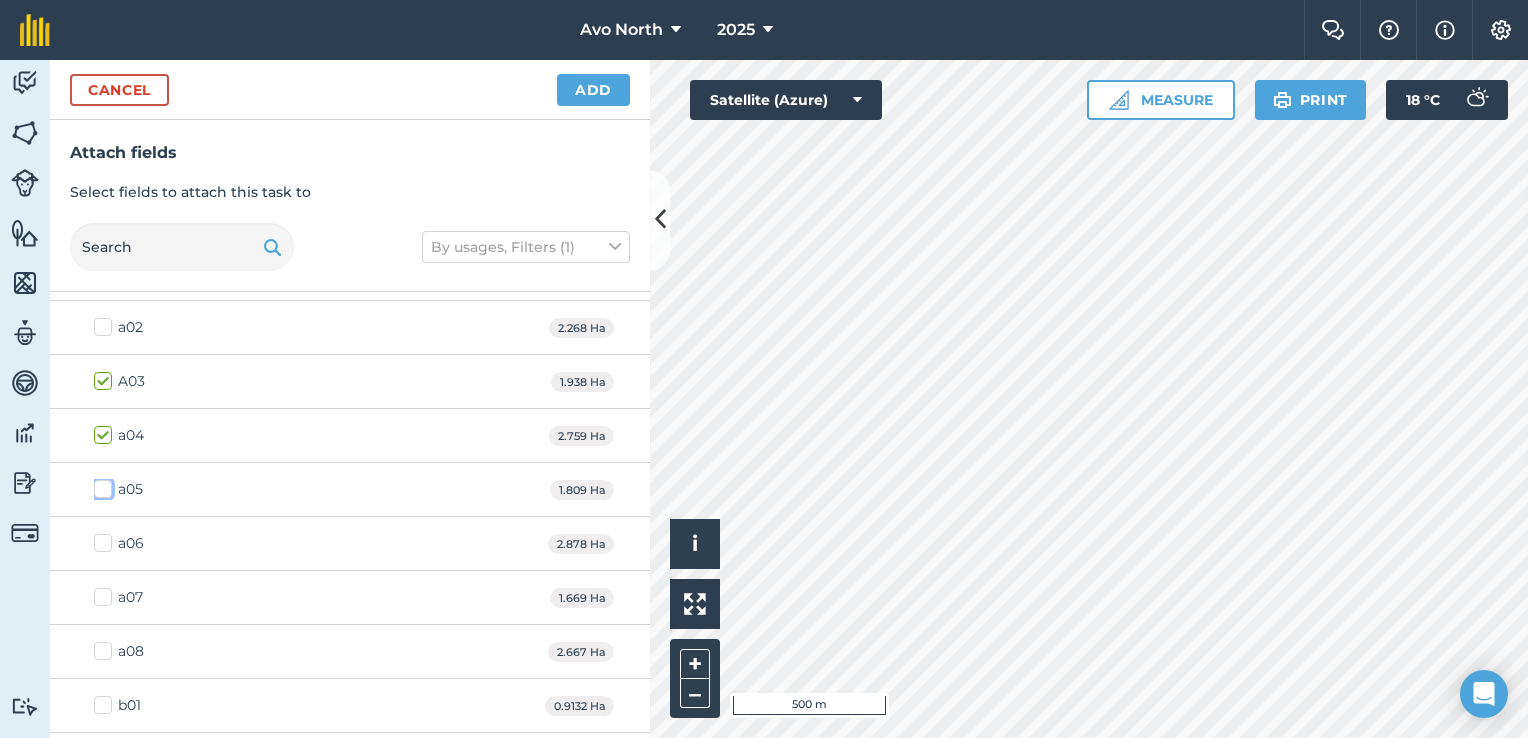 click on "a05" at bounding box center [100, 485] 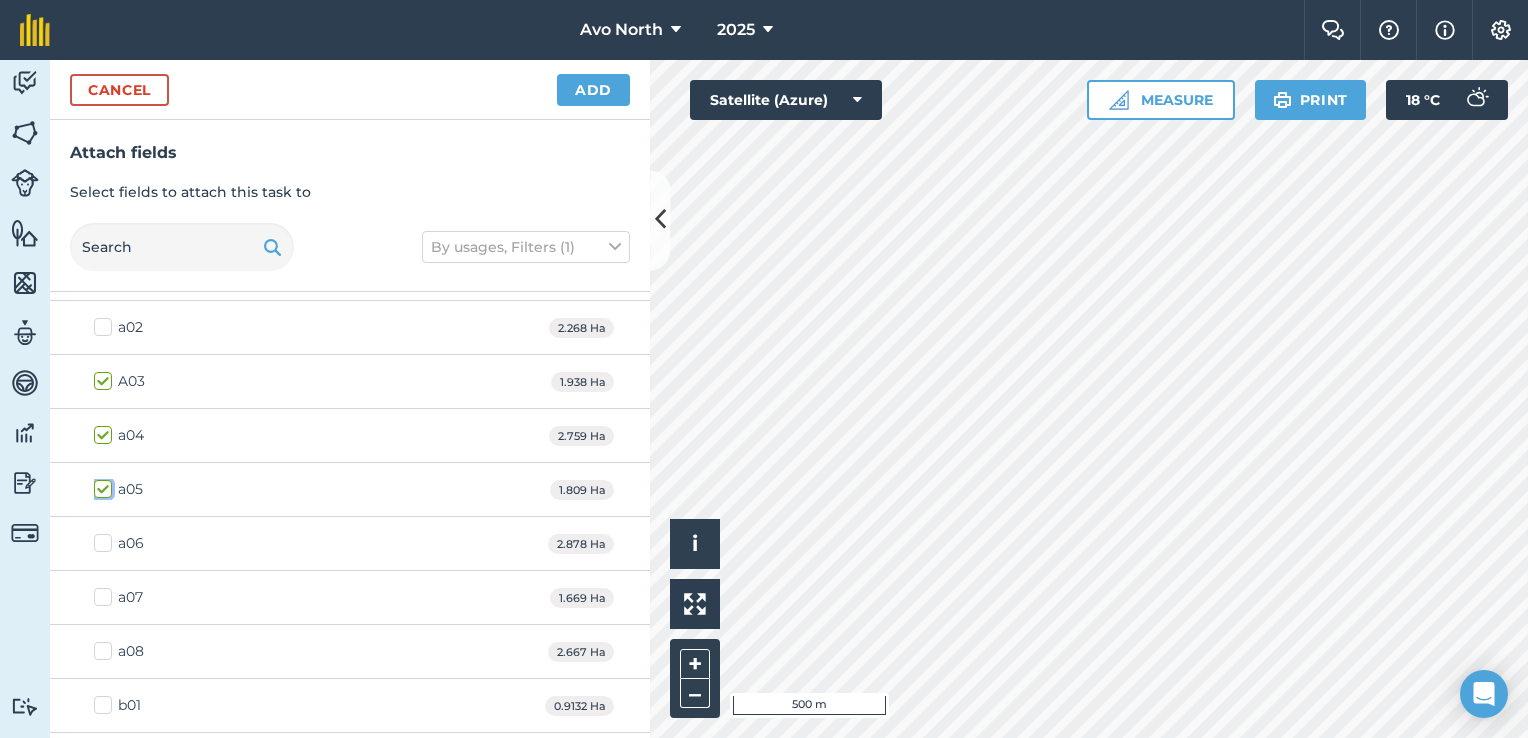 checkbox on "true" 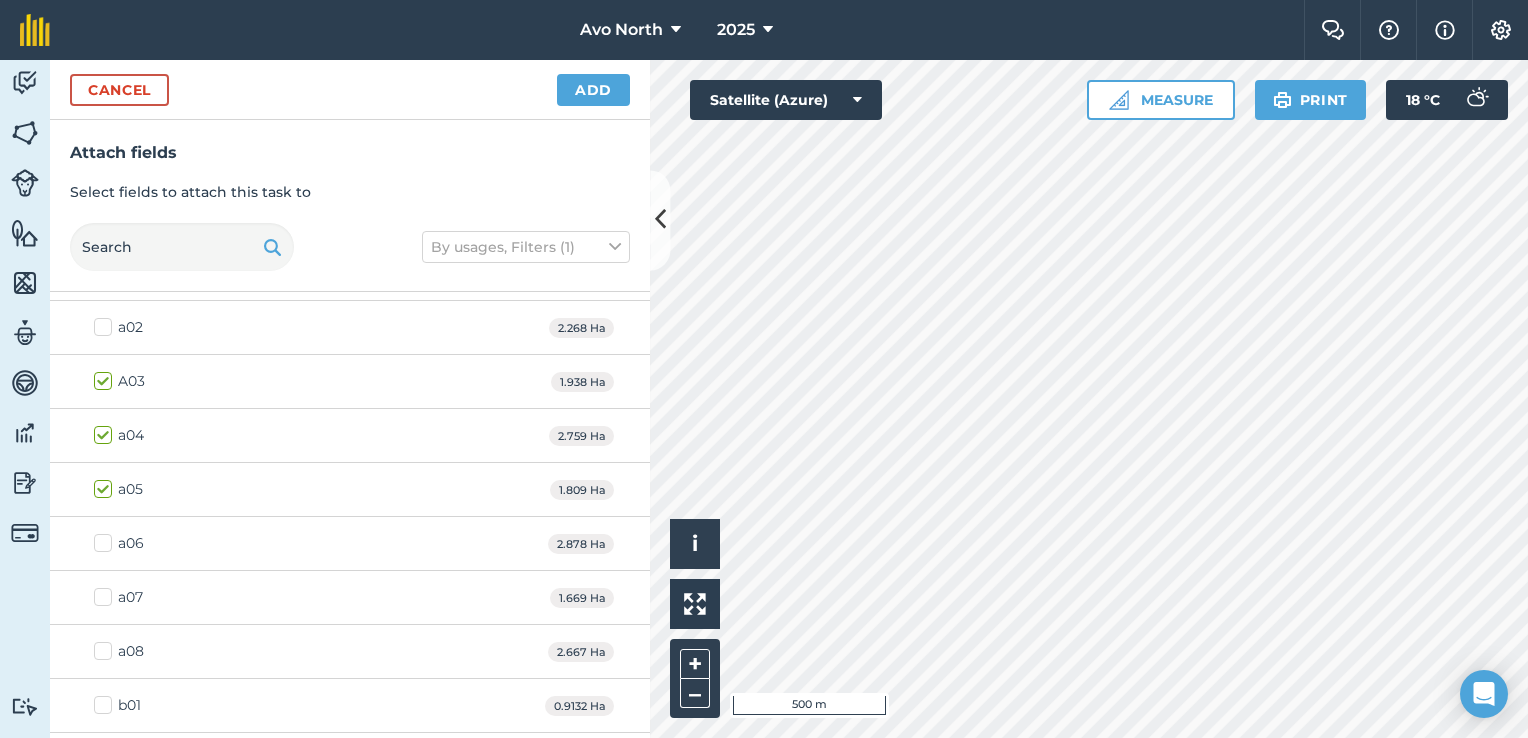 click on "a06" at bounding box center [119, 543] 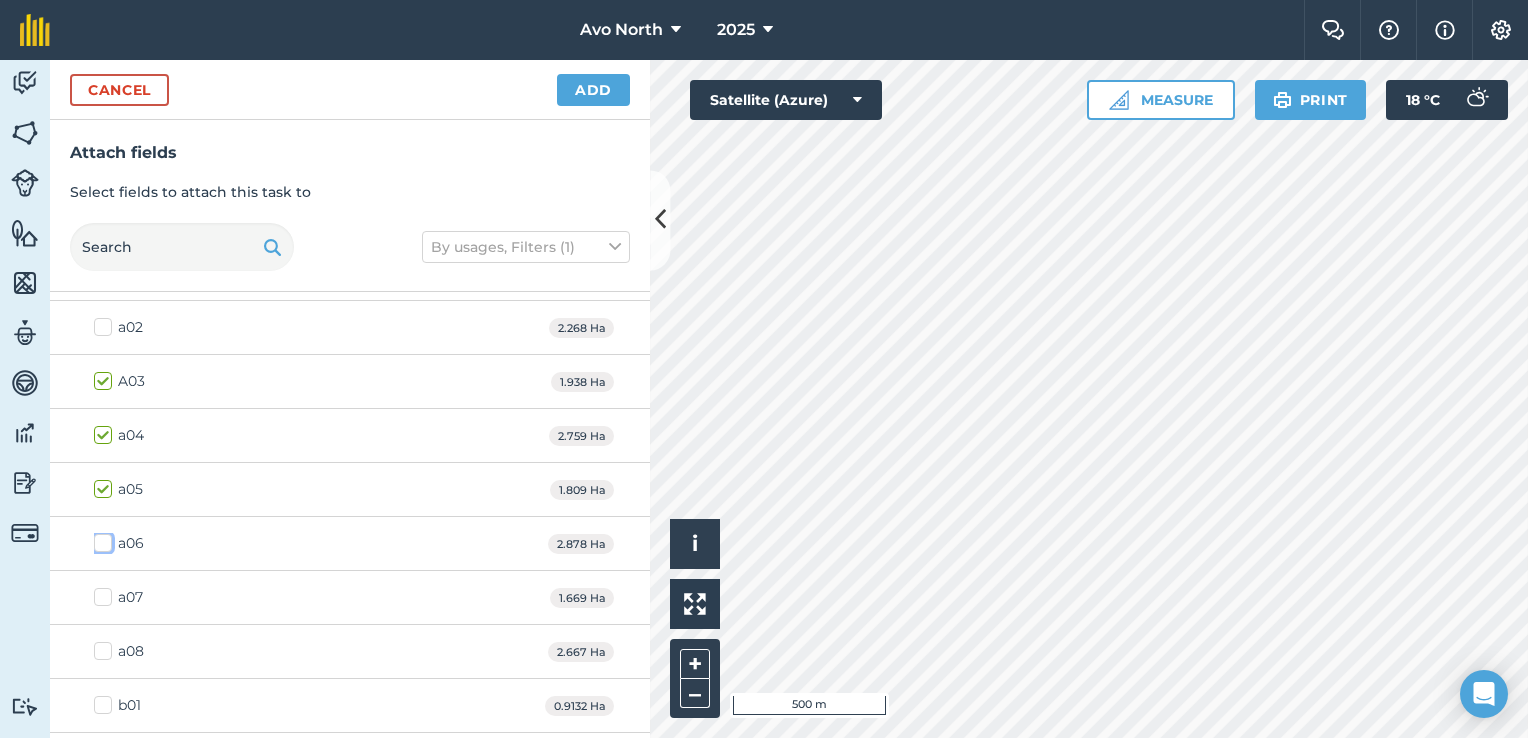 click on "a06" at bounding box center (100, 539) 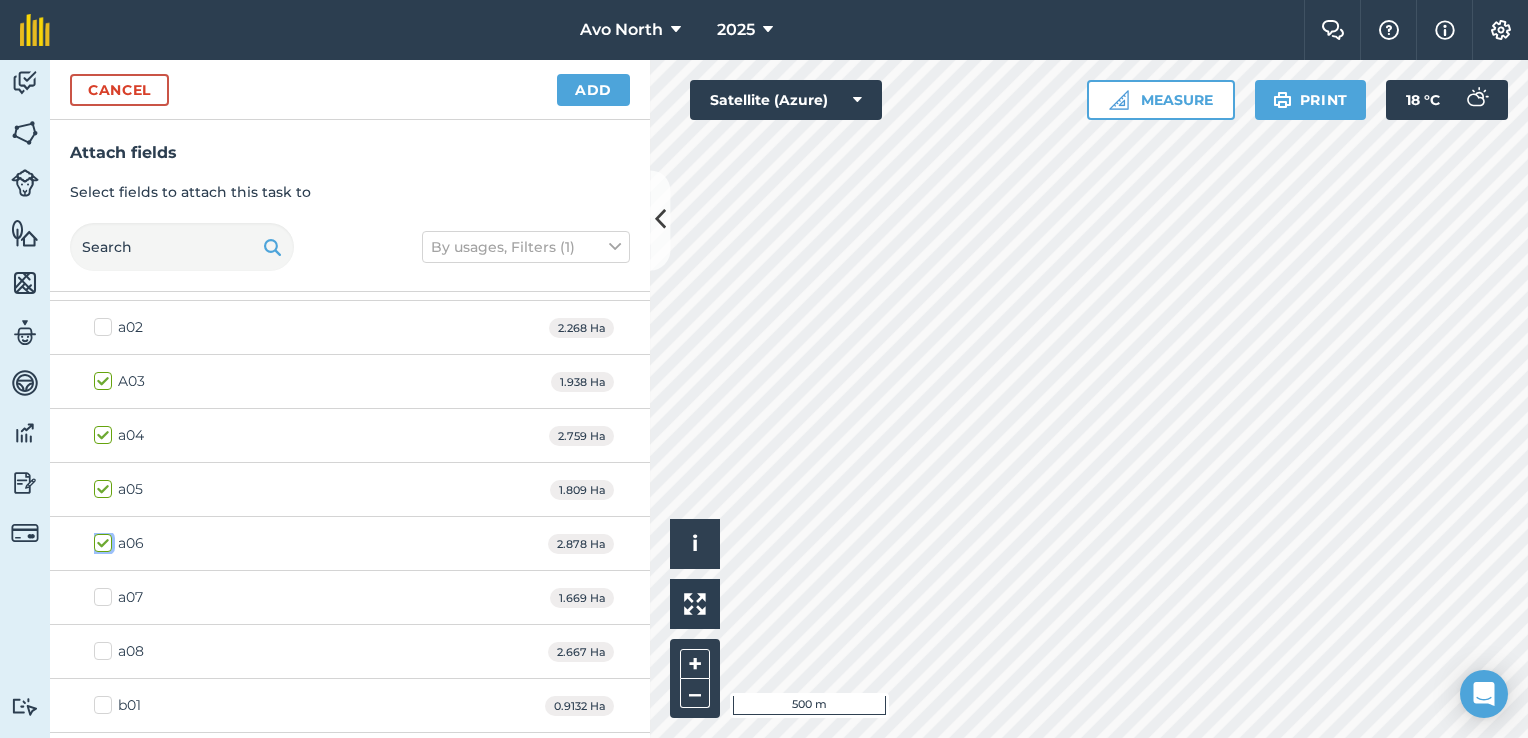 checkbox on "true" 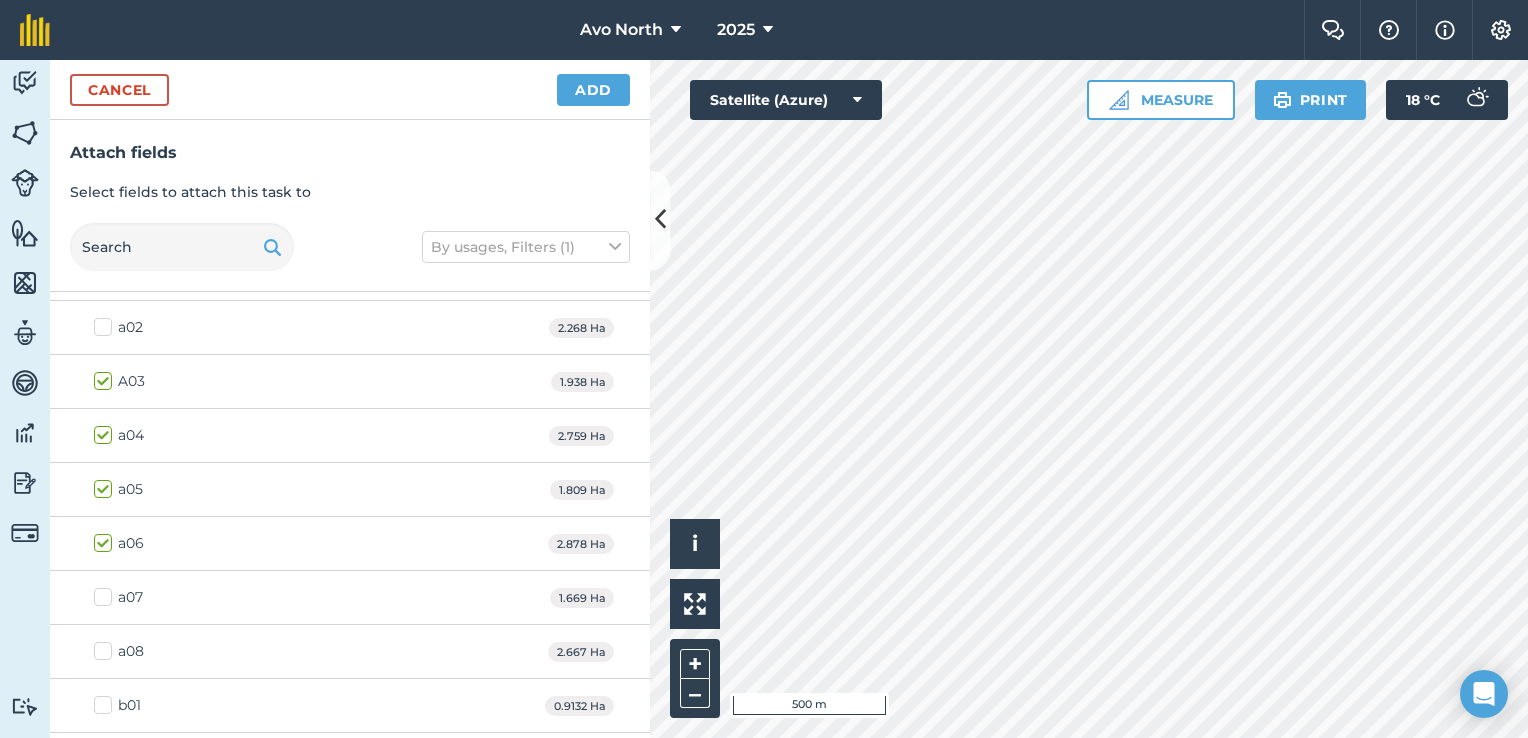 click on "a07" at bounding box center (118, 597) 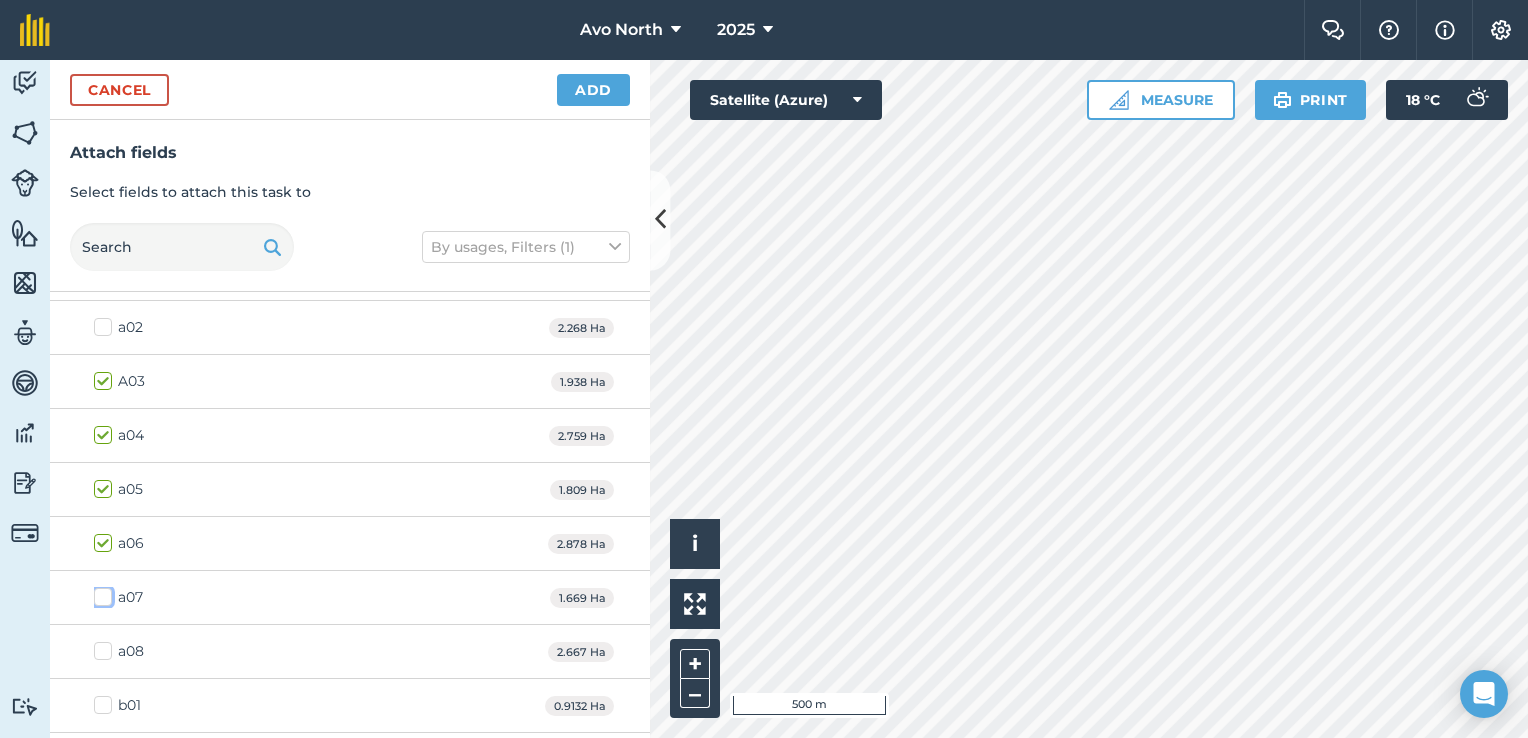 click on "a07" at bounding box center [100, 593] 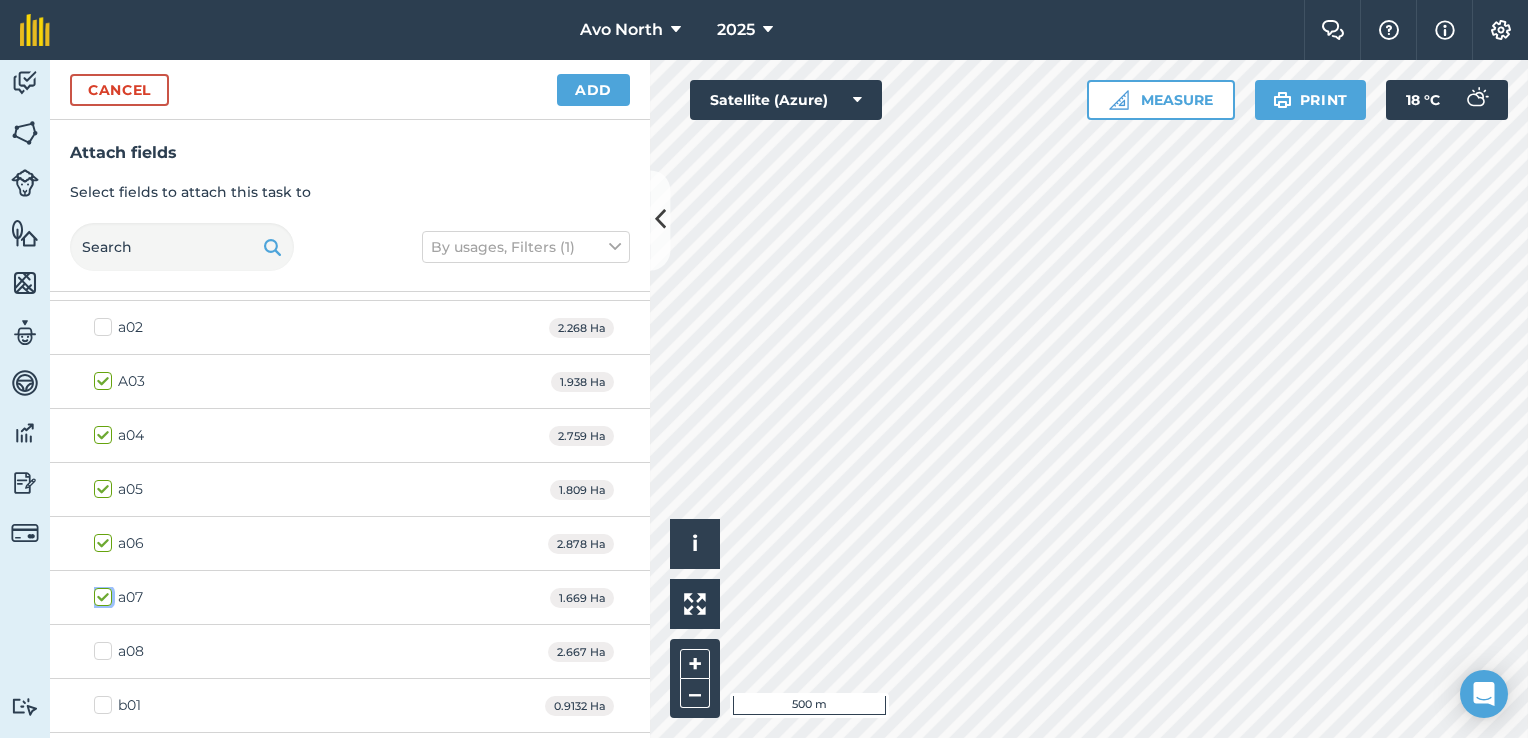 checkbox on "true" 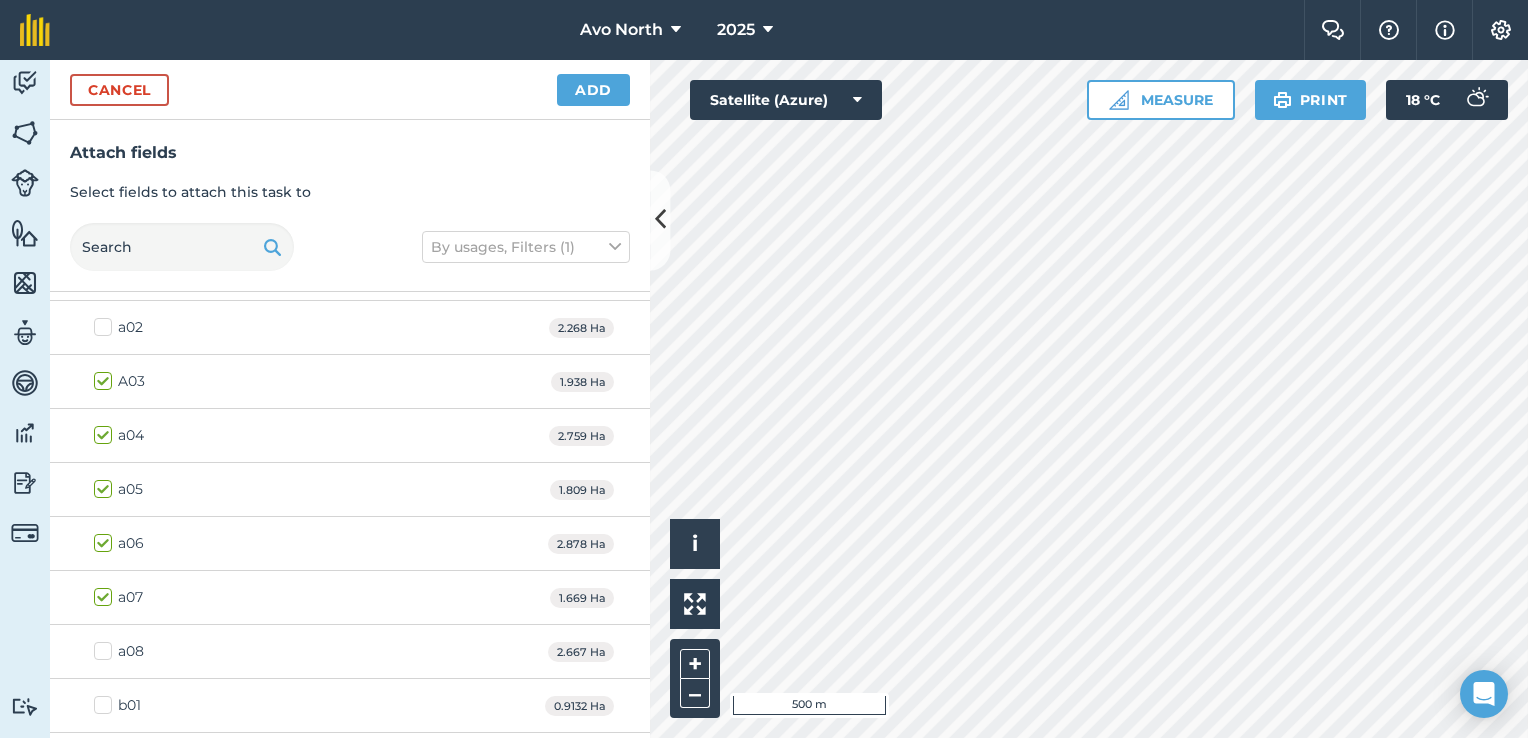 click on "a08" at bounding box center (119, 651) 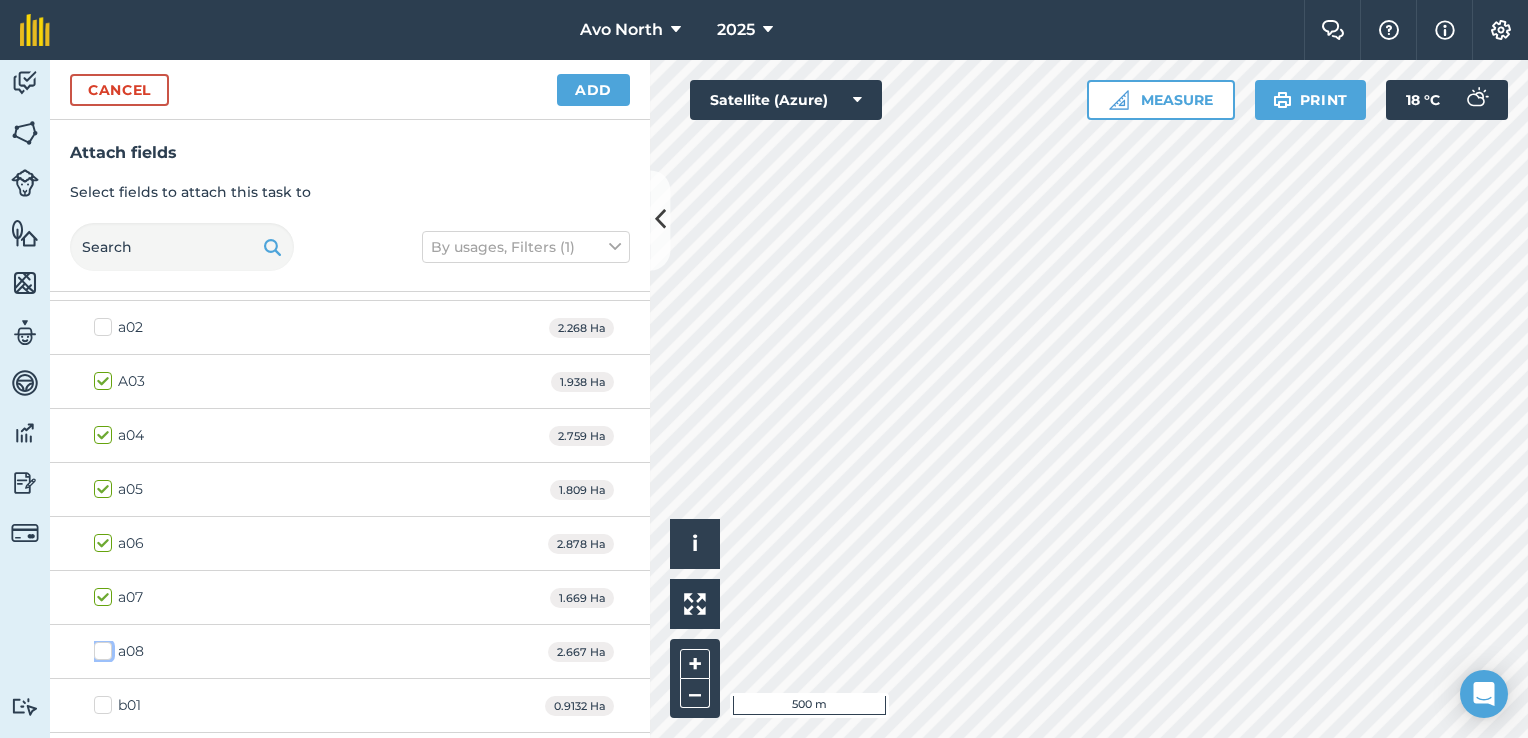 click on "a08" at bounding box center [100, 647] 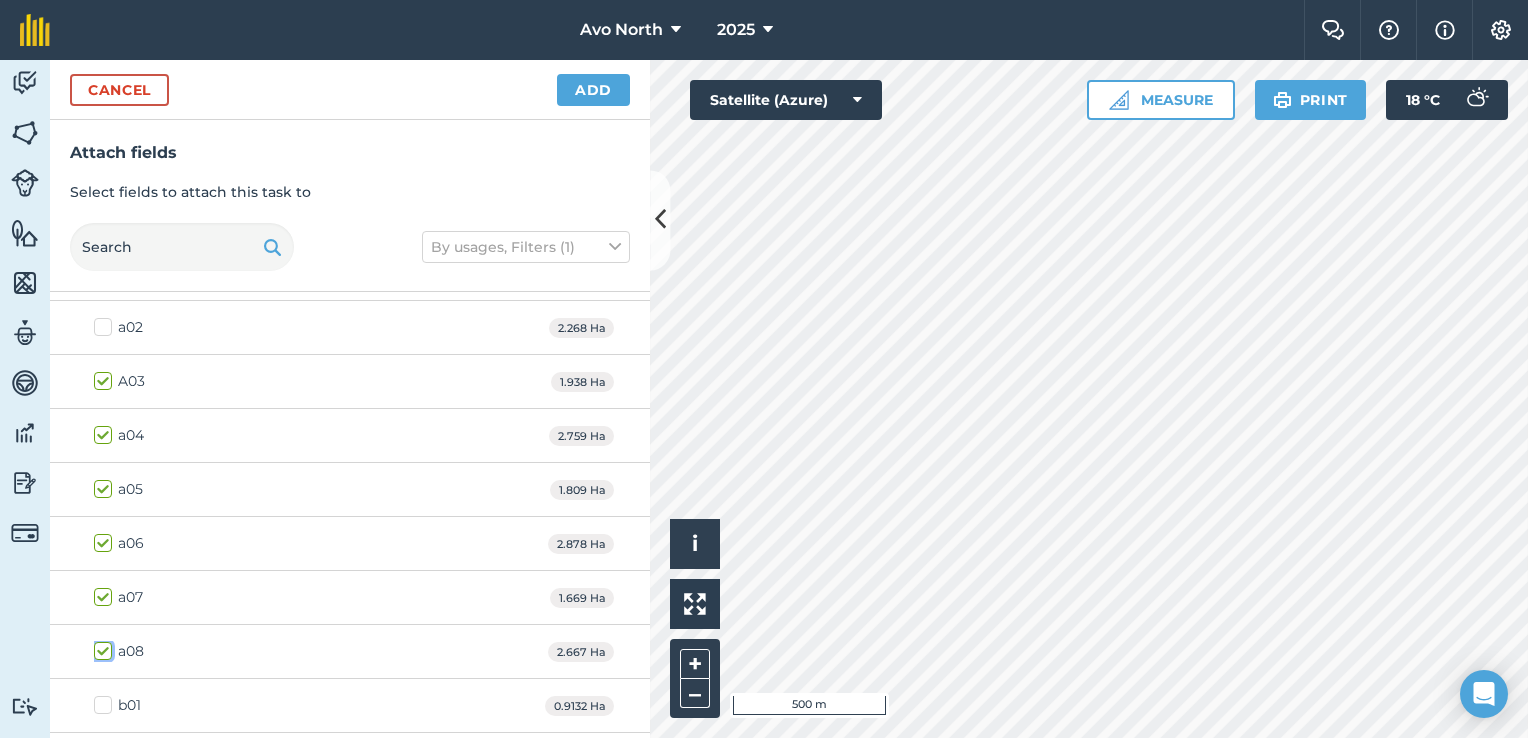 checkbox on "true" 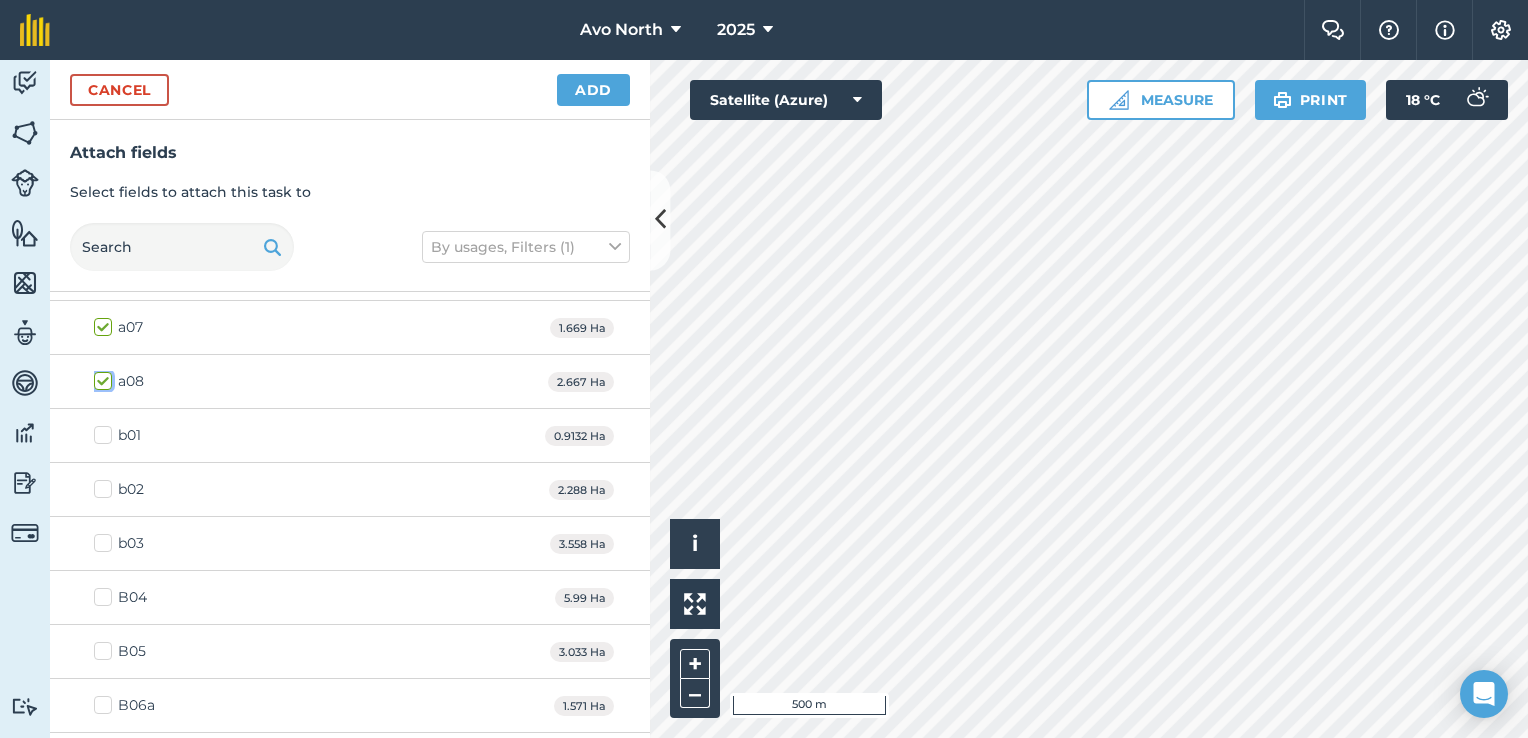 scroll, scrollTop: 400, scrollLeft: 0, axis: vertical 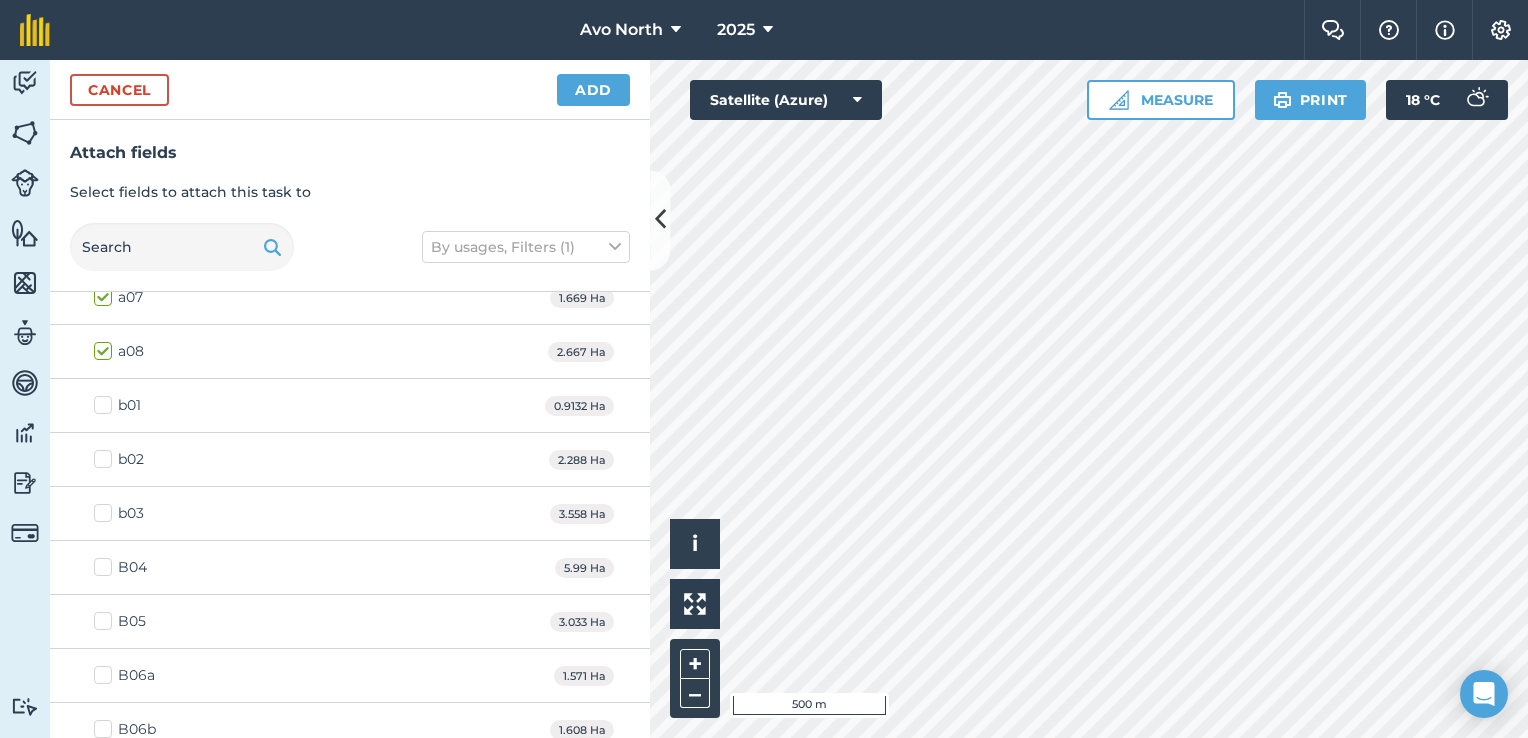 click on "b01" at bounding box center [117, 405] 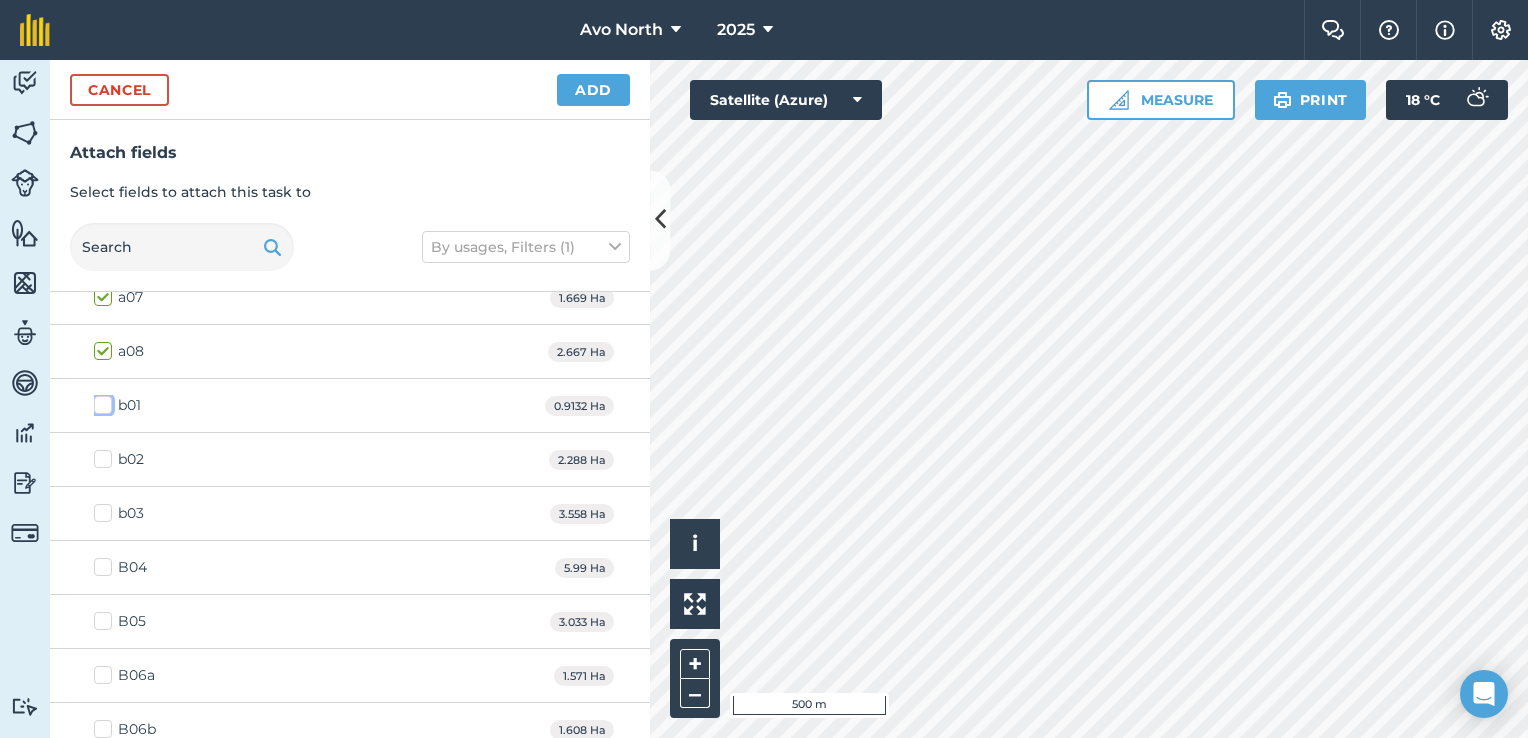 click on "b01" at bounding box center [100, 401] 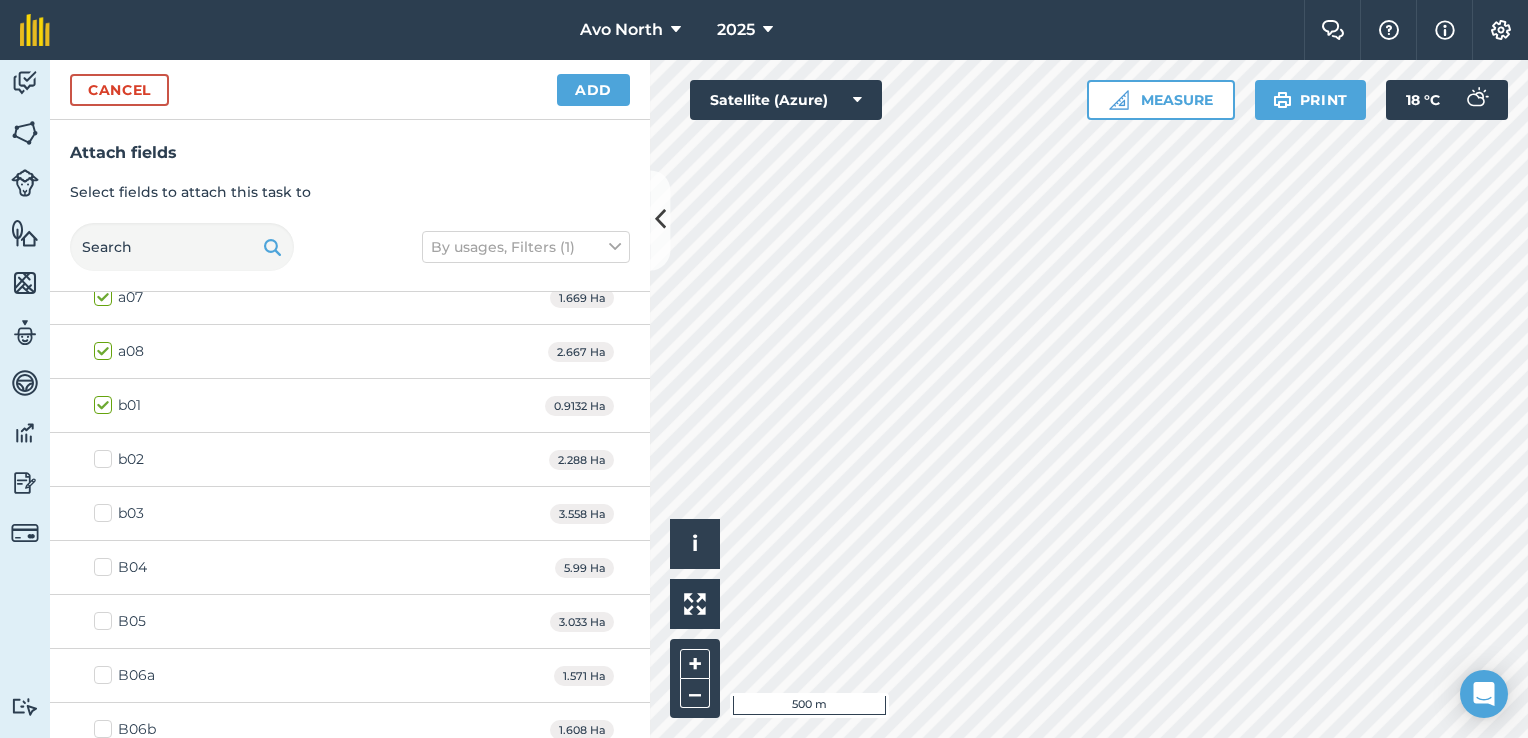 click on "b02" at bounding box center [119, 459] 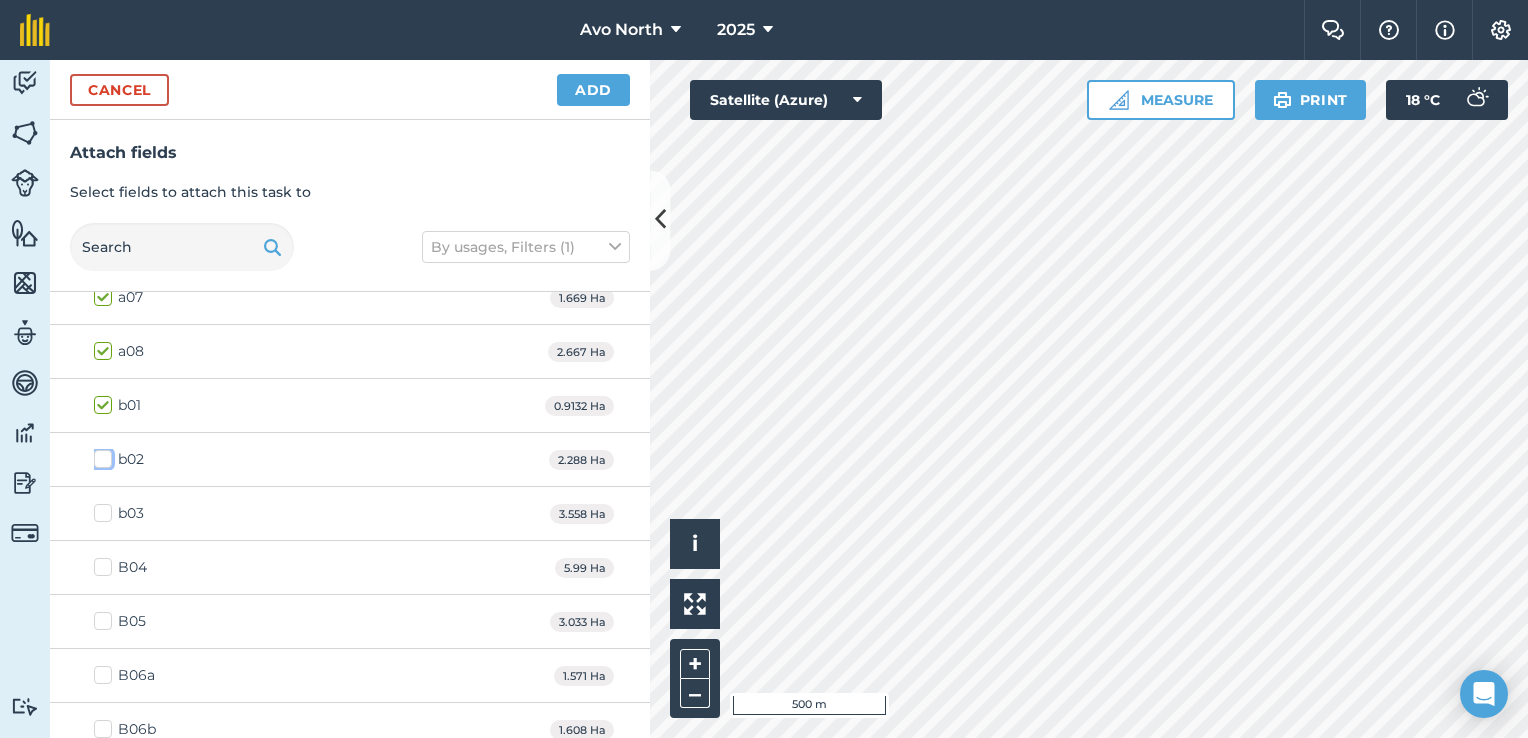 click on "b02" at bounding box center [100, 455] 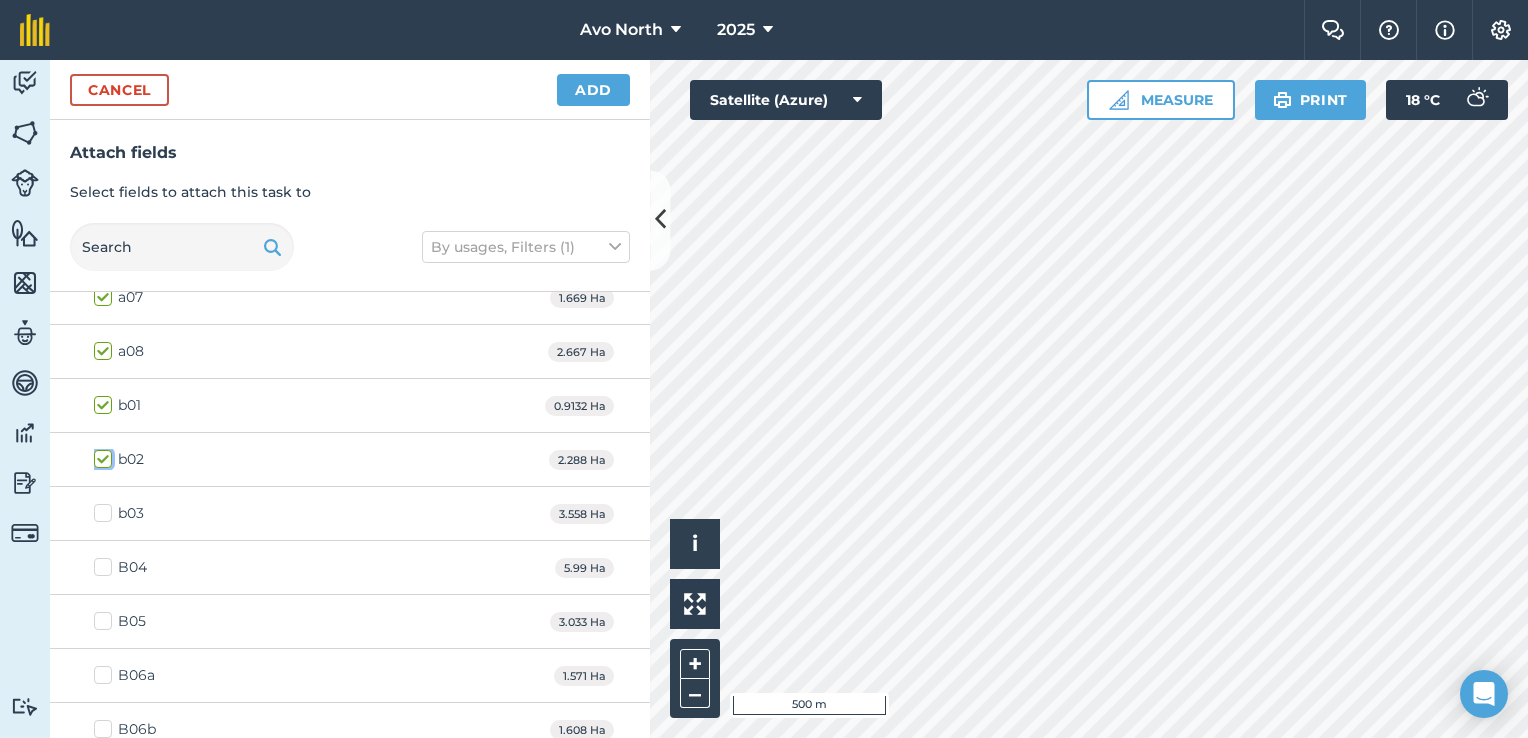checkbox on "true" 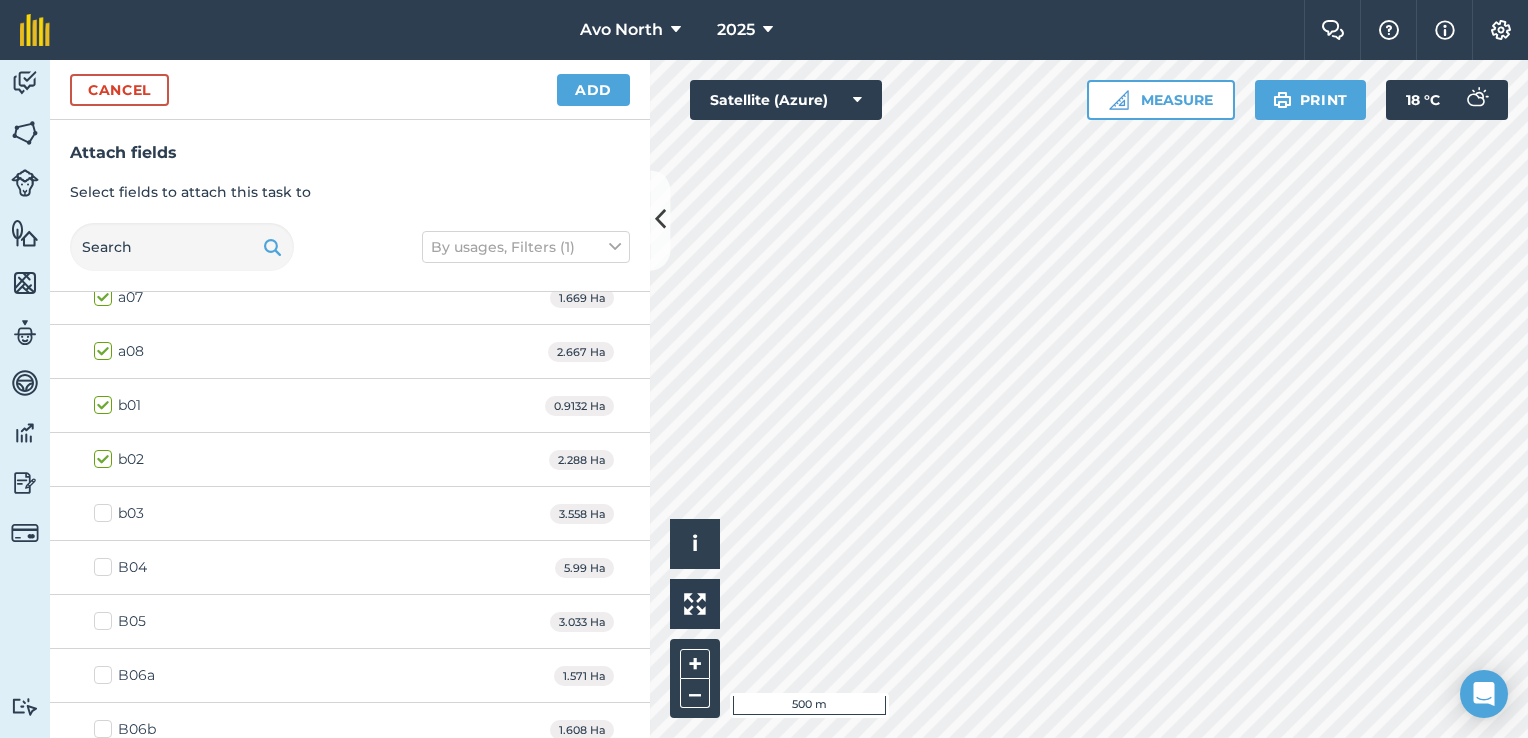 click on "b03" at bounding box center (119, 513) 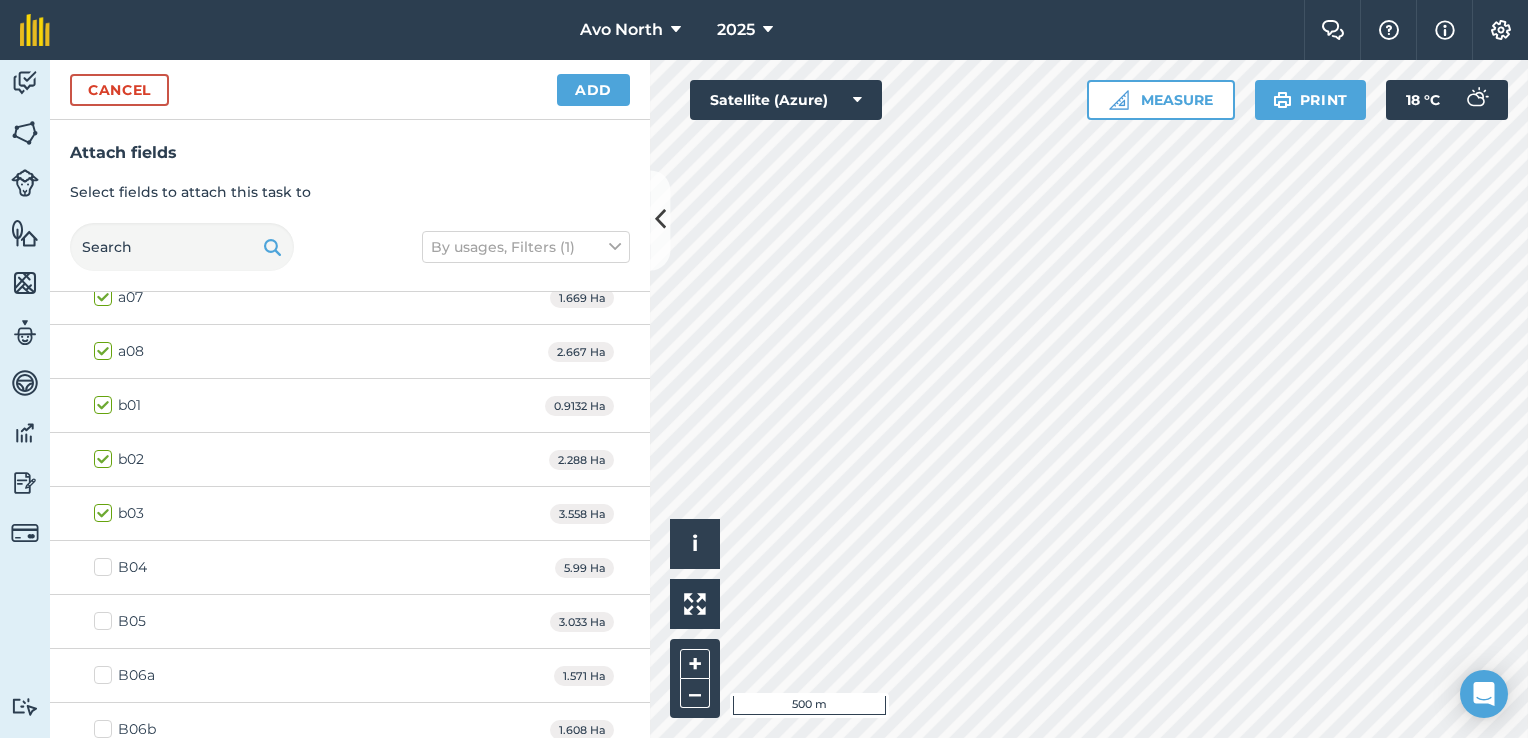 click on "b03" at bounding box center (119, 513) 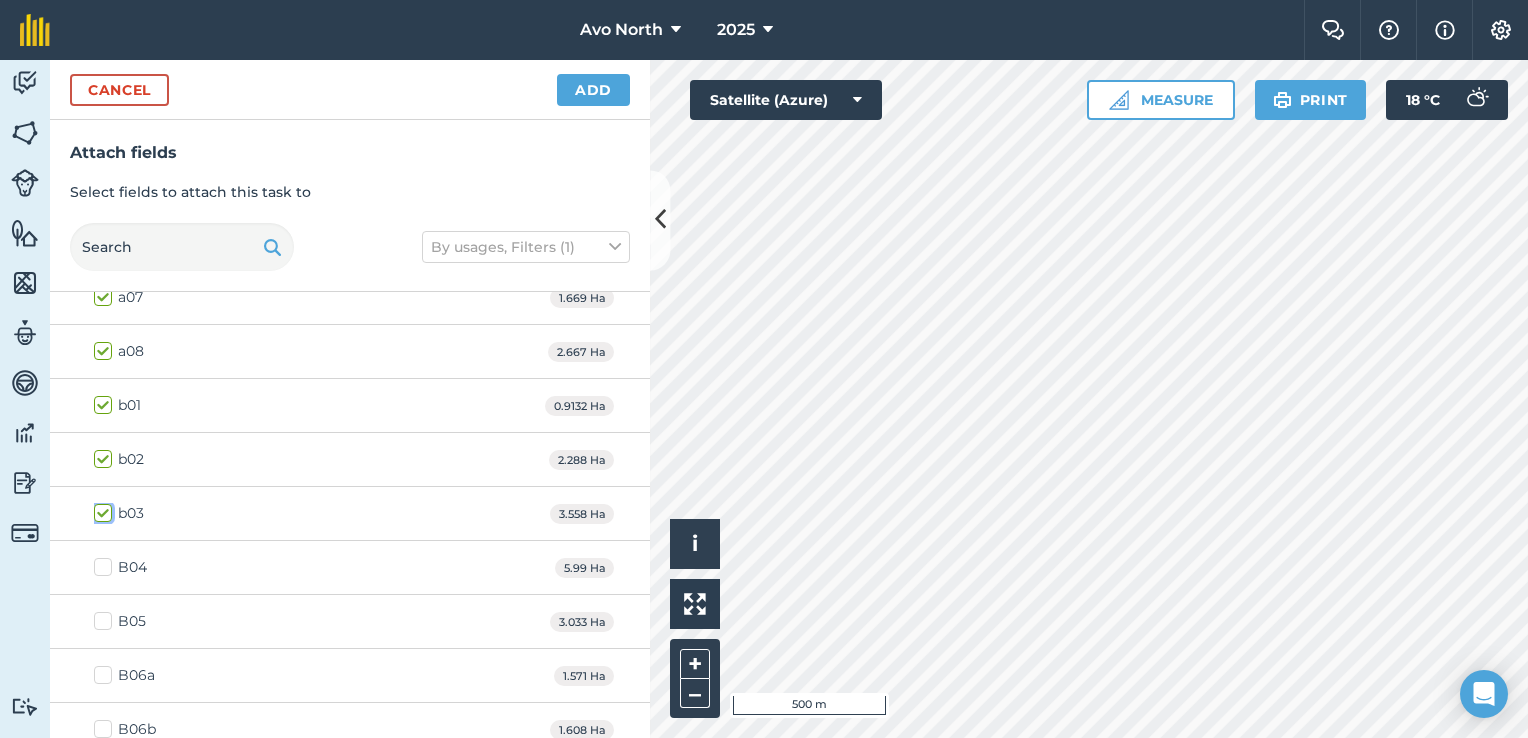 click on "b03" at bounding box center (100, 509) 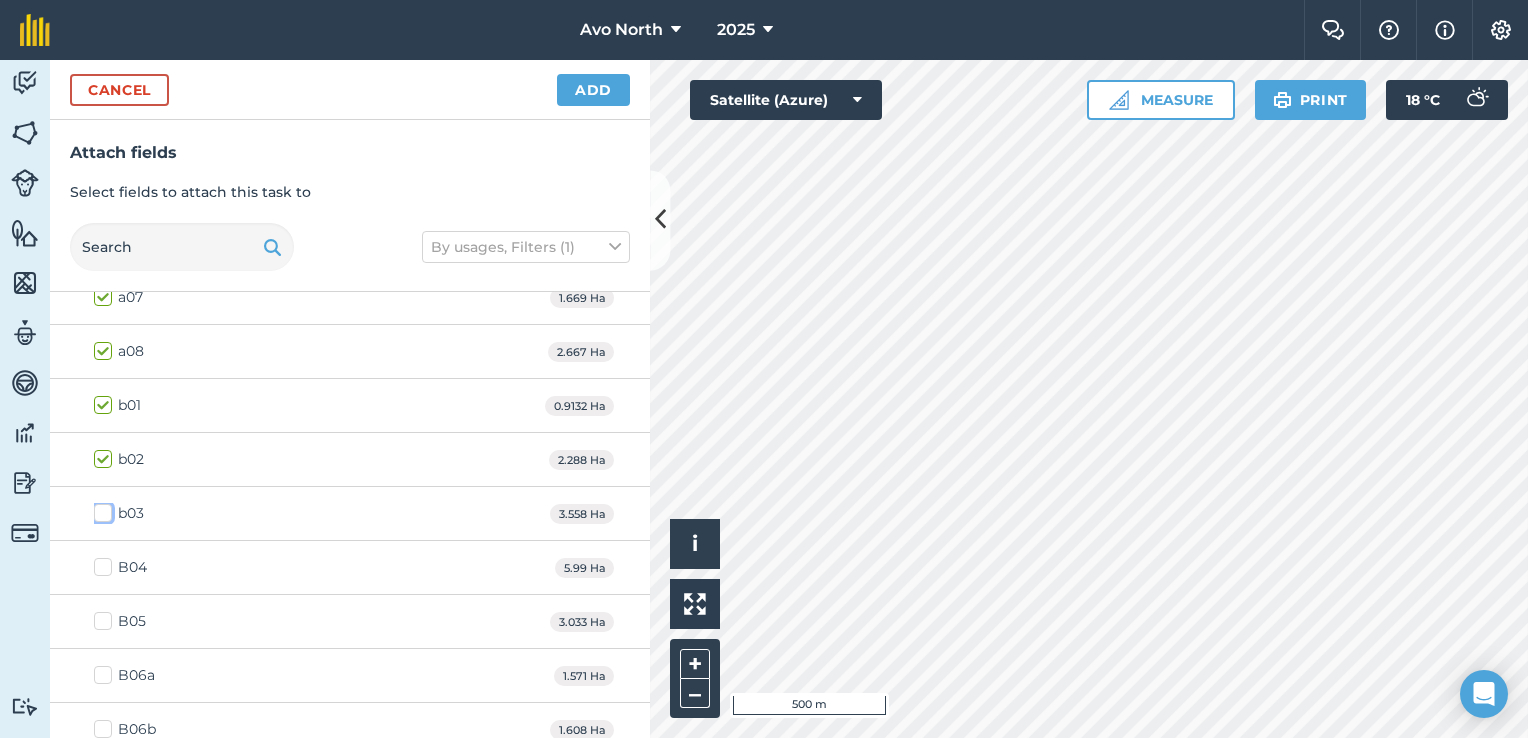 checkbox on "false" 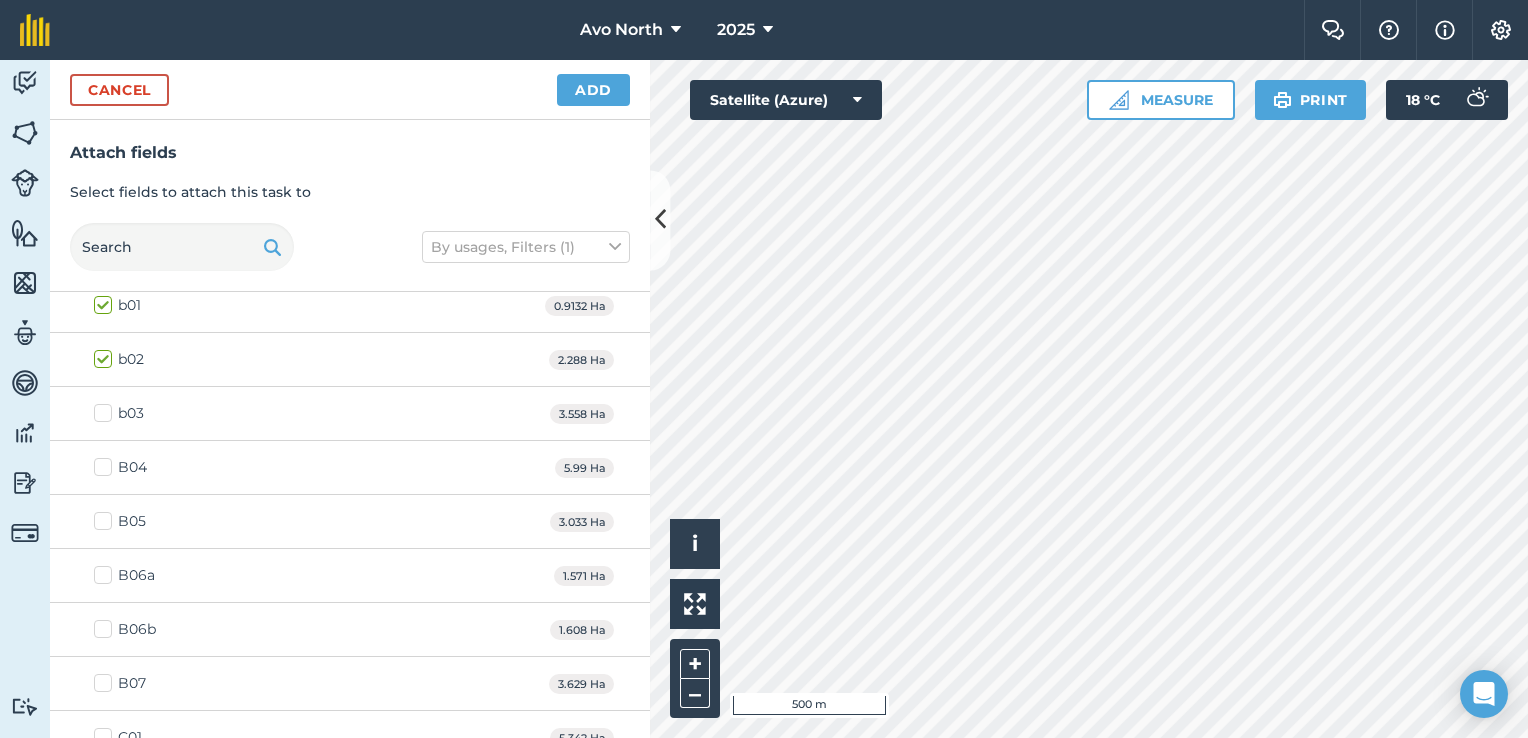 click on "B05" at bounding box center [120, 521] 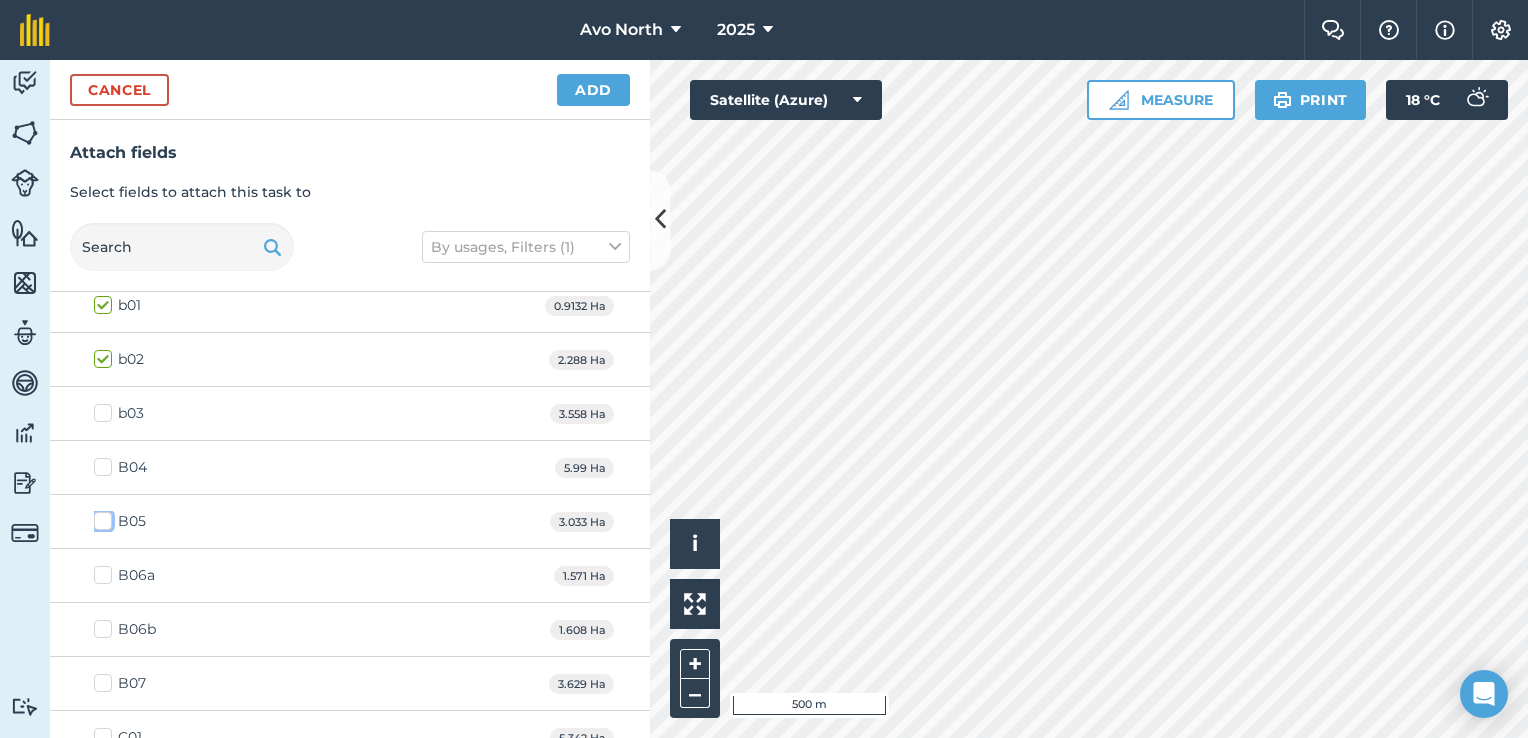 click on "B05" at bounding box center [100, 517] 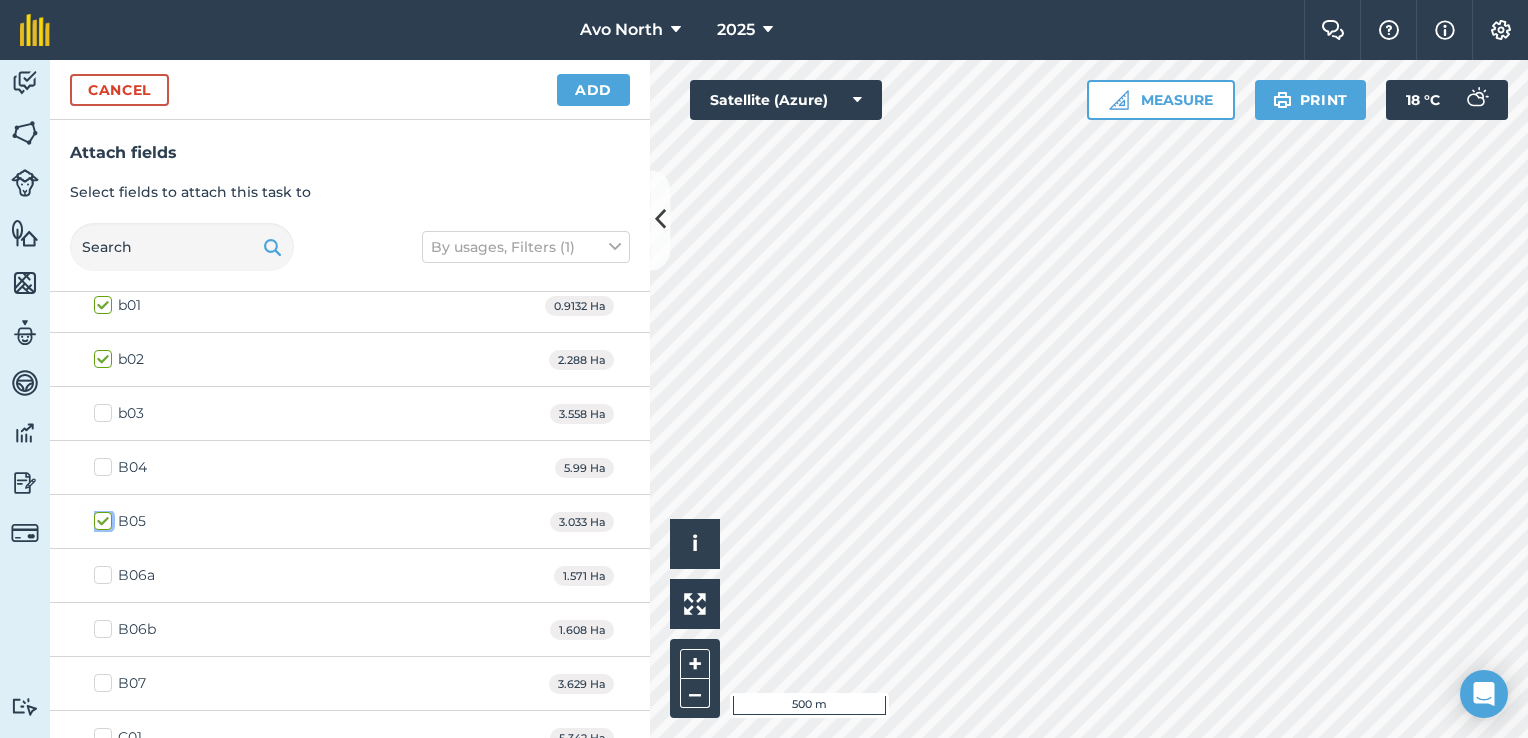checkbox on "true" 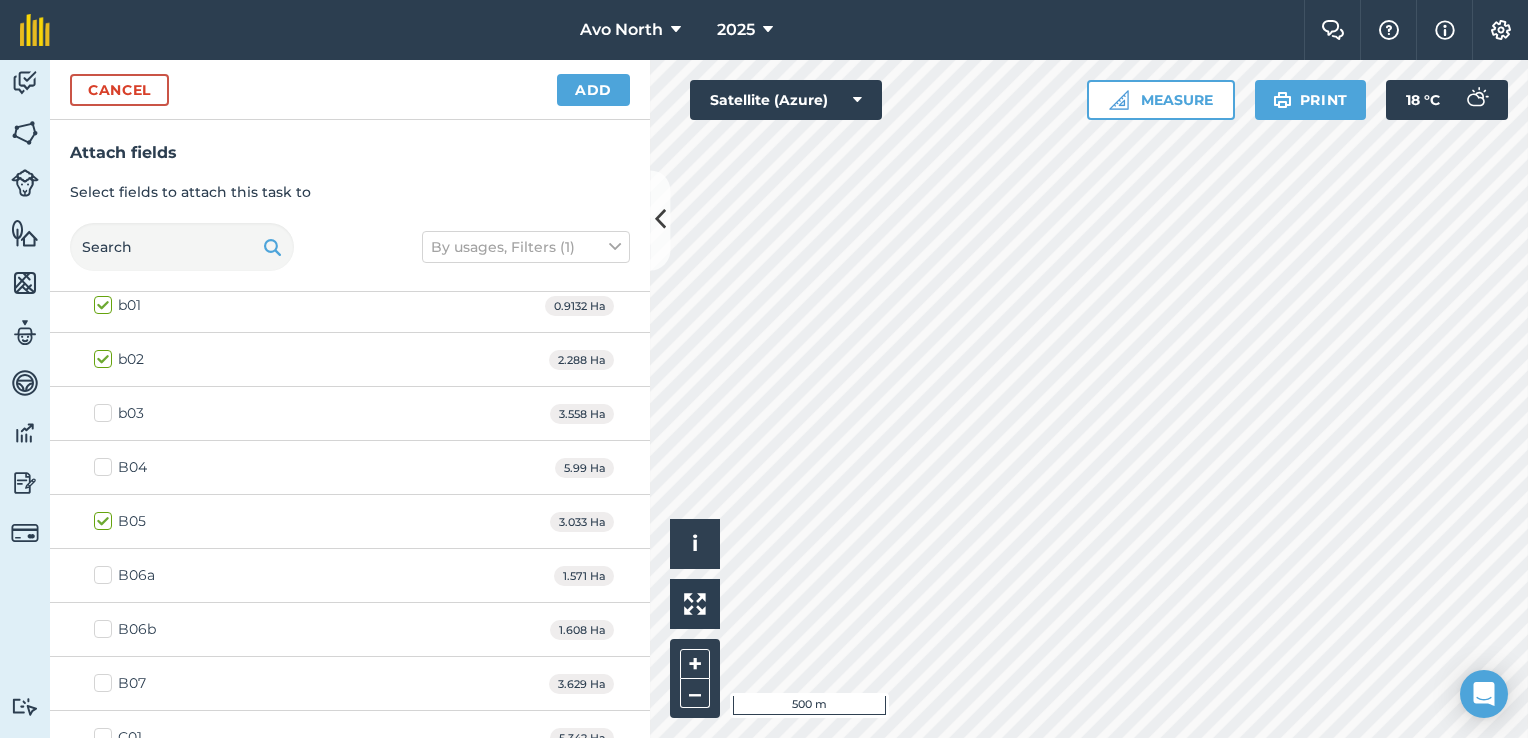 click on "B06a" at bounding box center (124, 575) 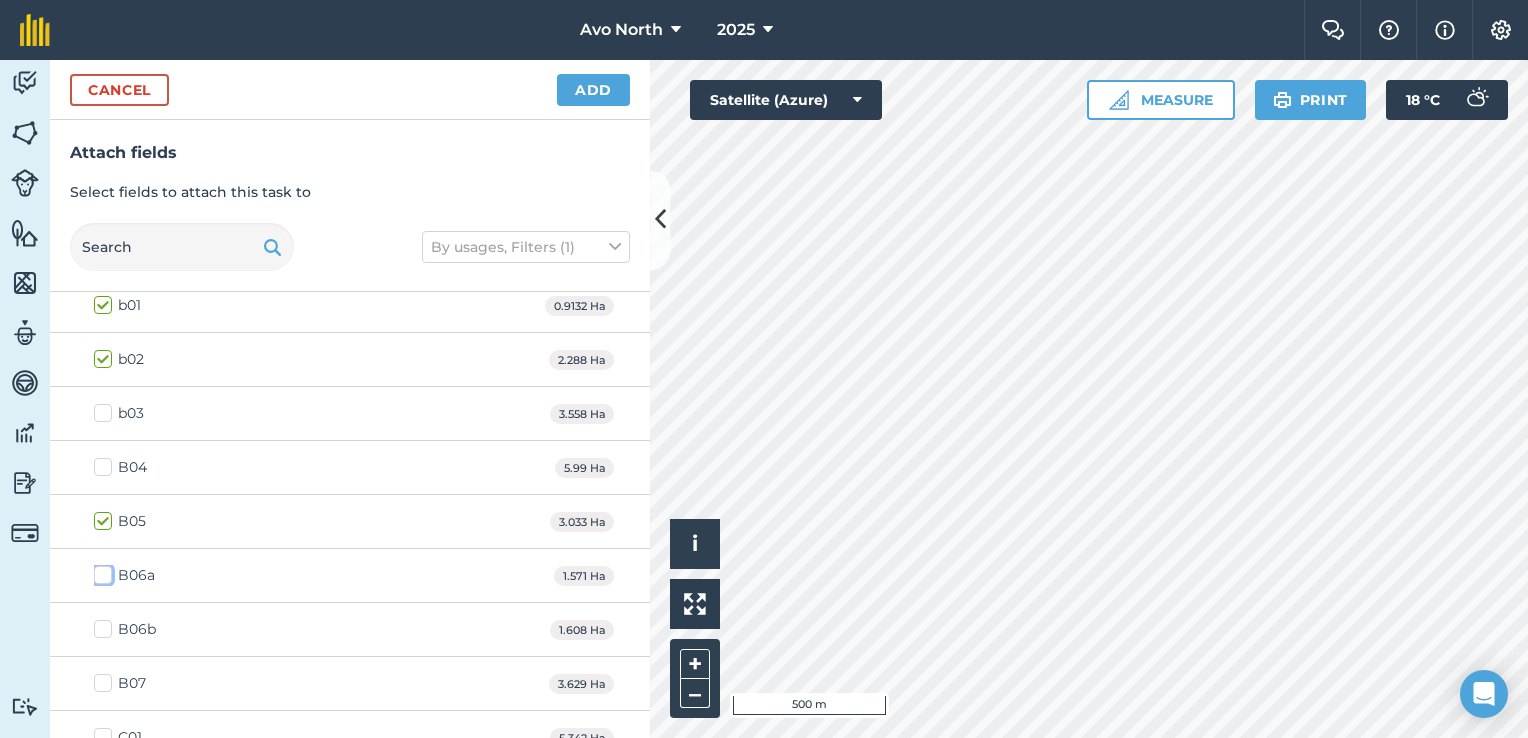 click on "B06a" at bounding box center (100, 571) 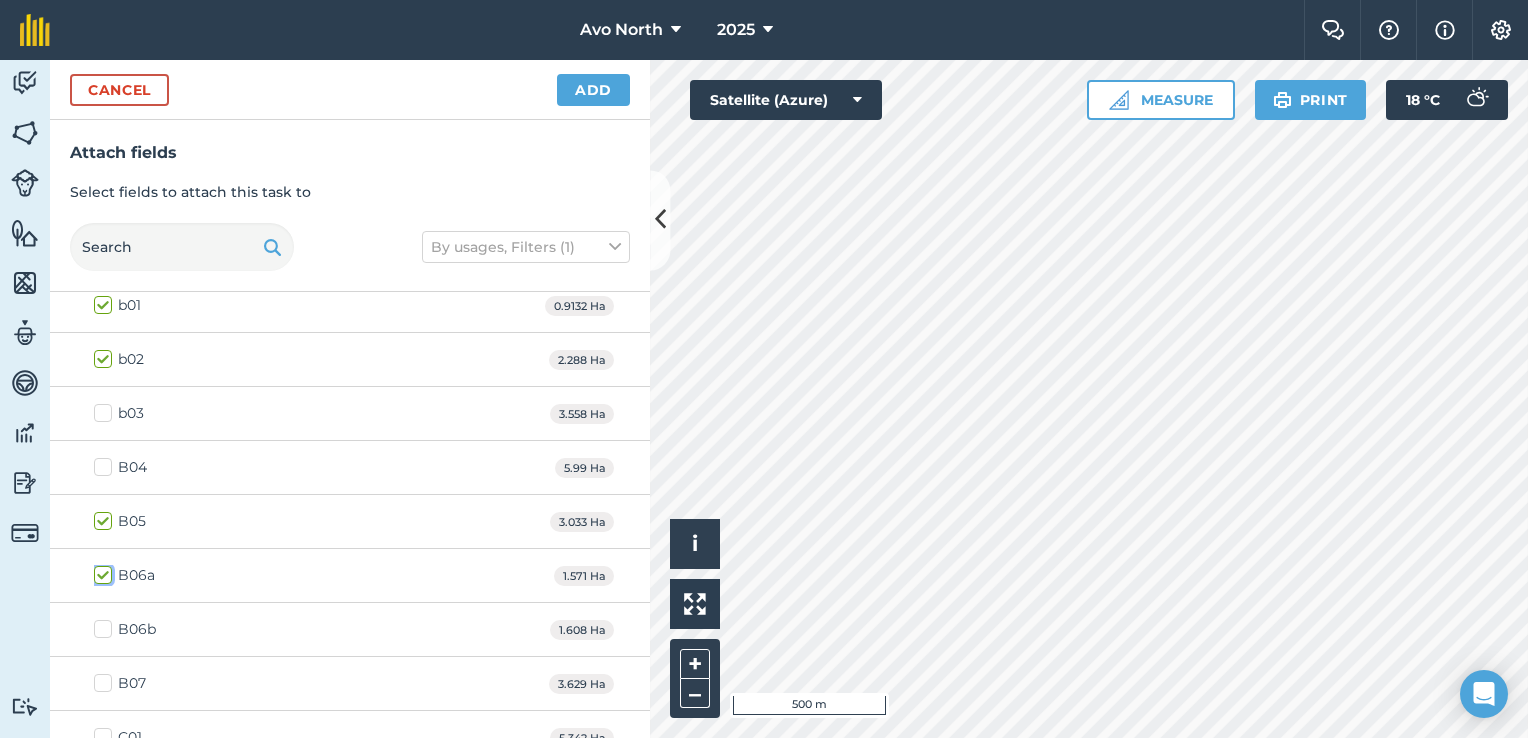 checkbox on "true" 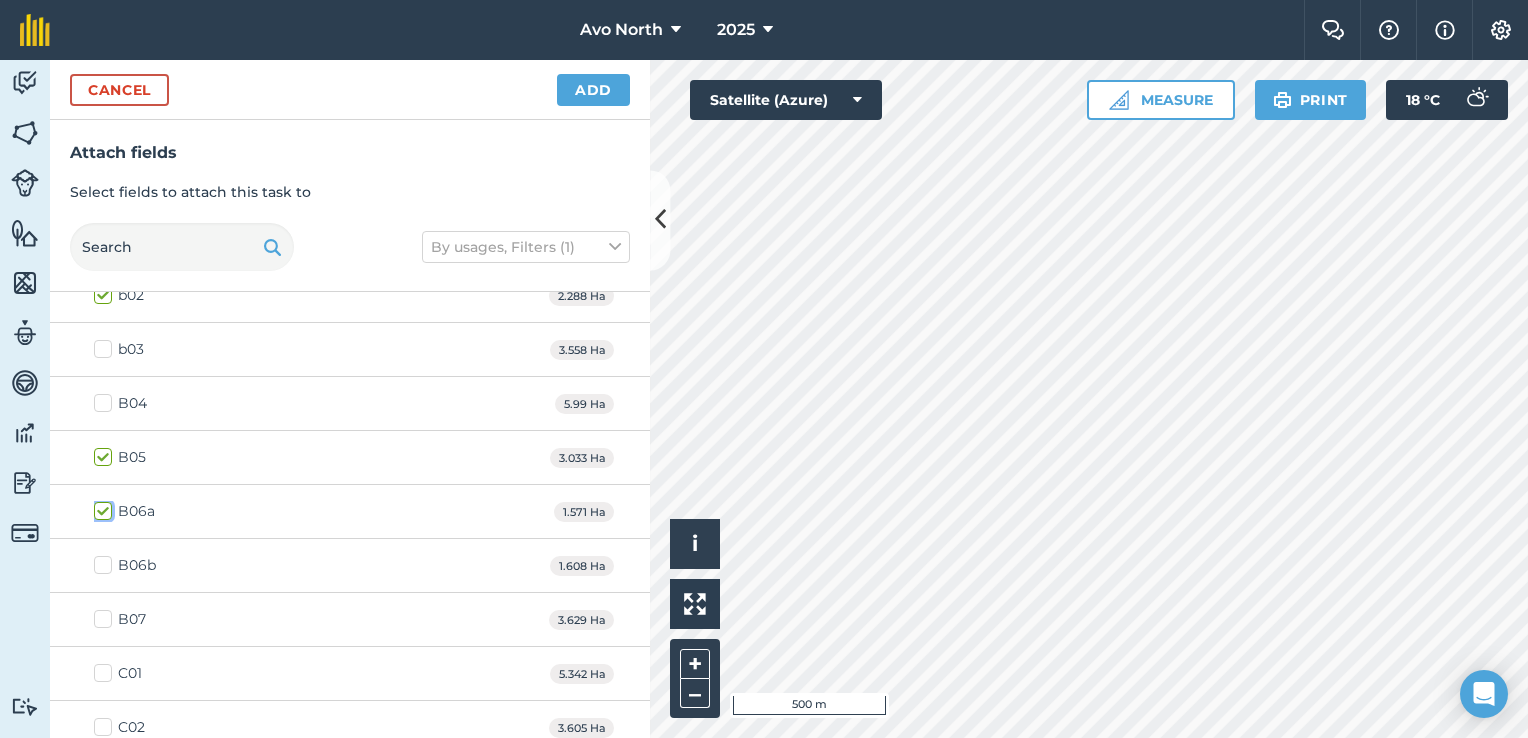 scroll, scrollTop: 600, scrollLeft: 0, axis: vertical 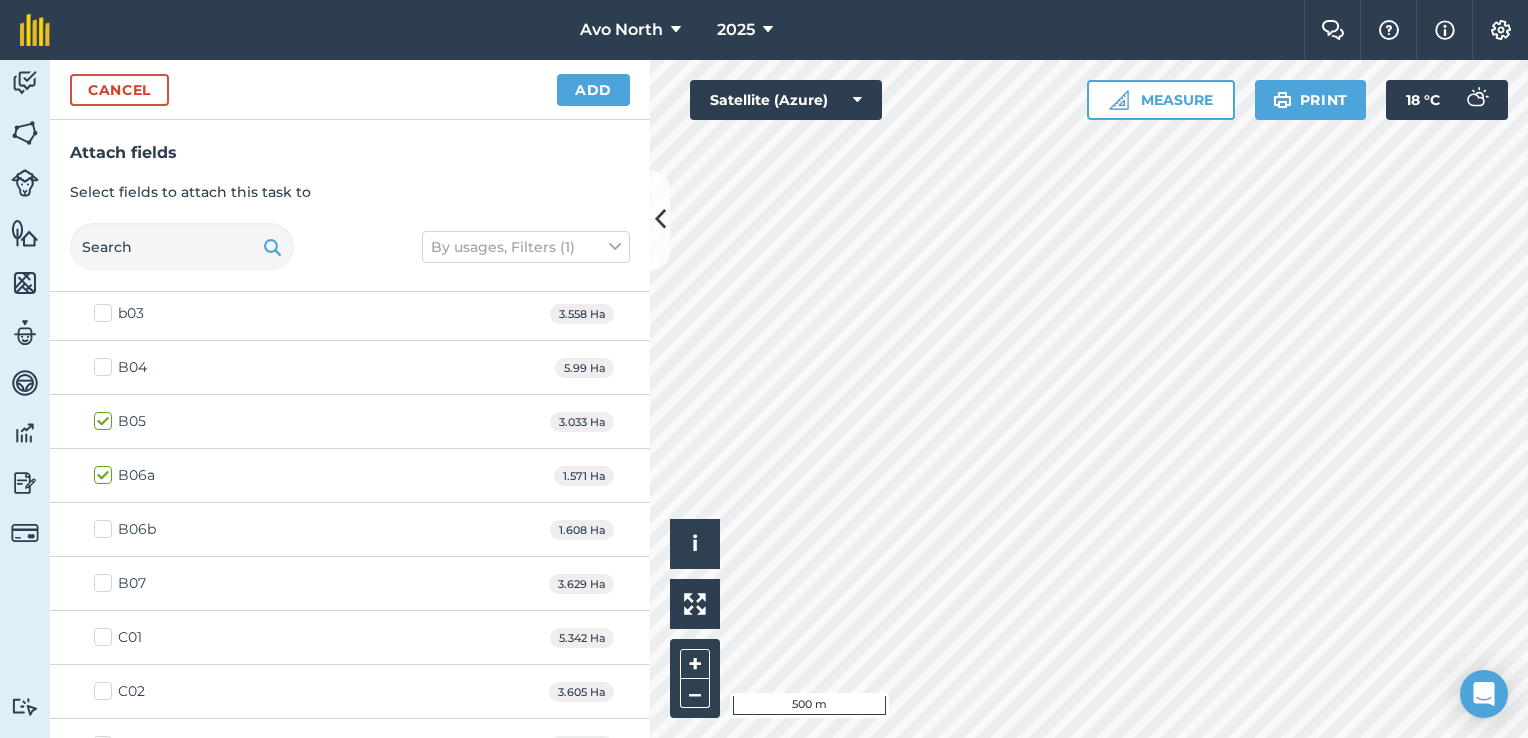 click on "B06b" at bounding box center (125, 529) 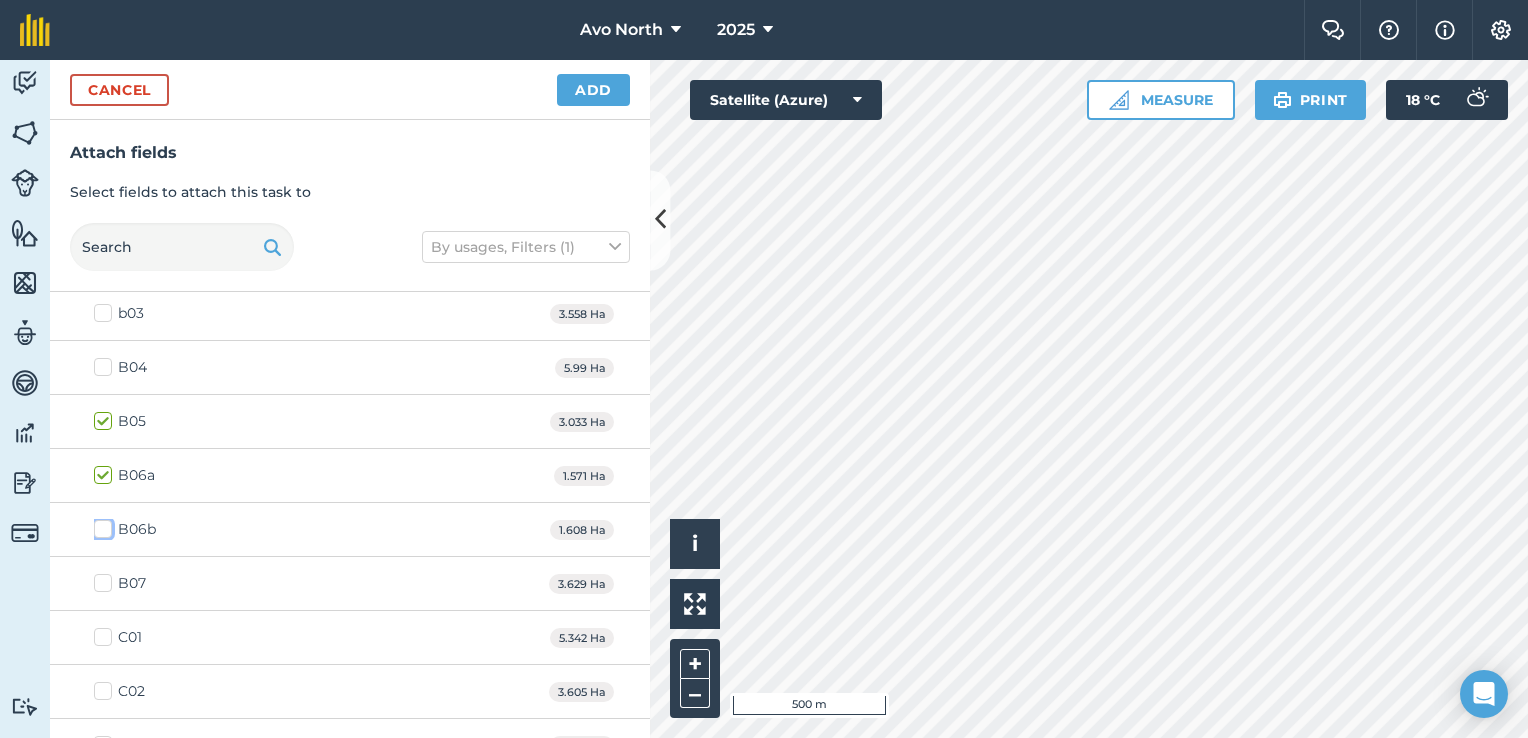 click on "B06b" at bounding box center (100, 525) 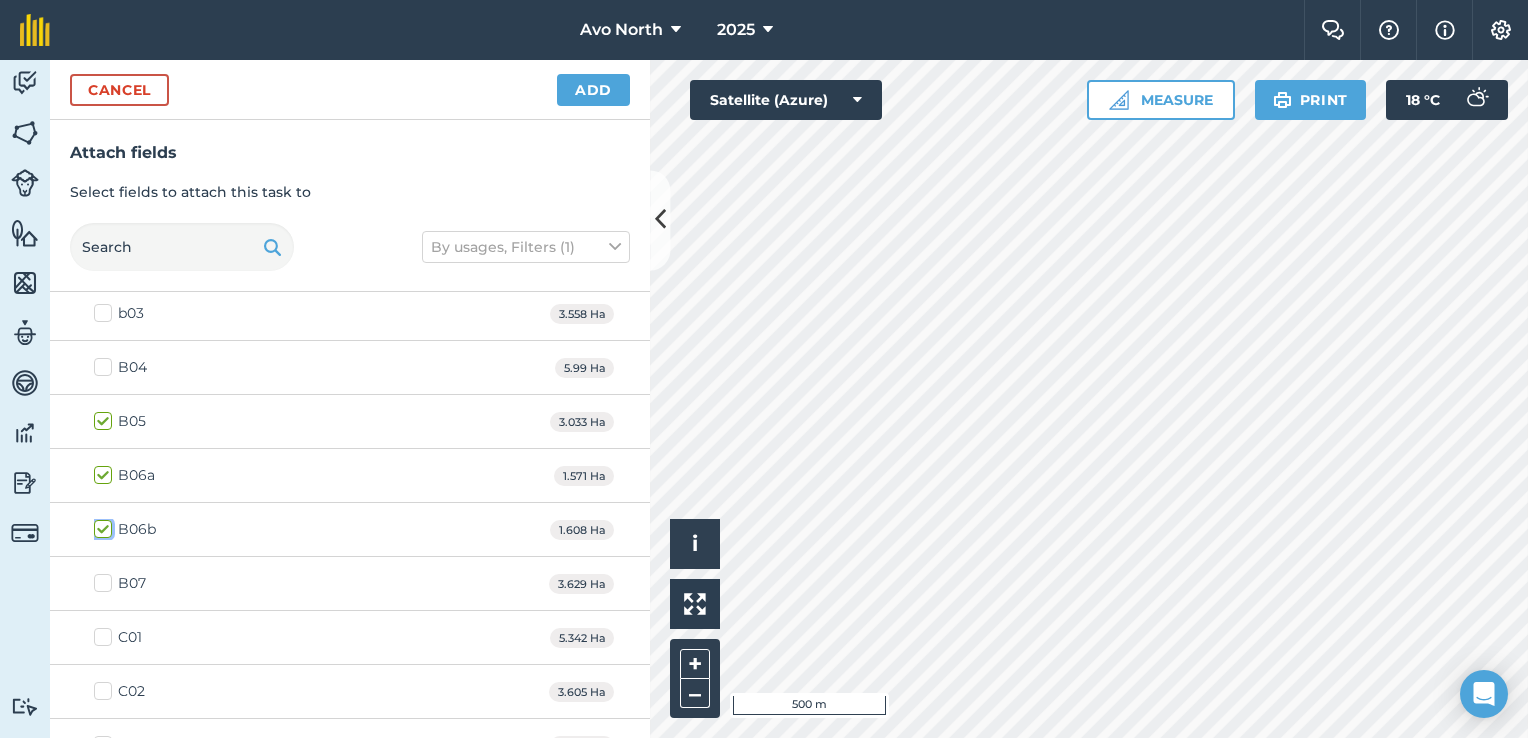 checkbox on "true" 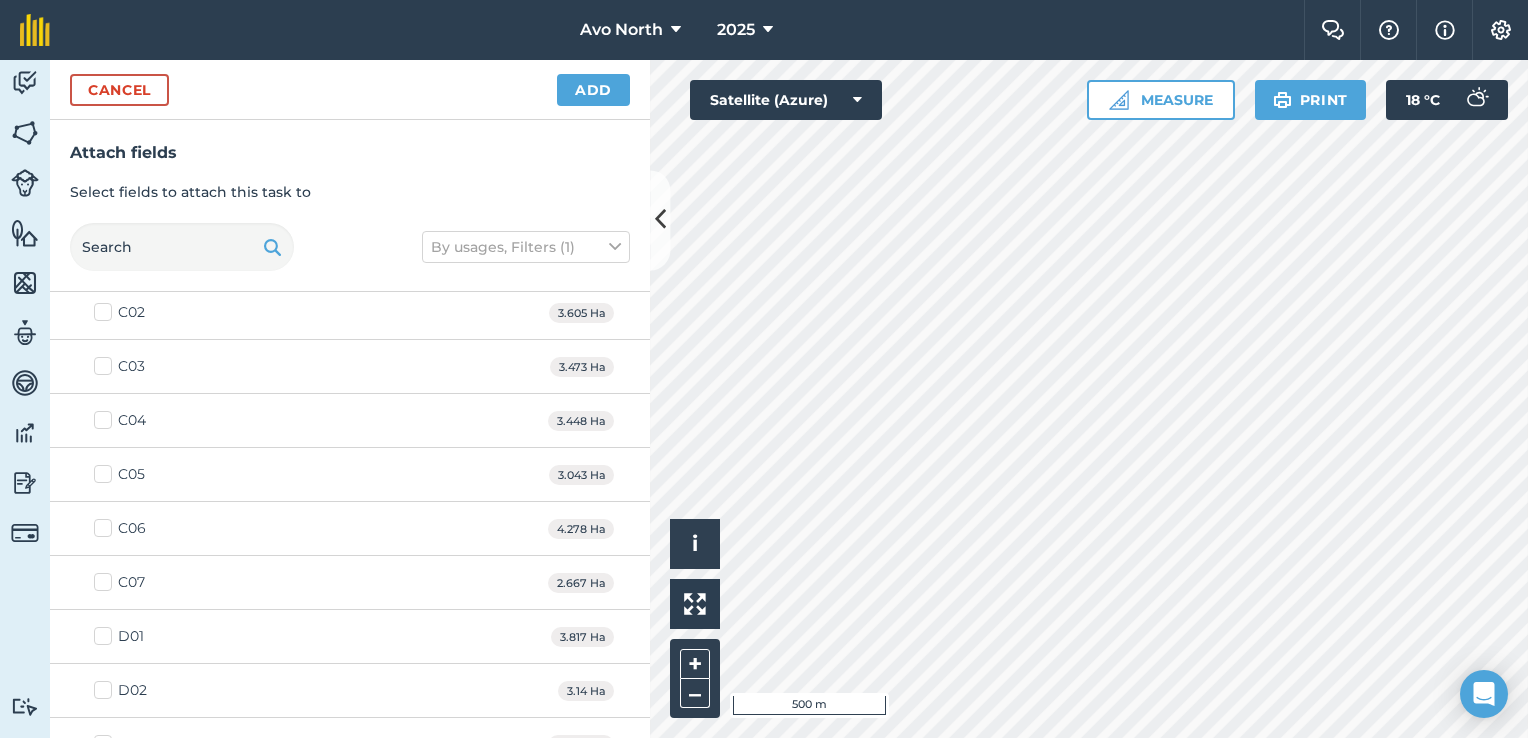 scroll, scrollTop: 1100, scrollLeft: 0, axis: vertical 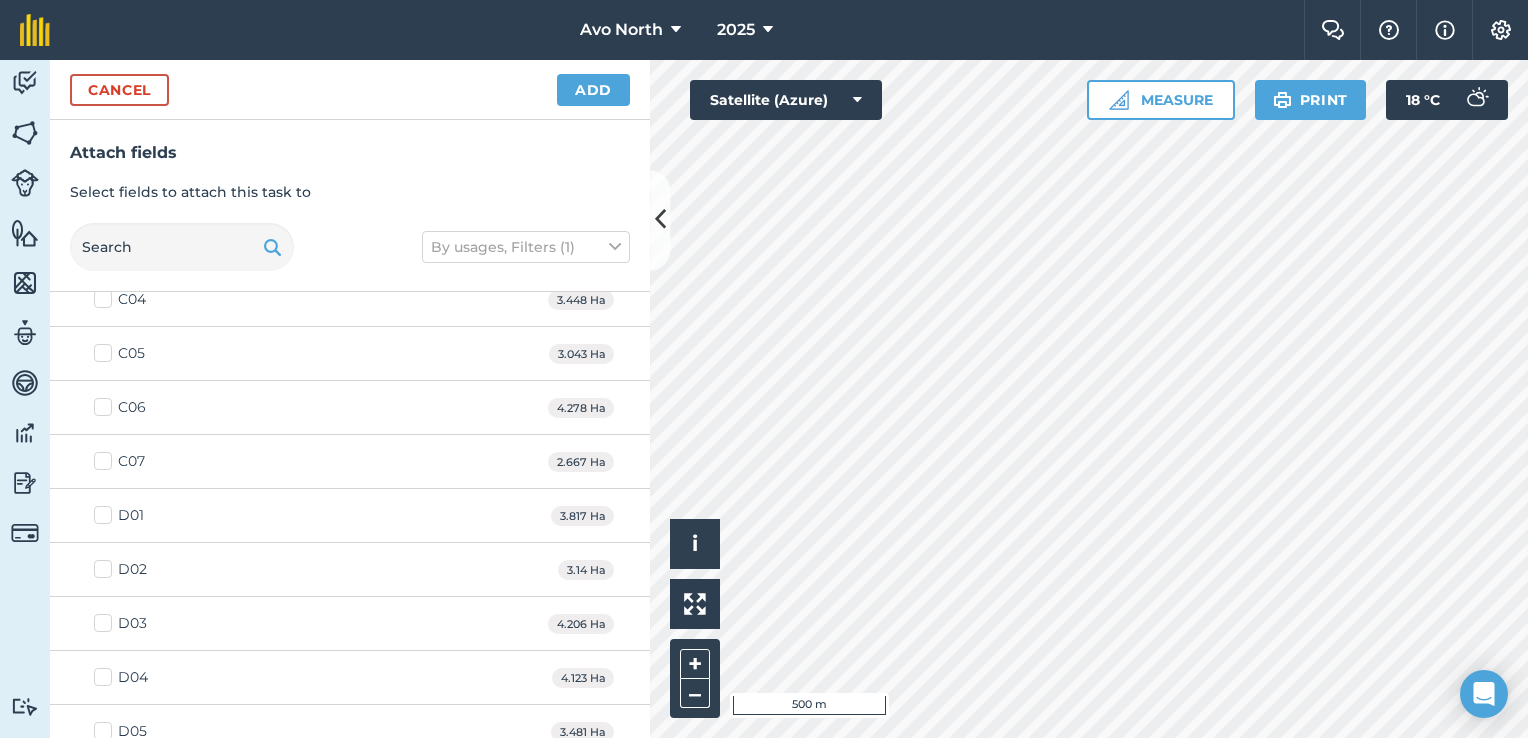 click on "C05" at bounding box center (119, 353) 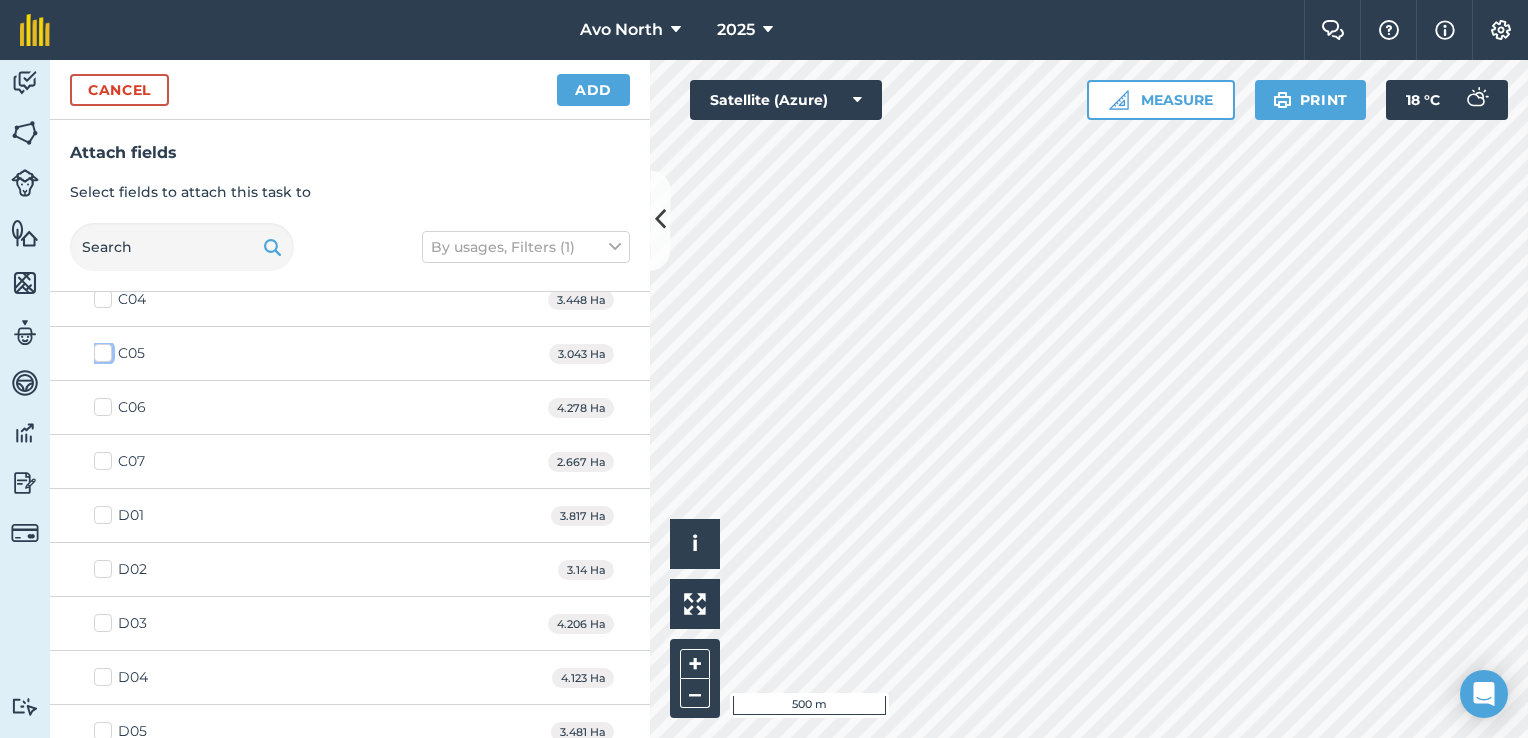 click on "C05" at bounding box center (100, 349) 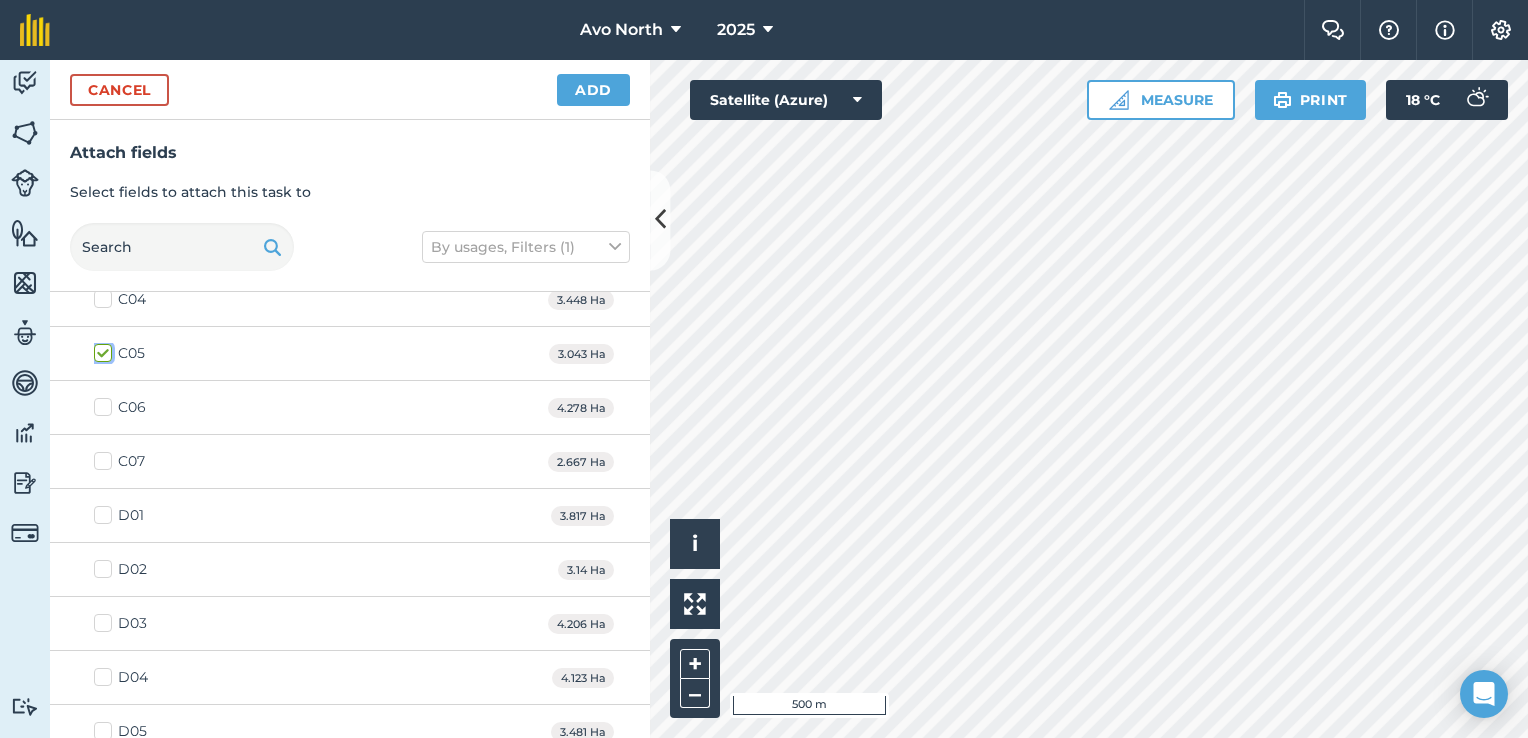checkbox on "true" 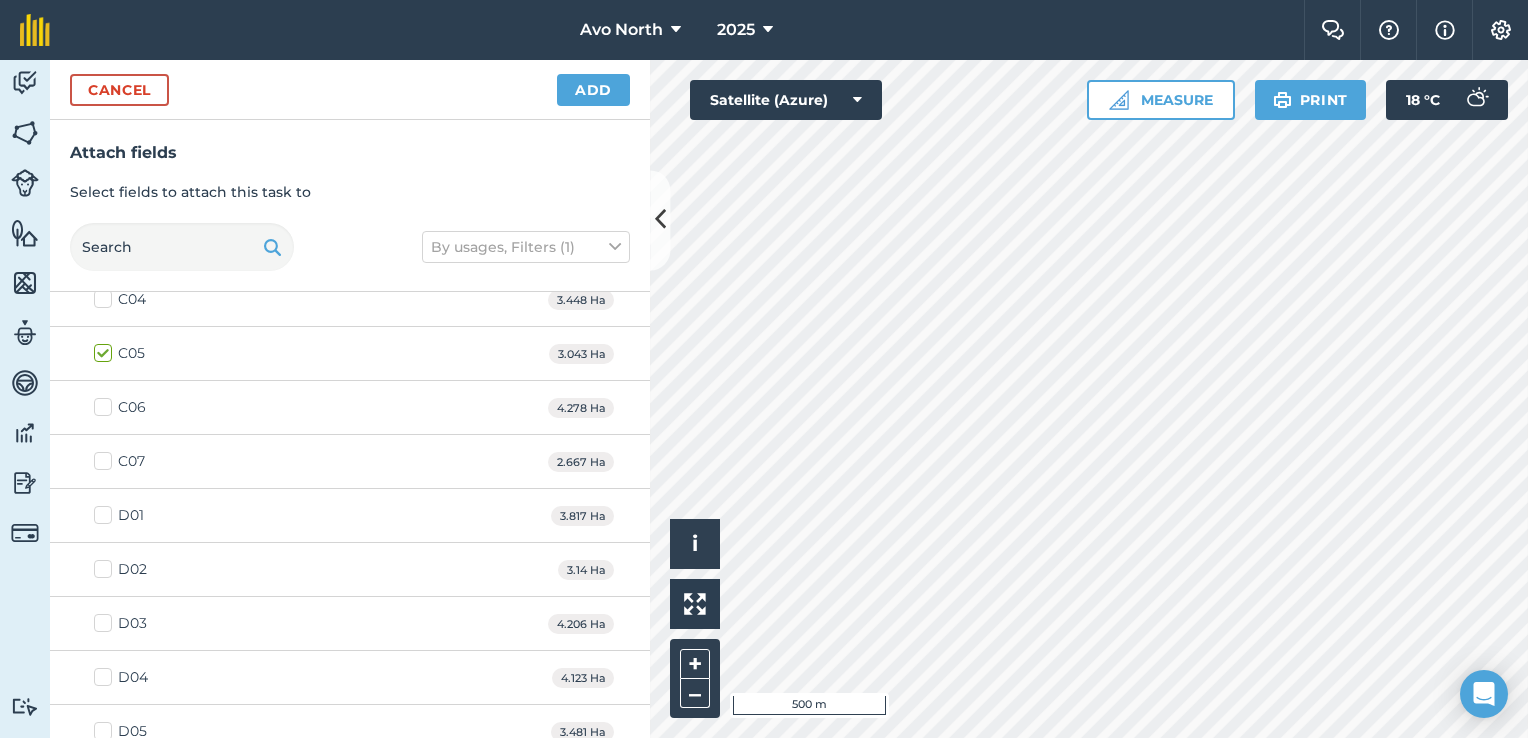 click on "C06" at bounding box center [120, 407] 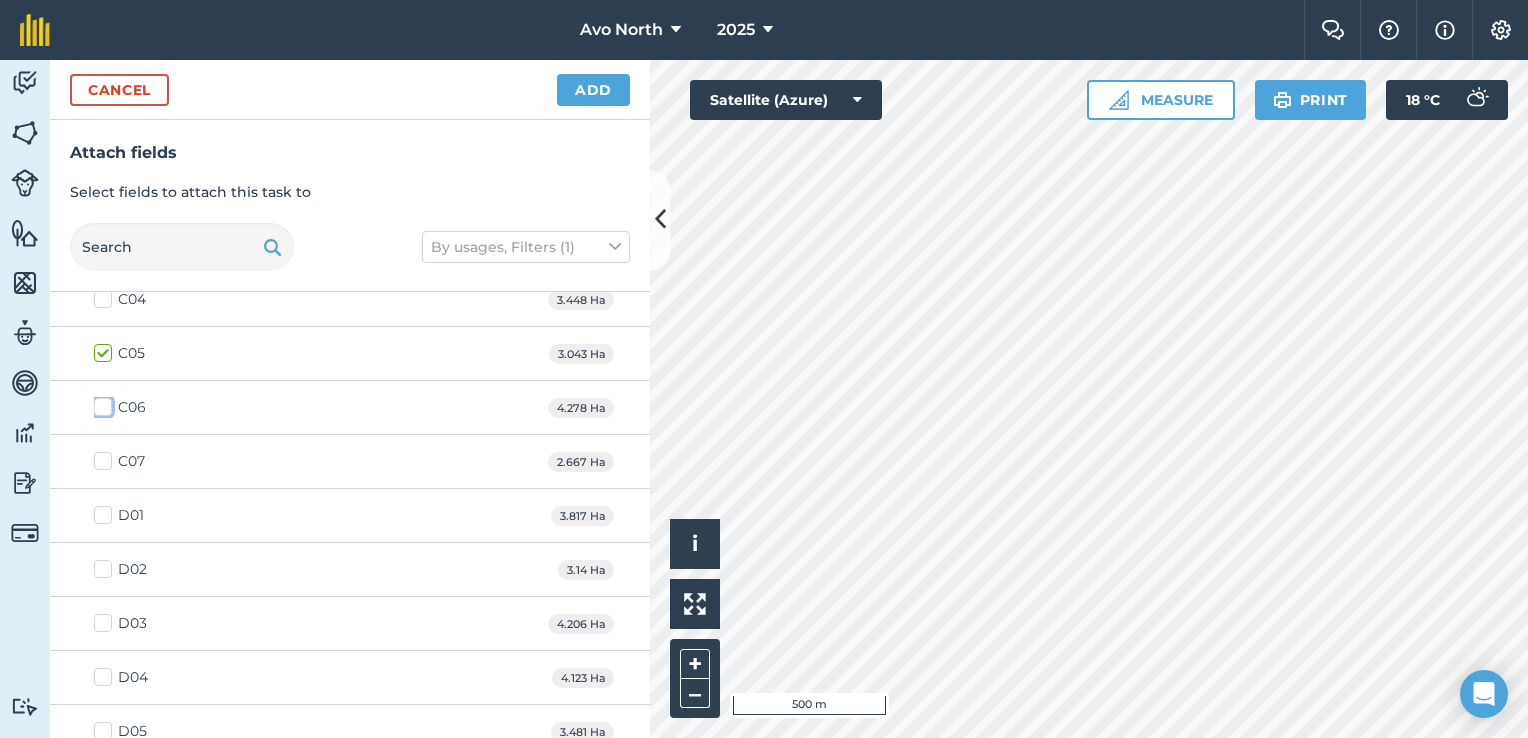 click on "C06" at bounding box center (100, 403) 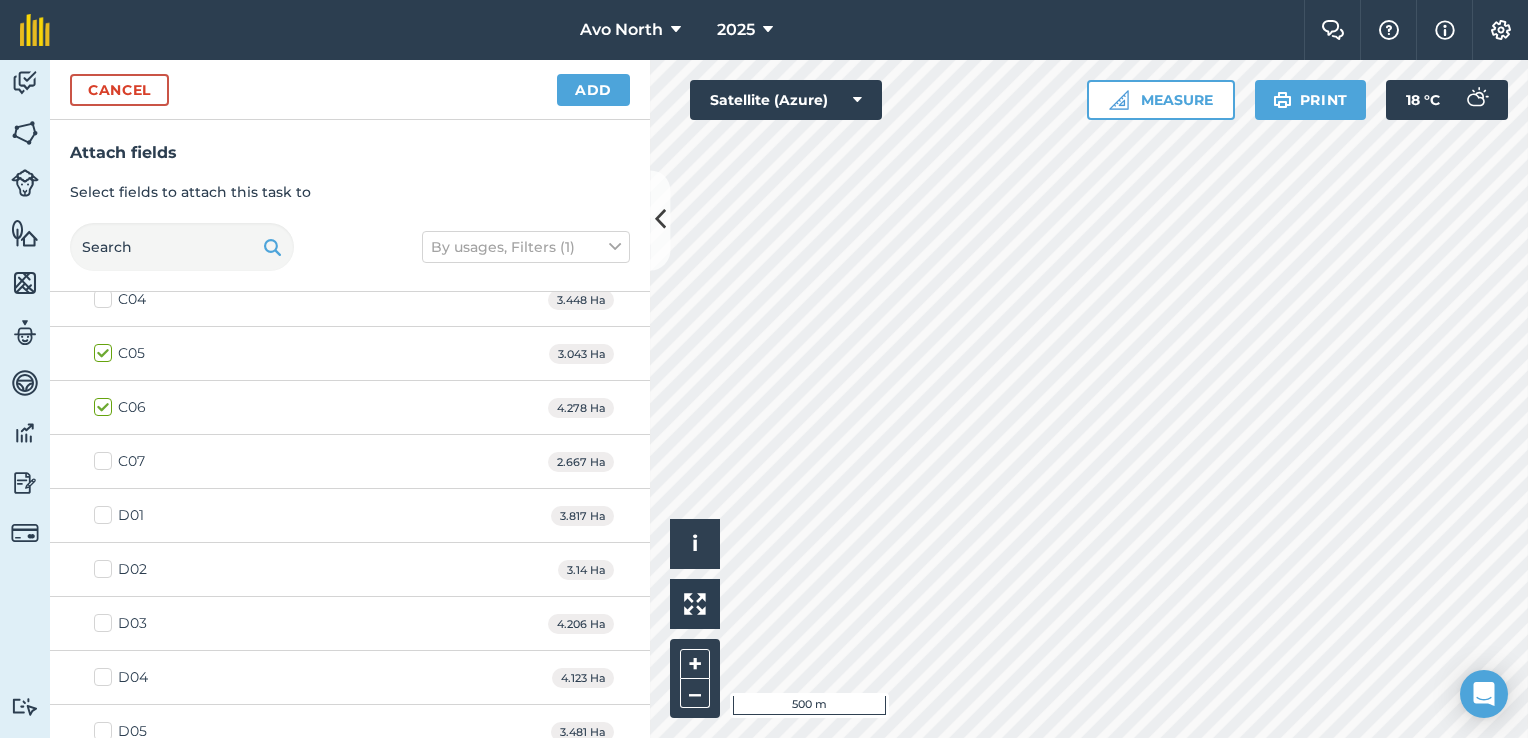 click on "C07" at bounding box center (119, 461) 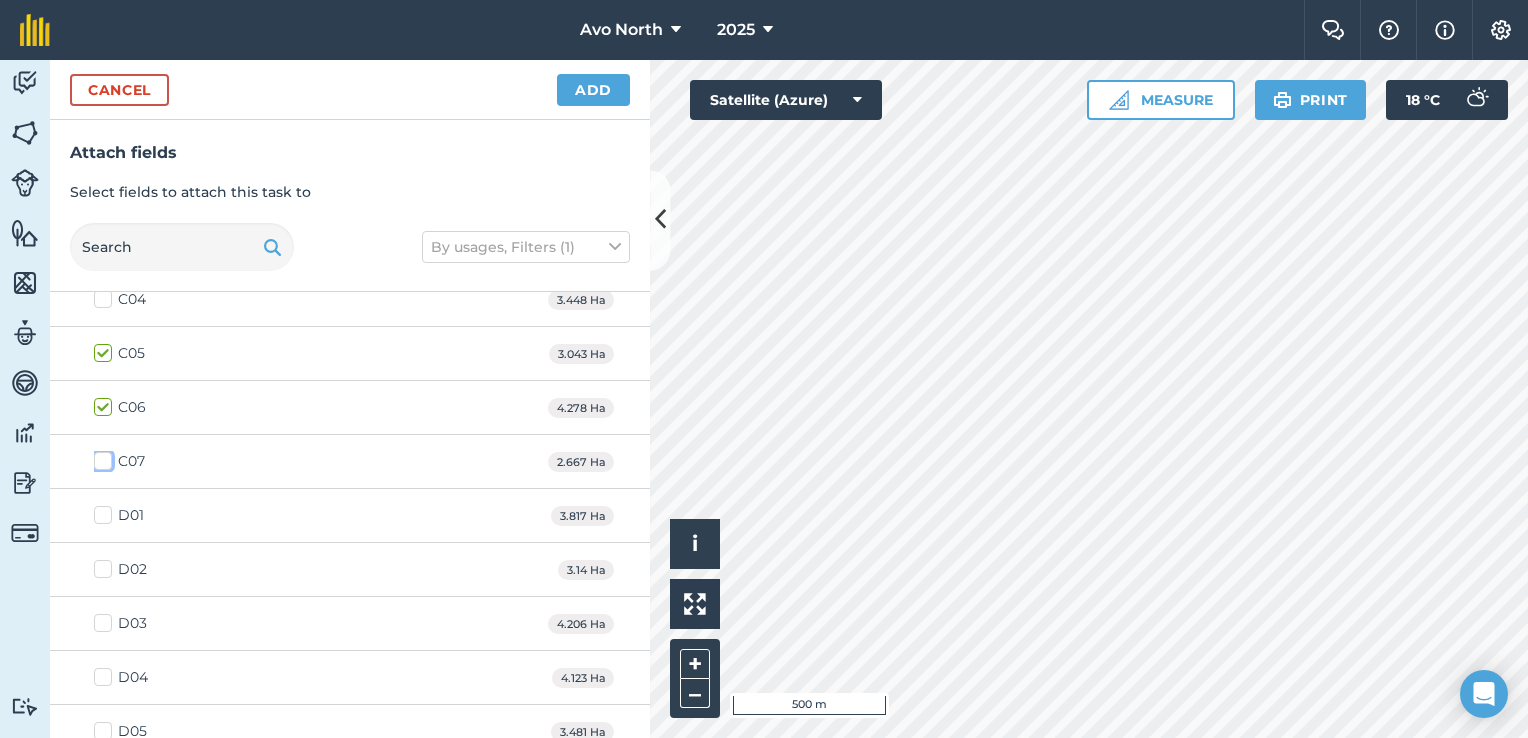 click on "C07" at bounding box center (100, 457) 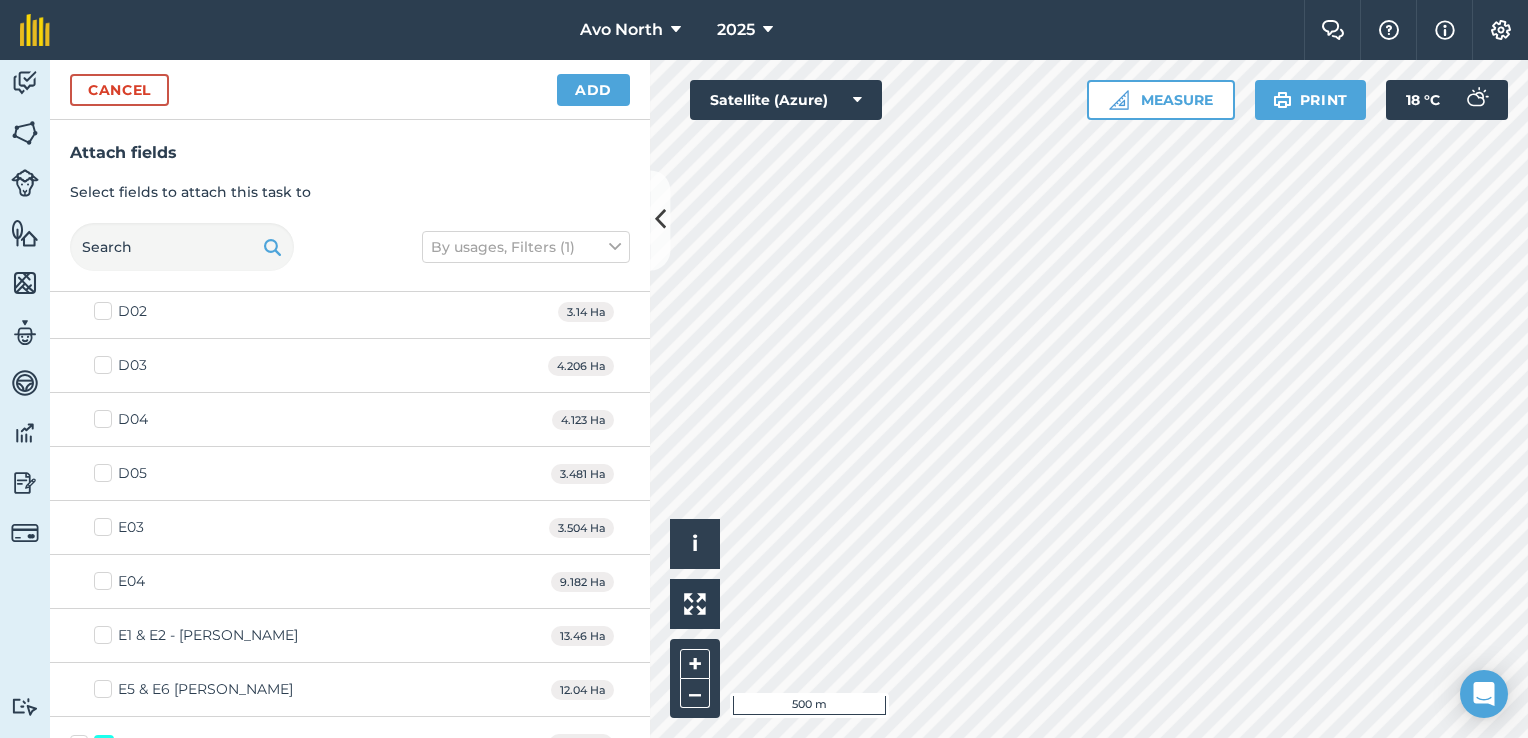 scroll, scrollTop: 1400, scrollLeft: 0, axis: vertical 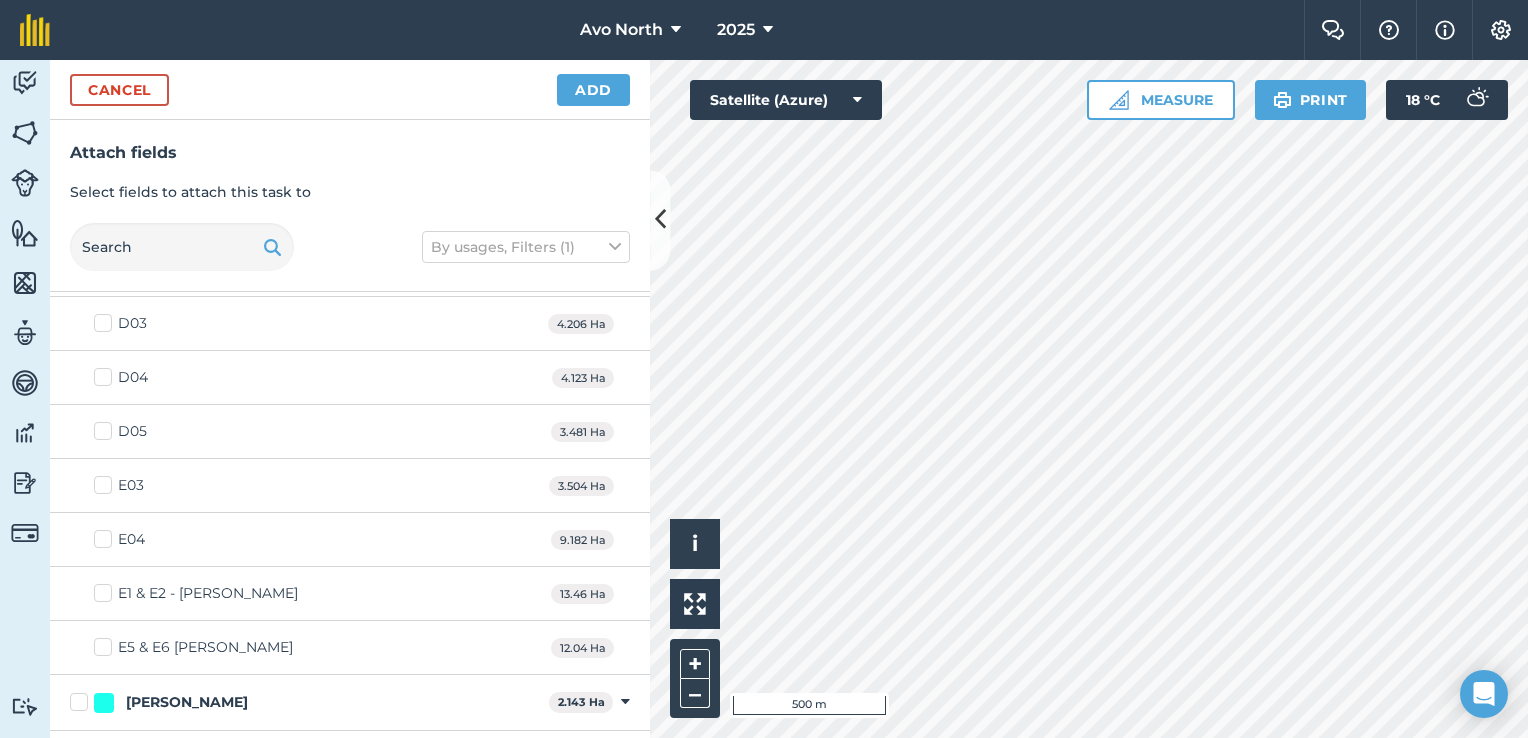 click on "D05" at bounding box center (120, 431) 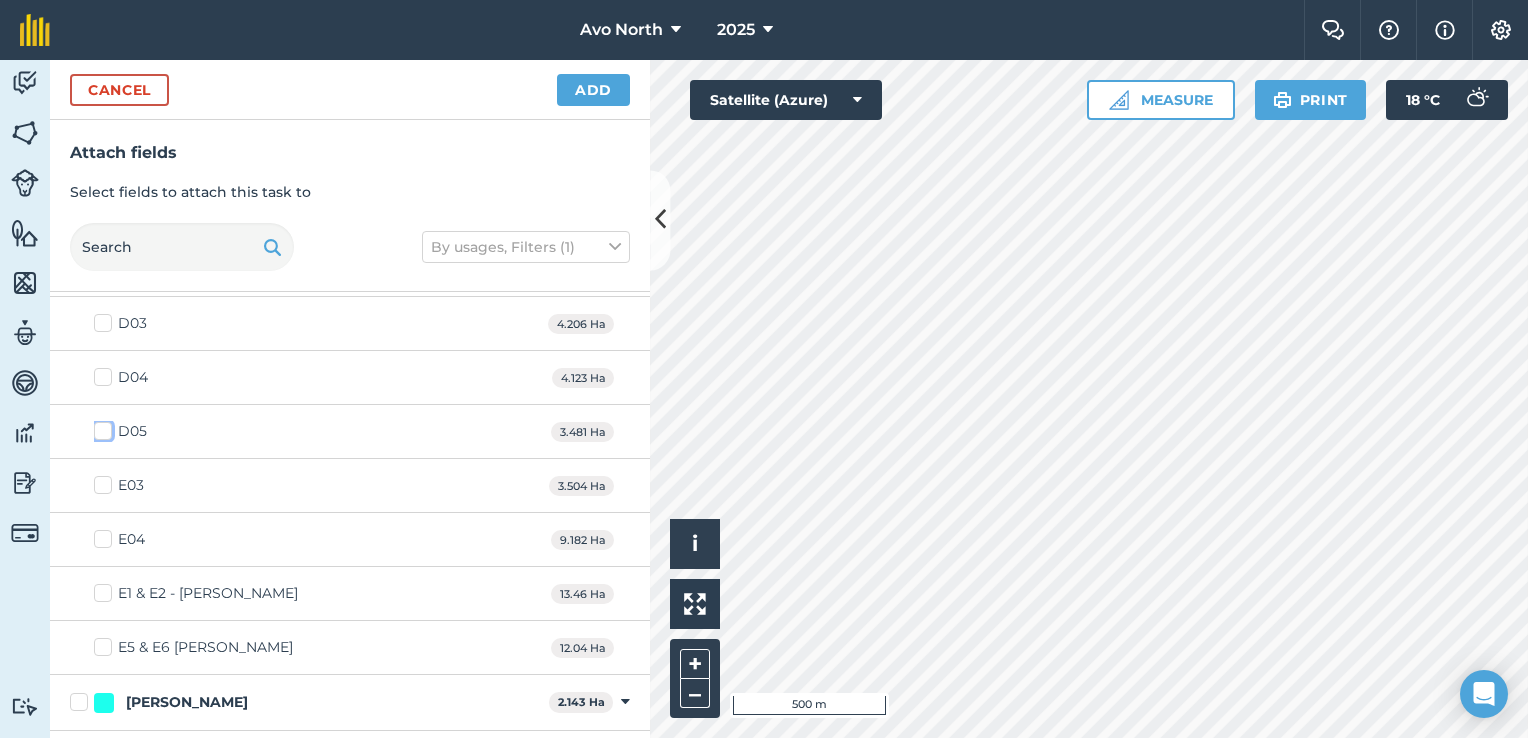 click on "D05" at bounding box center [100, 427] 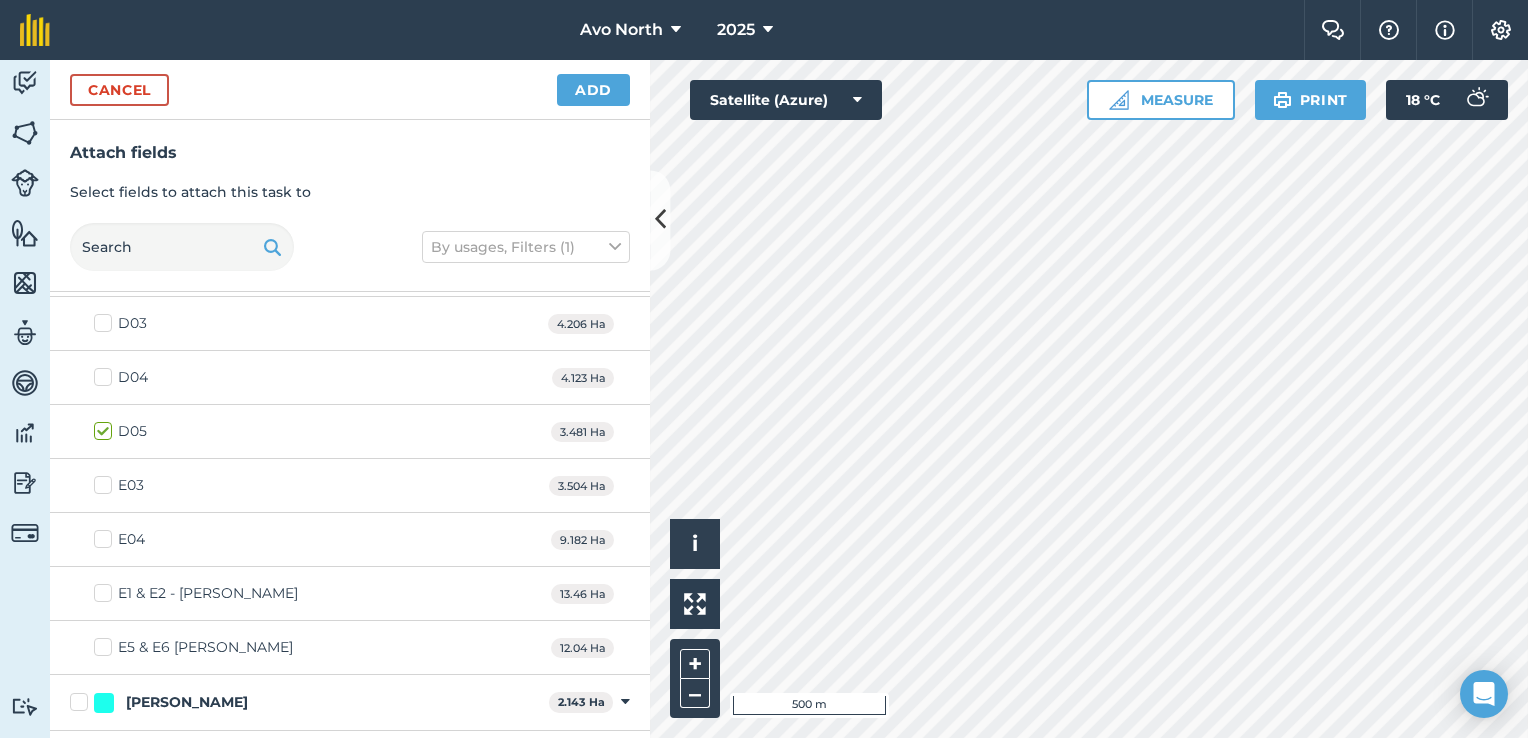 click on "E03" at bounding box center (119, 485) 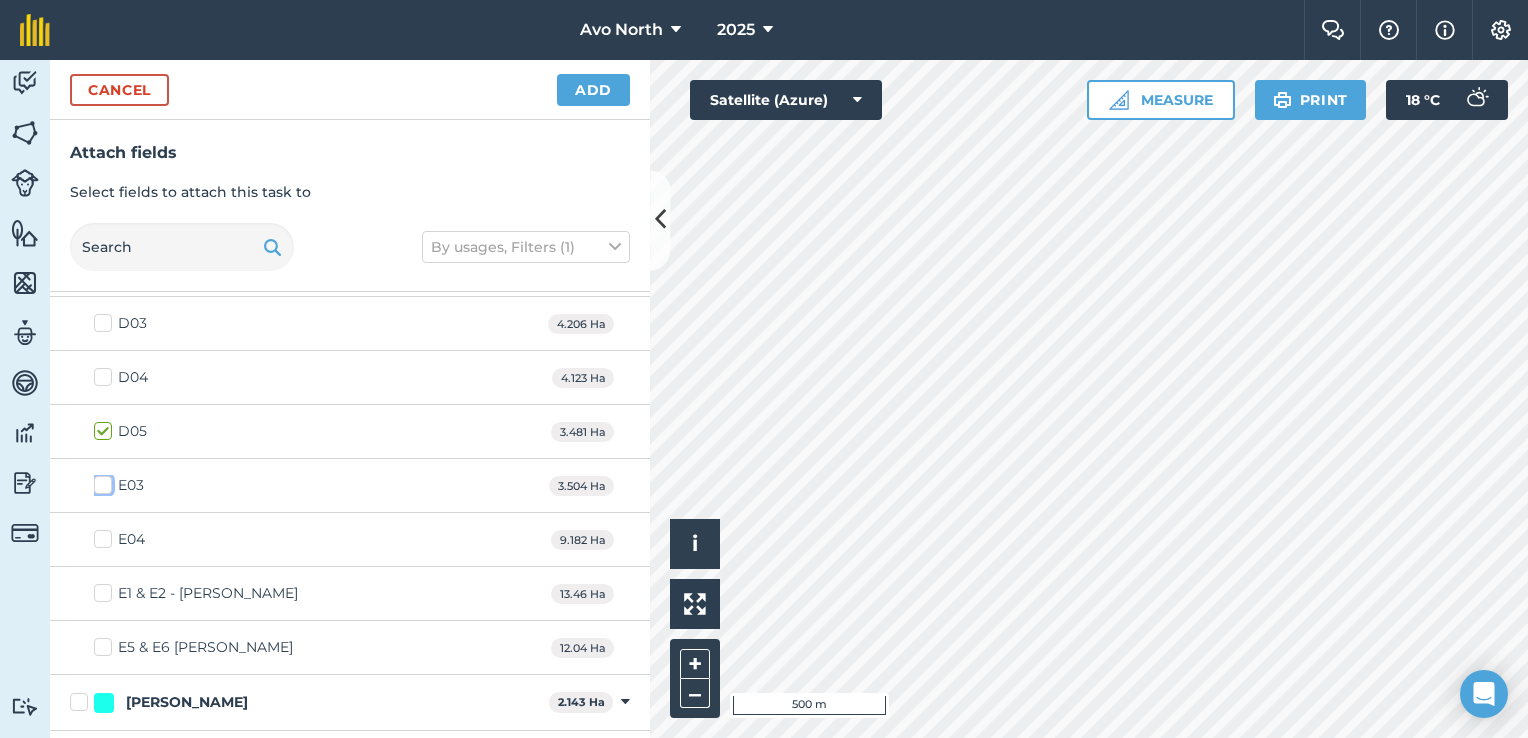 click on "E03" at bounding box center [100, 481] 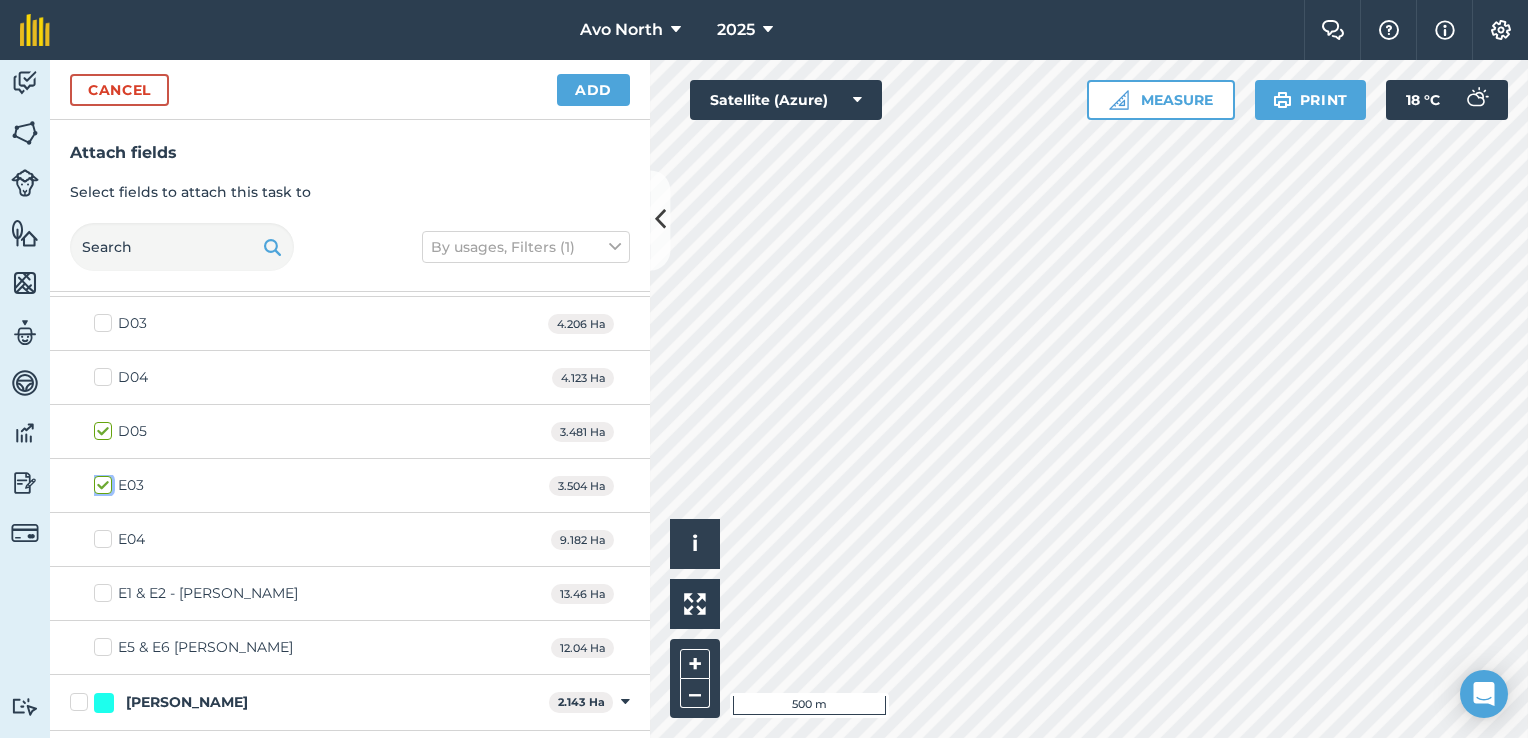 checkbox on "true" 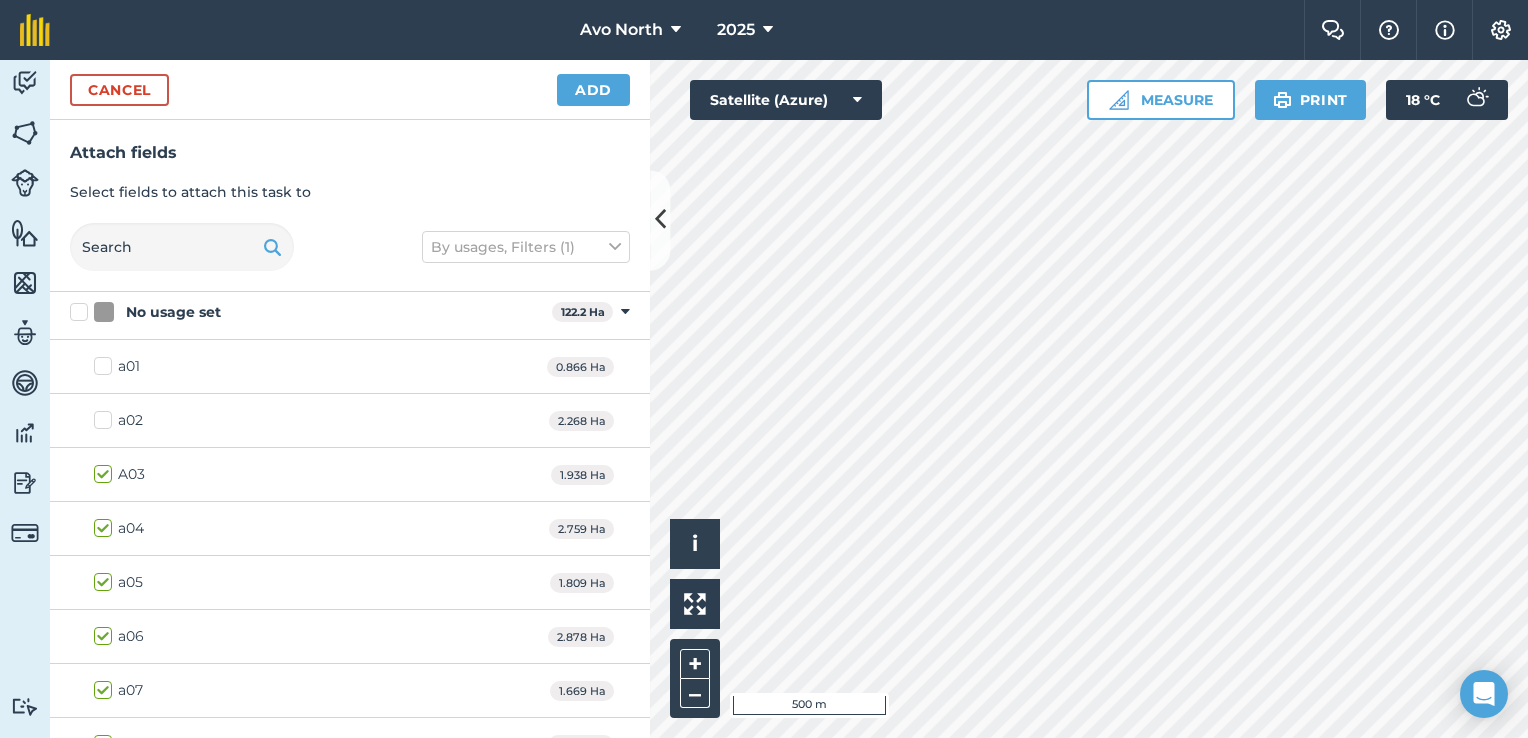 scroll, scrollTop: 0, scrollLeft: 0, axis: both 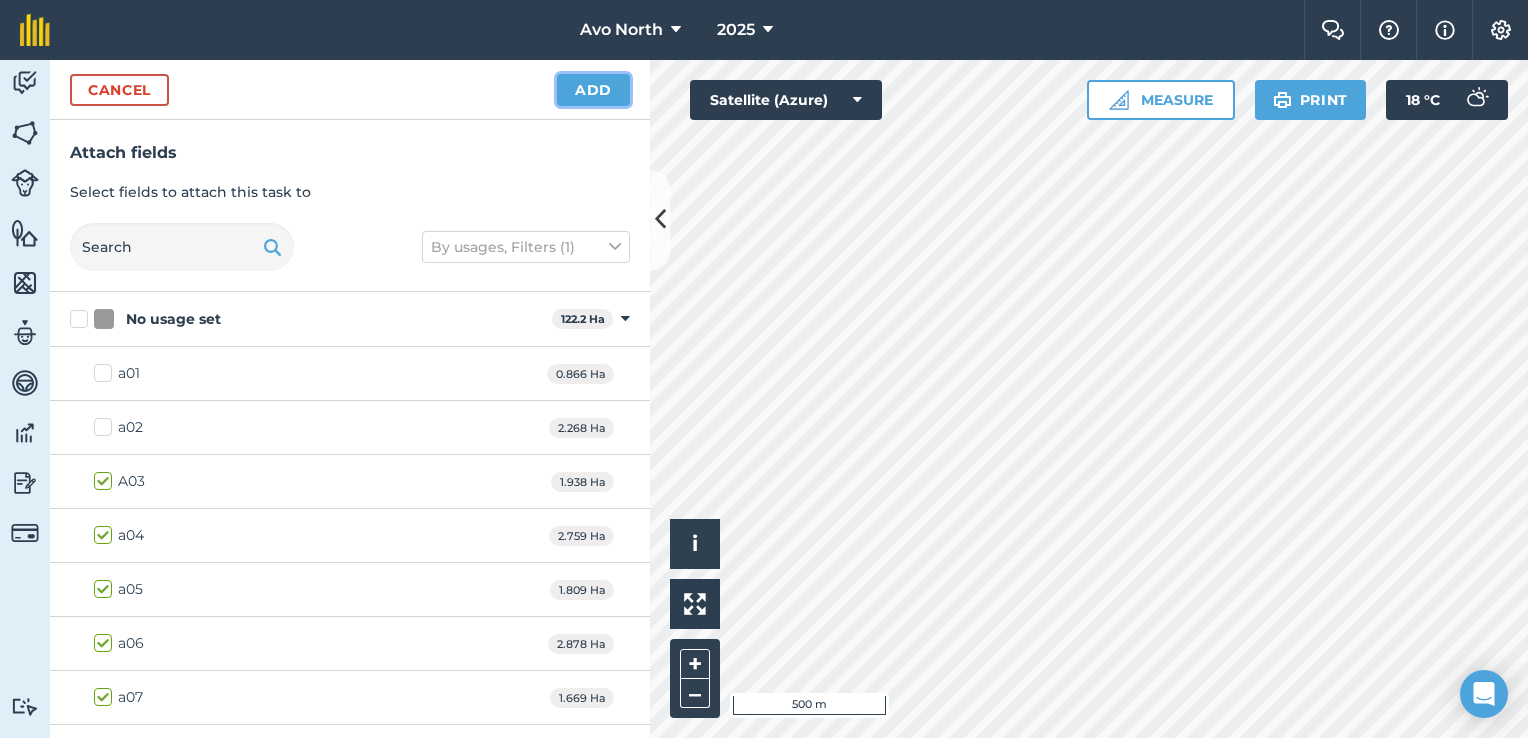 click on "Add" at bounding box center (593, 90) 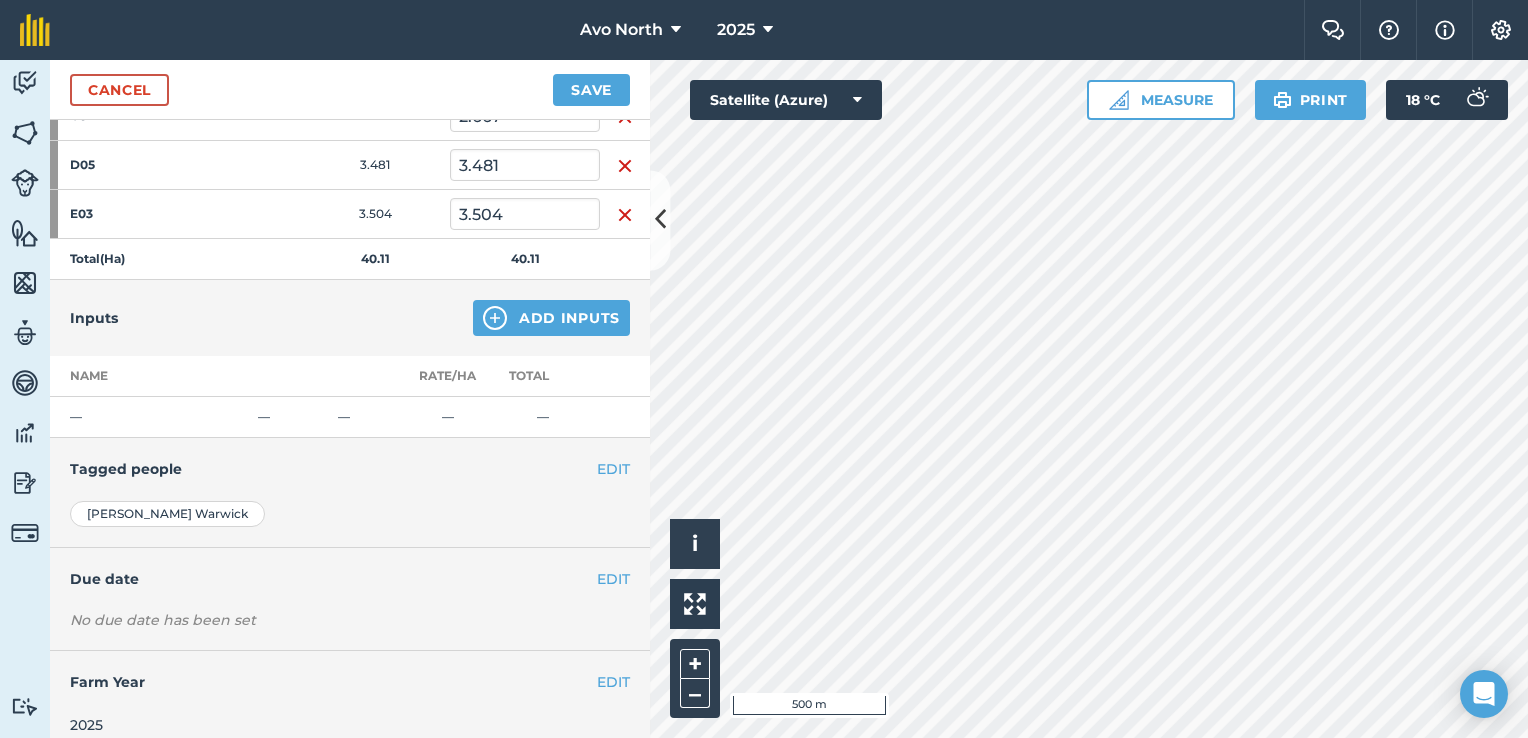 scroll, scrollTop: 1000, scrollLeft: 0, axis: vertical 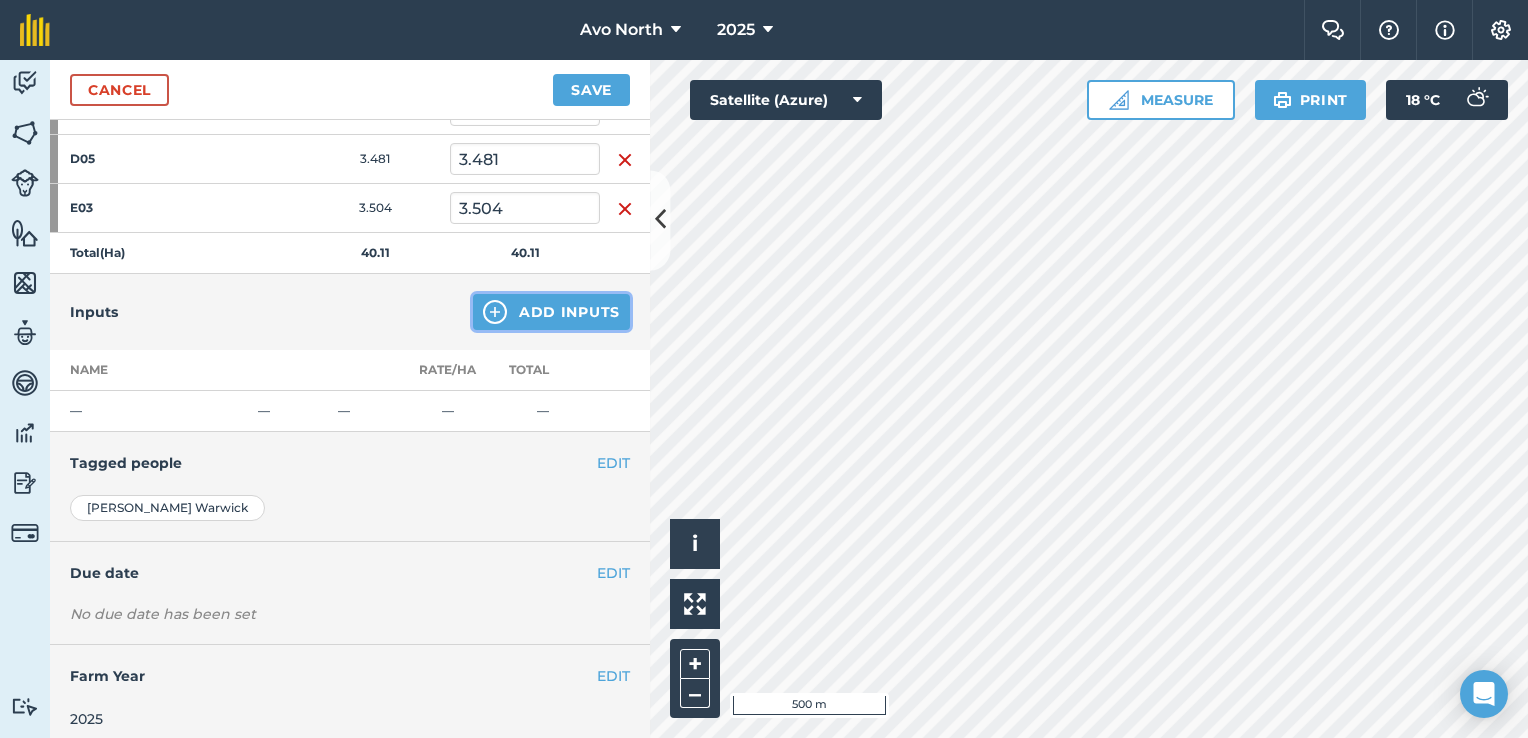 click at bounding box center (495, 312) 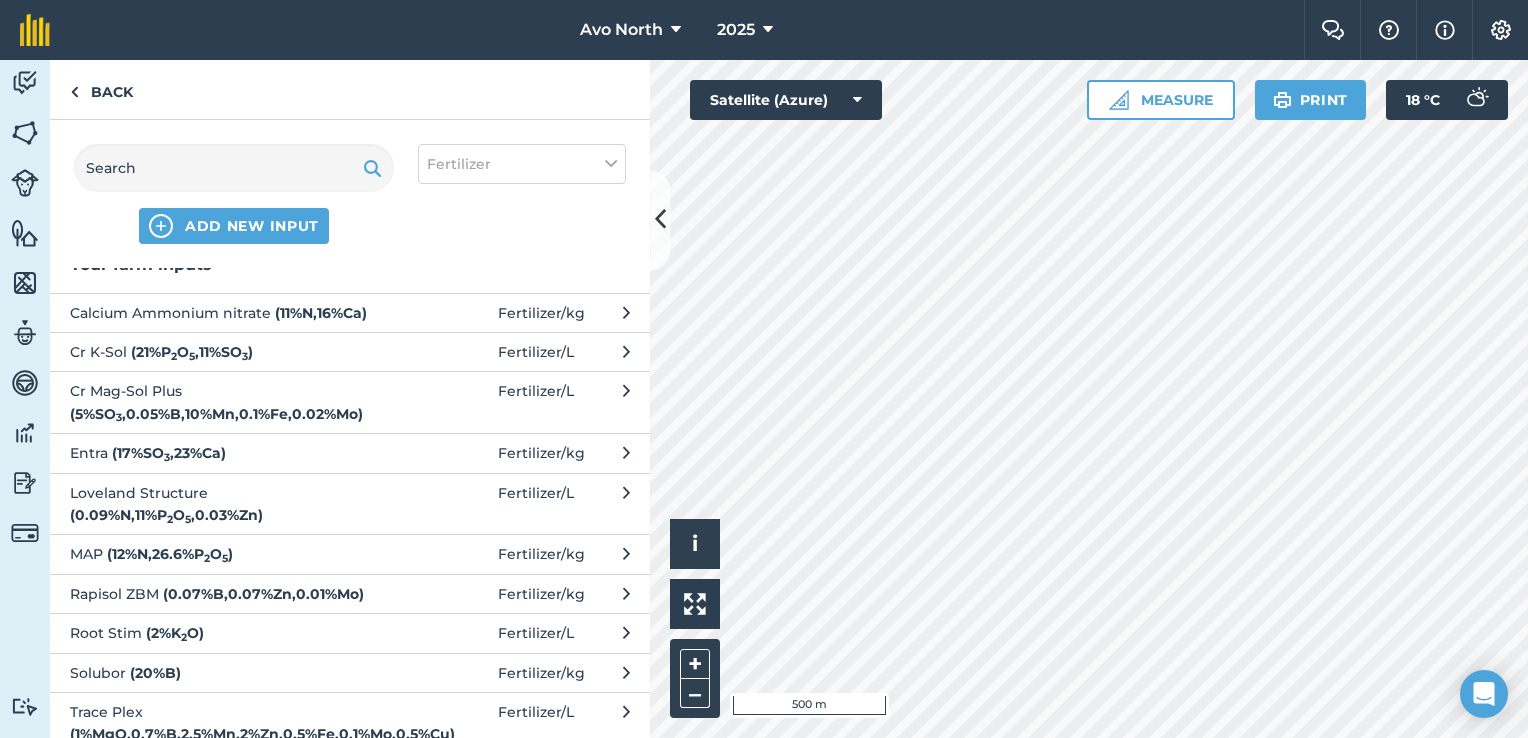 scroll, scrollTop: 0, scrollLeft: 0, axis: both 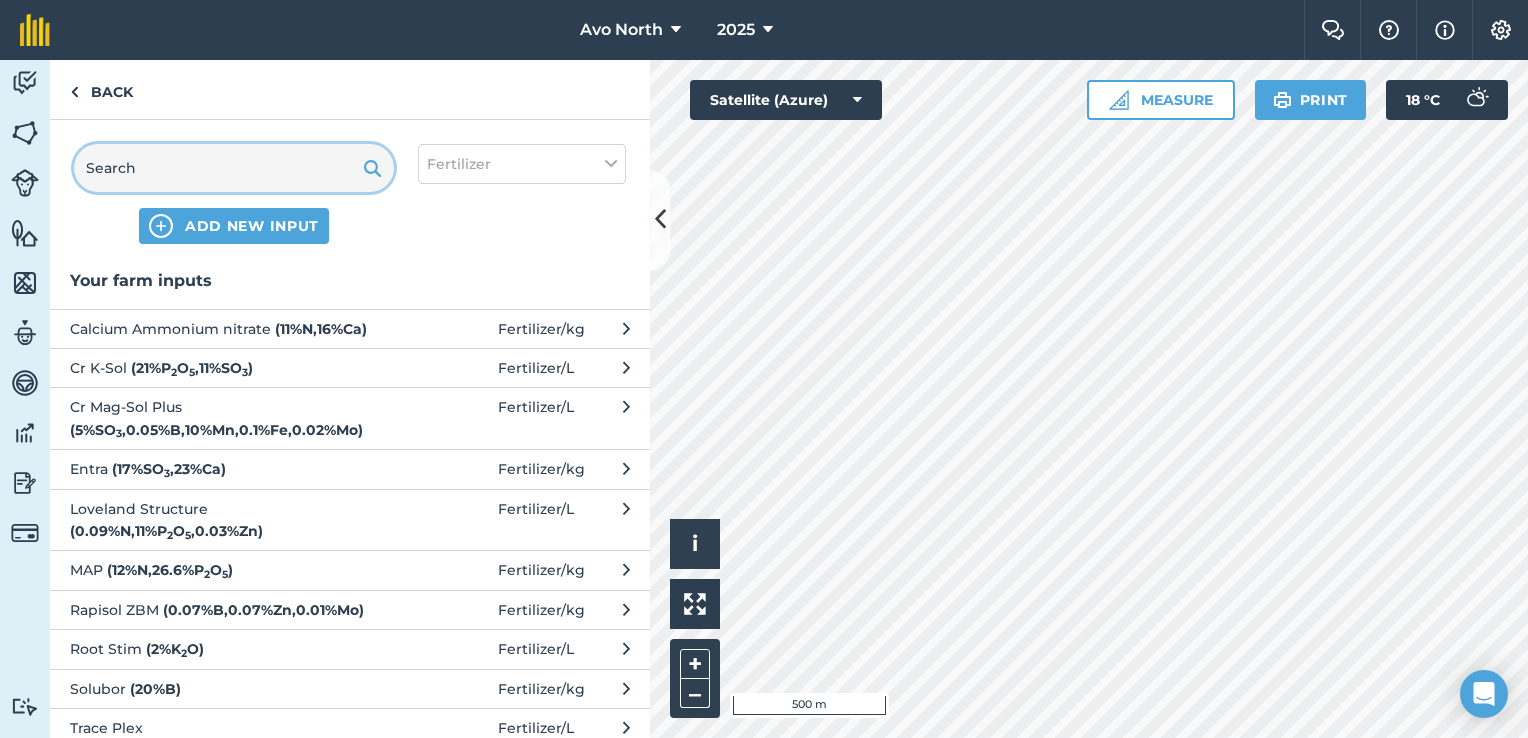 click at bounding box center (234, 168) 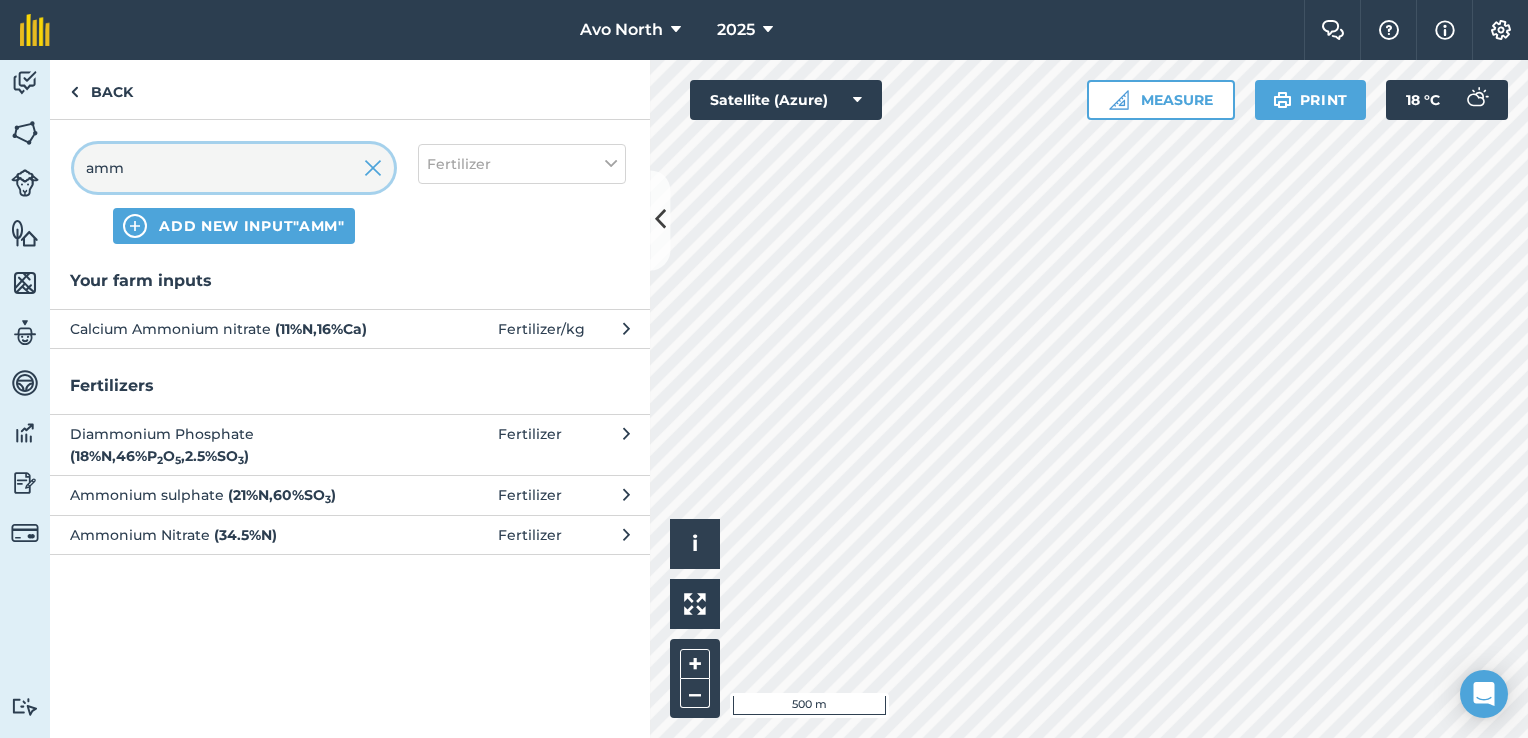 type on "amm" 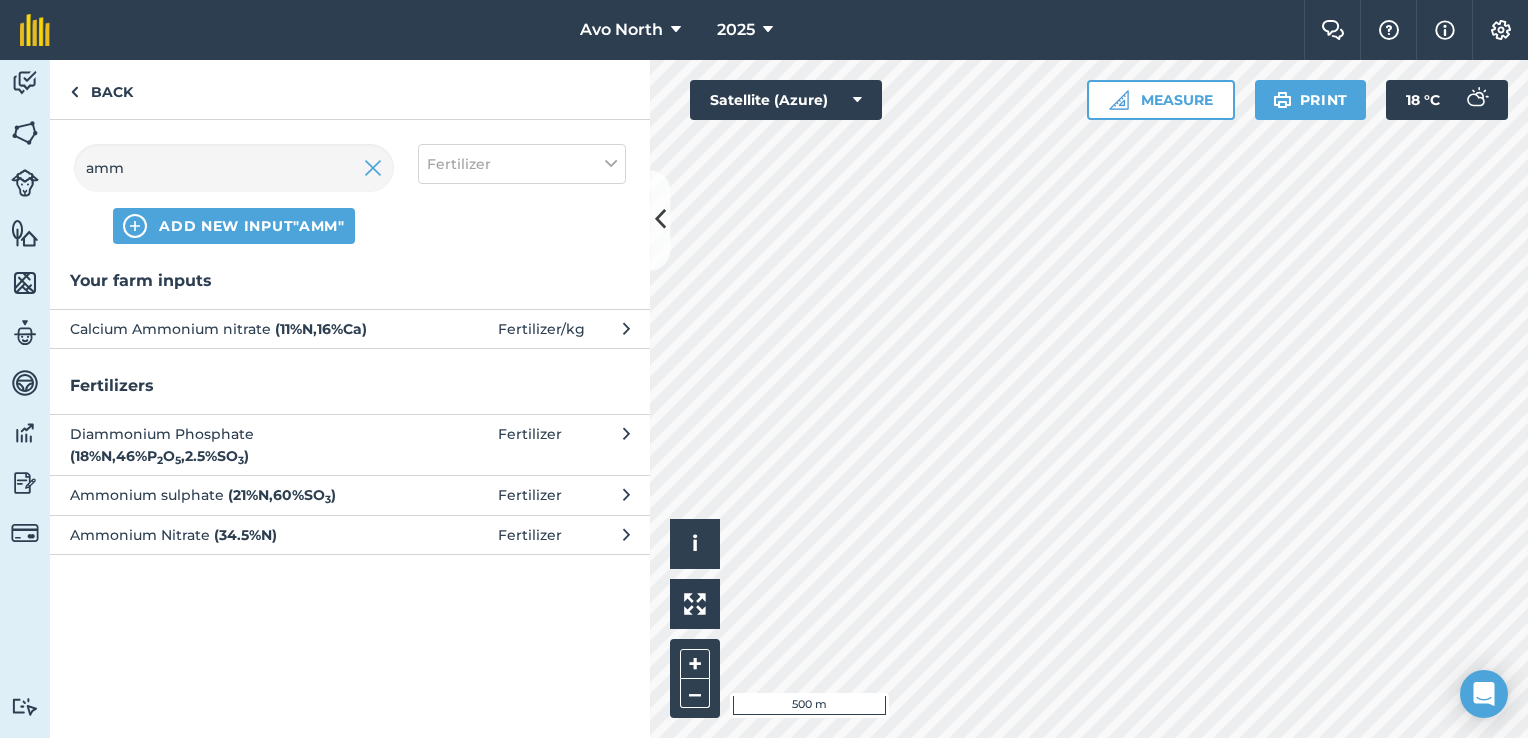 click on "Ammonium sulphate   ( 21 %  N ,  60 %  SO 3 )" at bounding box center [233, 495] 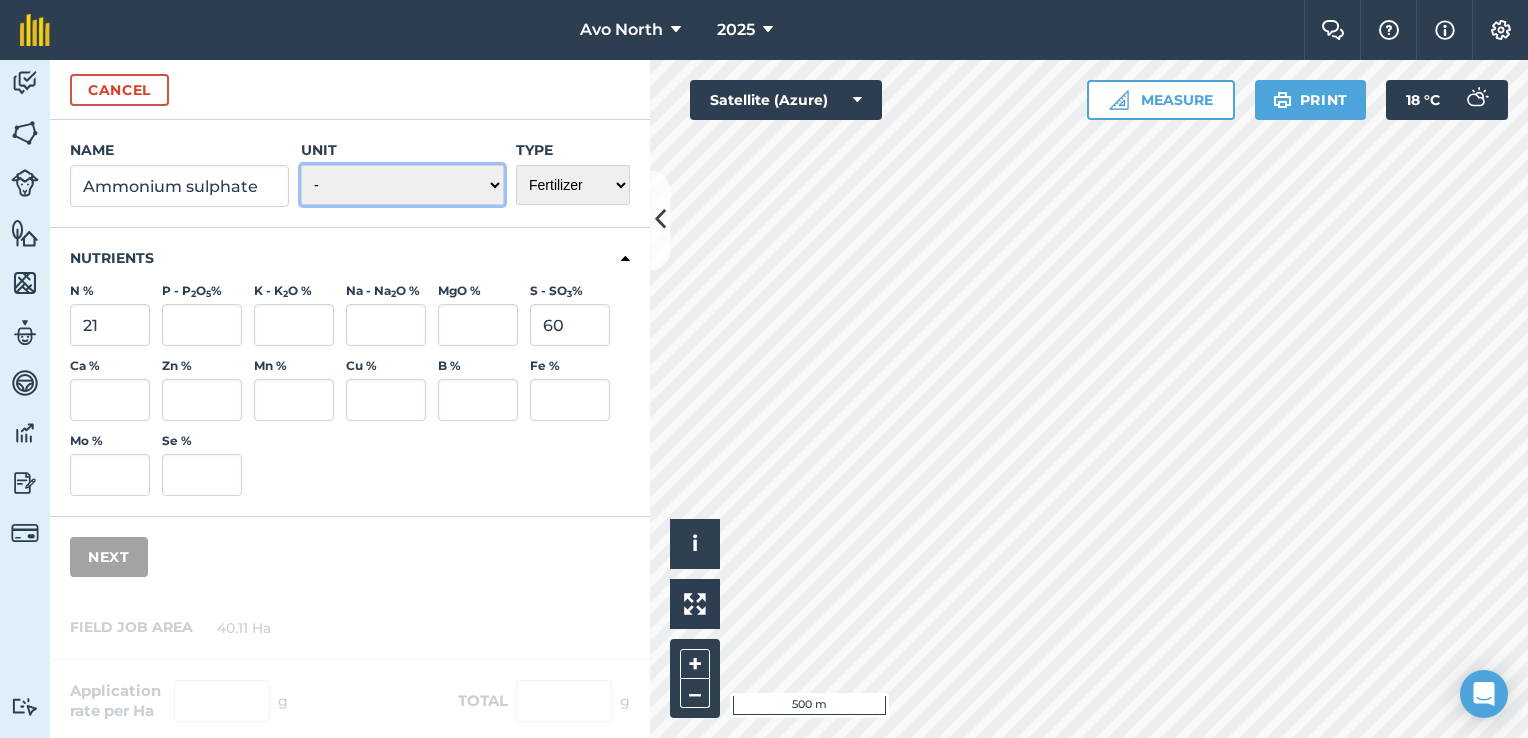 click on "- Grams/g Kilograms/kg Metric tonnes/t Millilitres/ml Litres/L Ounces/oz Pounds/lb Imperial tons/t Fluid ounces/fl oz Gallons/gal Count Cubic Meter/m3 Pint/pt Quart/qt Megalitre/ML unit_type_hundred_weight" at bounding box center (402, 185) 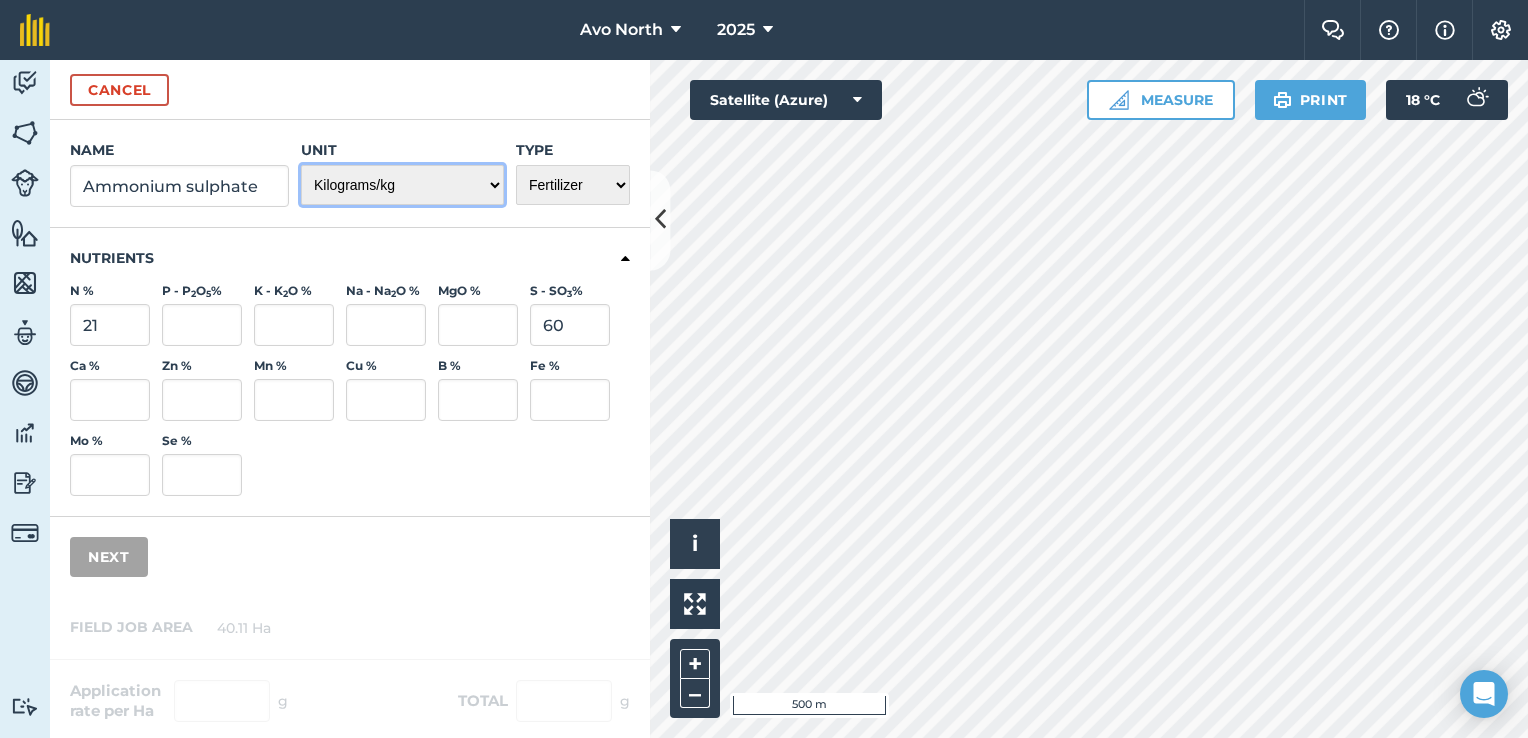 click on "- Grams/g Kilograms/kg Metric tonnes/t Millilitres/ml Litres/L Ounces/oz Pounds/lb Imperial tons/t Fluid ounces/fl oz Gallons/gal Count Cubic Meter/m3 Pint/pt Quart/qt Megalitre/ML unit_type_hundred_weight" at bounding box center [402, 185] 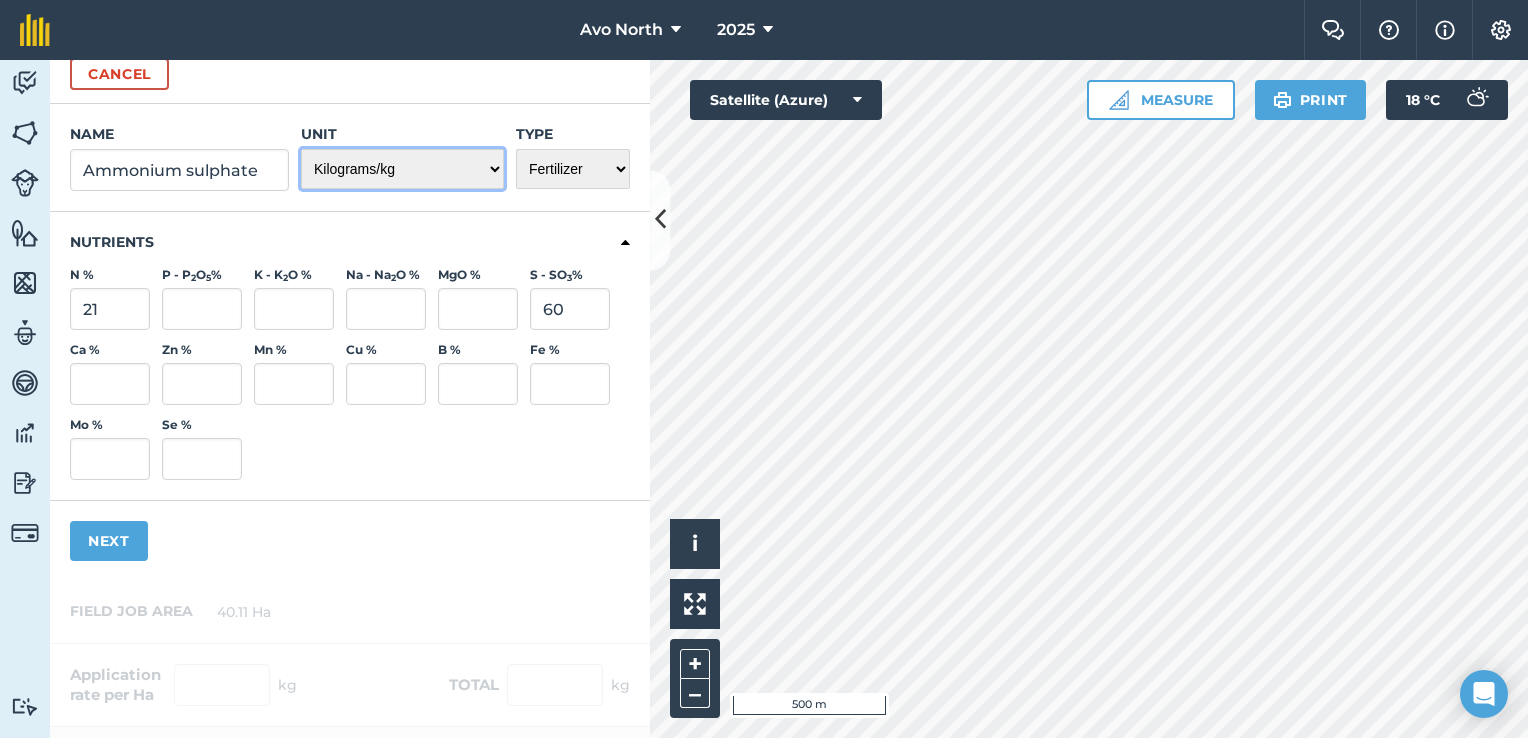 scroll, scrollTop: 0, scrollLeft: 0, axis: both 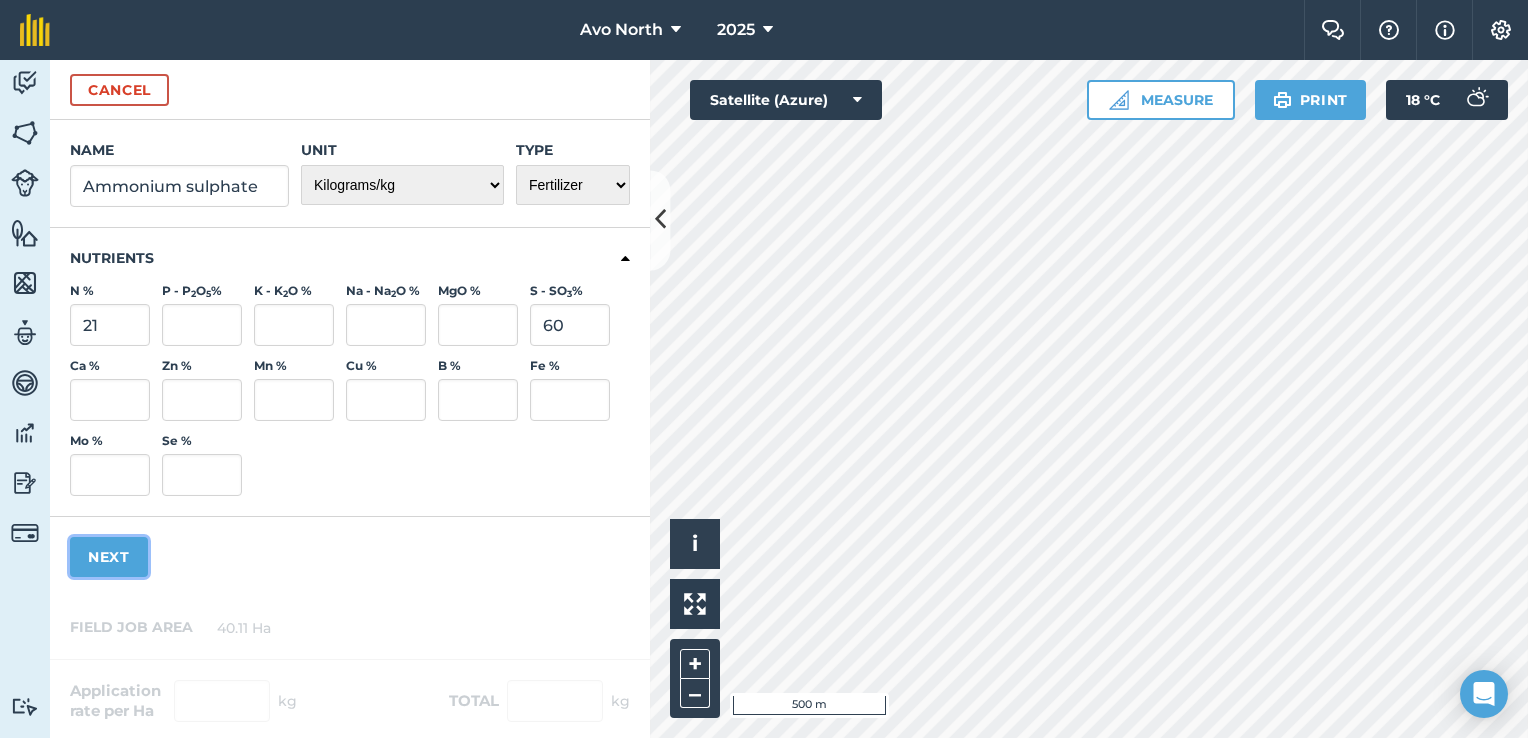 click on "Next" at bounding box center (109, 557) 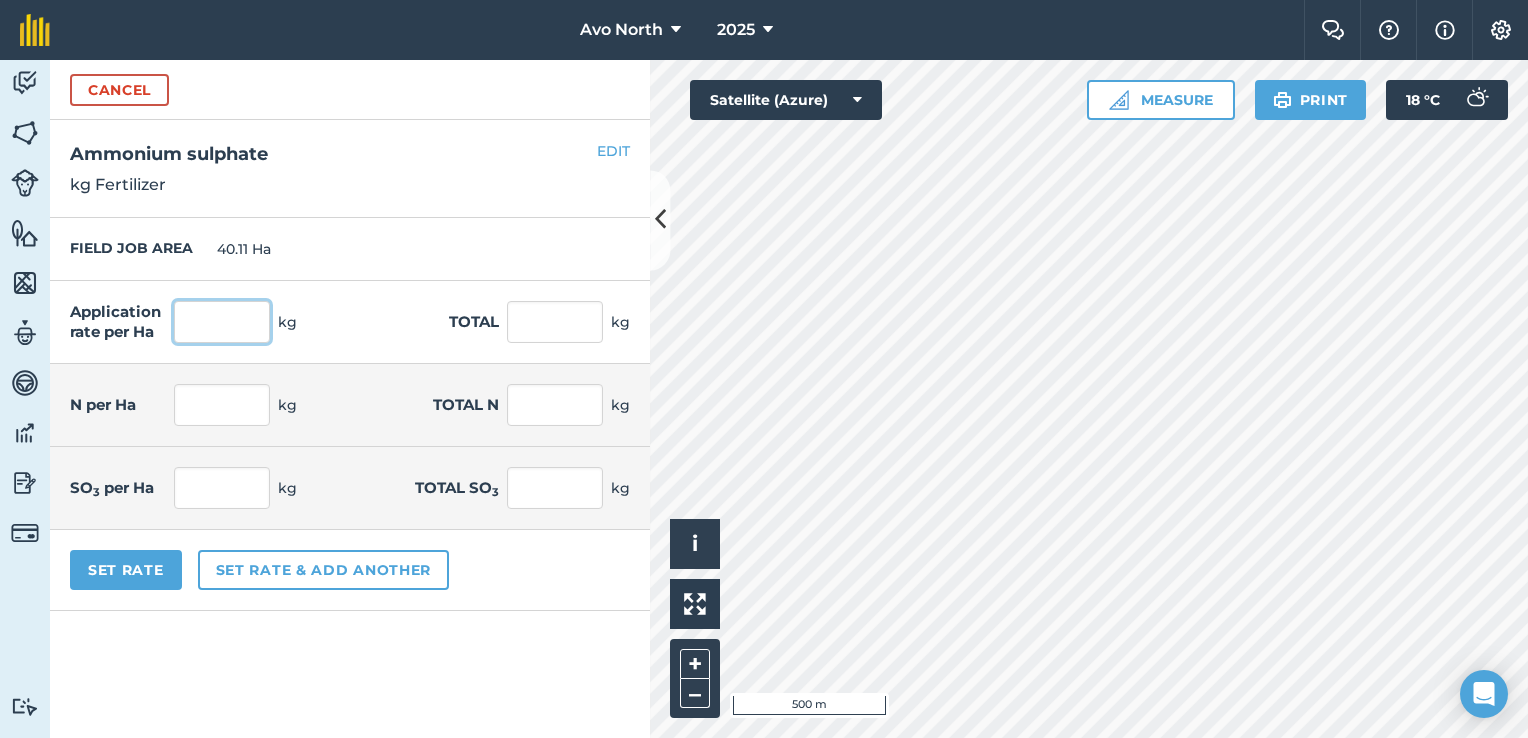 click at bounding box center (222, 322) 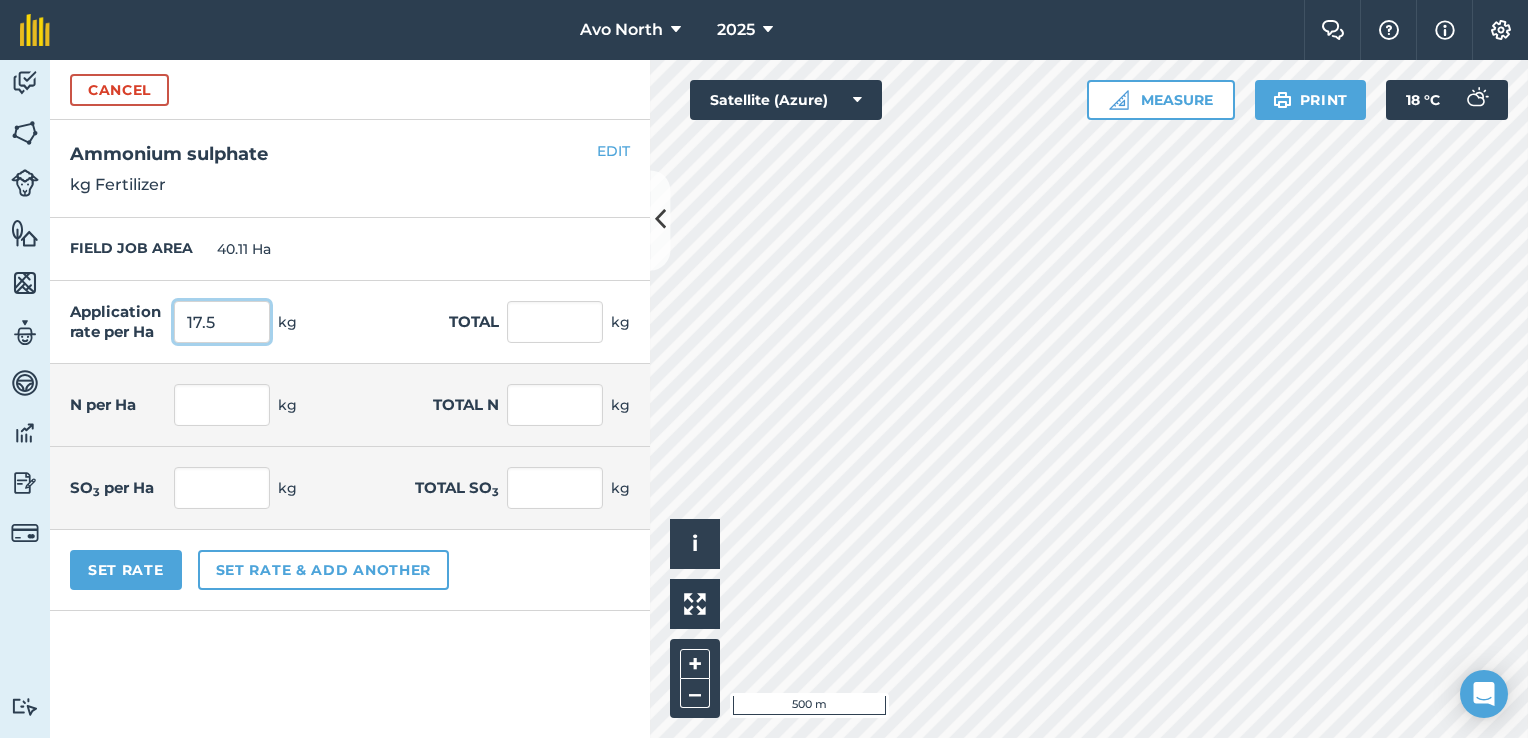 type on "17.5" 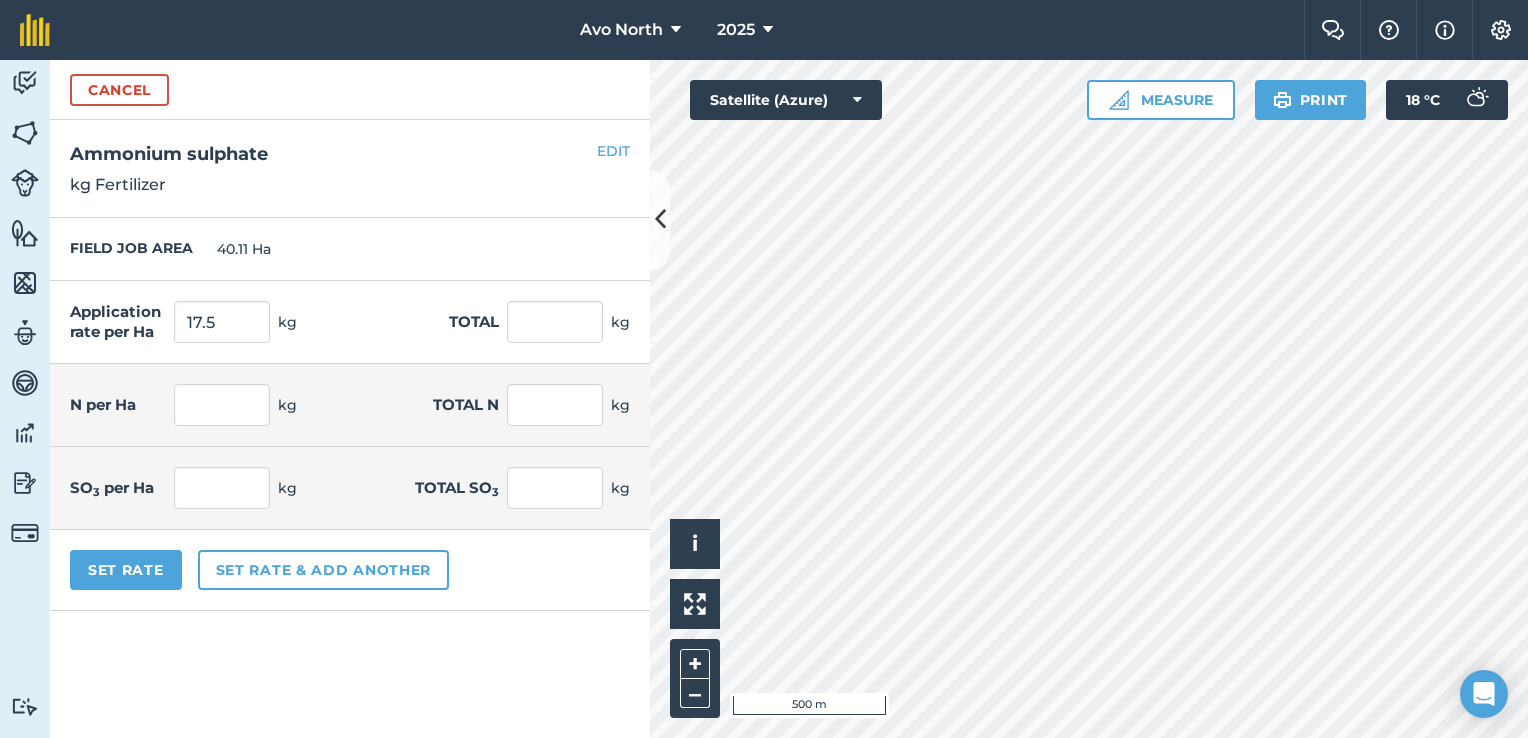 type on "701.925" 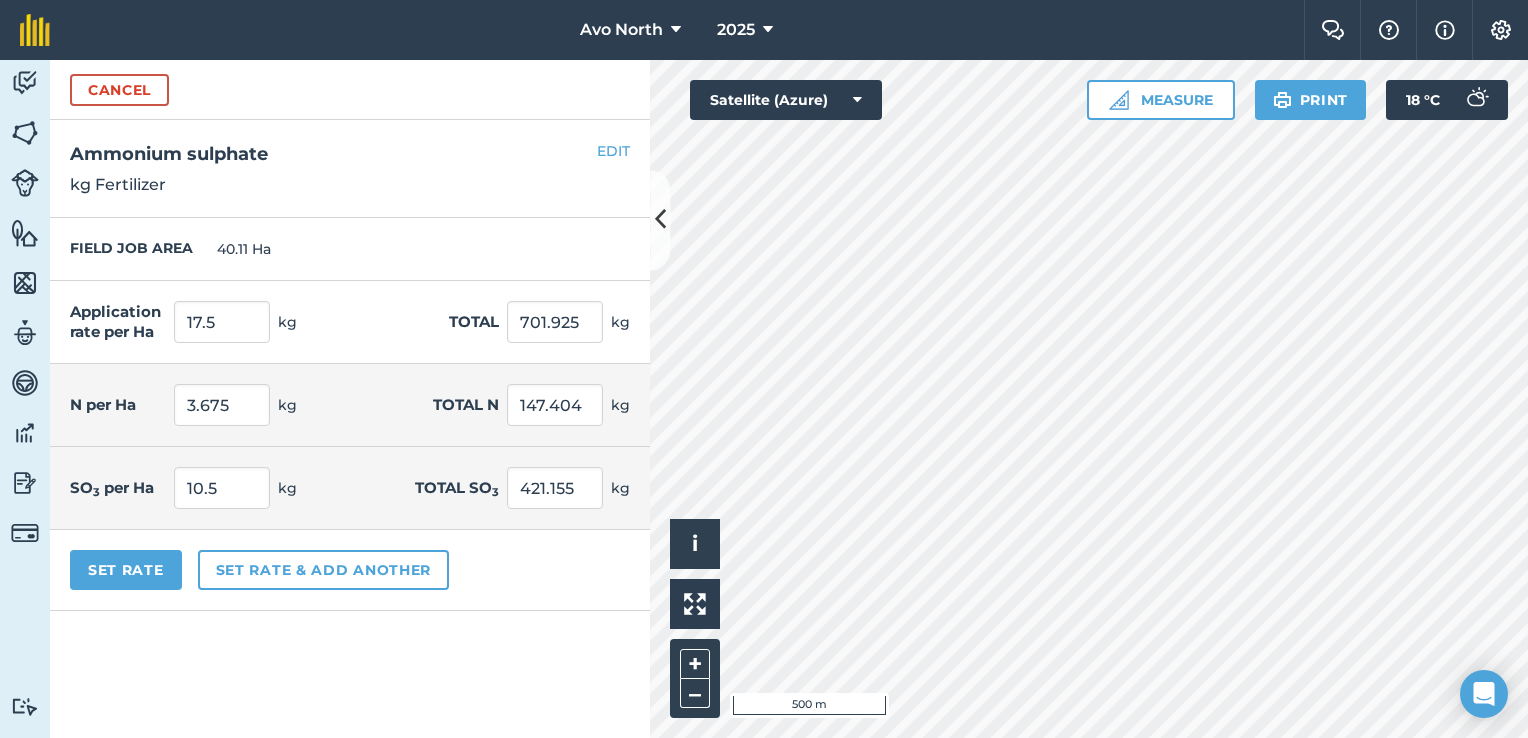 click on "FIELD JOB AREA 40.11   Ha" at bounding box center [350, 249] 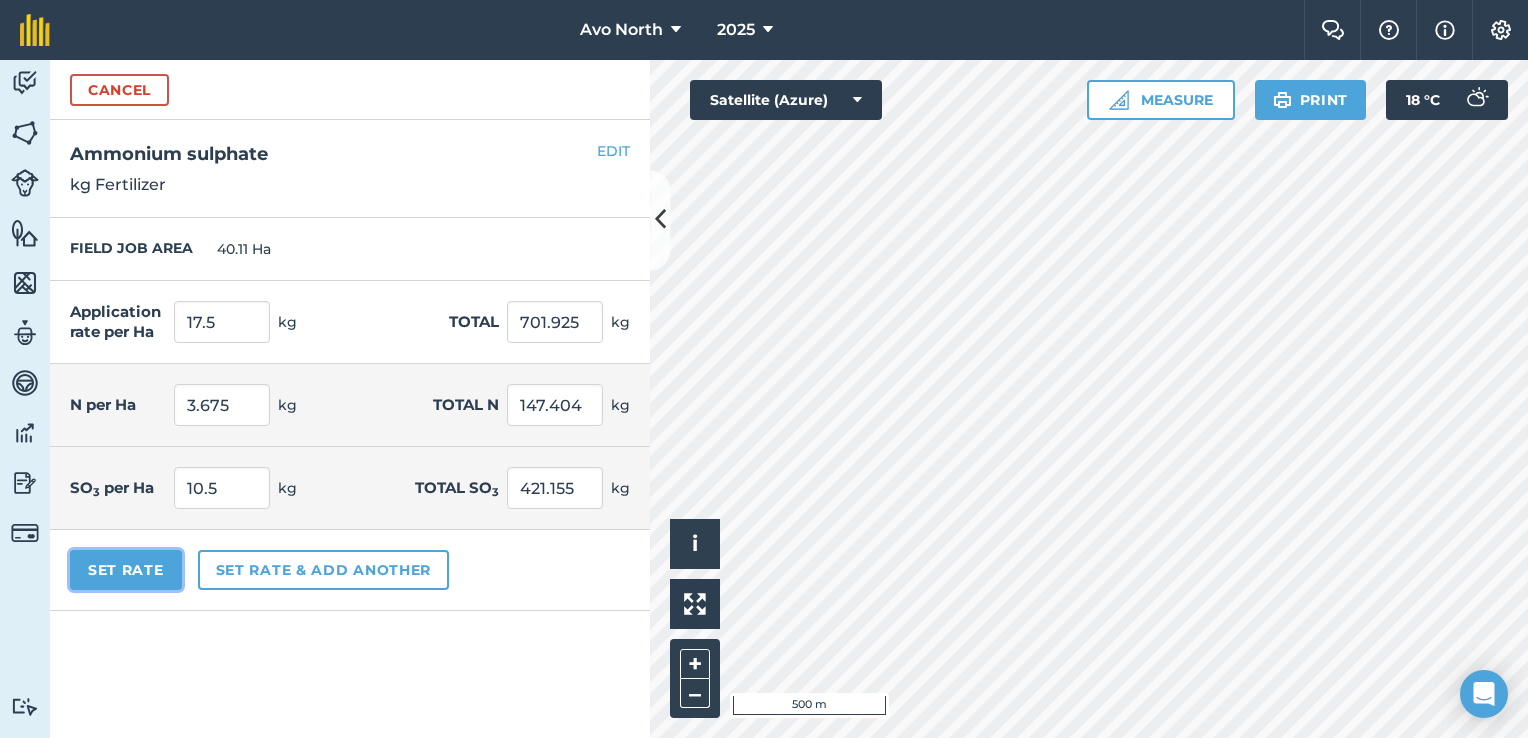 click on "Set Rate" at bounding box center [126, 570] 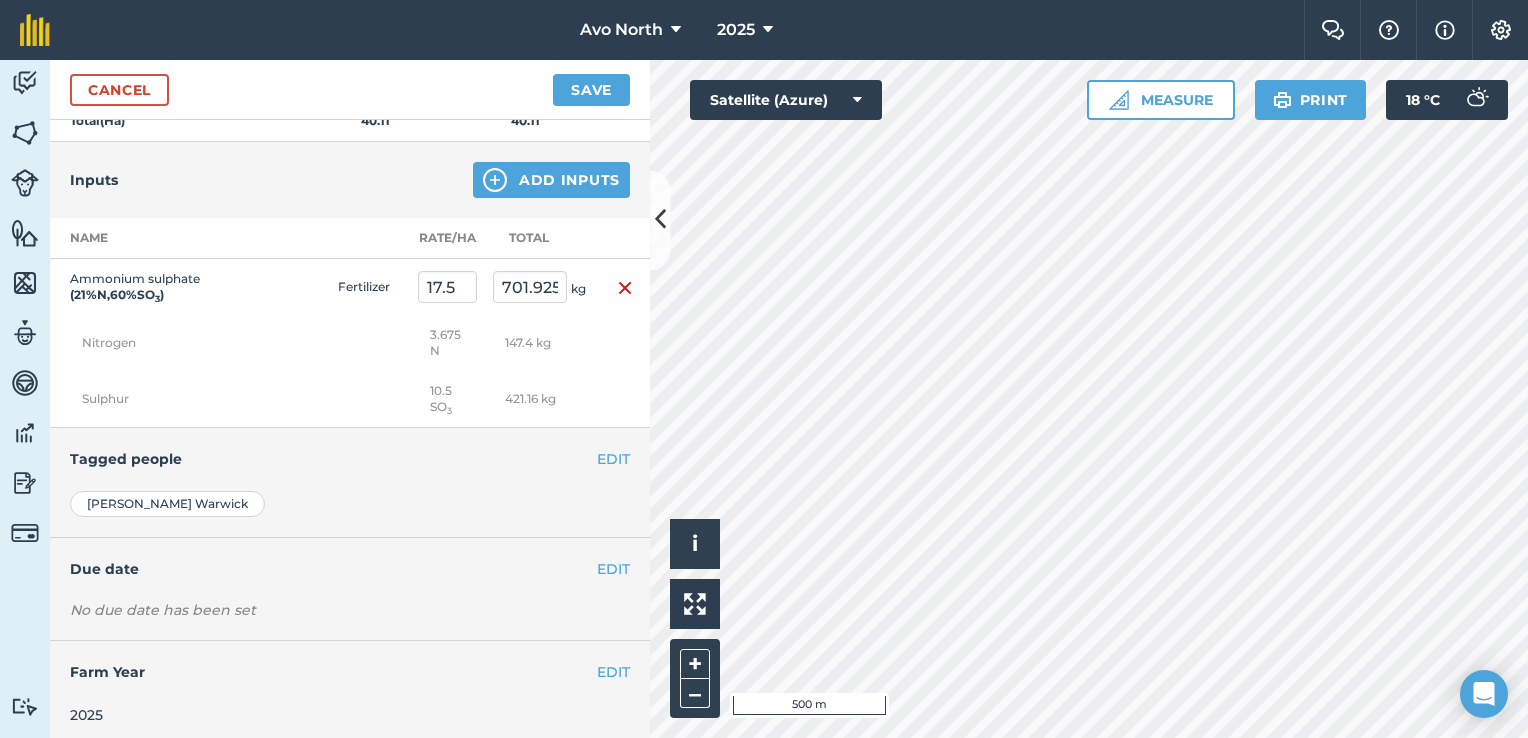 scroll, scrollTop: 1133, scrollLeft: 0, axis: vertical 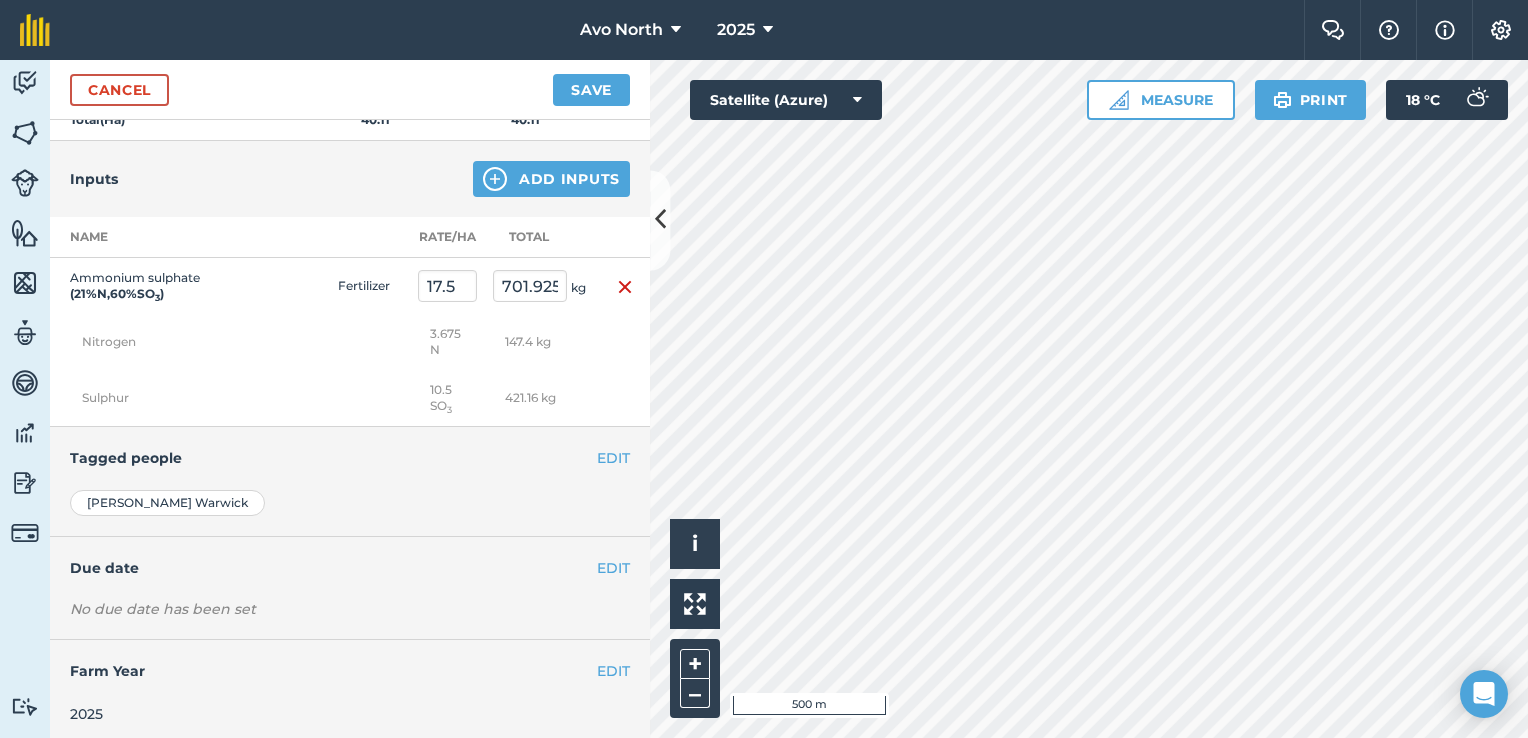 click on "No due date has been set" at bounding box center [350, 609] 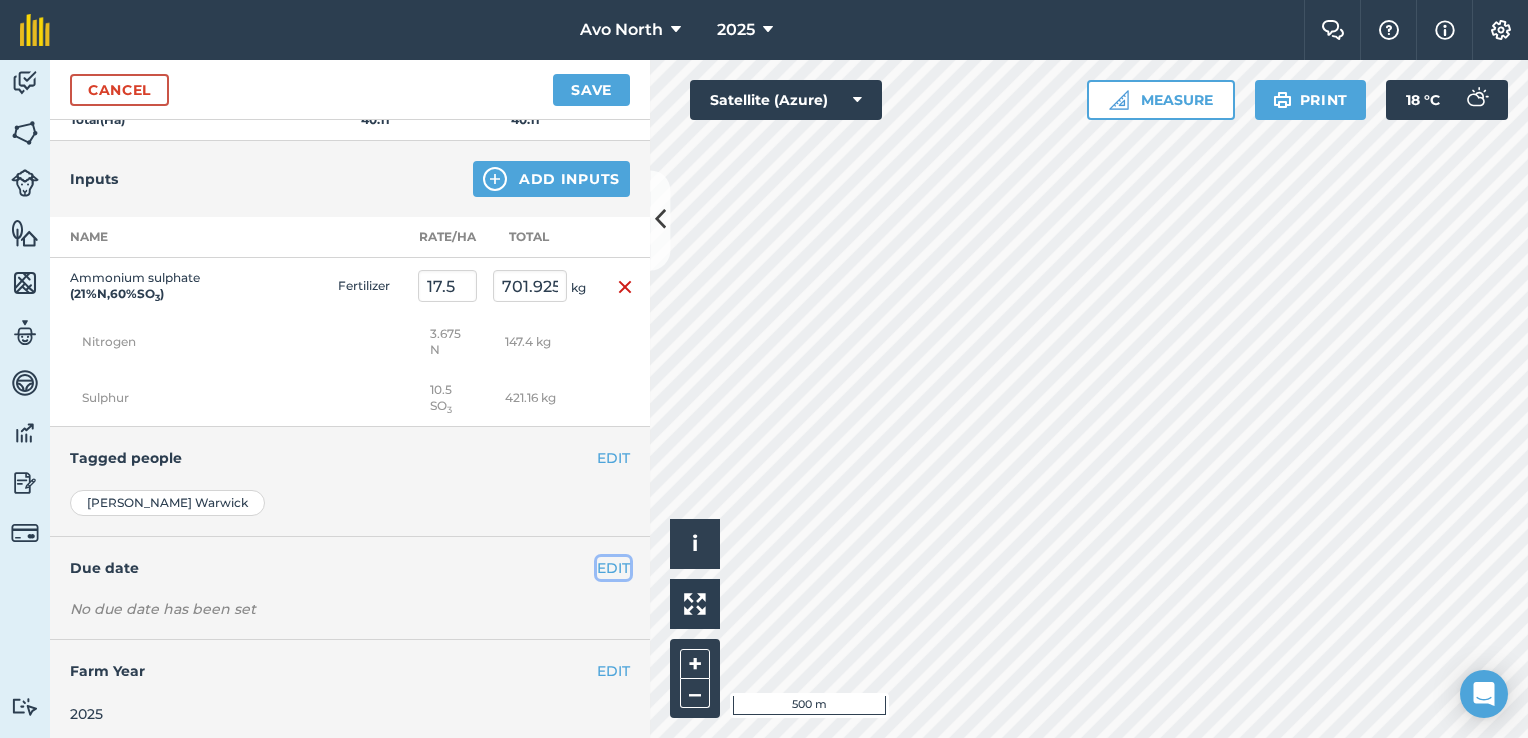 click on "EDIT" at bounding box center [613, 568] 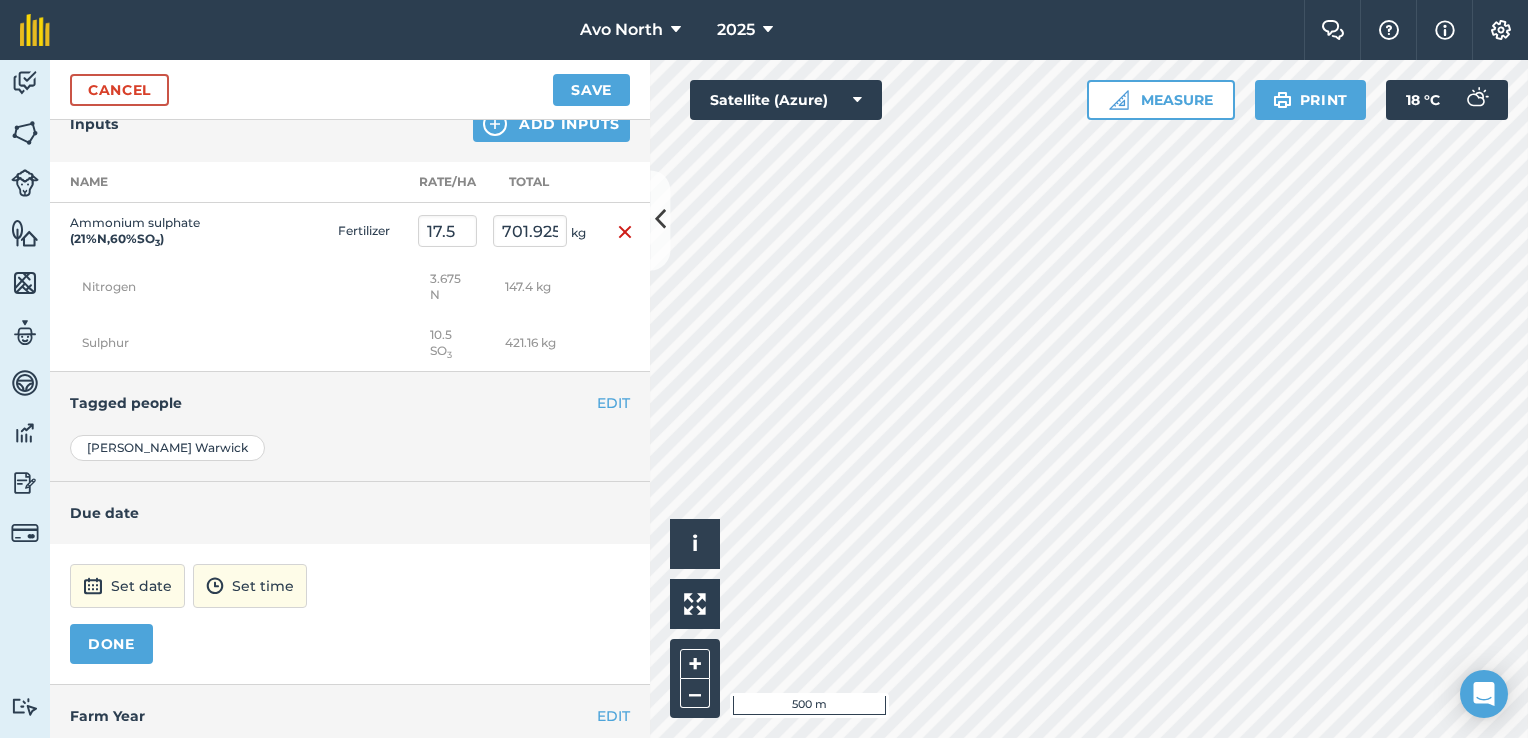 scroll, scrollTop: 1232, scrollLeft: 0, axis: vertical 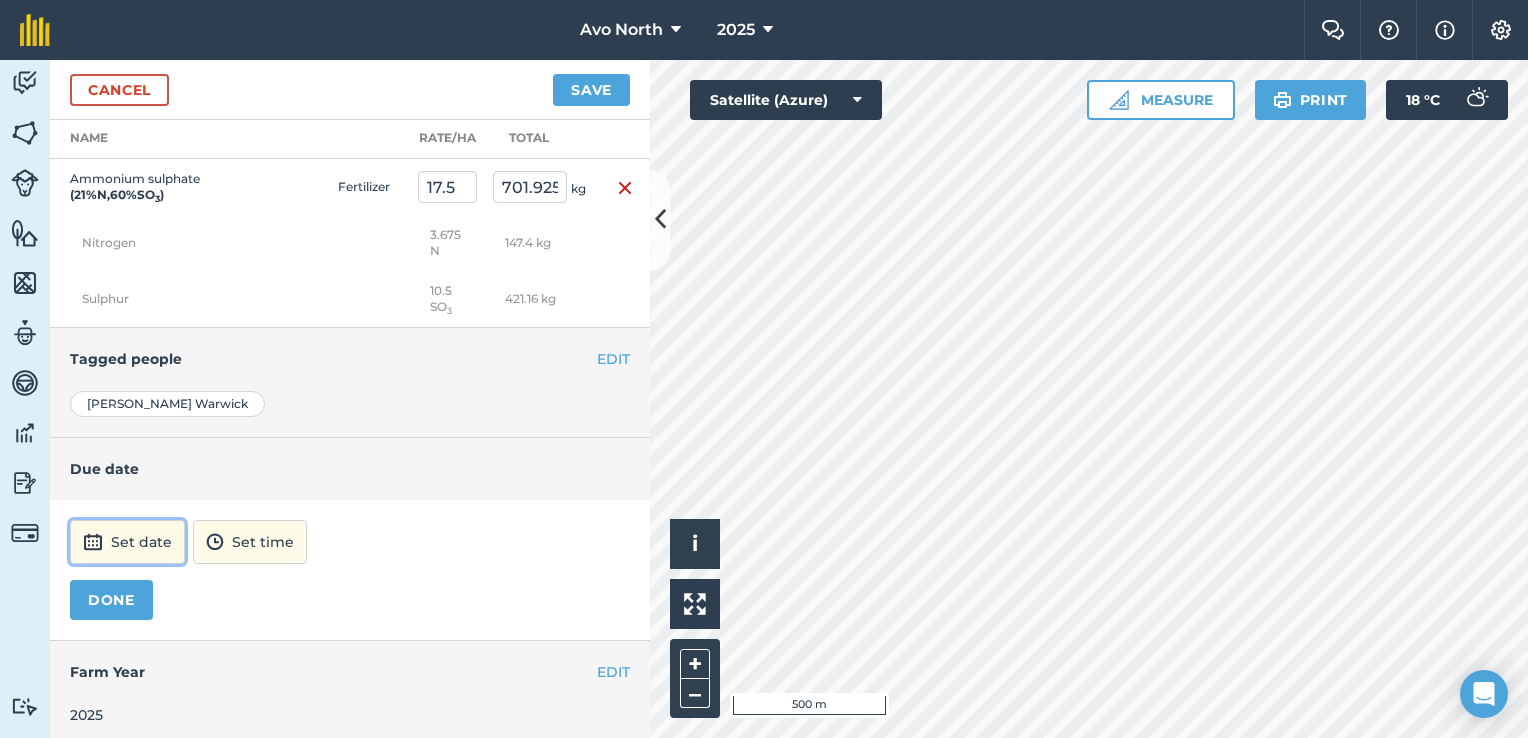 click on "Set date" at bounding box center [127, 542] 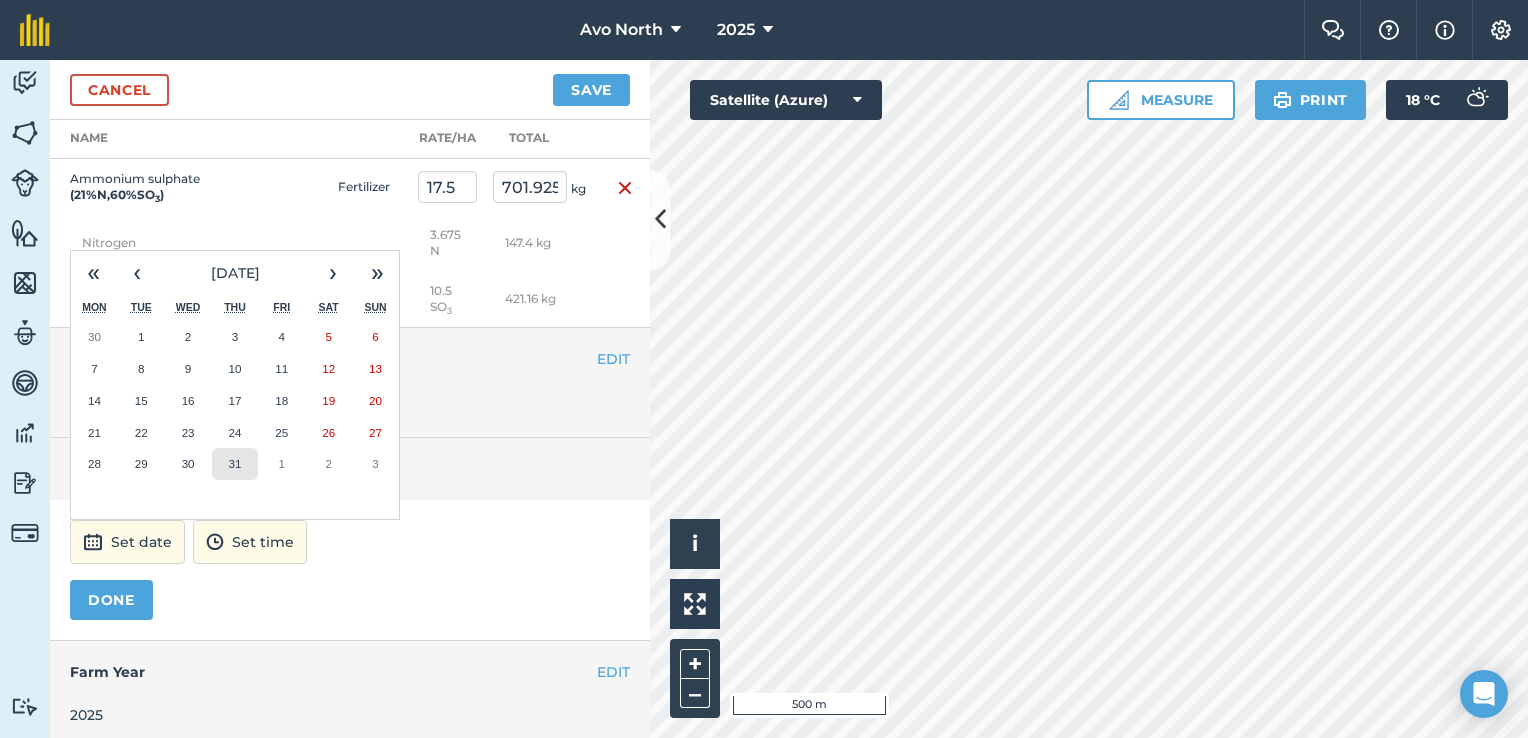 click on "31" at bounding box center [235, 464] 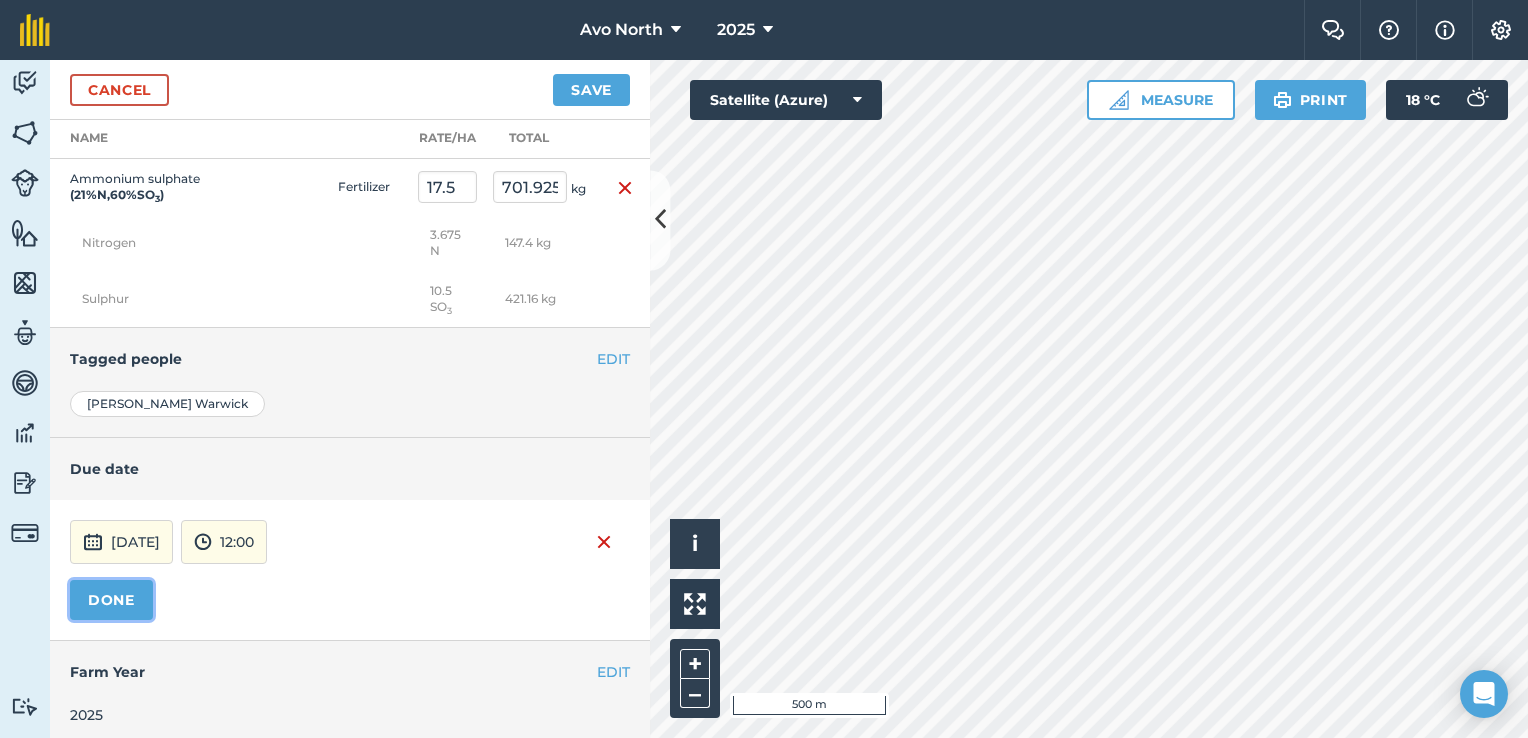 click on "DONE" at bounding box center [111, 600] 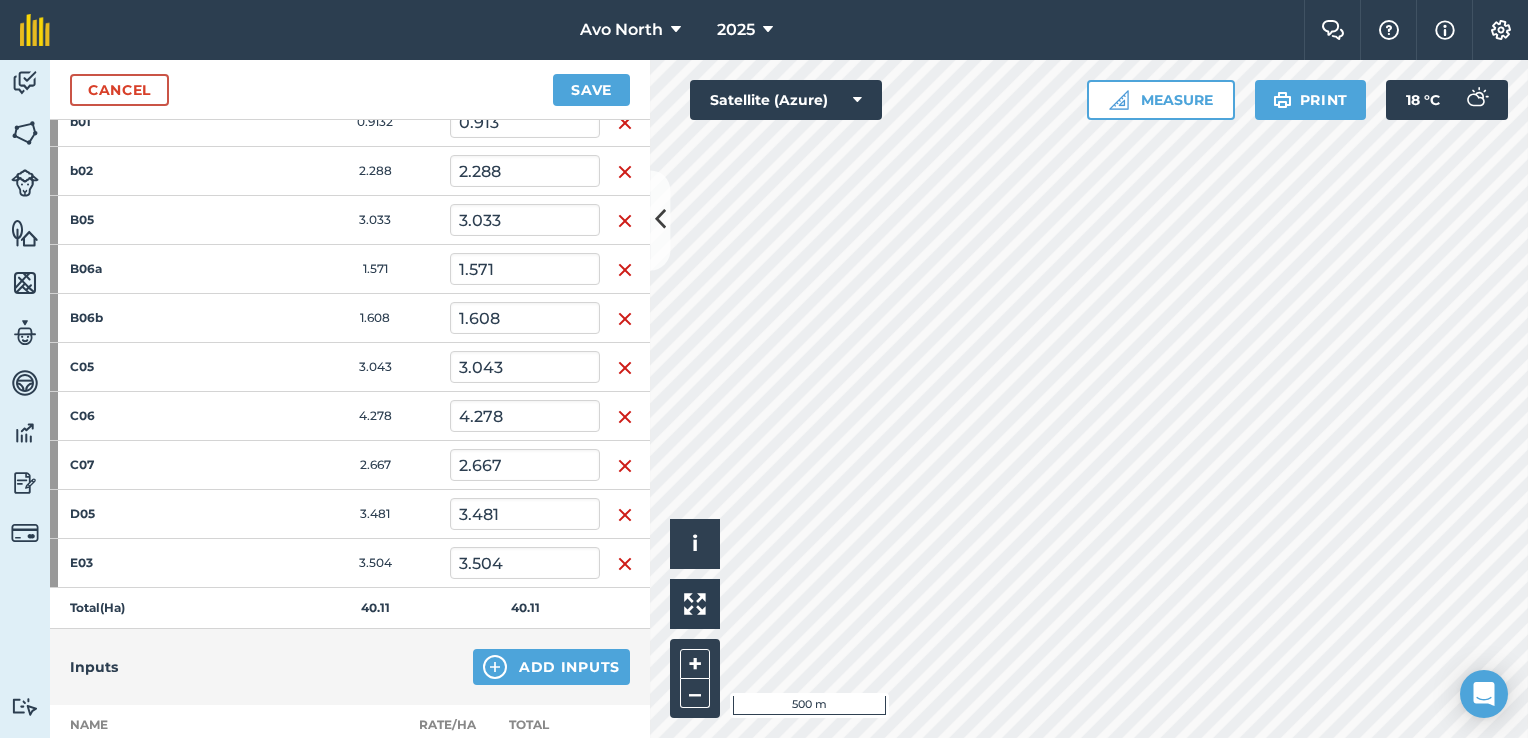 scroll, scrollTop: 637, scrollLeft: 0, axis: vertical 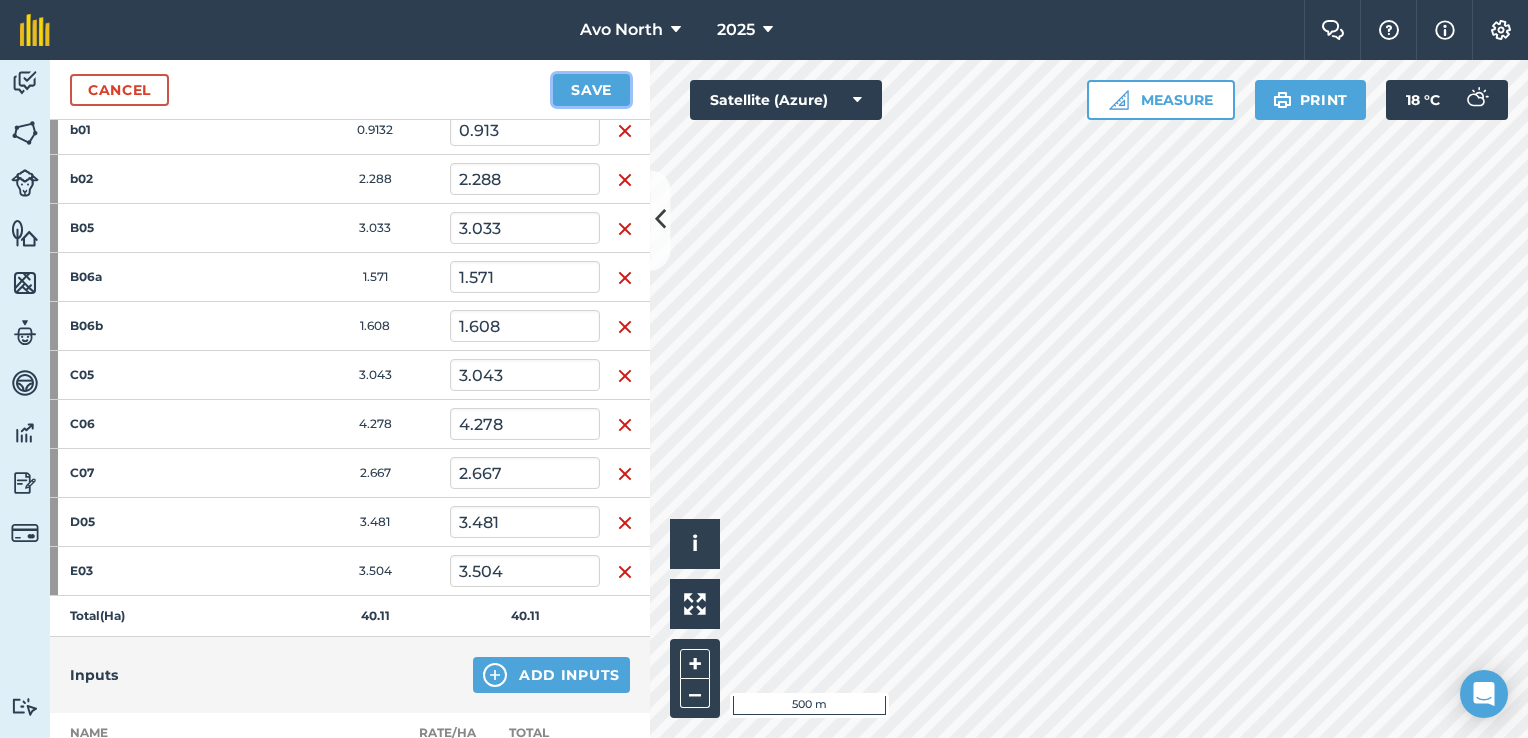 click on "Save" at bounding box center (591, 90) 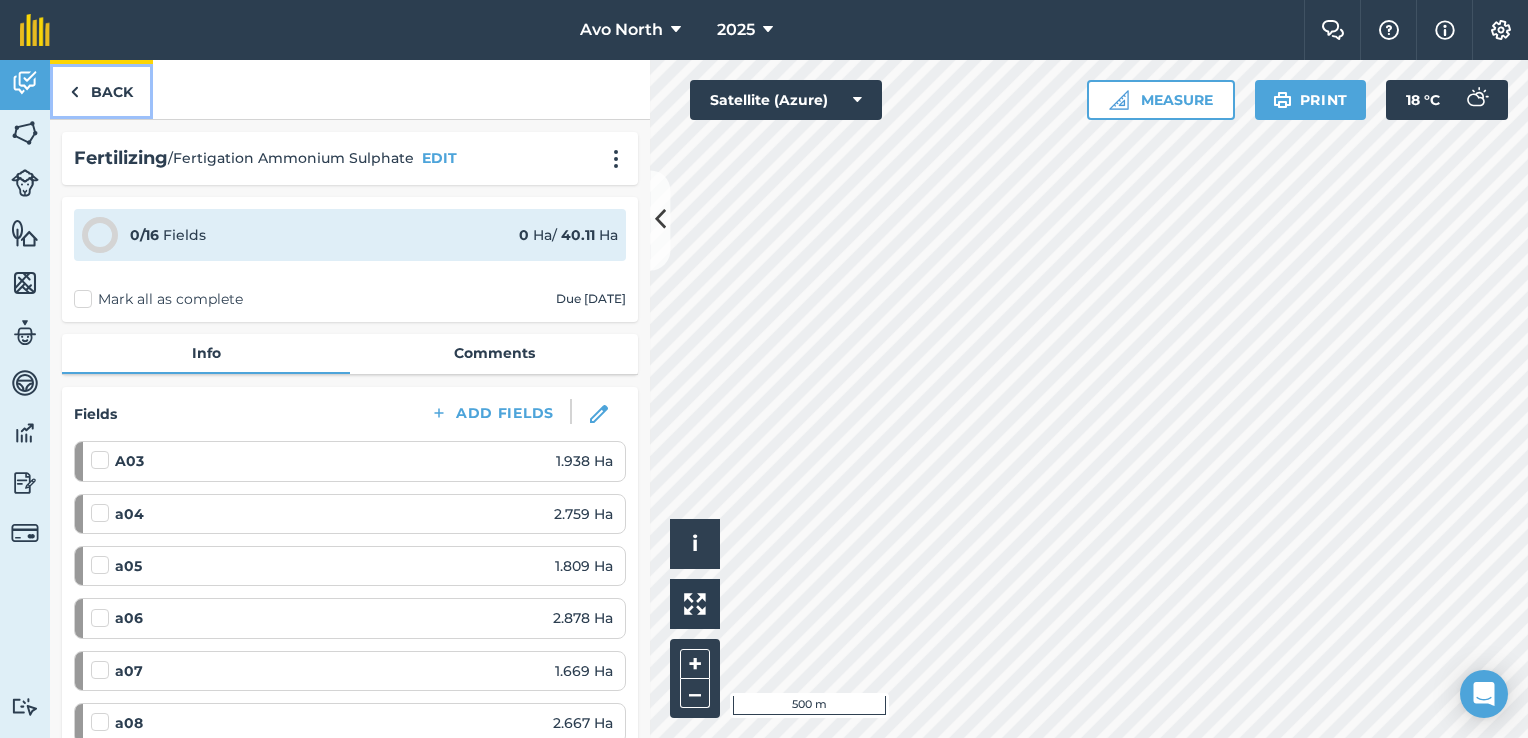 click at bounding box center [74, 92] 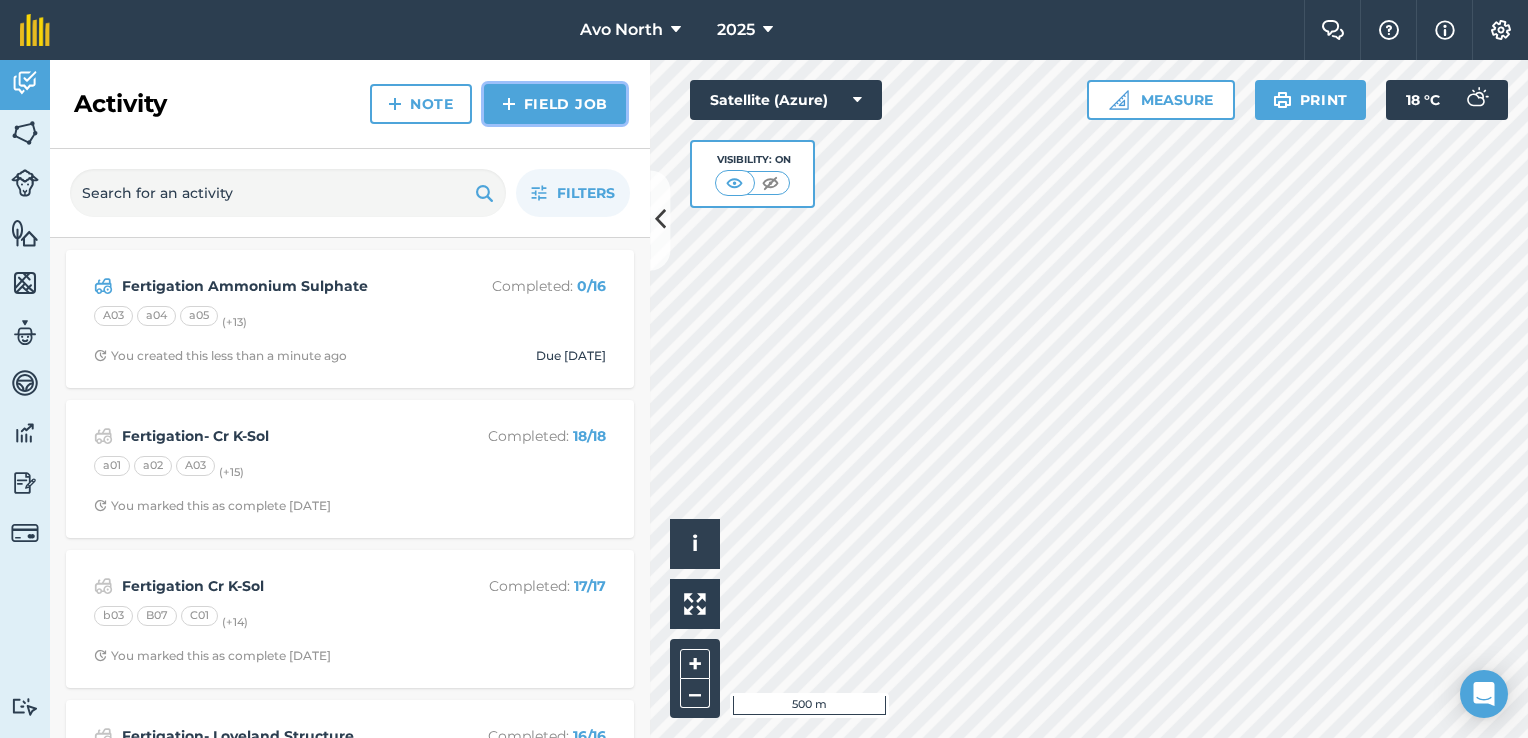 click on "Field Job" at bounding box center [555, 104] 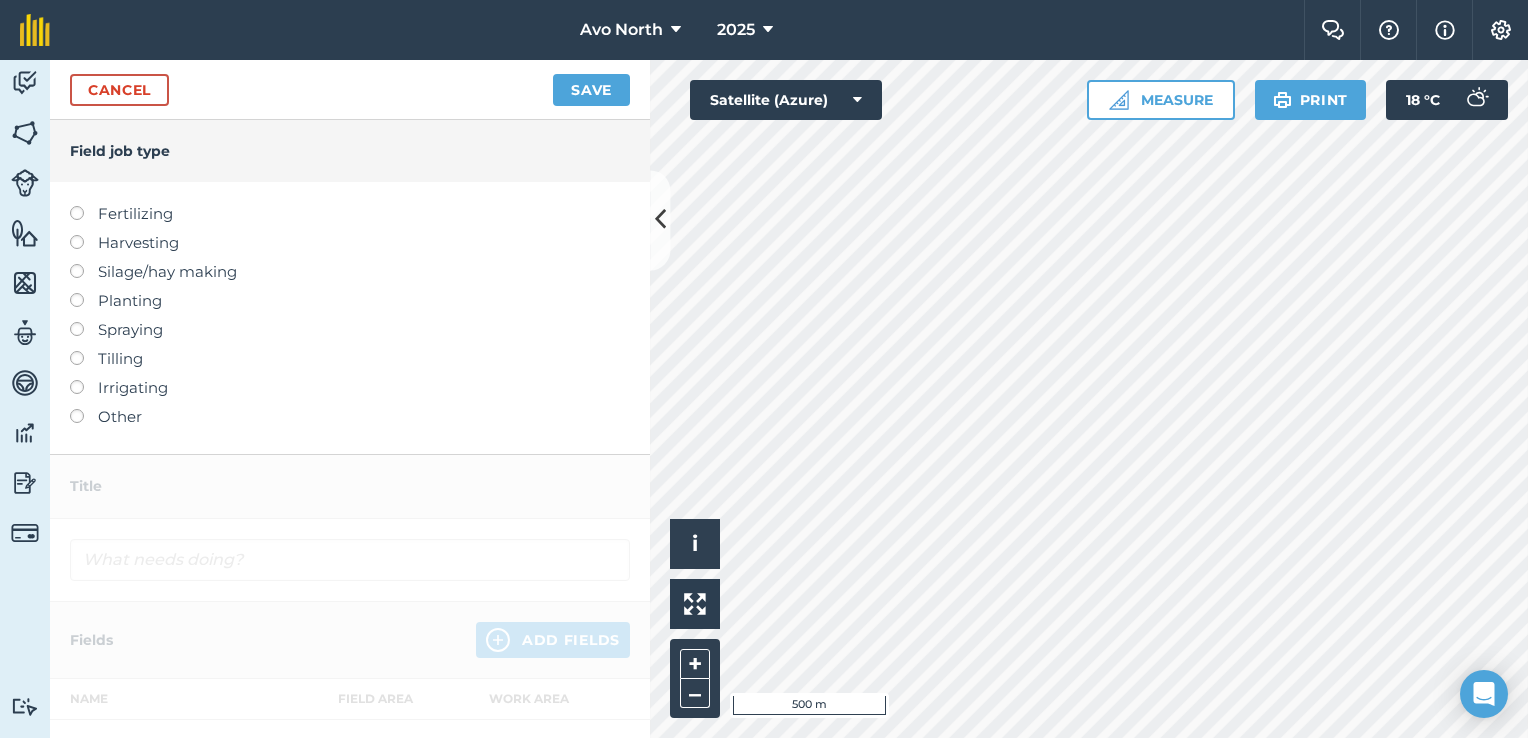 click at bounding box center (84, 206) 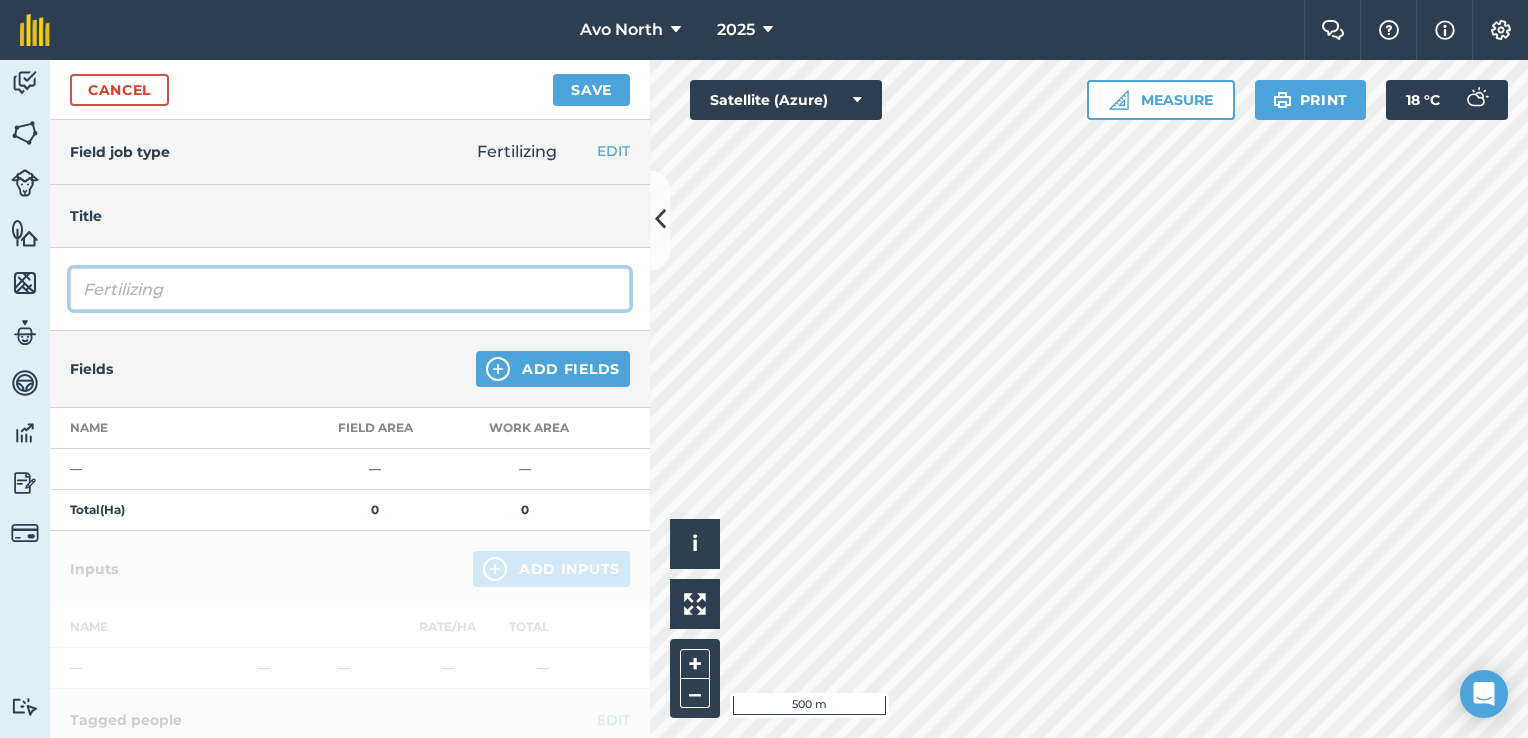 drag, startPoint x: 165, startPoint y: 292, endPoint x: 129, endPoint y: 292, distance: 36 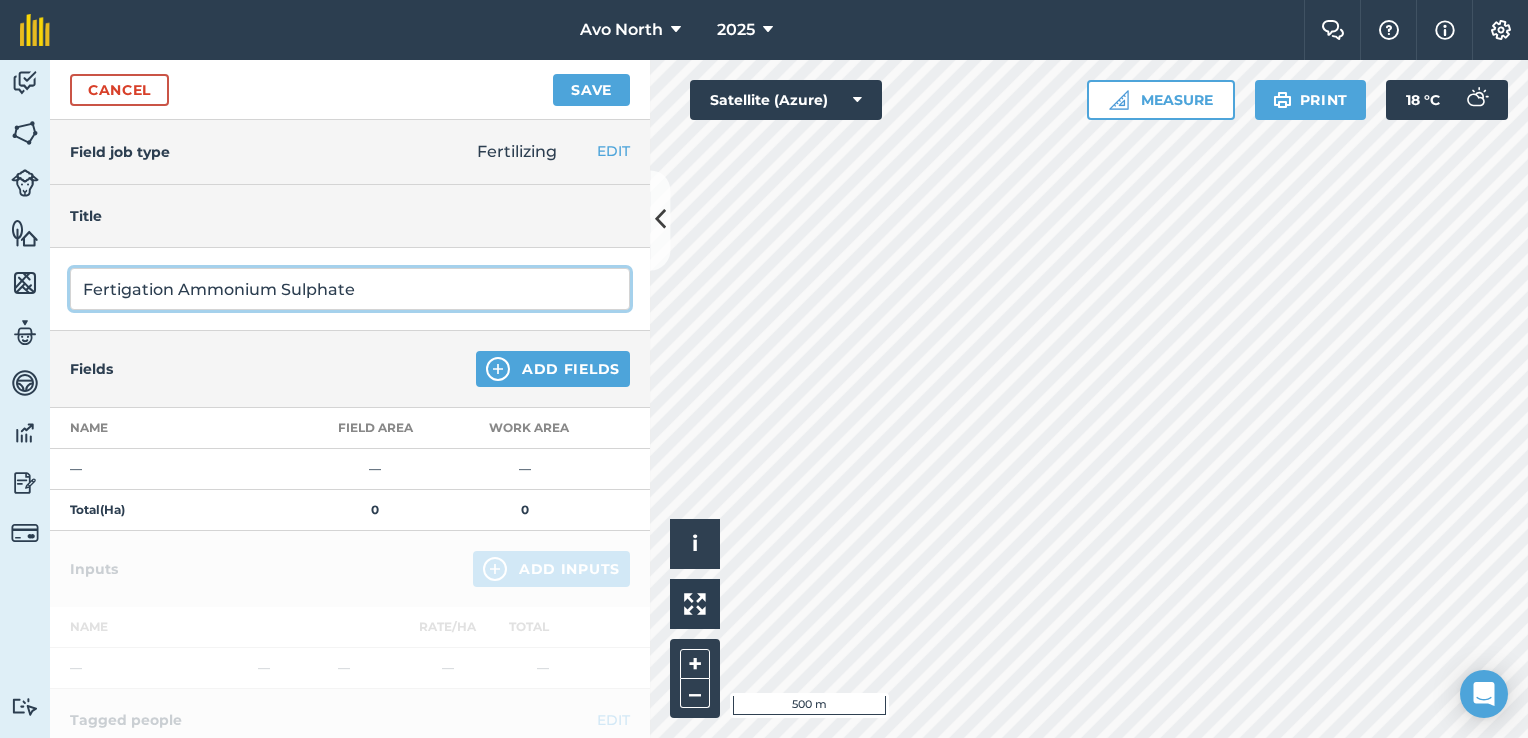 type on "Fertigation Ammonium Sulphate" 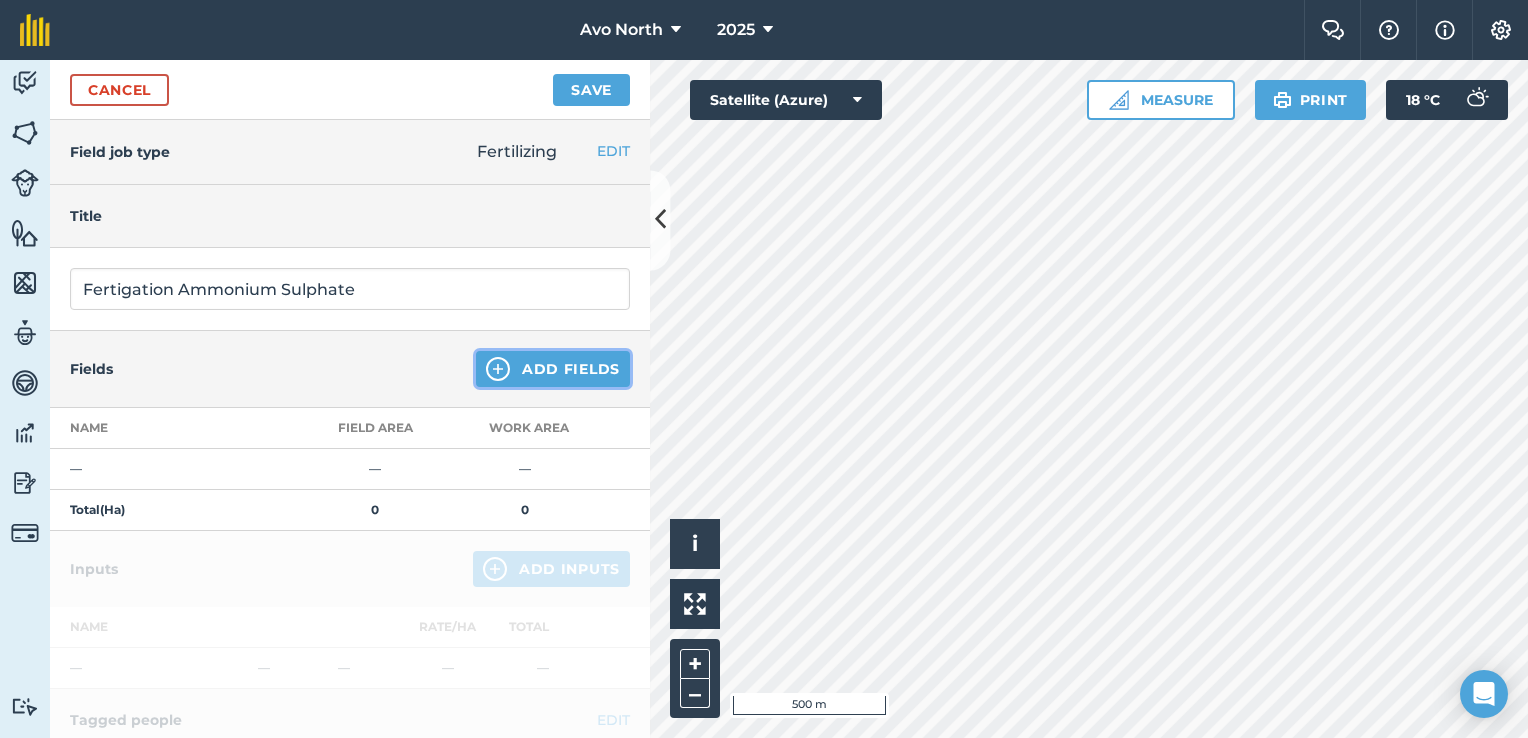 click on "Add Fields" at bounding box center (553, 369) 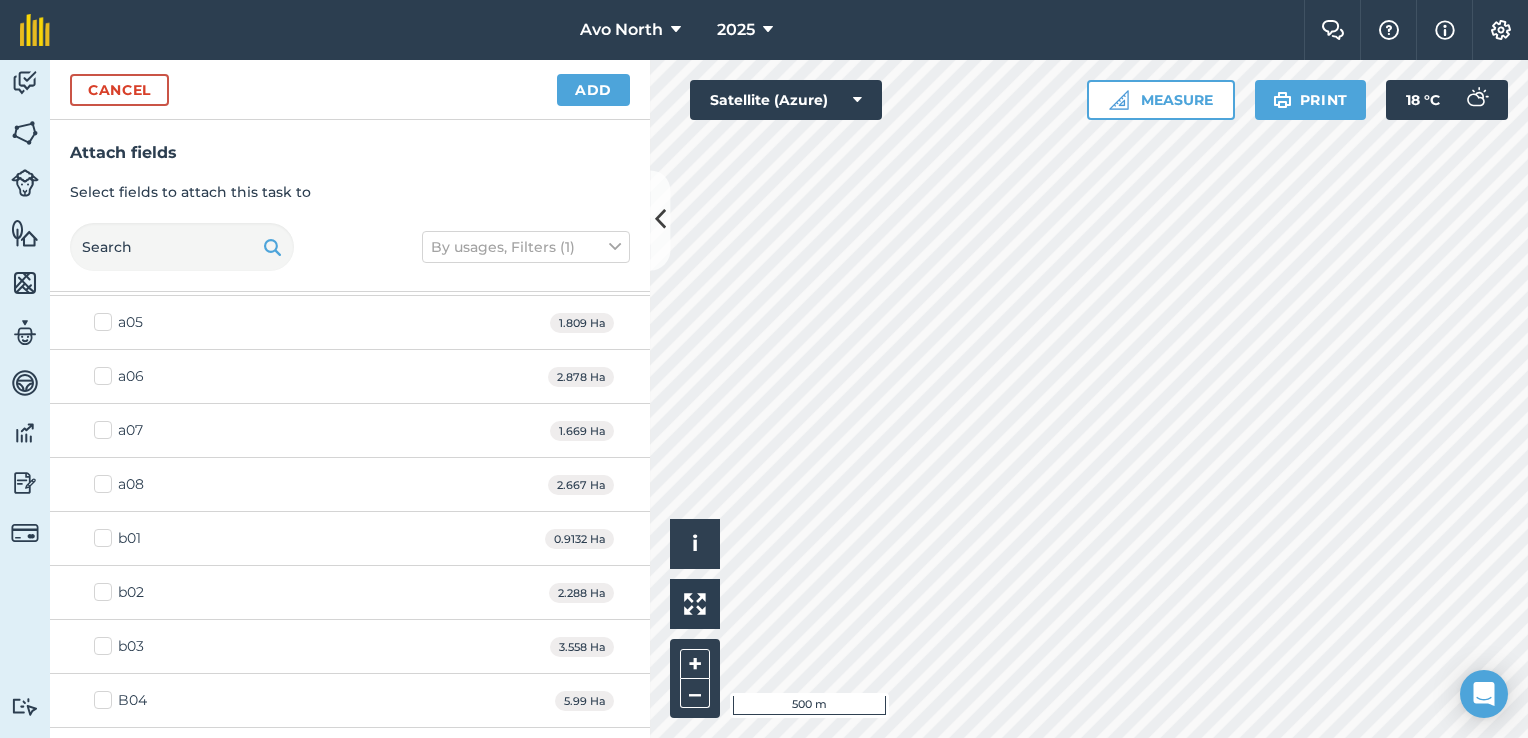 scroll, scrollTop: 300, scrollLeft: 0, axis: vertical 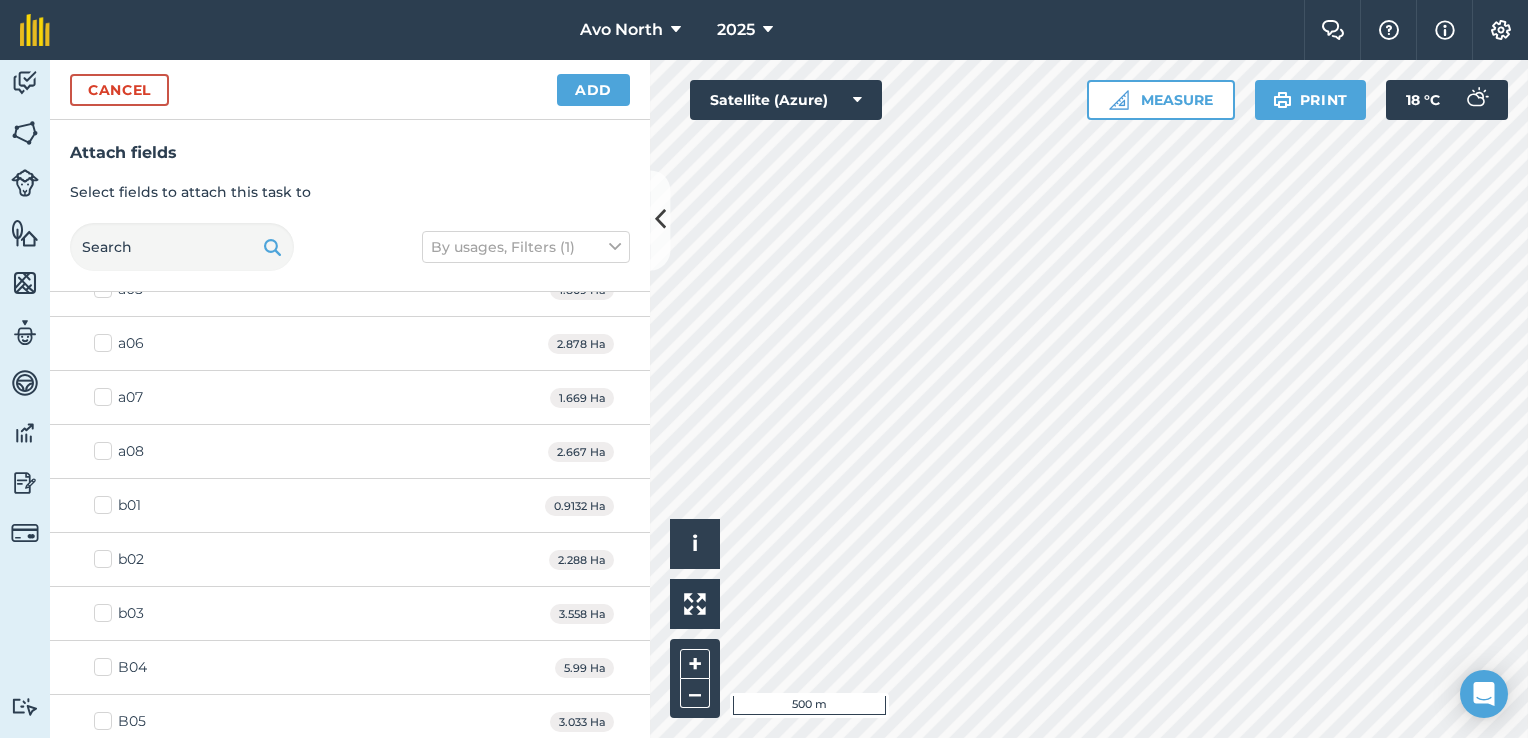 click on "b03" at bounding box center (119, 613) 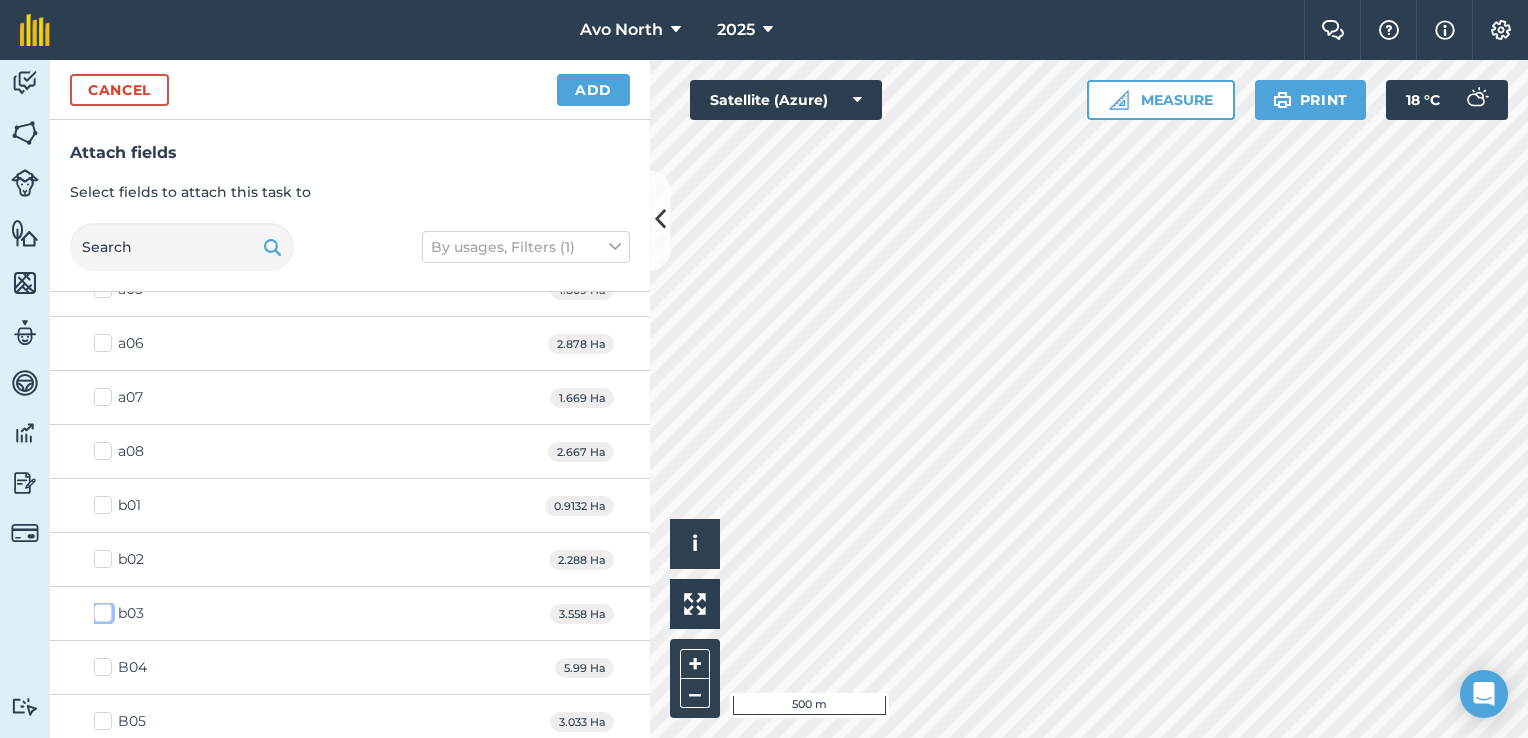 click on "b03" at bounding box center [100, 609] 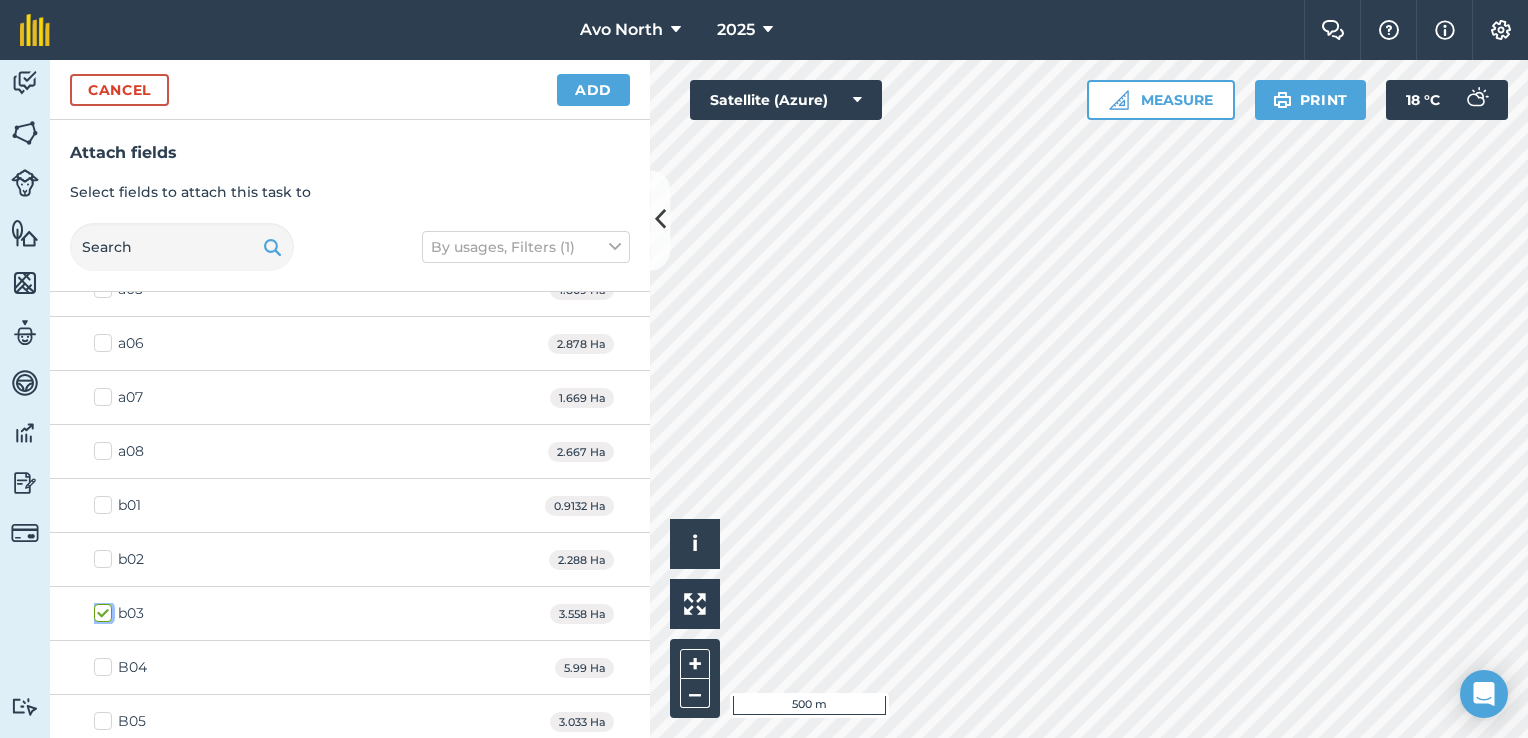 checkbox on "true" 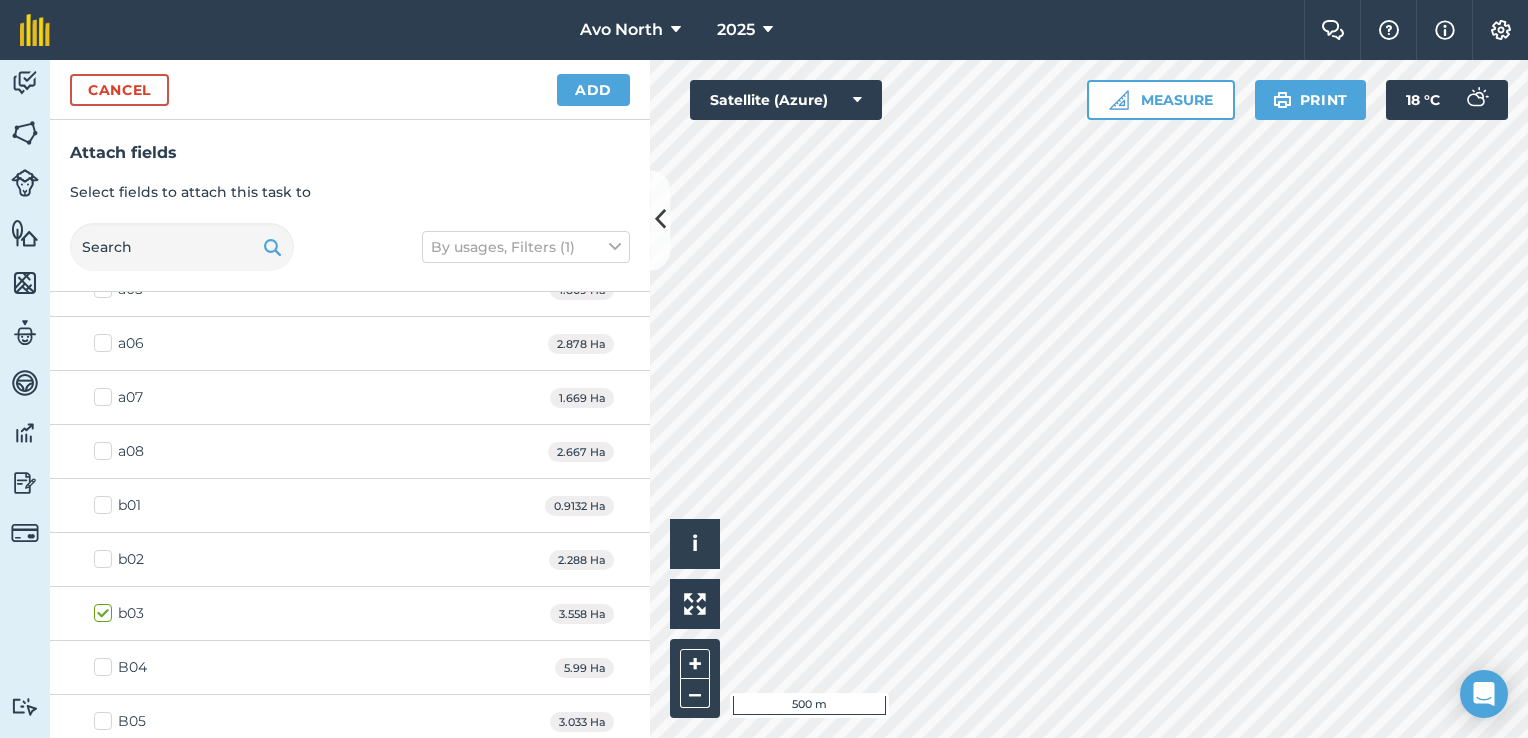 click on "B04" at bounding box center [120, 667] 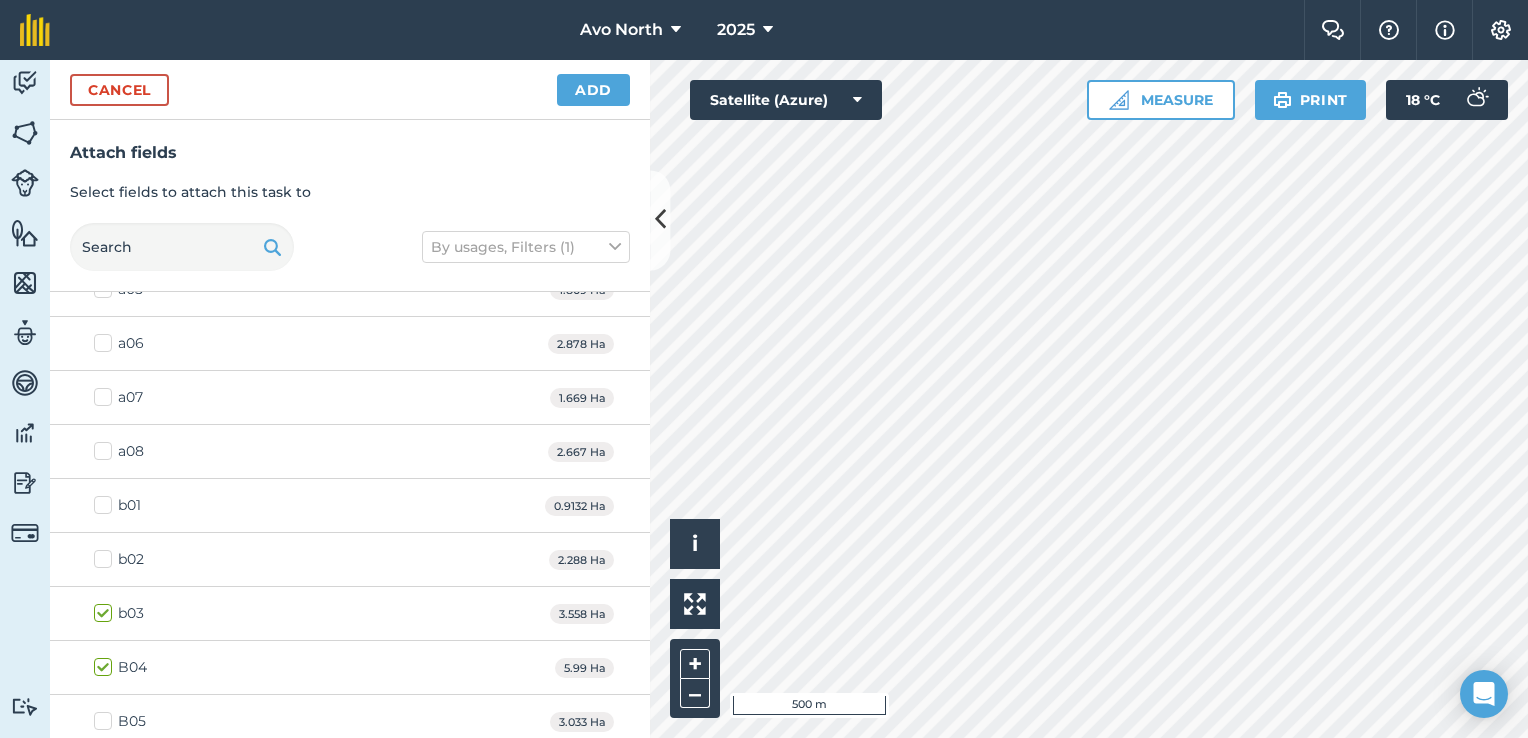 click on "B04" at bounding box center (120, 667) 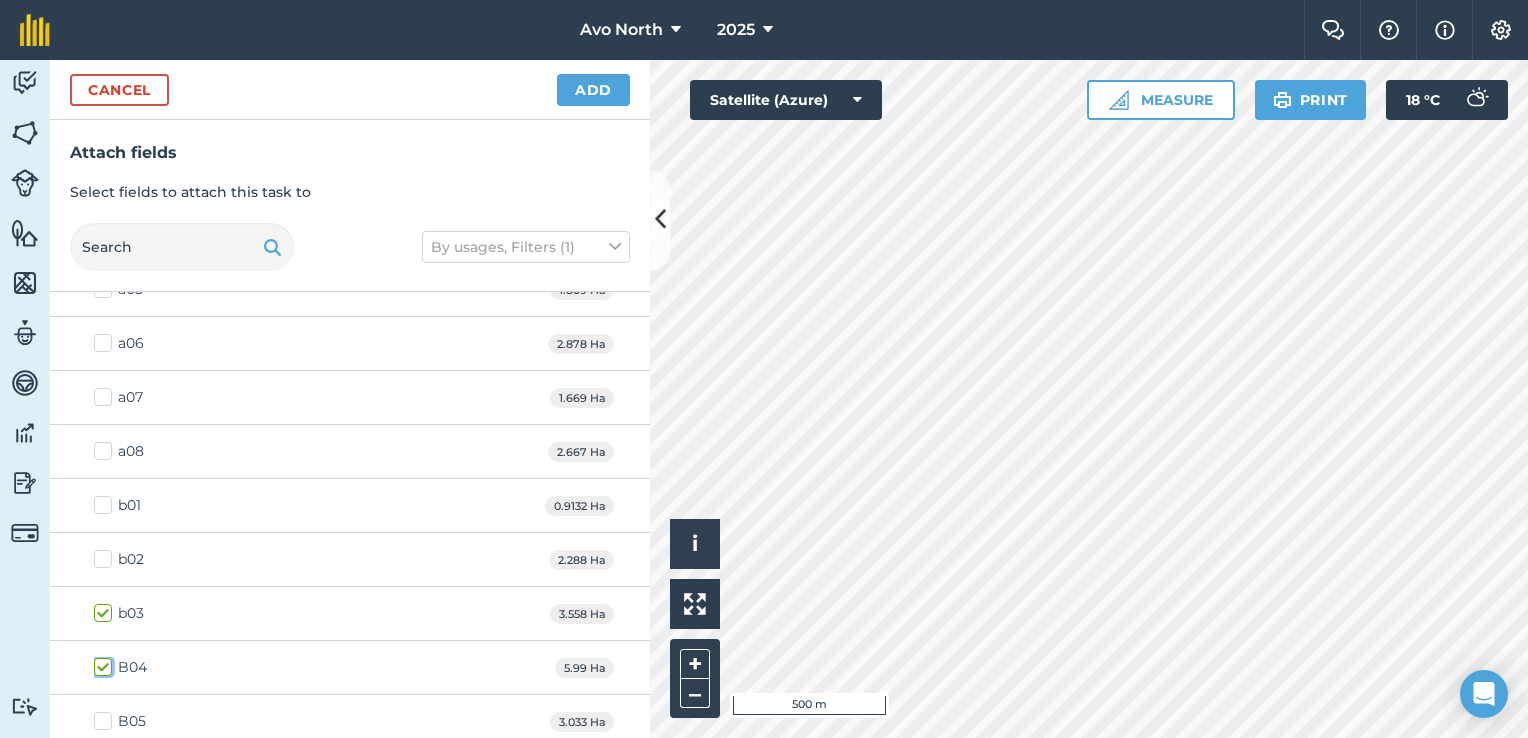 click on "B04" at bounding box center (100, 663) 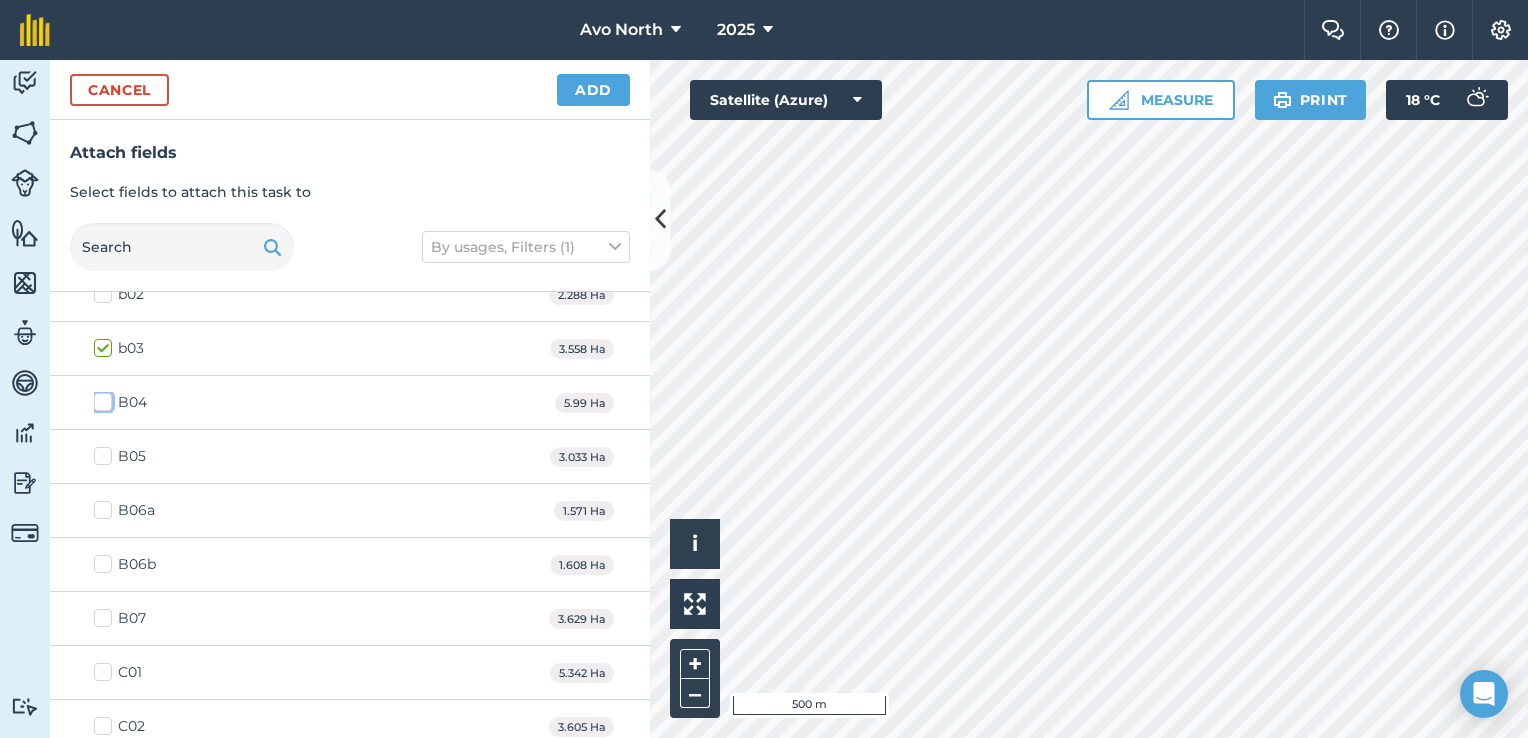 scroll, scrollTop: 600, scrollLeft: 0, axis: vertical 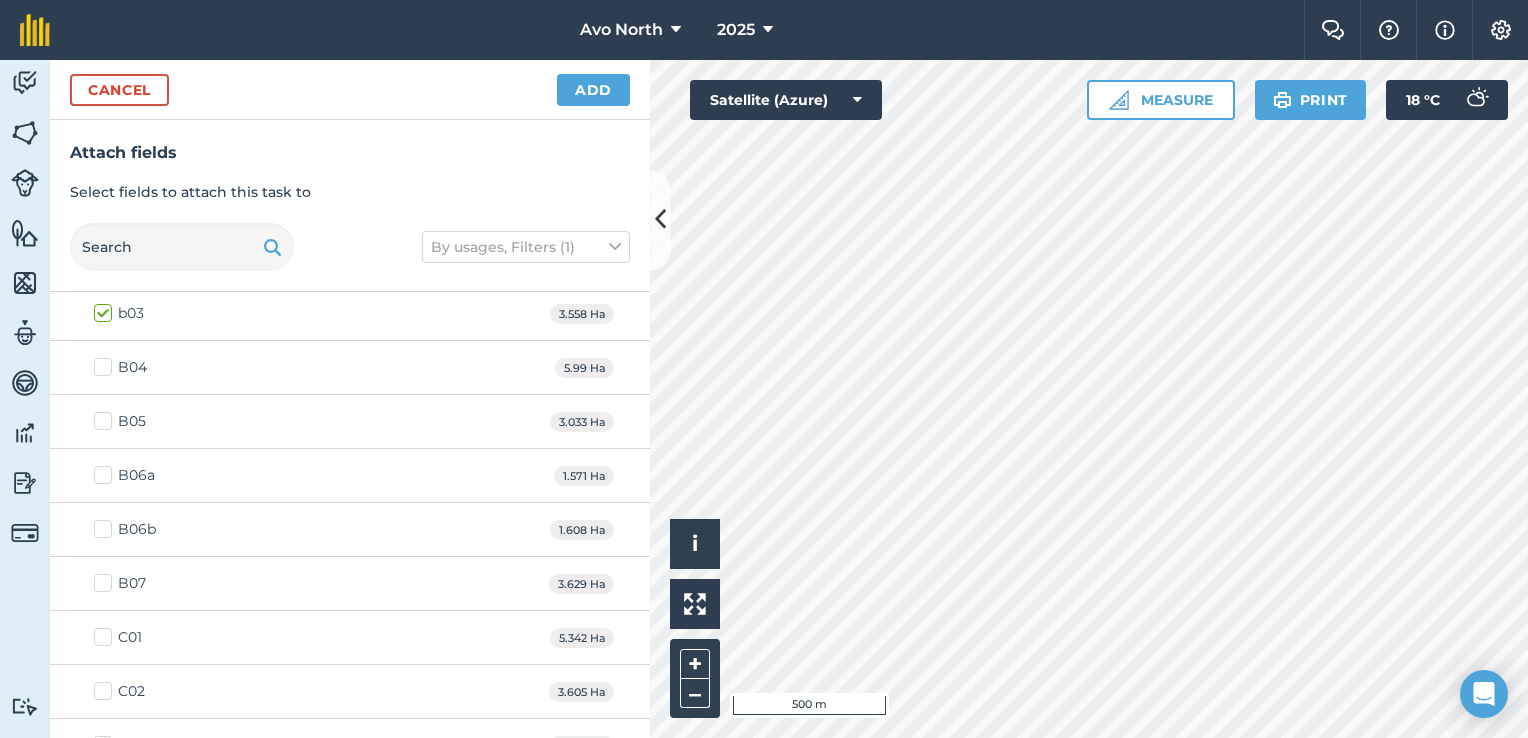 click on "B07" at bounding box center (120, 583) 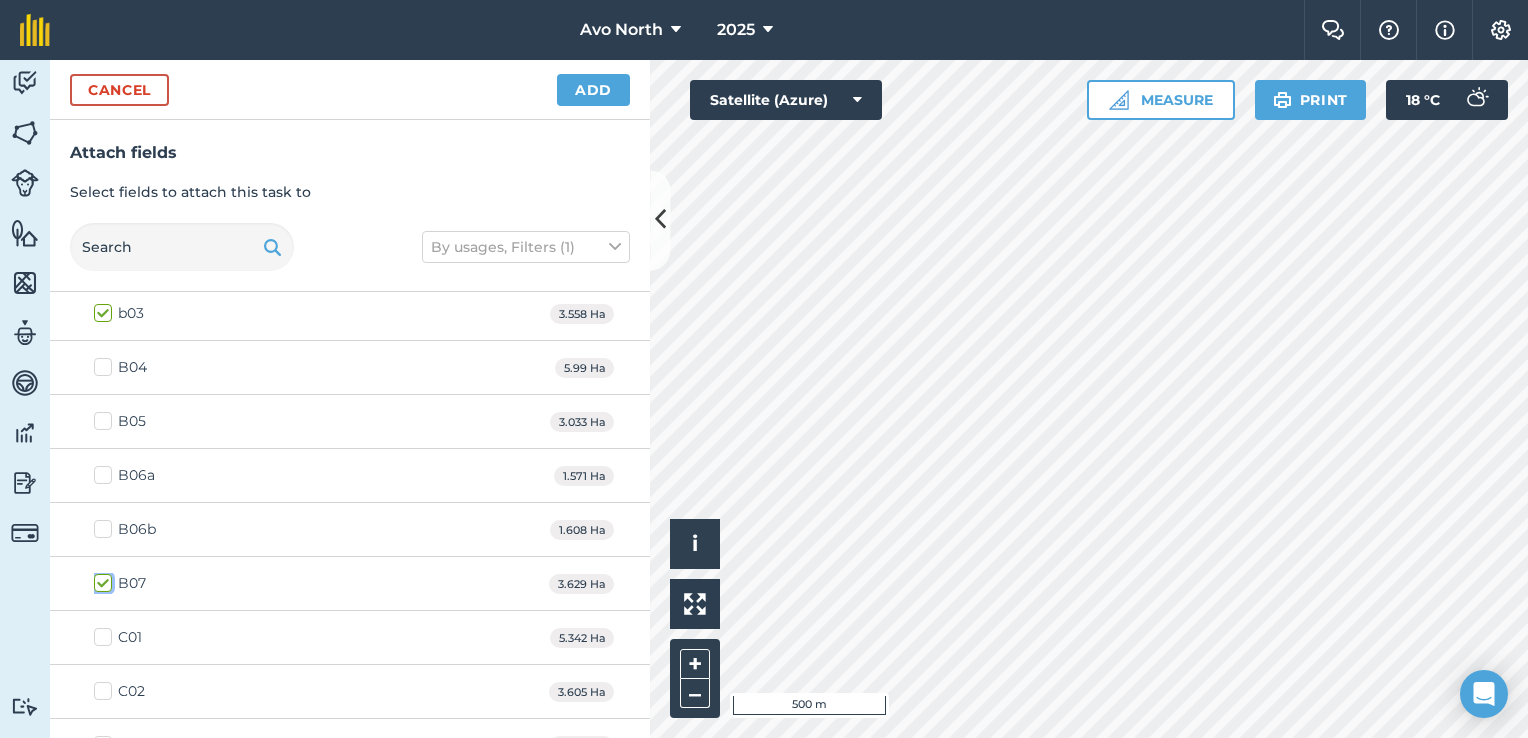 checkbox on "true" 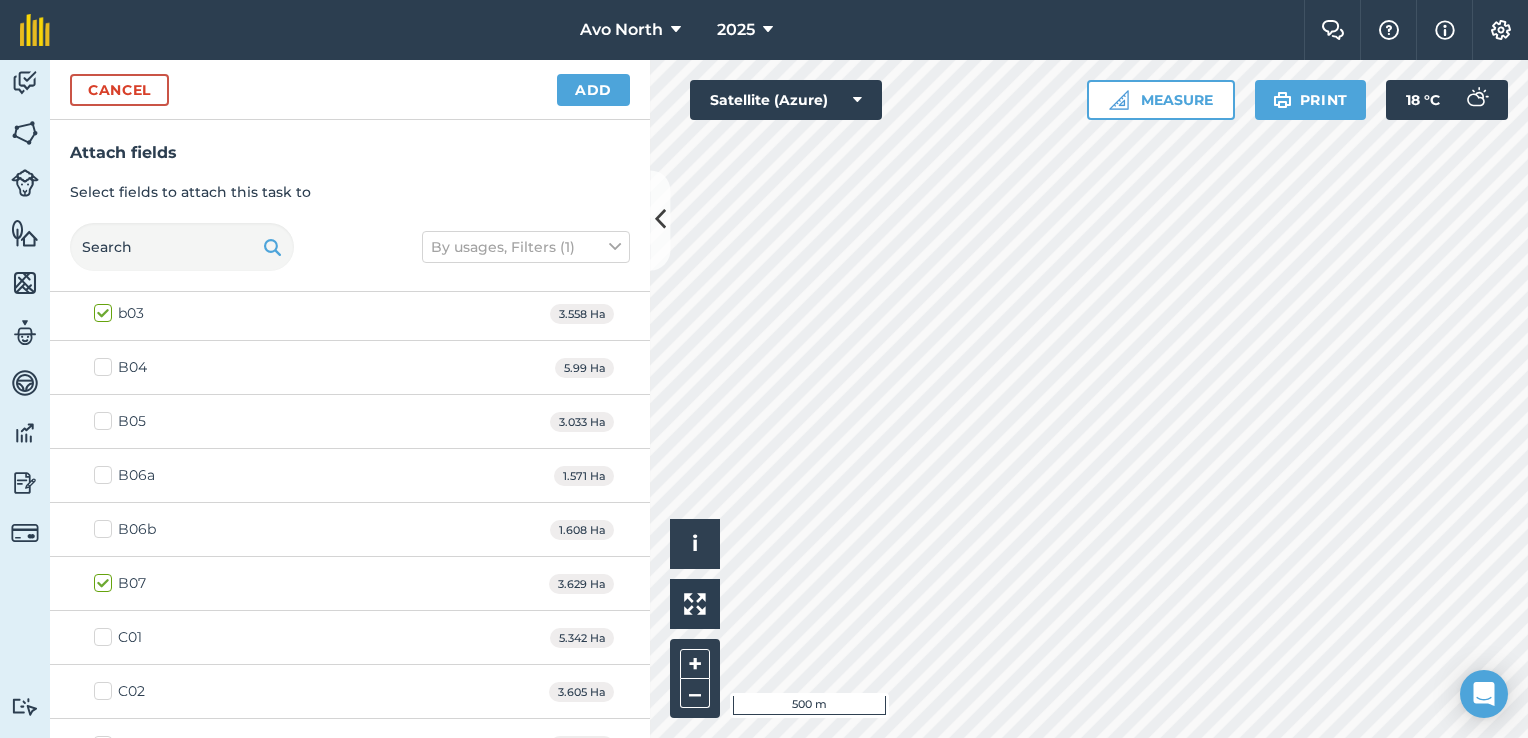 click on "C01" at bounding box center [118, 637] 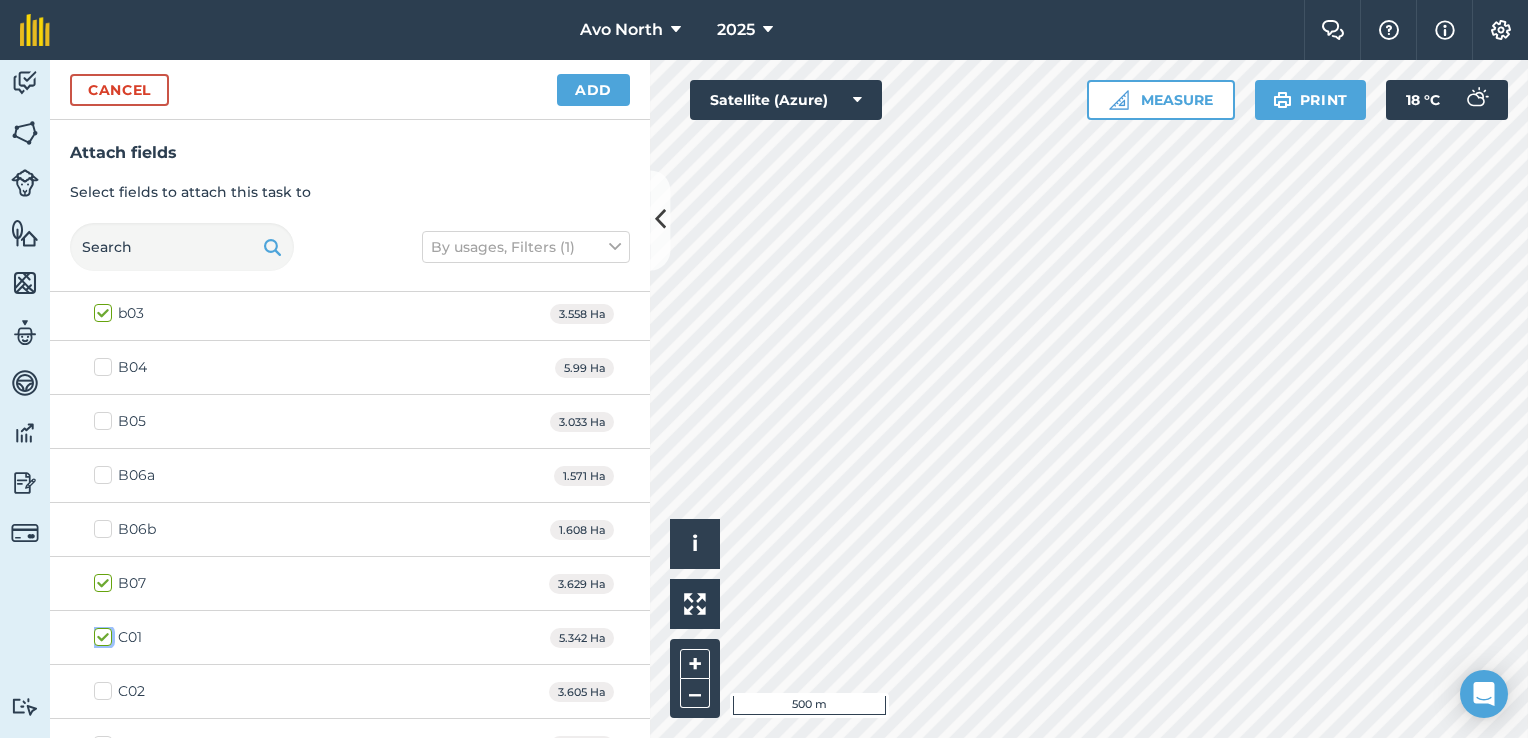 checkbox on "true" 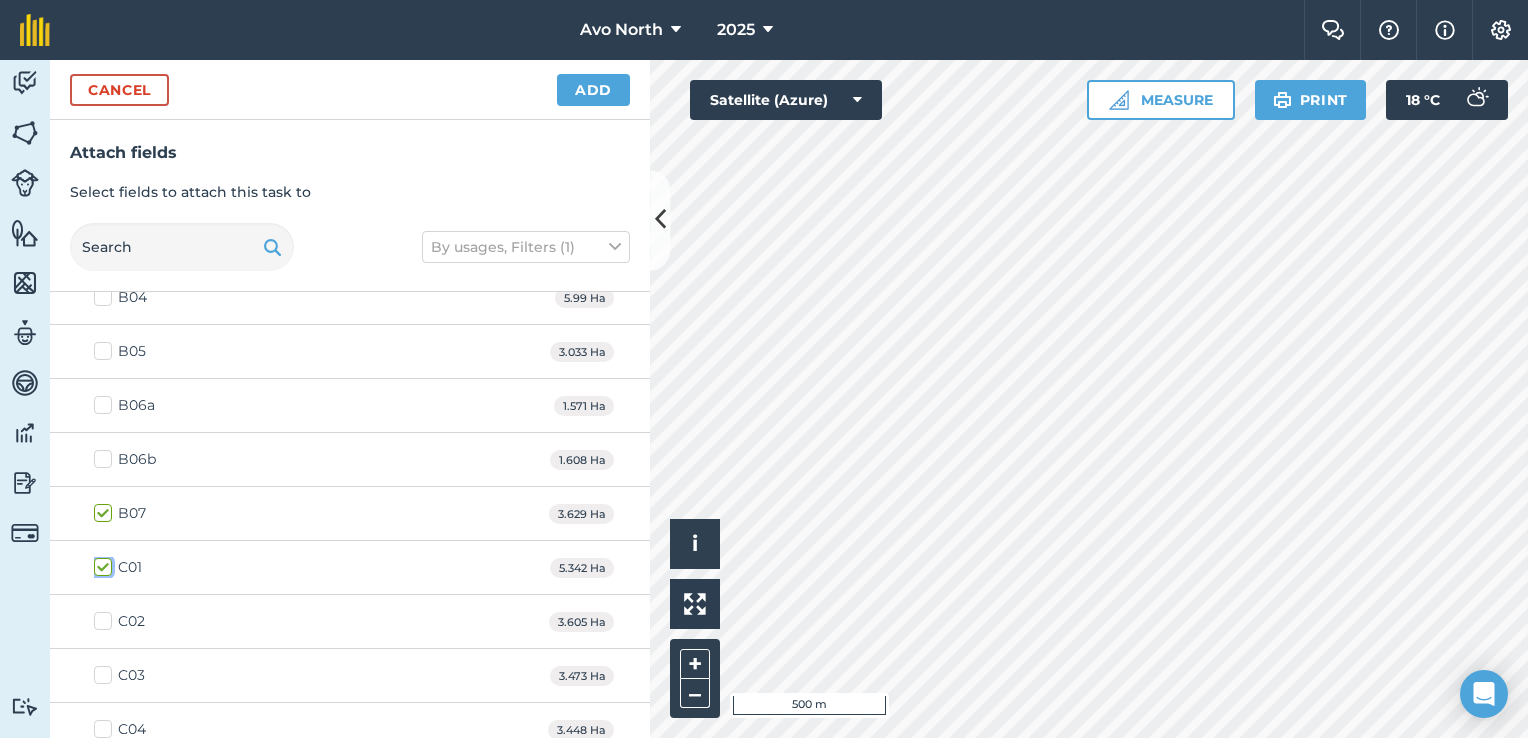 scroll, scrollTop: 700, scrollLeft: 0, axis: vertical 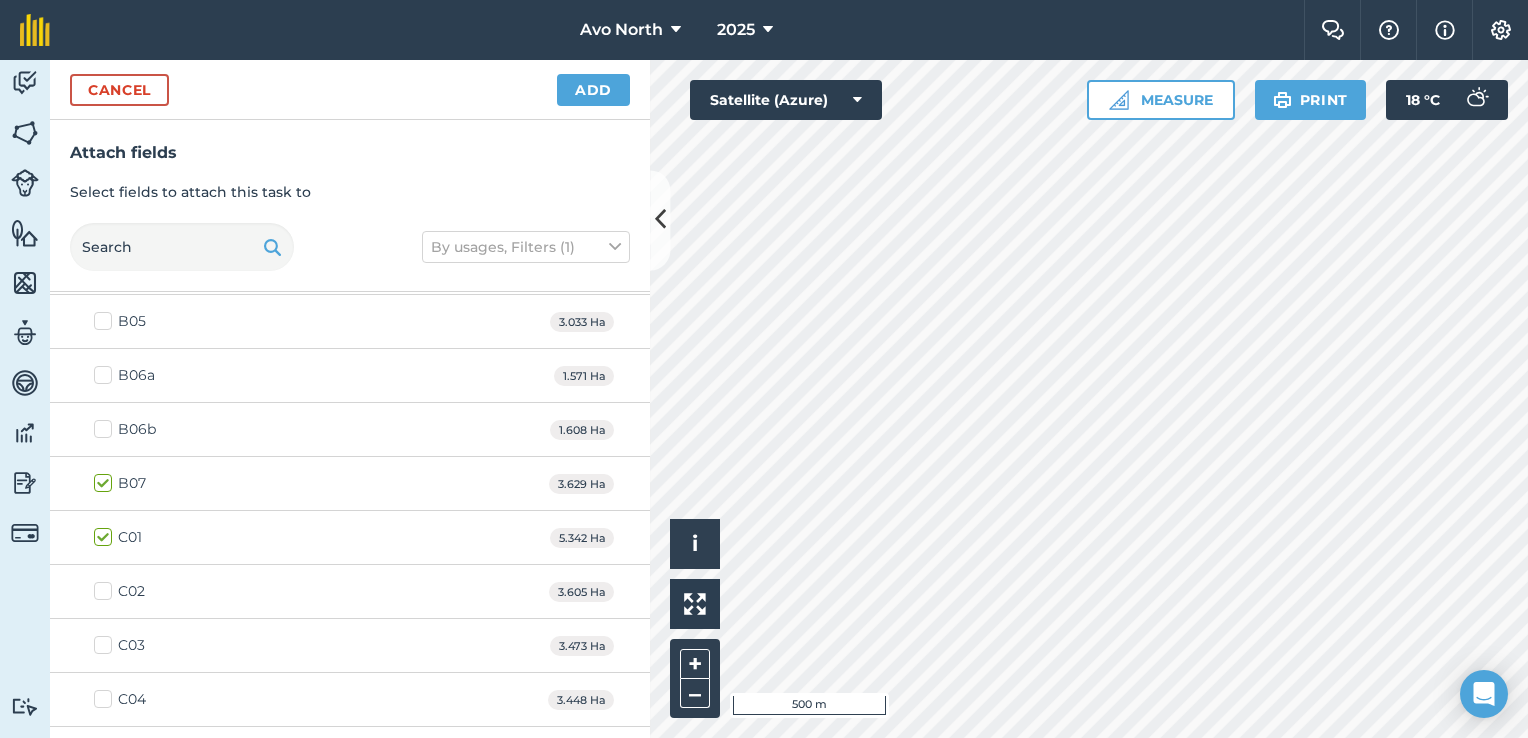click on "C02" at bounding box center [119, 591] 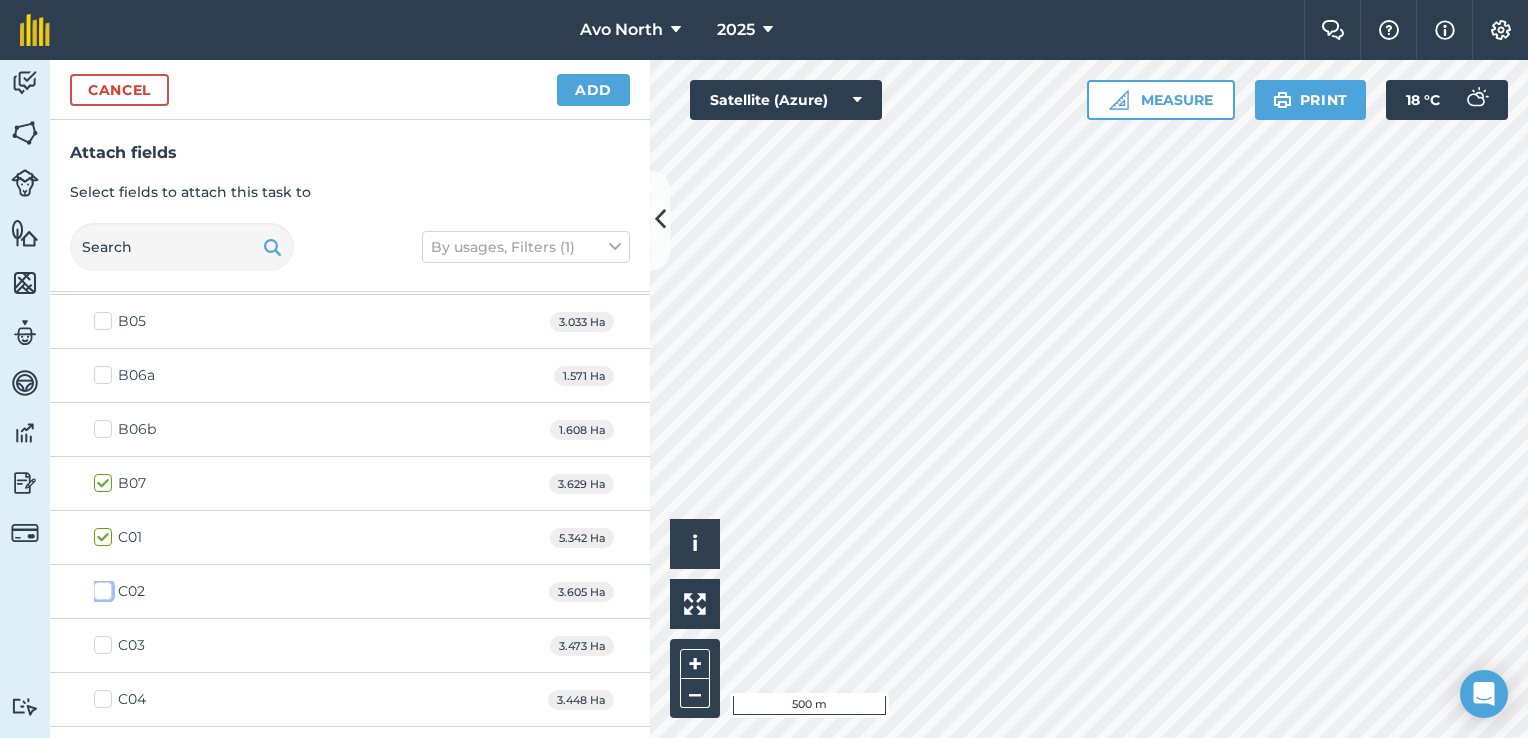 click on "C02" at bounding box center (100, 587) 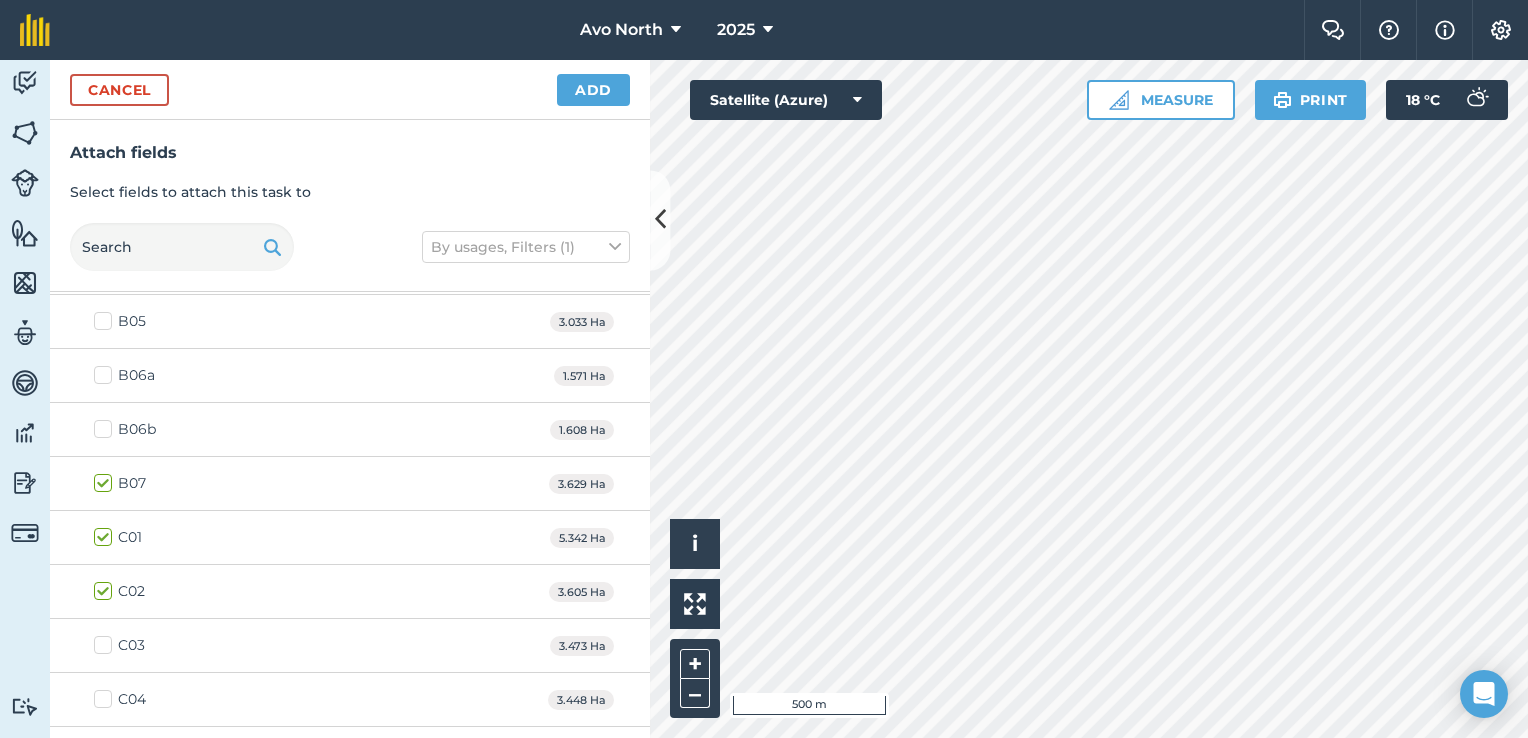click on "C03 3.473   Ha" at bounding box center (350, 646) 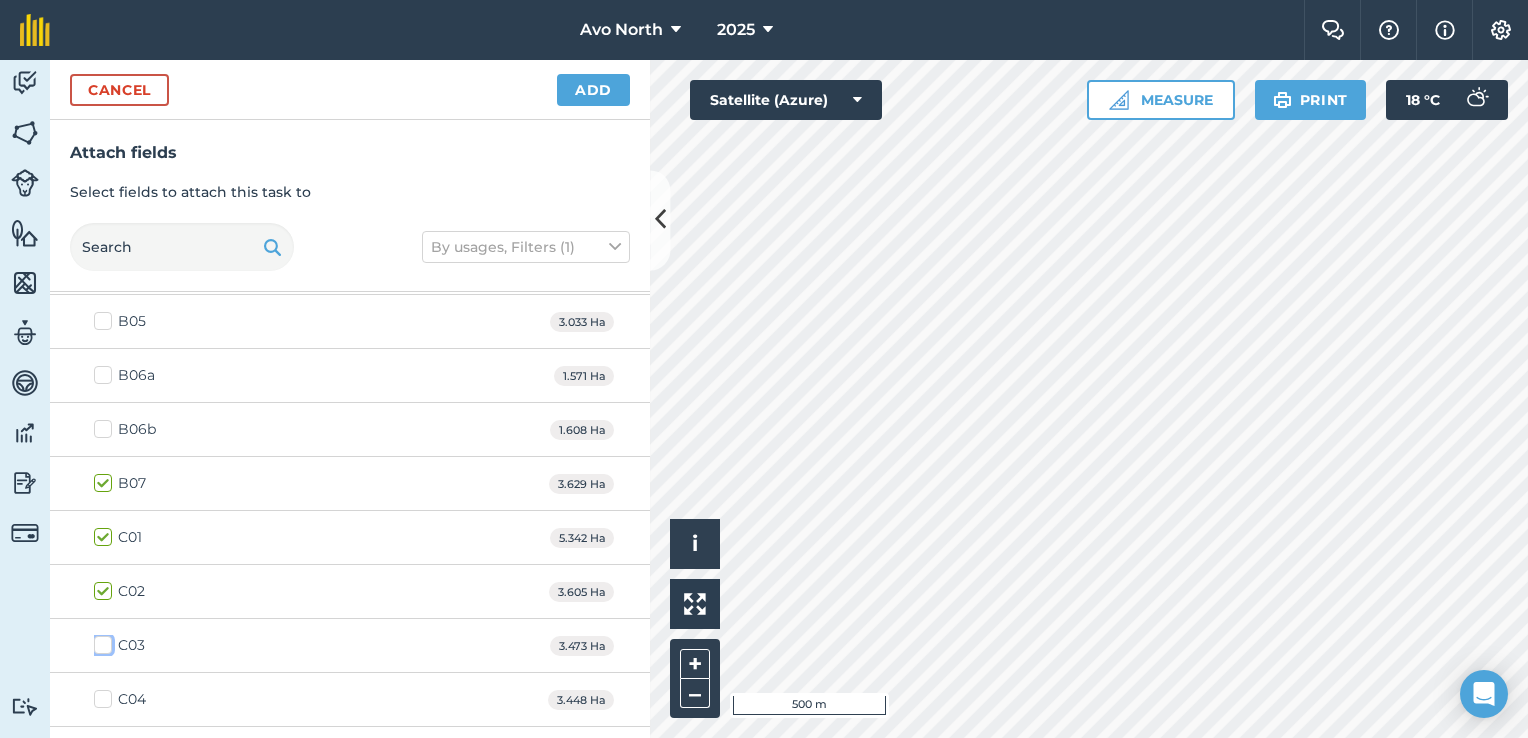 click on "C03" at bounding box center (100, 641) 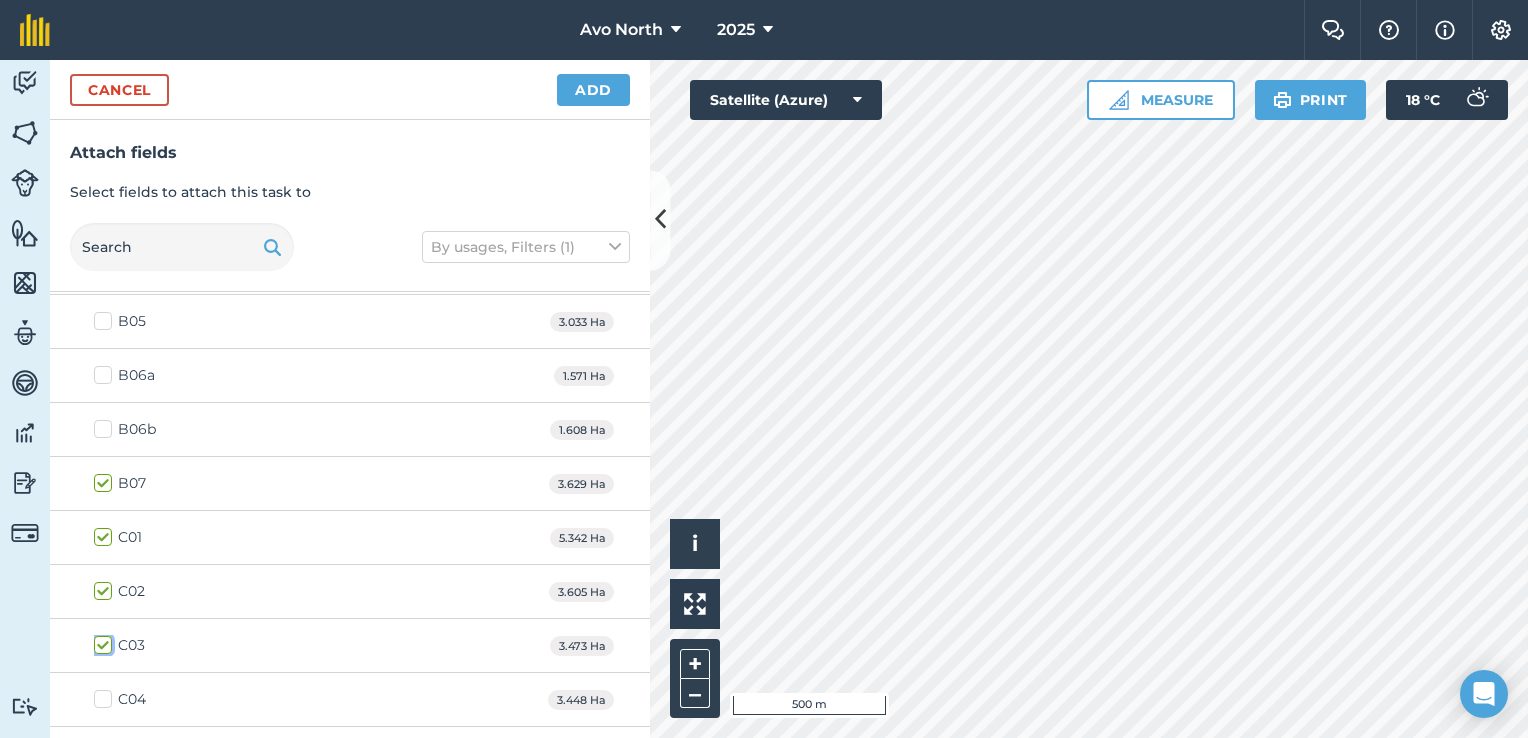 checkbox on "true" 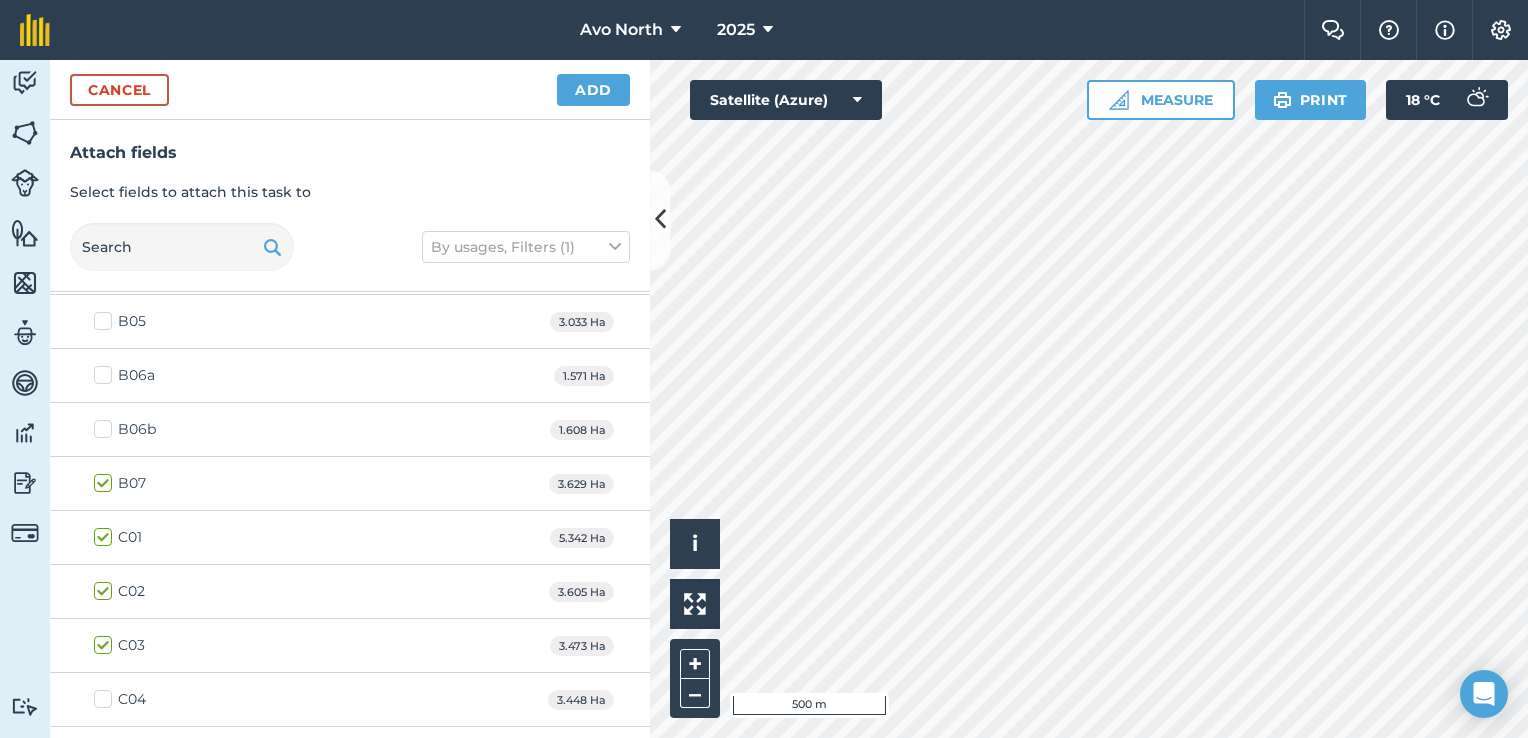 click on "C04" at bounding box center (120, 699) 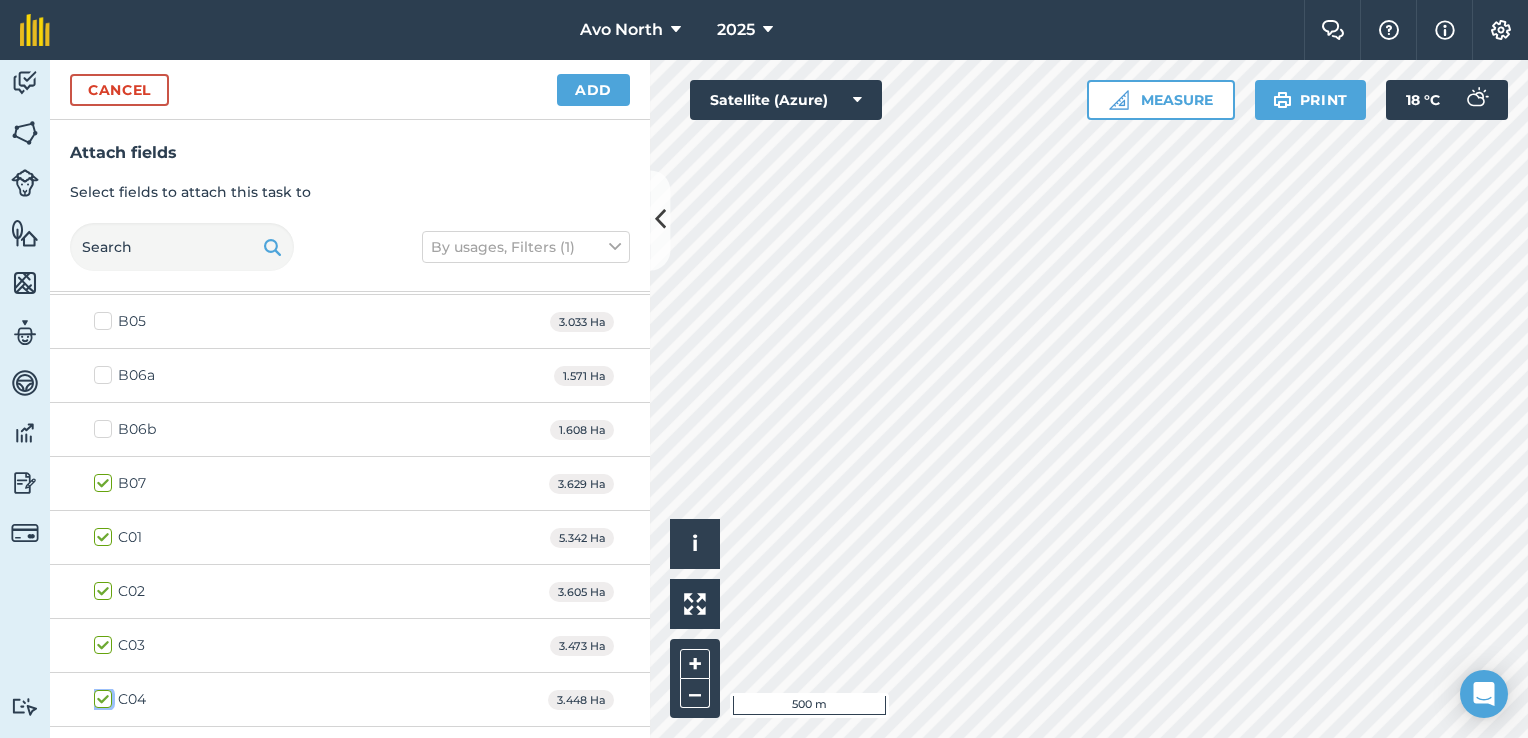 checkbox on "true" 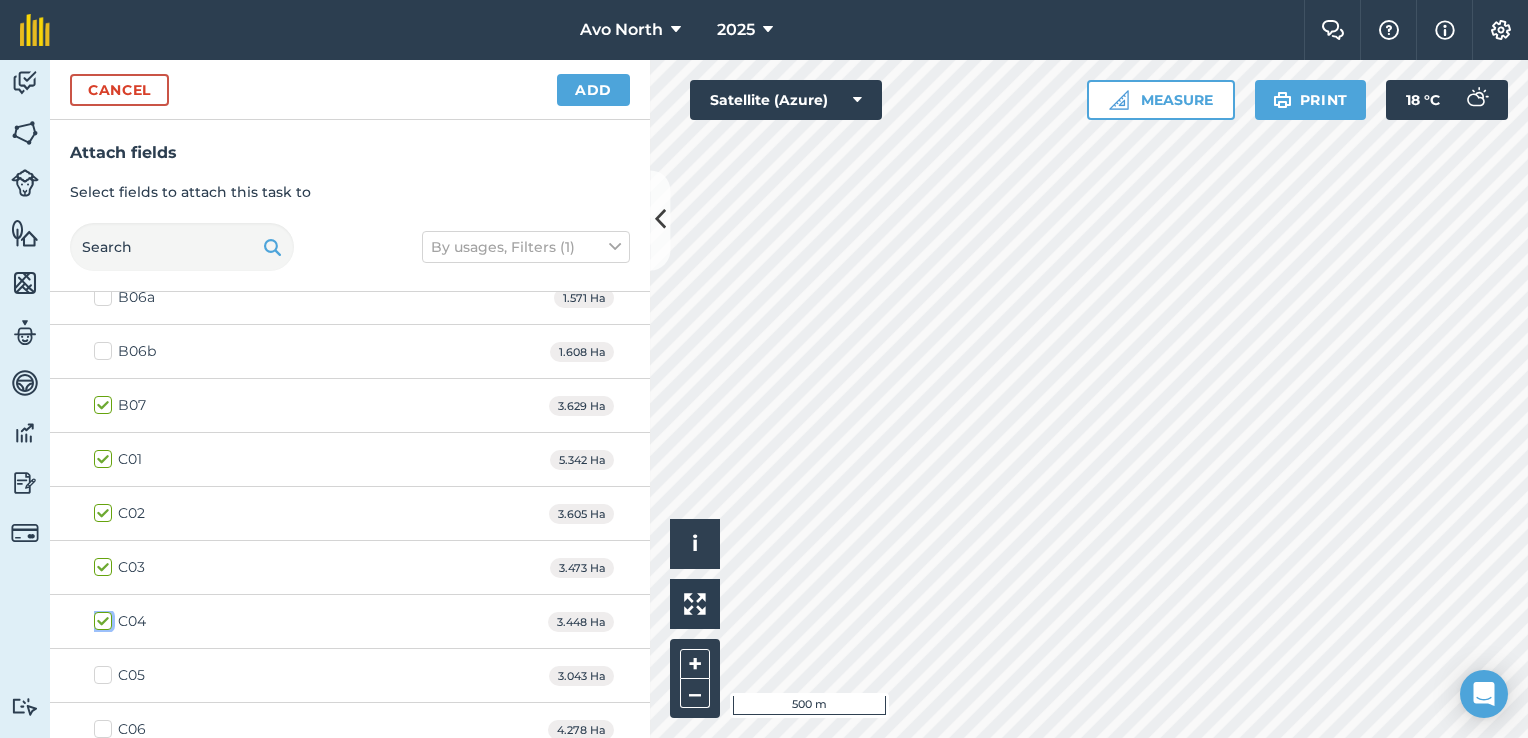 scroll, scrollTop: 900, scrollLeft: 0, axis: vertical 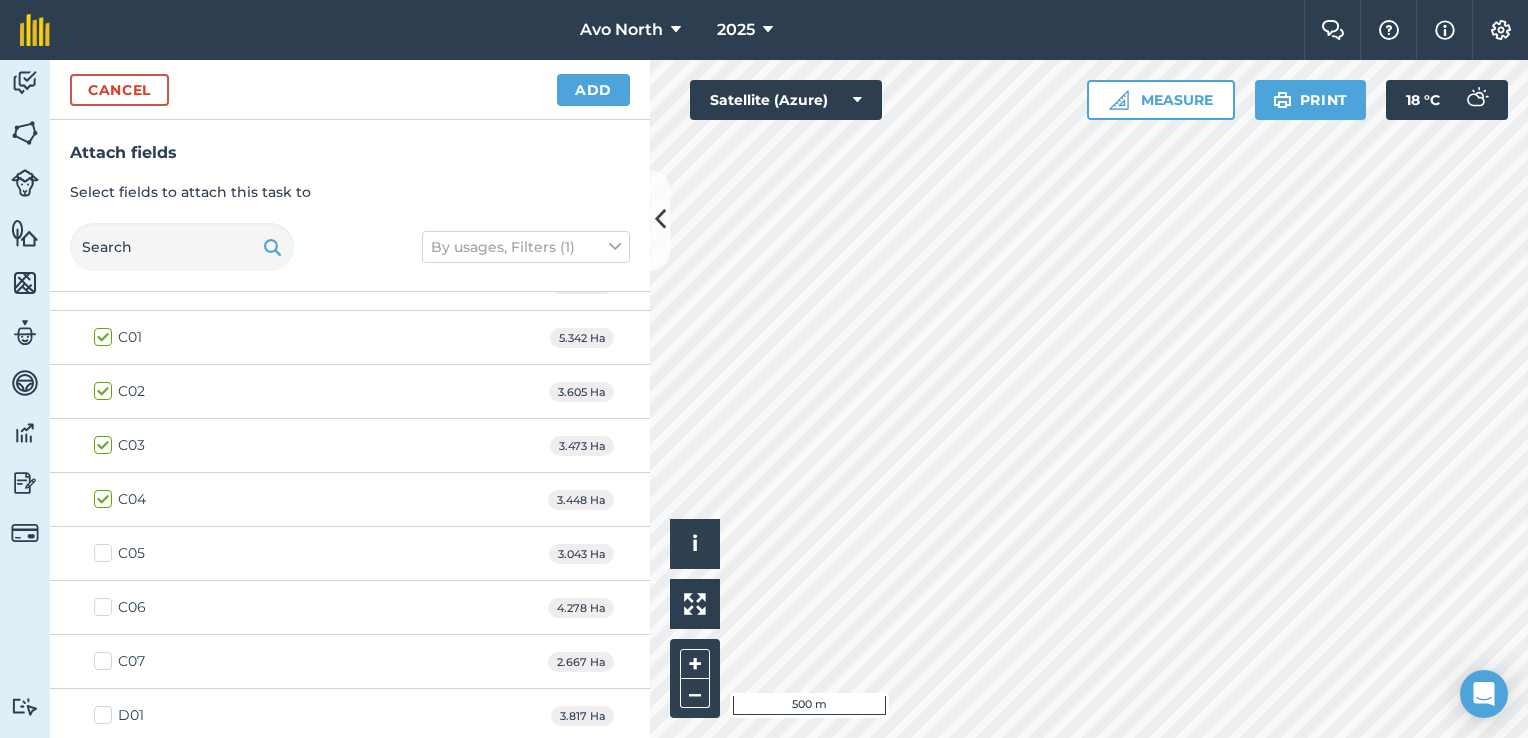 click on "C06" at bounding box center (120, 607) 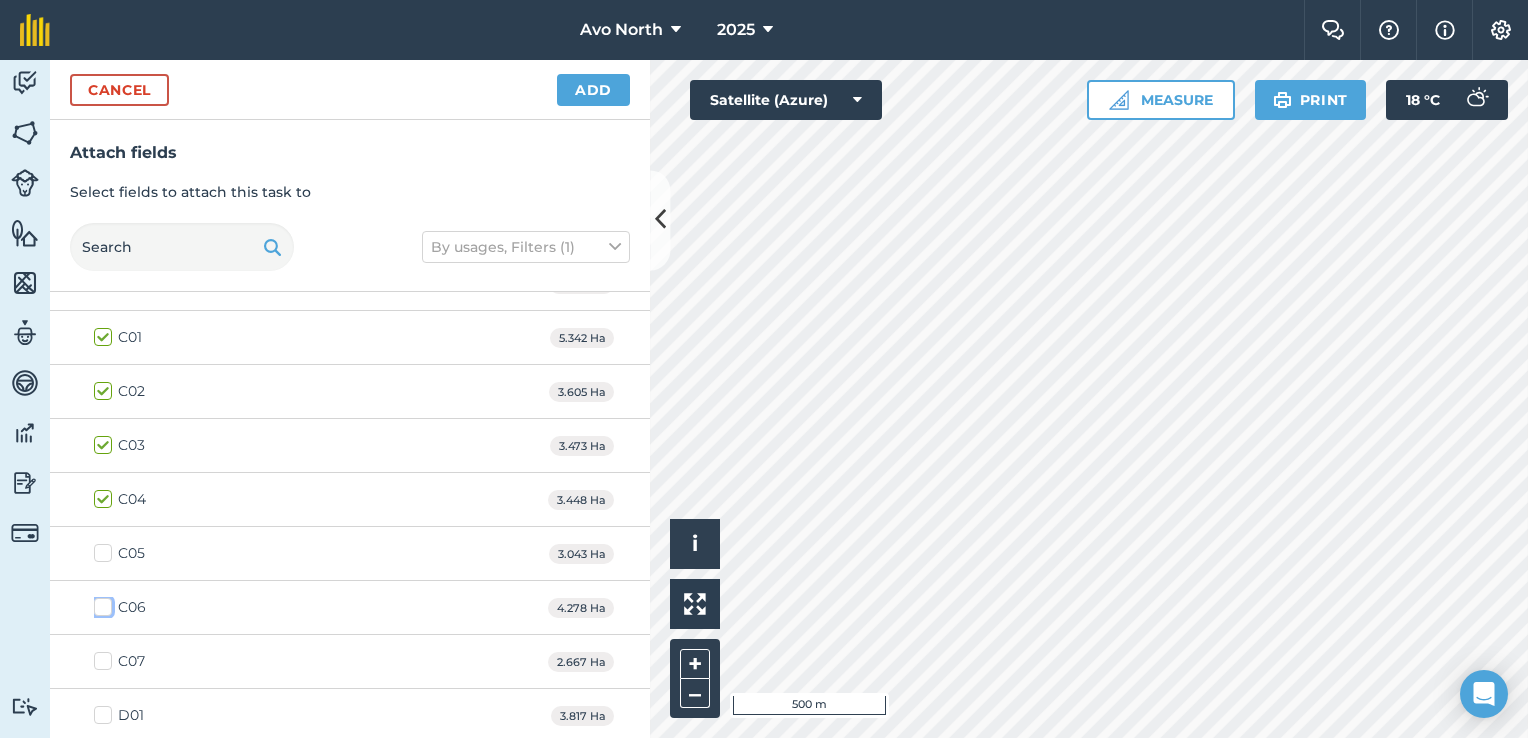 click on "C06" at bounding box center [100, 603] 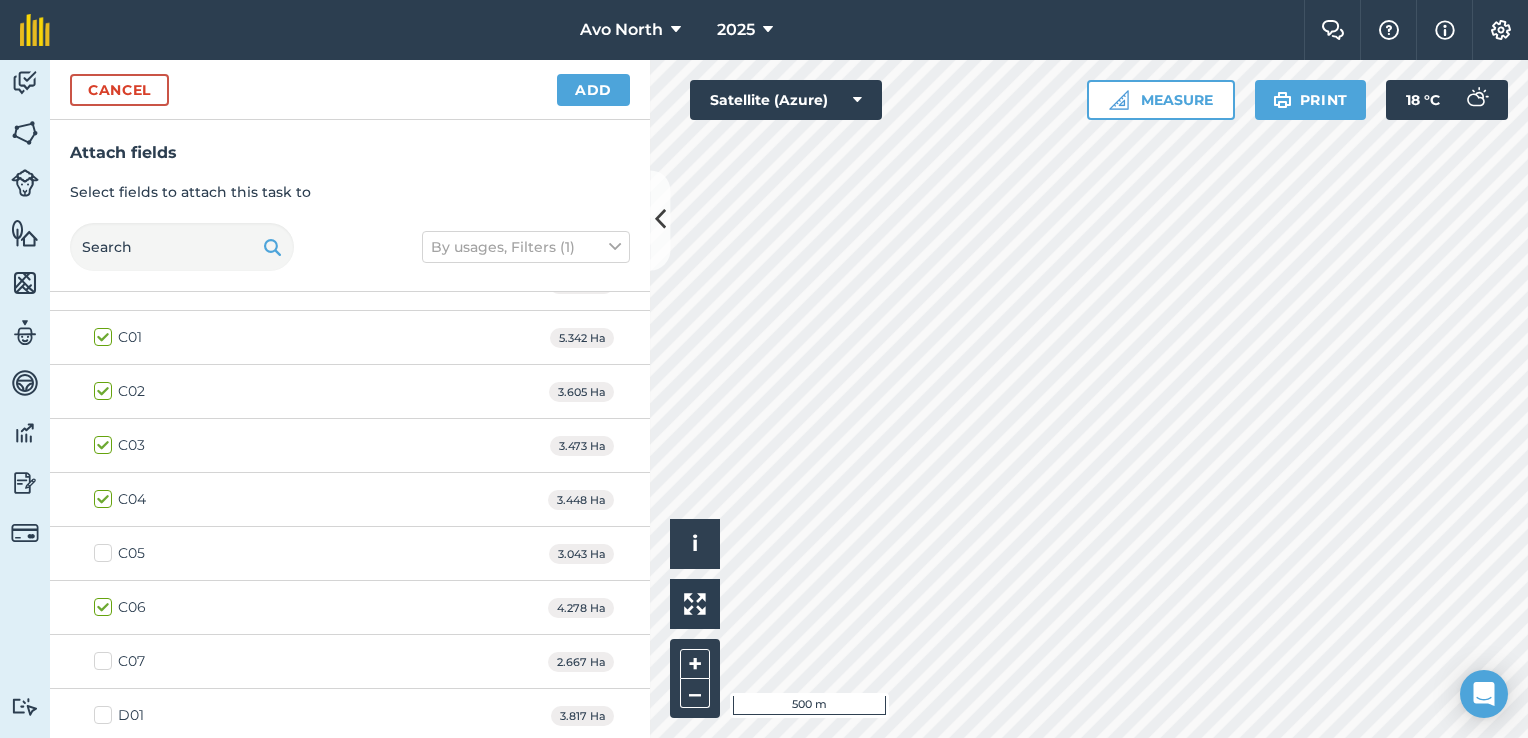 click on "C07" at bounding box center (119, 661) 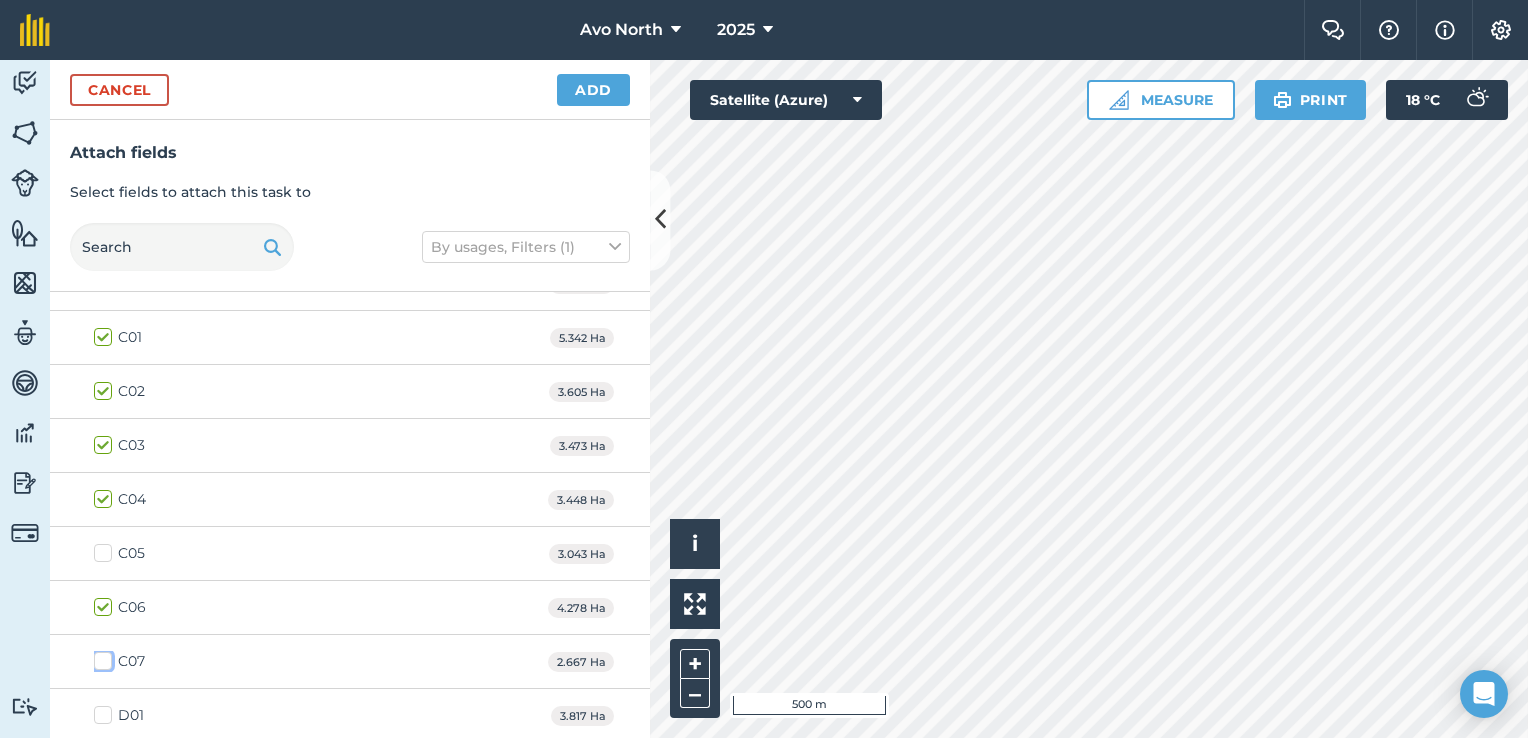 click on "C07" at bounding box center [100, 657] 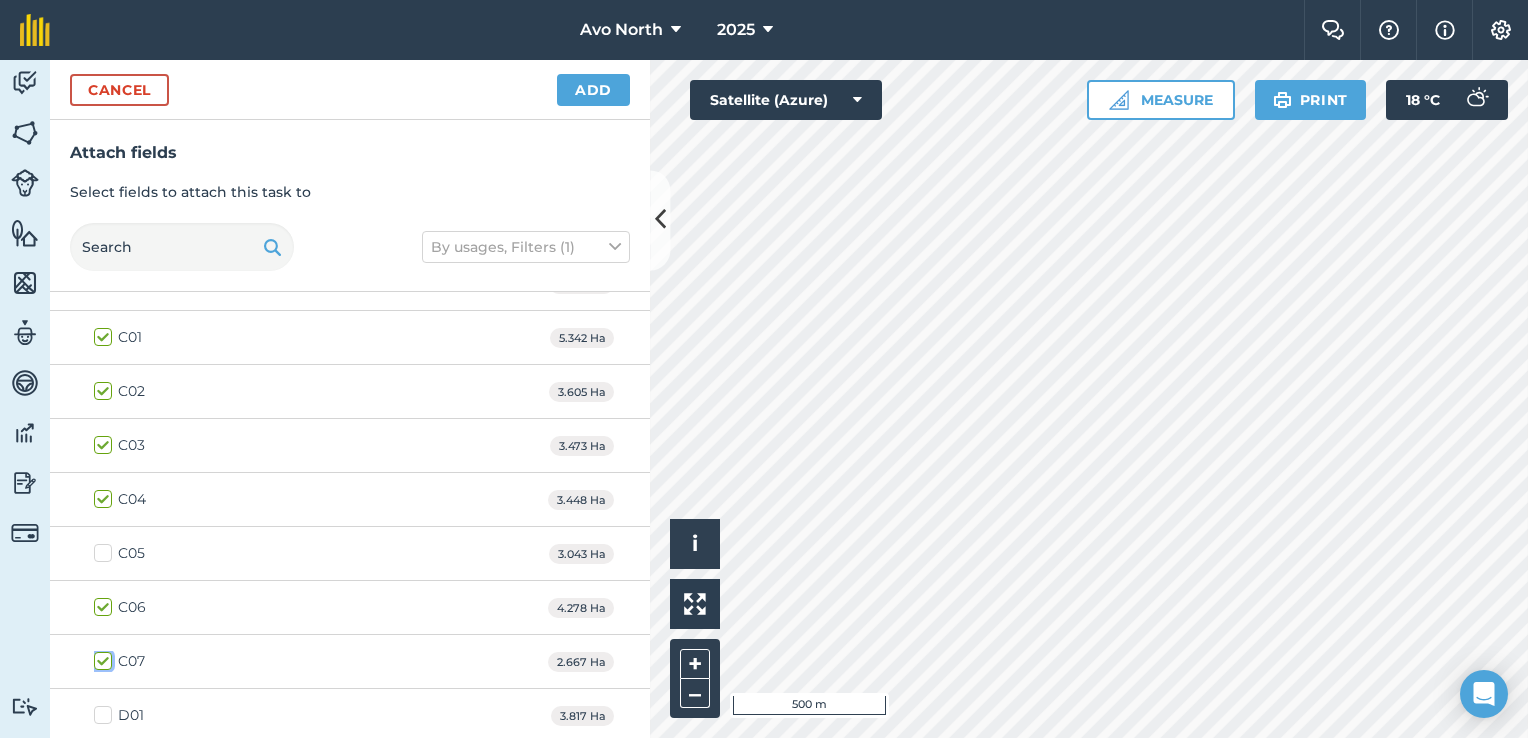 checkbox on "true" 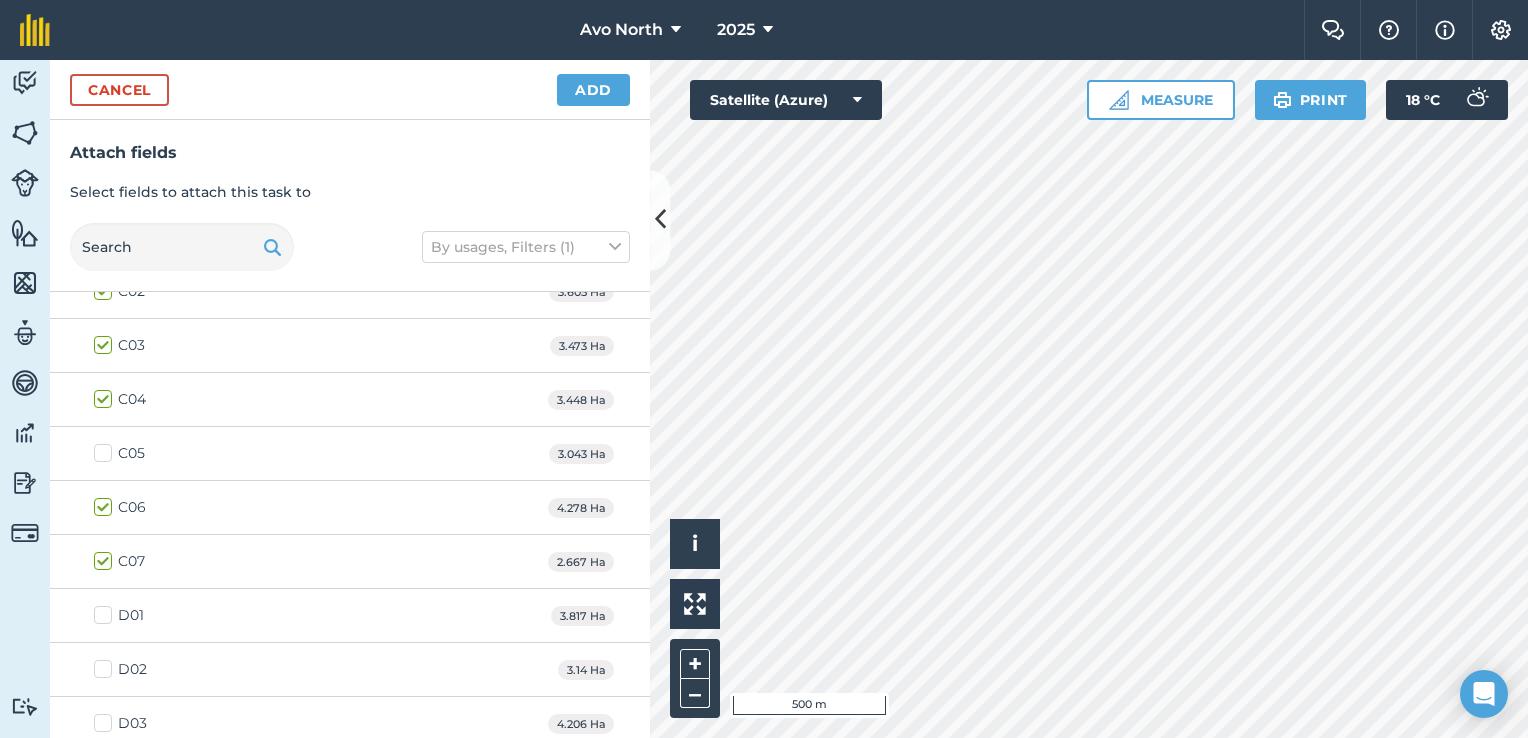 click on "C06" at bounding box center [120, 507] 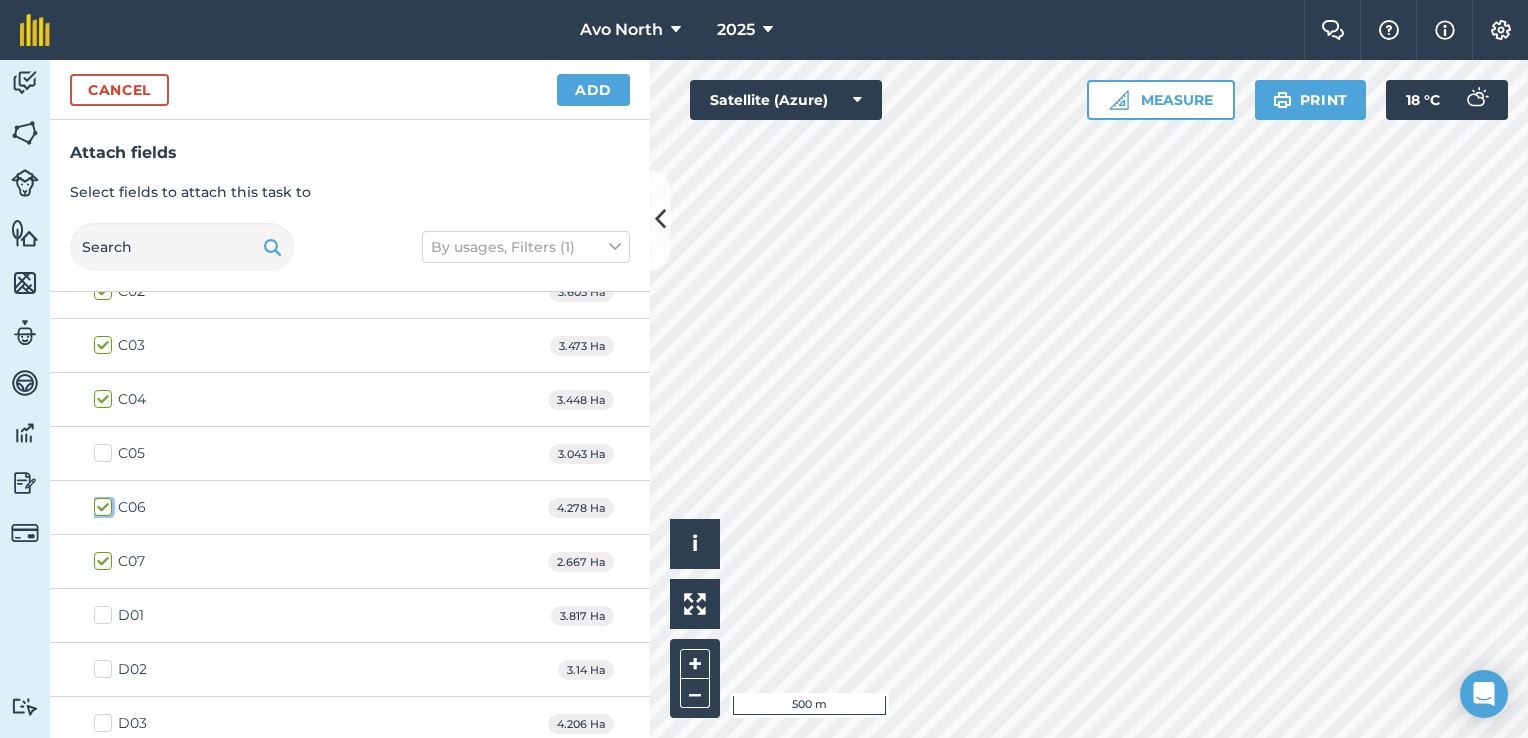 click on "C06" at bounding box center [100, 503] 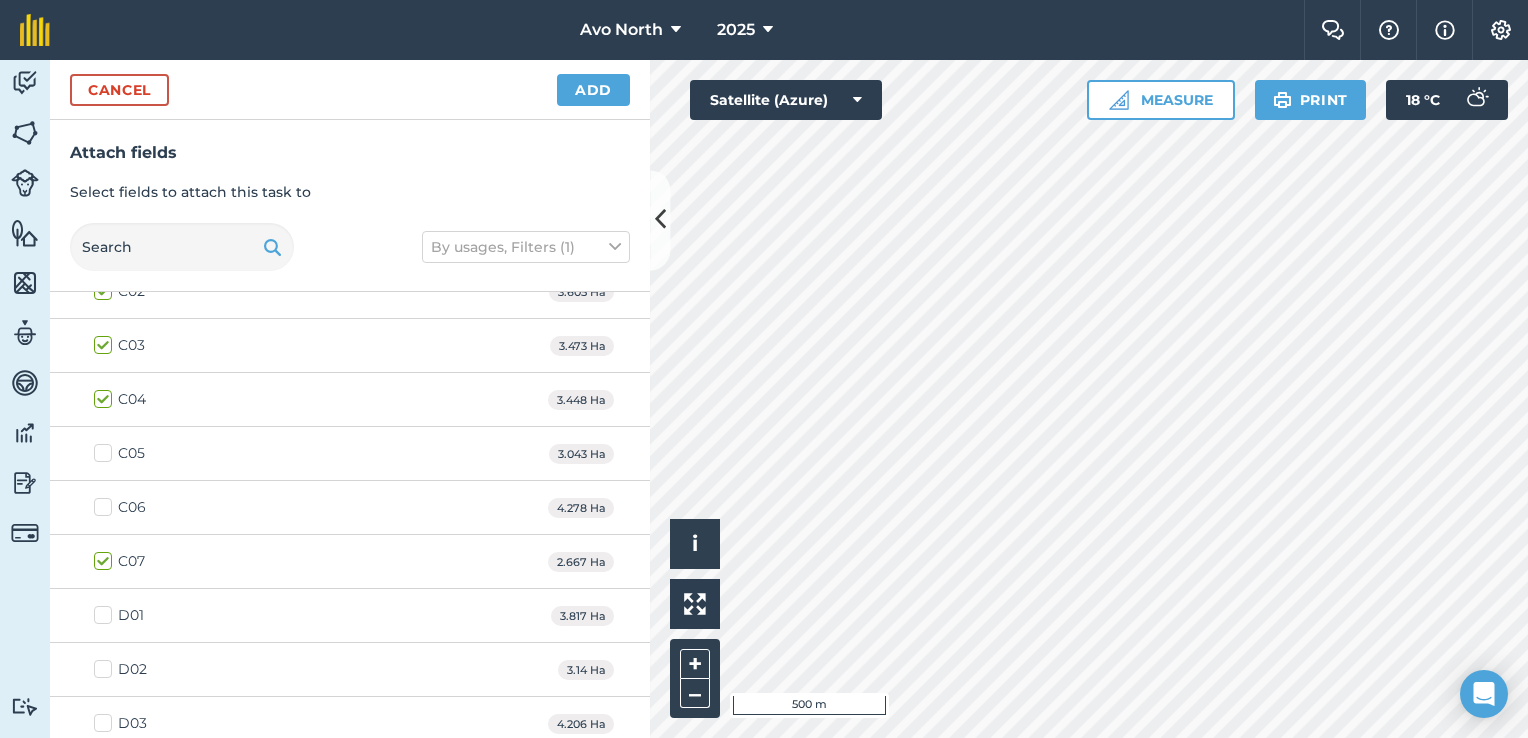 click on "C07" at bounding box center [119, 561] 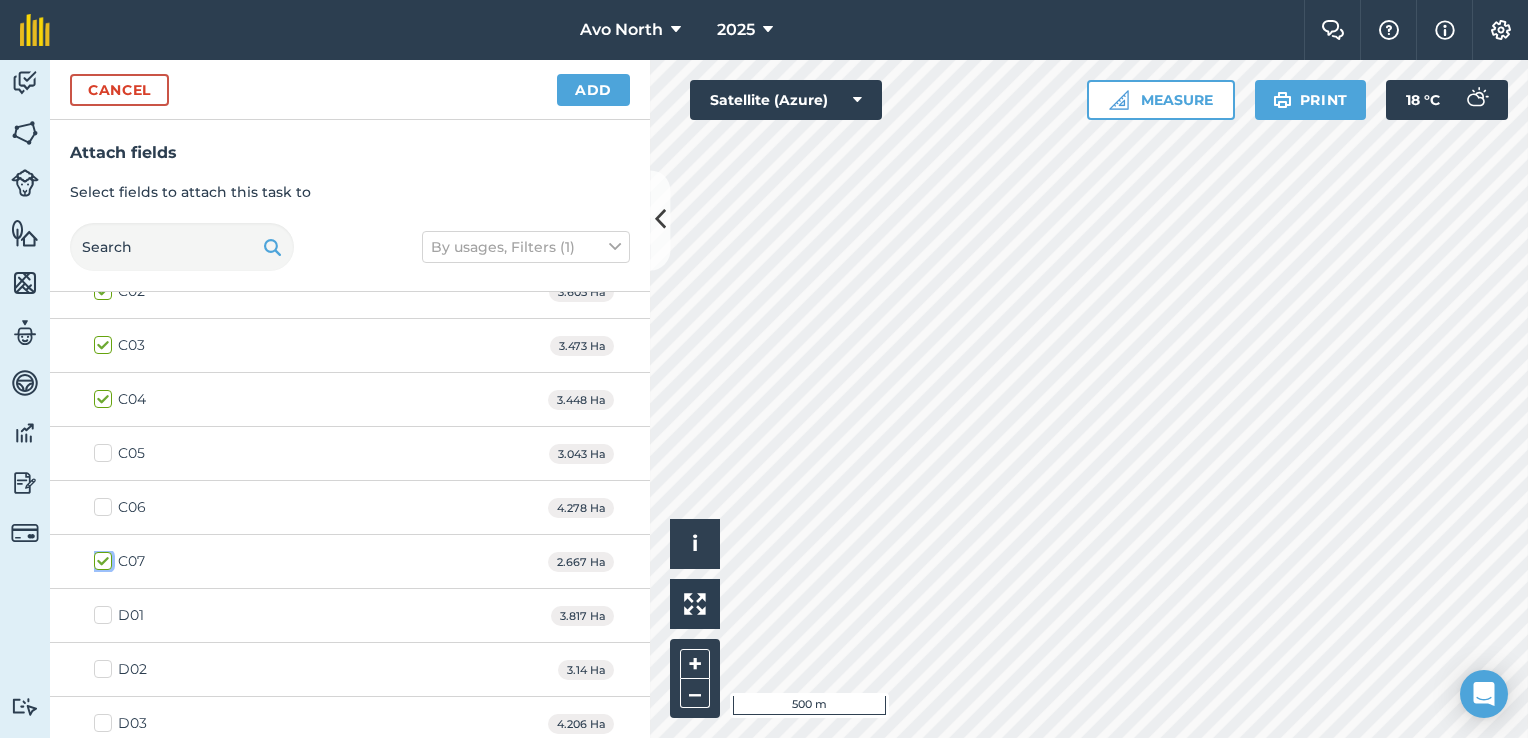 click on "C07" at bounding box center [100, 557] 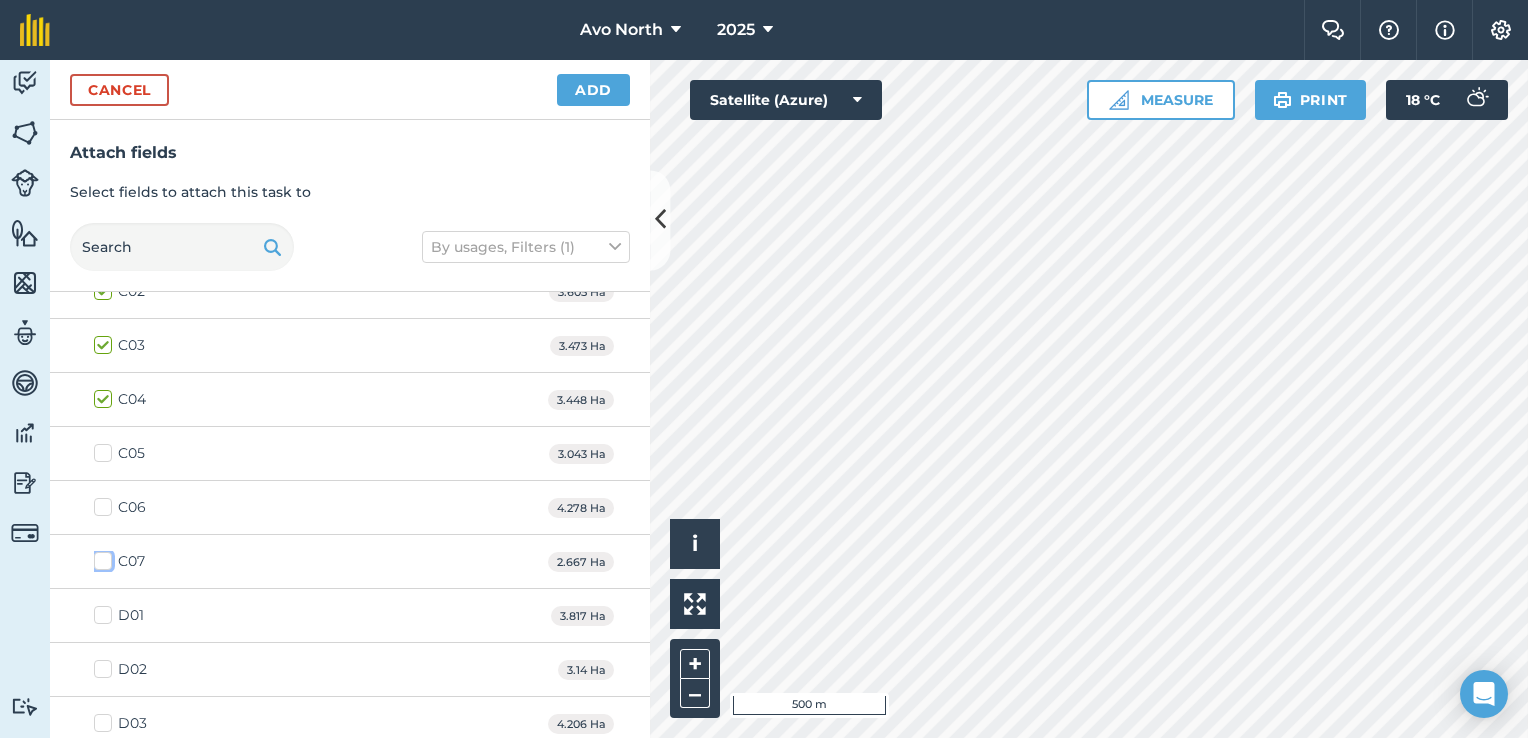 checkbox on "false" 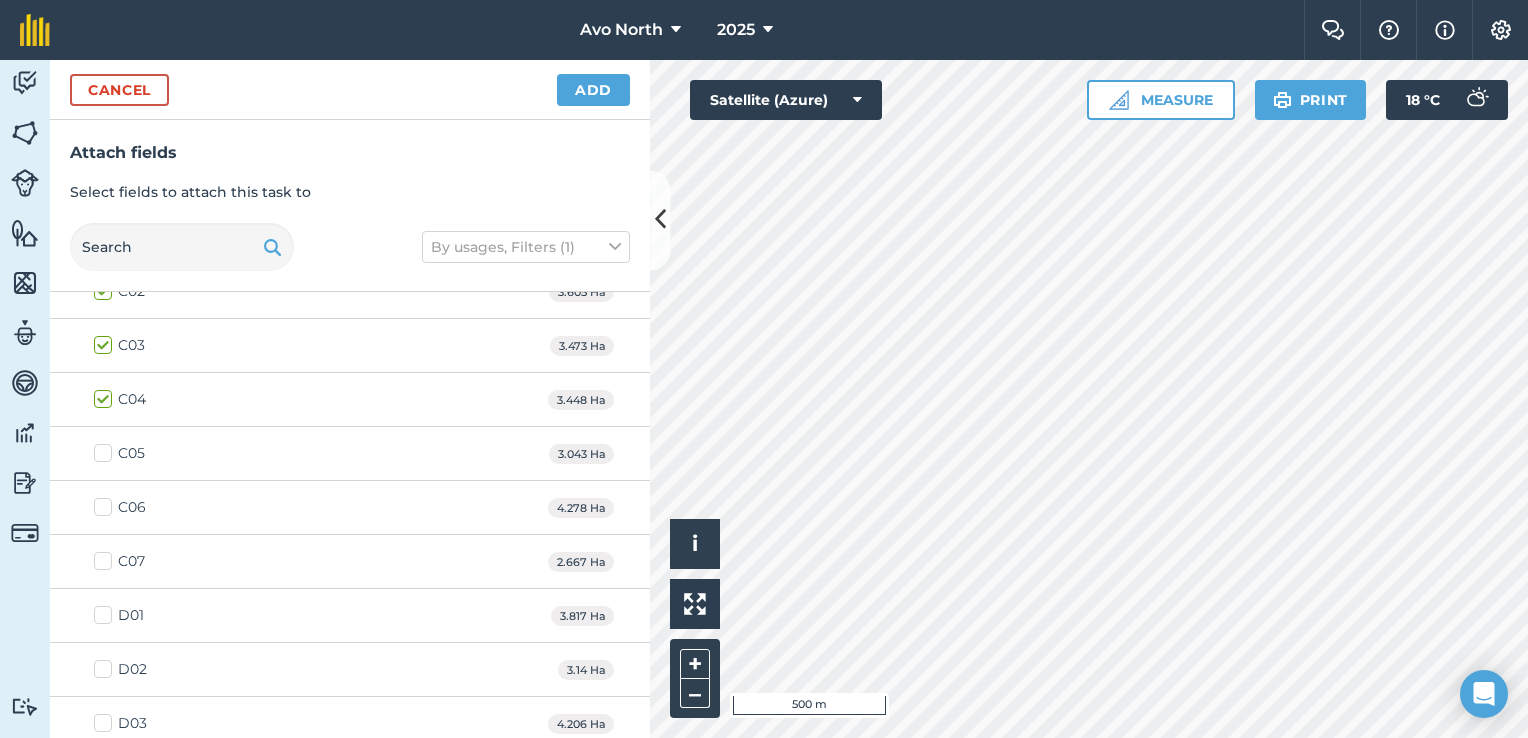 click on "D01" at bounding box center (119, 615) 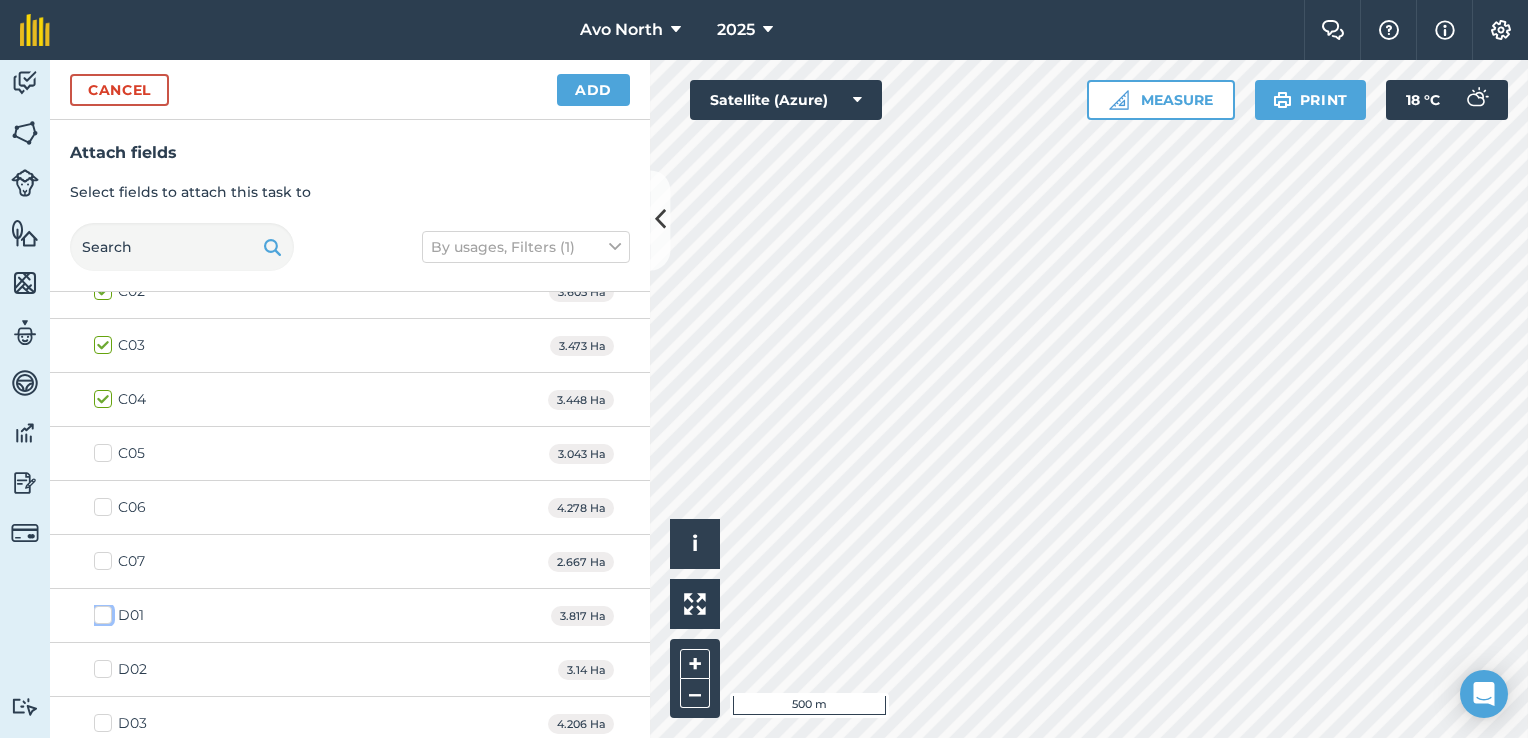 click on "D01" at bounding box center (100, 611) 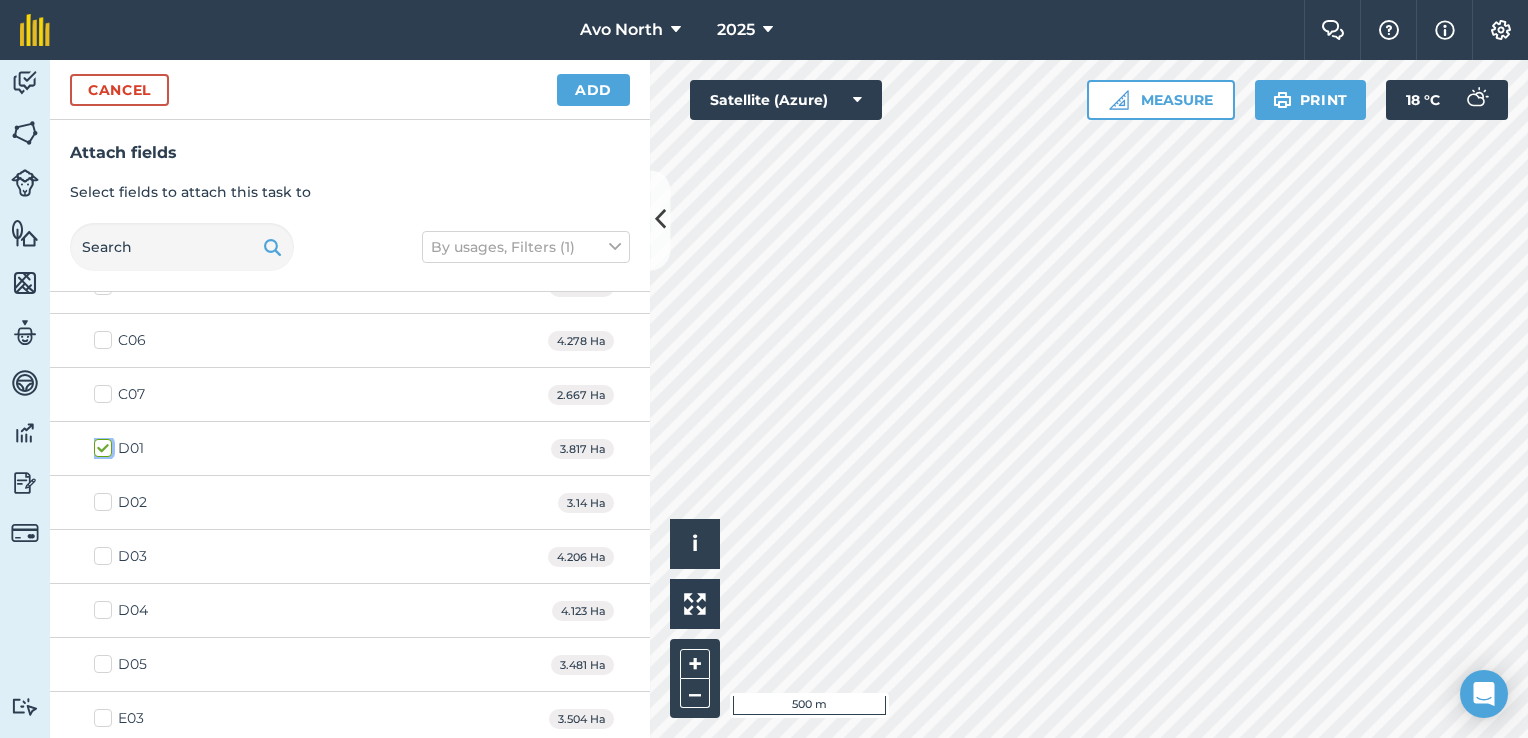 scroll, scrollTop: 1200, scrollLeft: 0, axis: vertical 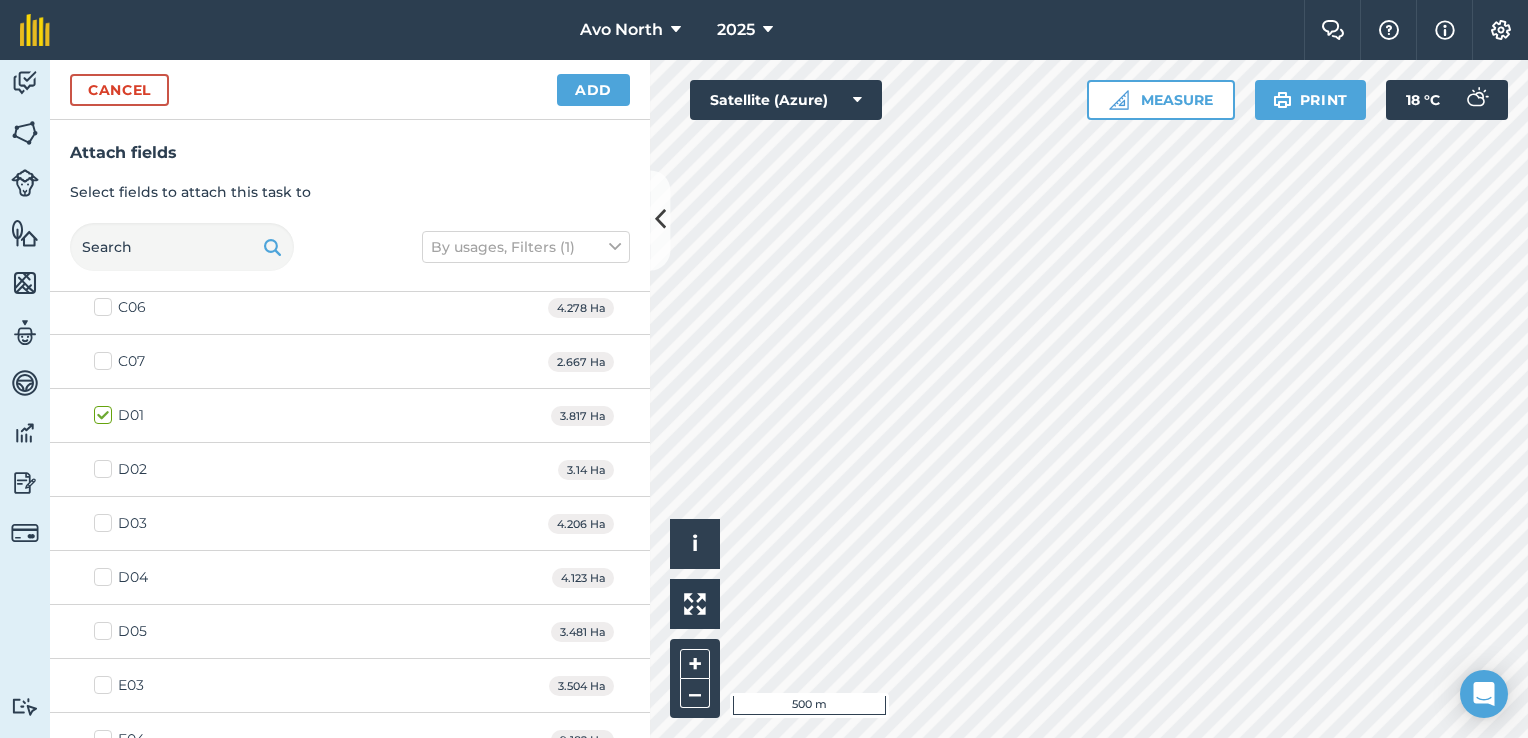 click on "D01" at bounding box center (119, 415) 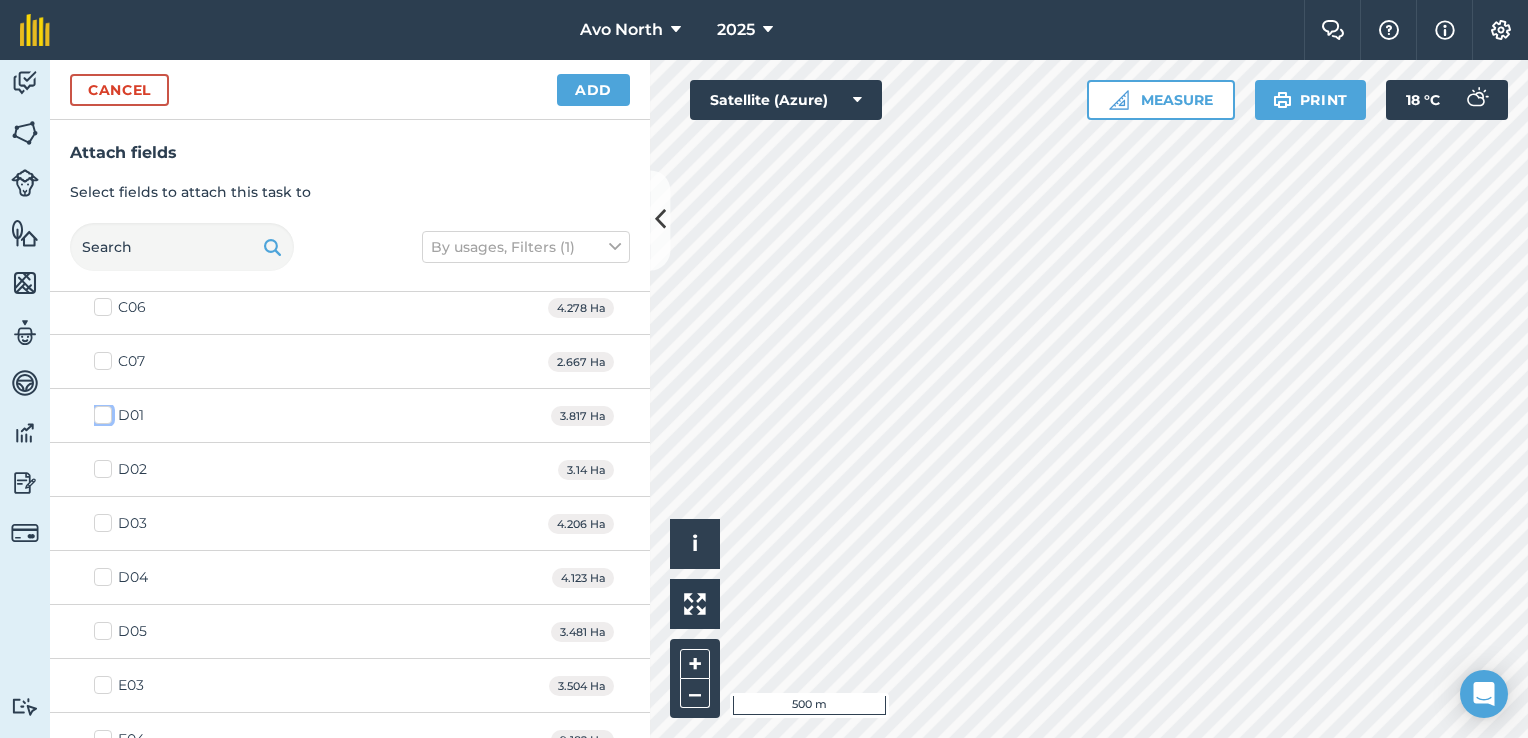 checkbox on "false" 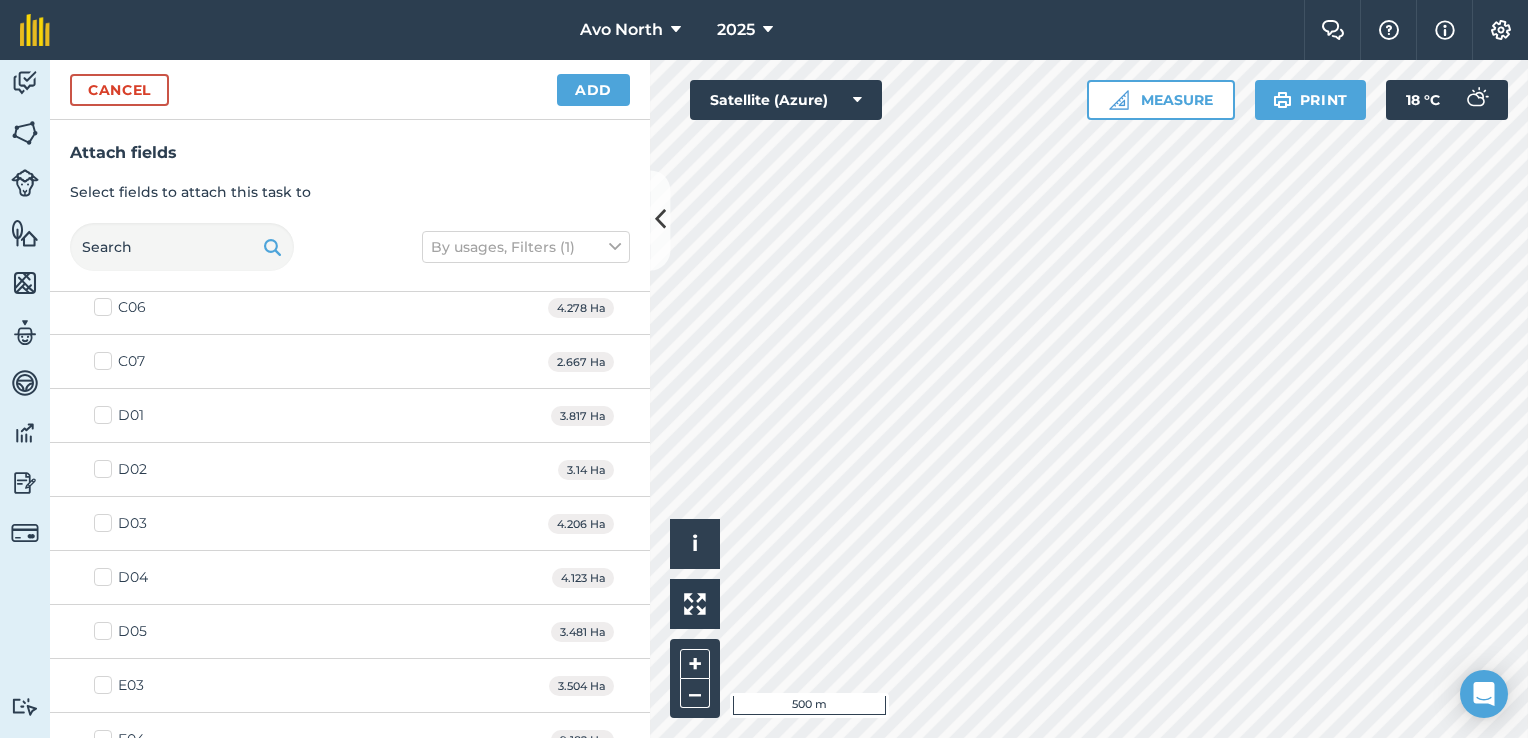 click on "D02" at bounding box center [120, 469] 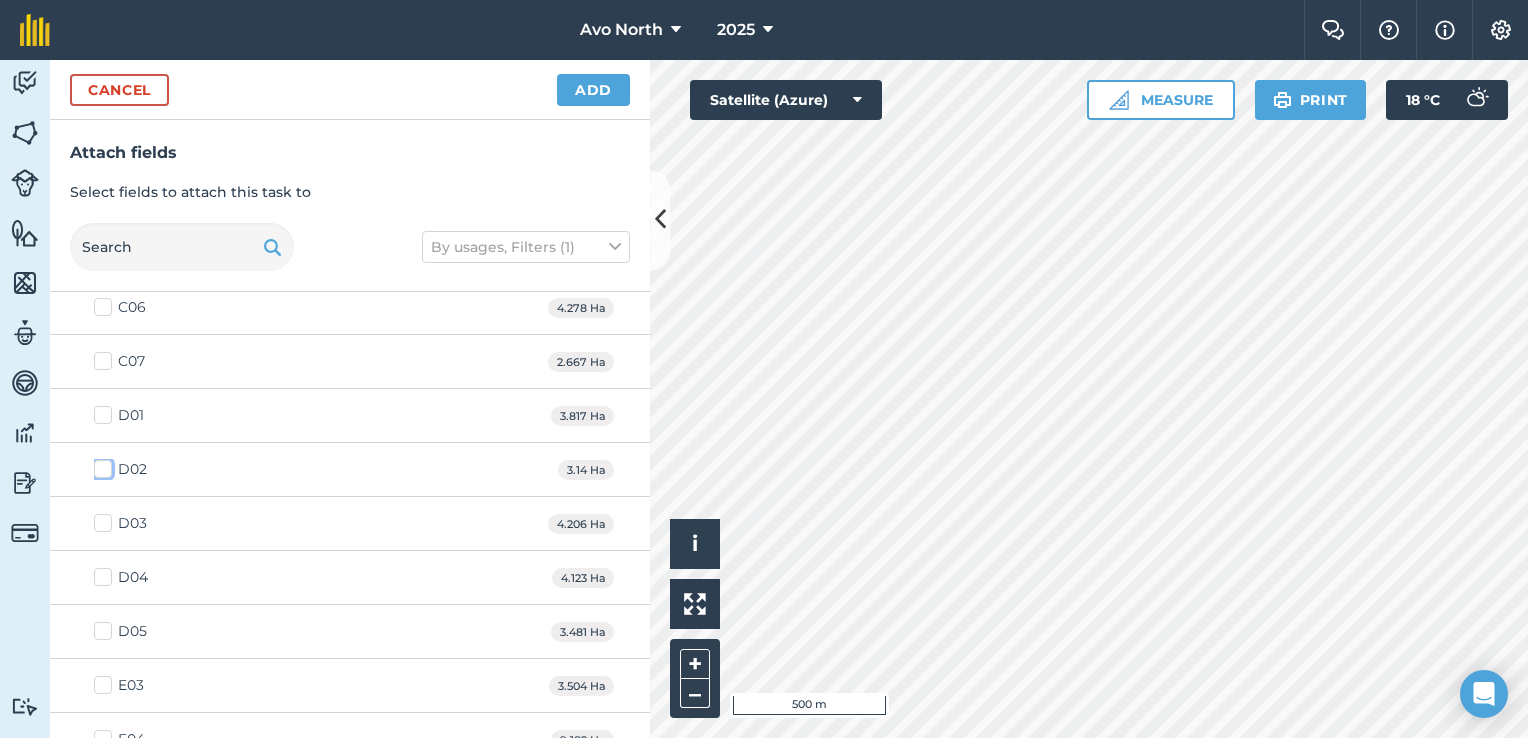 checkbox on "true" 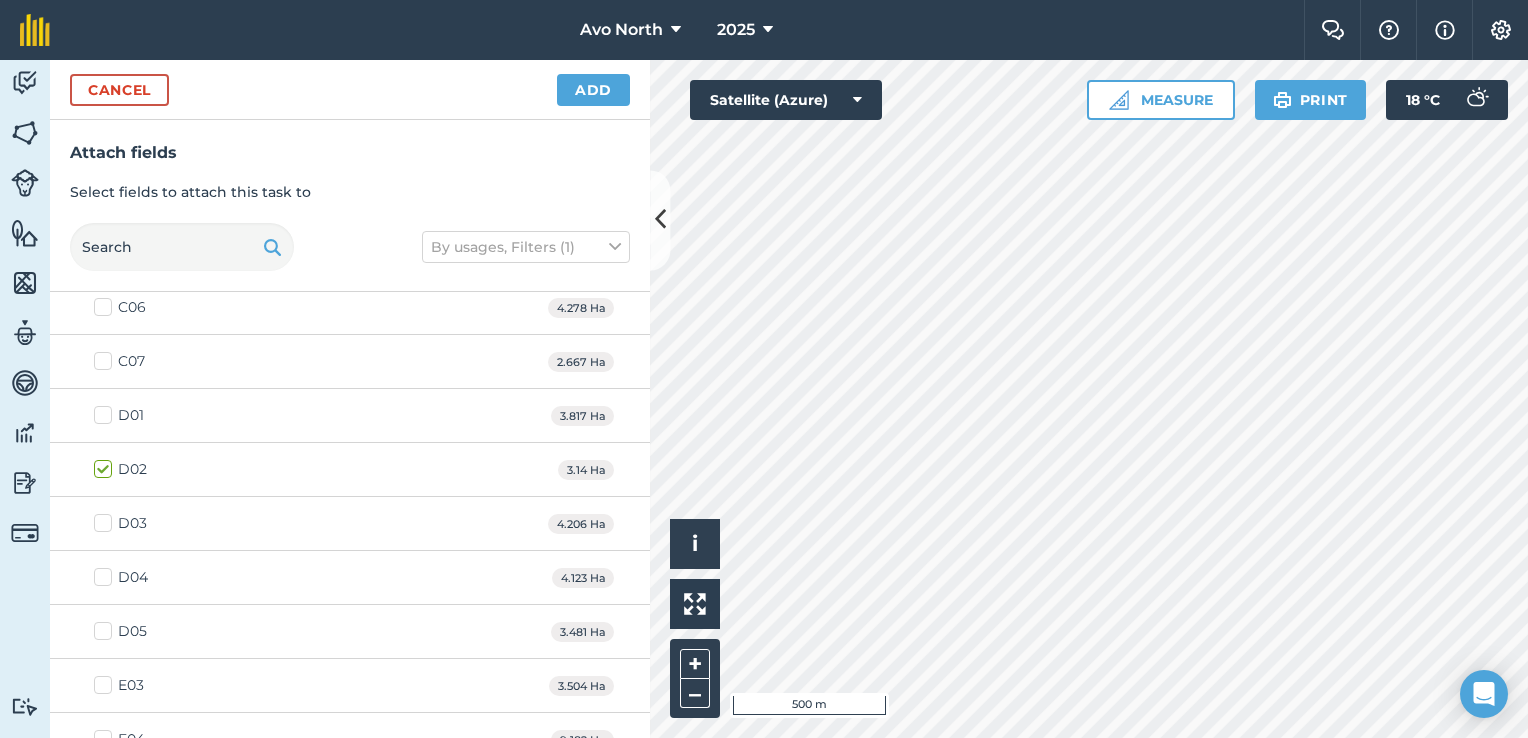 click on "D03" at bounding box center [120, 523] 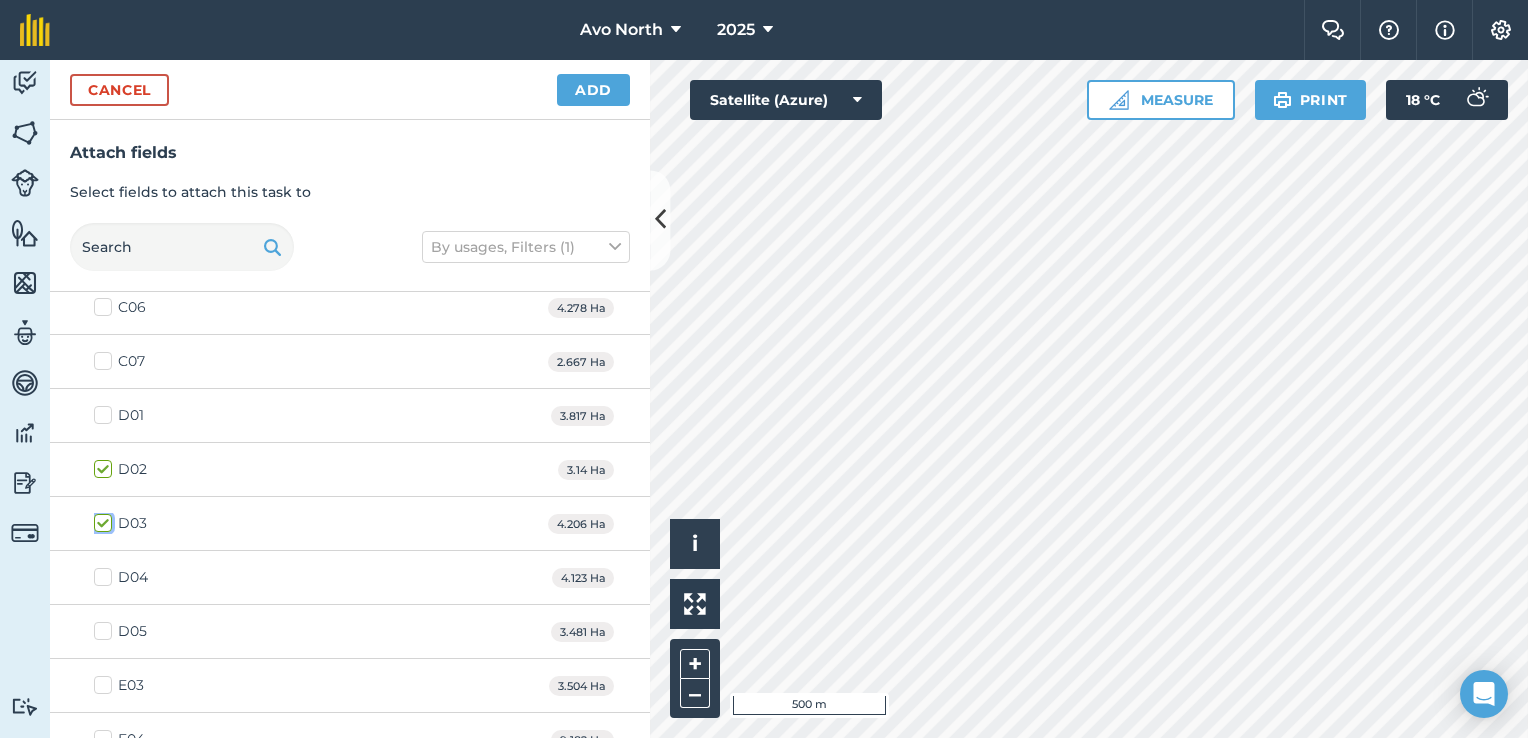 checkbox on "true" 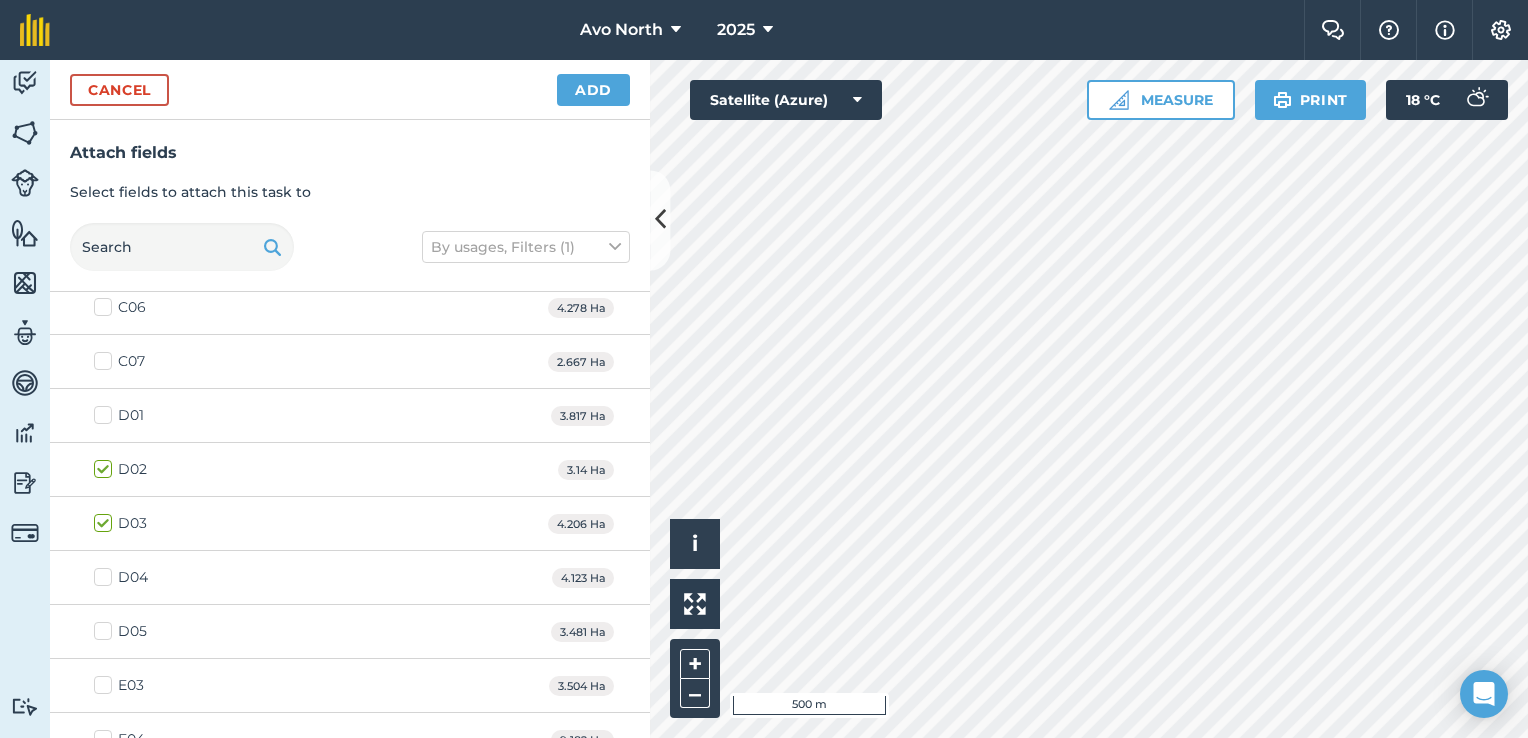 click on "D04" at bounding box center (121, 577) 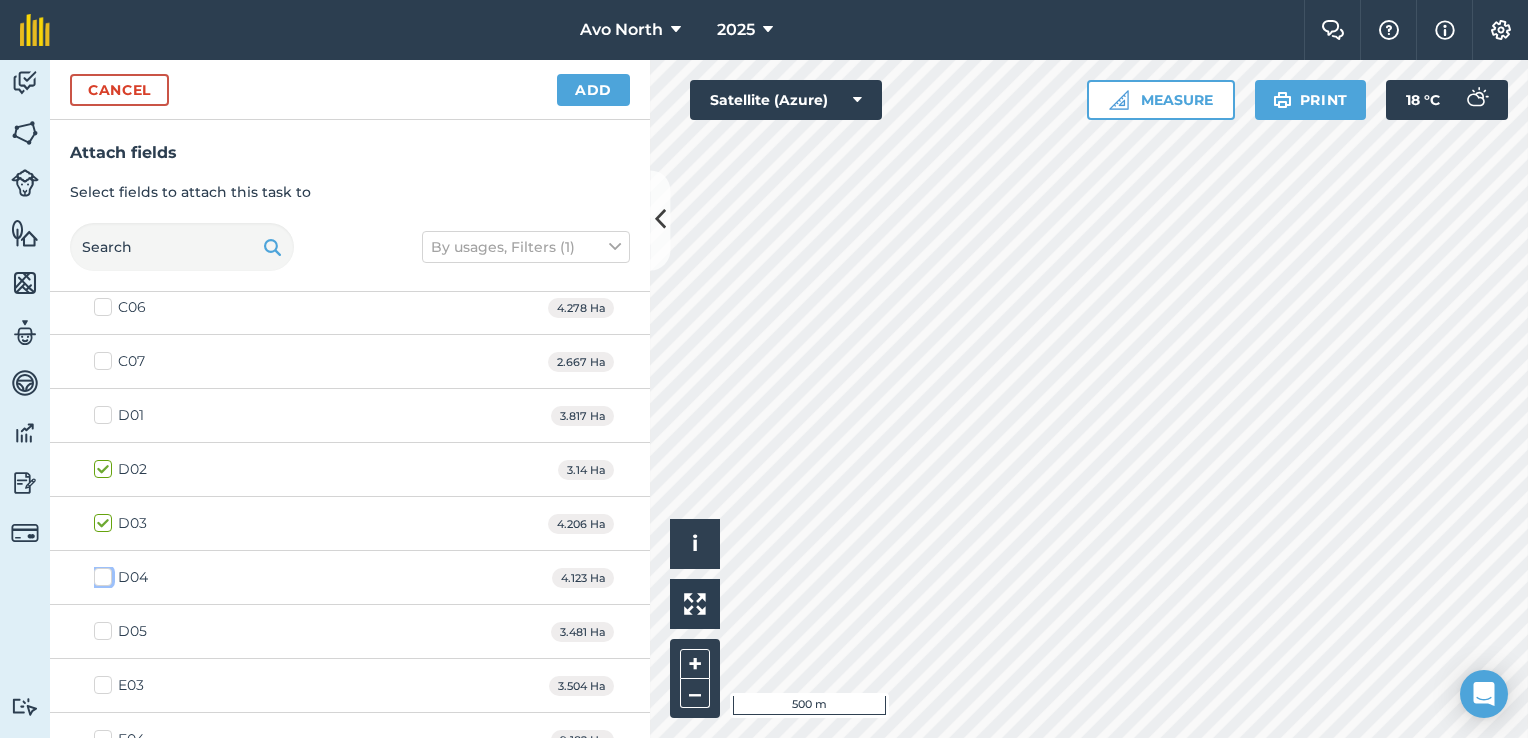 click on "D04" at bounding box center (100, 573) 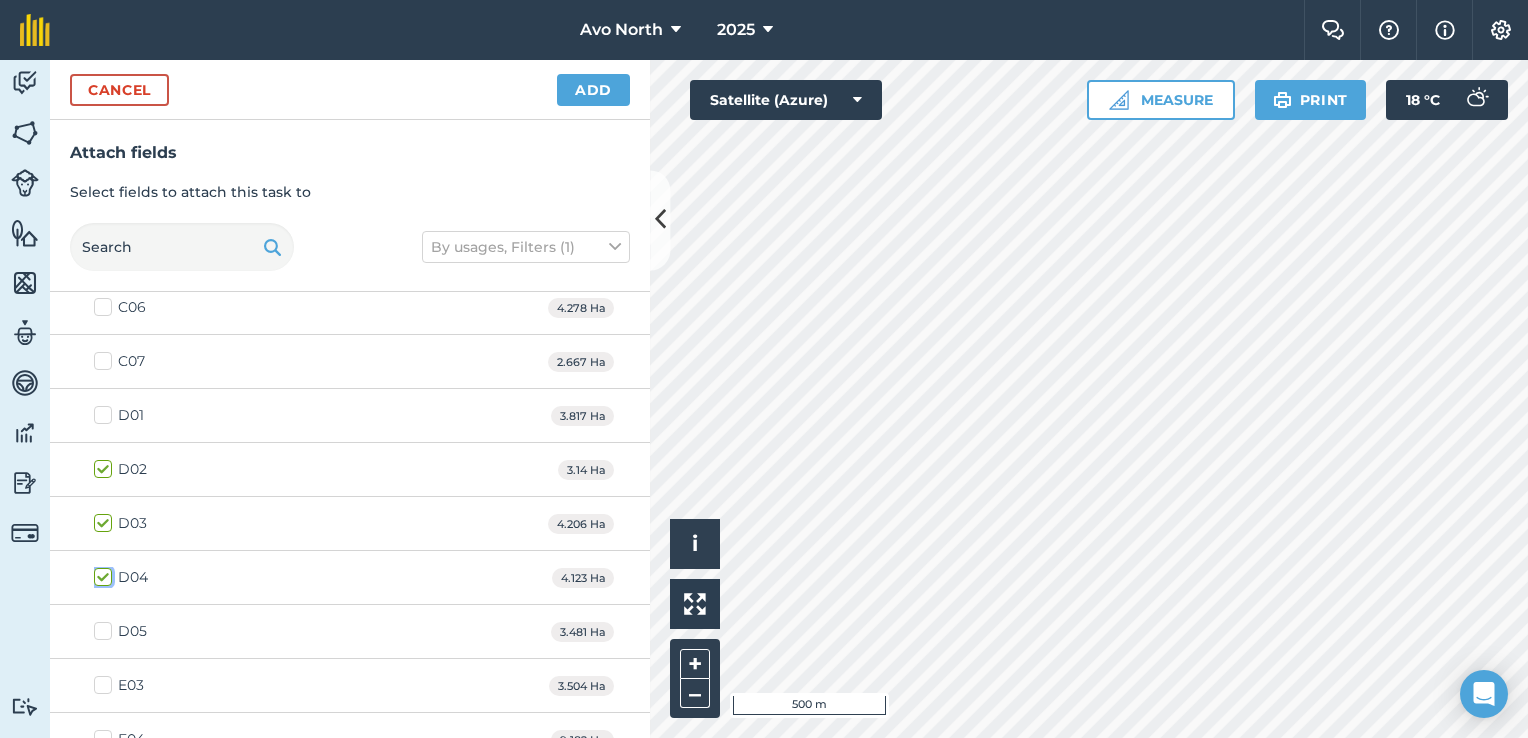 checkbox on "true" 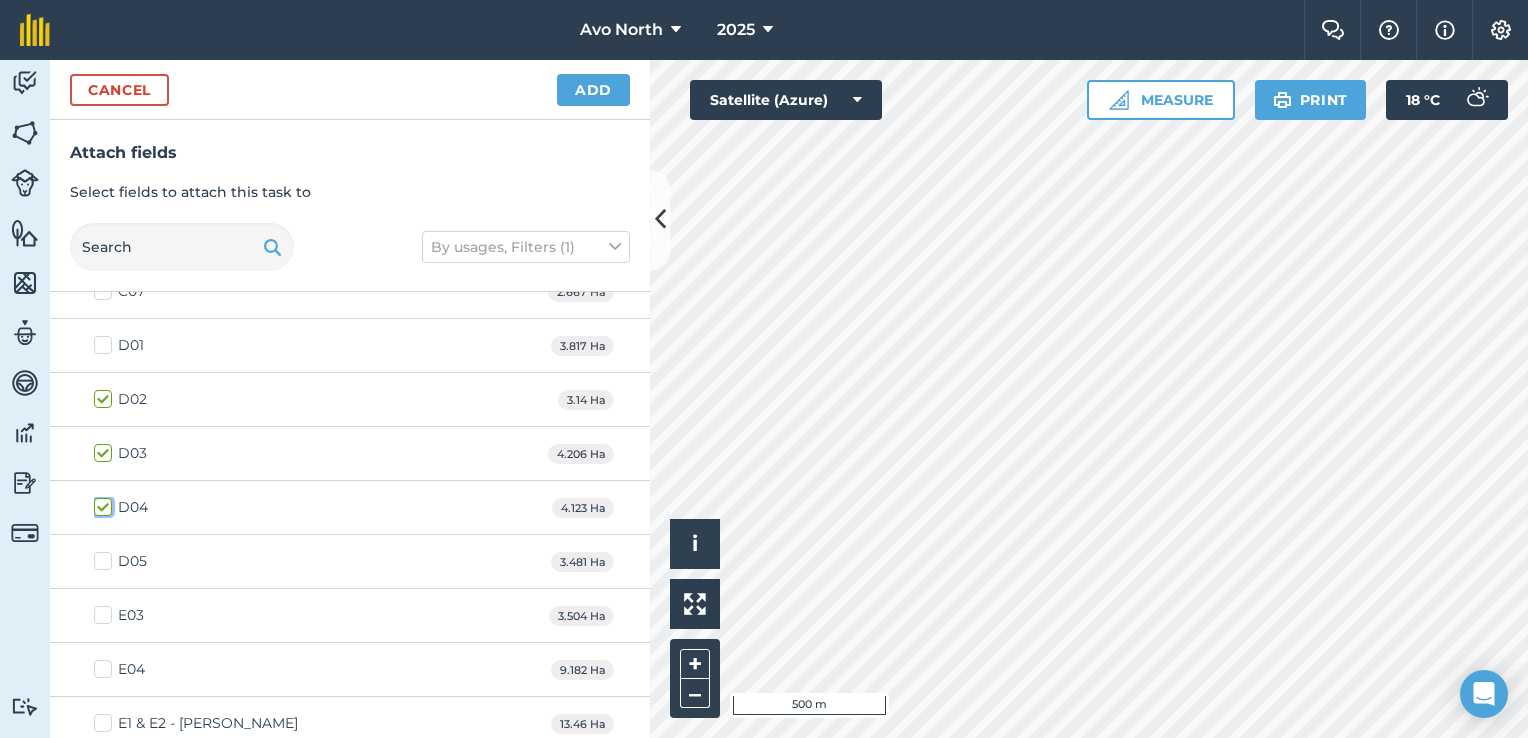 scroll, scrollTop: 1300, scrollLeft: 0, axis: vertical 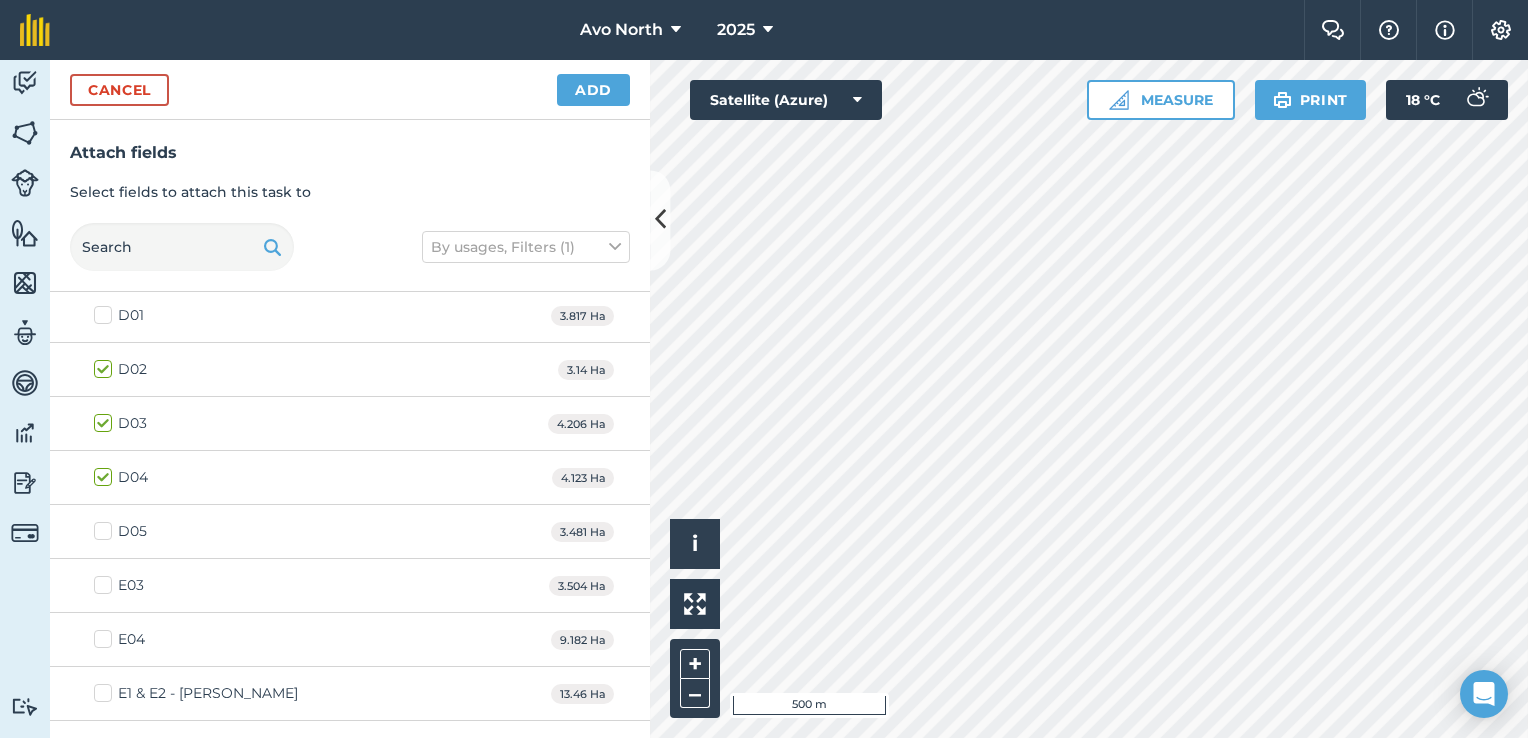 click on "E04" at bounding box center [119, 639] 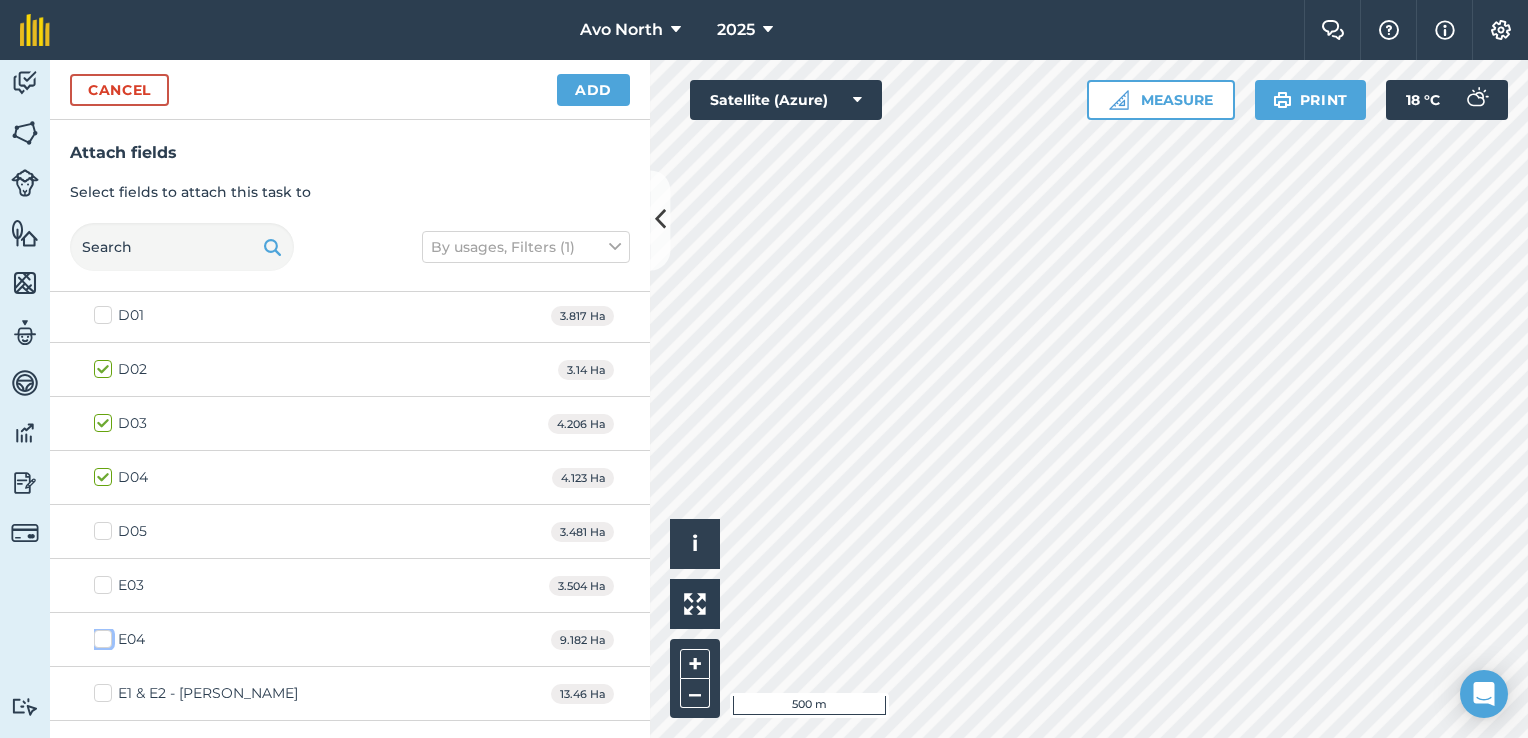 click on "E04" at bounding box center [100, 635] 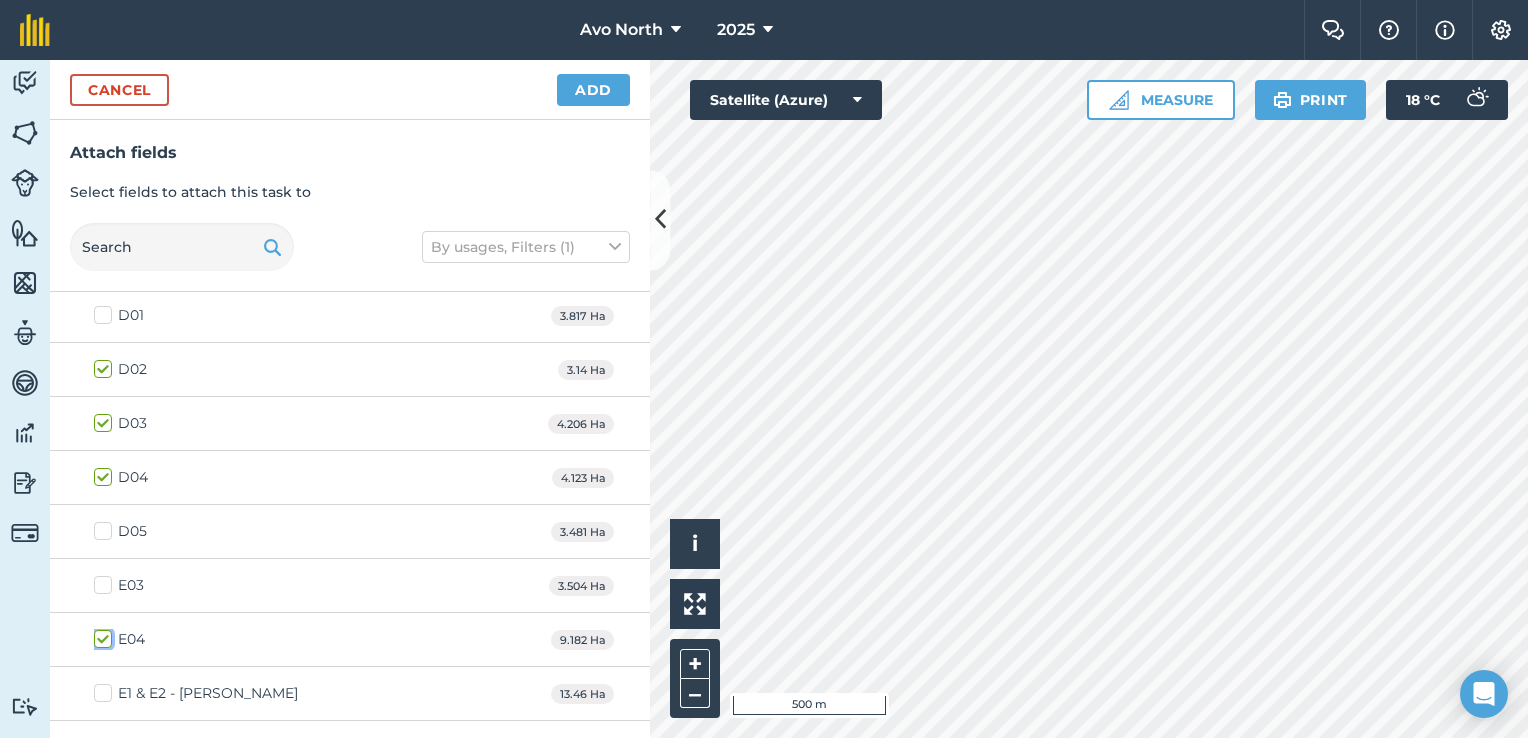 checkbox on "true" 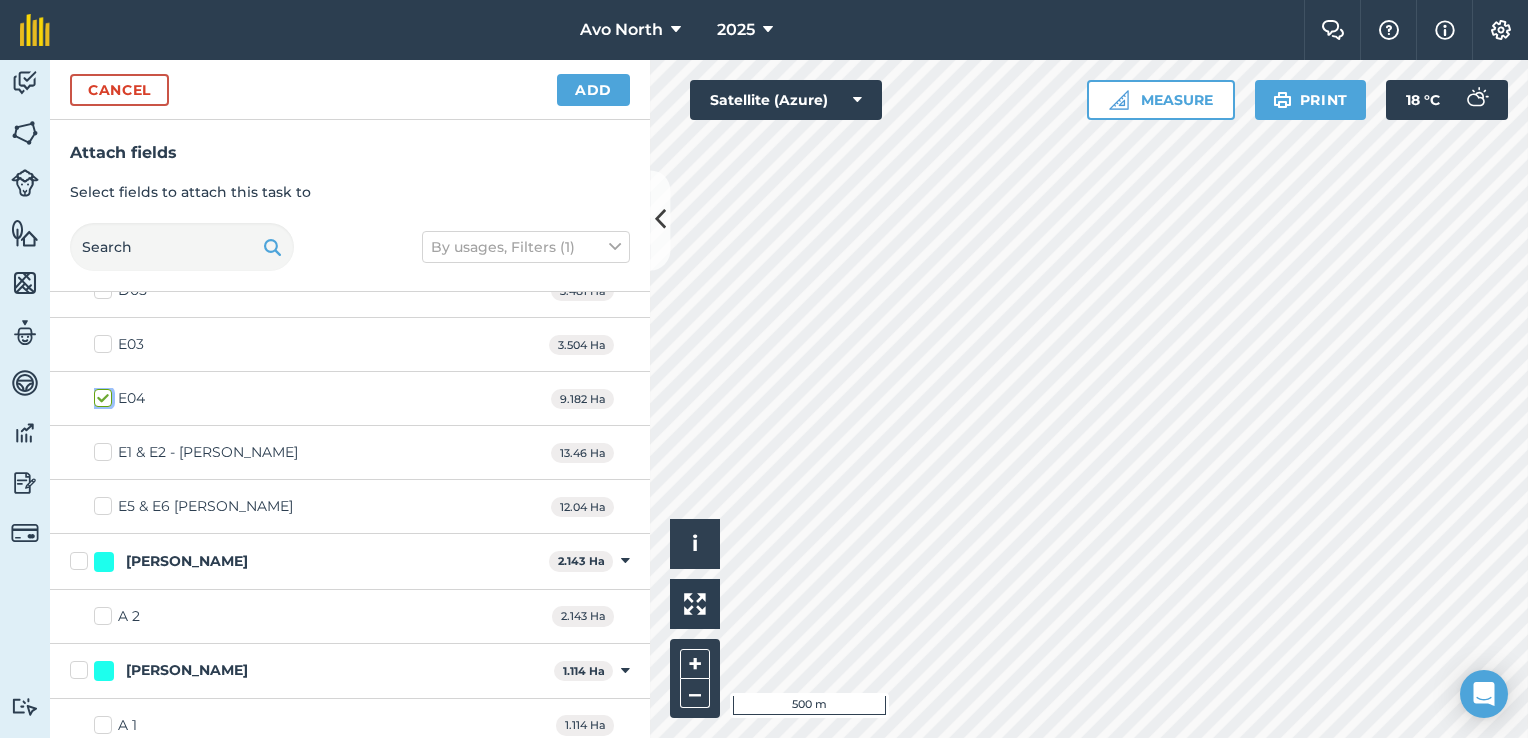 scroll, scrollTop: 1548, scrollLeft: 0, axis: vertical 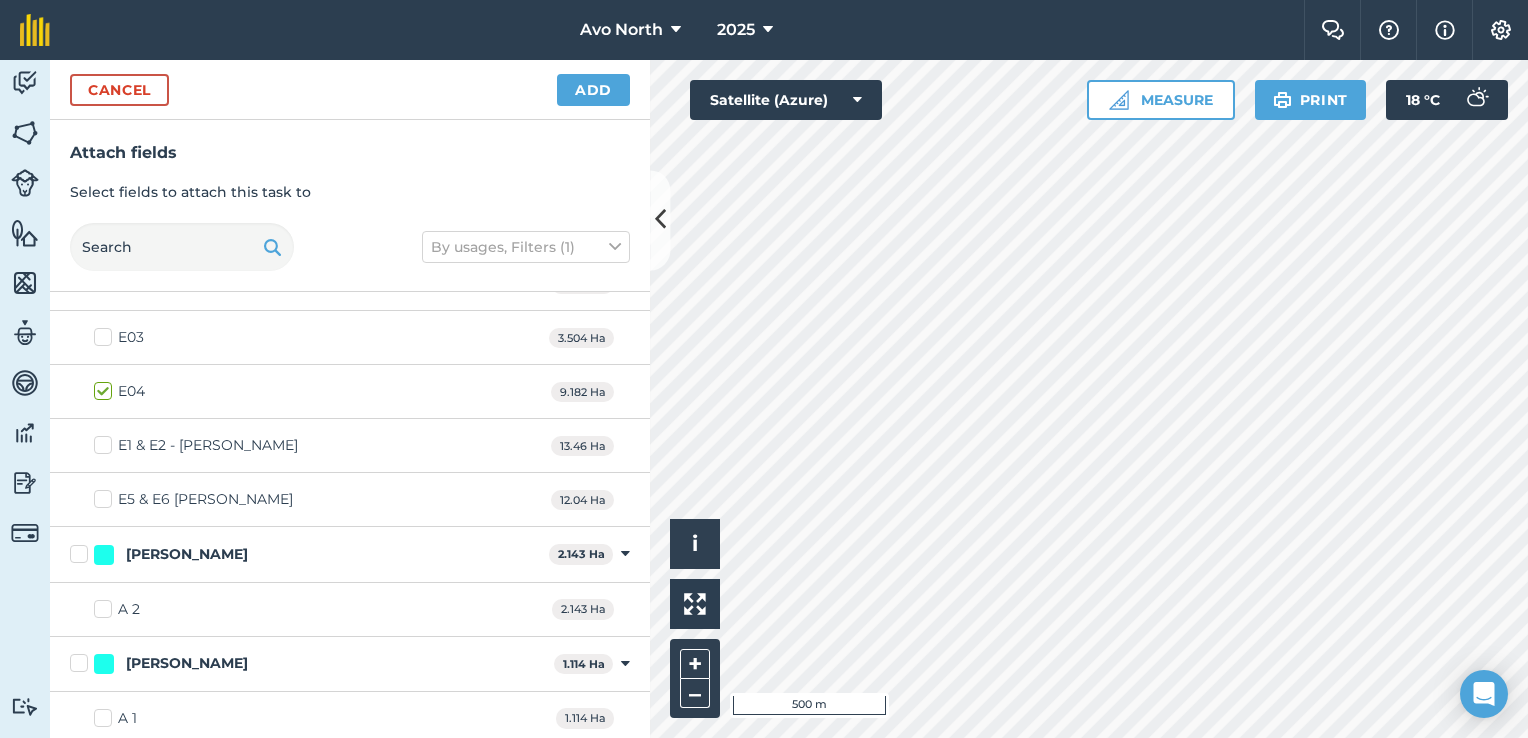 click on "E1 & E2 - [PERSON_NAME]" at bounding box center (196, 445) 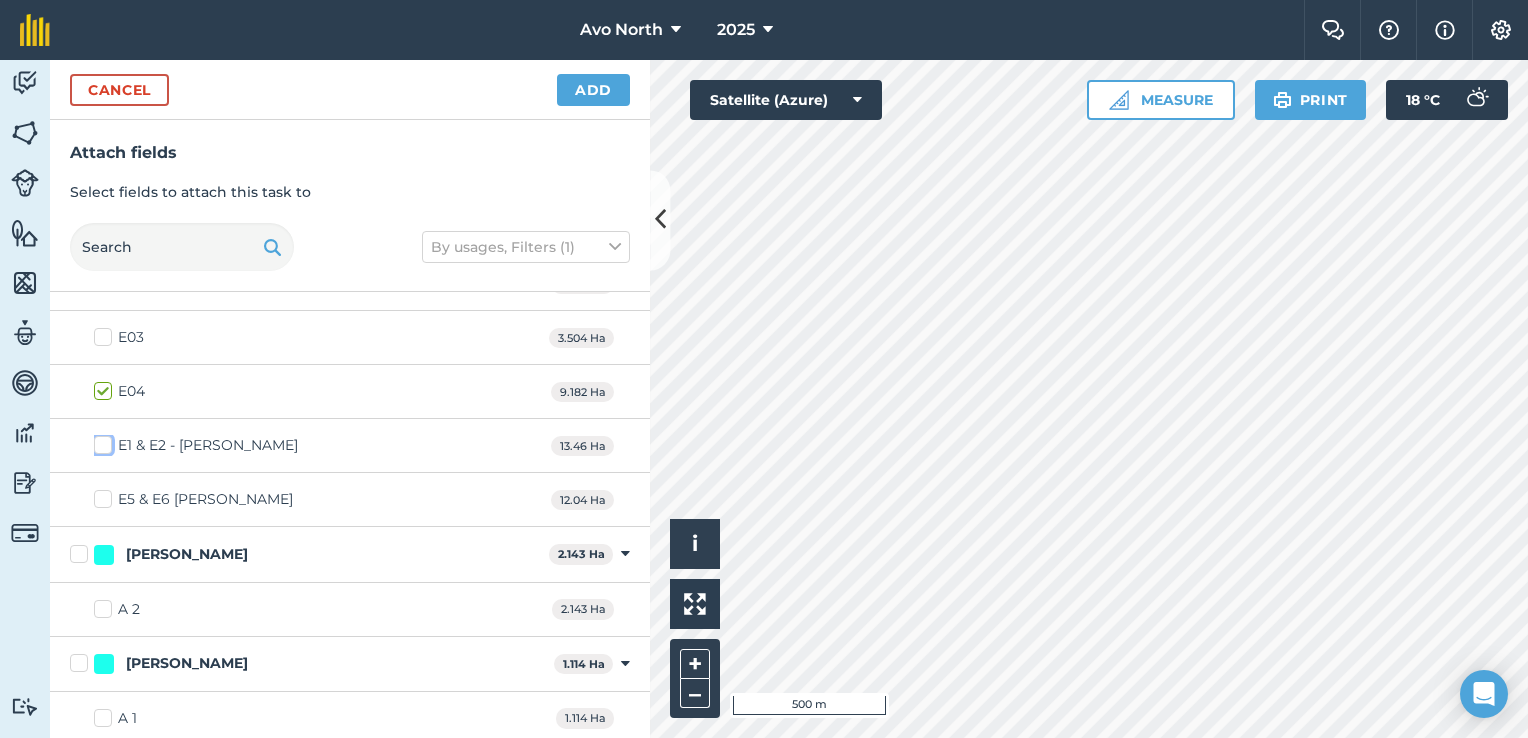 click on "E1 & E2 - [PERSON_NAME]" at bounding box center [100, 441] 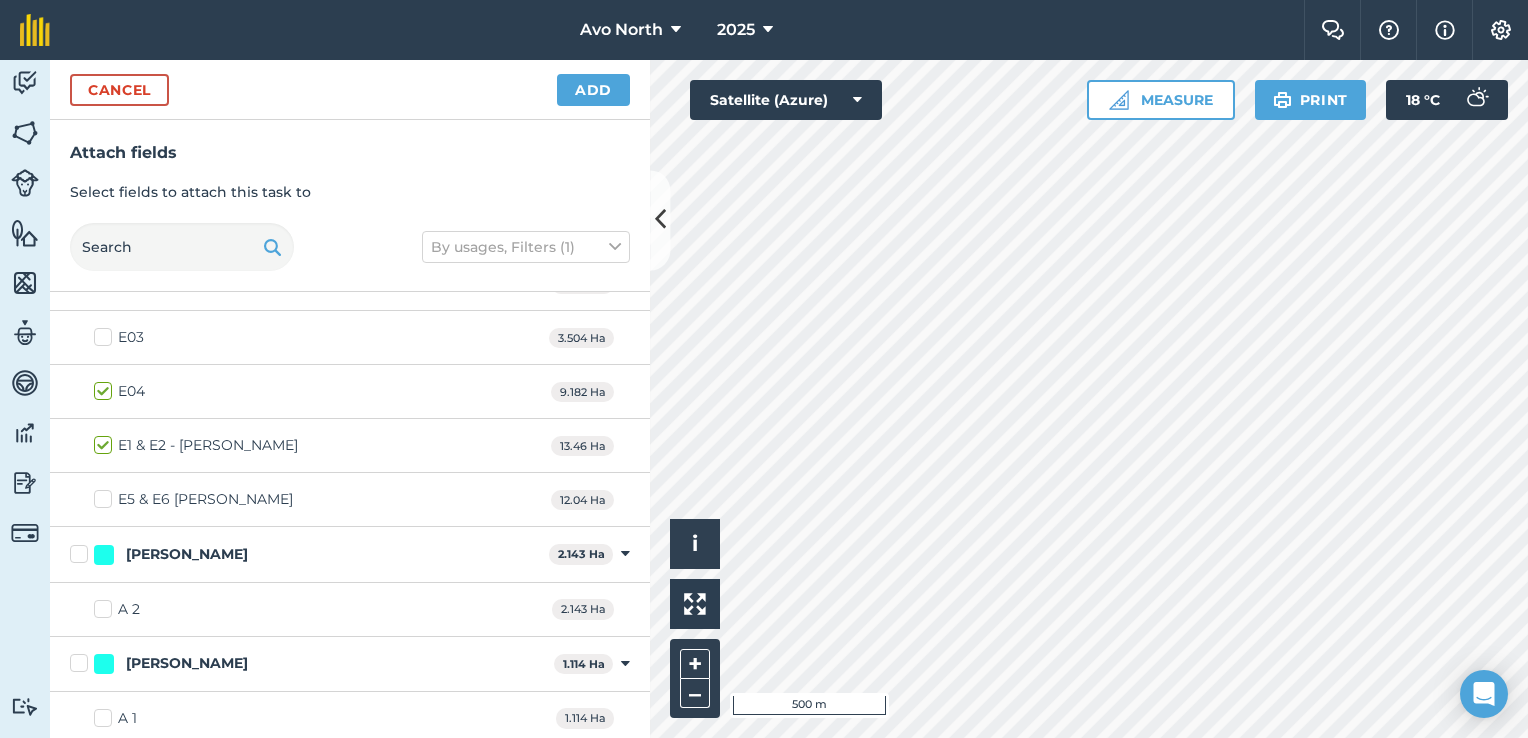 click on "E5 & E6 [PERSON_NAME]" at bounding box center [193, 499] 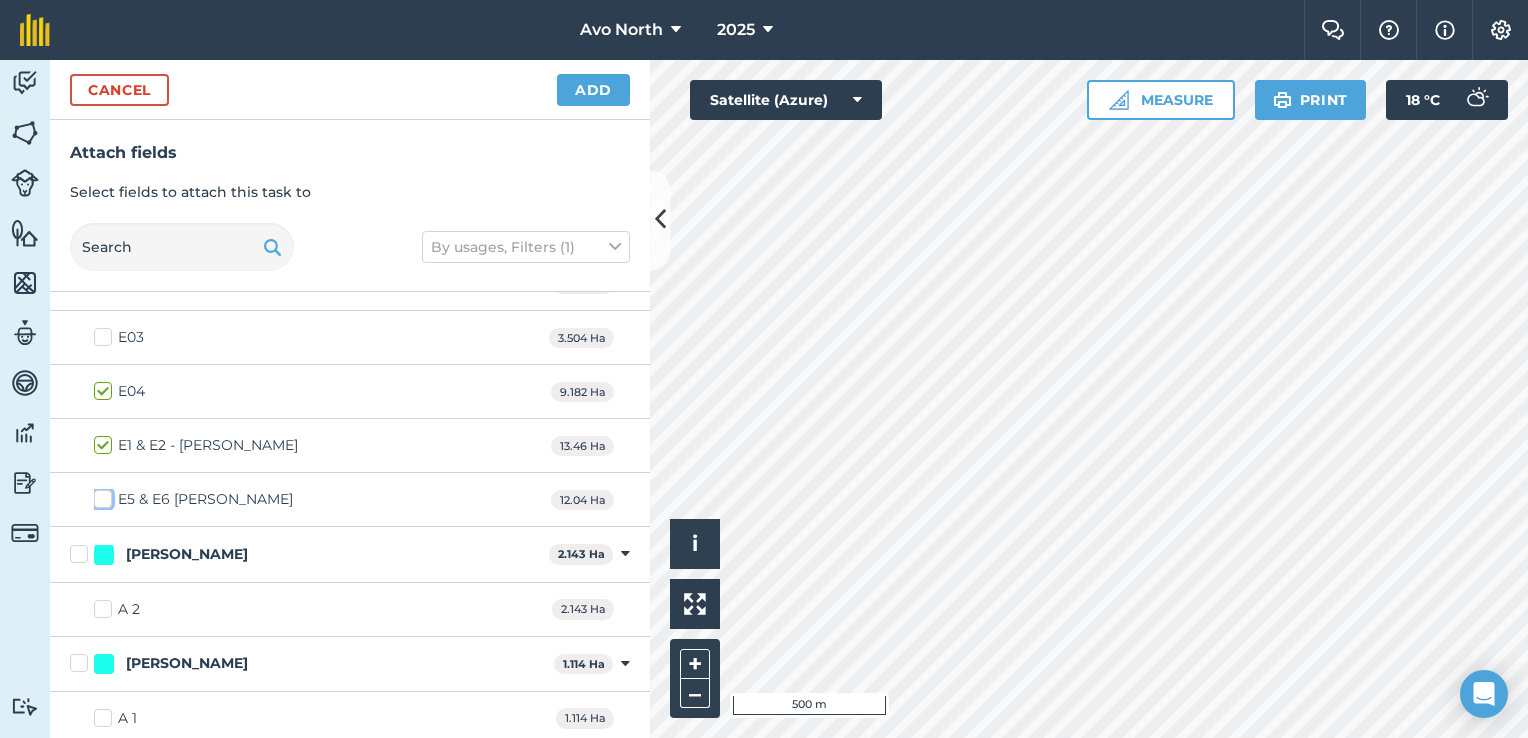 click on "E5 & E6 [PERSON_NAME]" at bounding box center [100, 495] 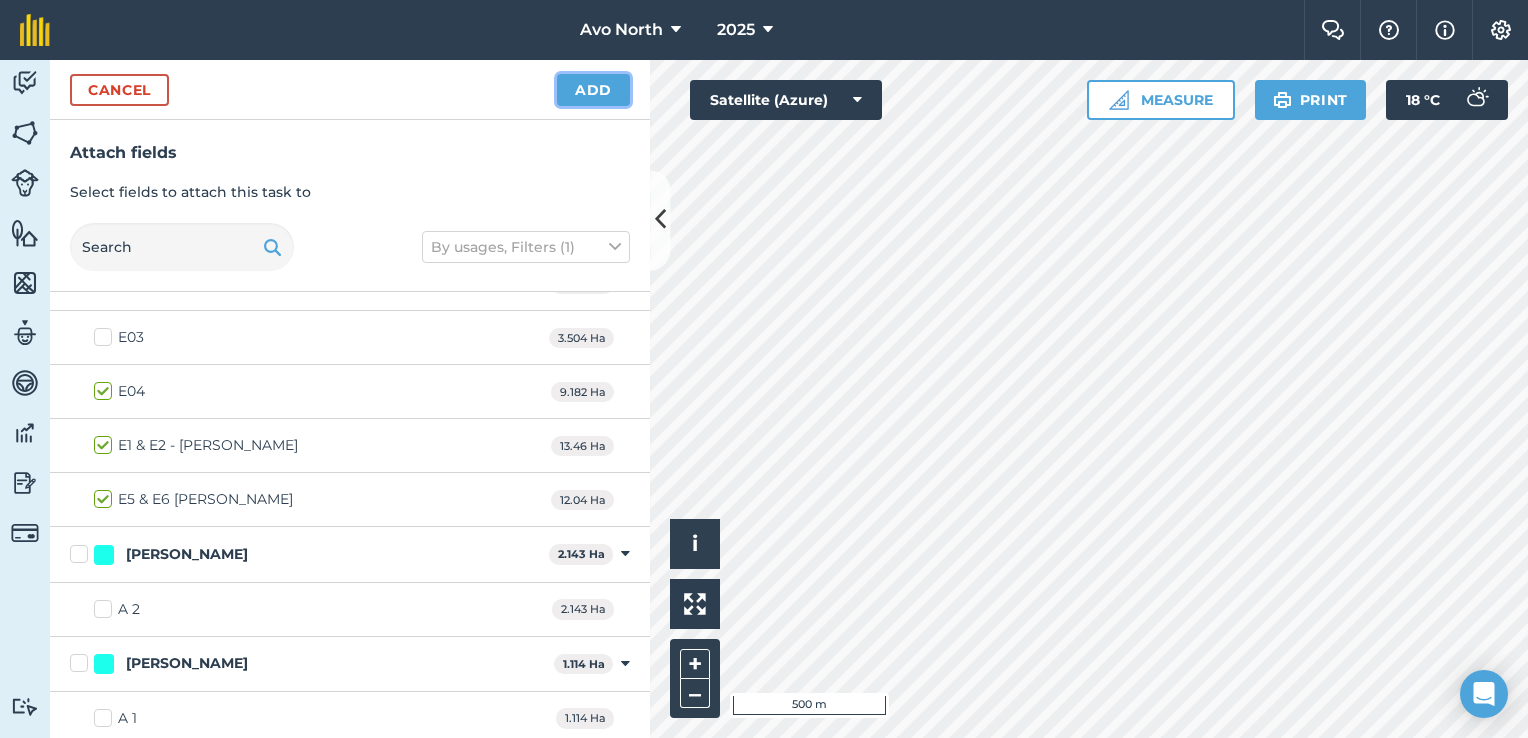 click on "Add" at bounding box center (593, 90) 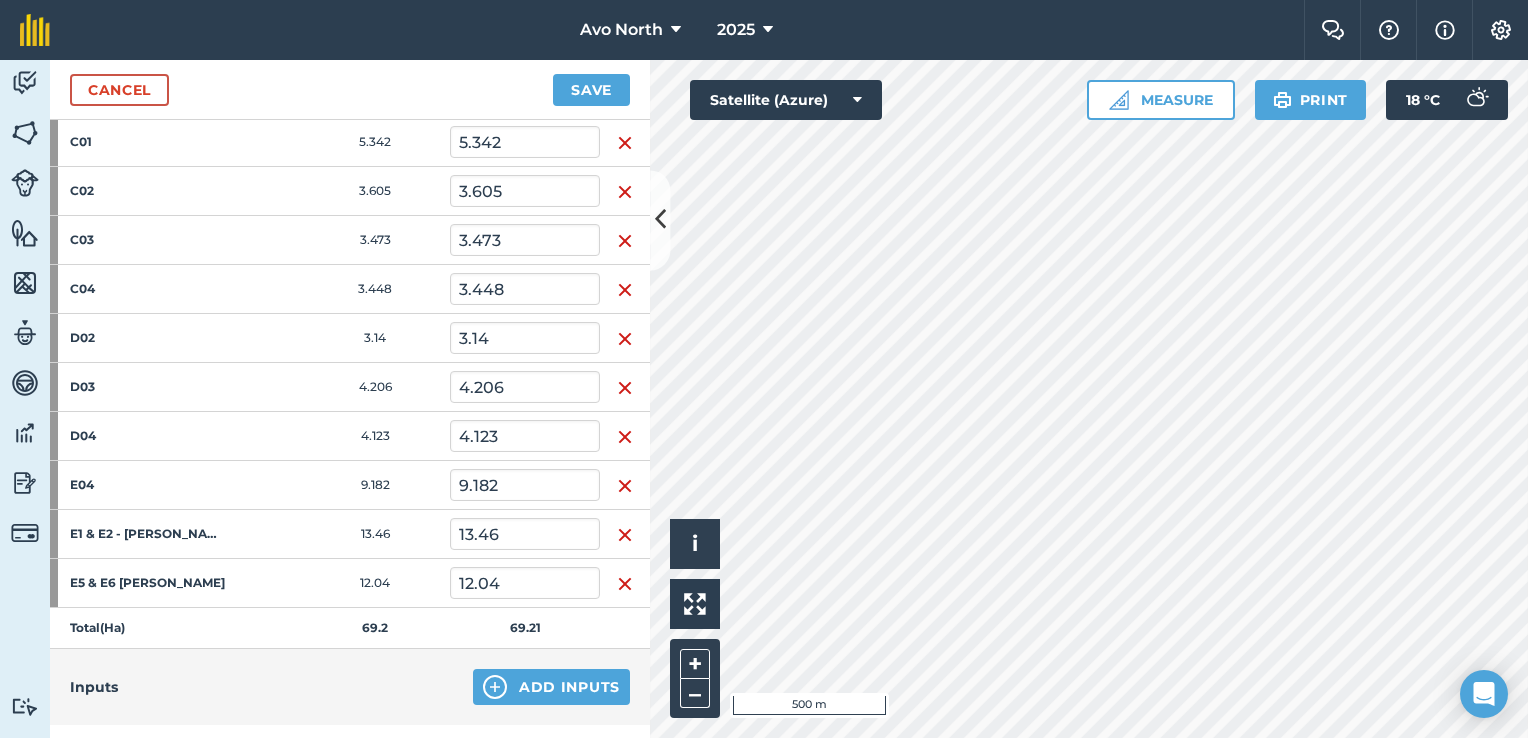 scroll, scrollTop: 600, scrollLeft: 0, axis: vertical 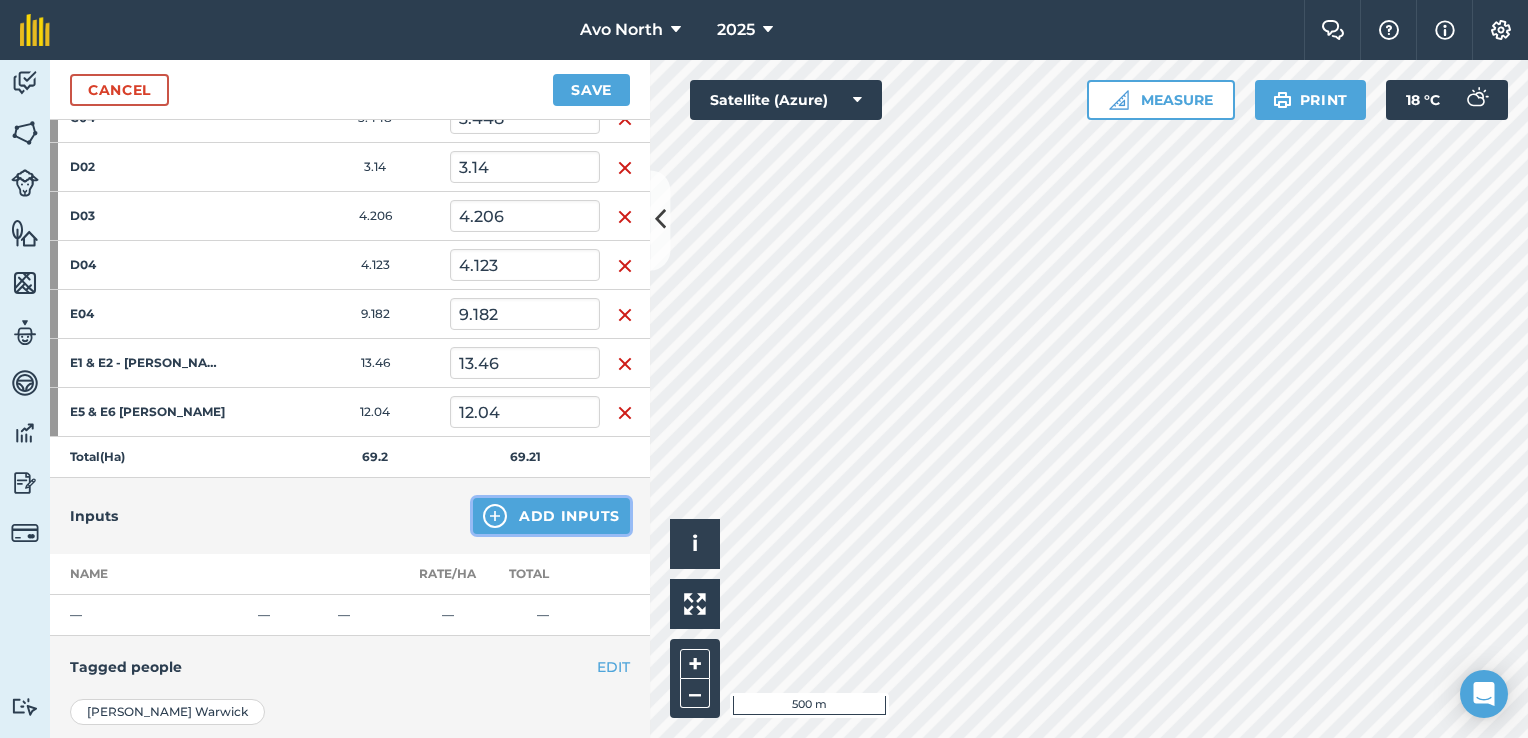 click on "Add Inputs" at bounding box center (551, 516) 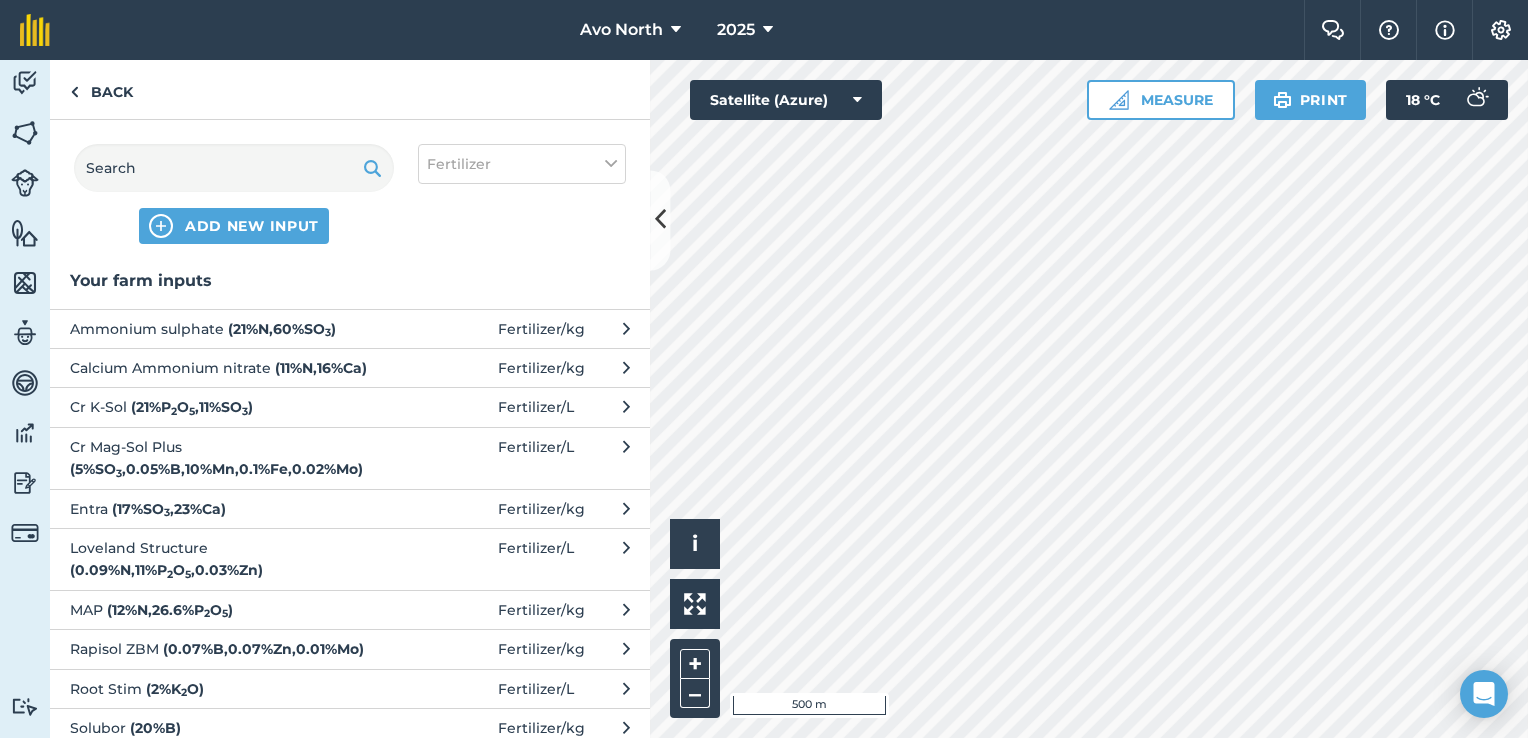 click on "Ammonium sulphate   ( 21 %  N ,  60 %  SO 3 )" at bounding box center (233, 329) 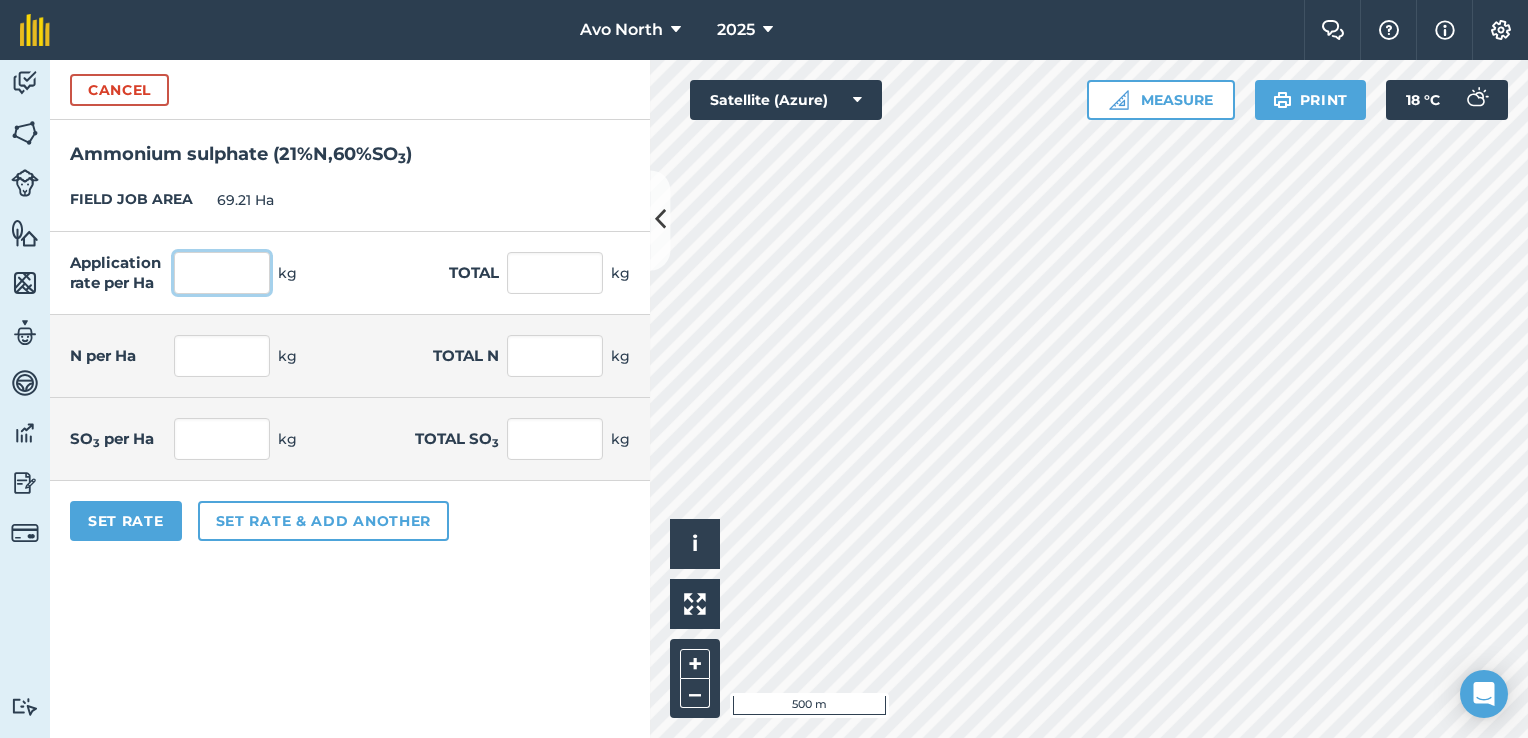 click at bounding box center (222, 273) 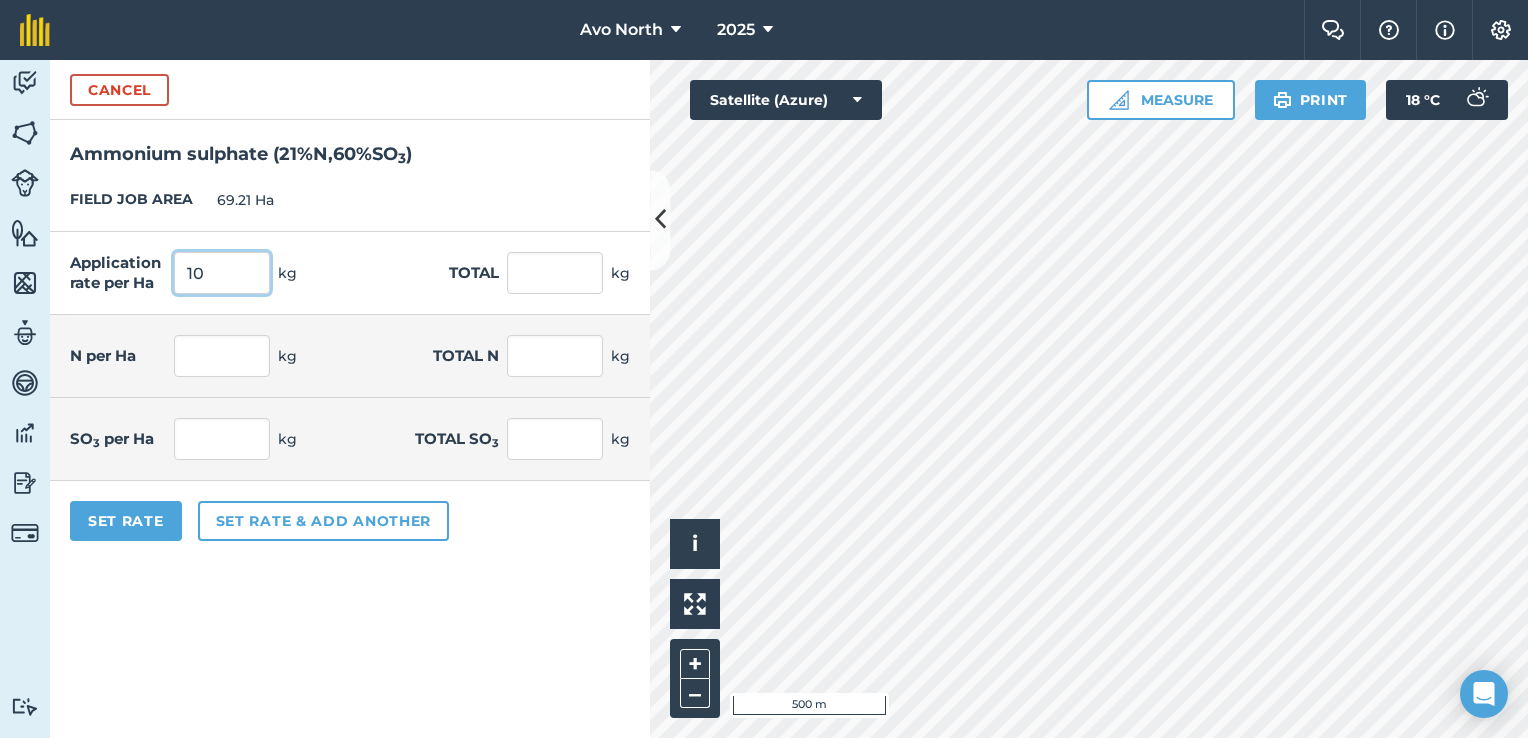 type on "10" 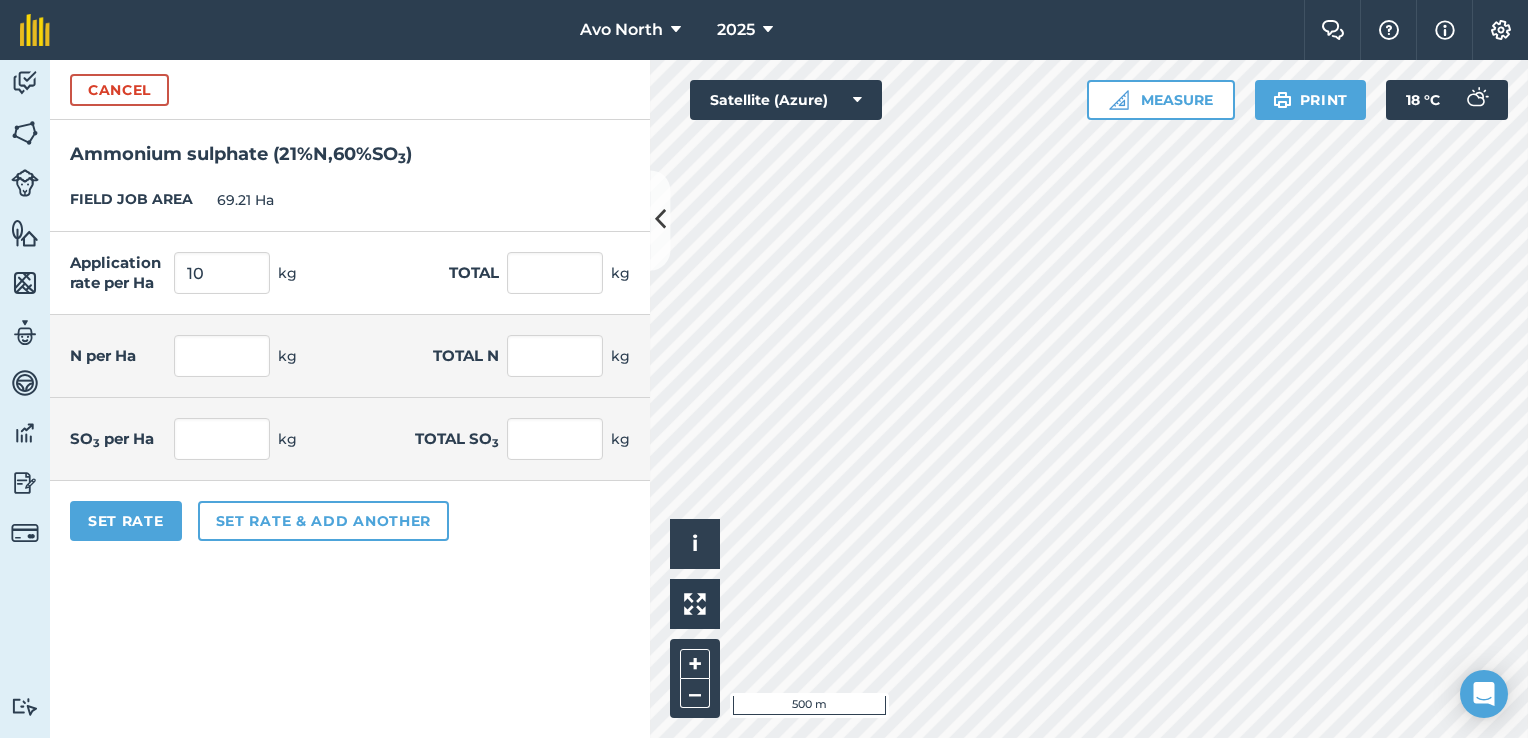 type on "692.1" 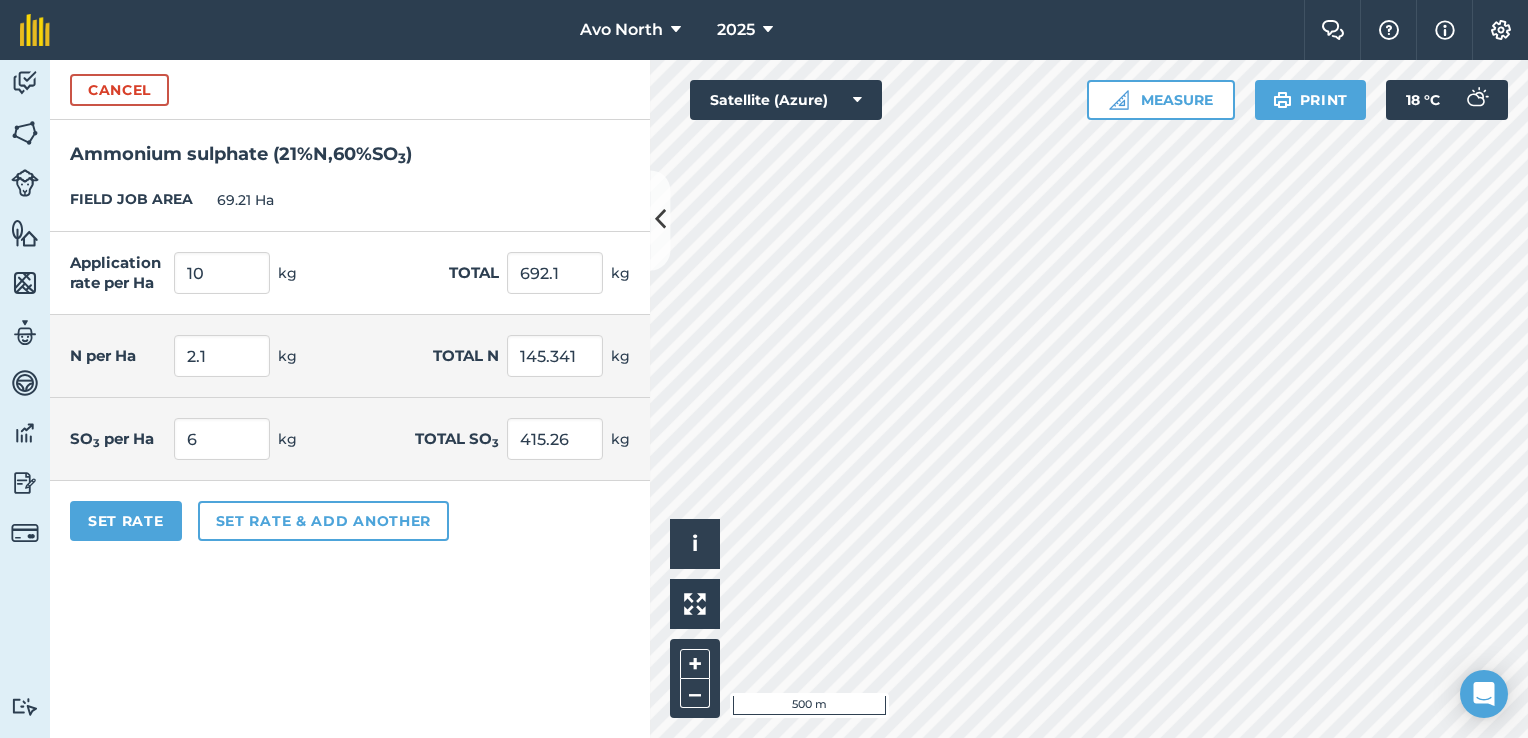 click on "FIELD JOB AREA 69.21   Ha" at bounding box center (350, 200) 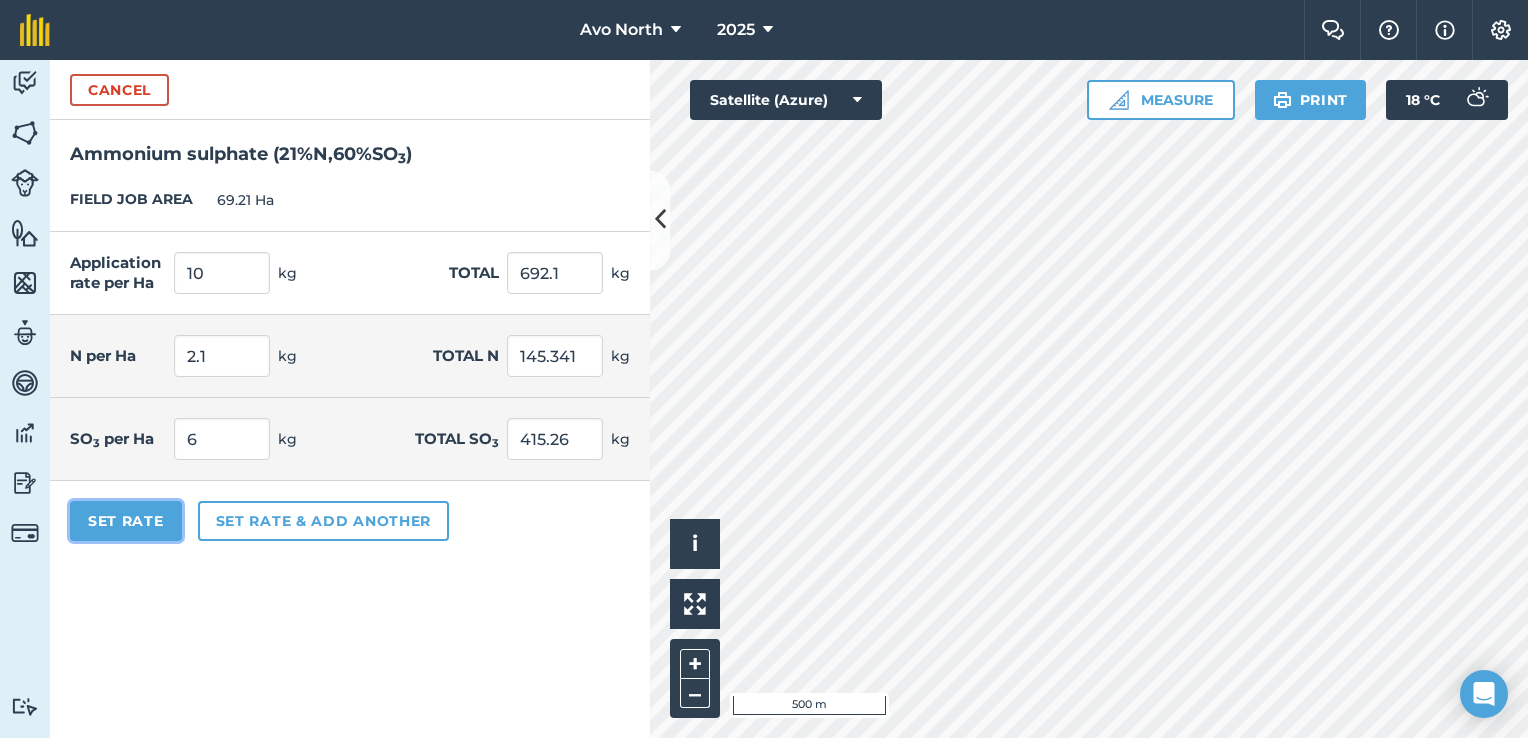 click on "Set Rate" at bounding box center [126, 521] 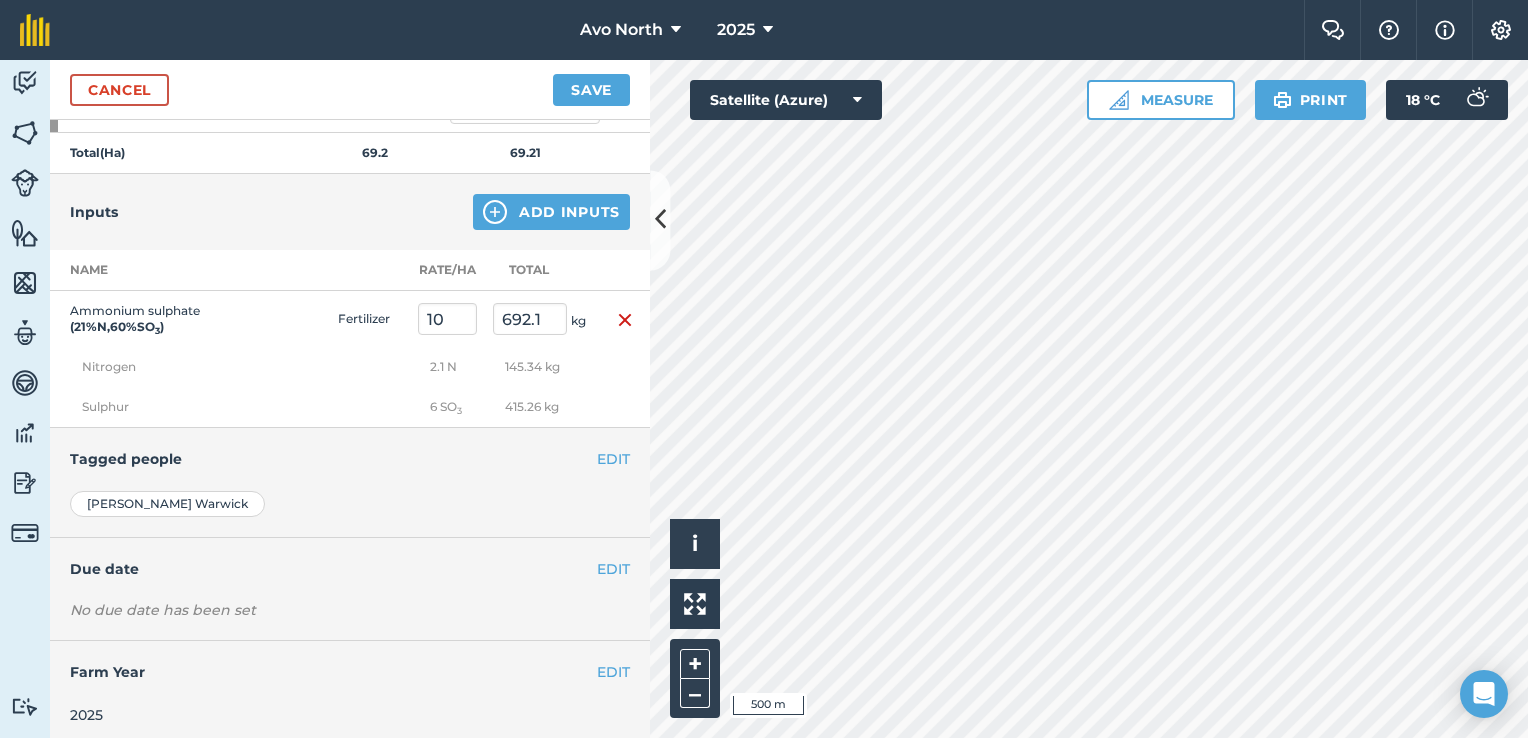 scroll, scrollTop: 906, scrollLeft: 0, axis: vertical 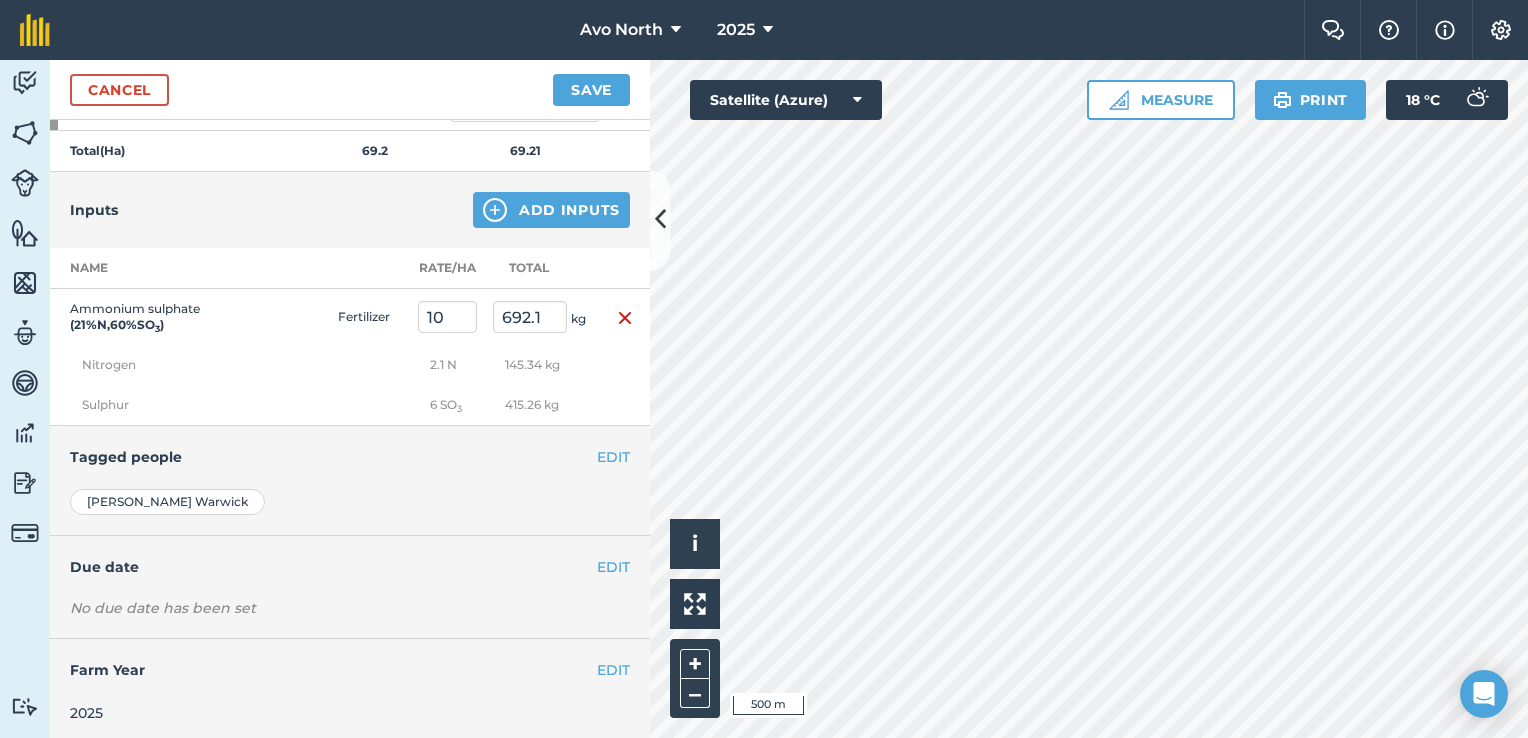 click on "No due date has been set" at bounding box center [350, 608] 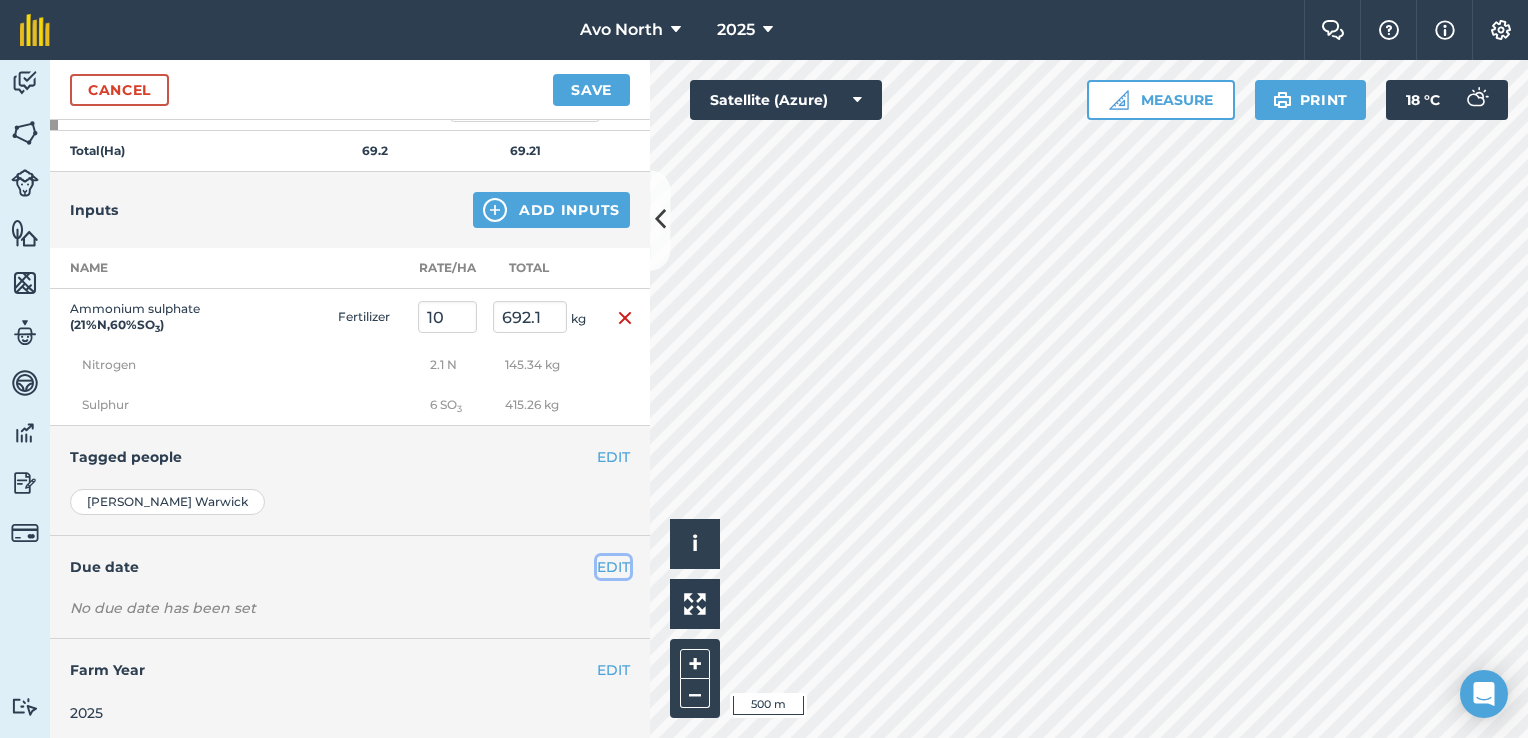 drag, startPoint x: 599, startPoint y: 558, endPoint x: 528, endPoint y: 582, distance: 74.94665 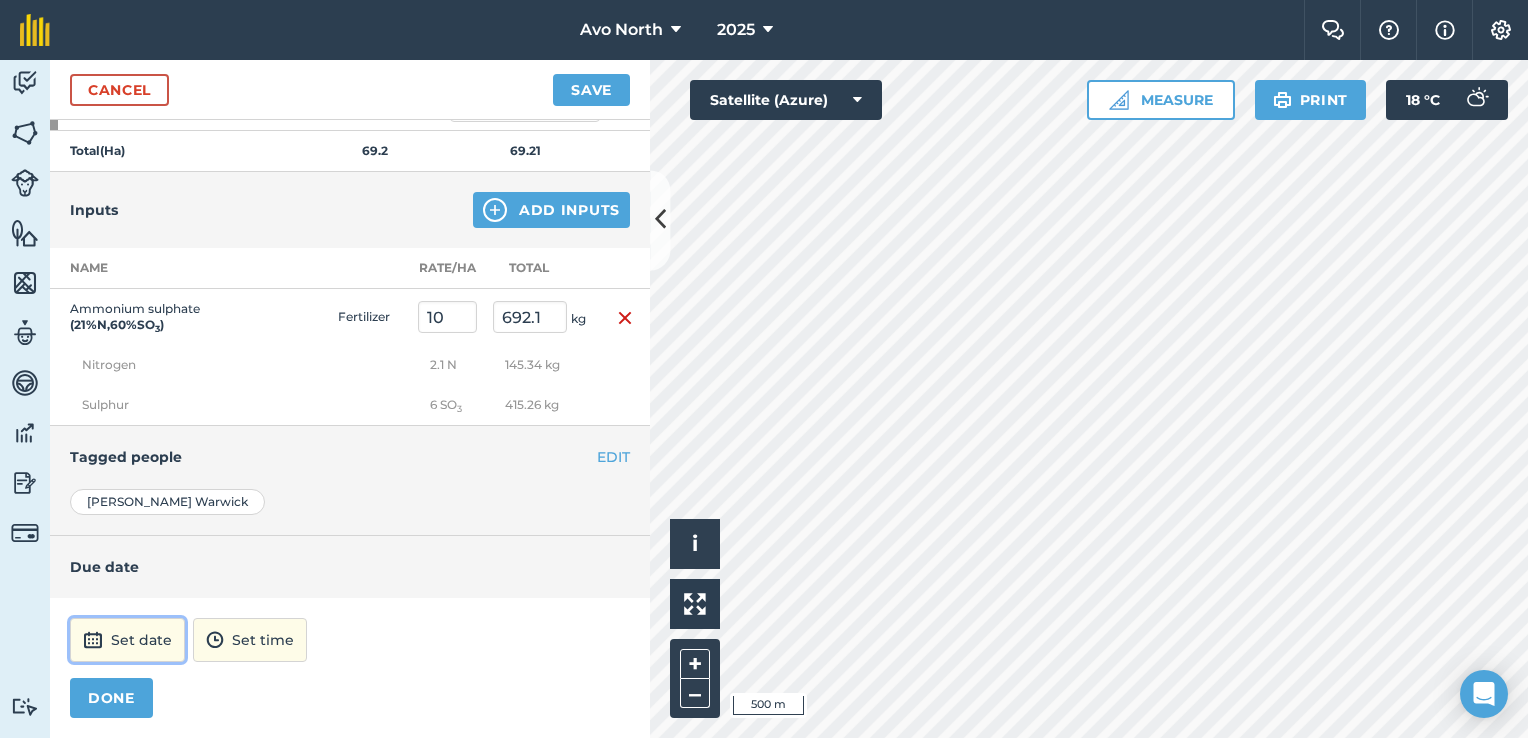 click on "Set date" at bounding box center (127, 640) 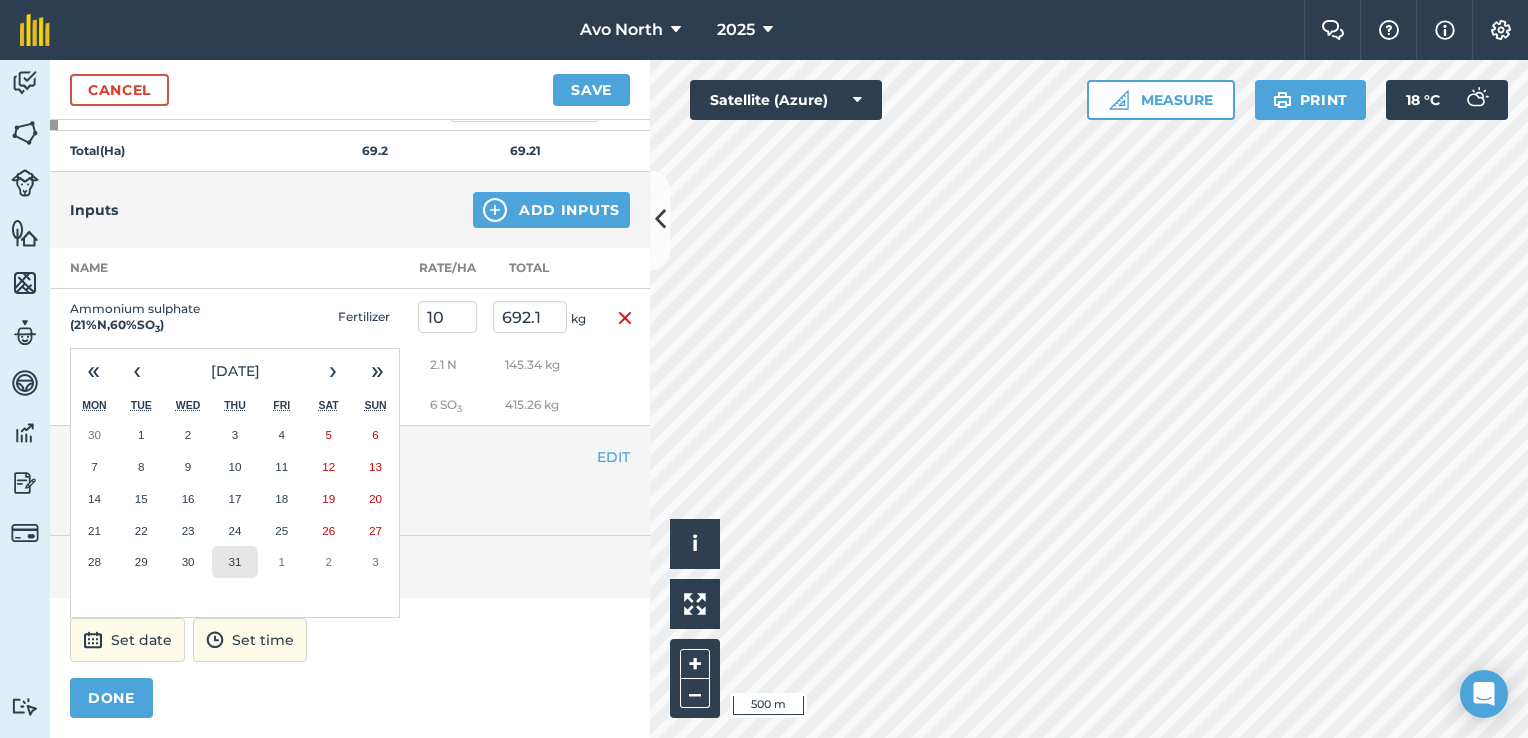 click on "31" at bounding box center [235, 562] 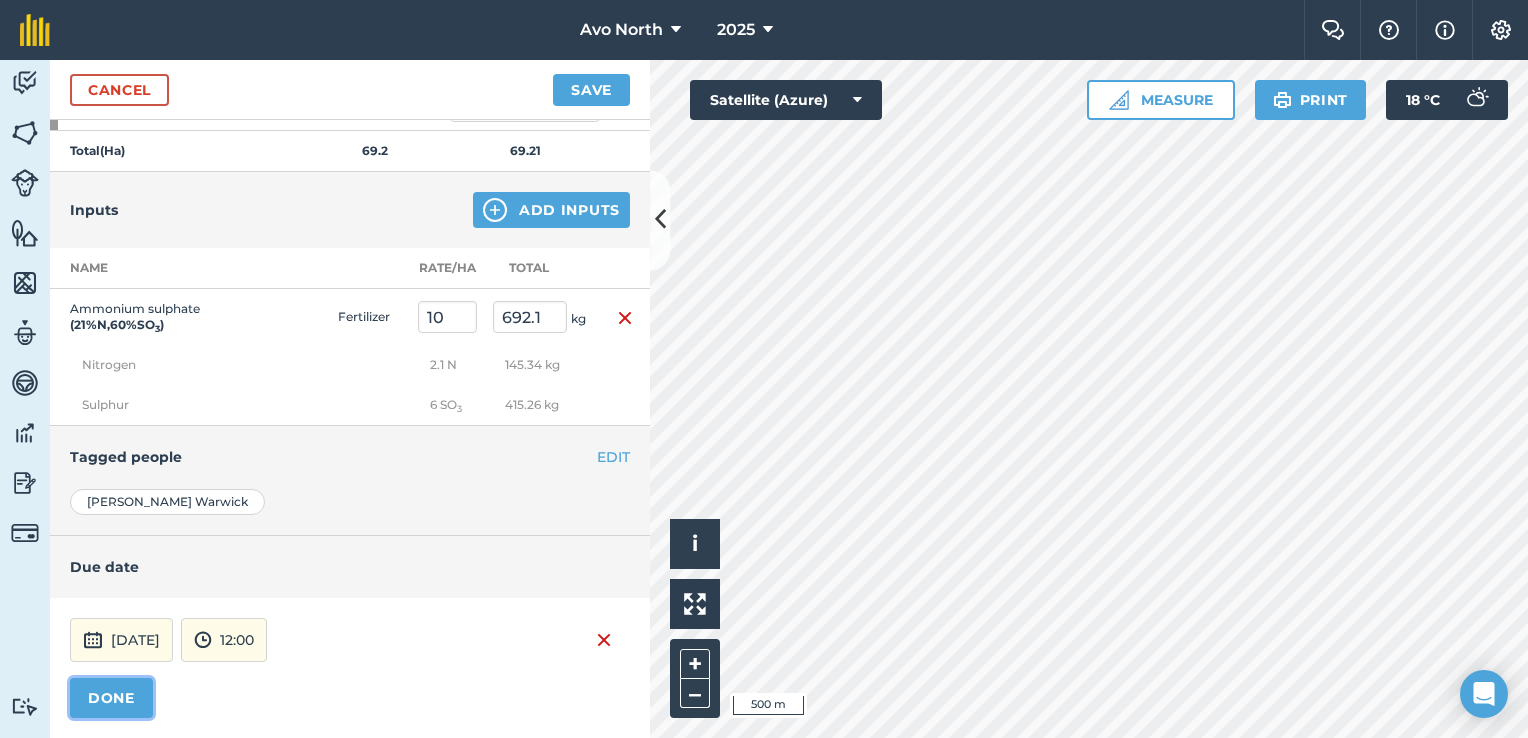 click on "DONE" at bounding box center (111, 698) 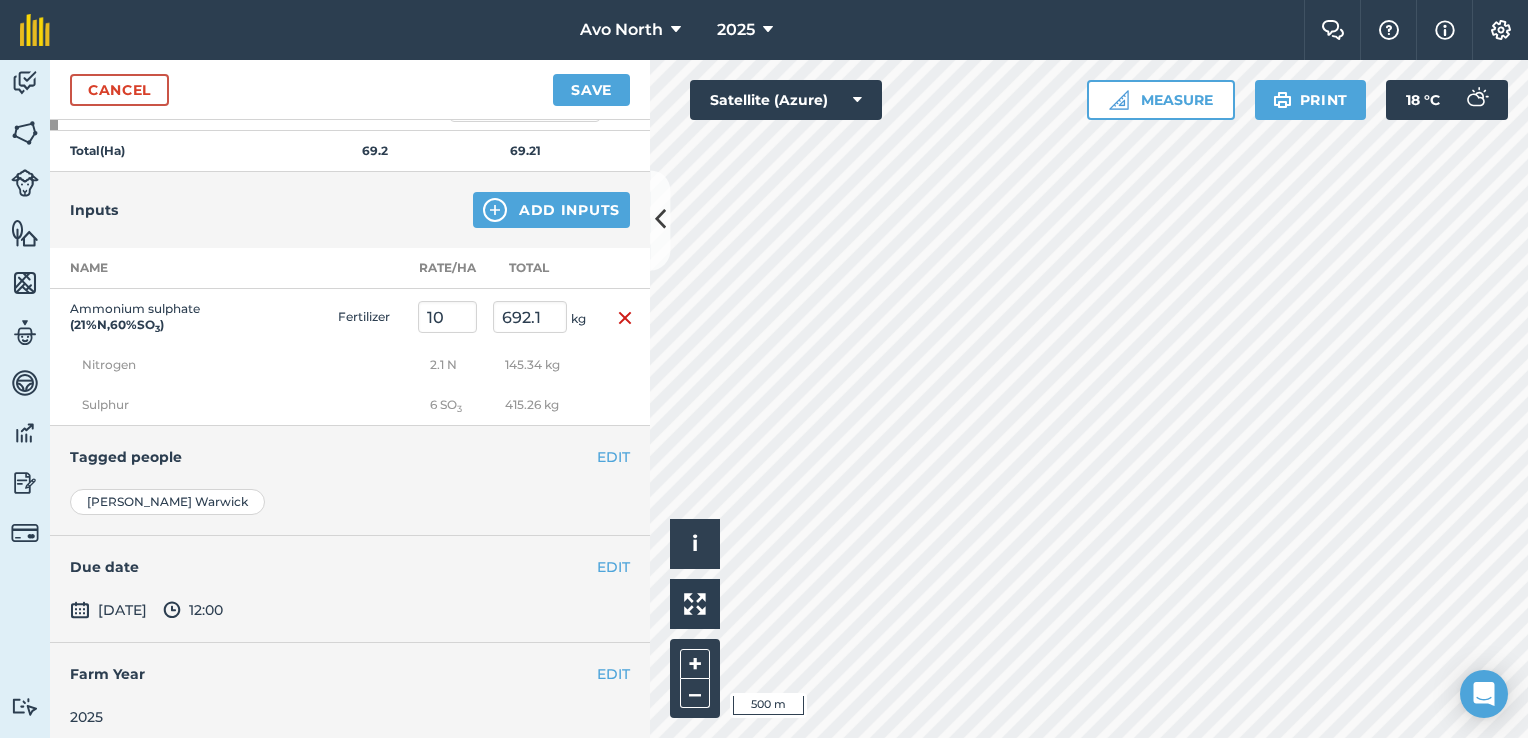 scroll, scrollTop: 910, scrollLeft: 0, axis: vertical 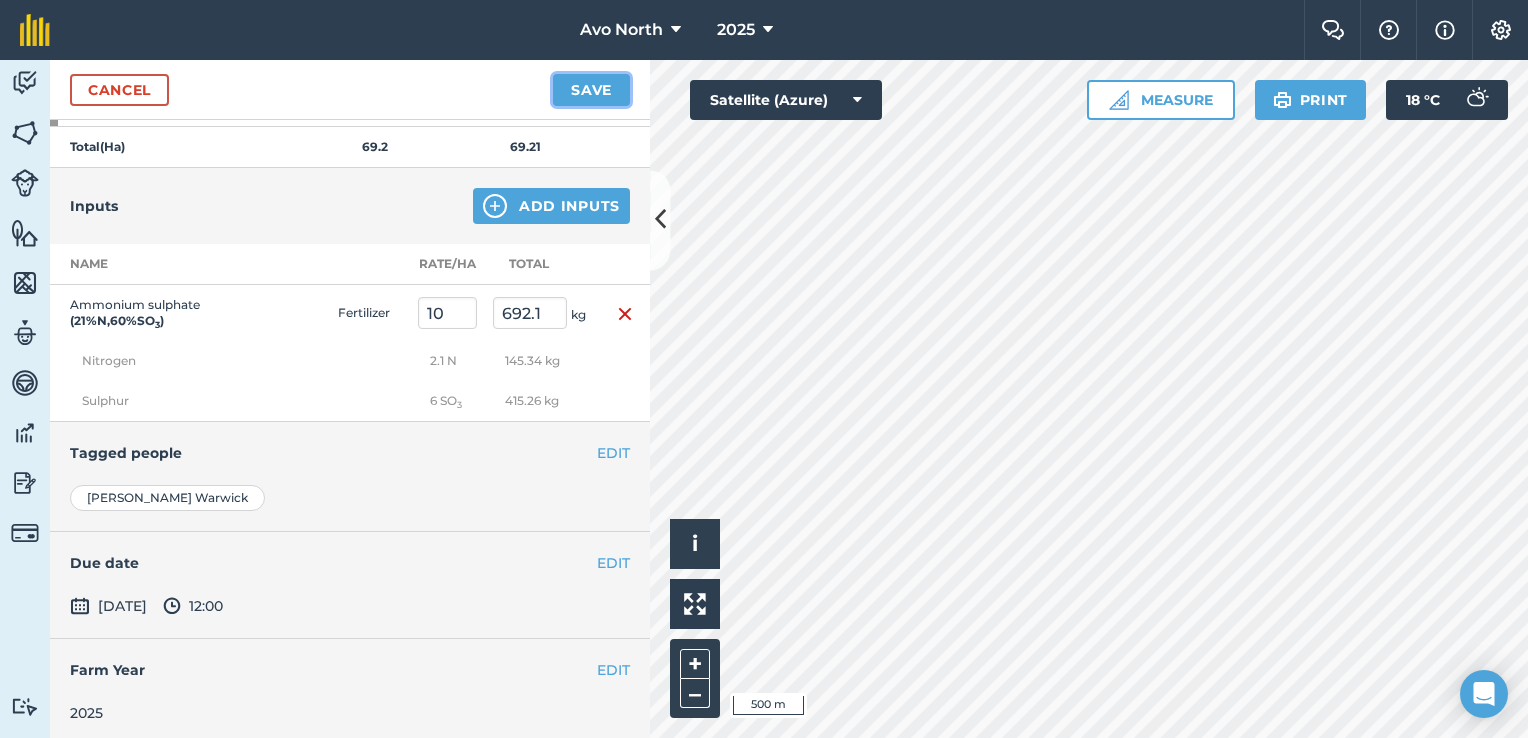 click on "Save" at bounding box center [591, 90] 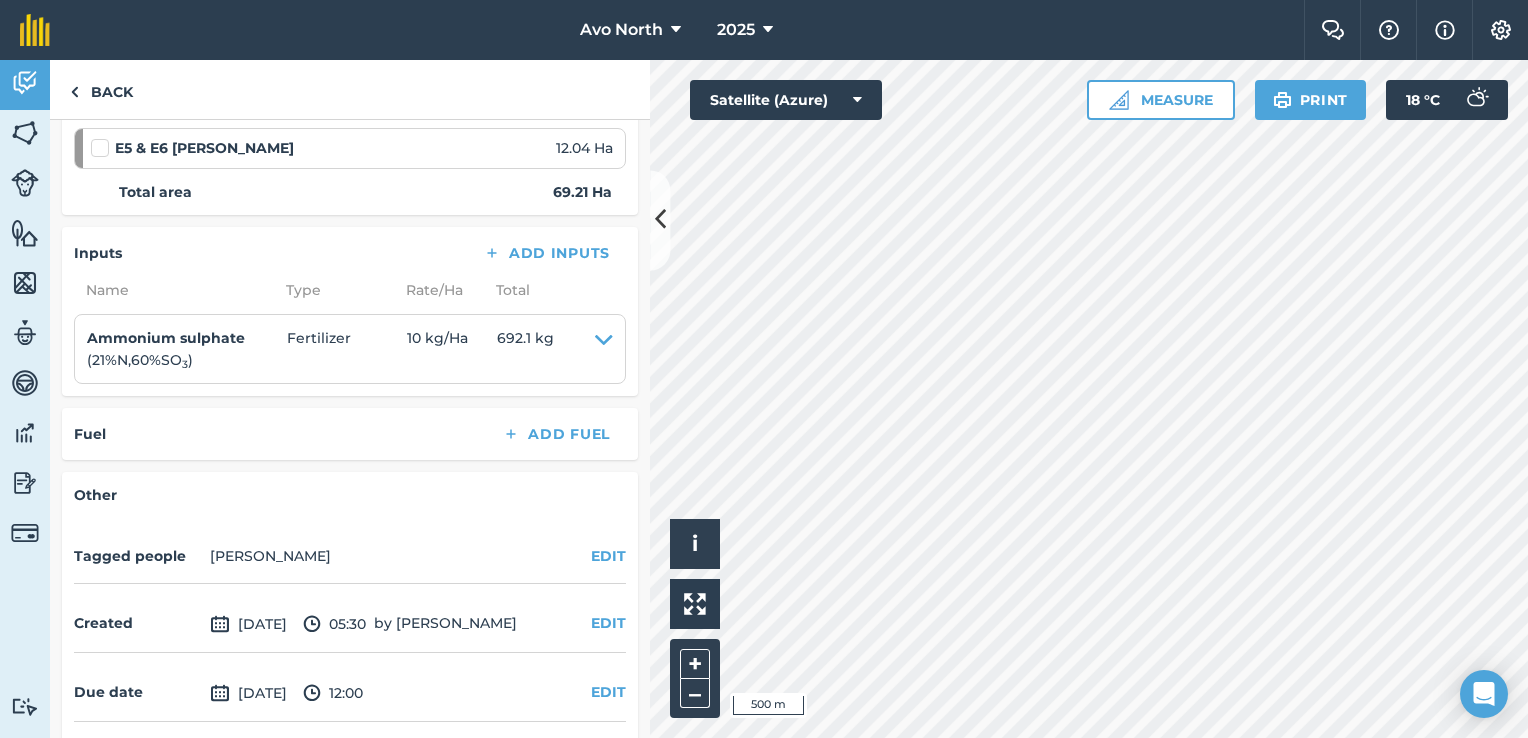 scroll, scrollTop: 856, scrollLeft: 0, axis: vertical 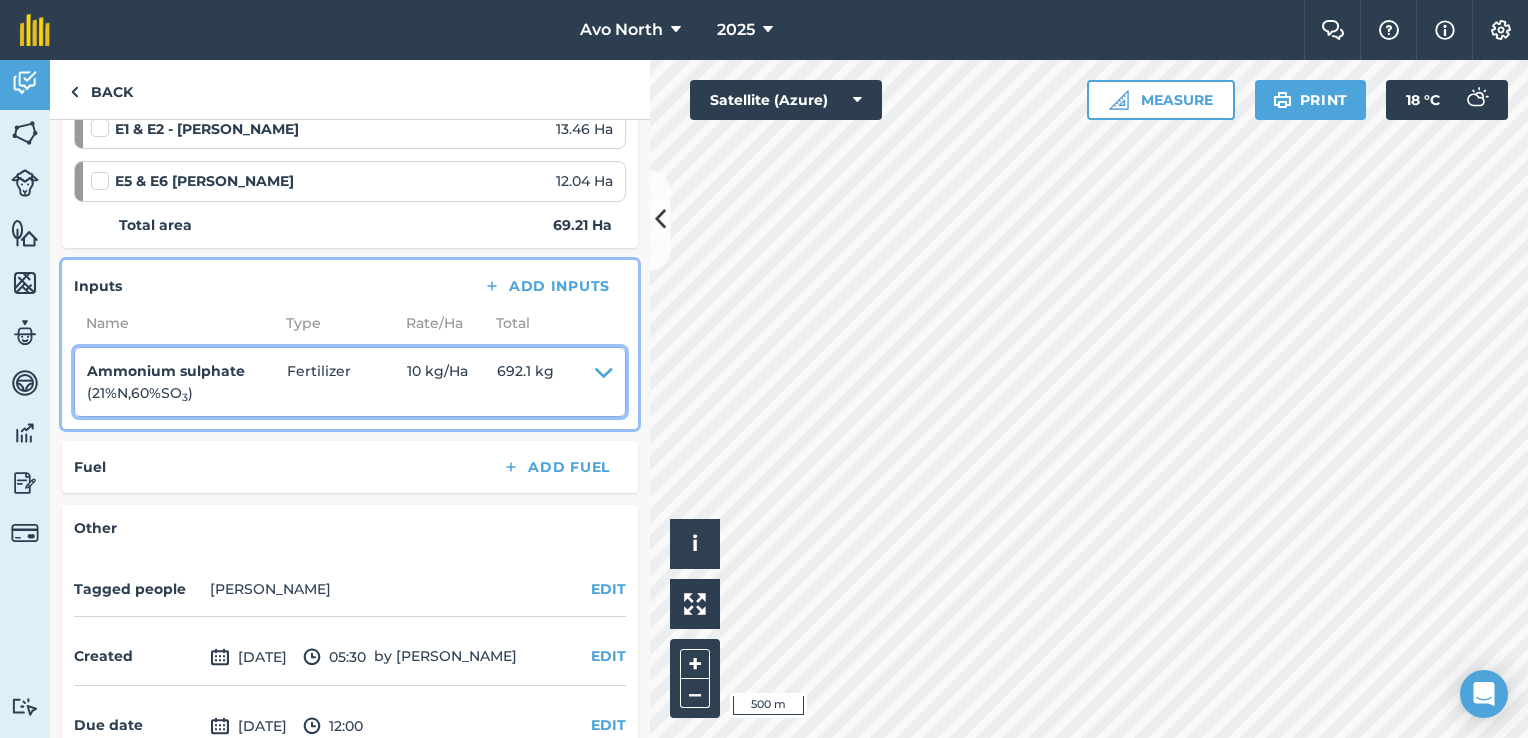 click at bounding box center (604, 382) 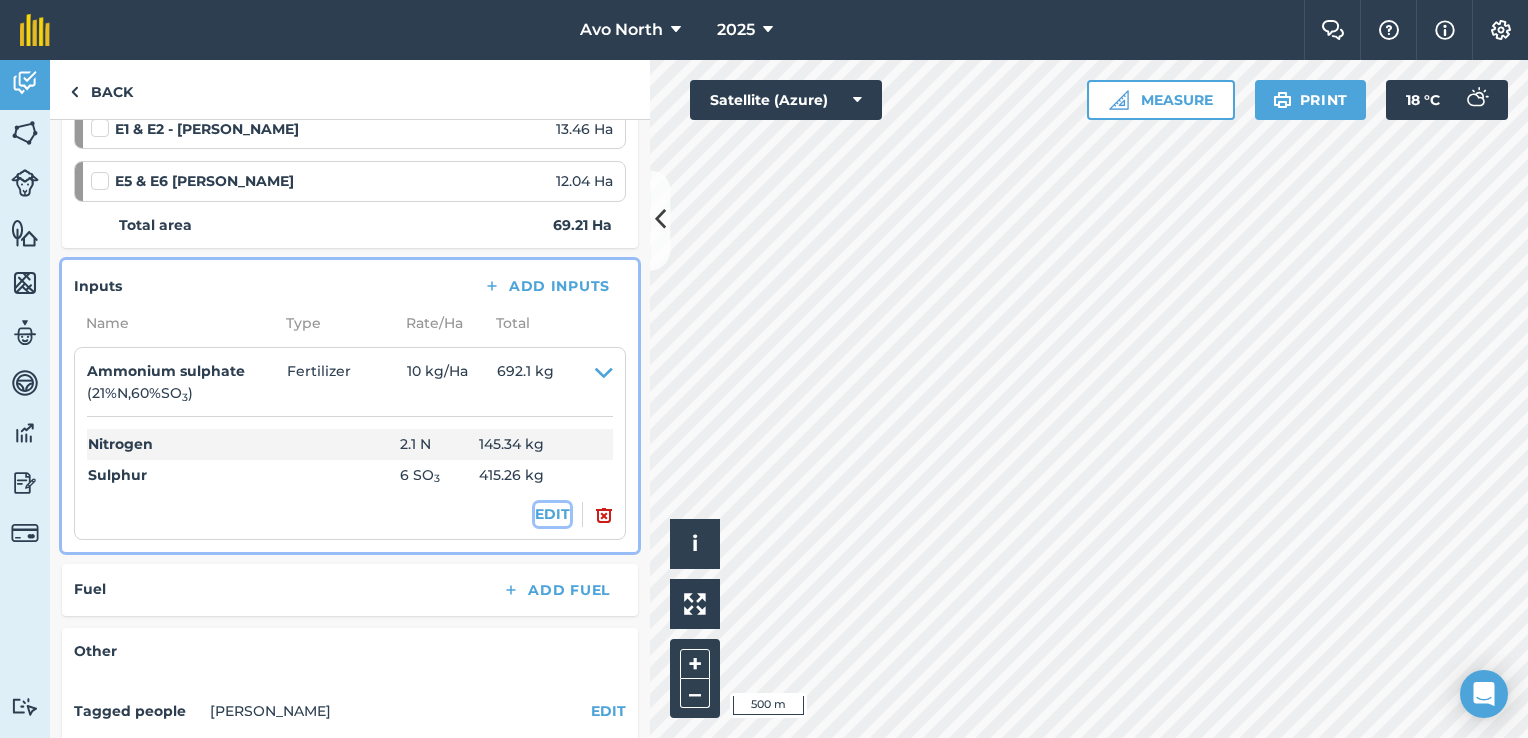 click on "EDIT" at bounding box center [552, 514] 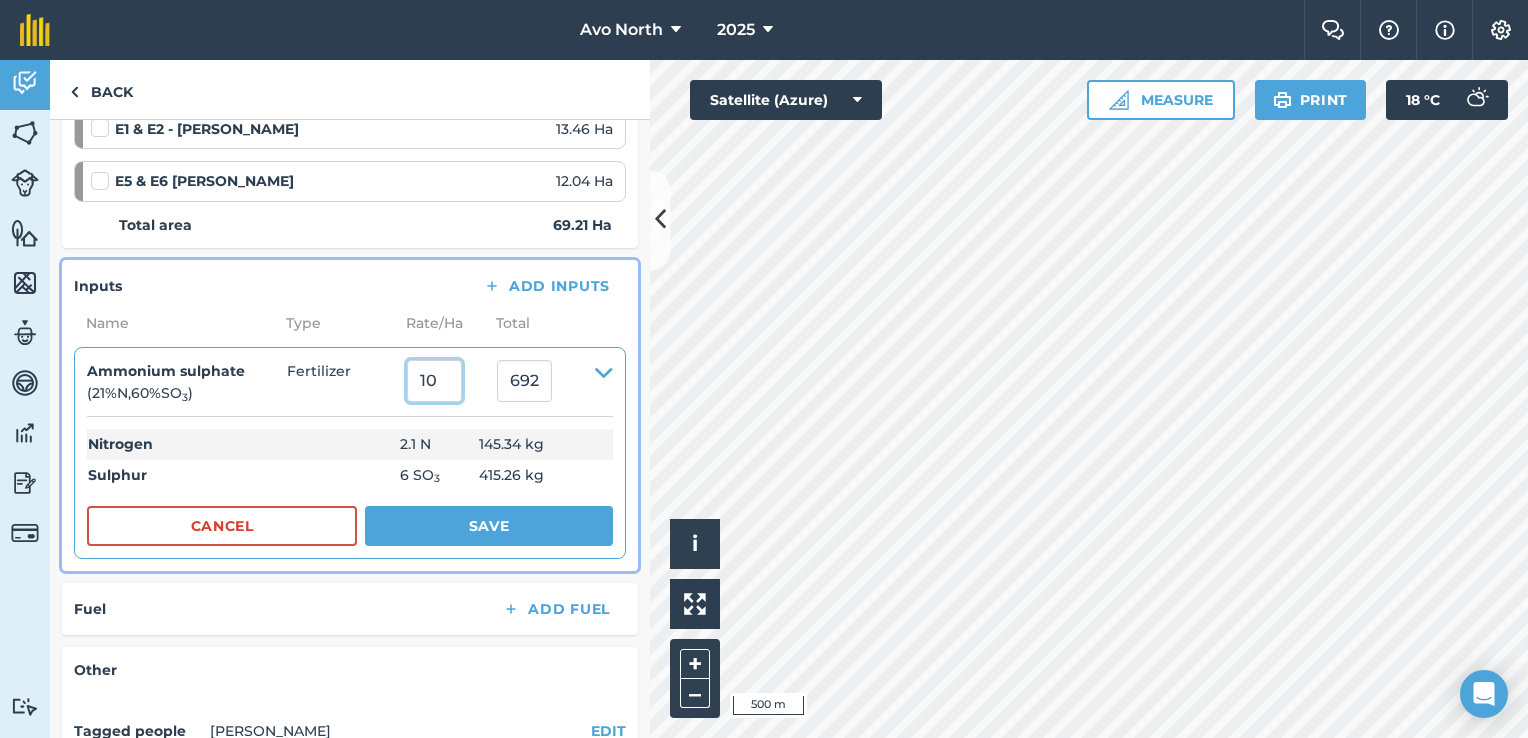 drag, startPoint x: 456, startPoint y: 377, endPoint x: 366, endPoint y: 379, distance: 90.02222 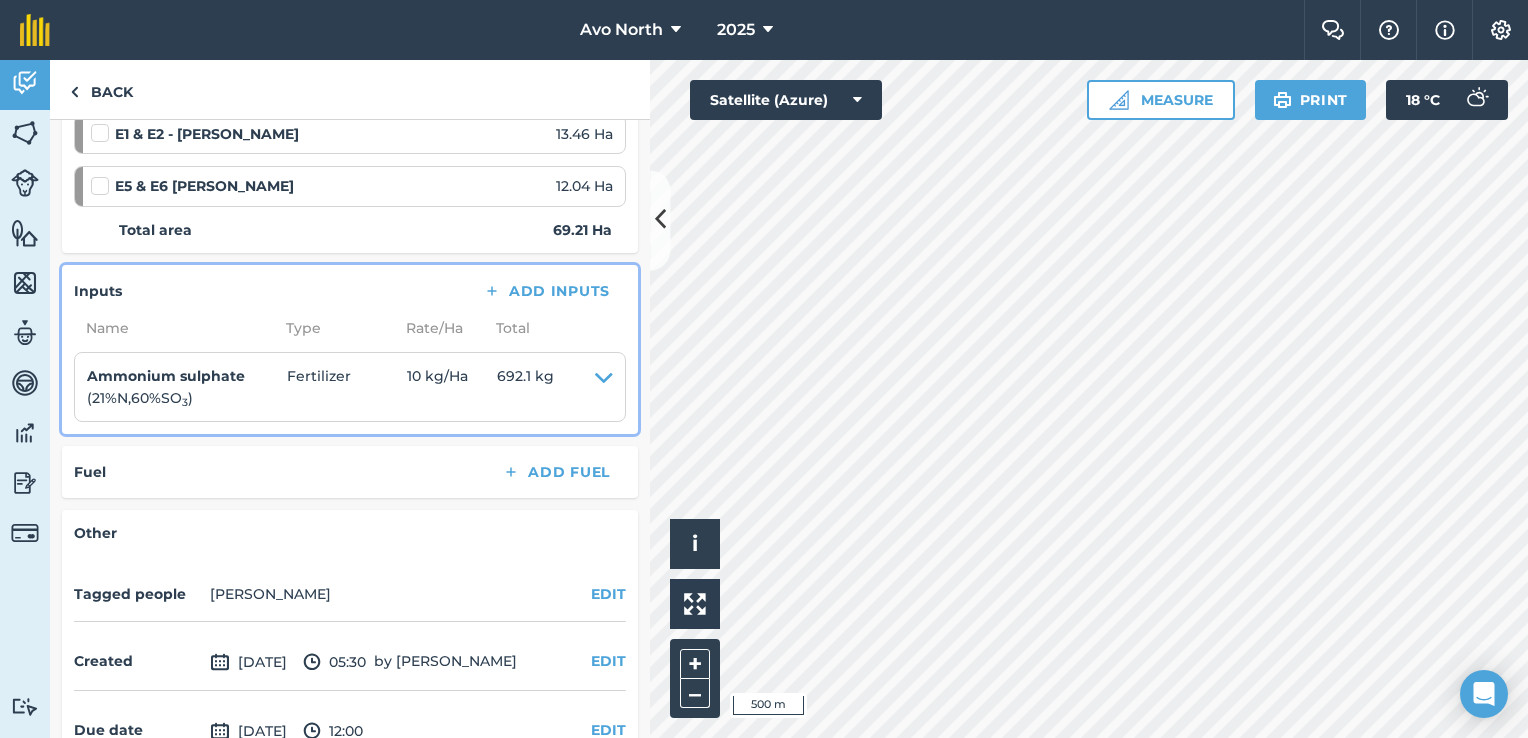 scroll, scrollTop: 856, scrollLeft: 0, axis: vertical 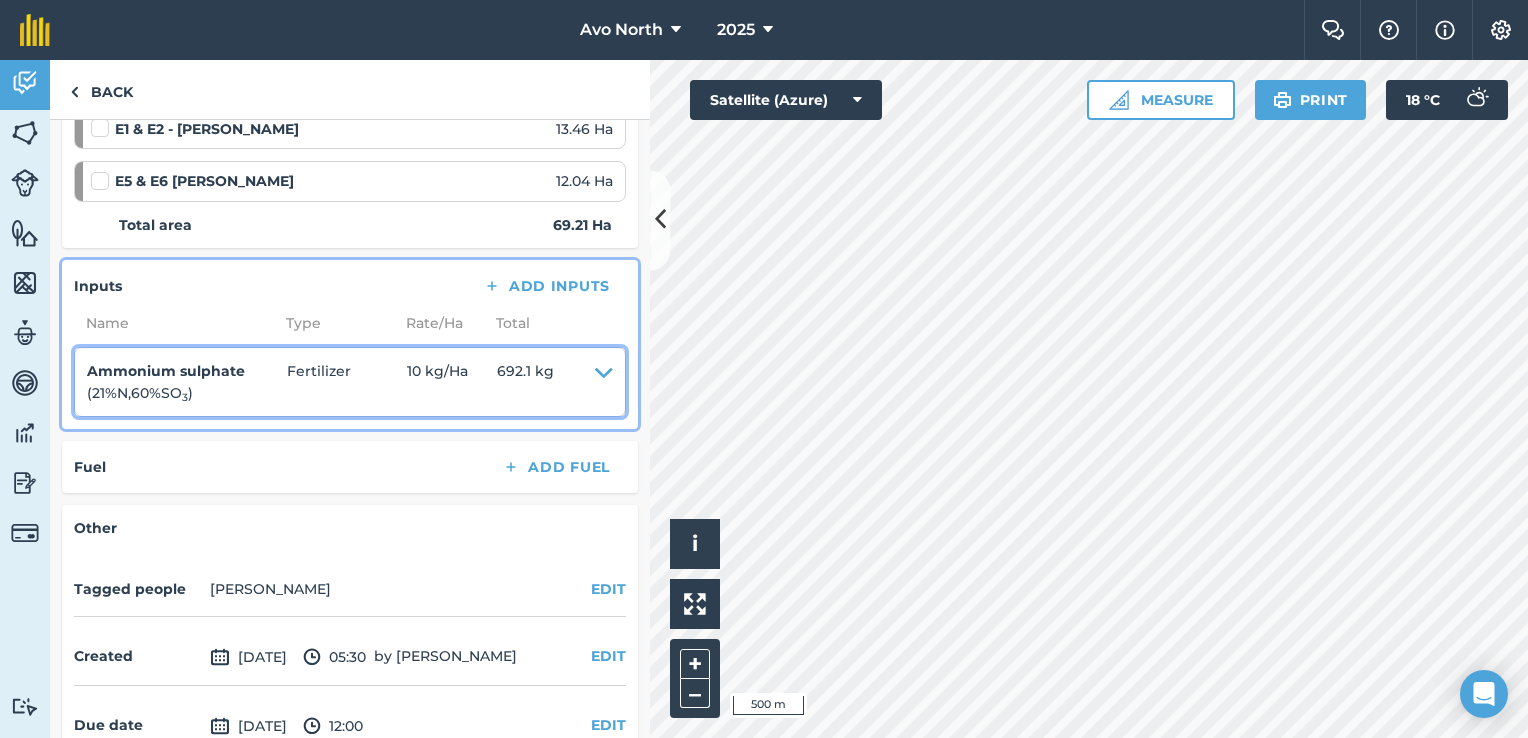 click at bounding box center (604, 382) 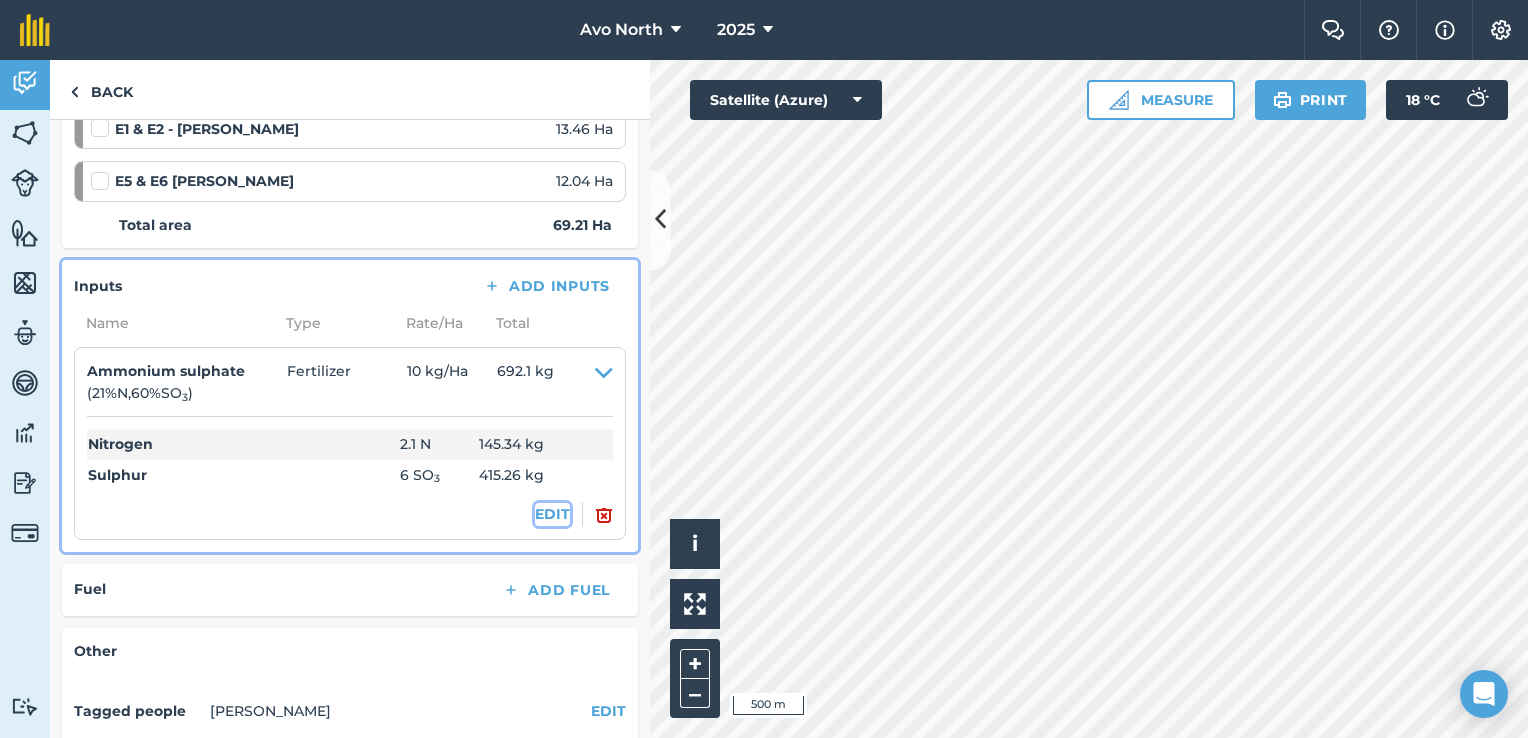 click on "EDIT" at bounding box center (552, 514) 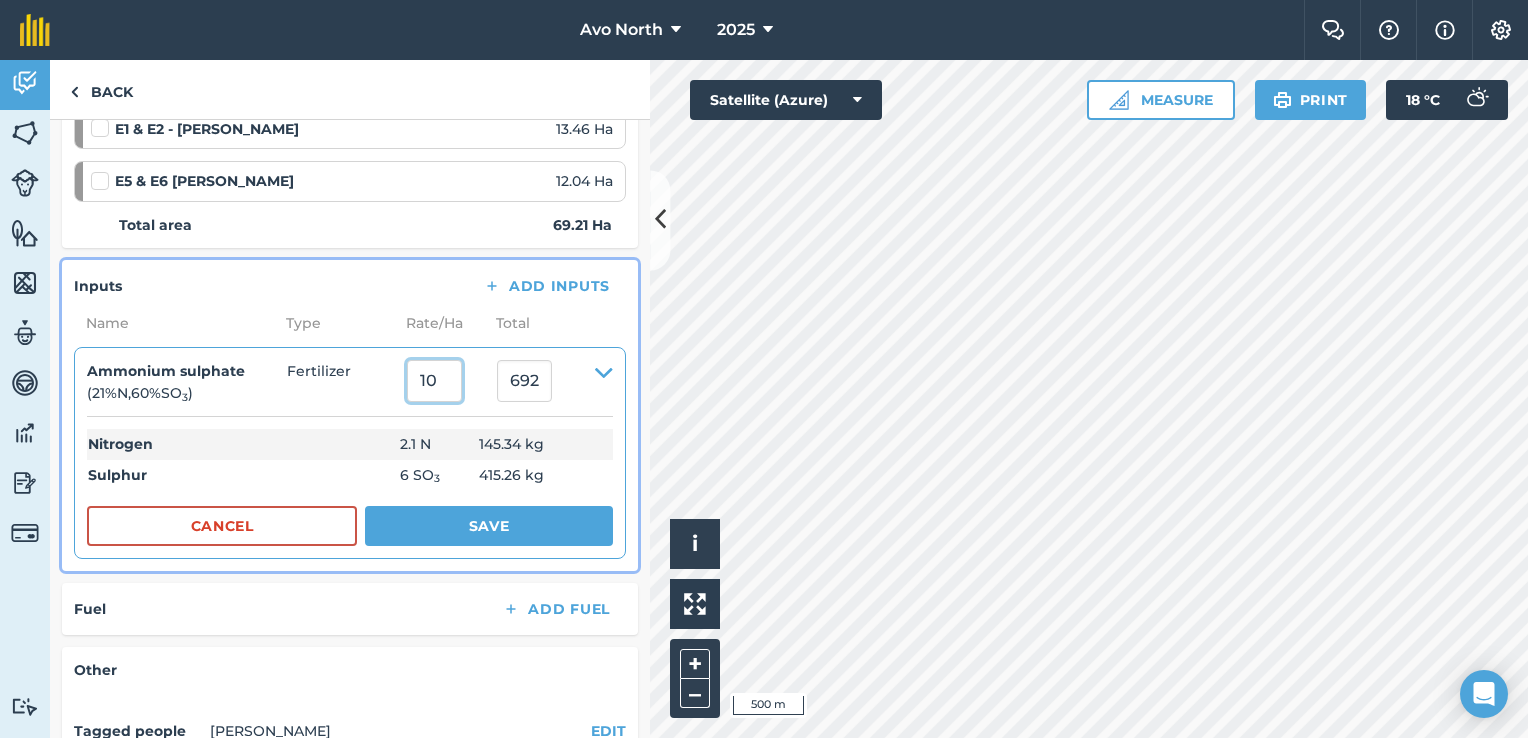 click on "10" at bounding box center [434, 381] 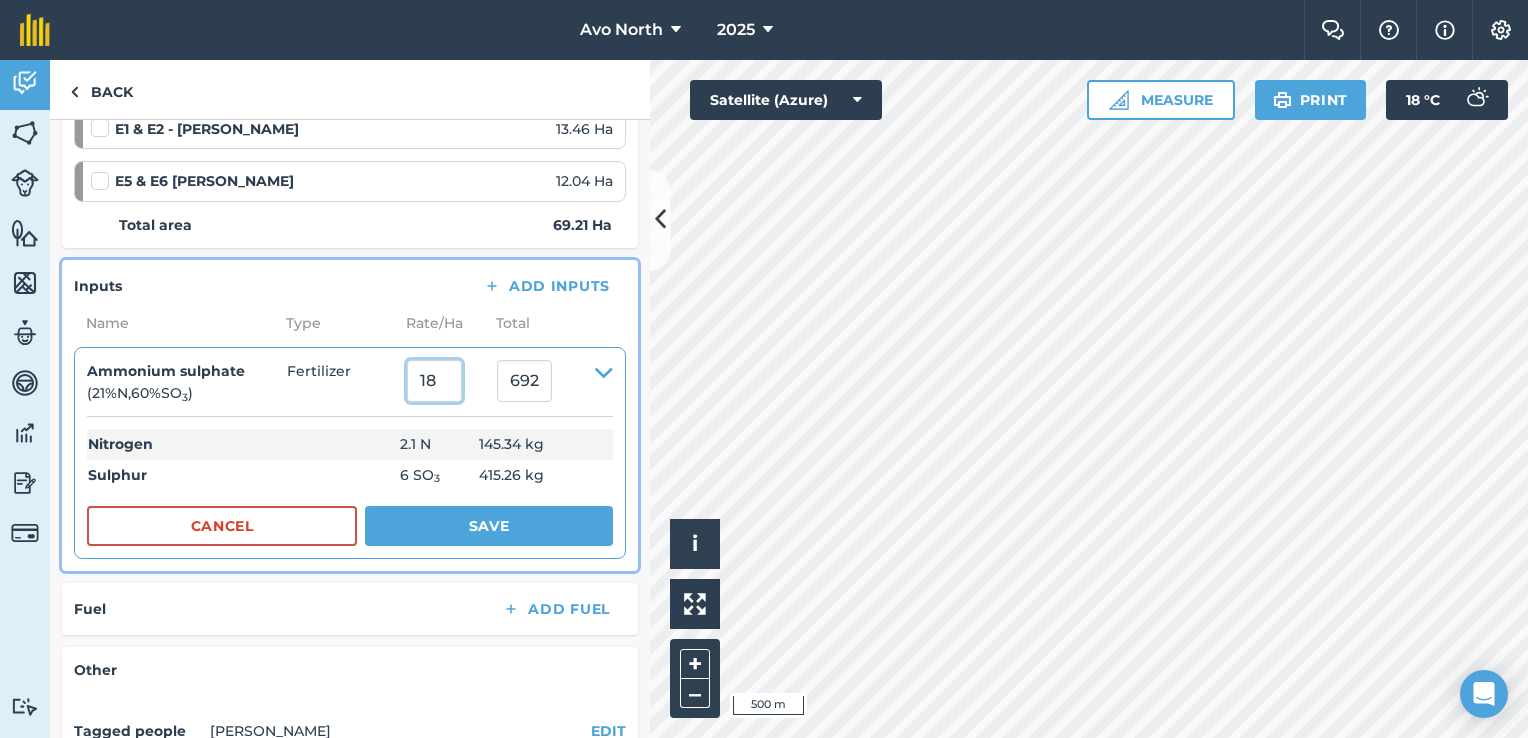 type on "18" 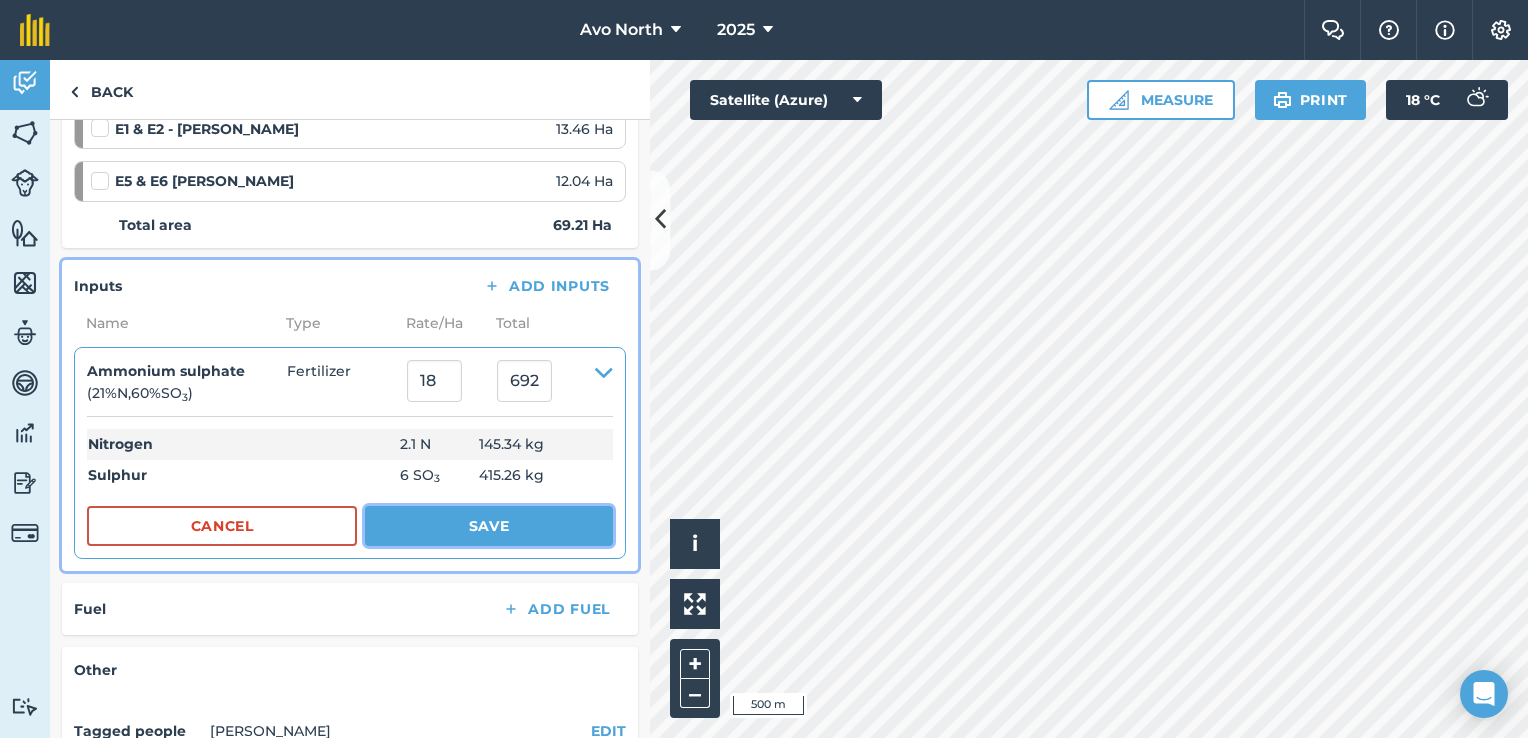 type on "1,245.78" 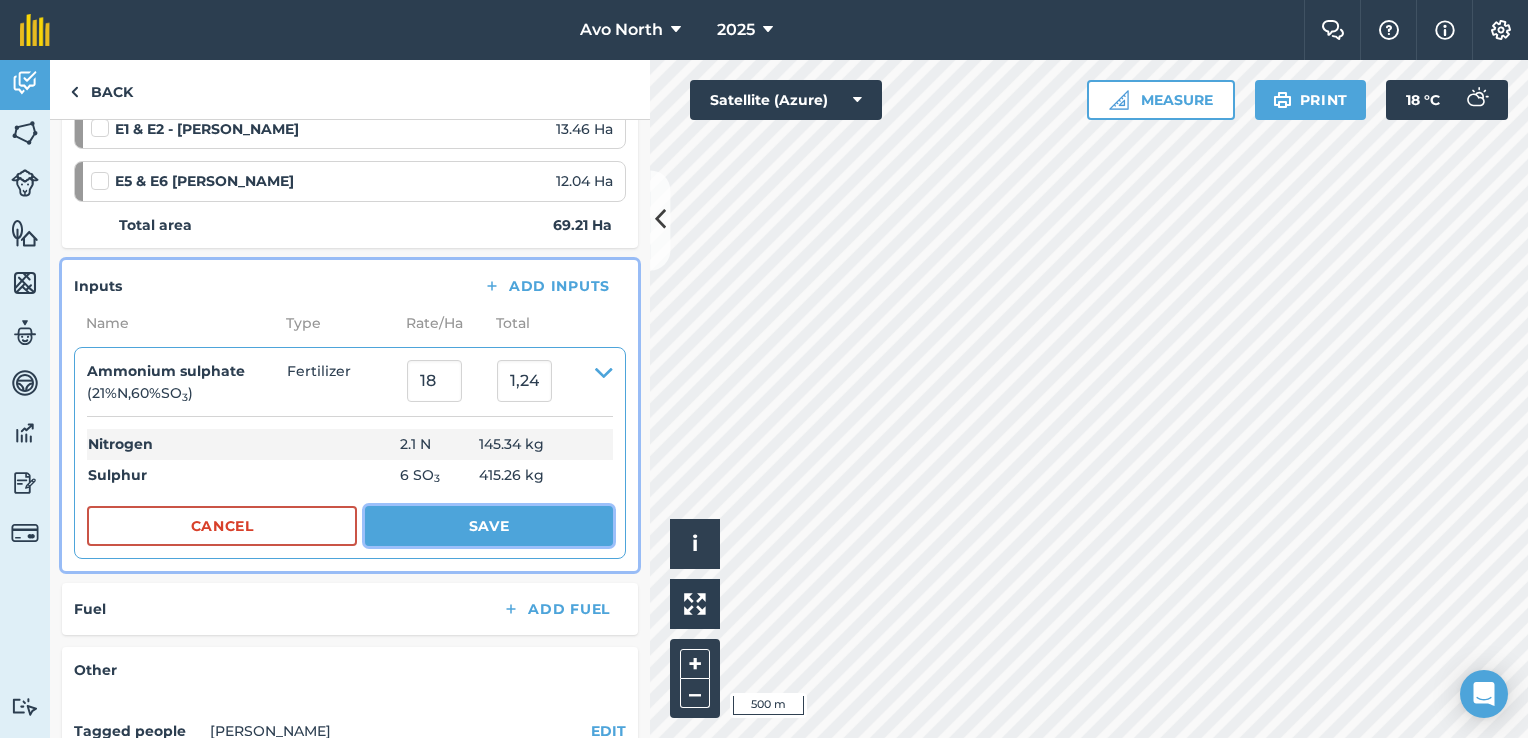 click on "Save" at bounding box center (489, 526) 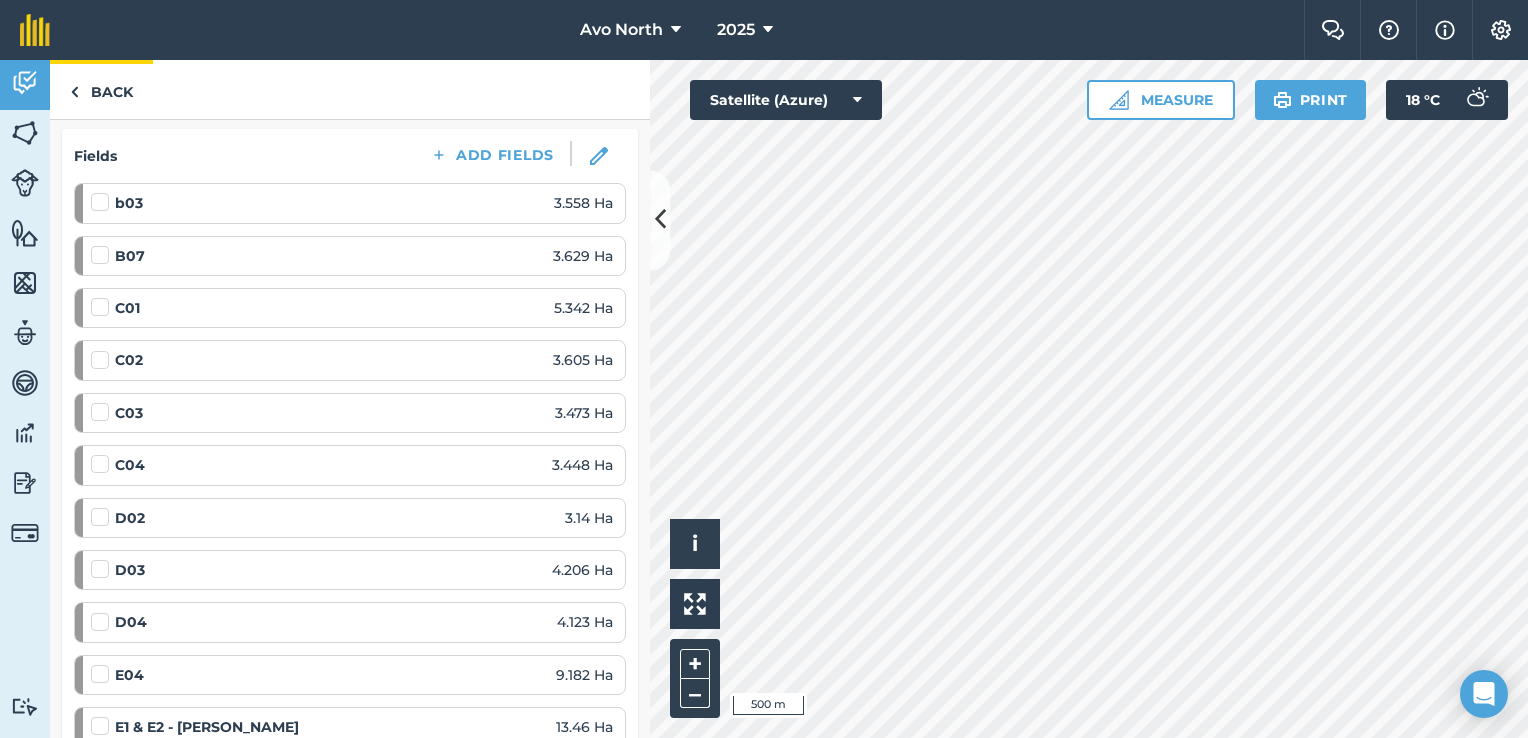 scroll, scrollTop: 256, scrollLeft: 0, axis: vertical 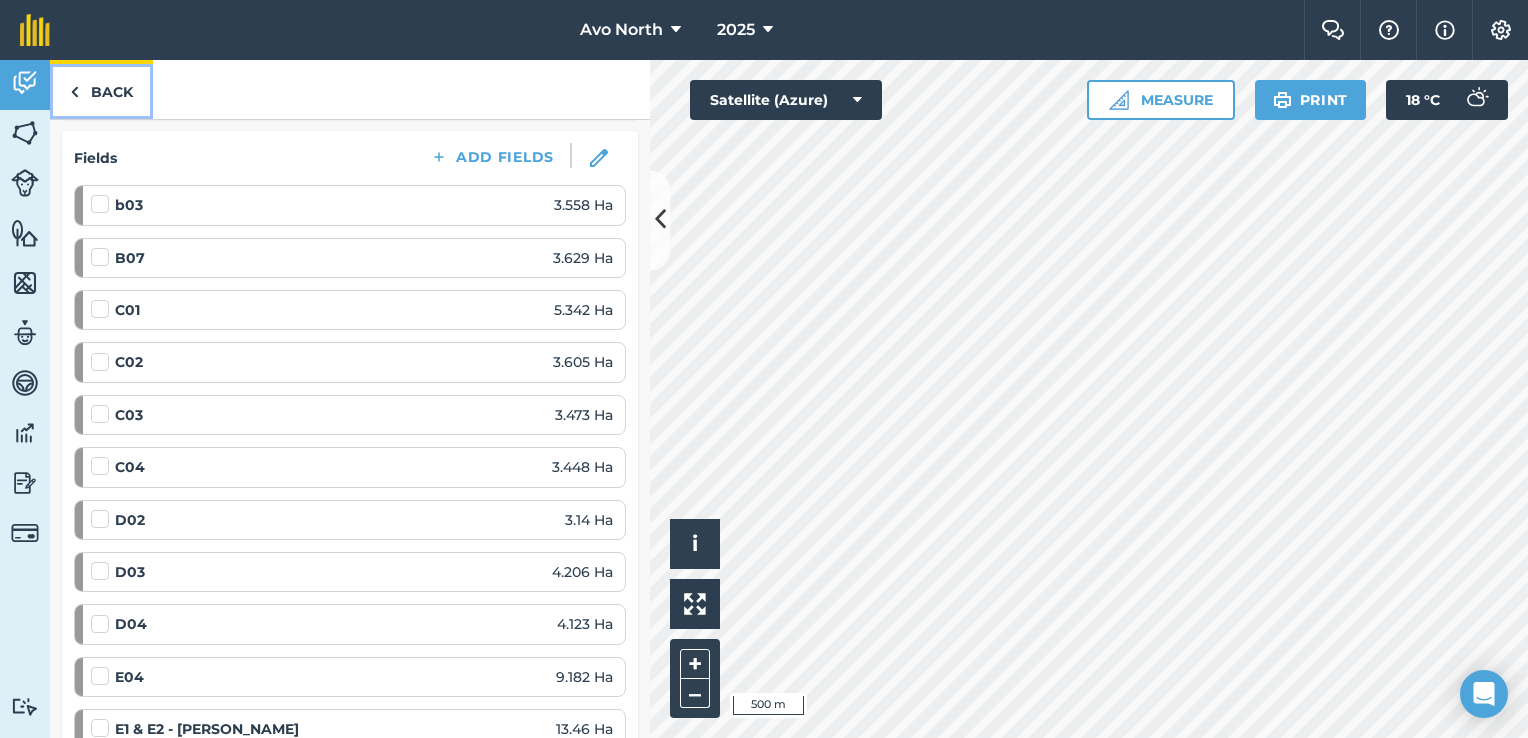 click on "Back" at bounding box center [101, 89] 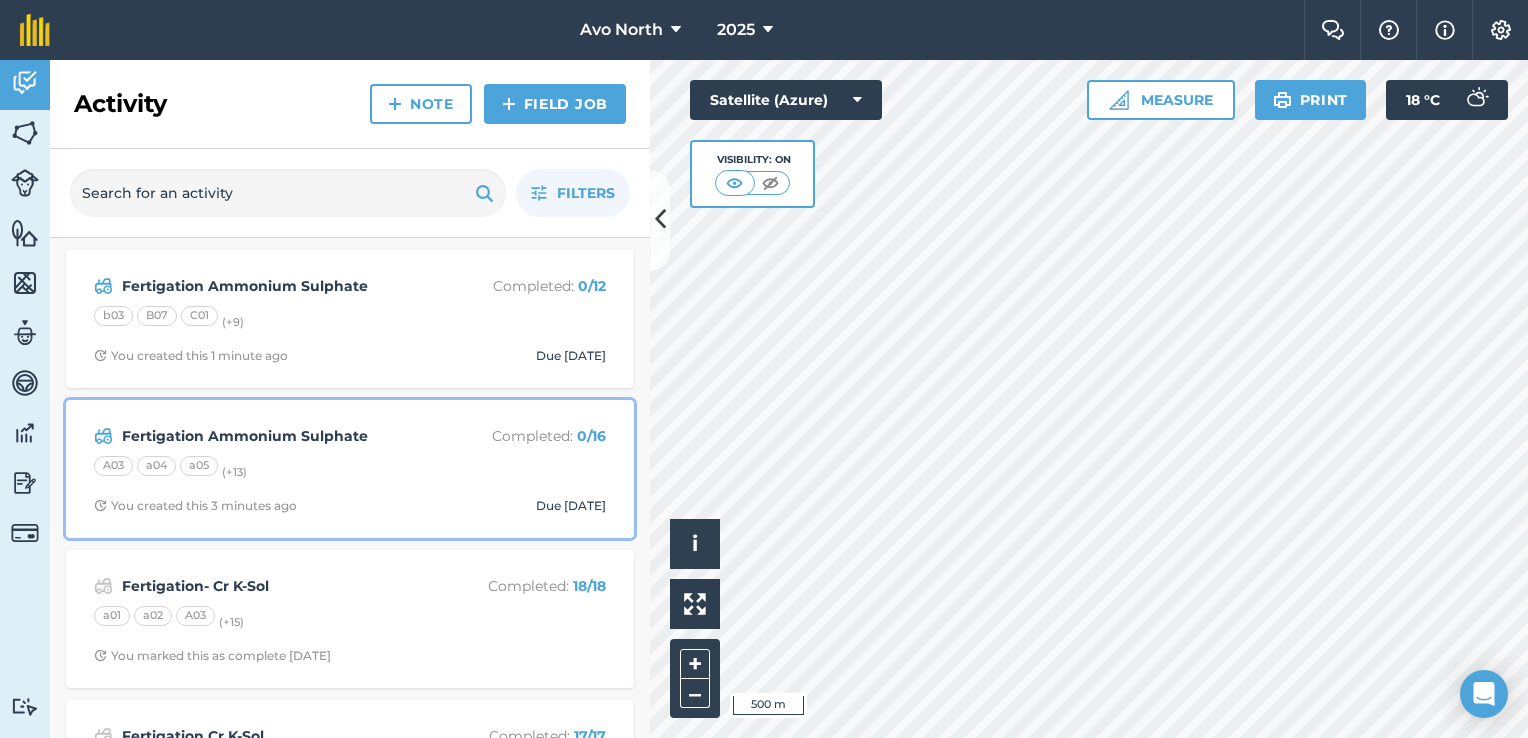 click on "Fertigation Ammonium Sulphate Completed :   0 / 16 A03 a04 a05 (+ 13 ) You created this 3 minutes ago Due [DATE]" at bounding box center (350, 469) 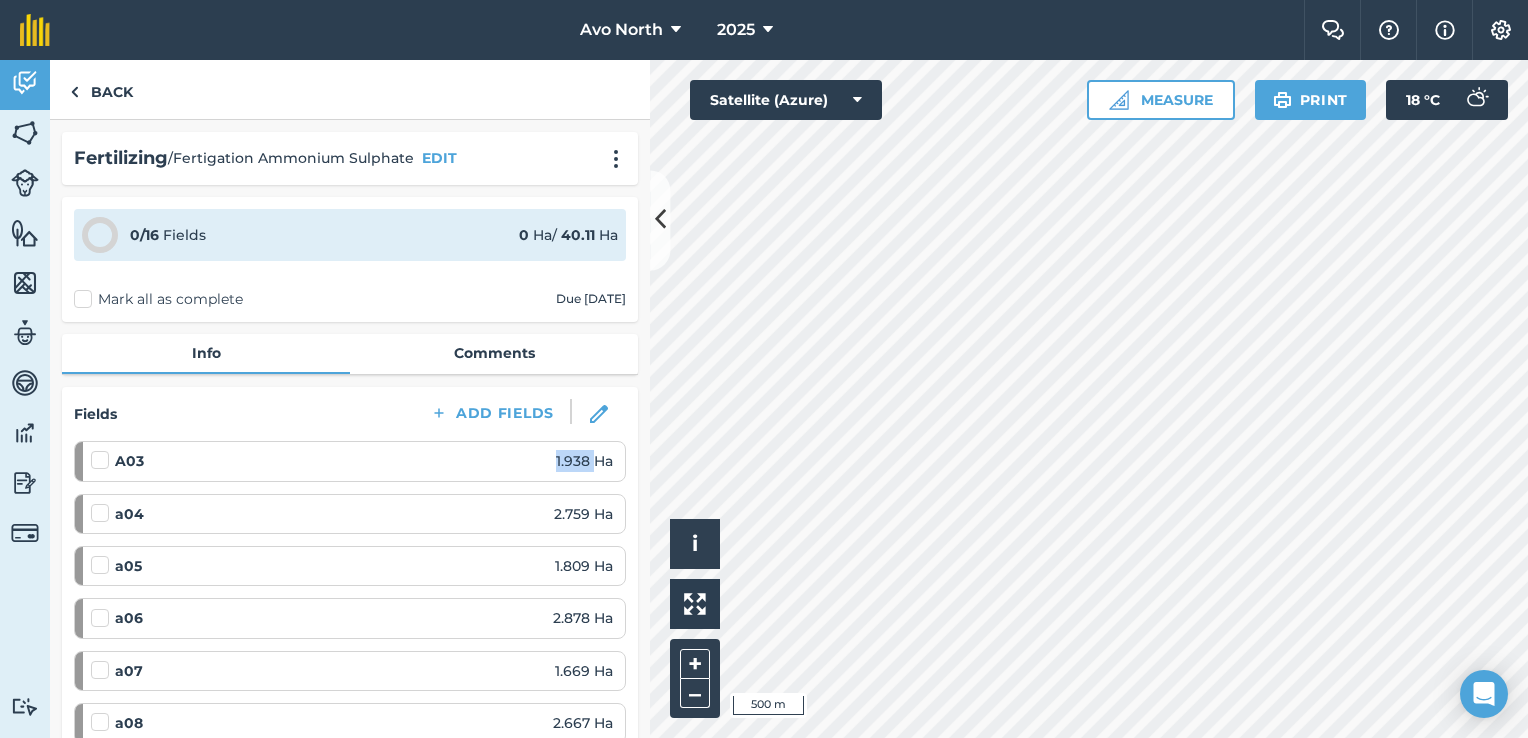 click on "A03 1.938   Ha a04 2.759   Ha a05 1.809   Ha a06 2.878   Ha a07 1.669   Ha a08 2.667   Ha b01 0.9132   Ha b02 2.288   Ha B05 3.033   Ha B06a 1.571   Ha B06b 1.608   Ha C05 3.043   Ha C06 4.278   Ha C07 2.667   Ha D05 3.481   Ha E03 3.504   Ha" at bounding box center (350, 854) 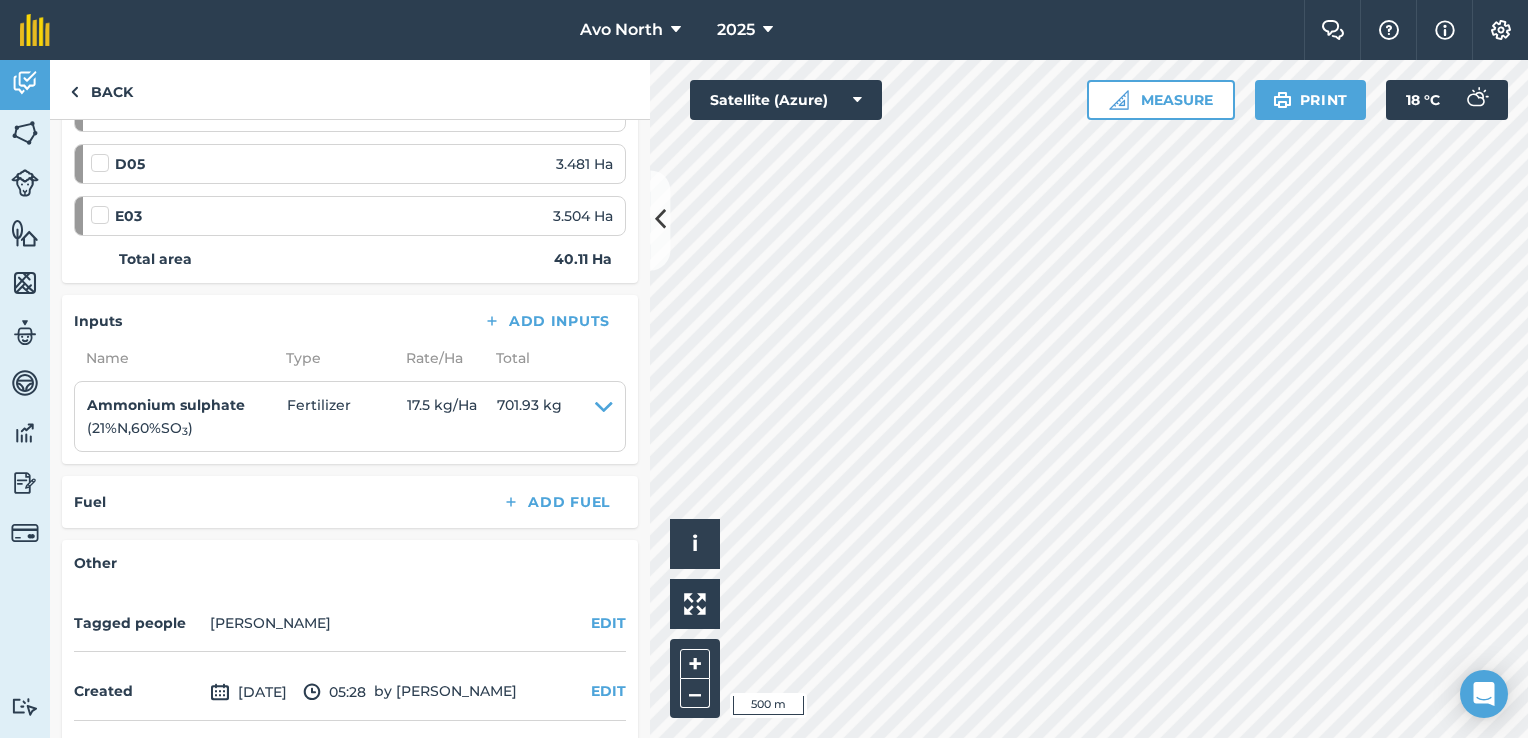scroll, scrollTop: 1000, scrollLeft: 0, axis: vertical 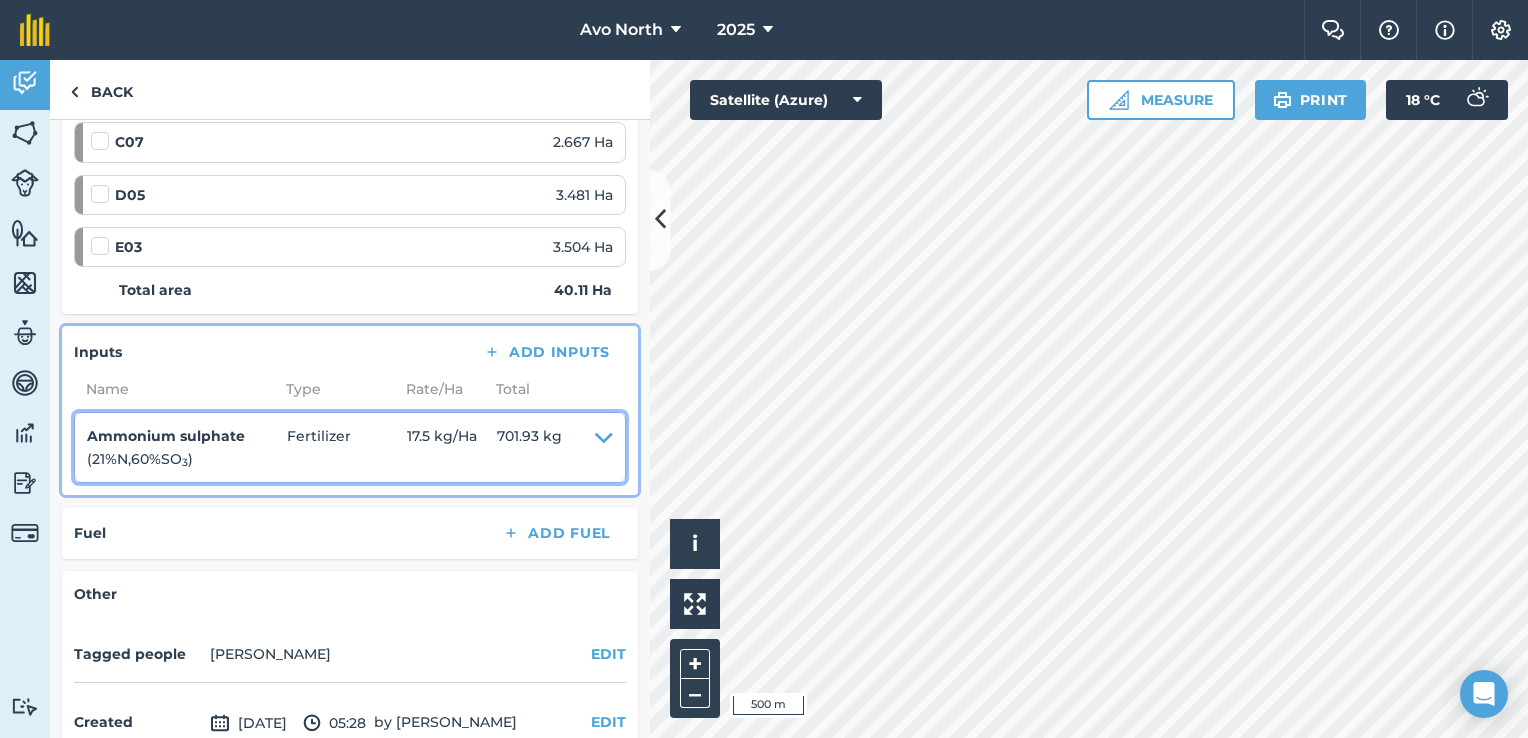 click at bounding box center [604, 447] 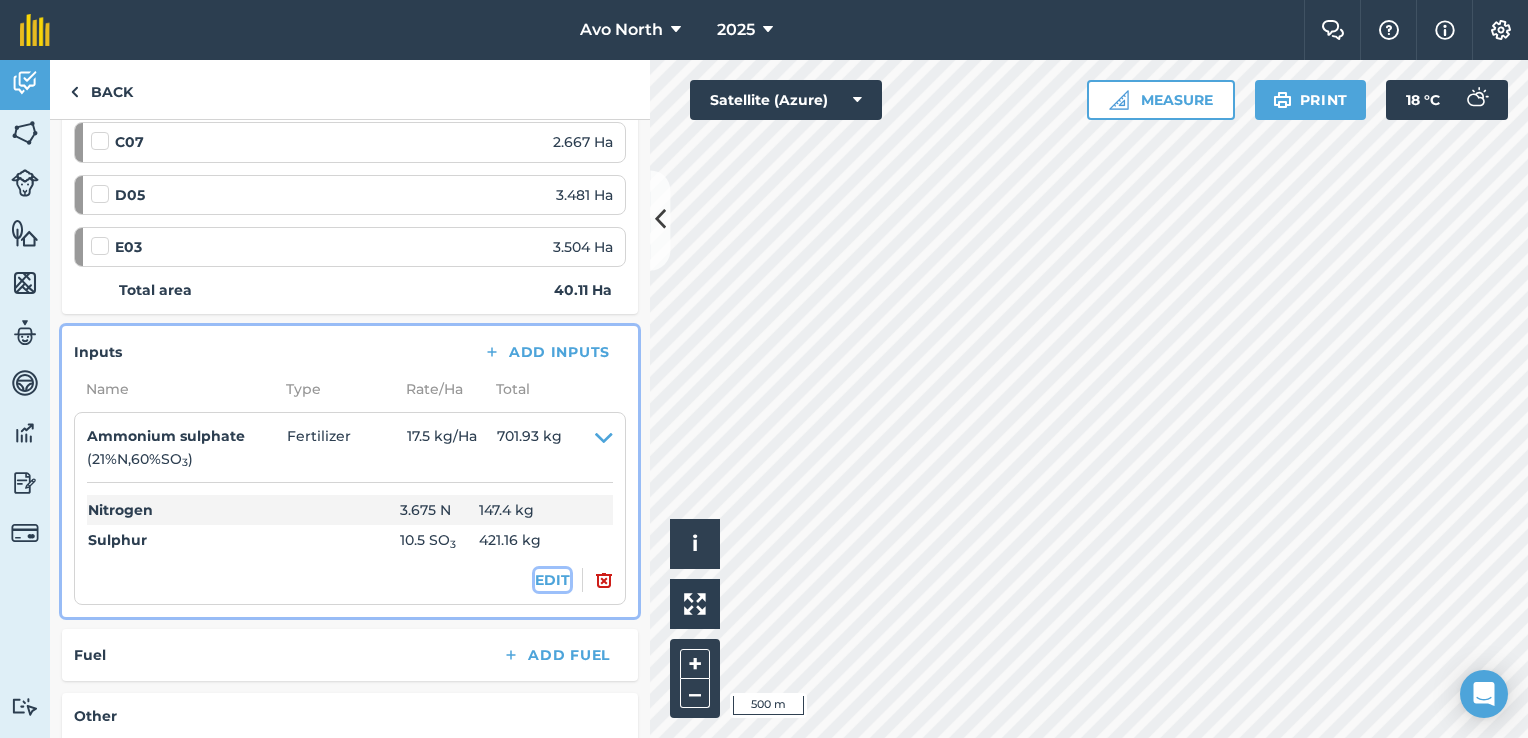 click on "EDIT" at bounding box center (552, 580) 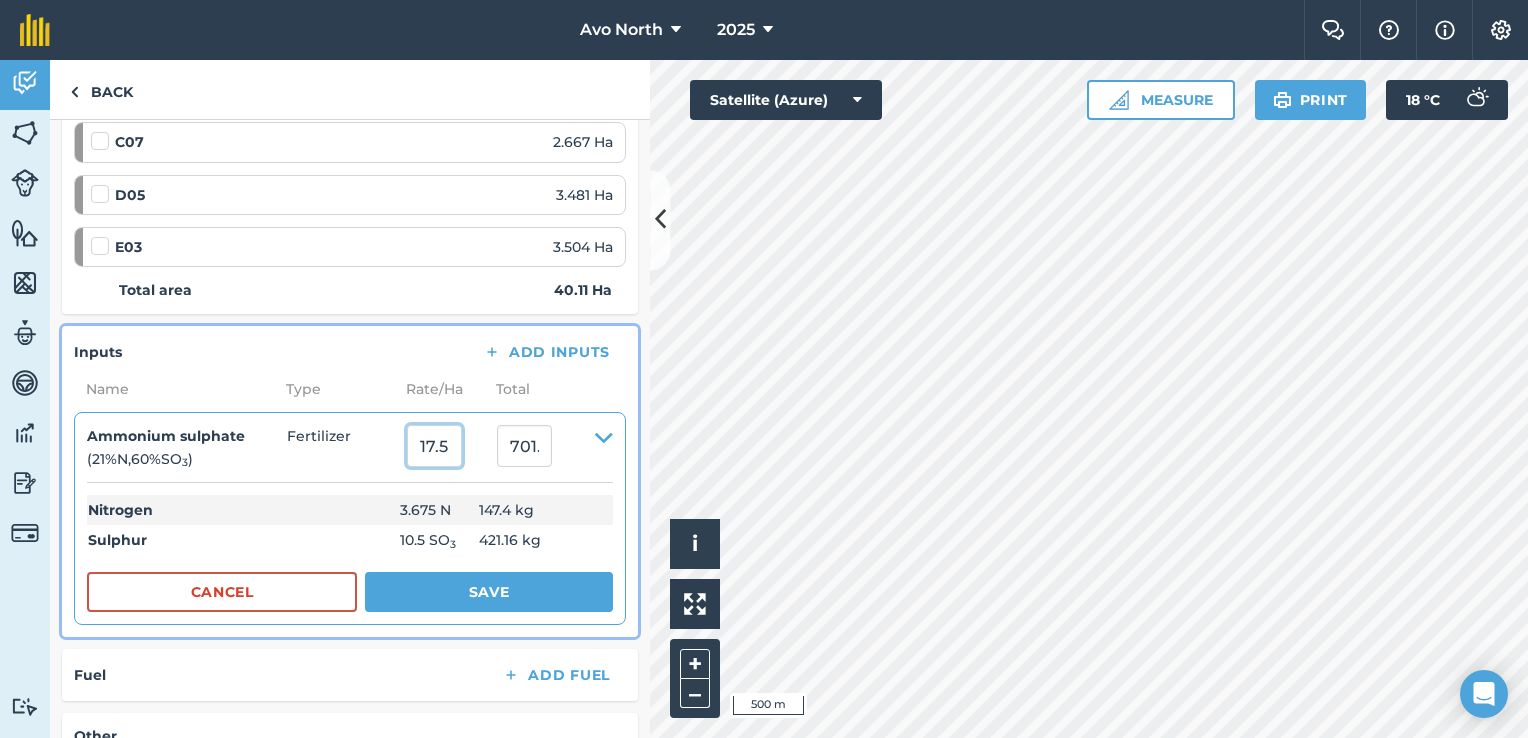 drag, startPoint x: 456, startPoint y: 438, endPoint x: 408, endPoint y: 445, distance: 48.507732 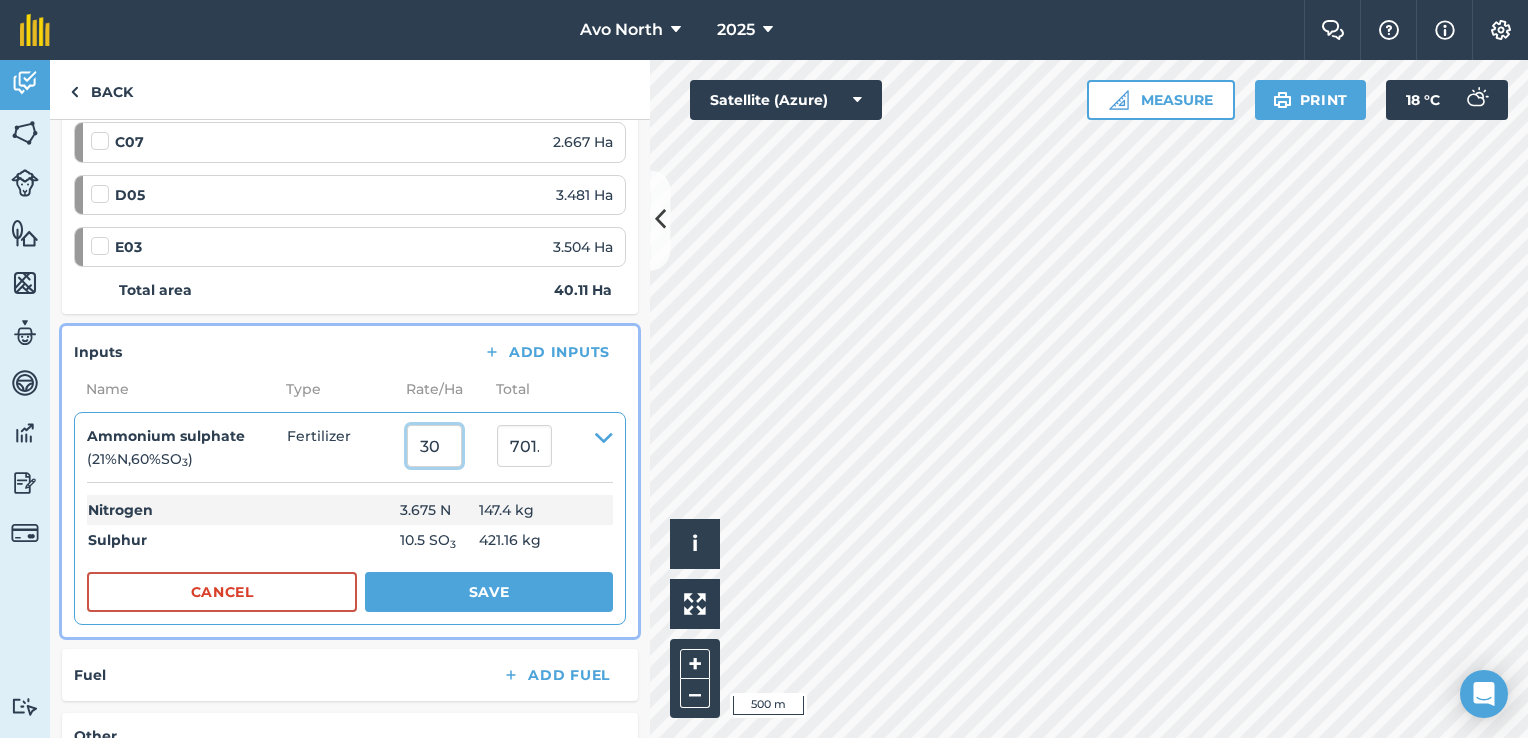 type on "30" 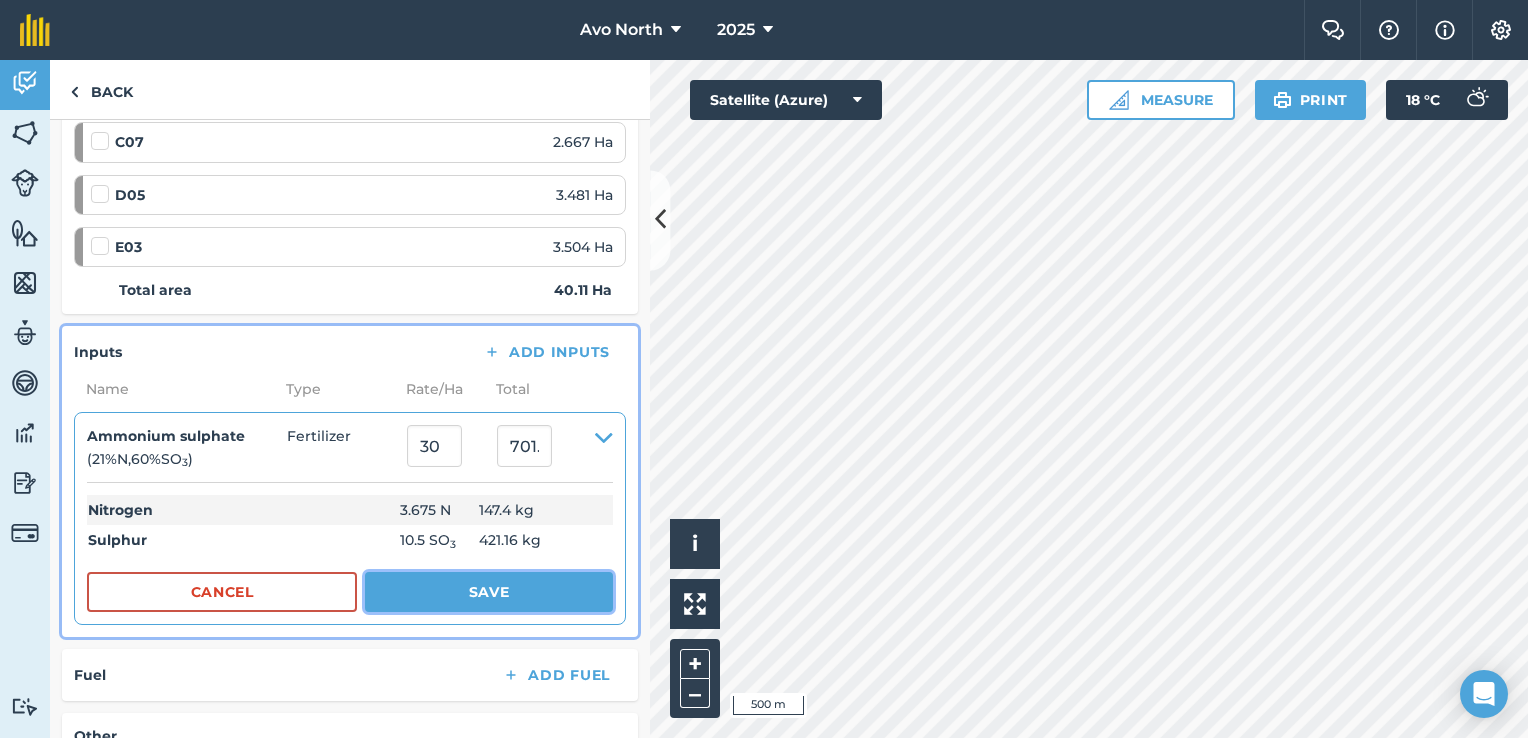 type on "1,203.3" 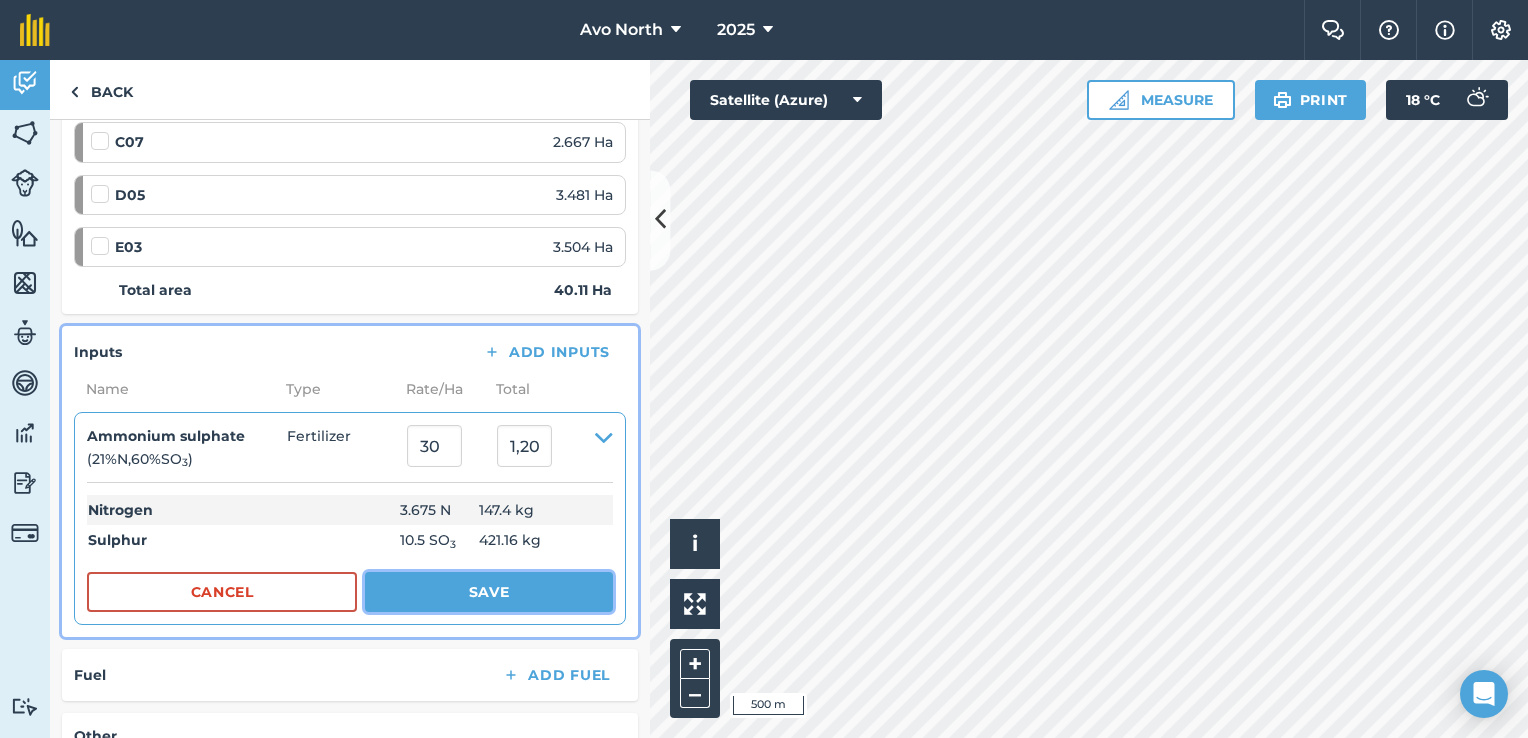 click on "Save" at bounding box center (489, 592) 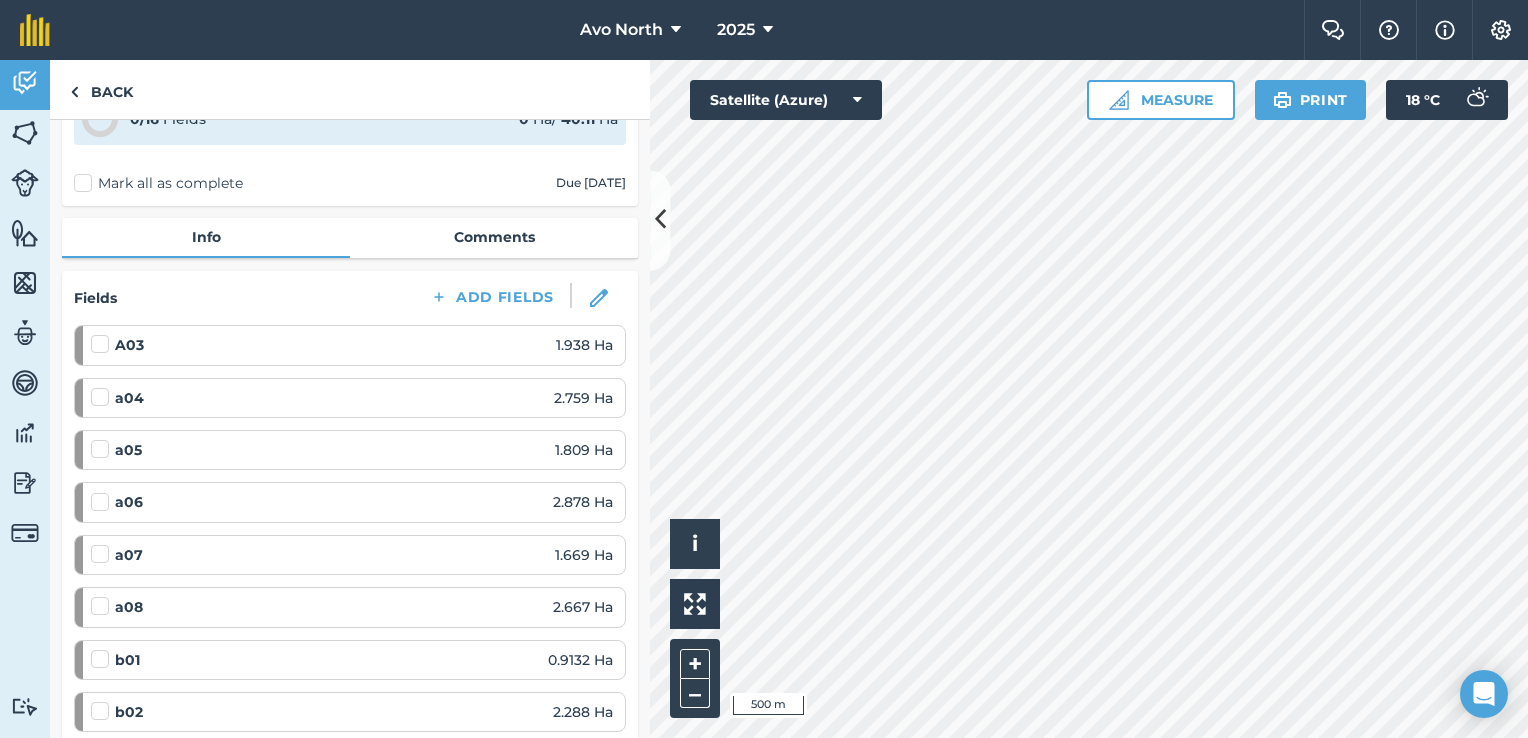 scroll, scrollTop: 100, scrollLeft: 0, axis: vertical 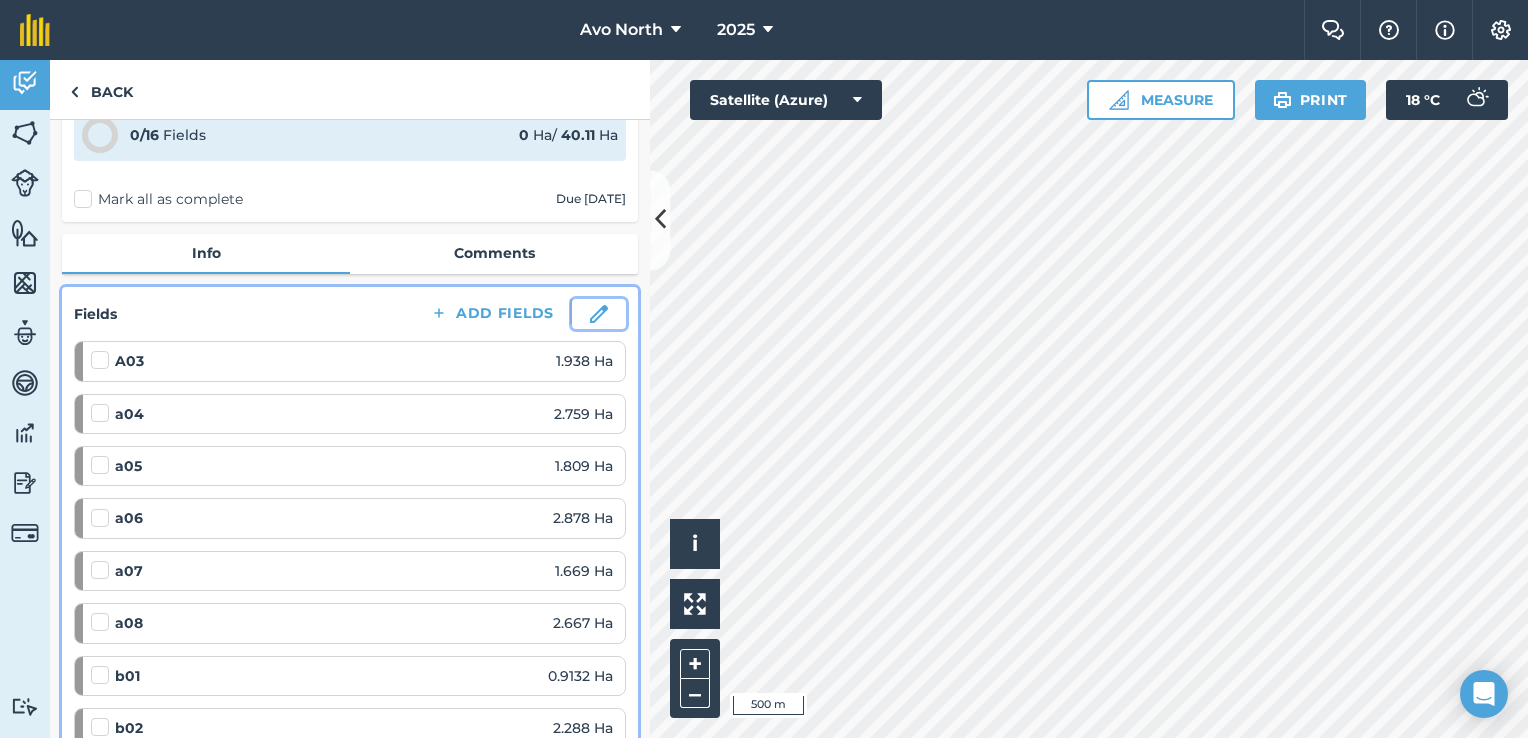 click at bounding box center [599, 314] 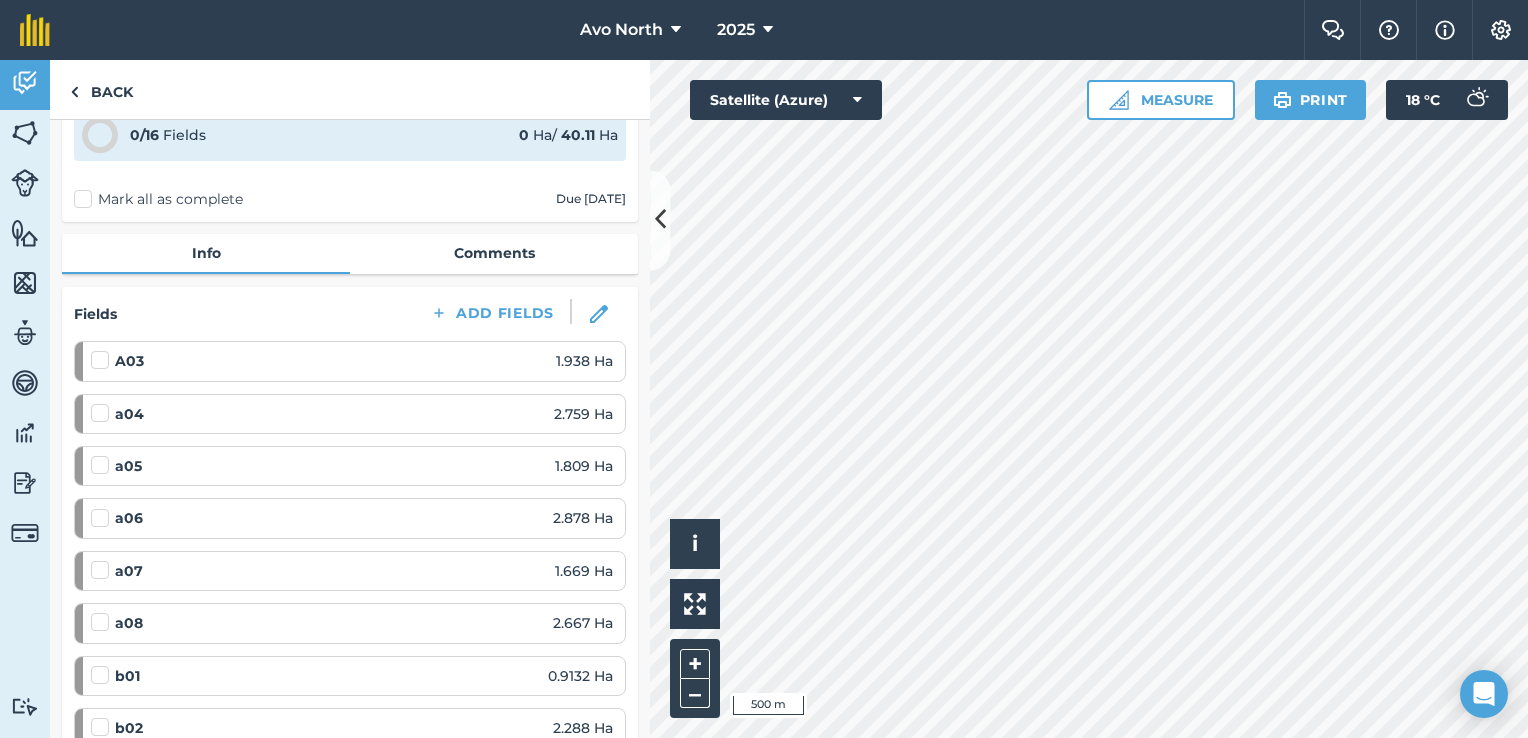 scroll, scrollTop: 0, scrollLeft: 0, axis: both 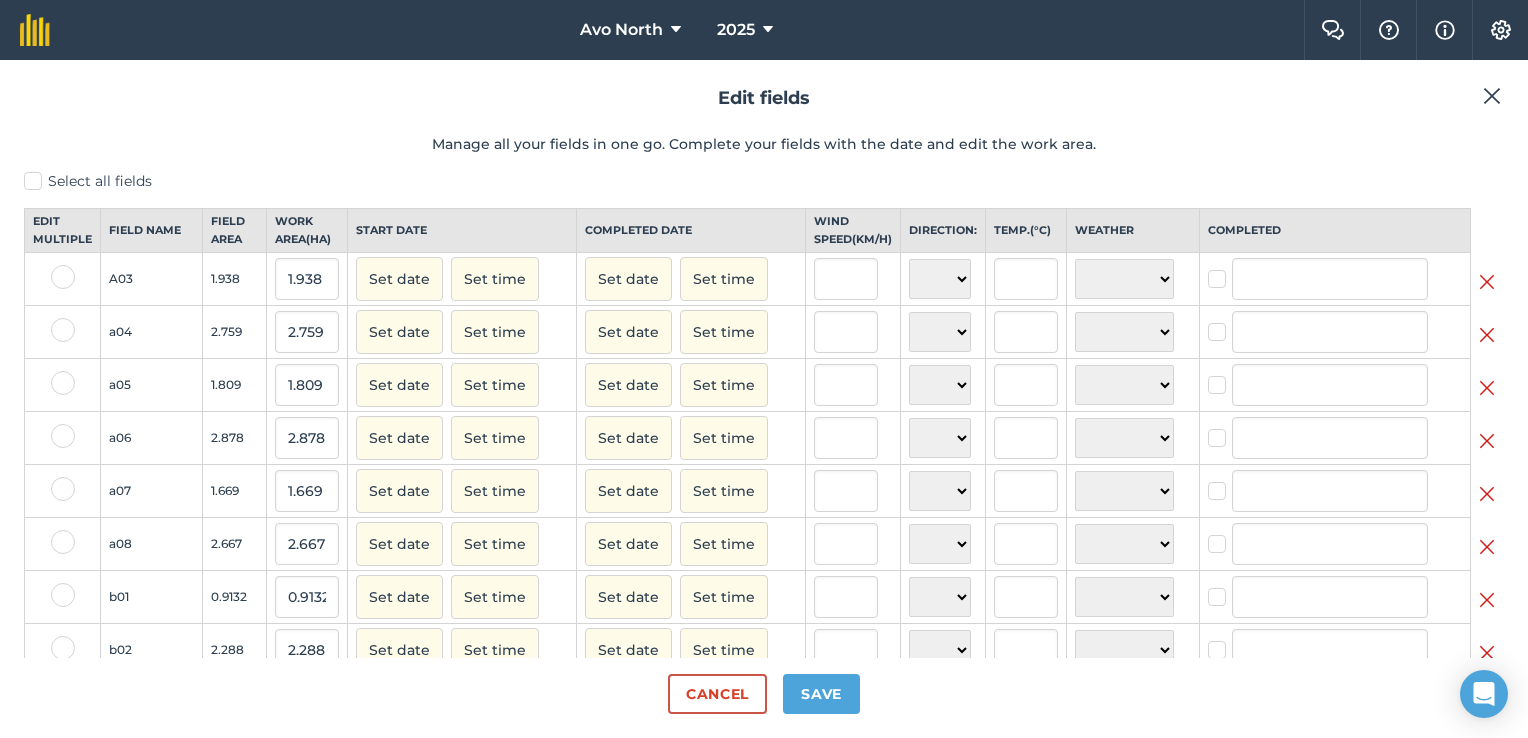 click at bounding box center (63, 277) 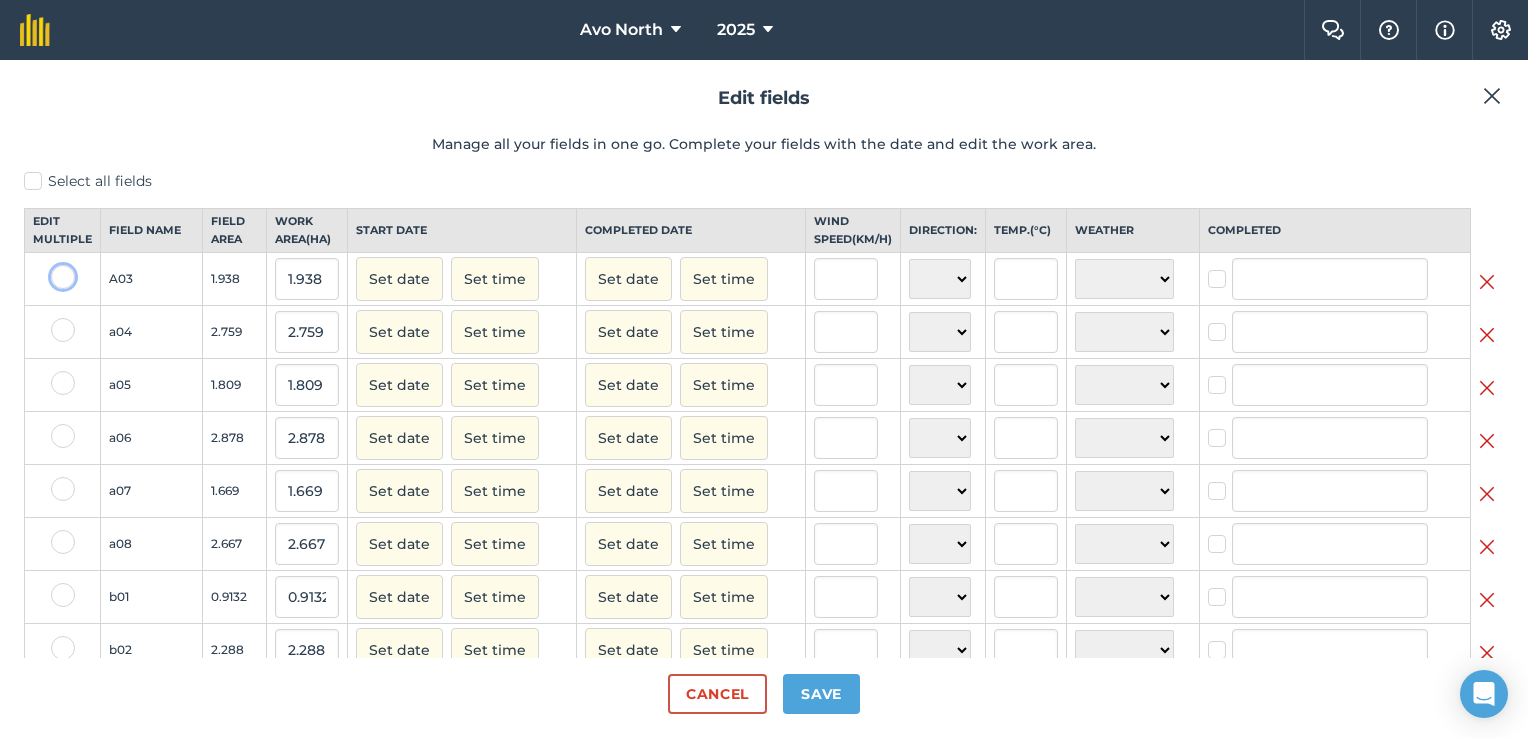 click at bounding box center [57, 271] 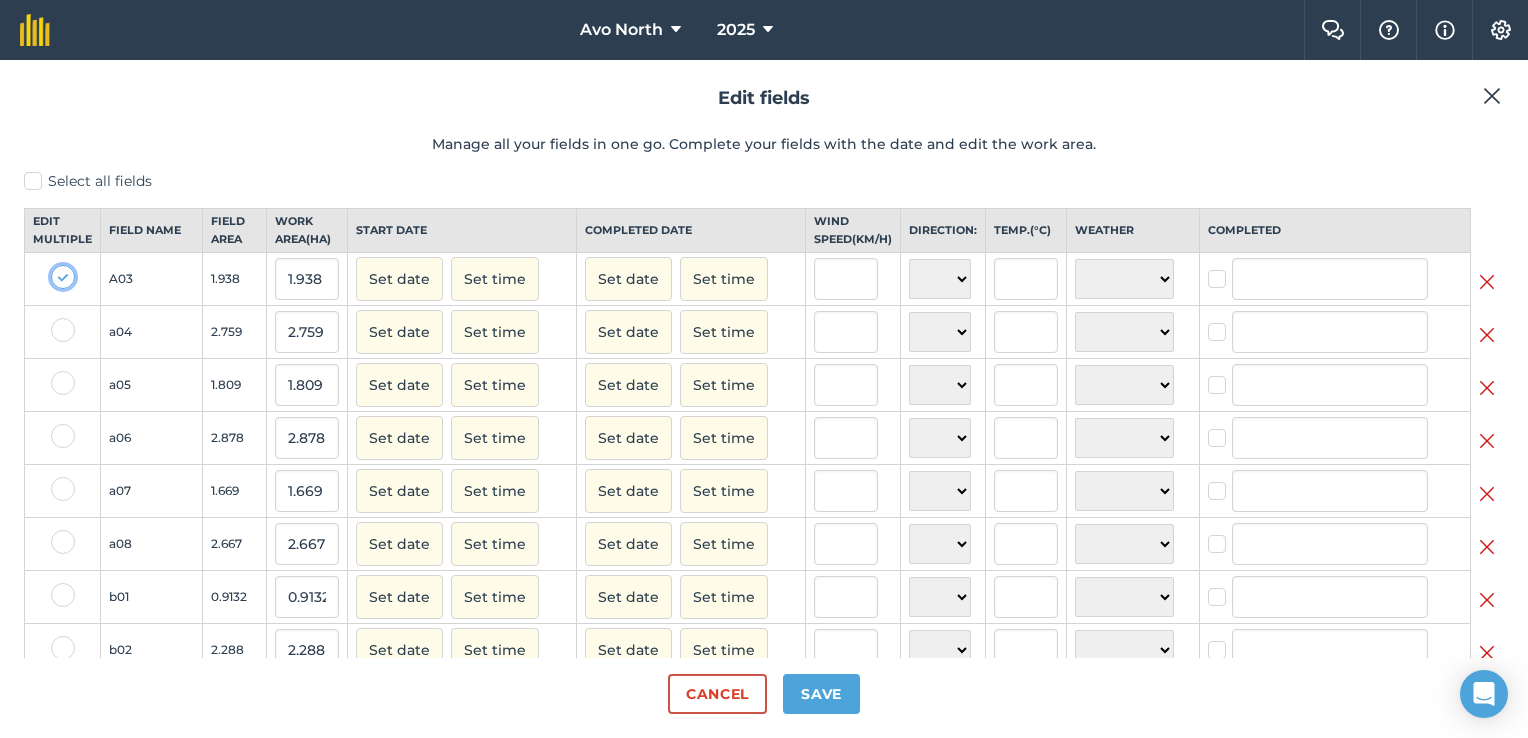 checkbox on "true" 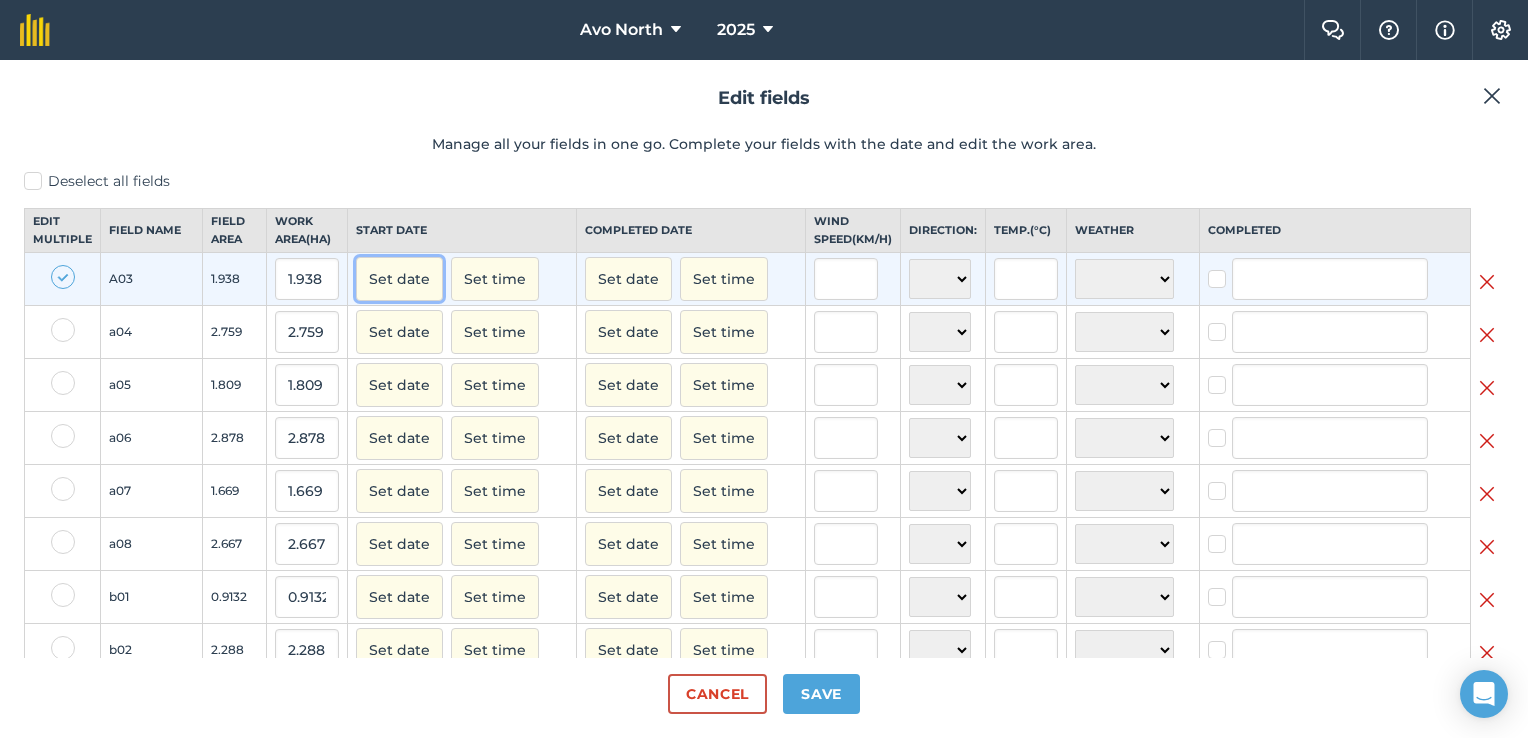 click on "Set date" at bounding box center [399, 279] 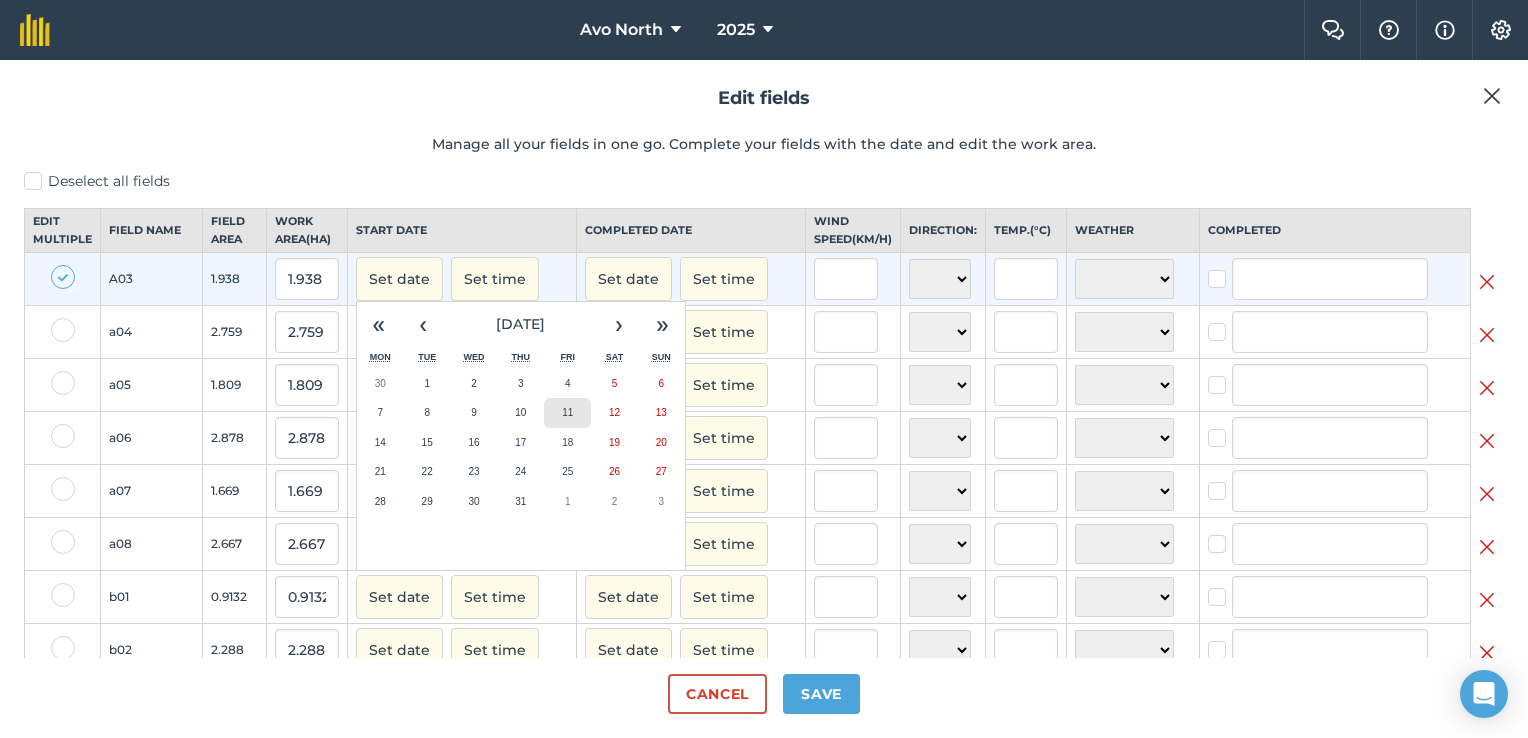 click on "11" at bounding box center [567, 413] 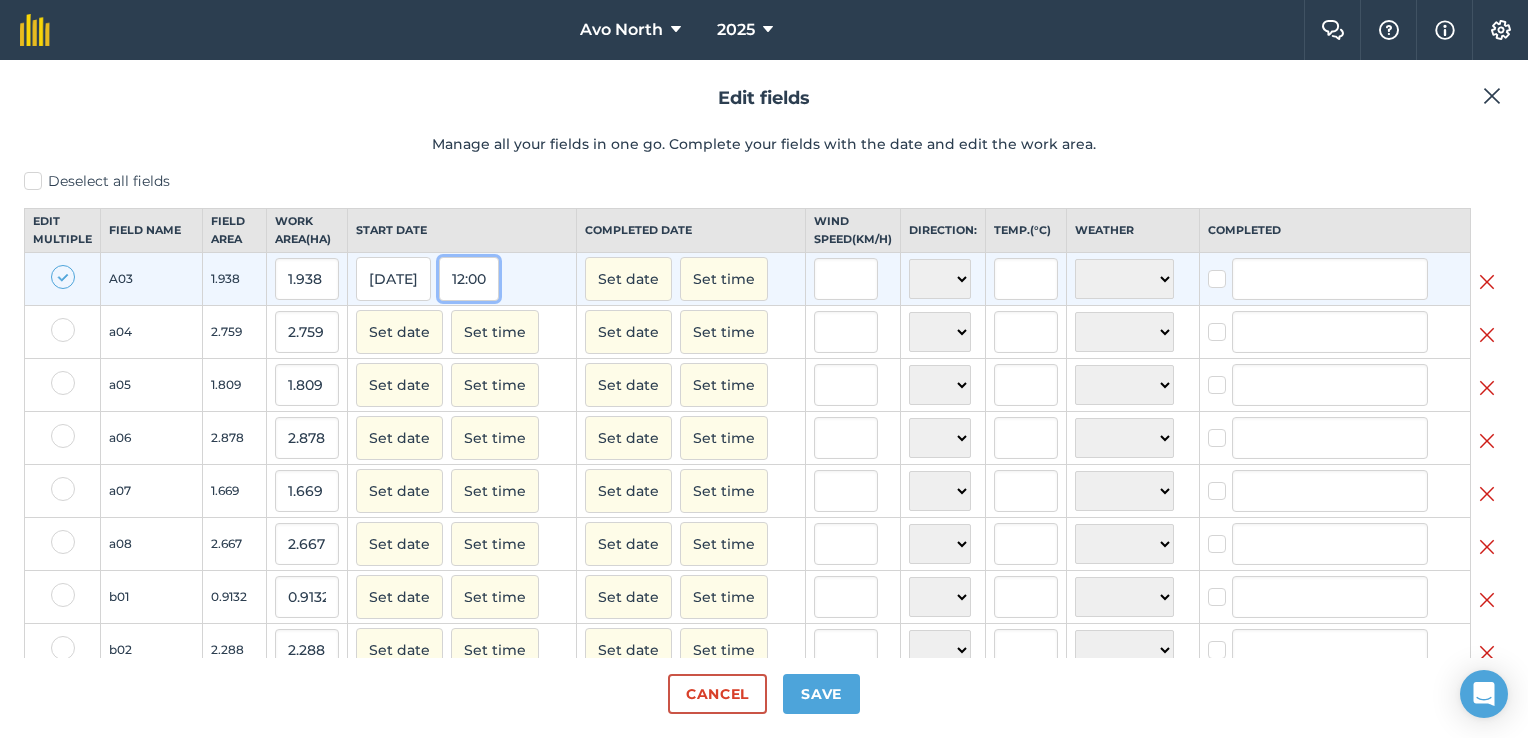 click on "12:00" at bounding box center (469, 279) 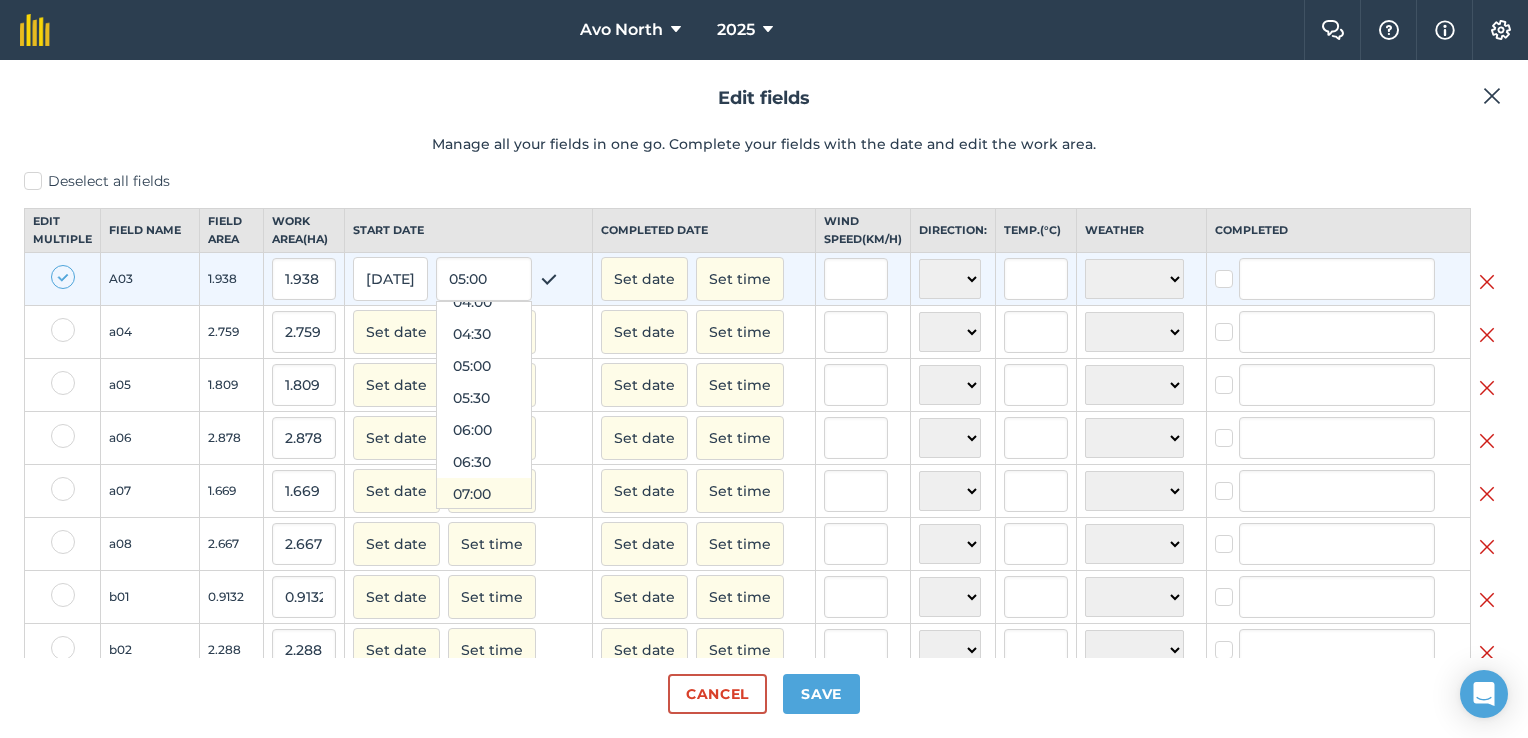 scroll, scrollTop: 272, scrollLeft: 0, axis: vertical 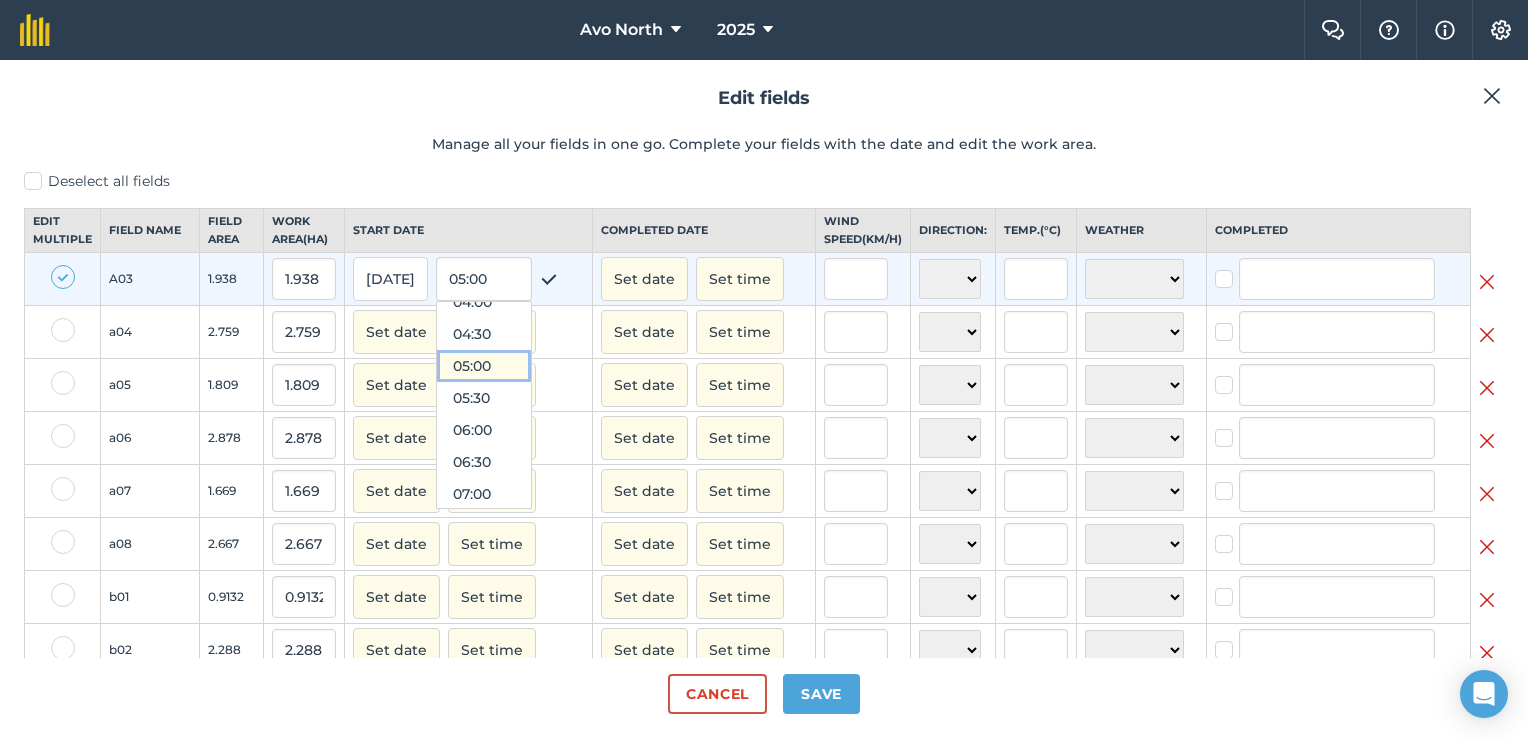 click on "05:00" at bounding box center [484, 366] 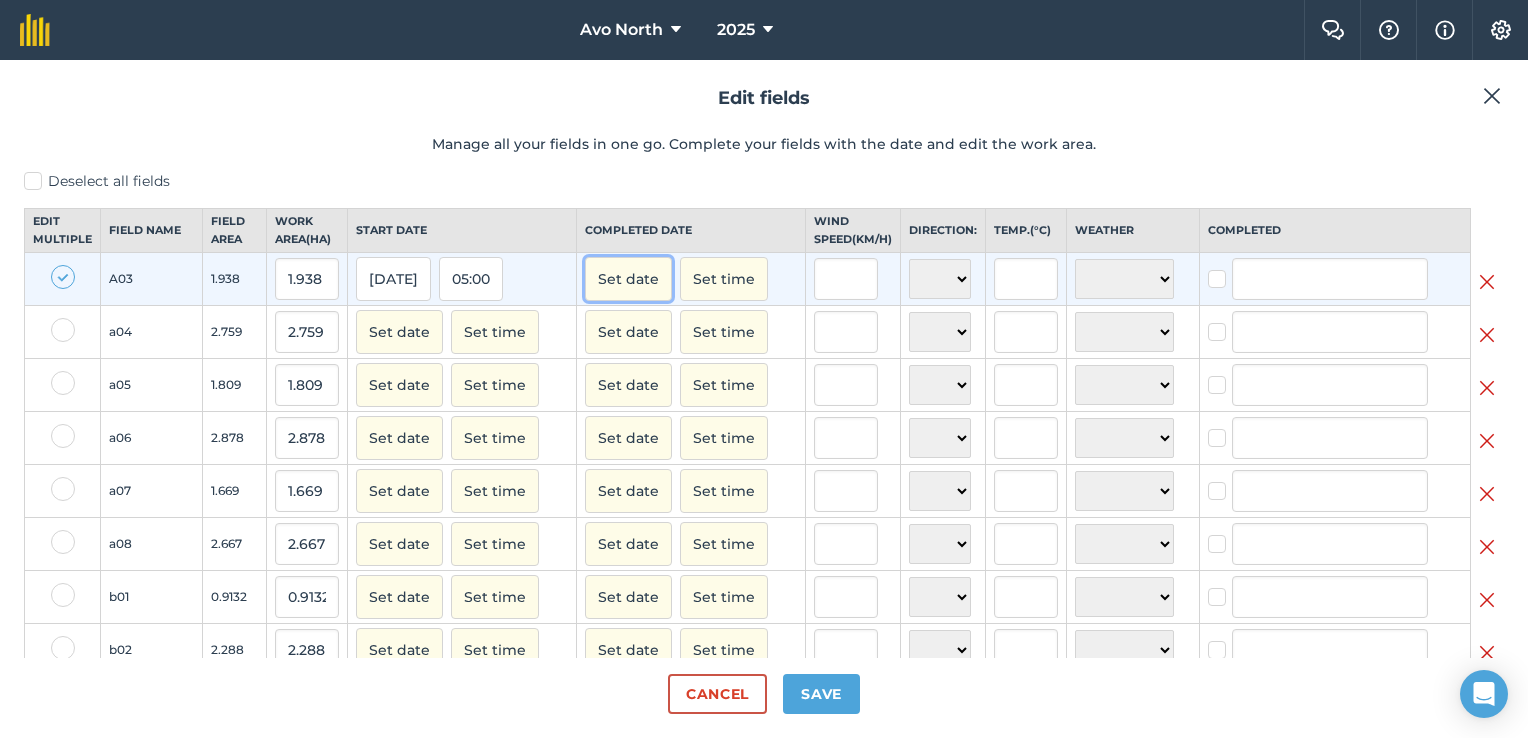 click on "Set date" at bounding box center [628, 279] 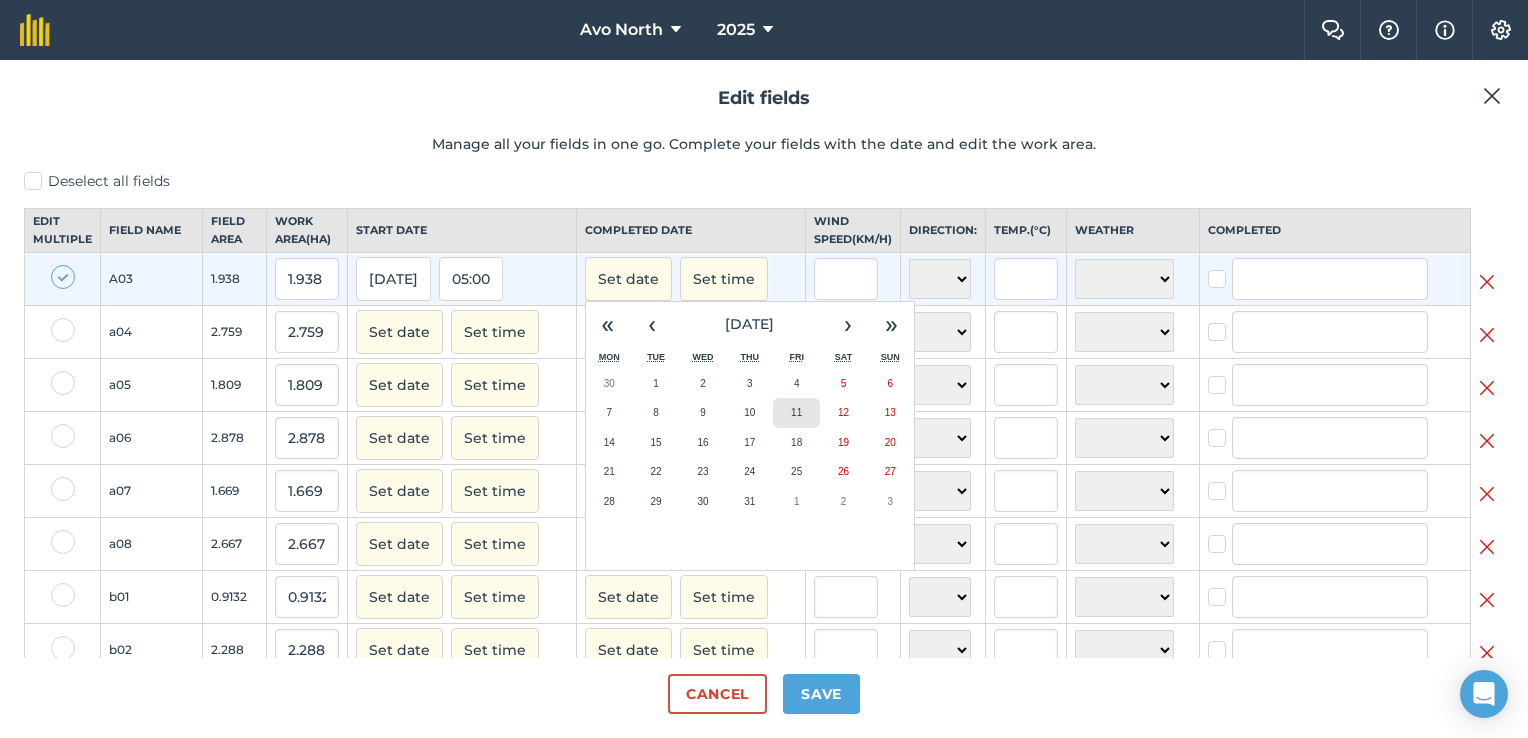 click on "11" at bounding box center (796, 412) 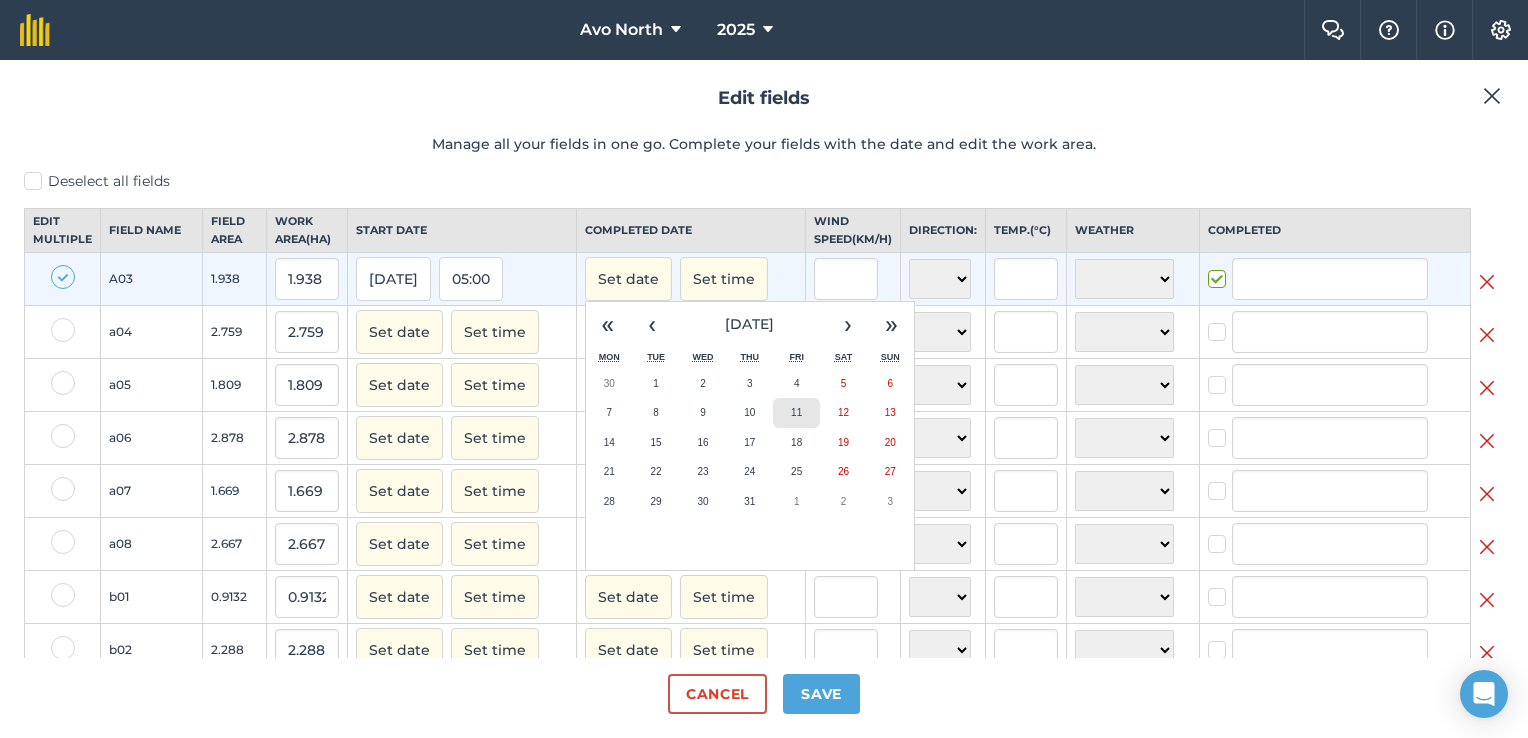 checkbox on "true" 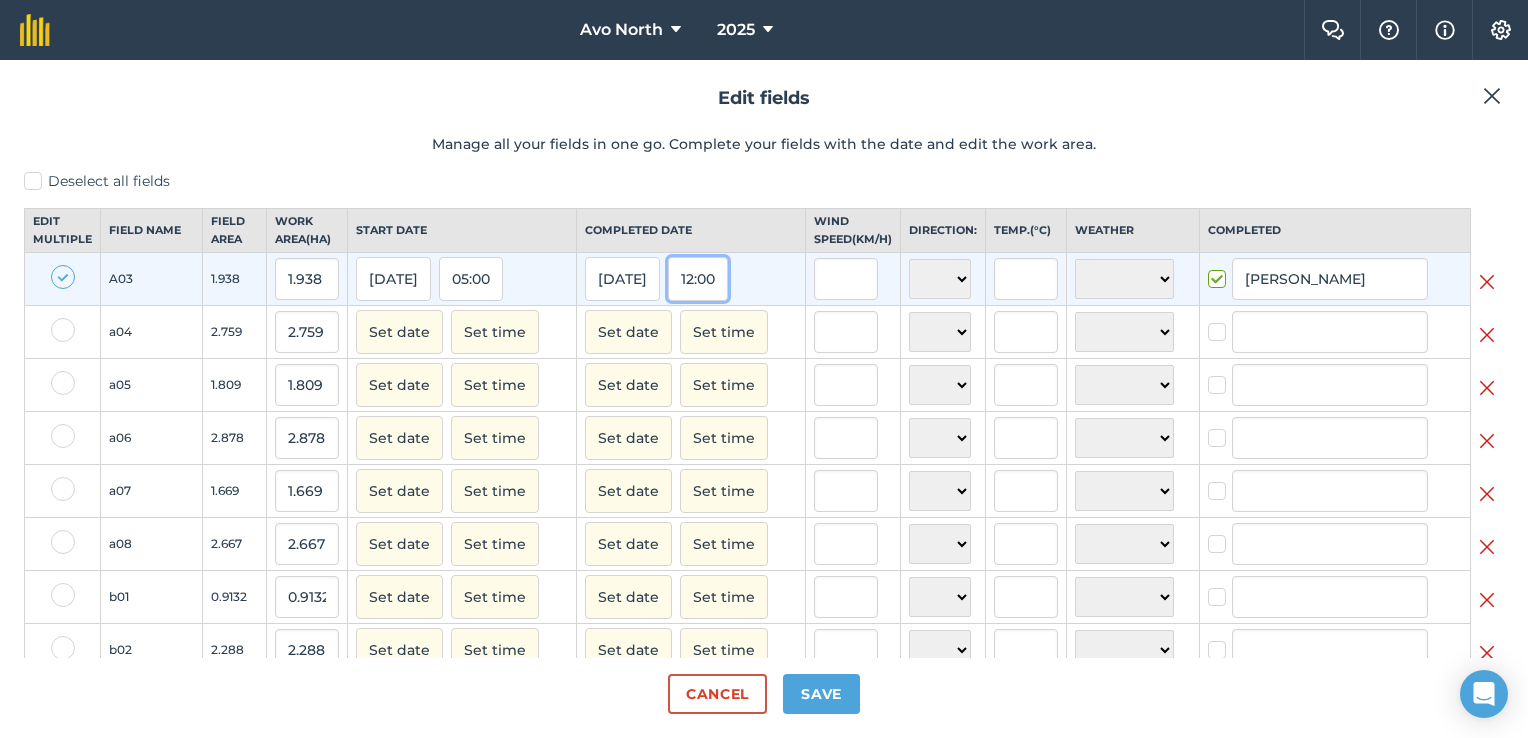 click on "12:00" at bounding box center (698, 279) 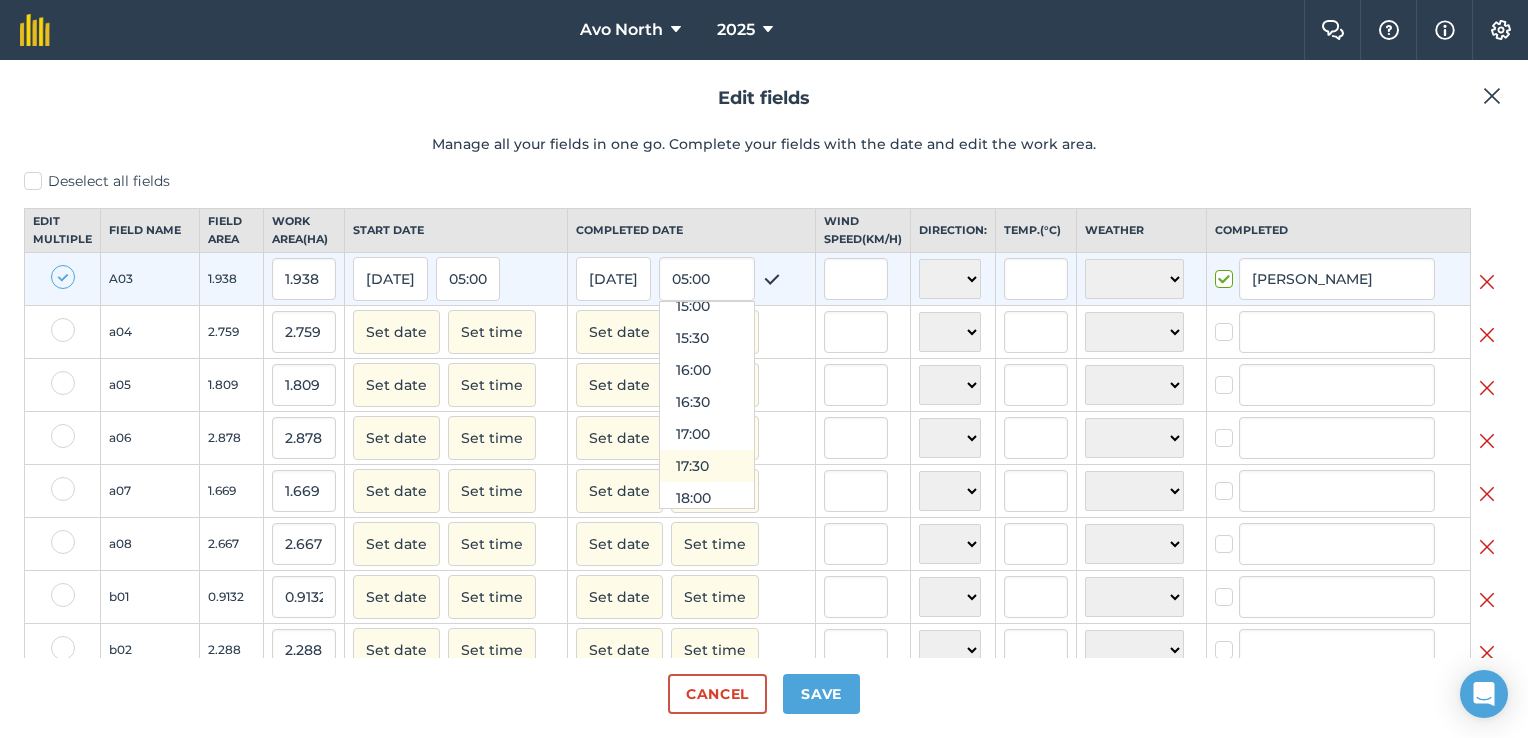 scroll, scrollTop: 872, scrollLeft: 0, axis: vertical 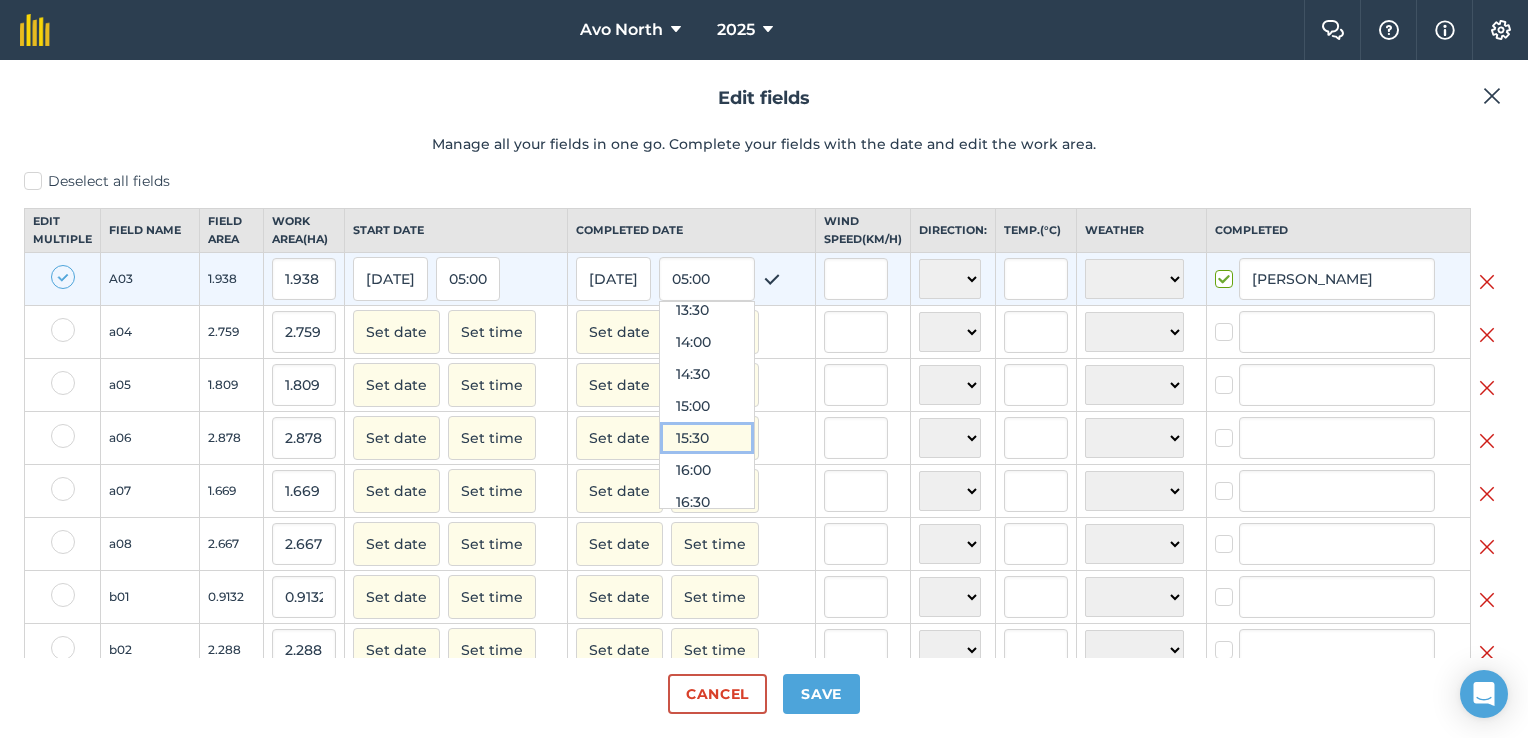 click on "15:30" at bounding box center [707, 438] 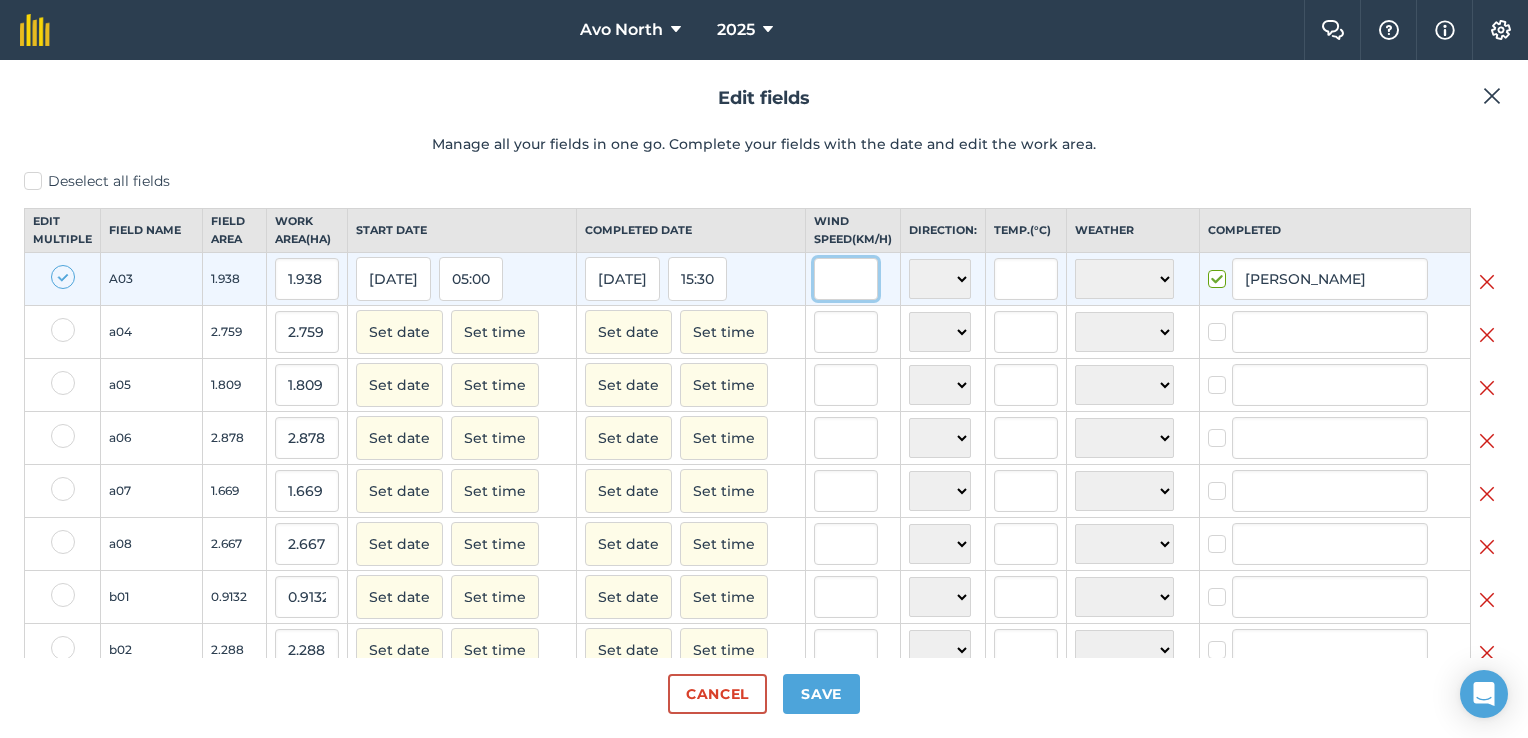 click at bounding box center [846, 279] 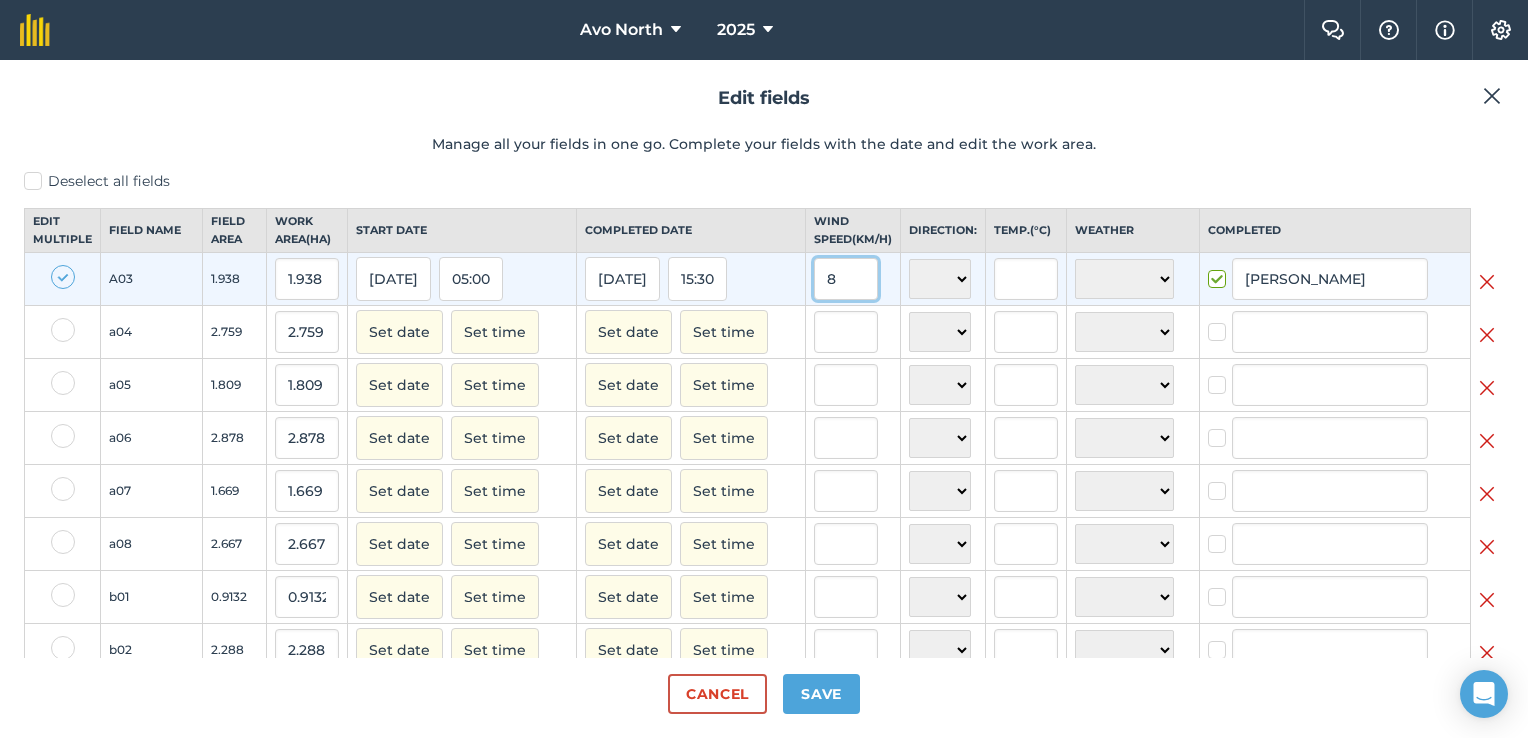 type on "8" 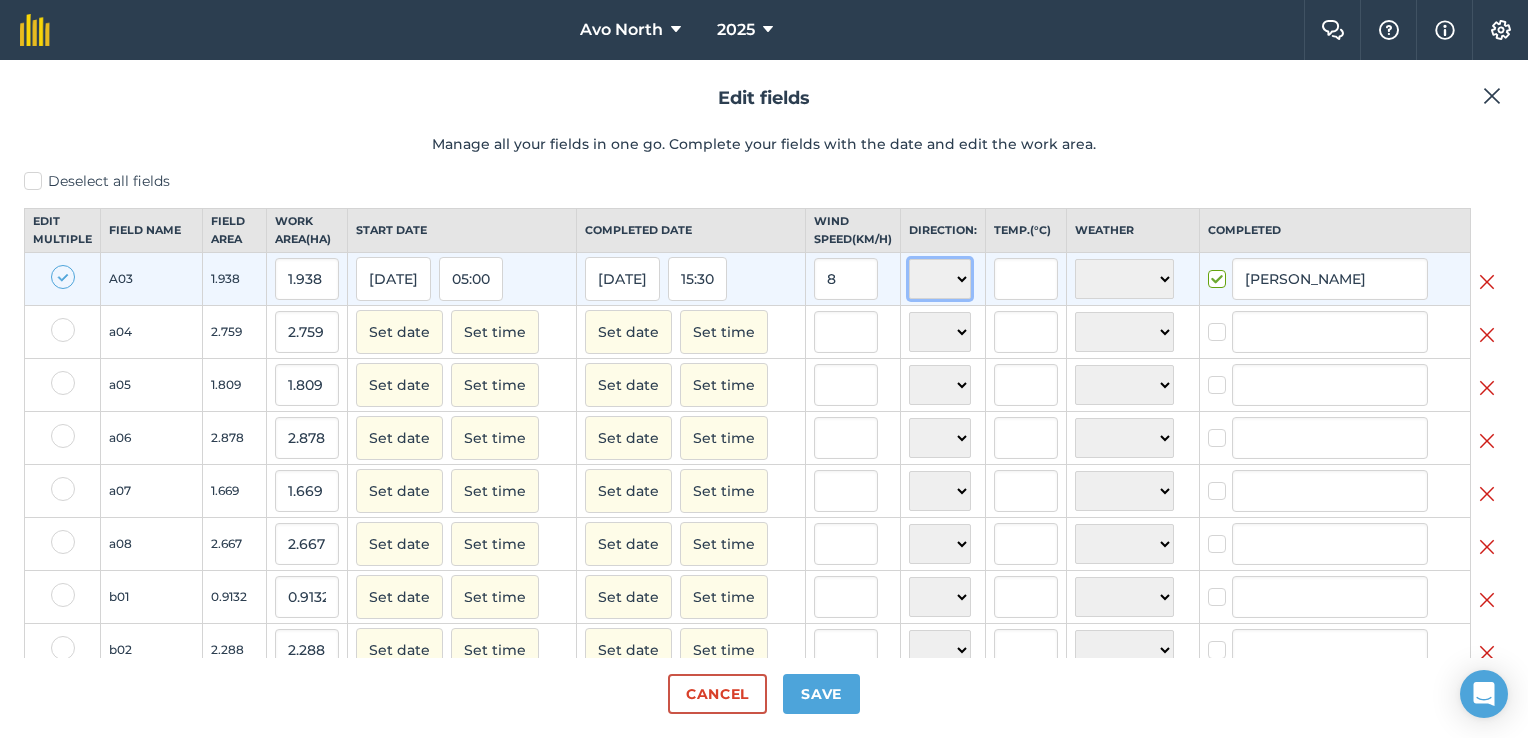 click on "N NE E SE S SW W NW" at bounding box center (940, 279) 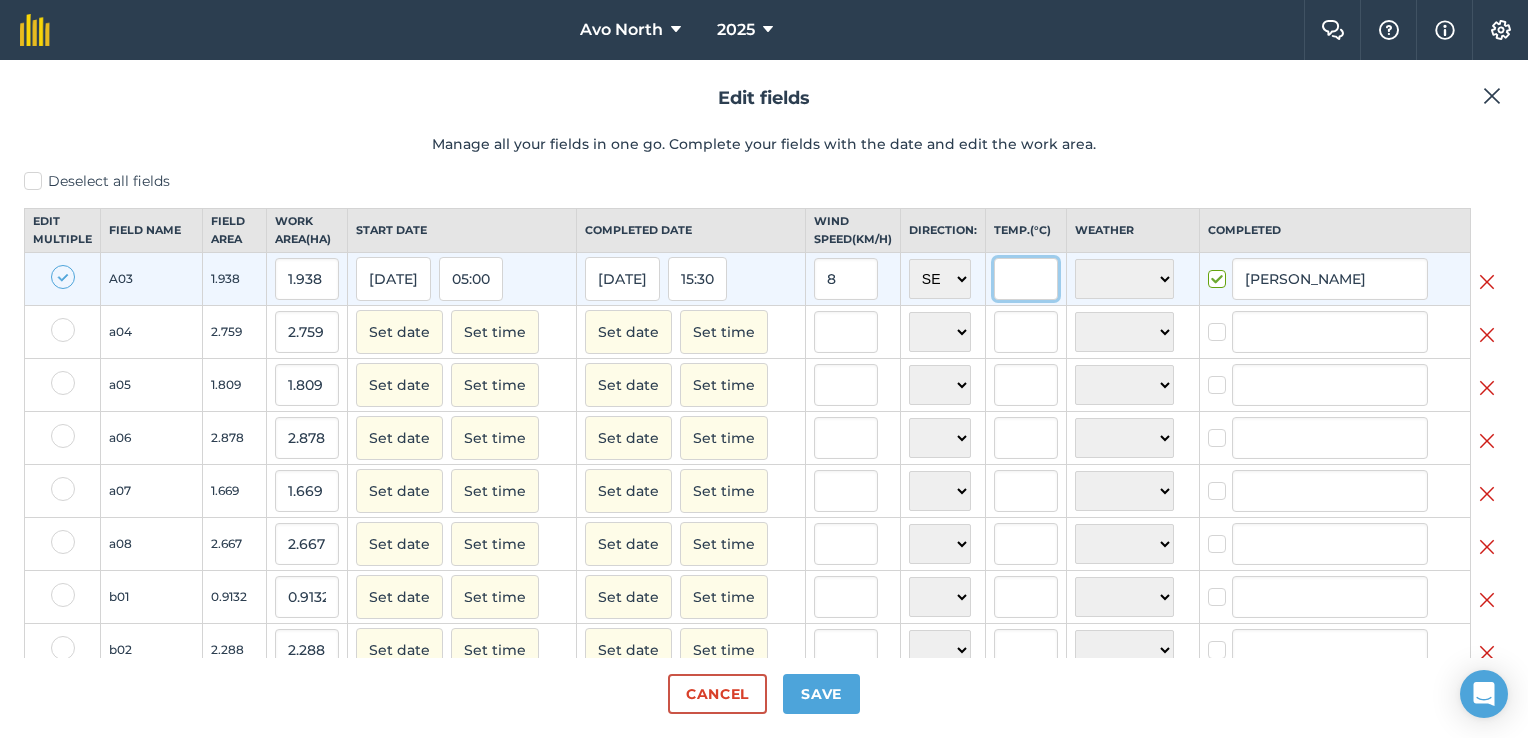click at bounding box center [1026, 279] 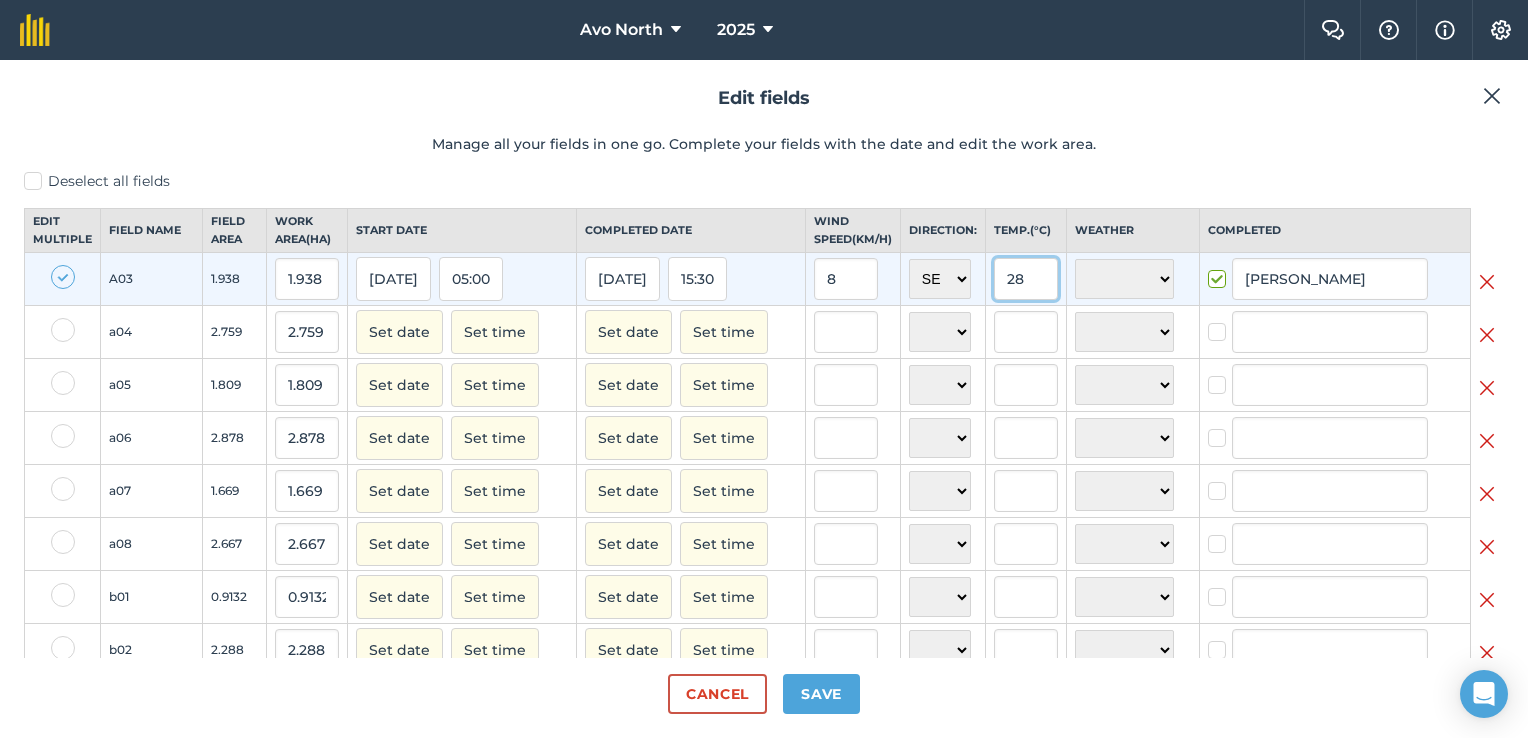 type on "28" 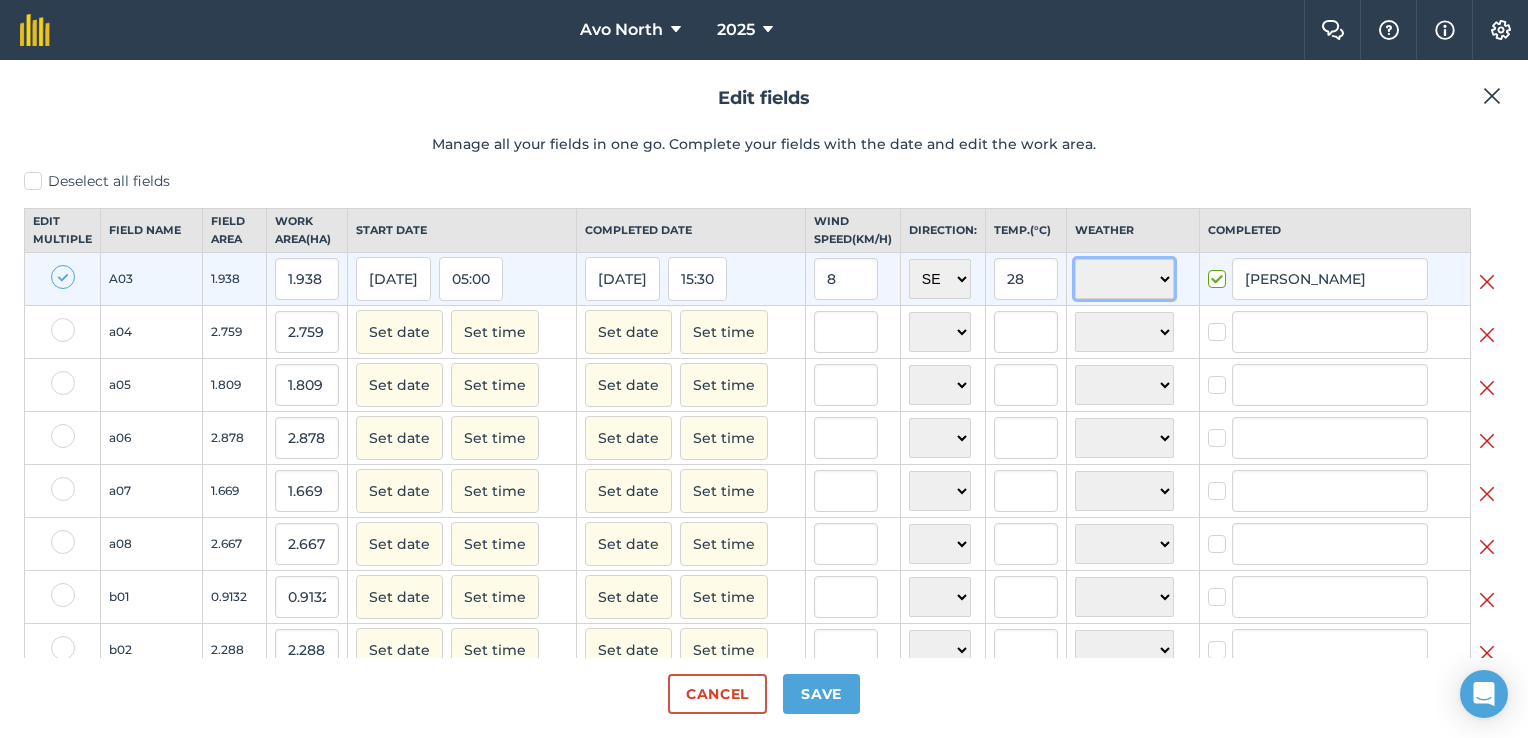 click on "☀️  Sunny 🌧  Rainy ⛅️  Cloudy 🌨  Snow ❄️  Icy" at bounding box center (1124, 279) 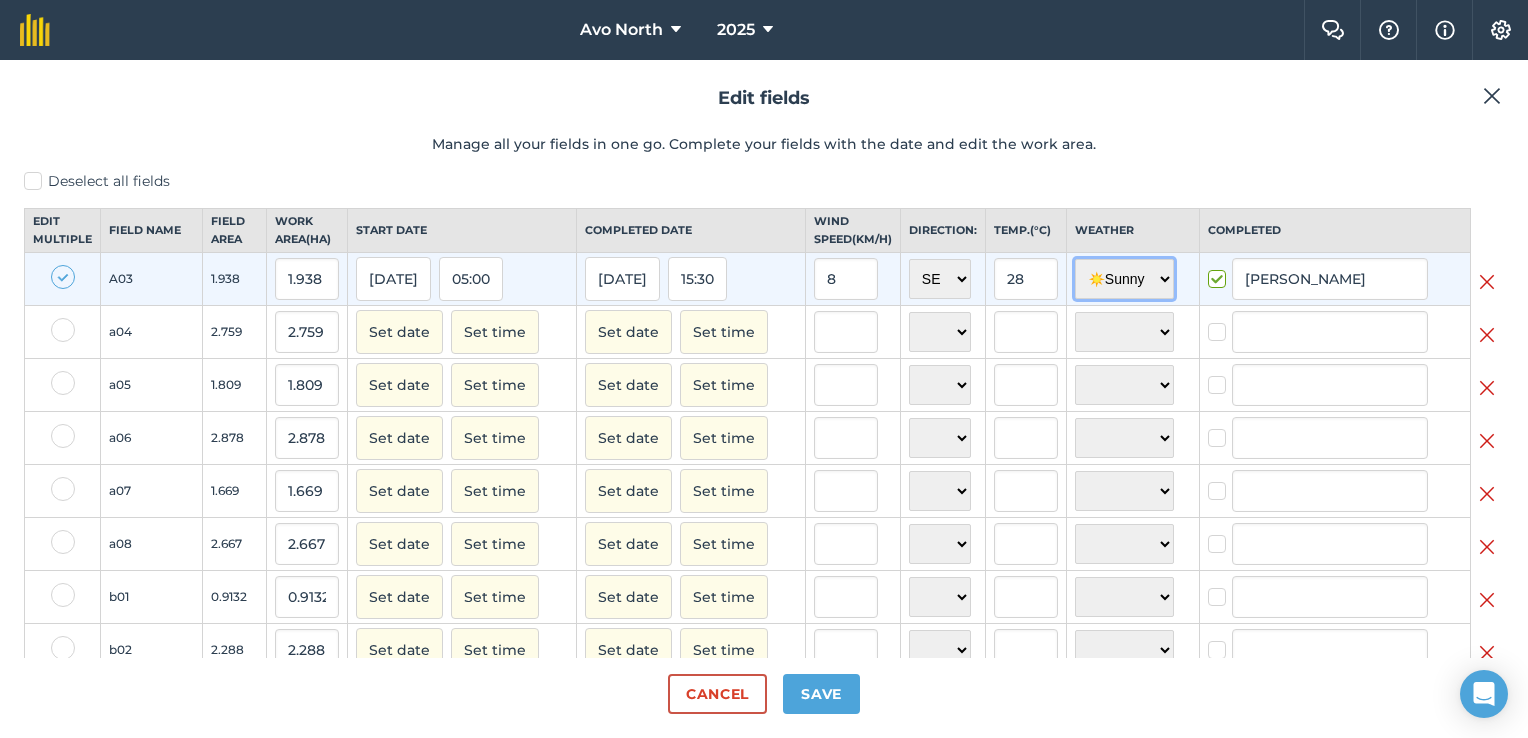 click on "☀️  Sunny 🌧  Rainy ⛅️  Cloudy 🌨  Snow ❄️  Icy" at bounding box center (1124, 279) 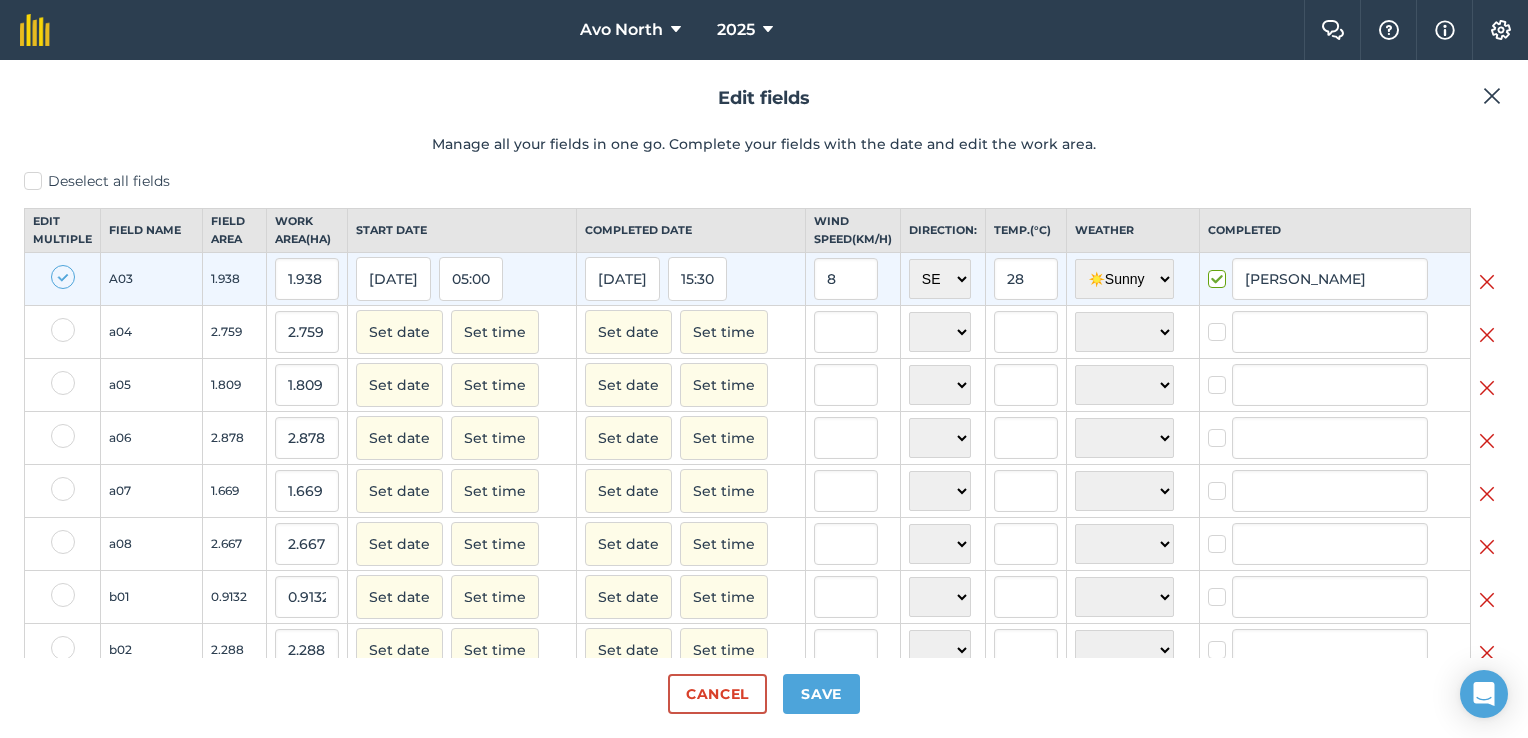 click on "Edit fields Manage all your fields in one go. Complete your fields with the date and edit the work area." at bounding box center (764, 127) 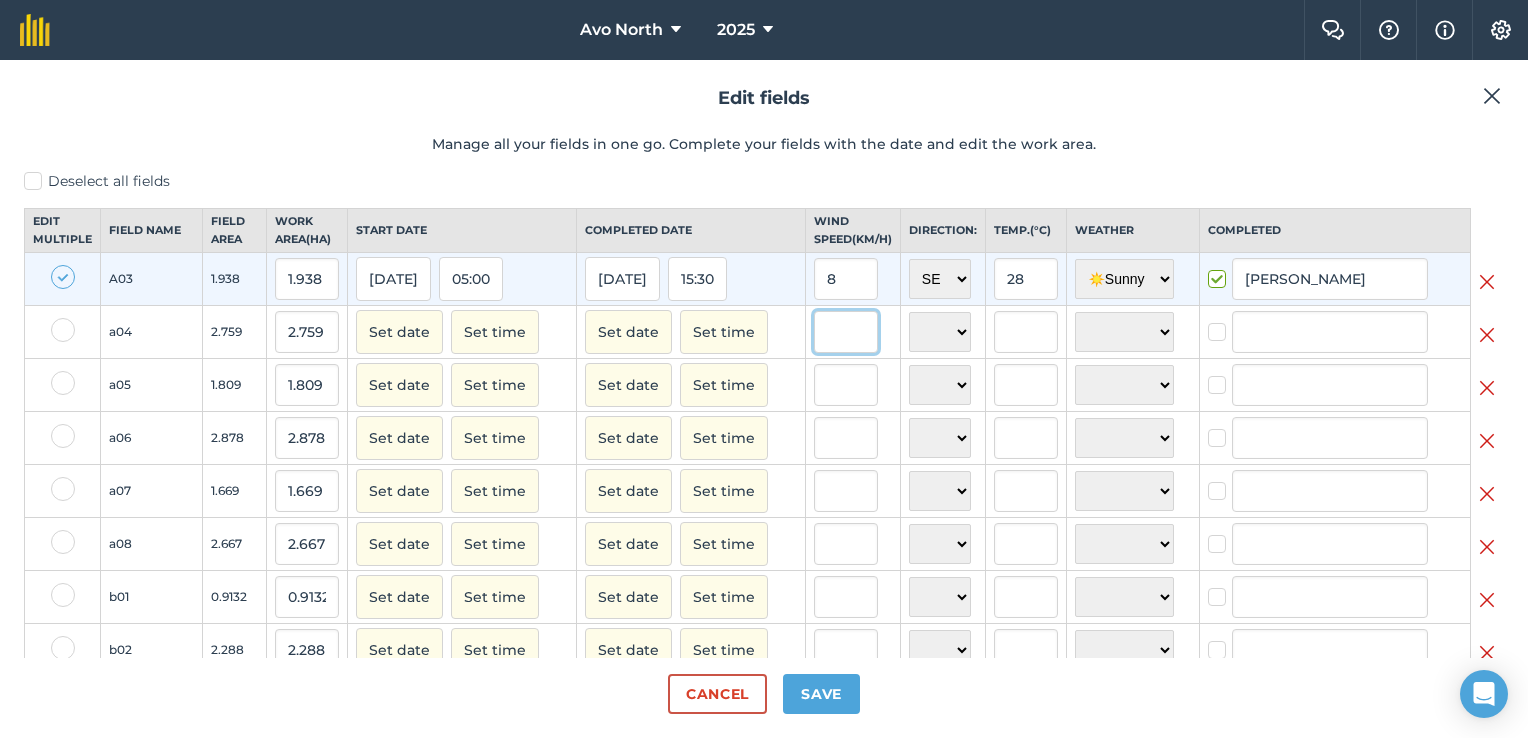 click at bounding box center (846, 332) 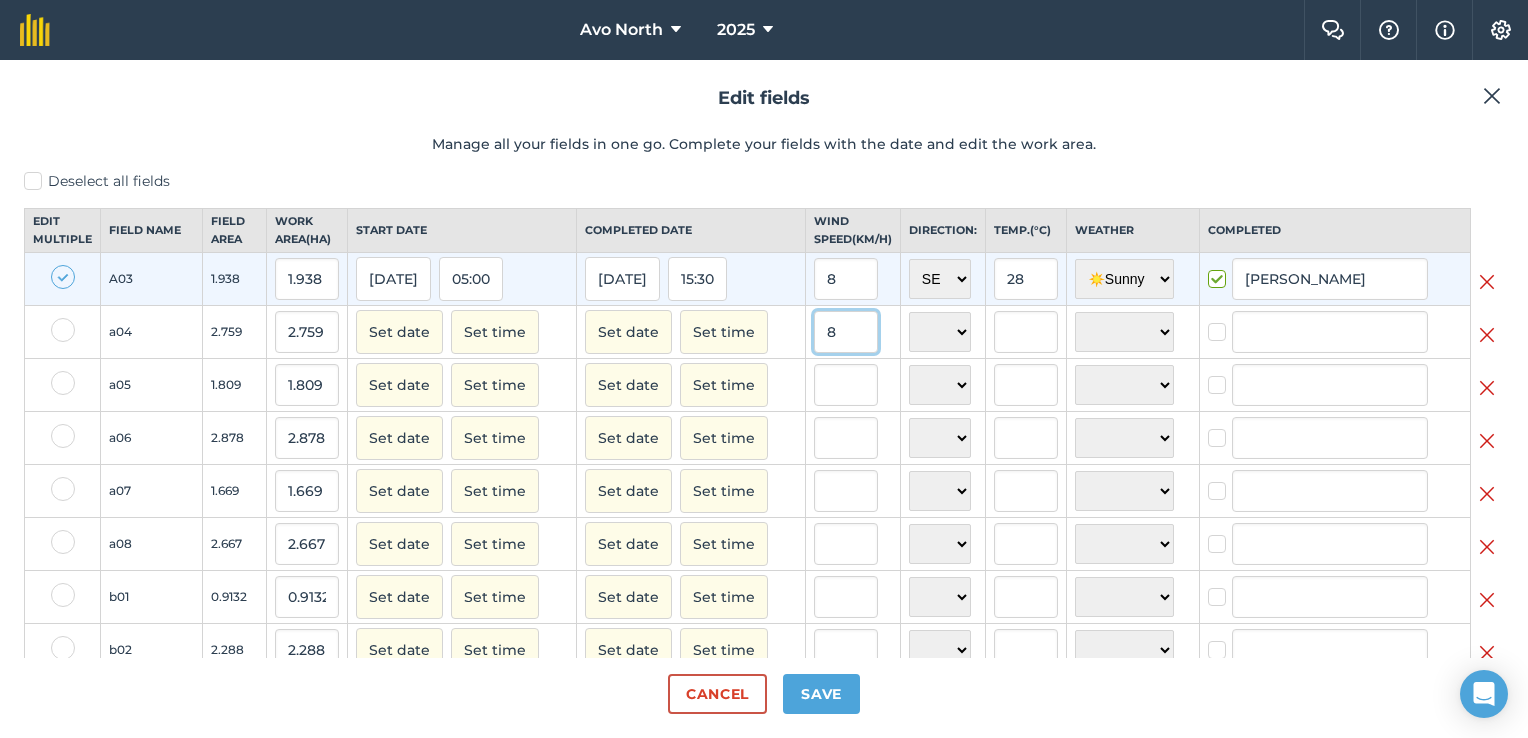 type on "8" 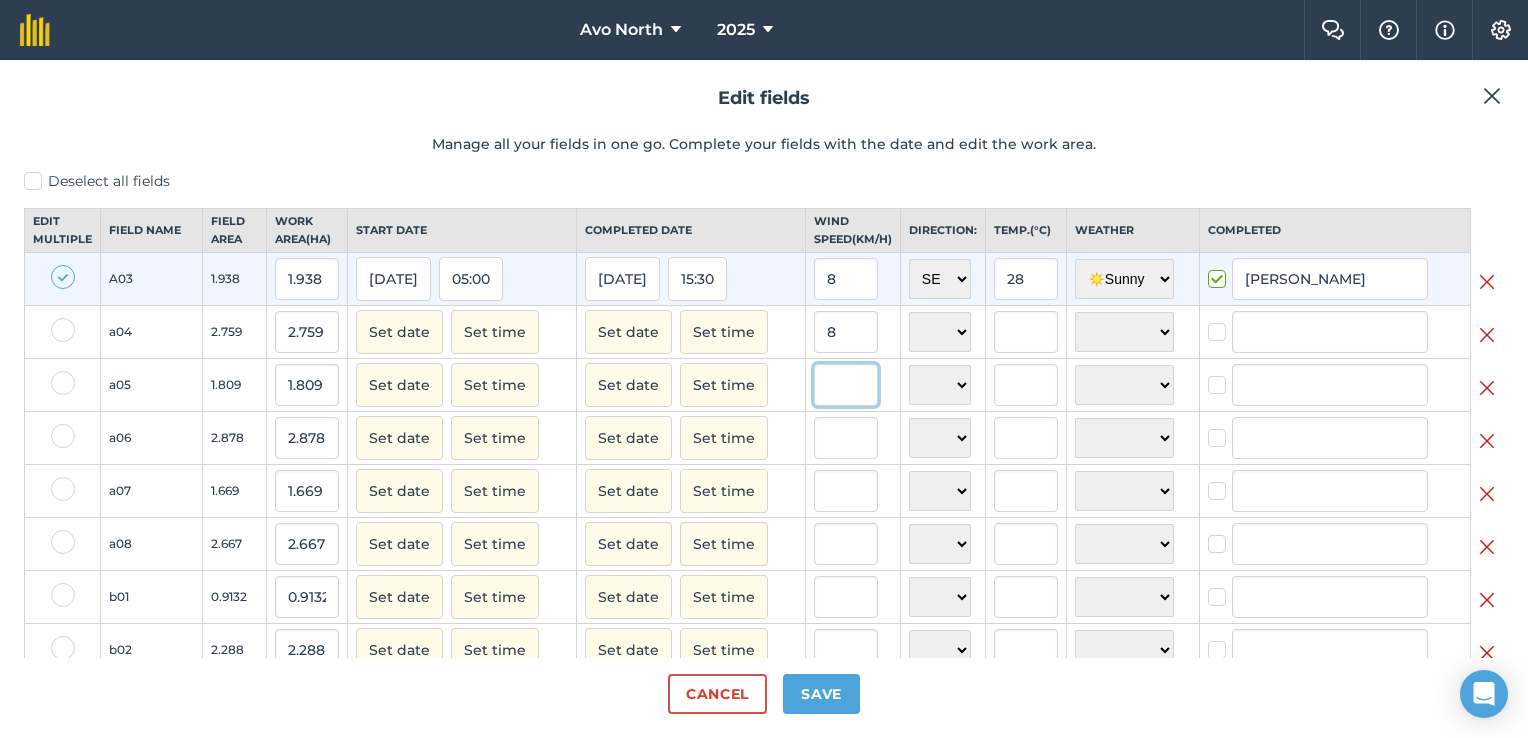 click at bounding box center [846, 385] 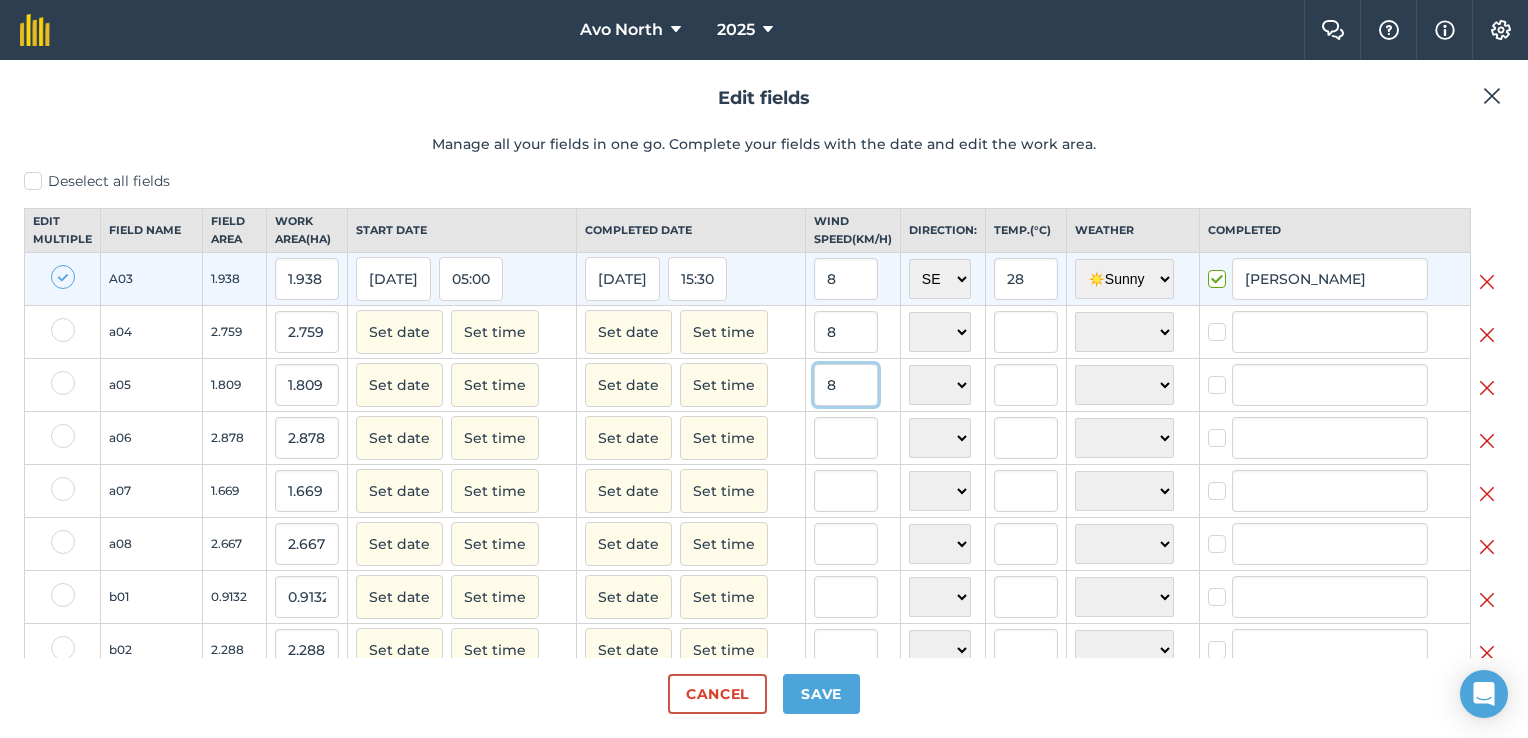 type on "8" 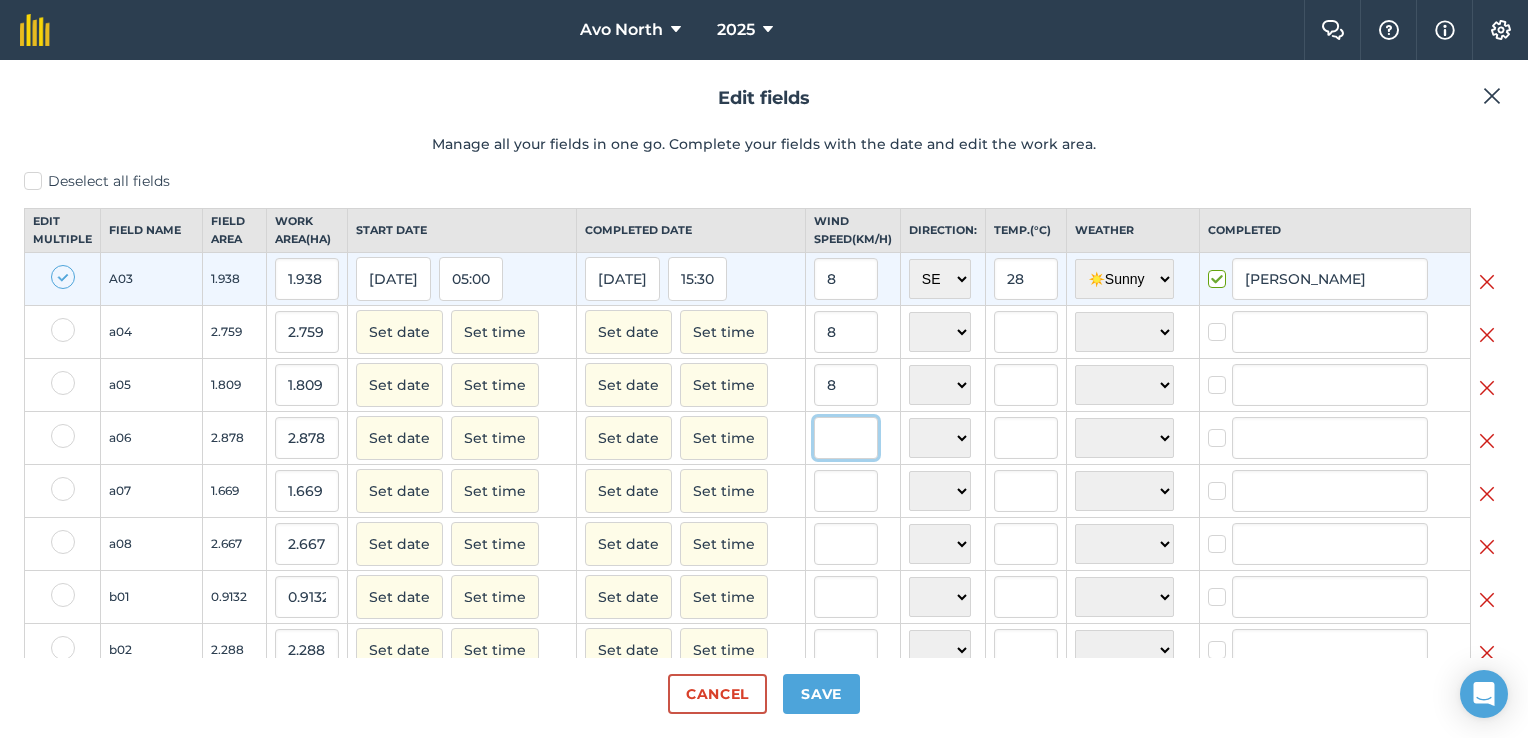 click at bounding box center (846, 438) 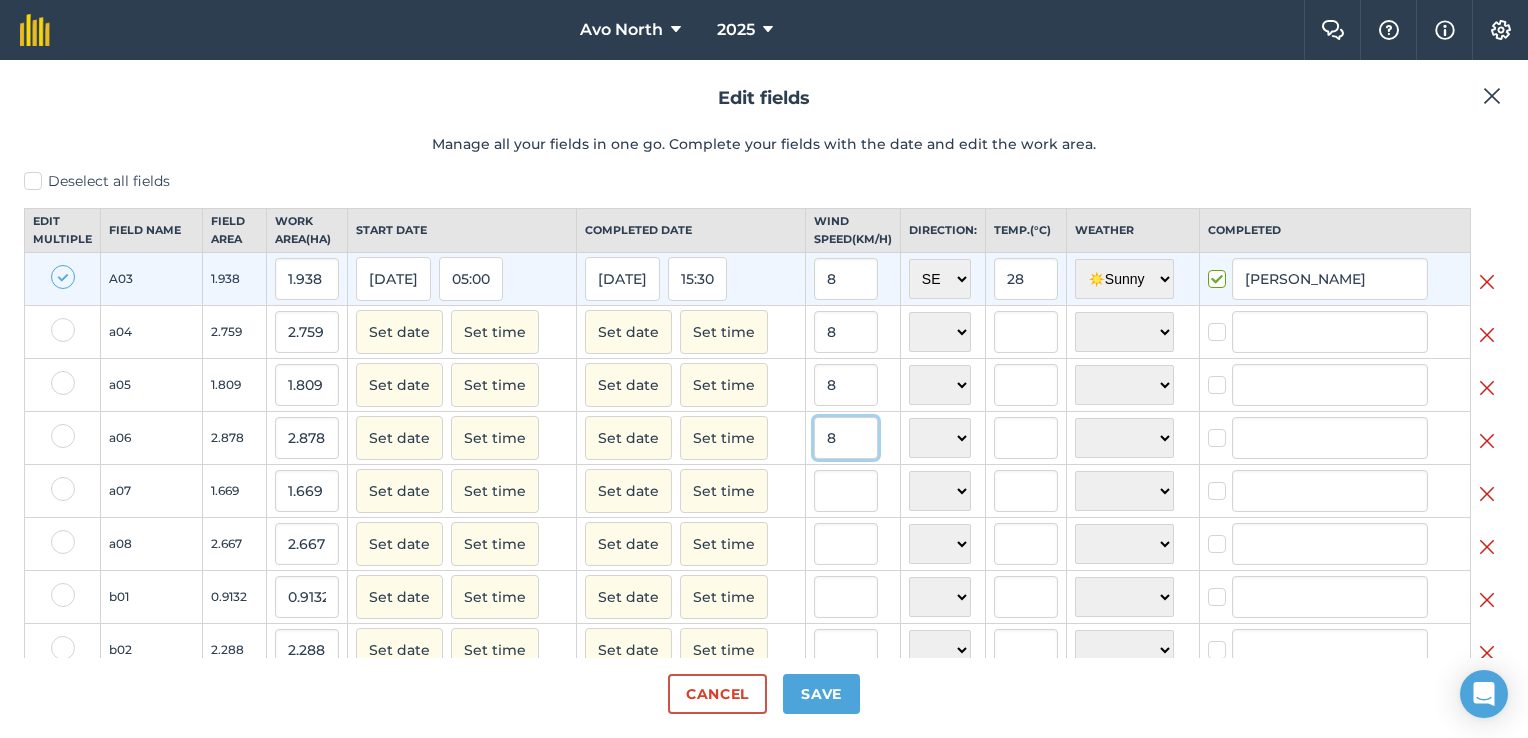 type on "8" 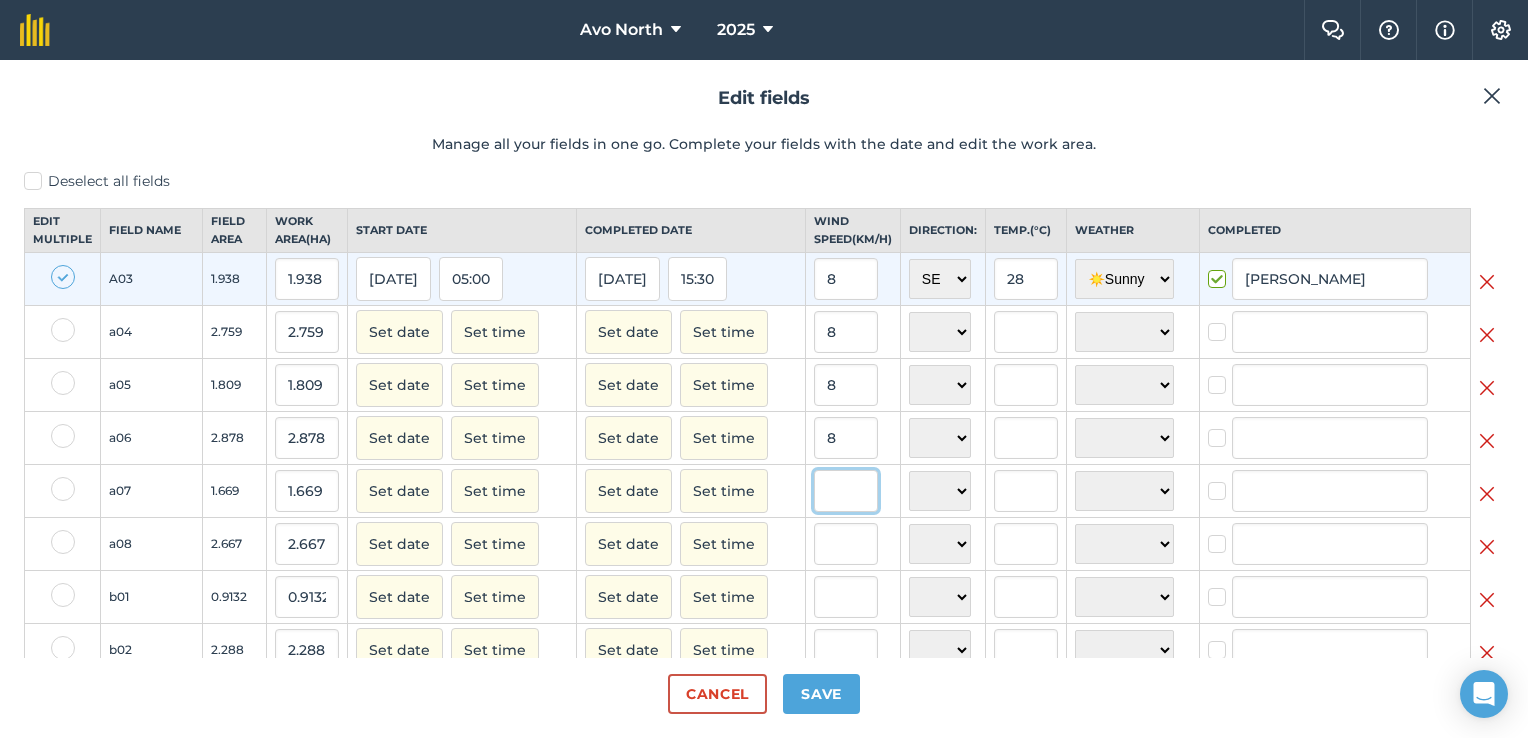 click at bounding box center [846, 491] 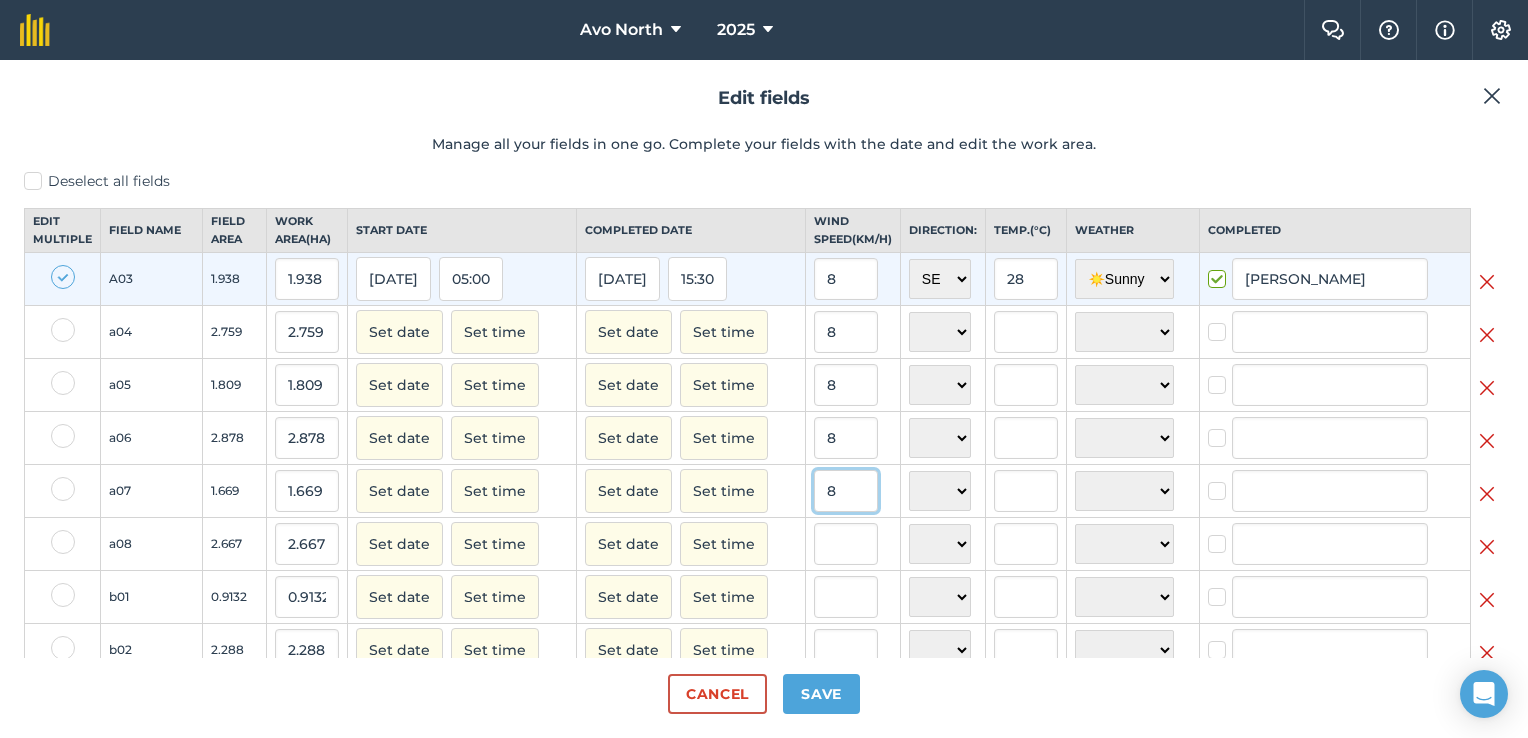 type on "8" 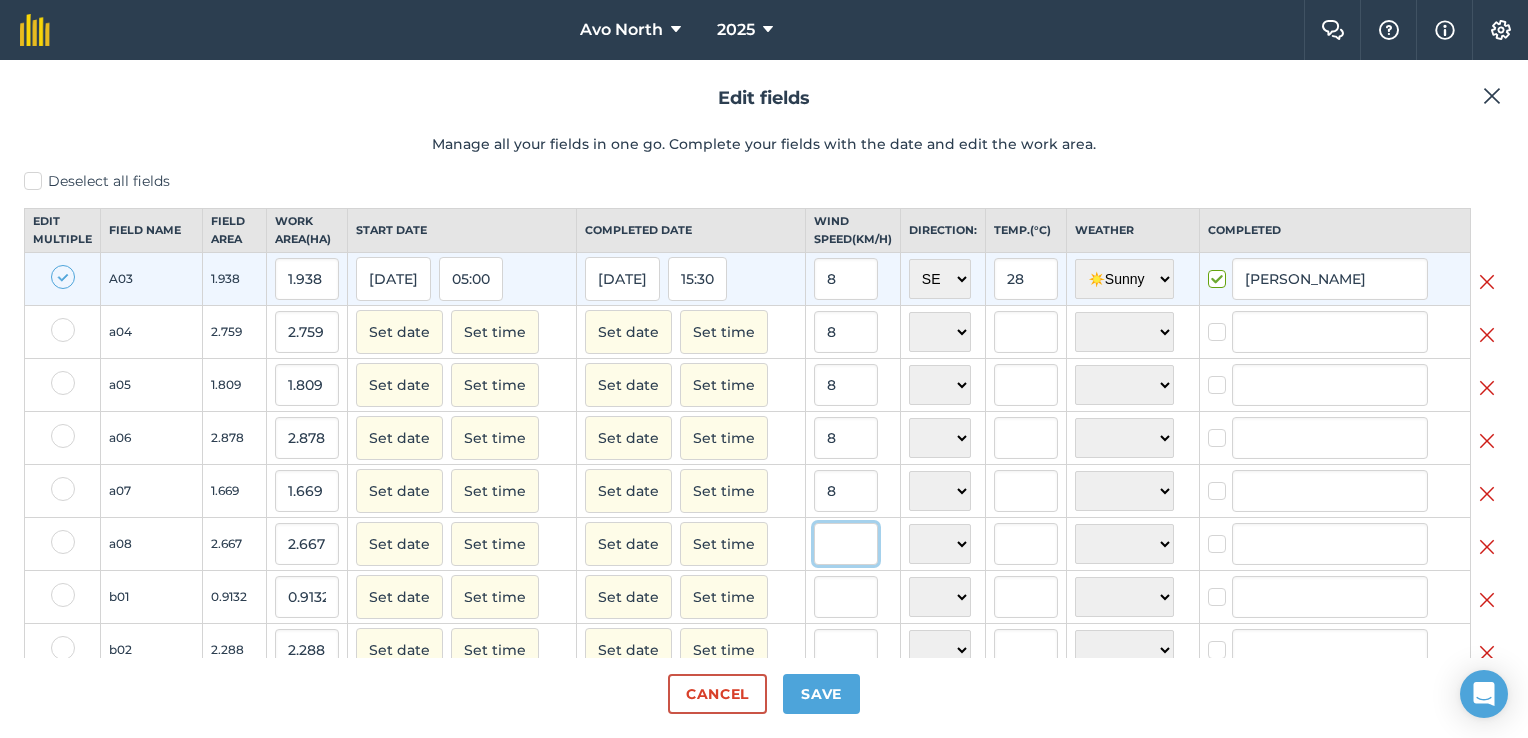 click at bounding box center (846, 544) 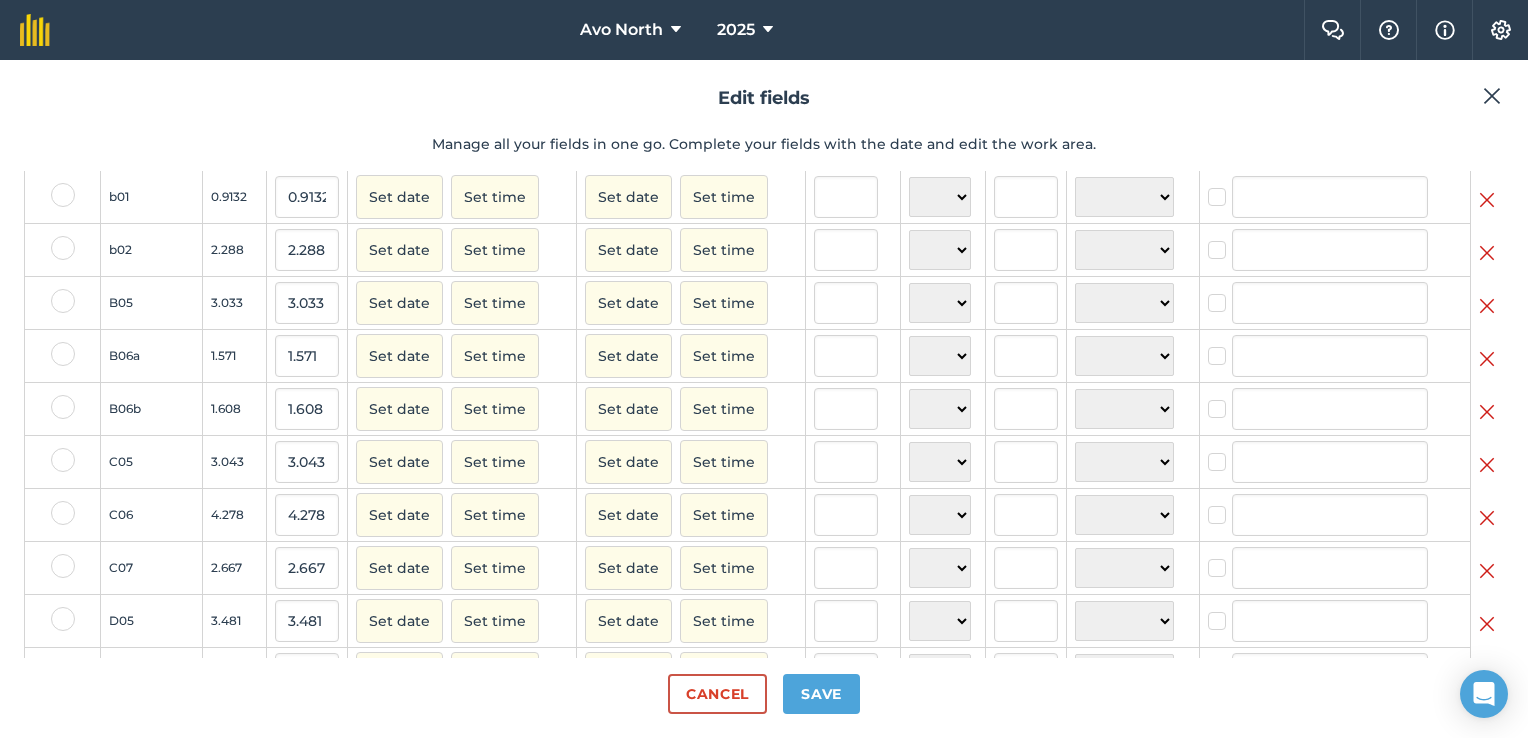 scroll, scrollTop: 380, scrollLeft: 0, axis: vertical 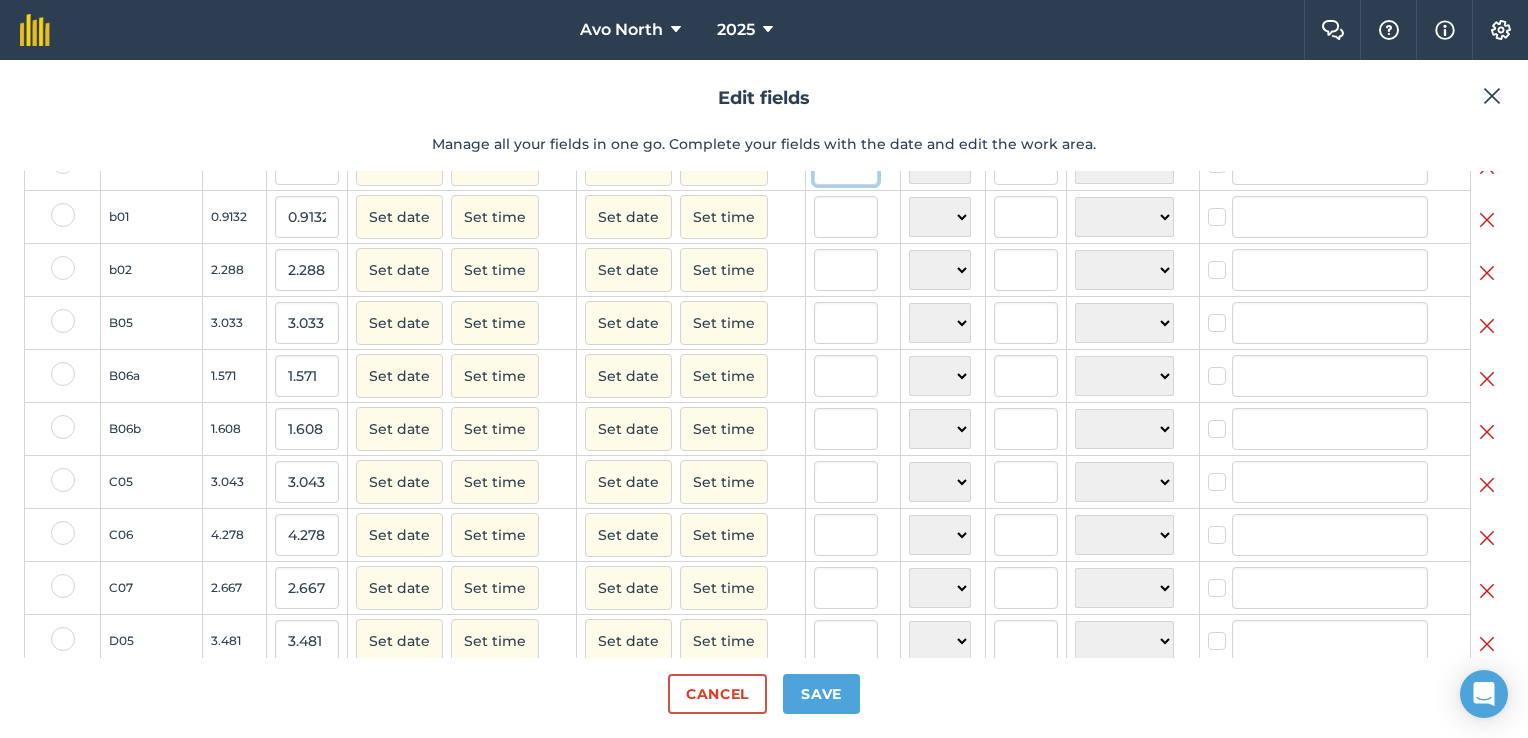 type on "8" 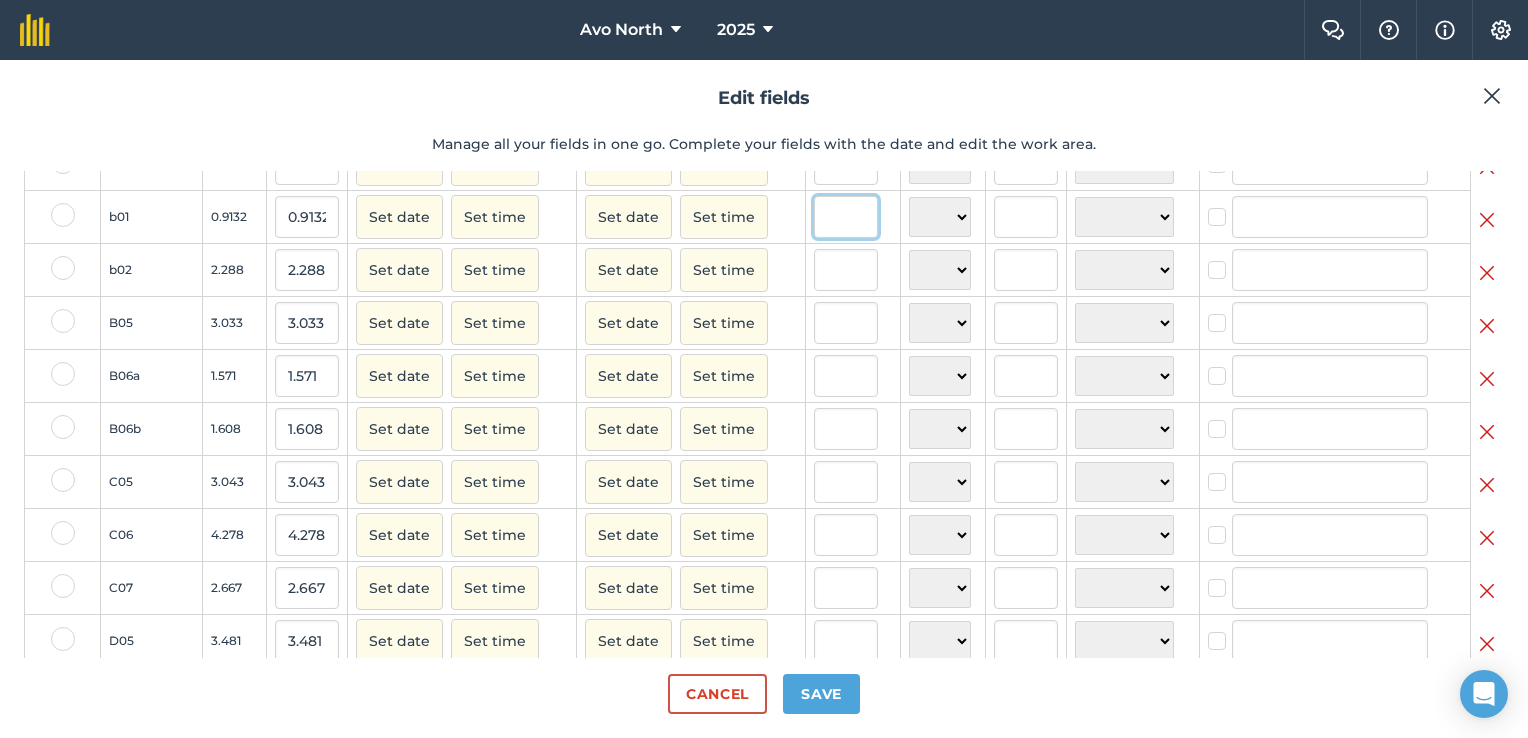 click at bounding box center [846, 217] 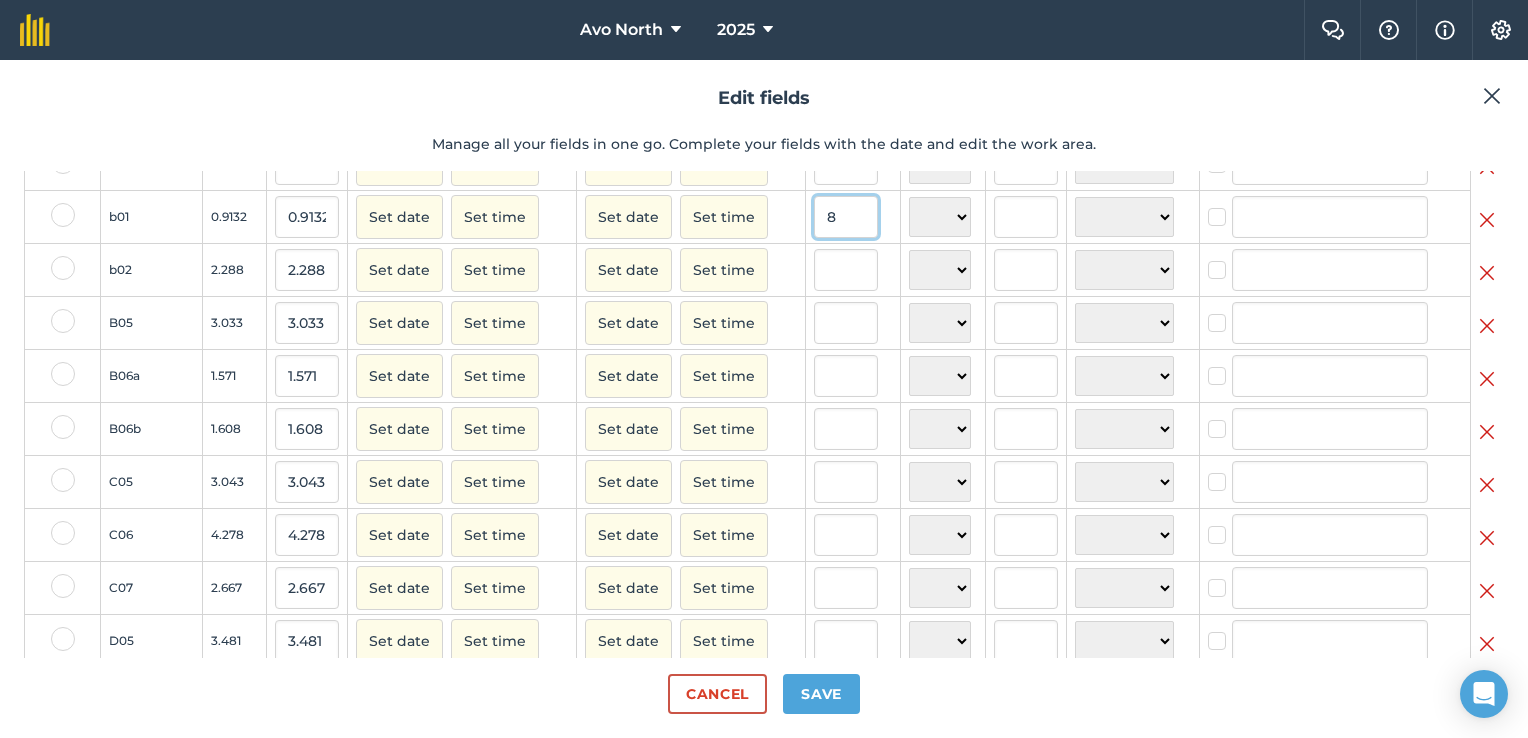 type on "8" 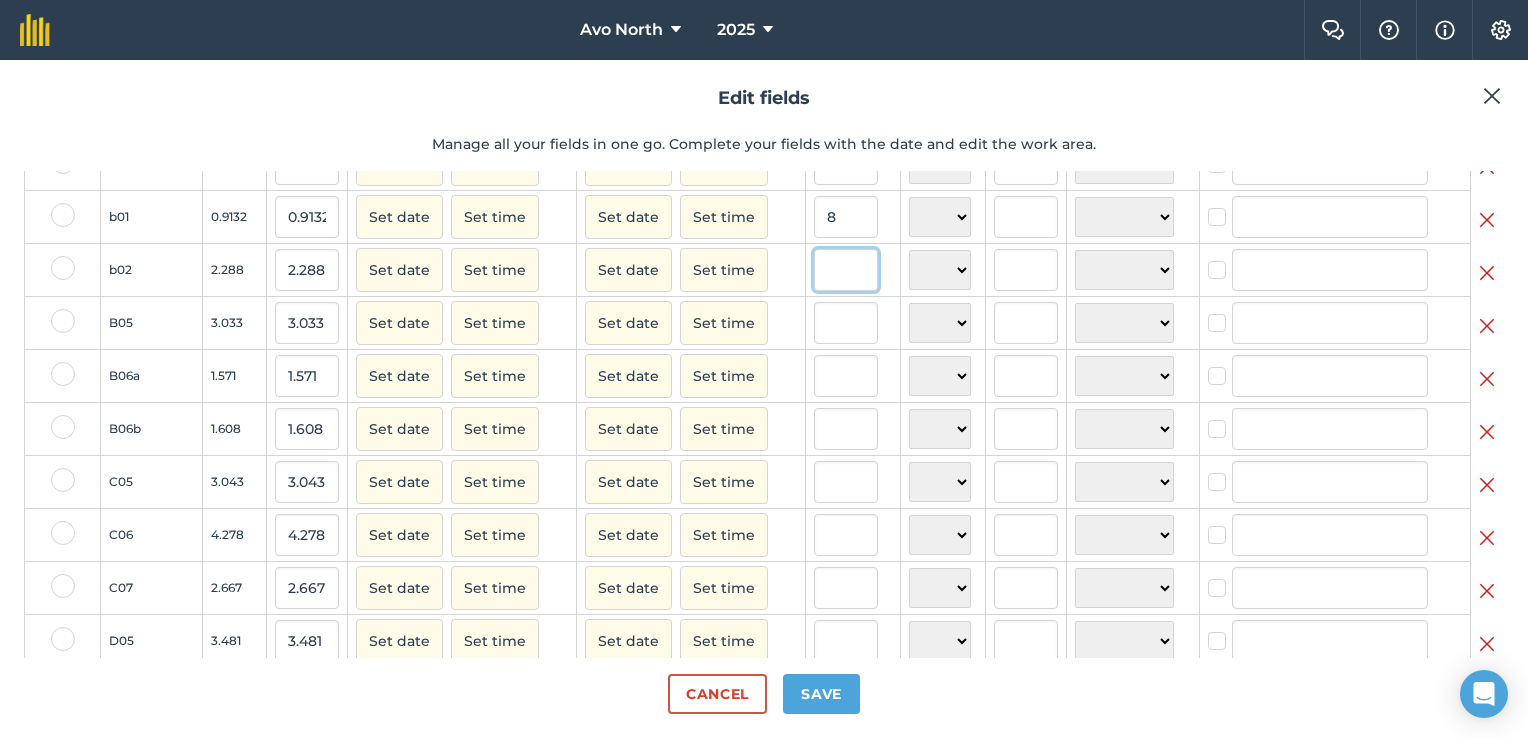 click at bounding box center (846, 270) 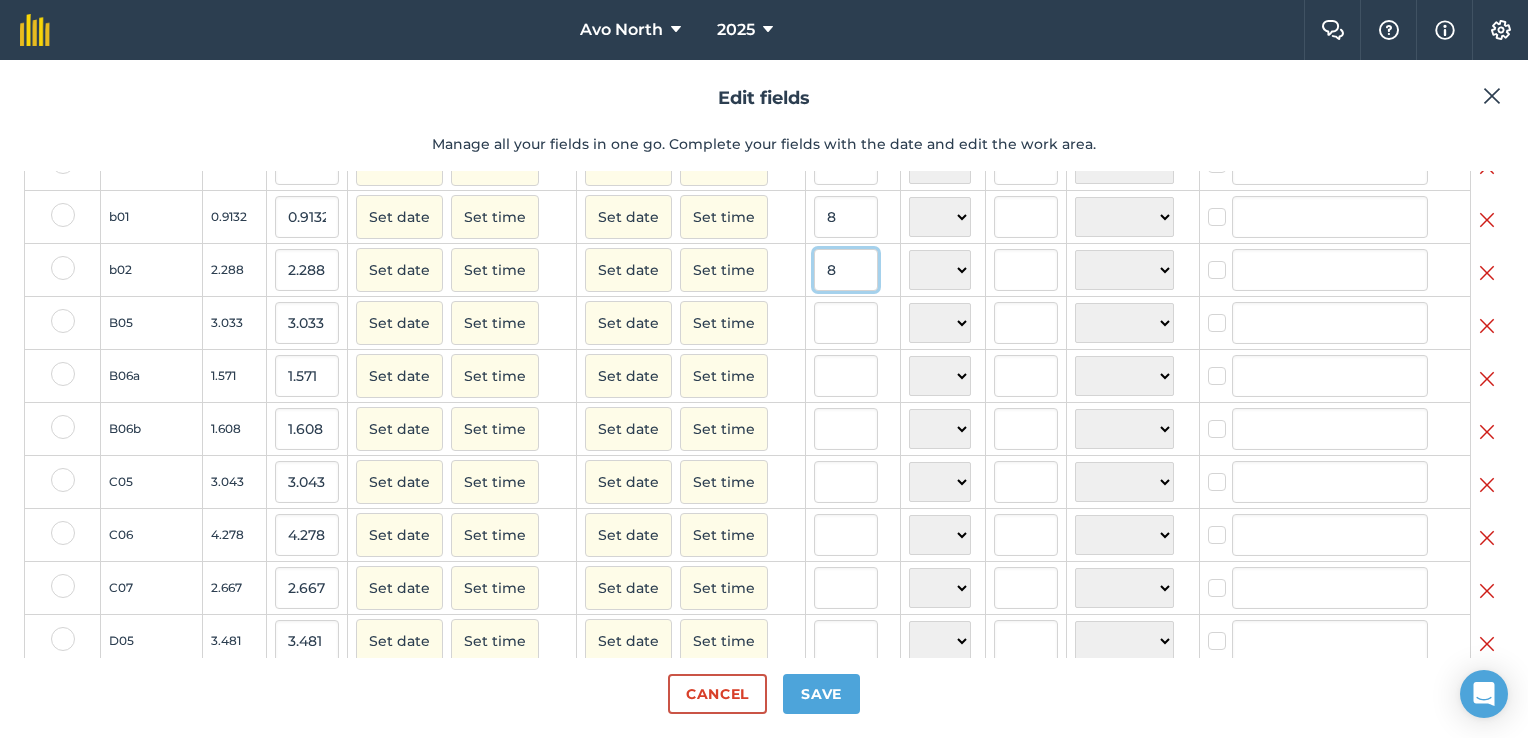 type on "8" 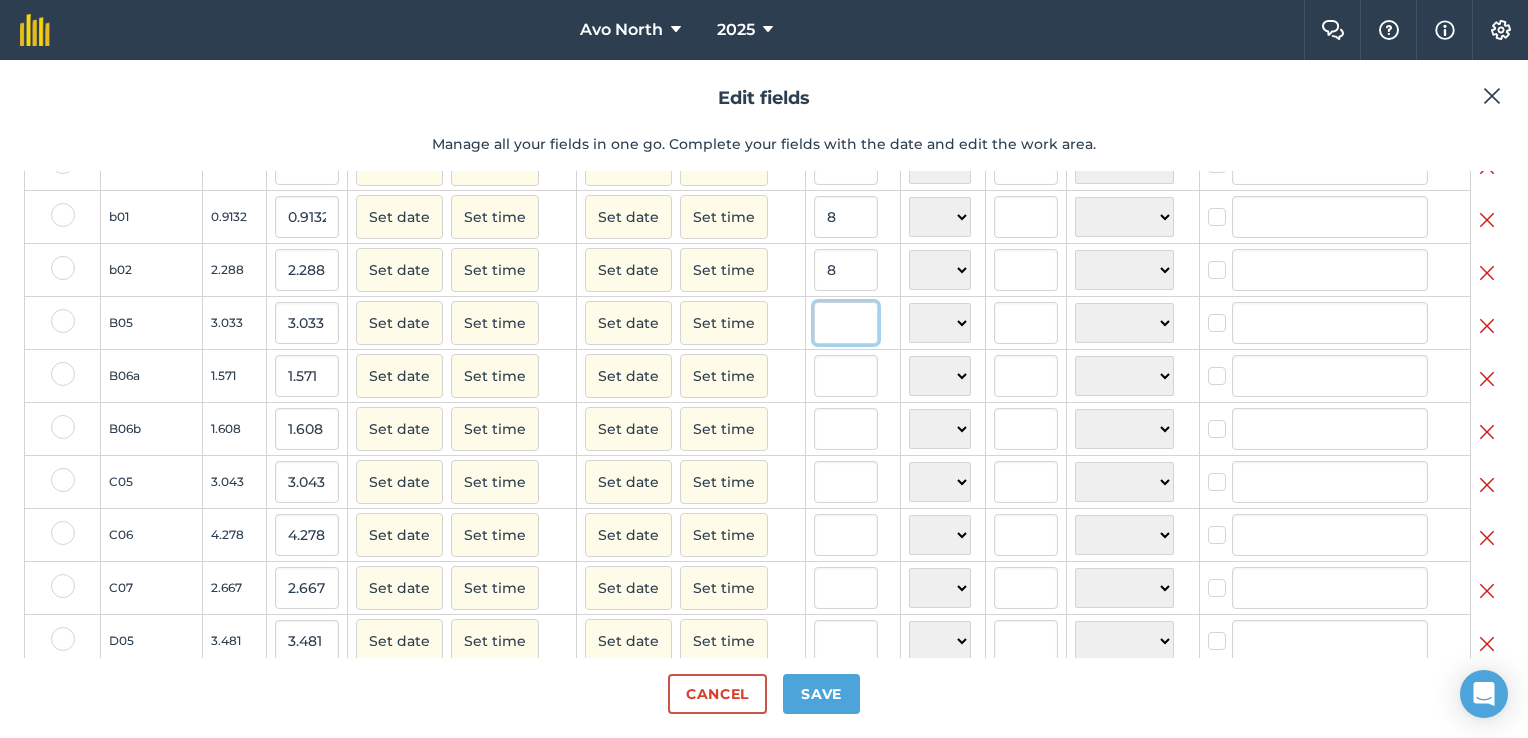 click at bounding box center [846, 323] 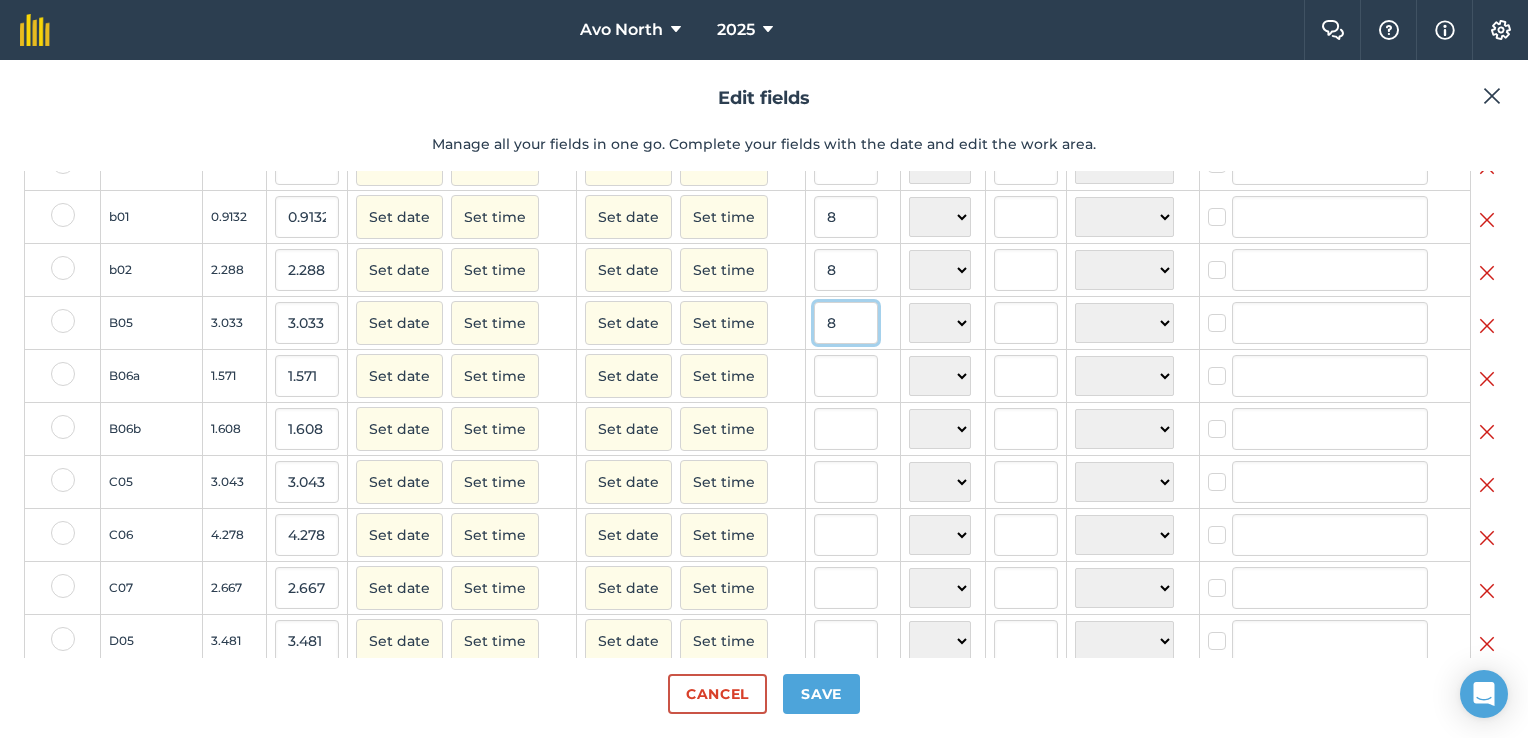 type on "8" 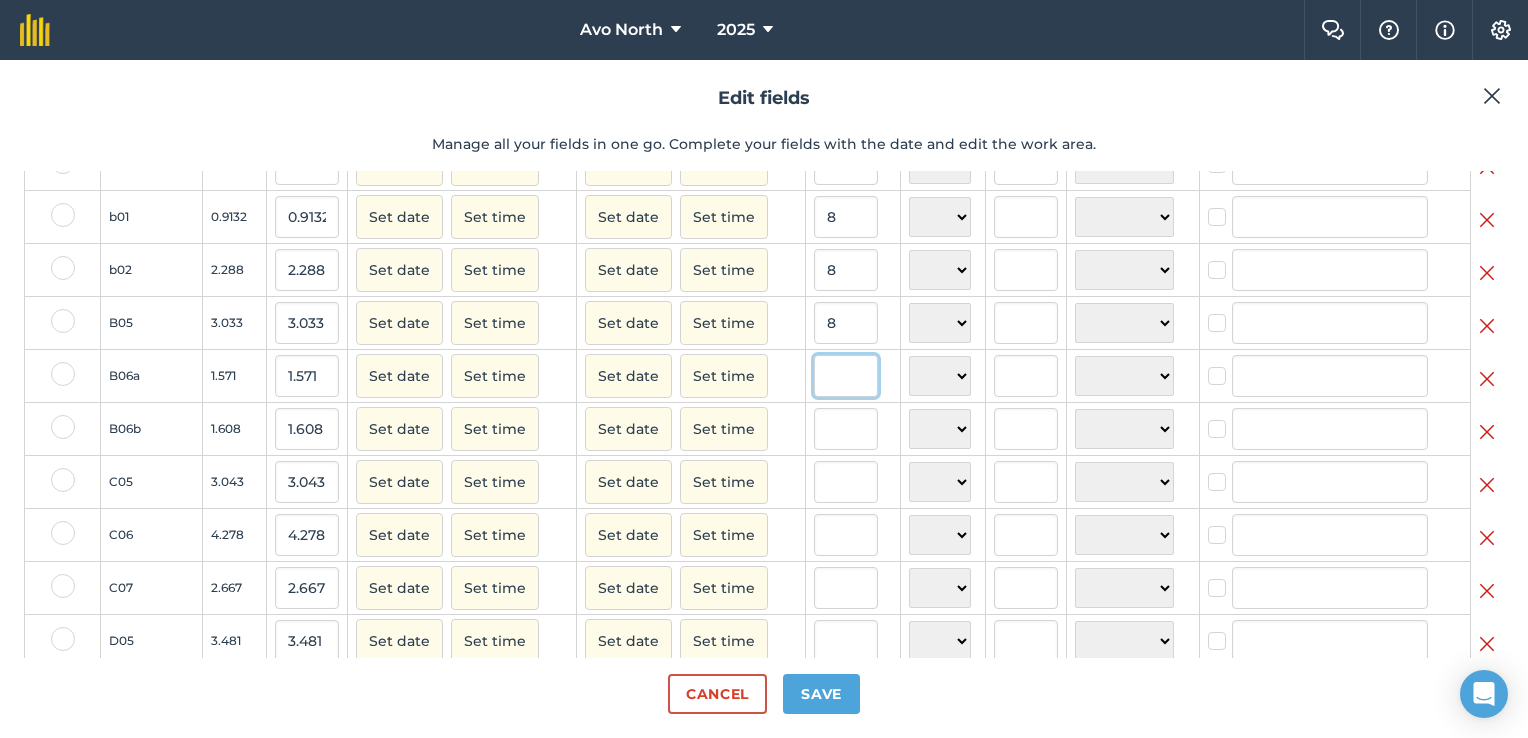 click at bounding box center (846, 376) 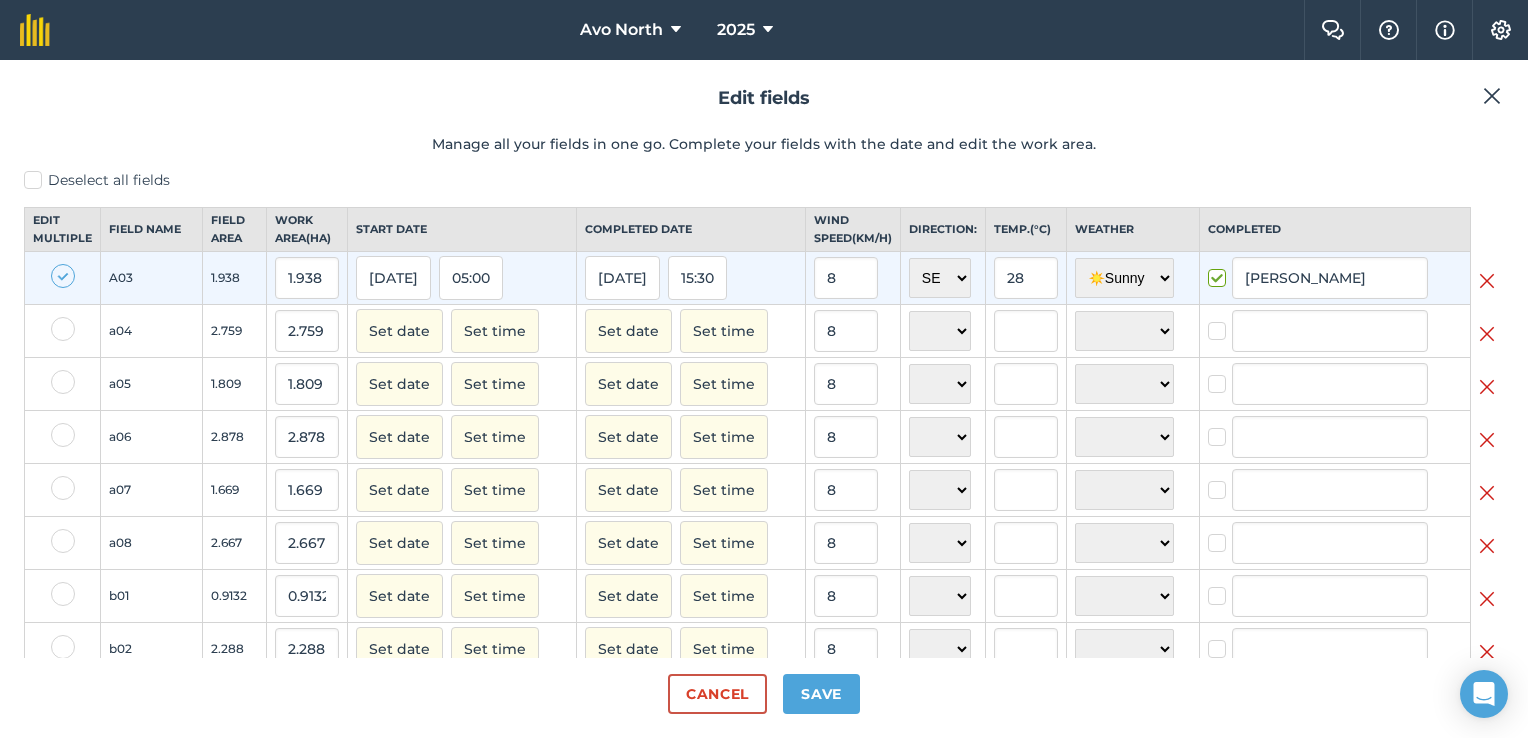 scroll, scrollTop: 0, scrollLeft: 0, axis: both 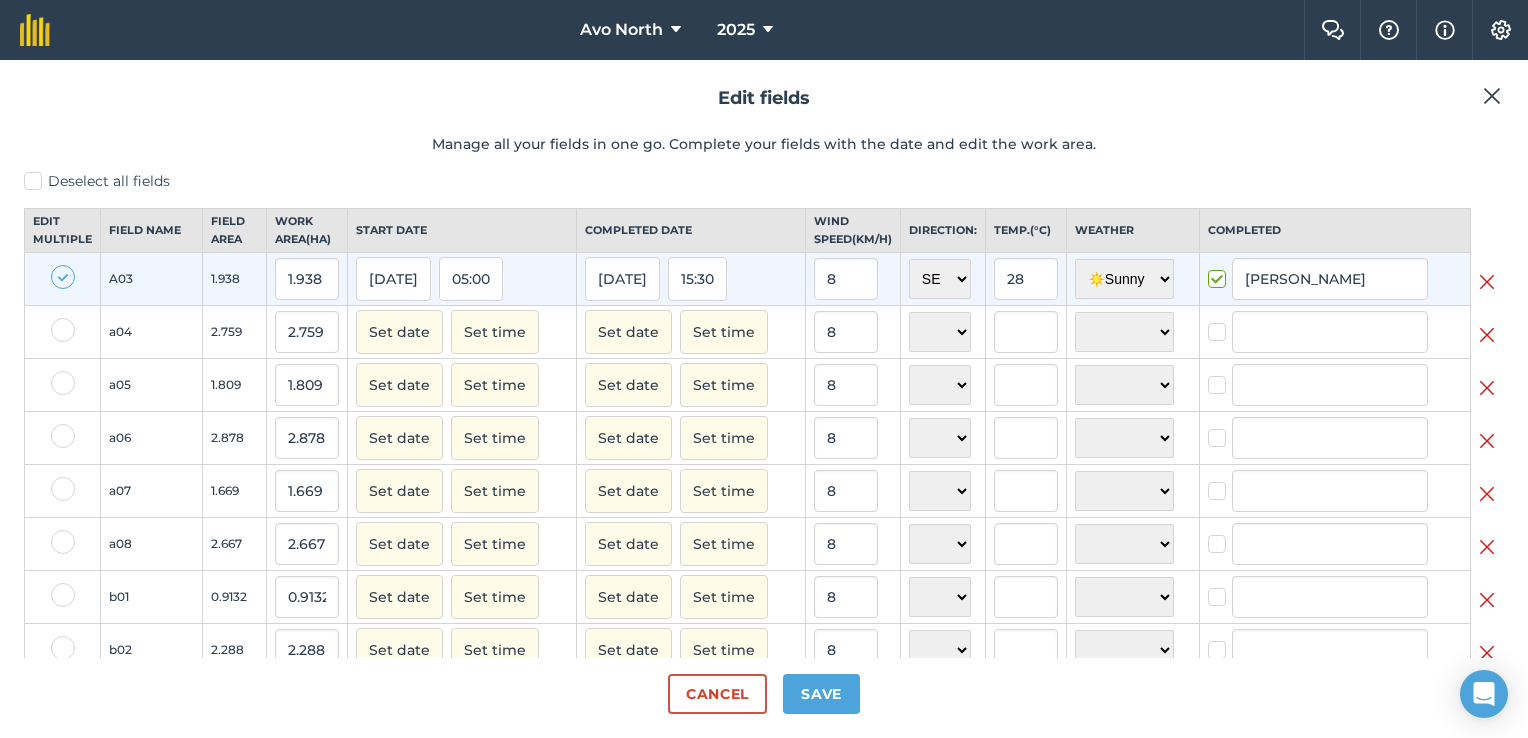 click at bounding box center [63, 330] 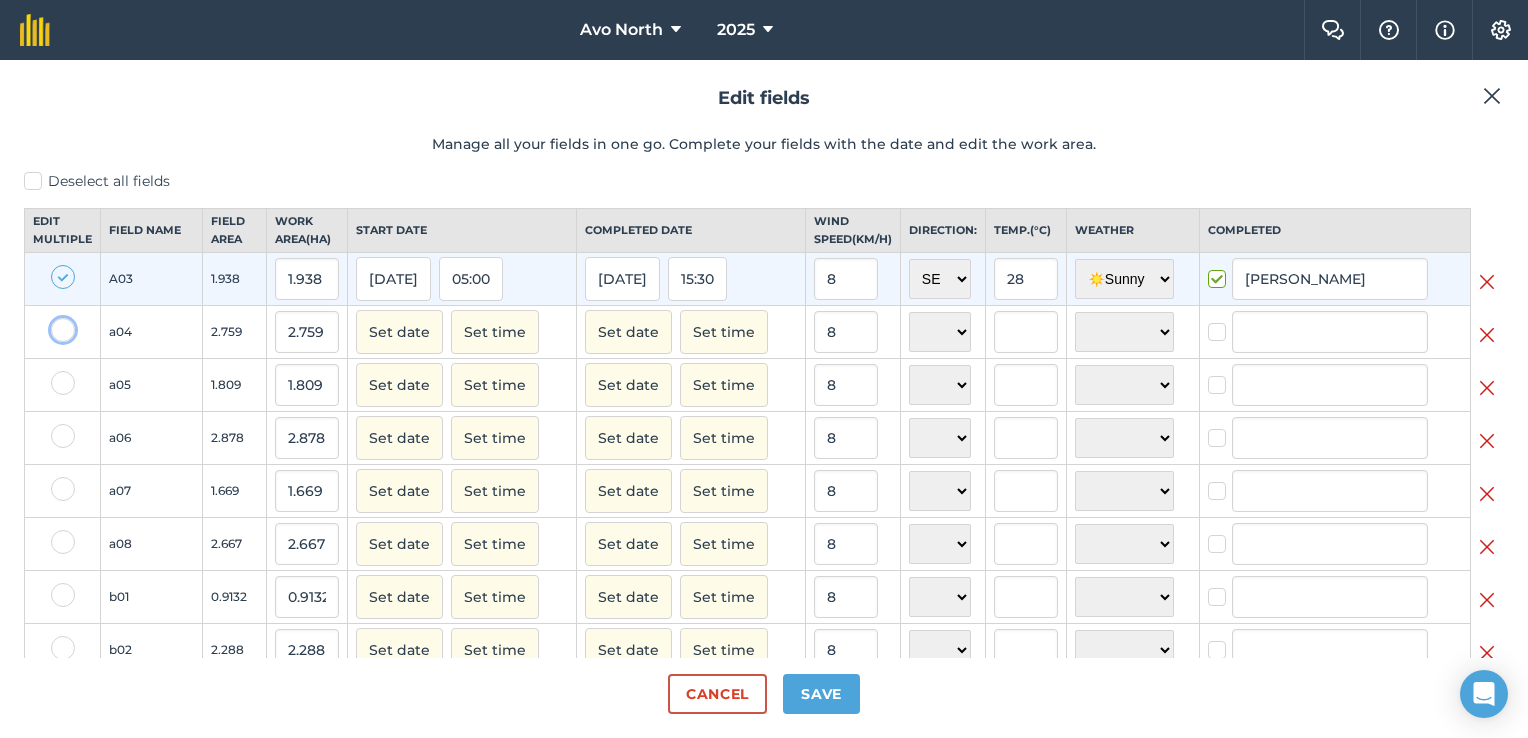 click at bounding box center [57, 324] 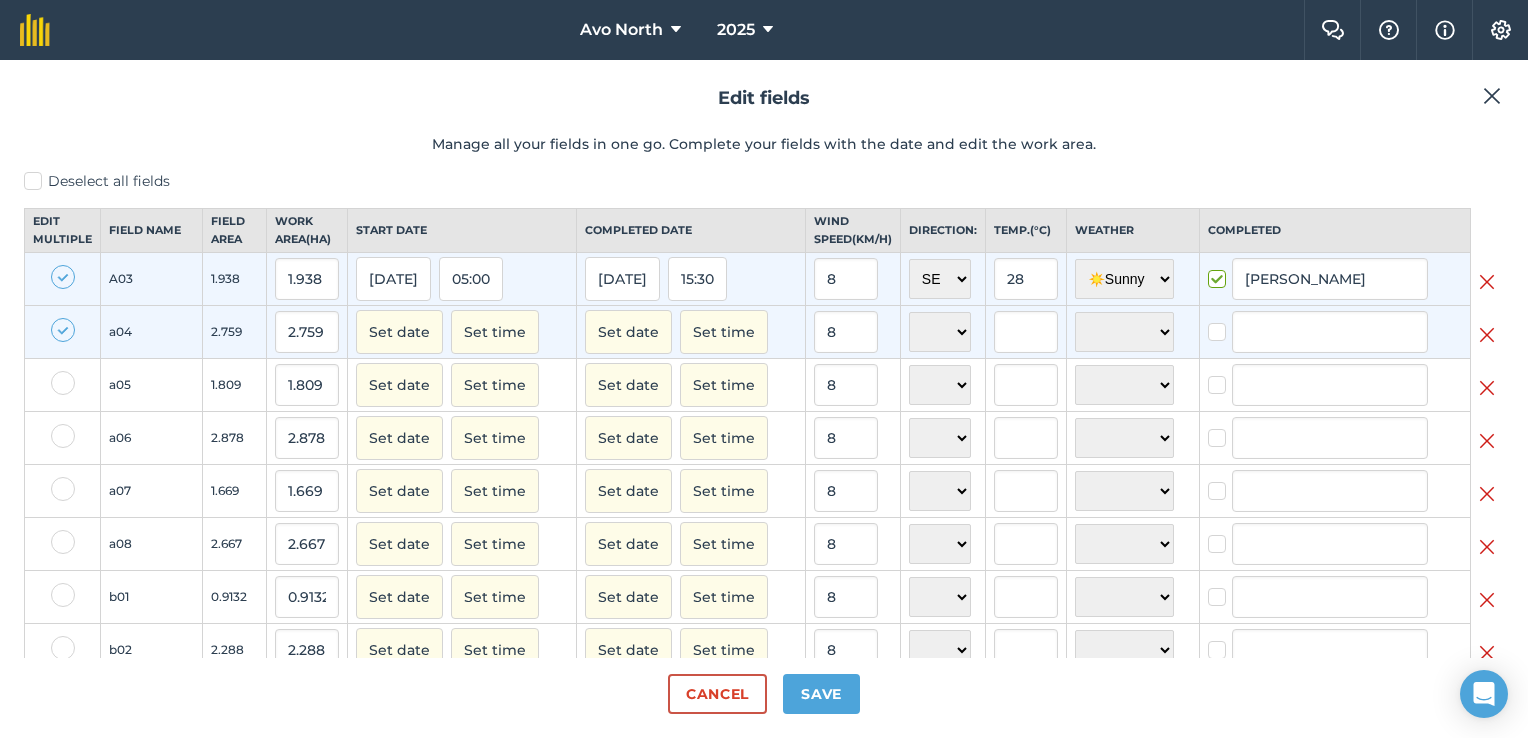 click at bounding box center [63, 330] 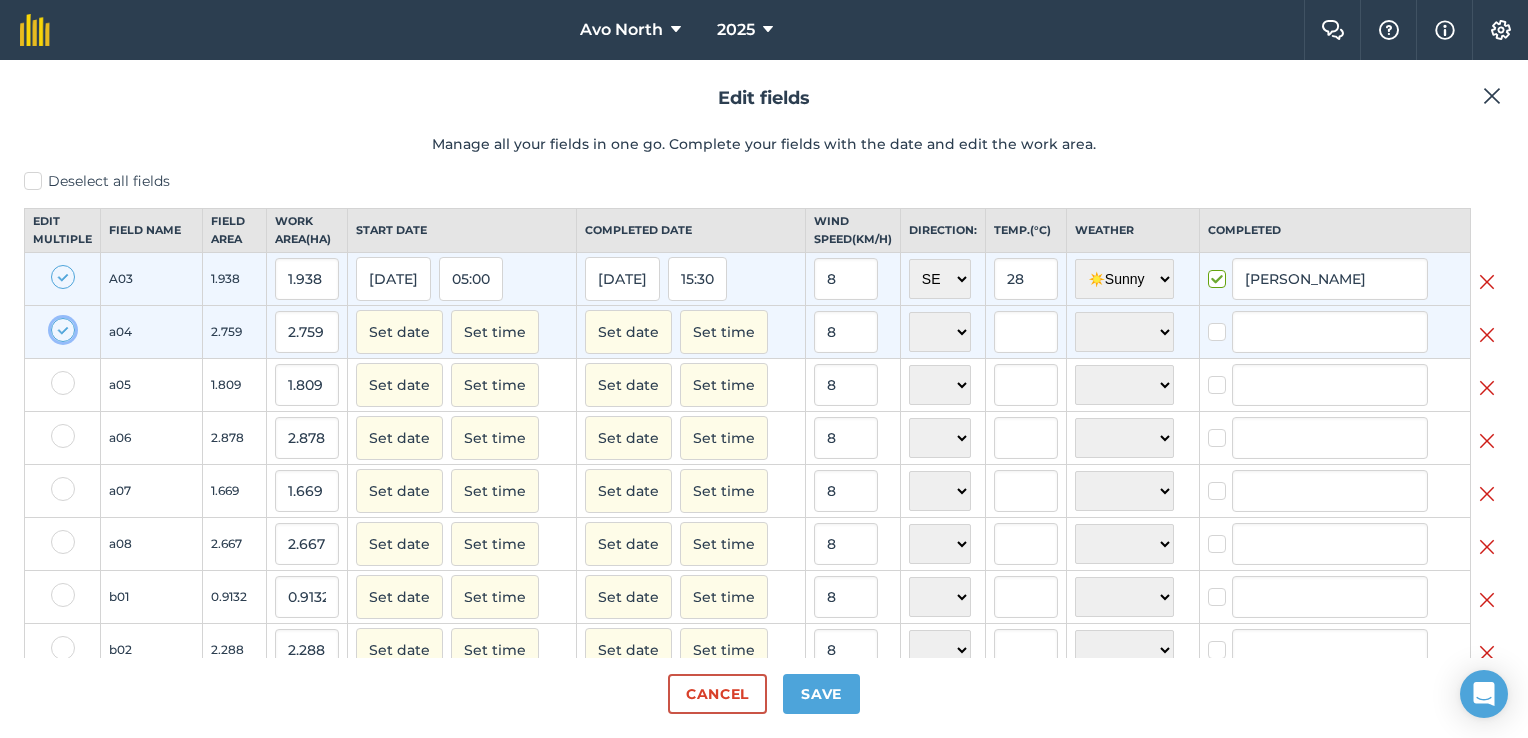 click at bounding box center (57, 324) 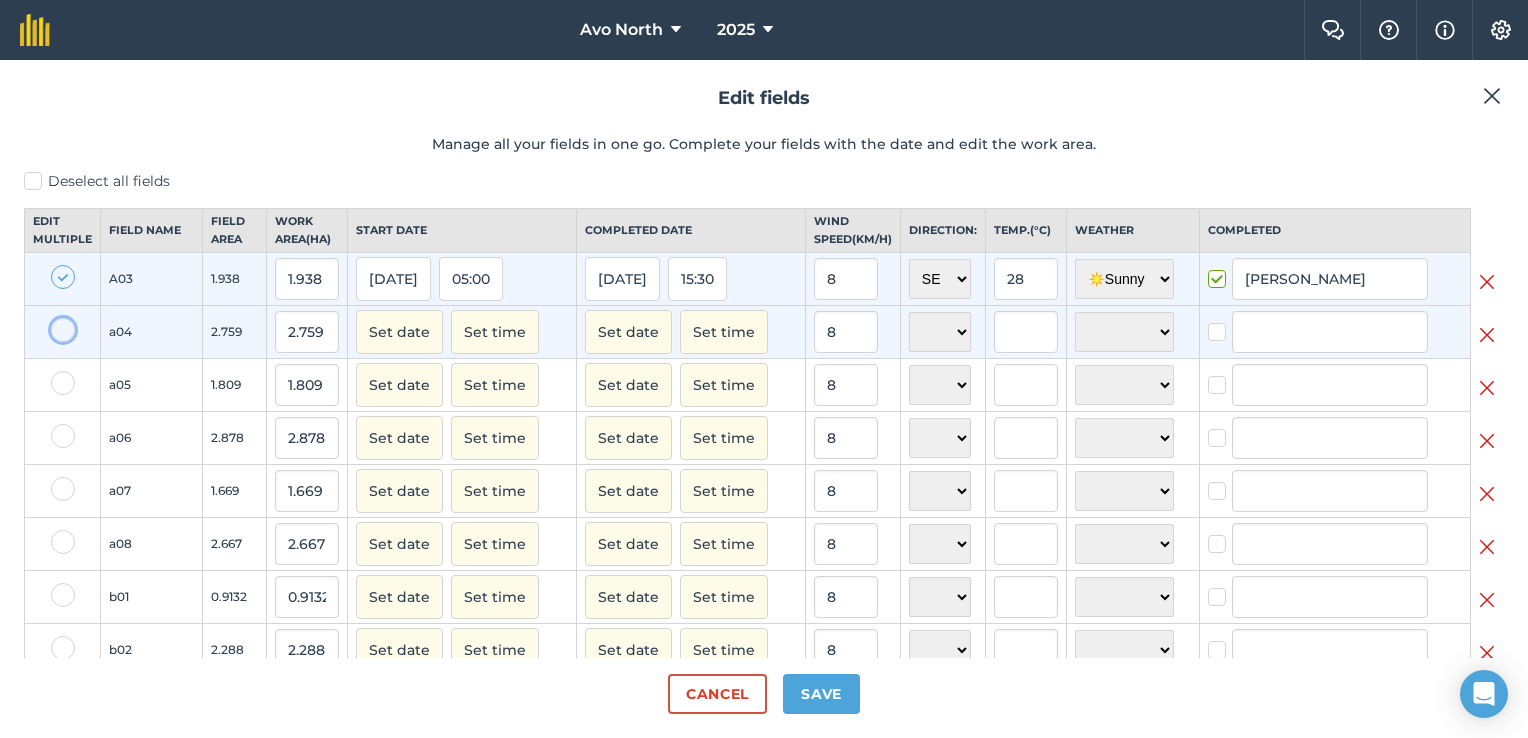checkbox on "false" 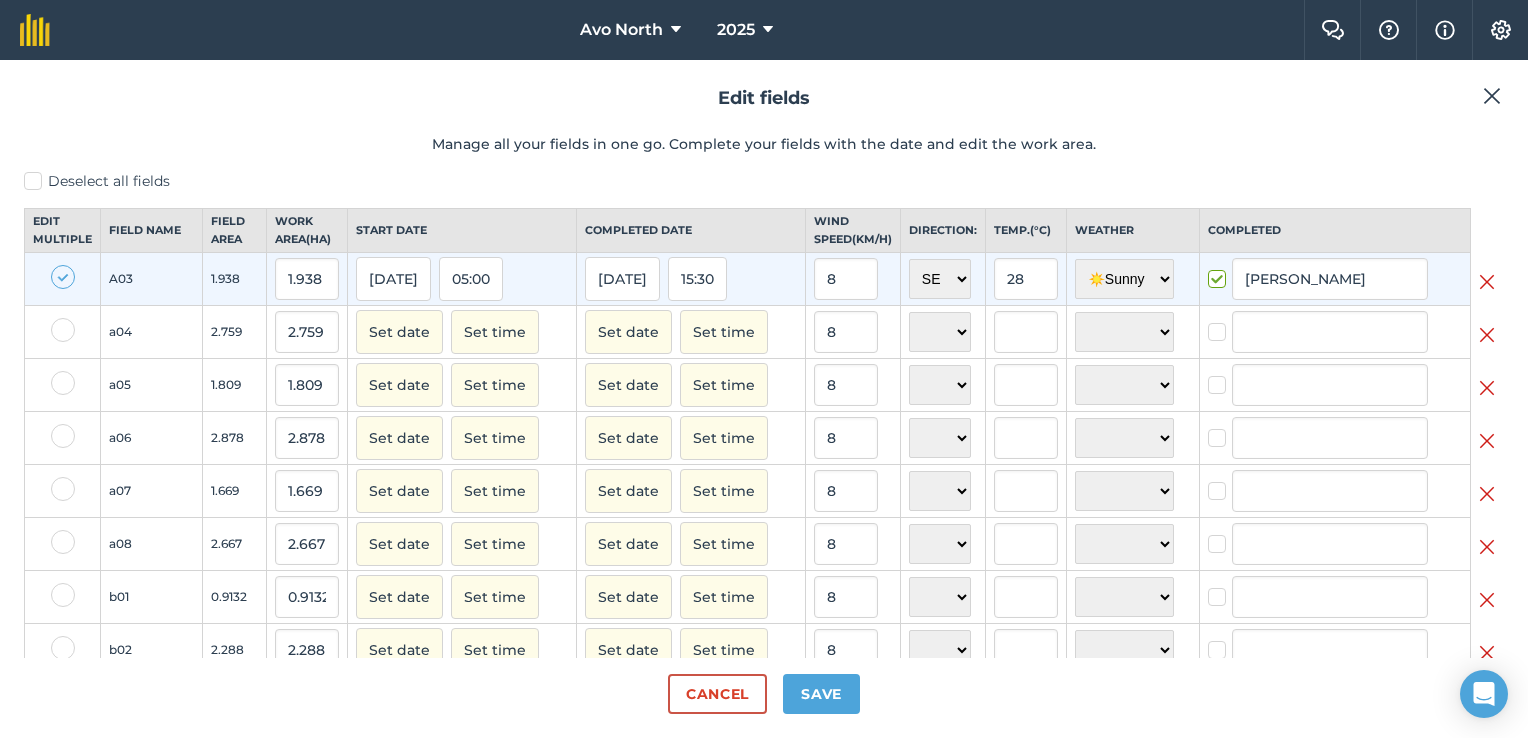 click at bounding box center [63, 277] 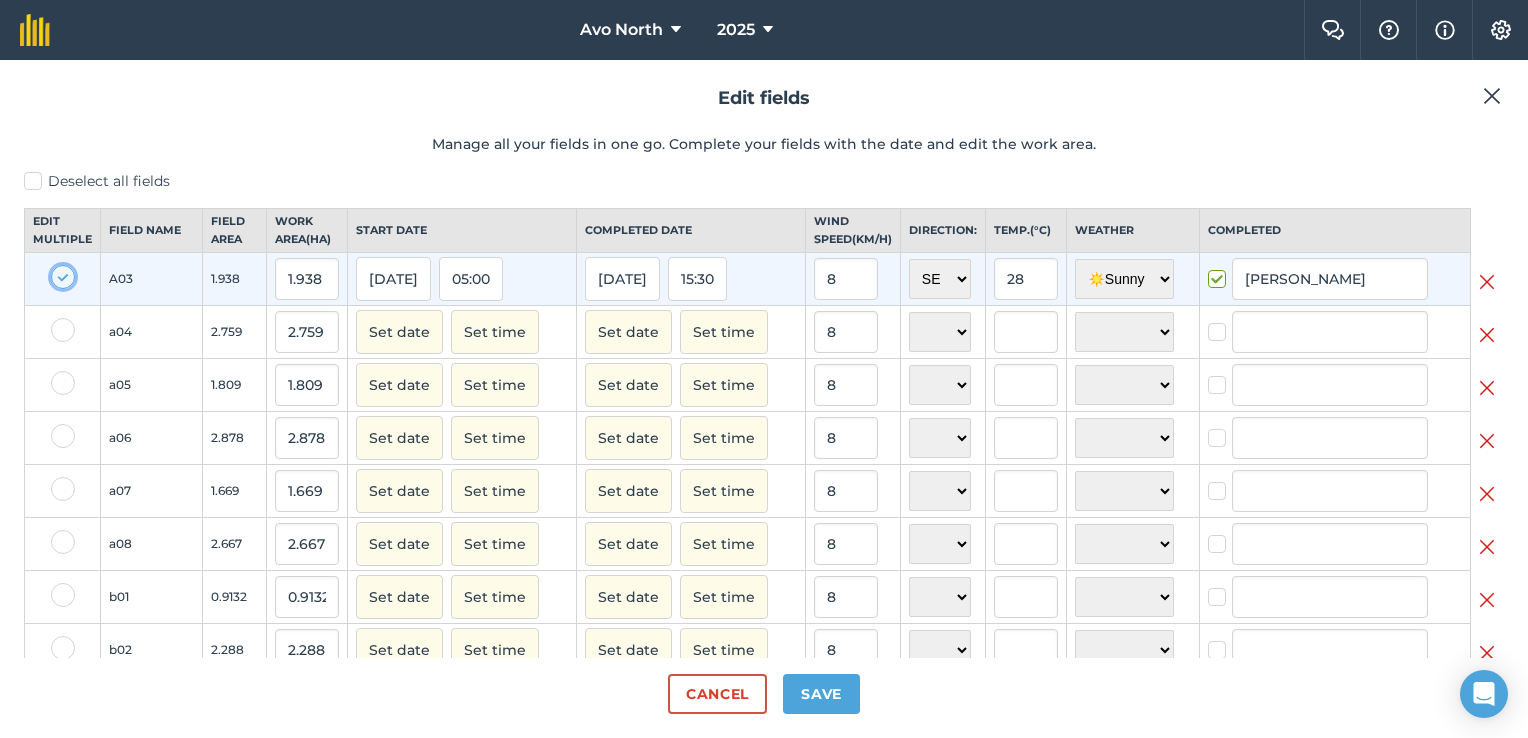 click at bounding box center (57, 271) 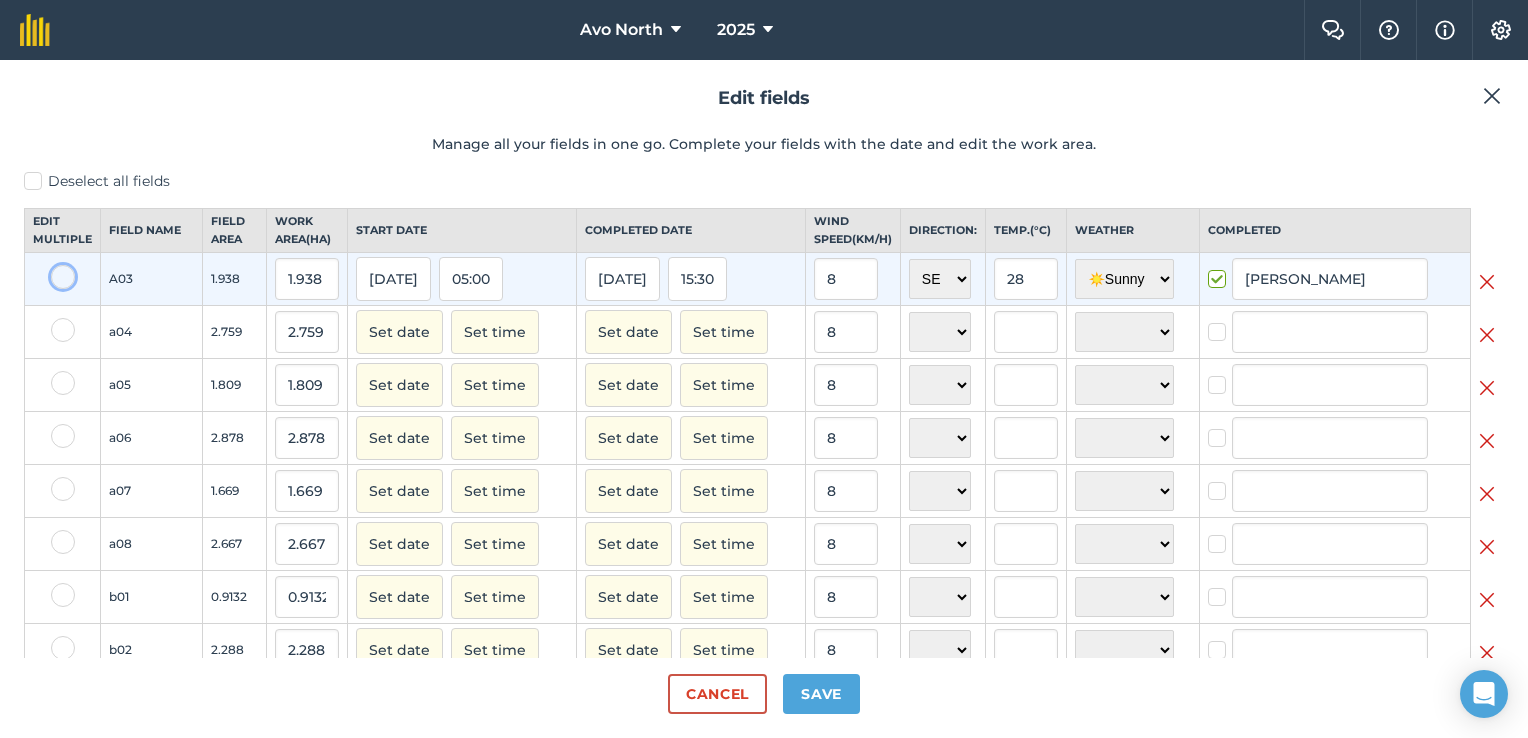 checkbox on "false" 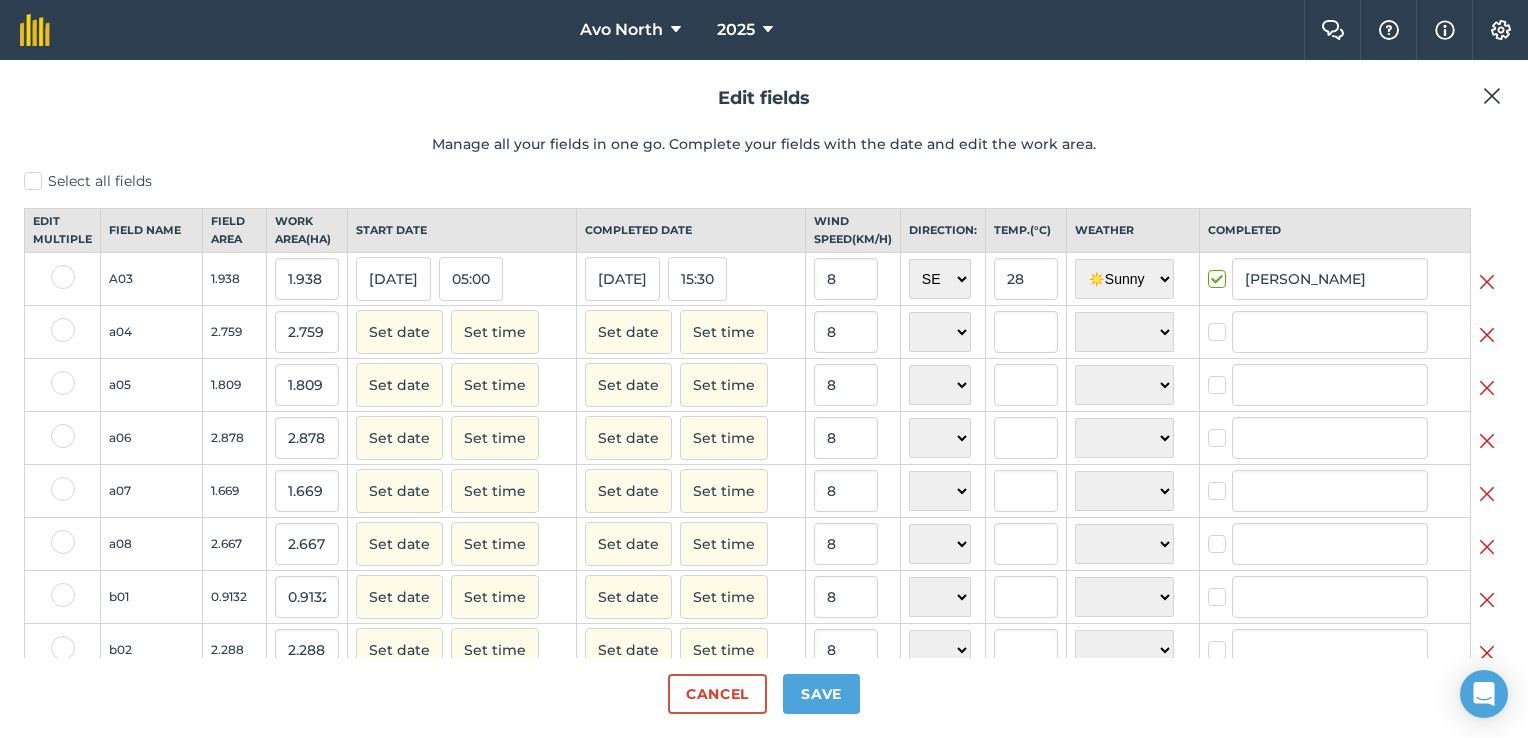 click on "Select all fields" at bounding box center [764, 181] 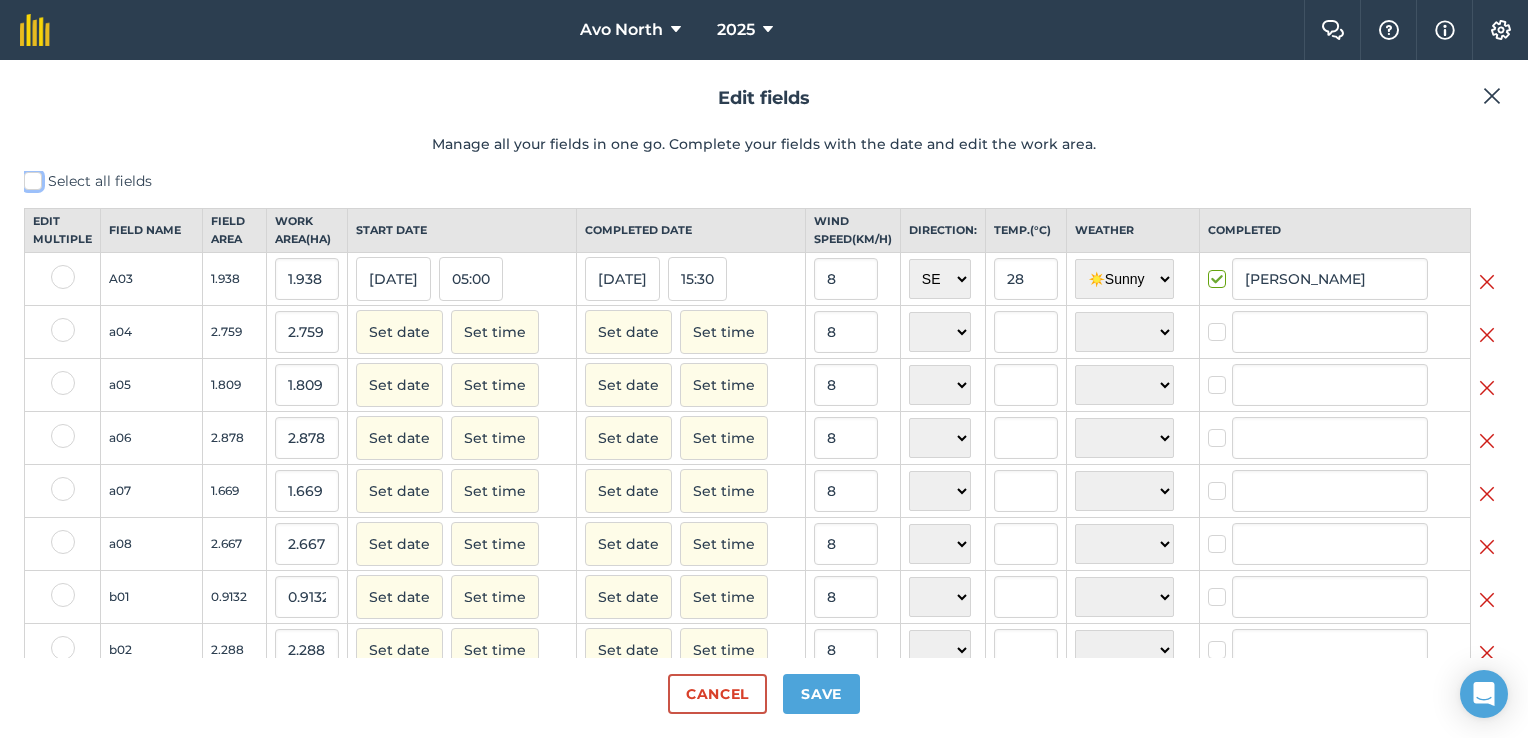click on "Select all fields" at bounding box center (30, 177) 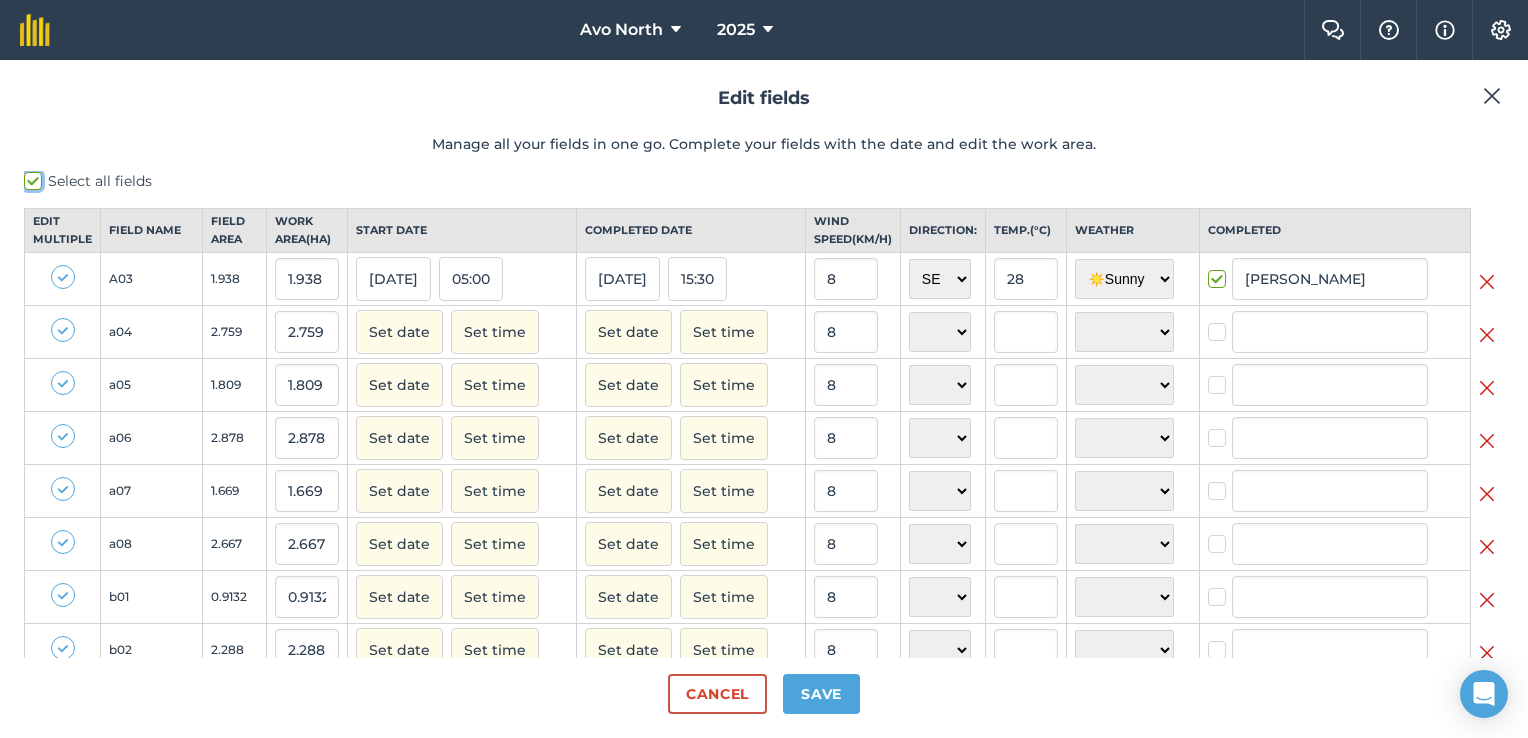 checkbox on "true" 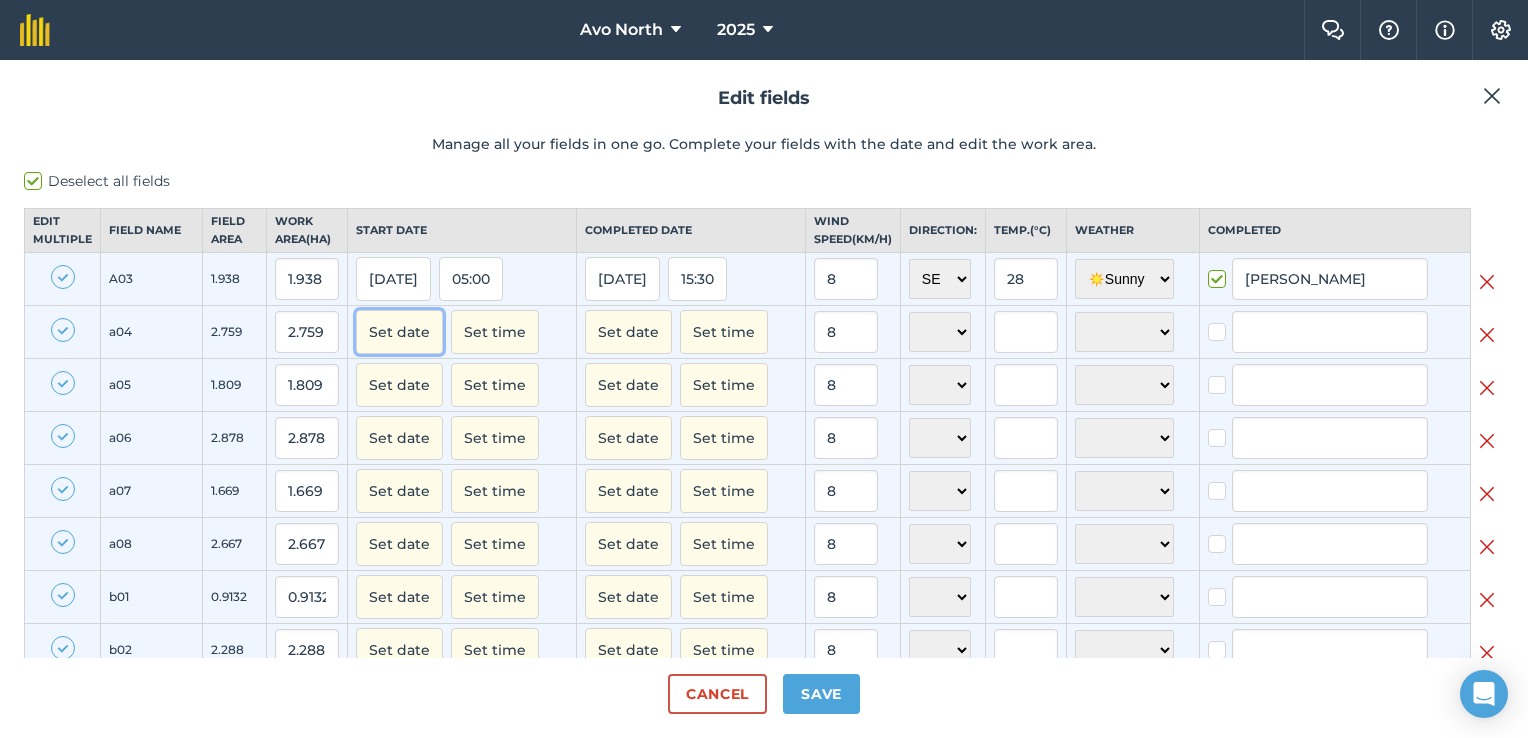 click on "Set date" at bounding box center [399, 332] 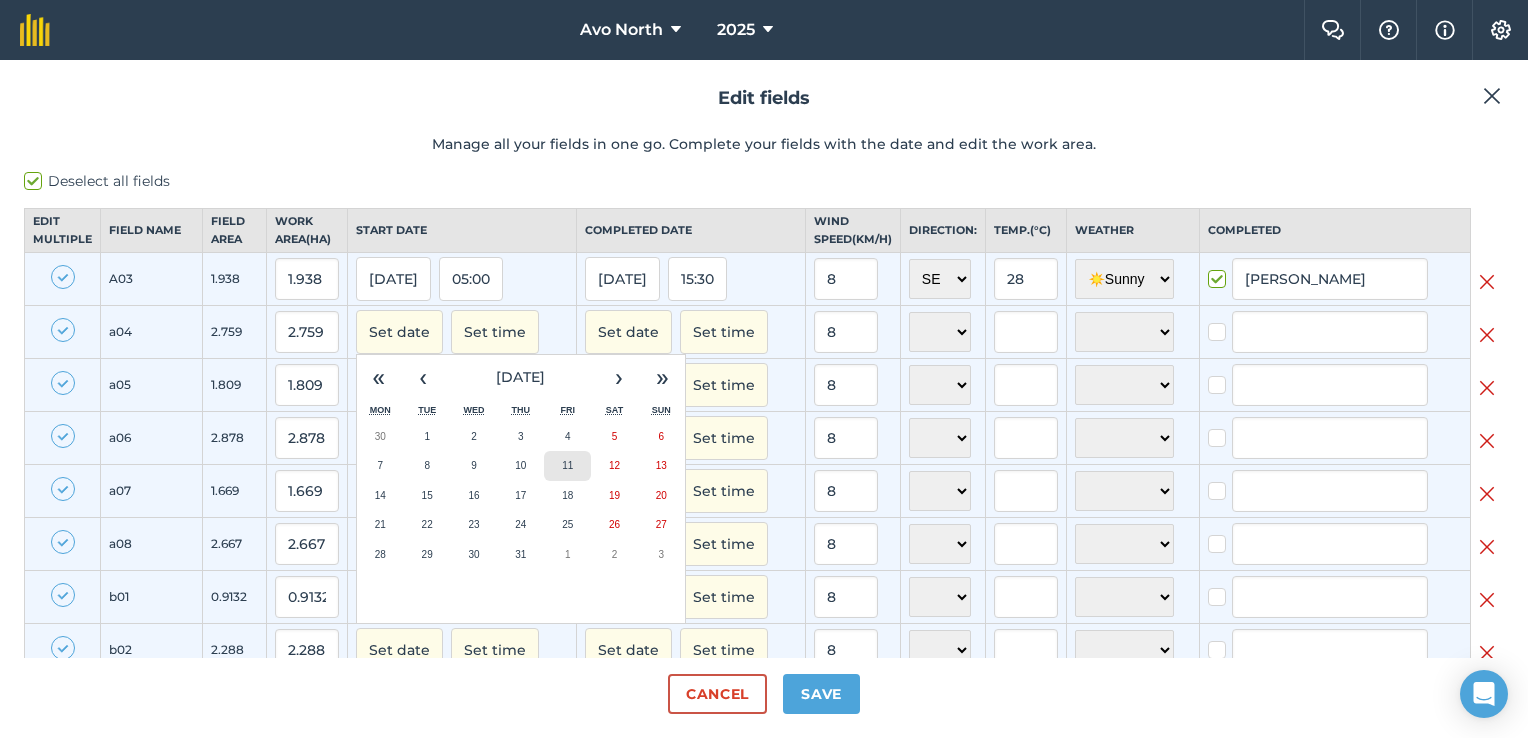 click on "11" at bounding box center (567, 465) 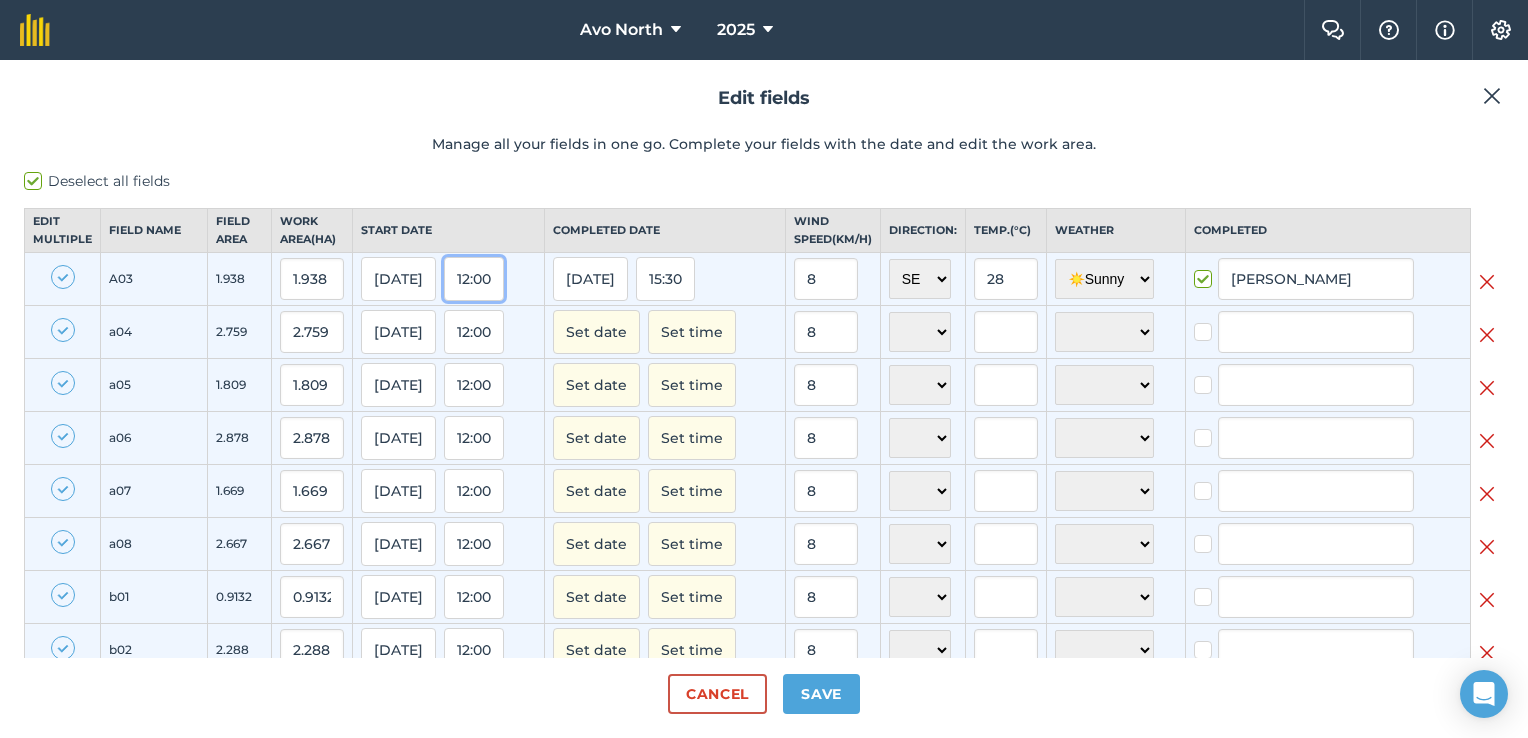 click on "12:00" at bounding box center (474, 279) 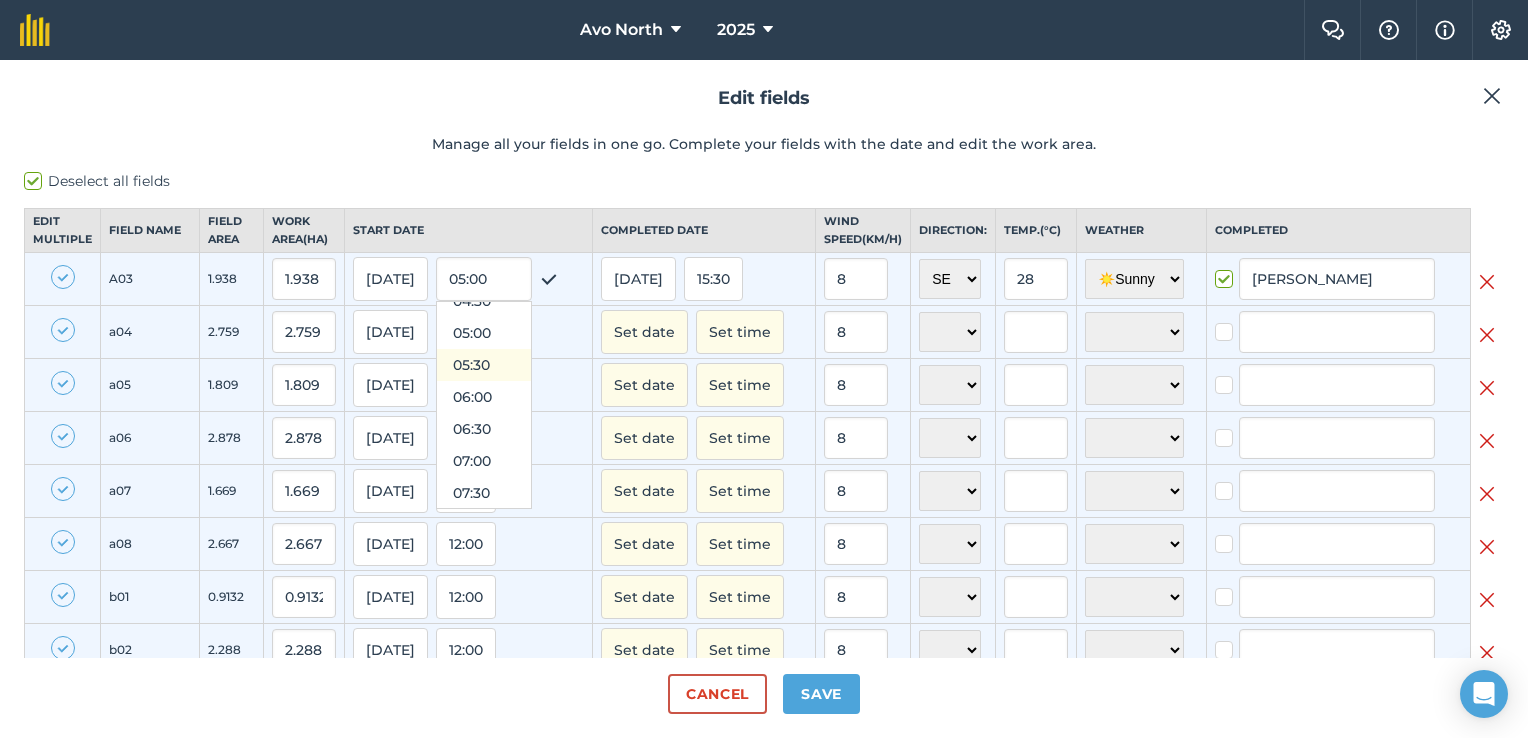 scroll, scrollTop: 272, scrollLeft: 0, axis: vertical 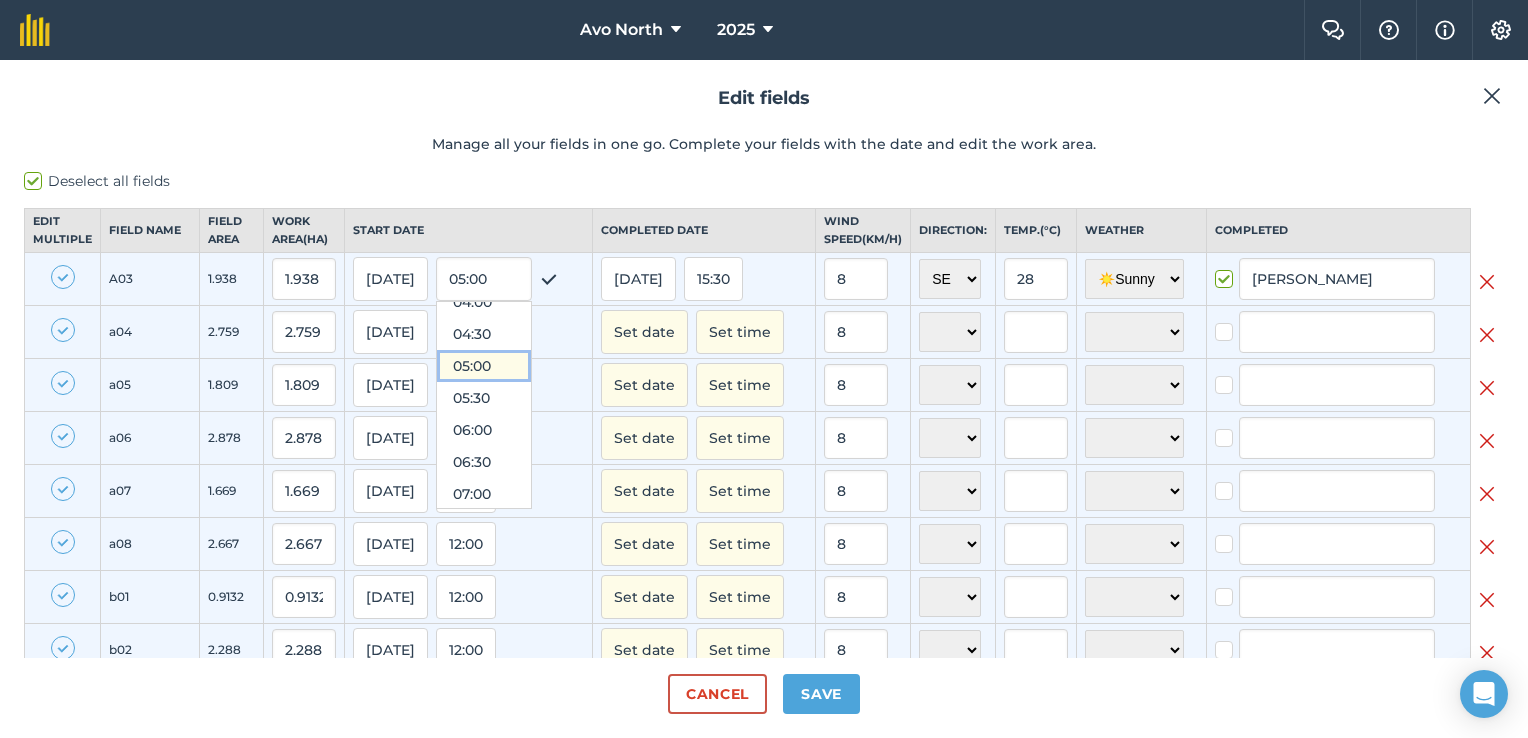 click on "05:00" at bounding box center [484, 366] 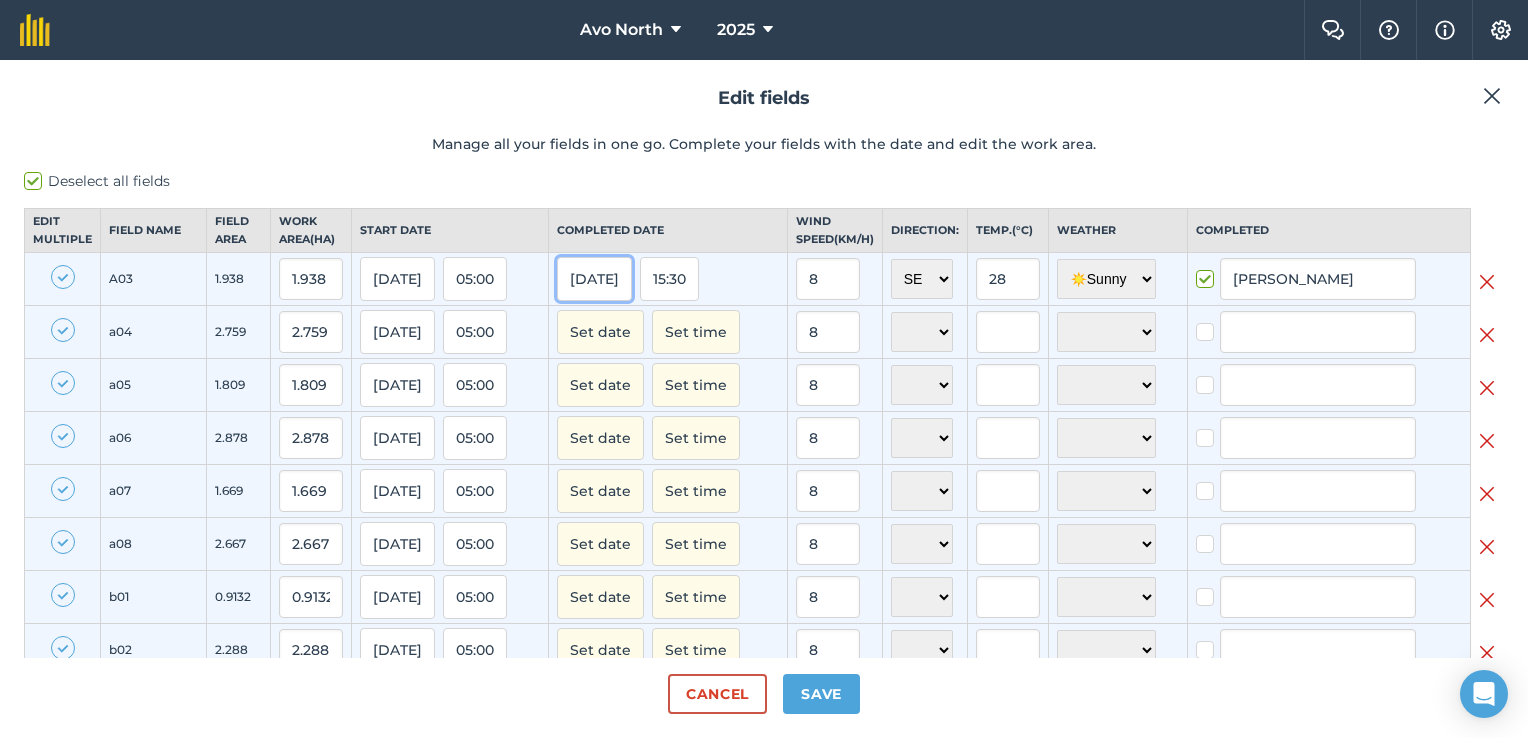 click on "[DATE]" at bounding box center [594, 279] 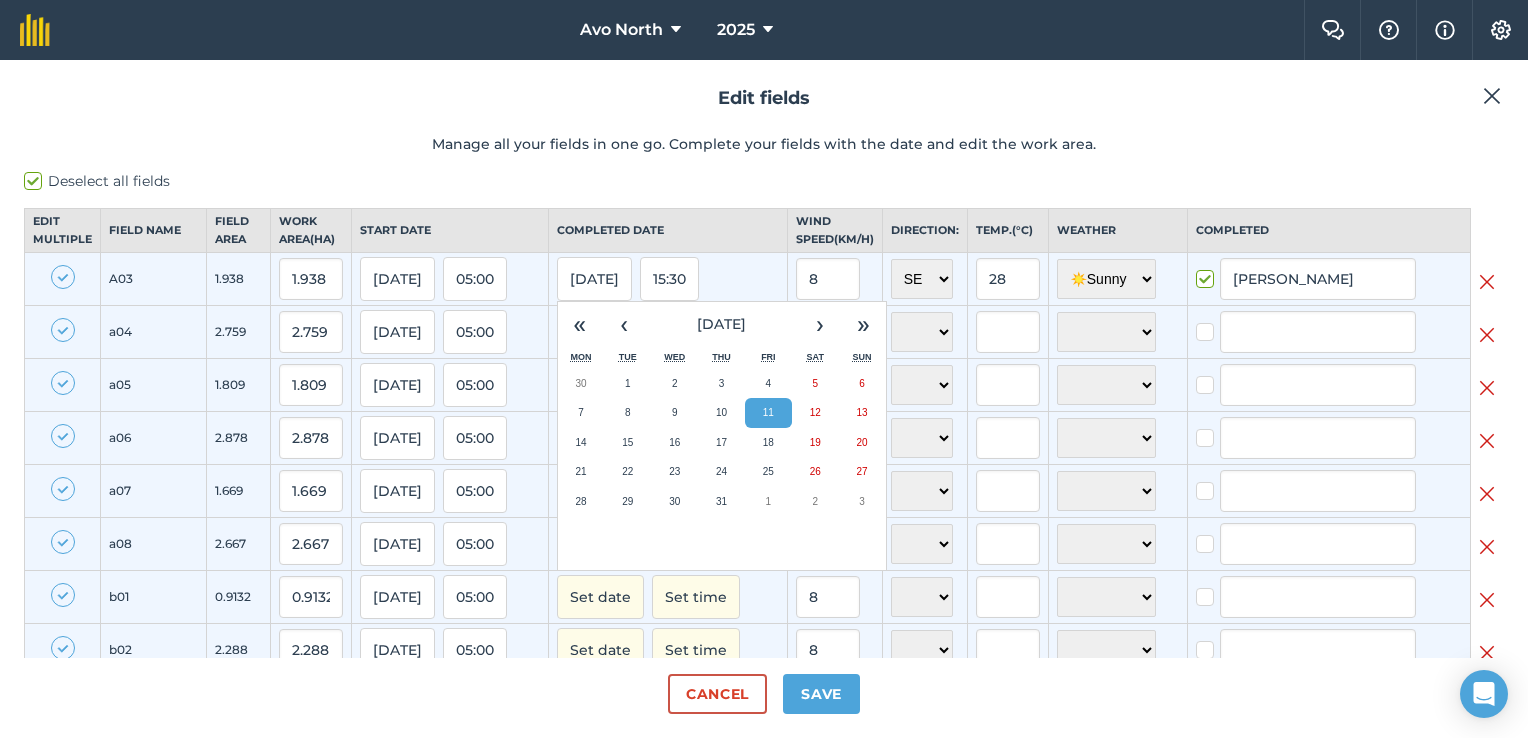 click on "11" at bounding box center (768, 412) 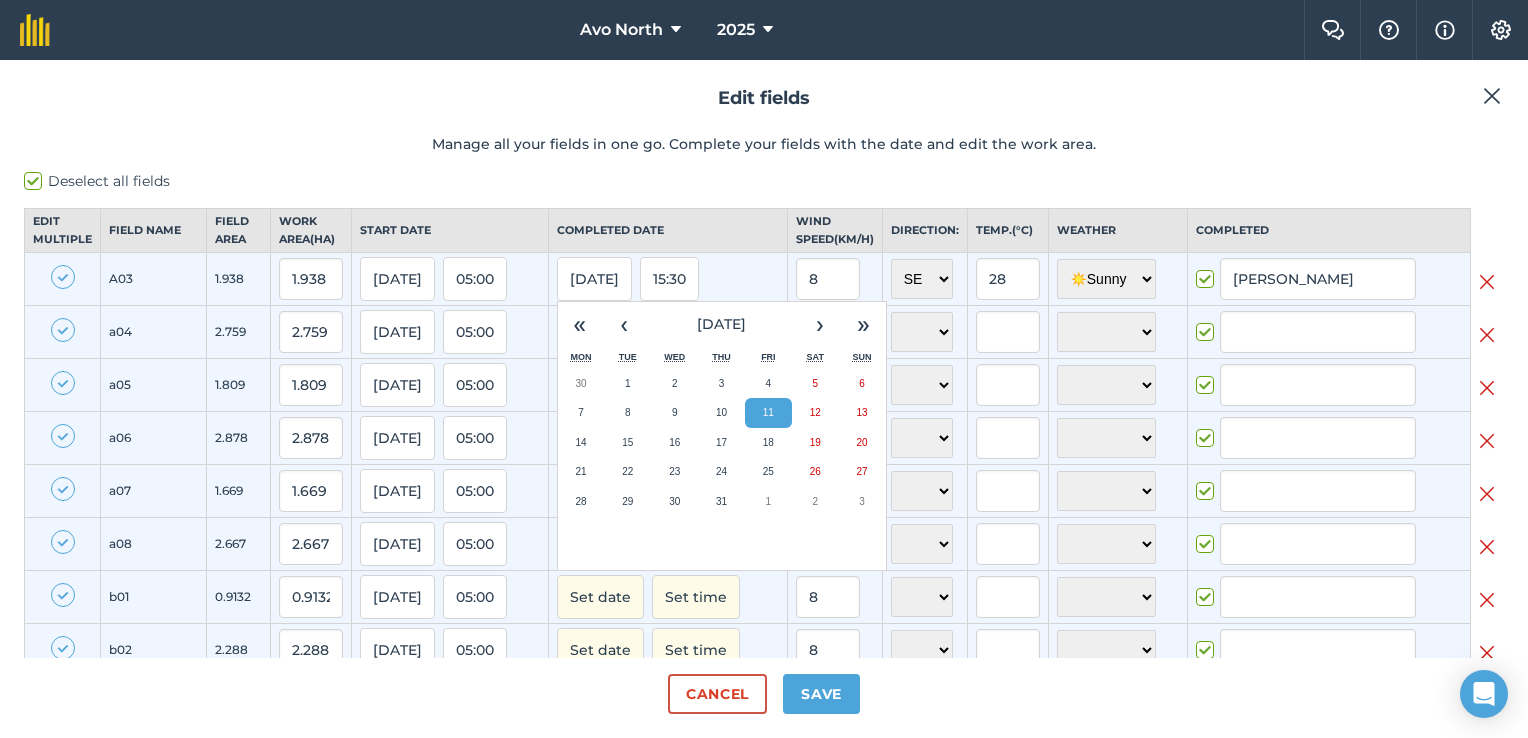 checkbox on "true" 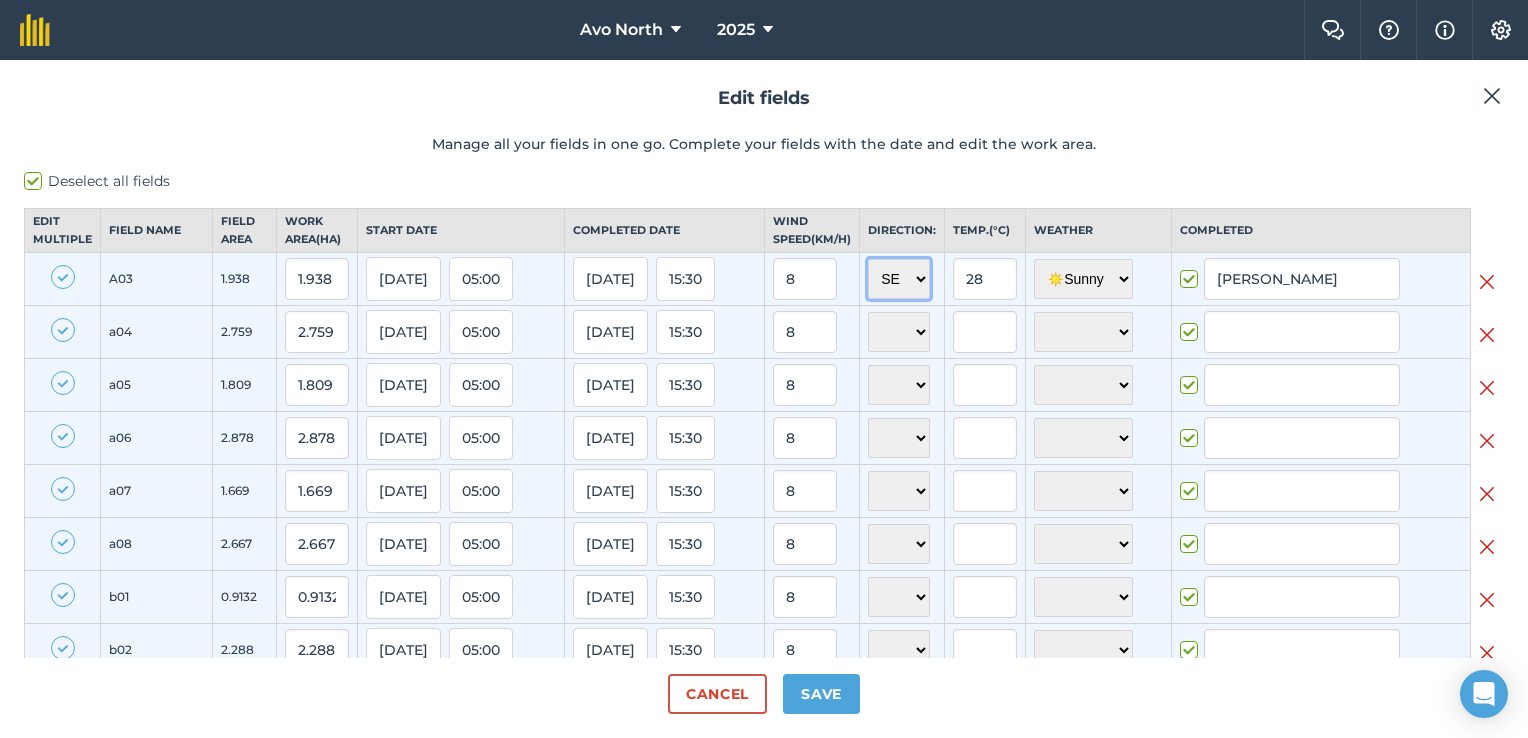 click on "N NE E SE S SW W NW" at bounding box center [899, 279] 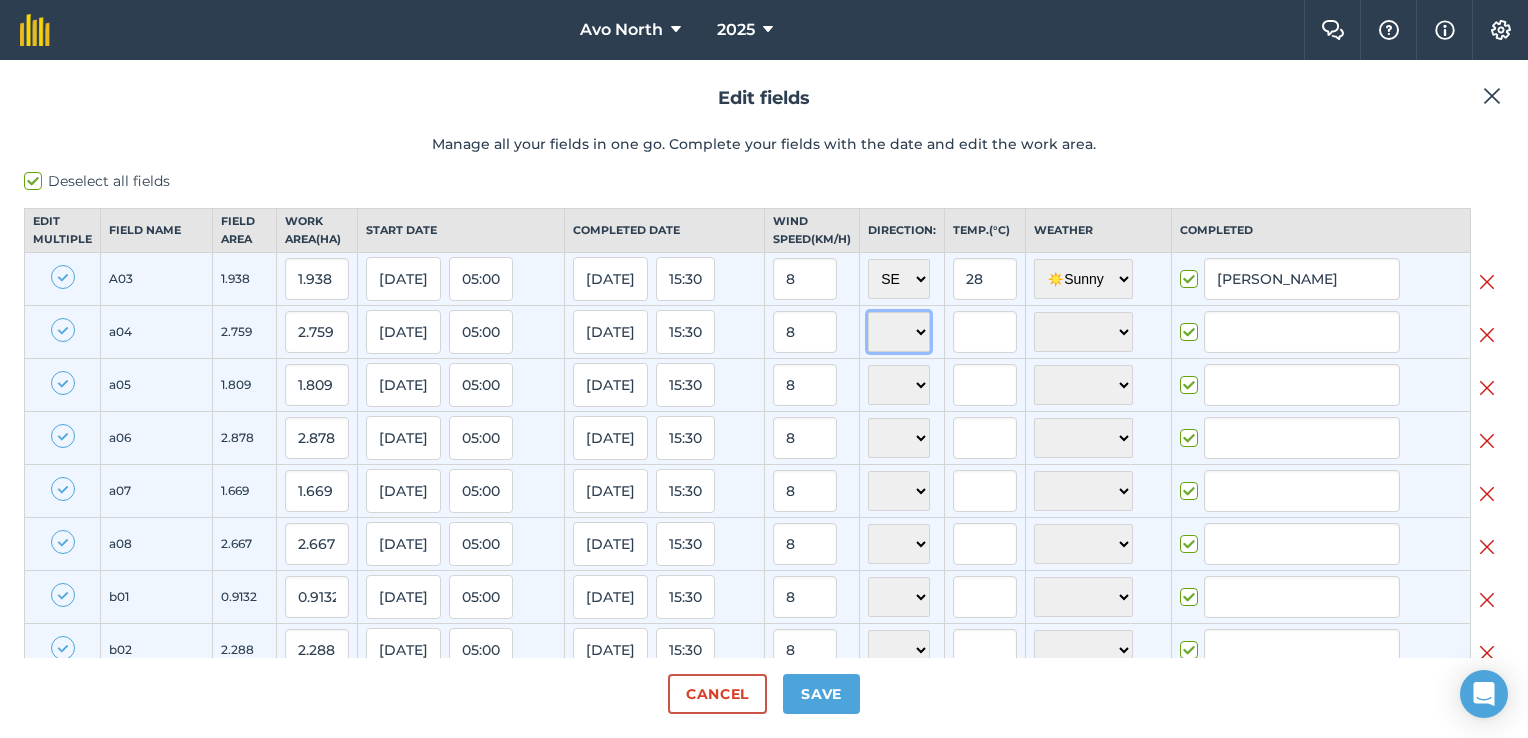 click on "N NE E SE S SW W NW" at bounding box center (899, 332) 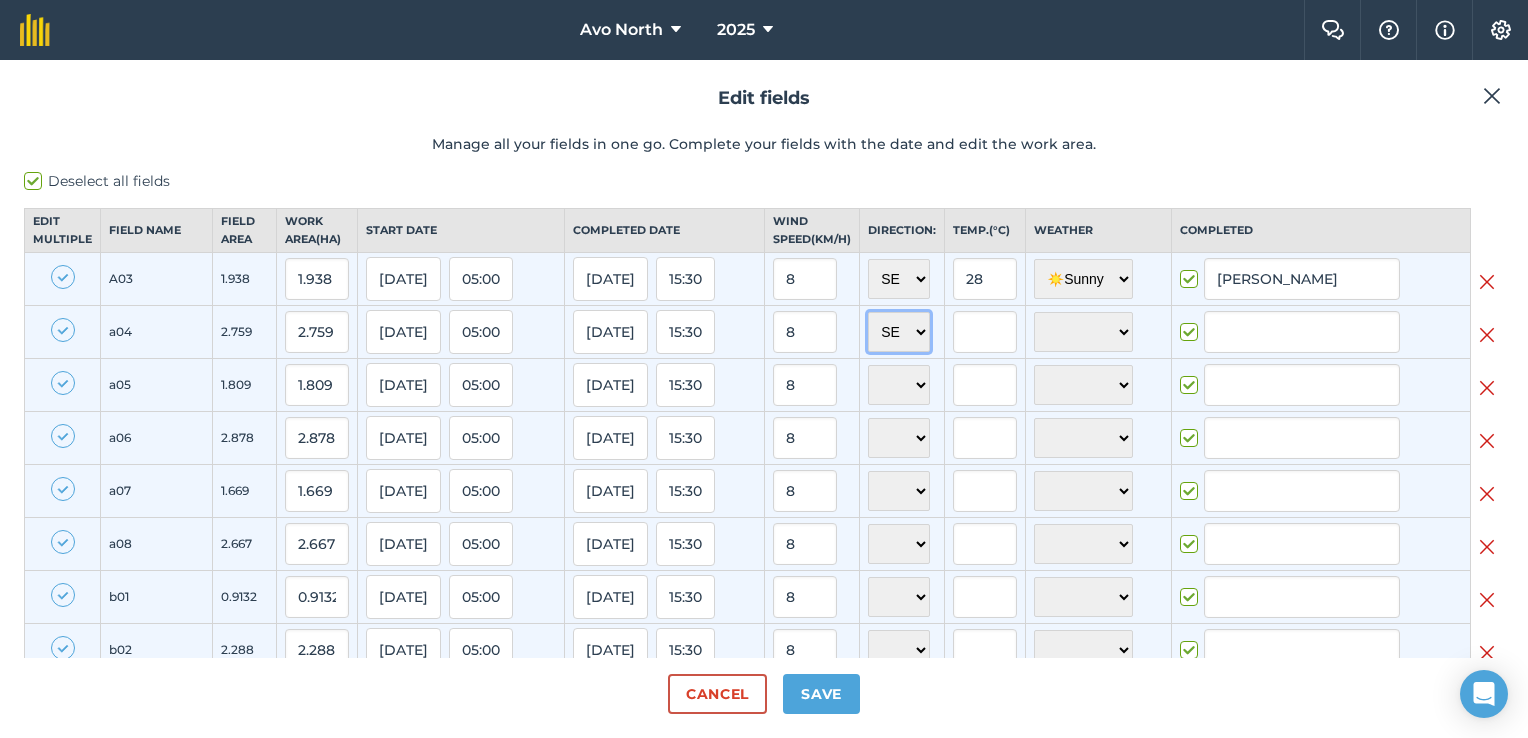 click on "N NE E SE S SW W NW" at bounding box center (899, 332) 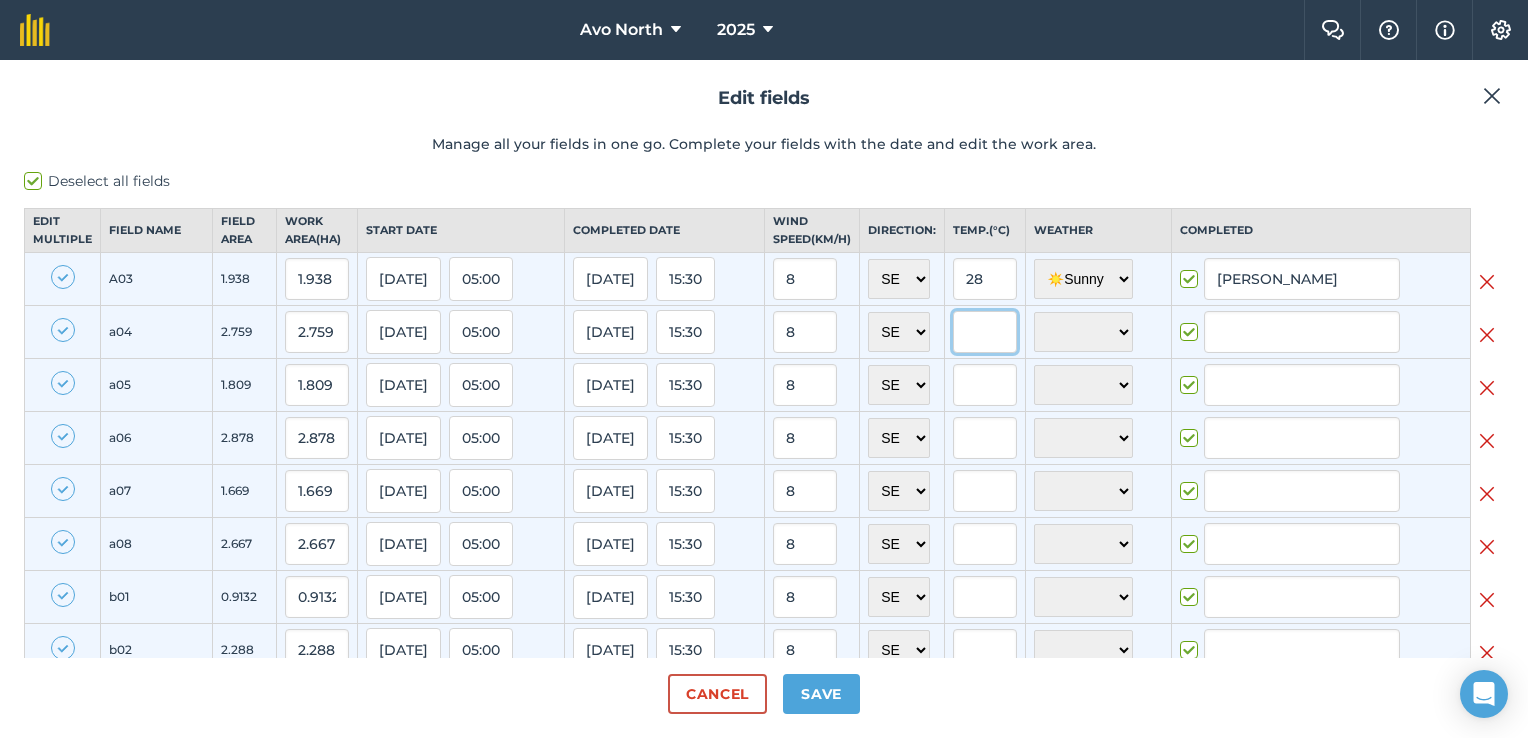 click at bounding box center [985, 332] 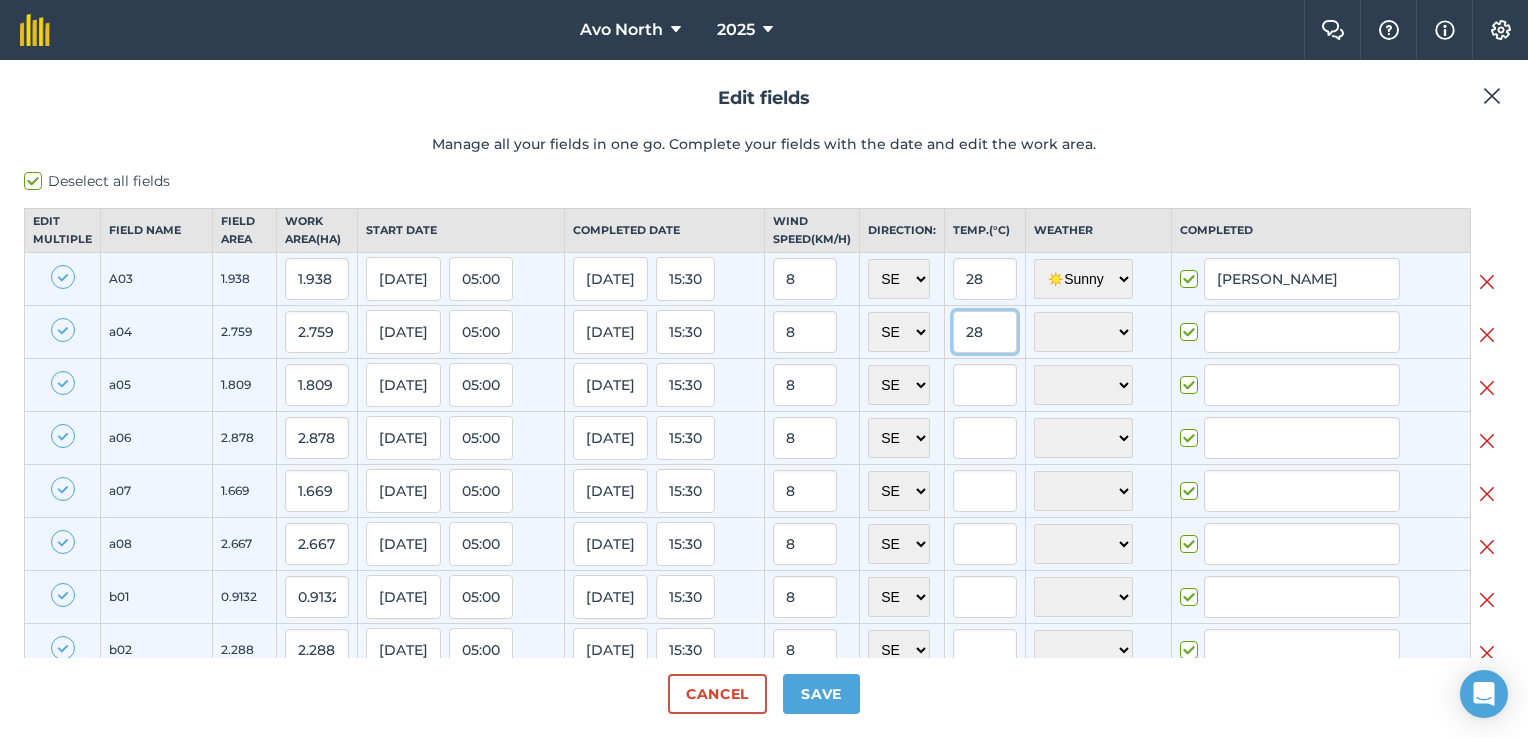type on "28" 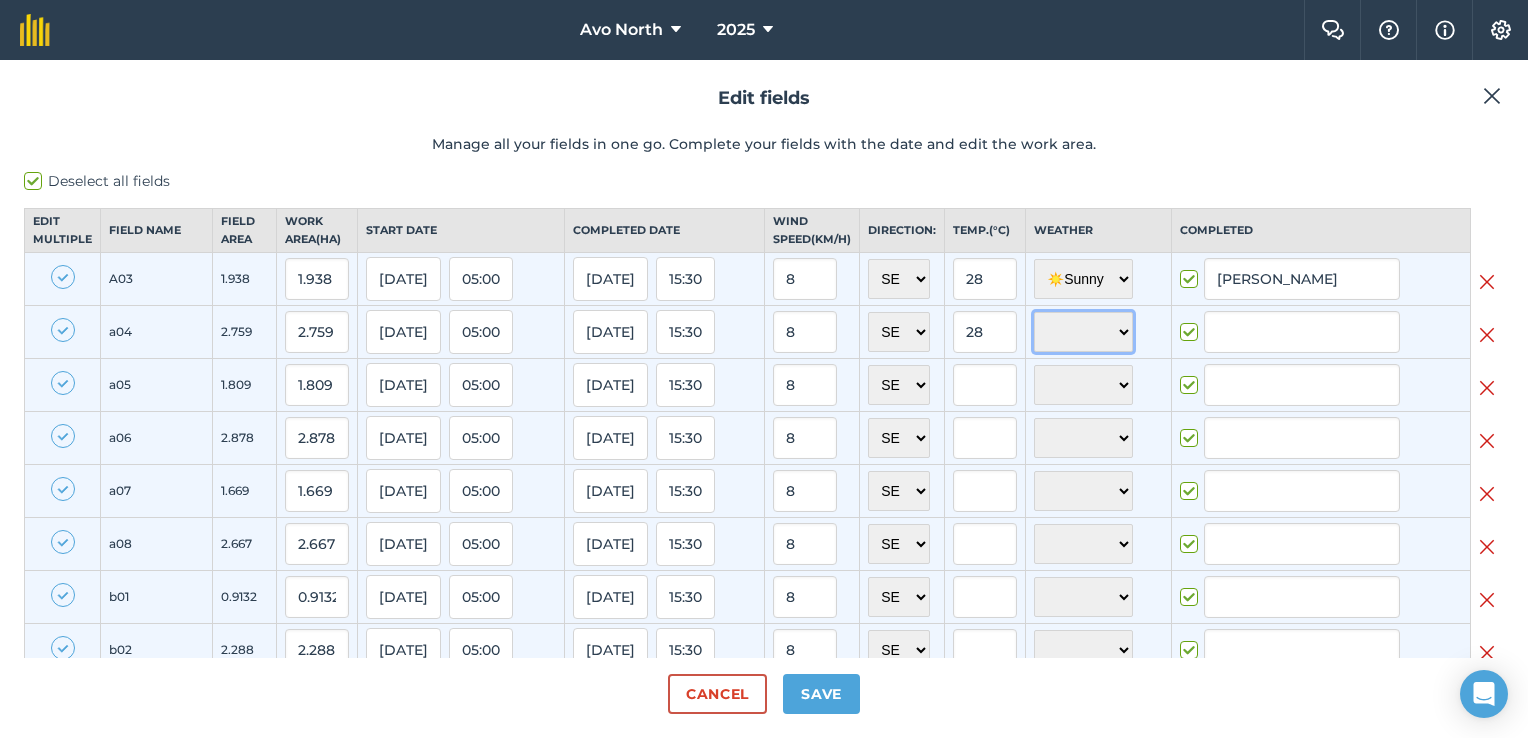 type on "28" 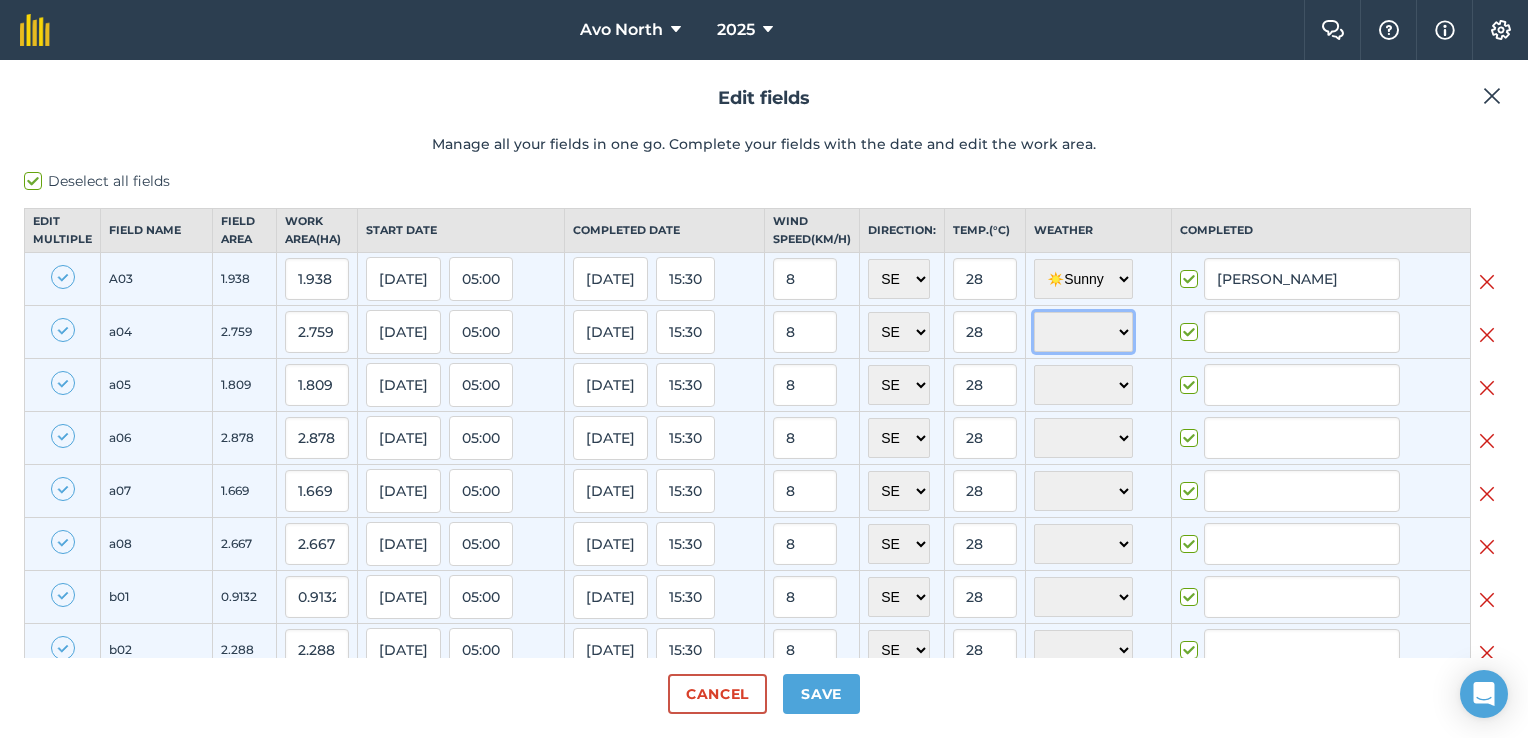 drag, startPoint x: 1058, startPoint y: 334, endPoint x: 1061, endPoint y: 347, distance: 13.341664 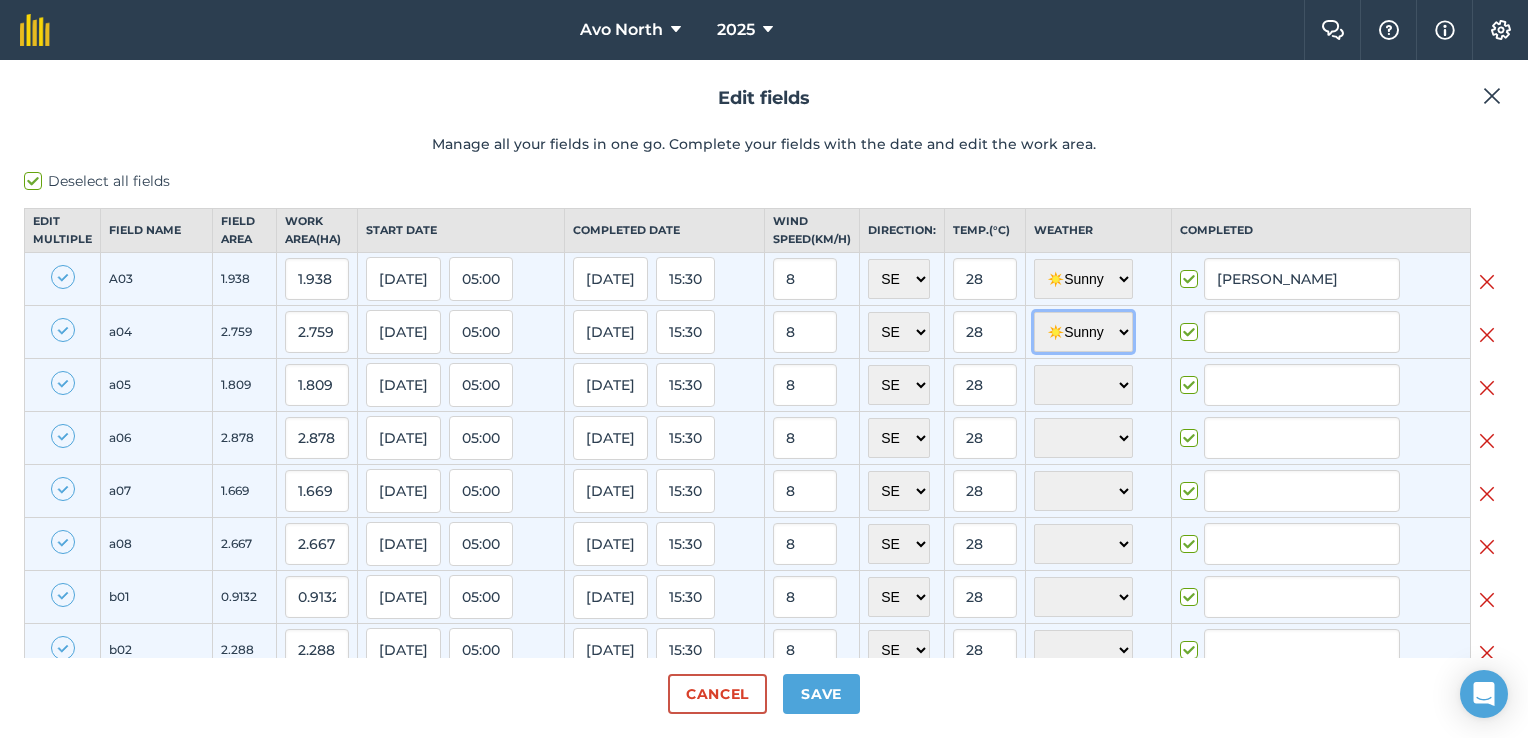 click on "☀️  Sunny 🌧  Rainy ⛅️  Cloudy 🌨  Snow ❄️  Icy" at bounding box center [1083, 332] 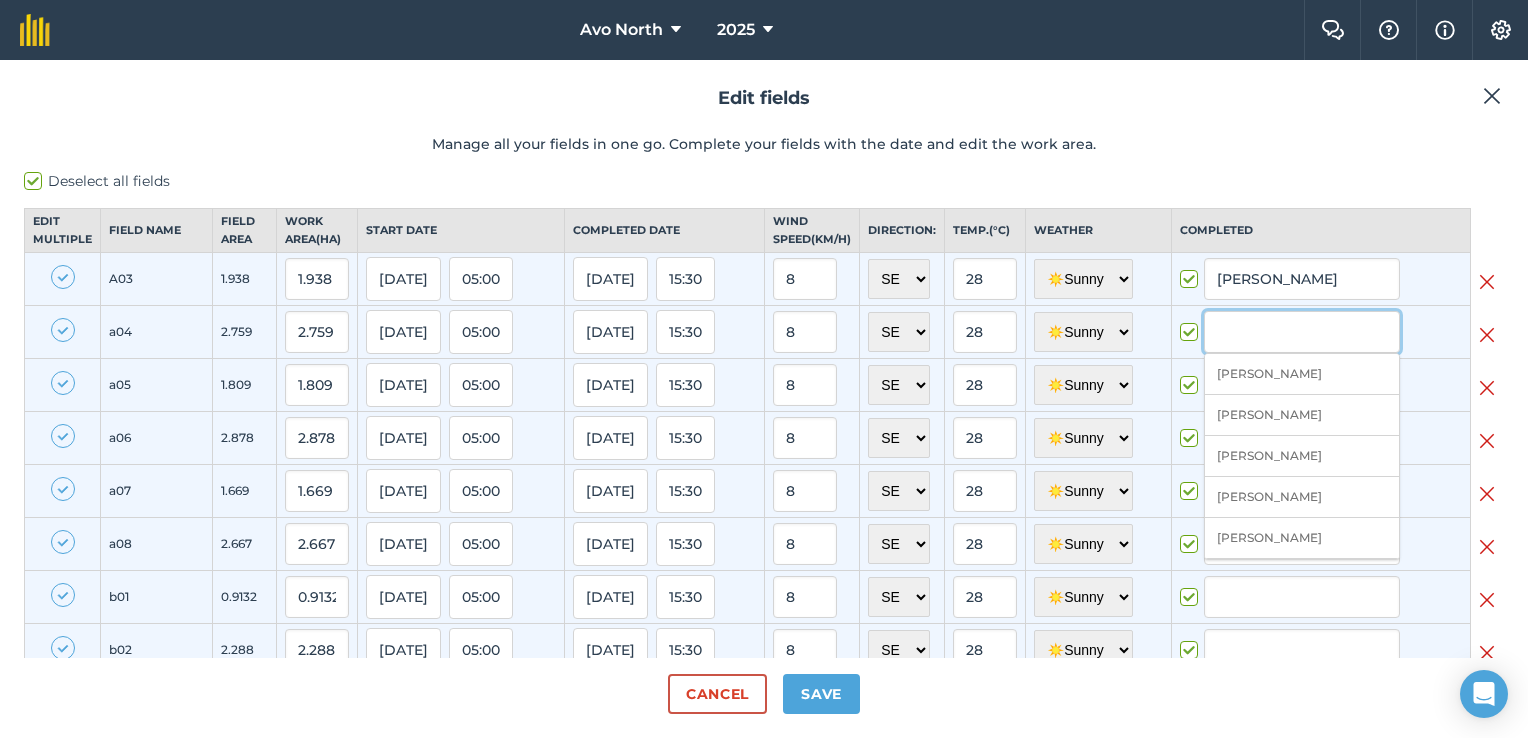 click at bounding box center (1302, 332) 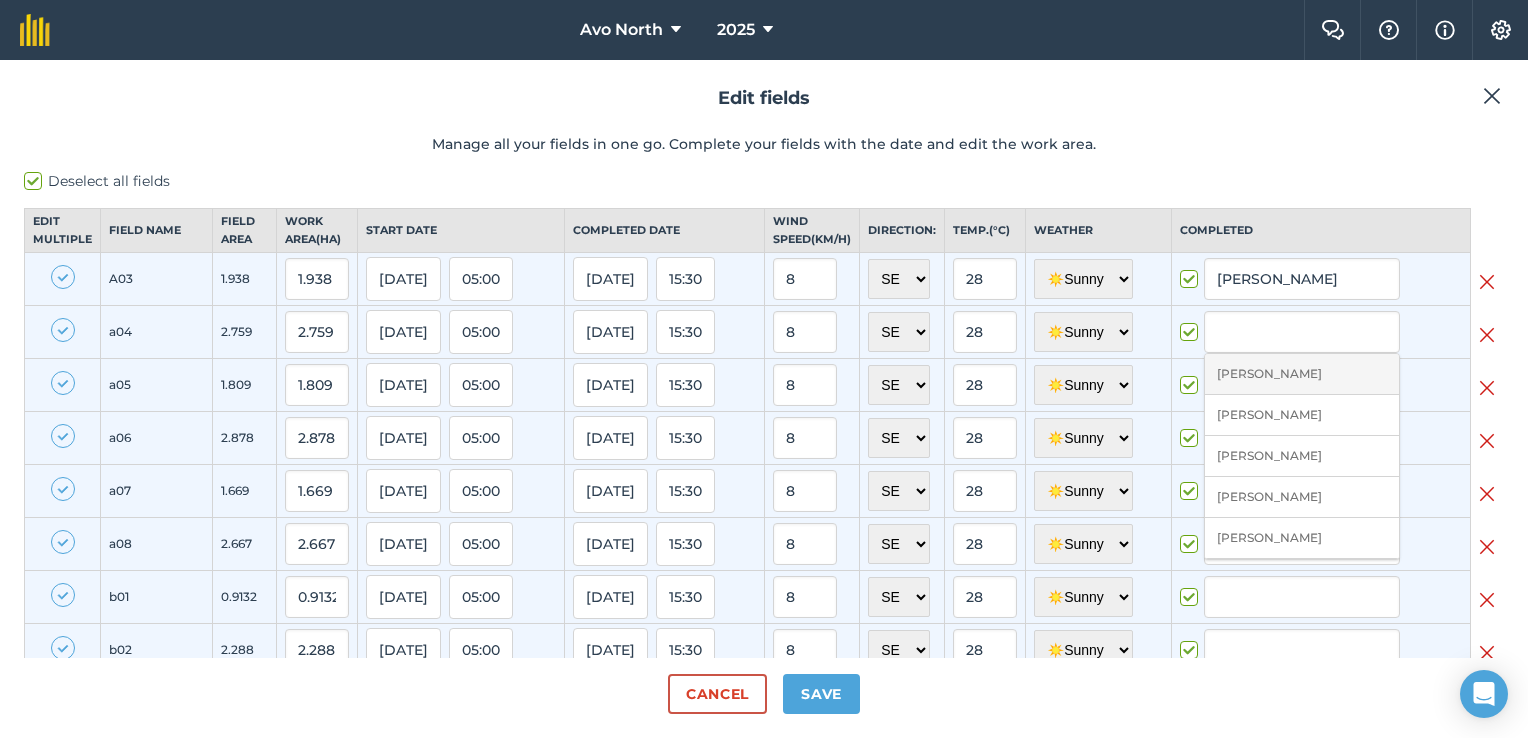 click on "[PERSON_NAME]" at bounding box center [1302, 374] 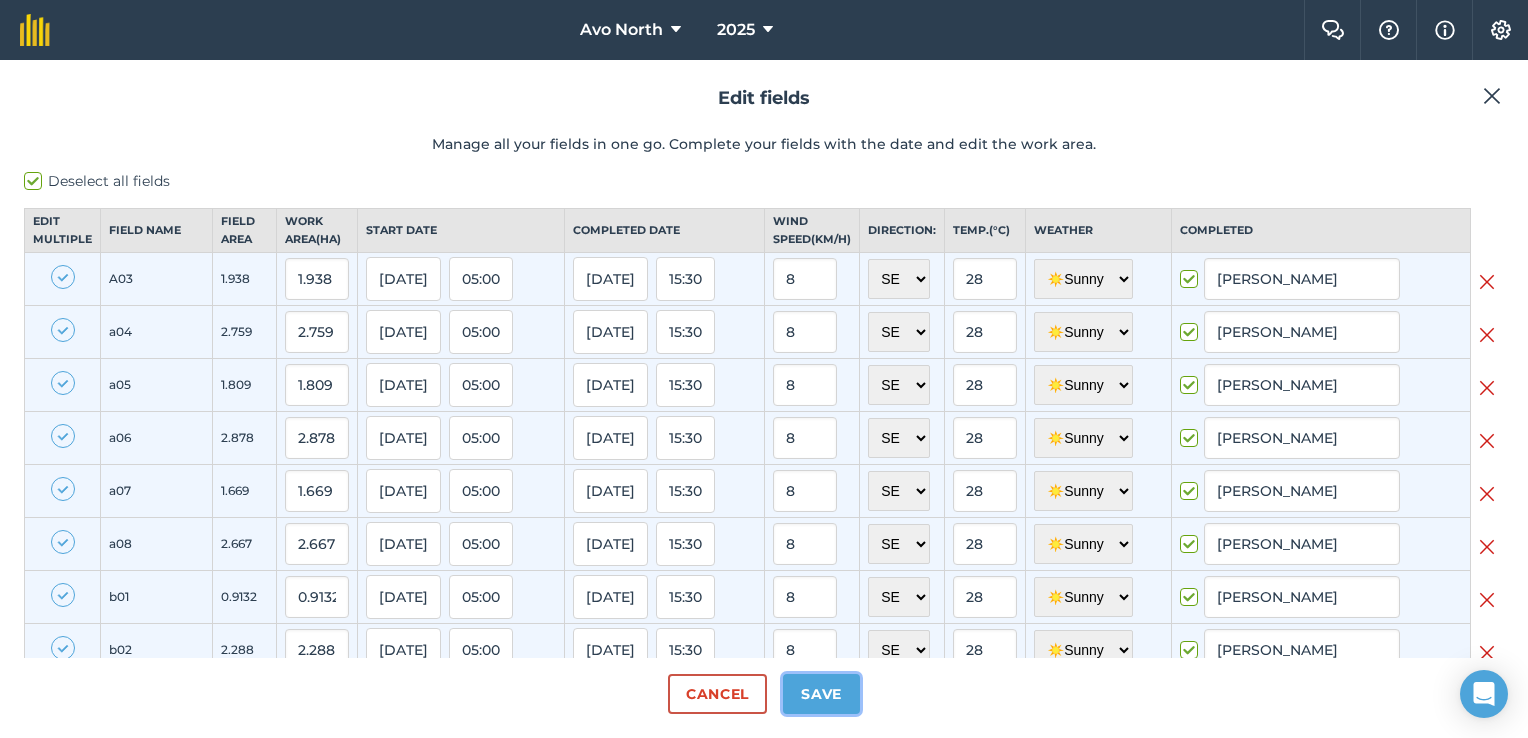 click on "Save" at bounding box center [821, 694] 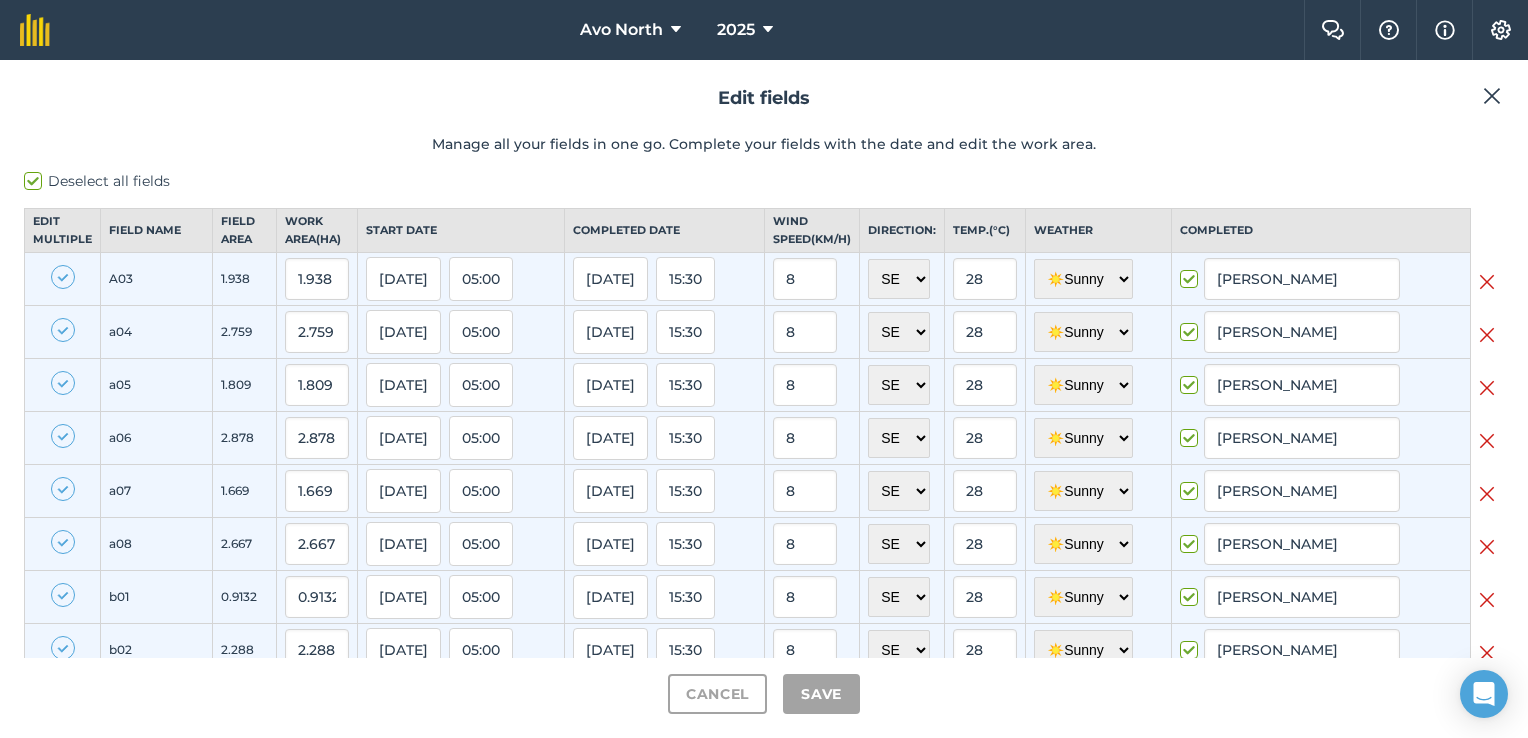 checkbox on "true" 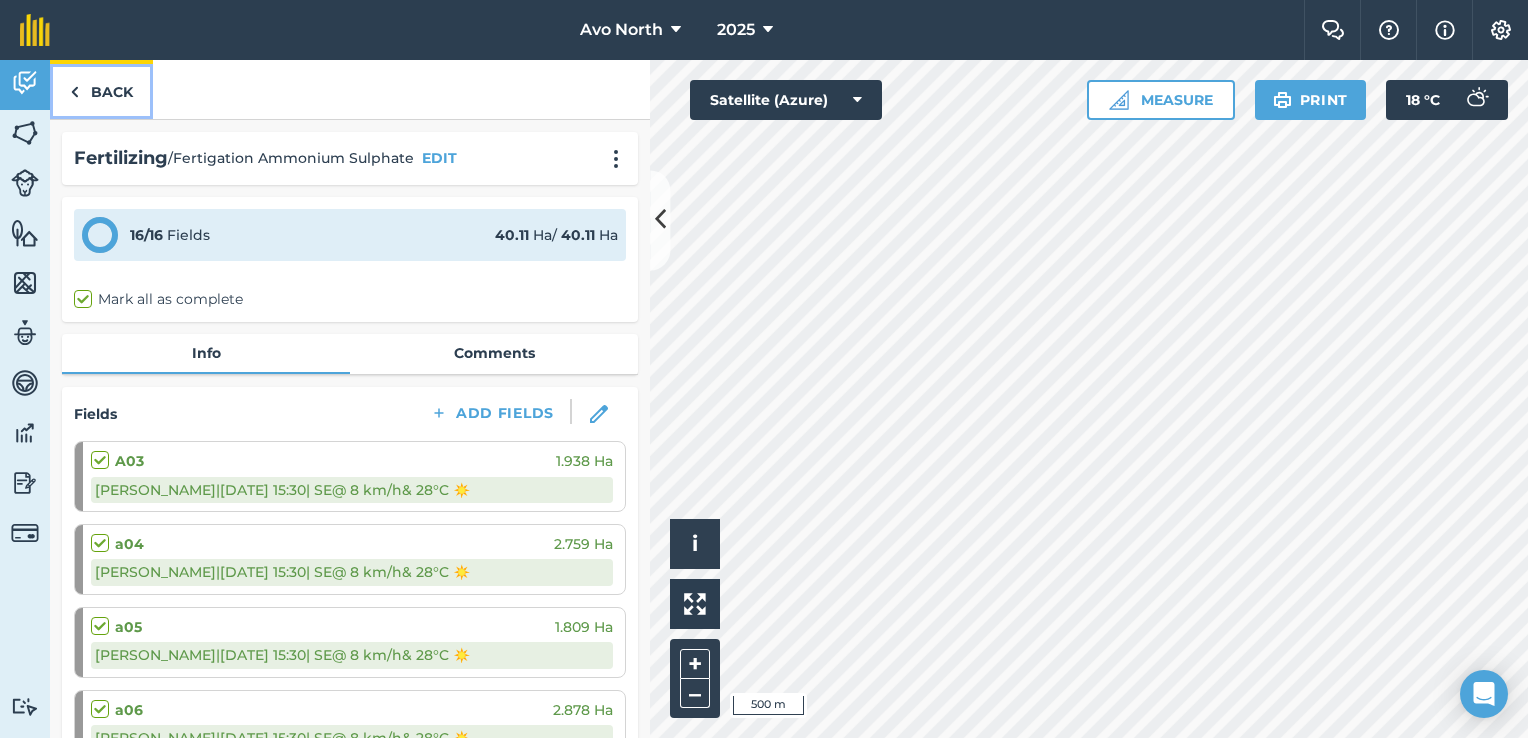 click on "Back" at bounding box center [101, 89] 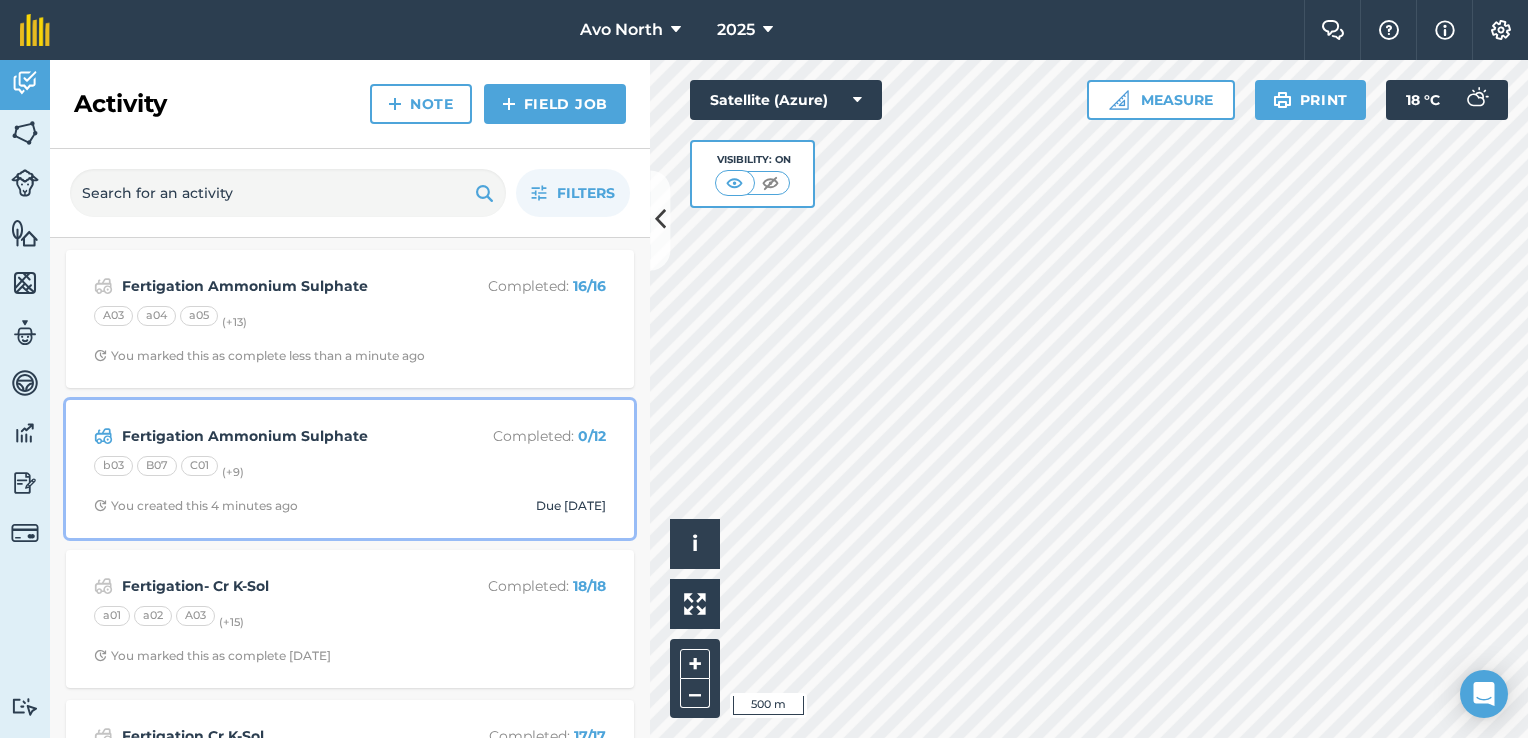 click on "Fertigation Ammonium Sulphate Completed :   0 / 12 b03 B07 C01 (+ 9 ) You created this 4 minutes ago Due [DATE]" at bounding box center [350, 469] 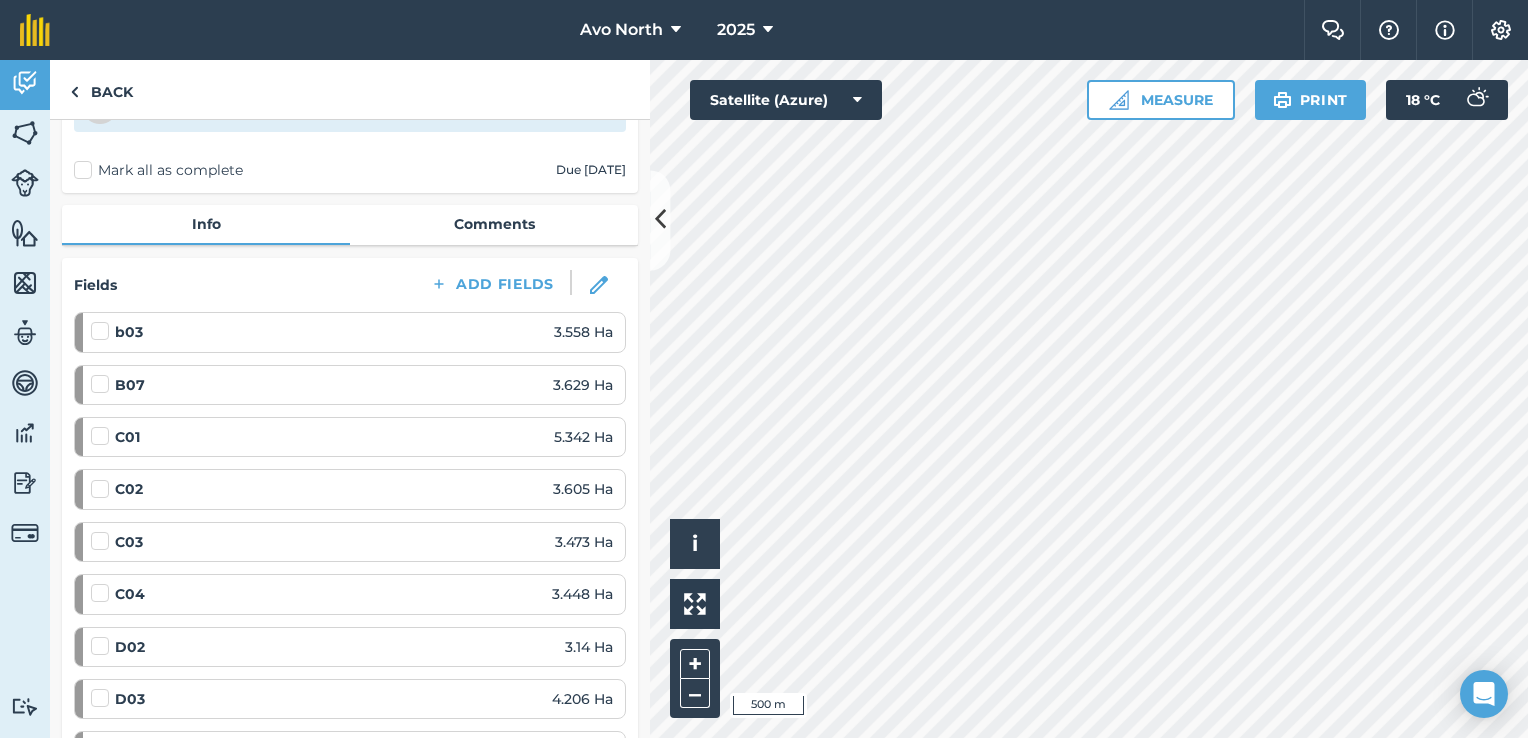 scroll, scrollTop: 100, scrollLeft: 0, axis: vertical 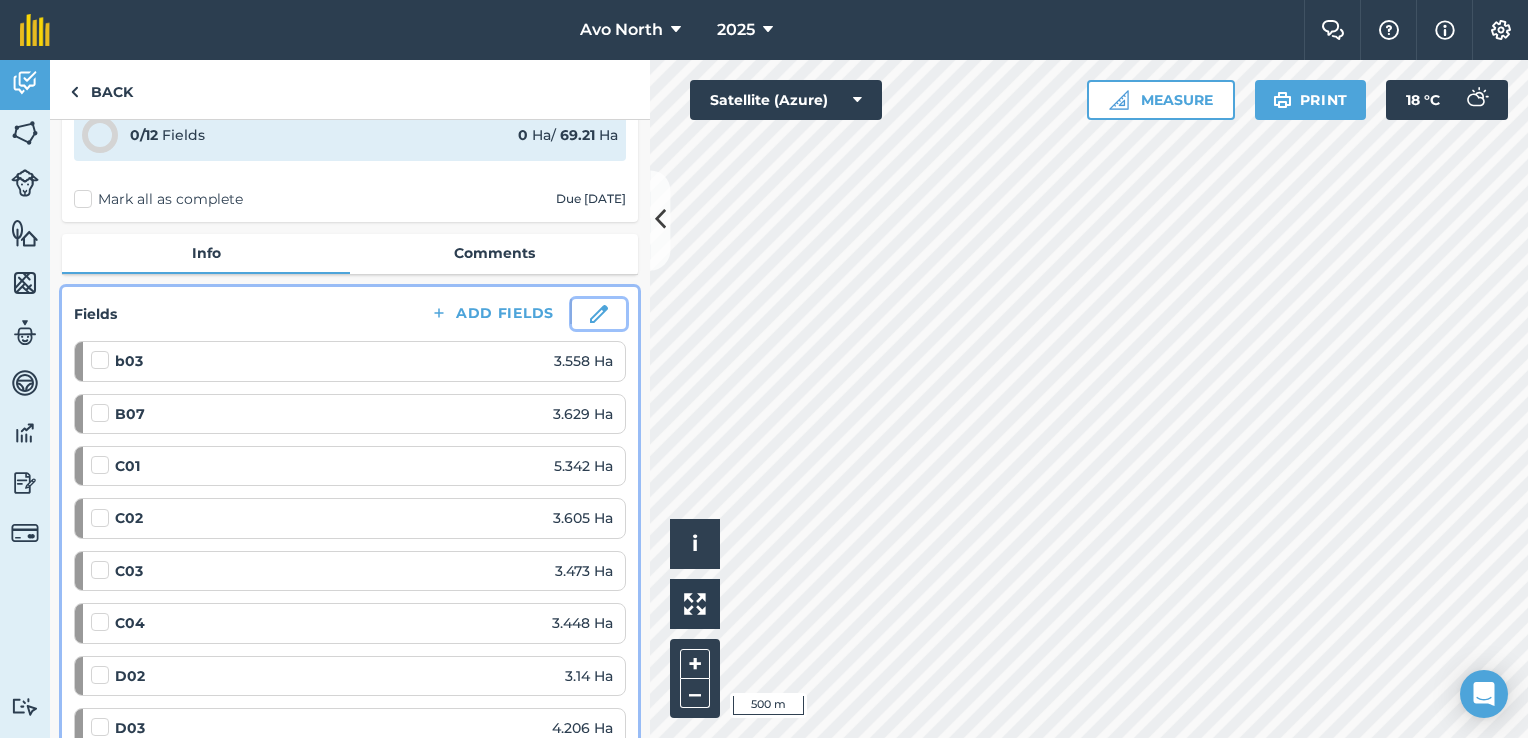 click at bounding box center [599, 314] 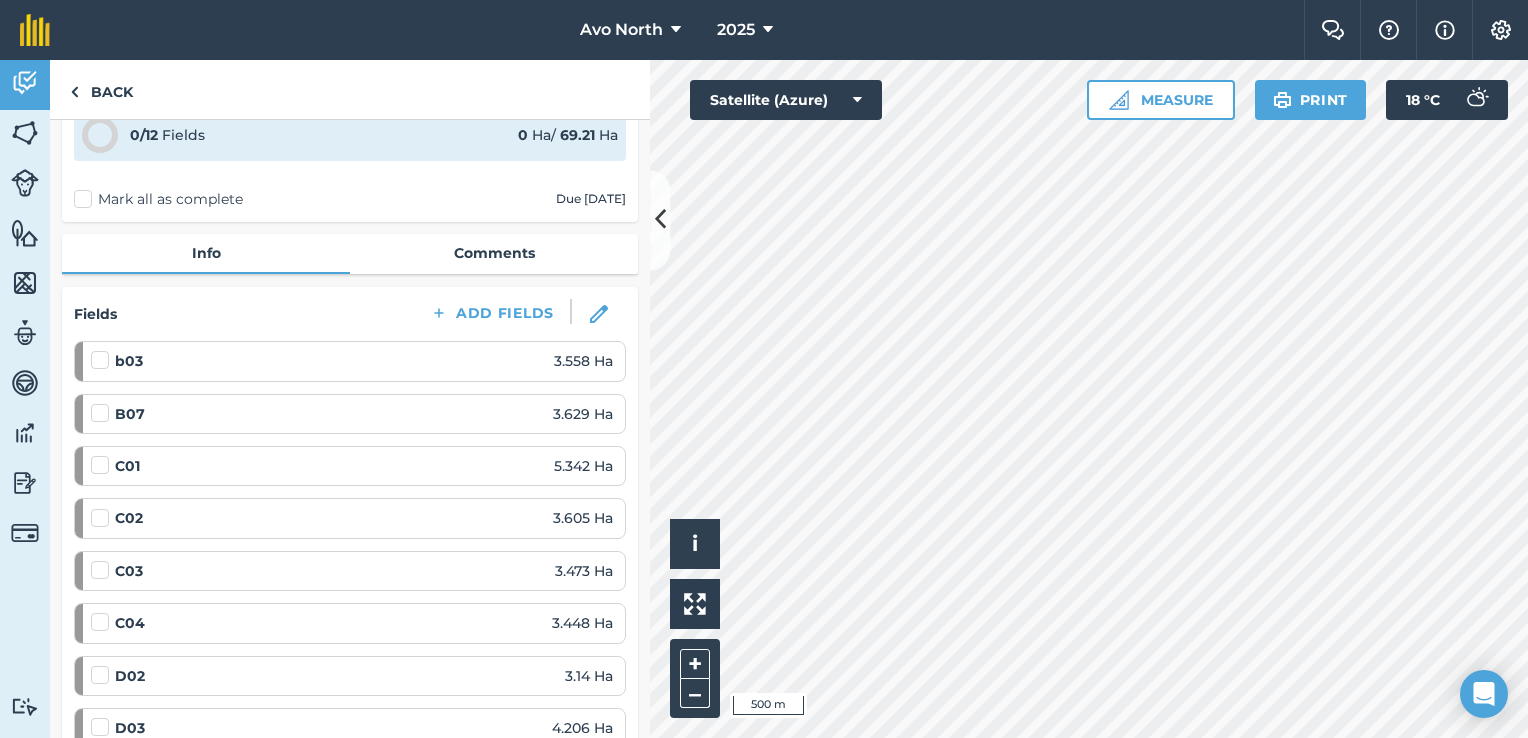 scroll, scrollTop: 0, scrollLeft: 0, axis: both 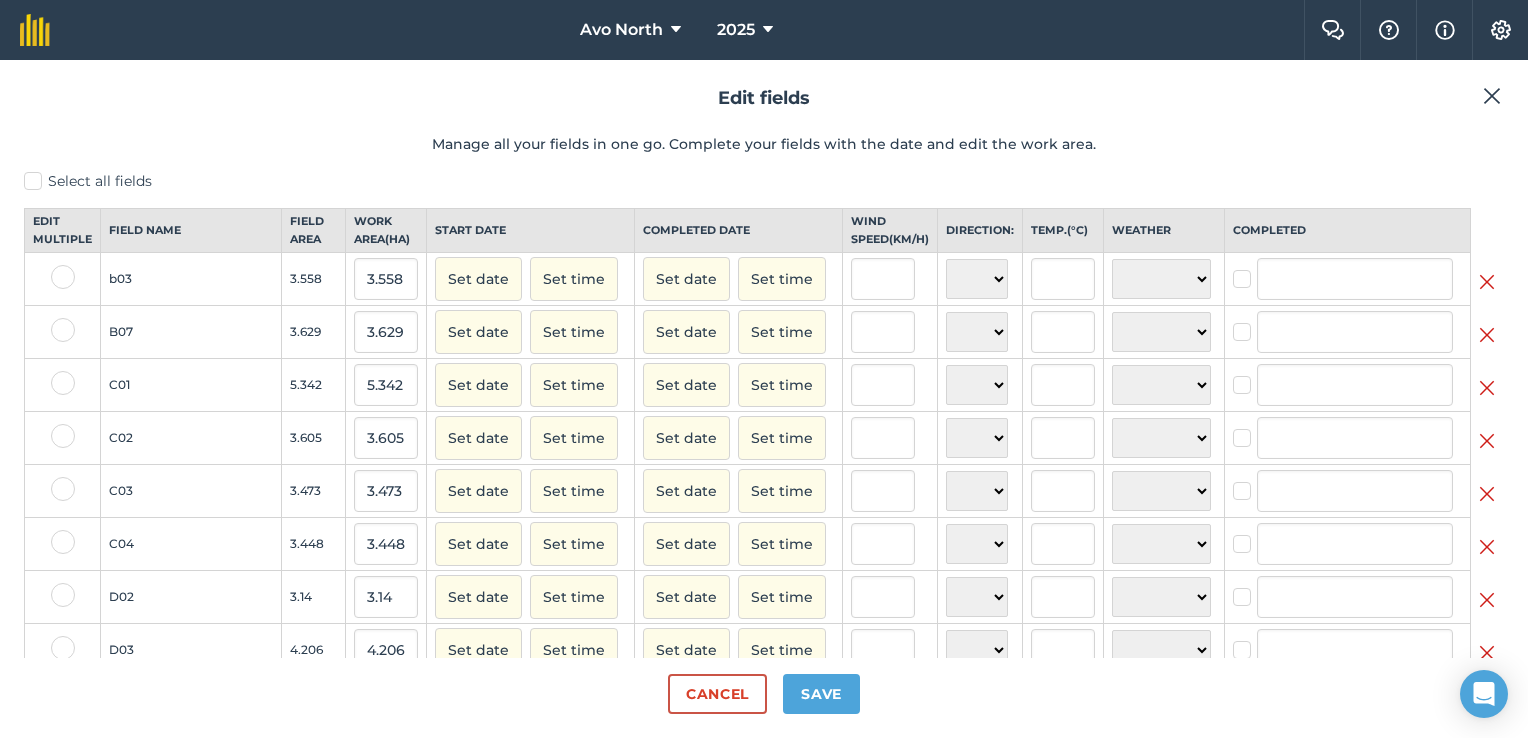 click on "Select all fields" at bounding box center [764, 181] 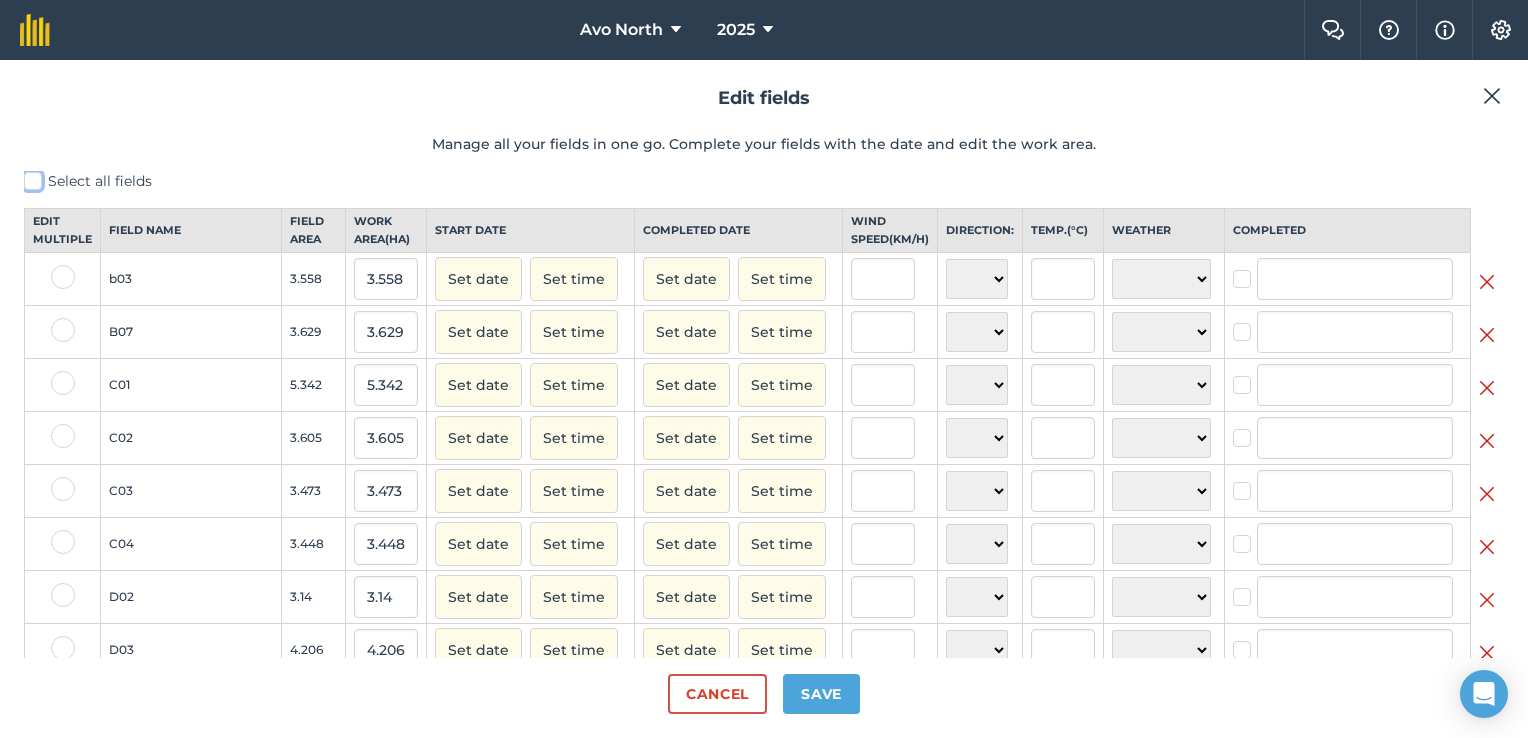 click on "Select all fields" at bounding box center (30, 177) 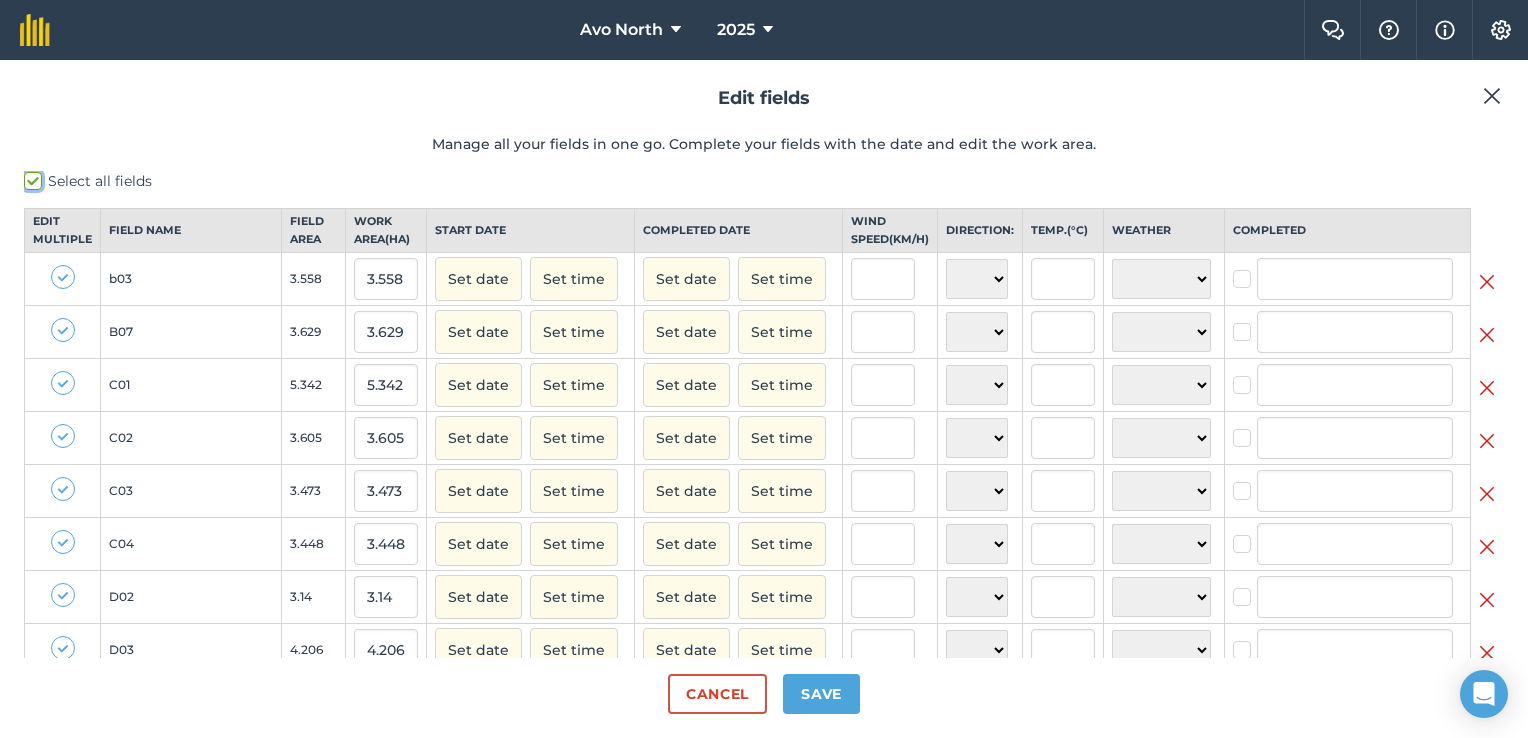 checkbox on "true" 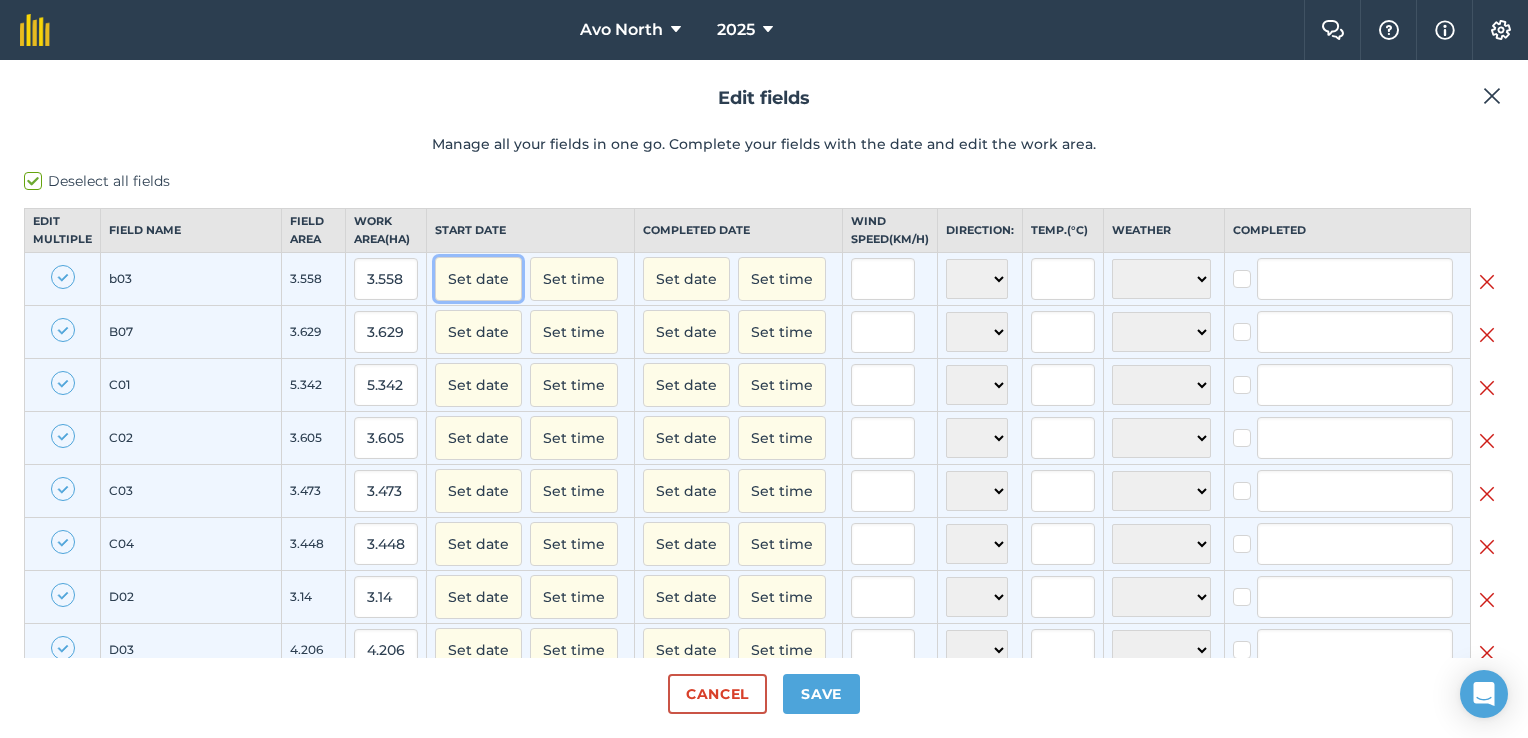 click on "Set date" at bounding box center [478, 279] 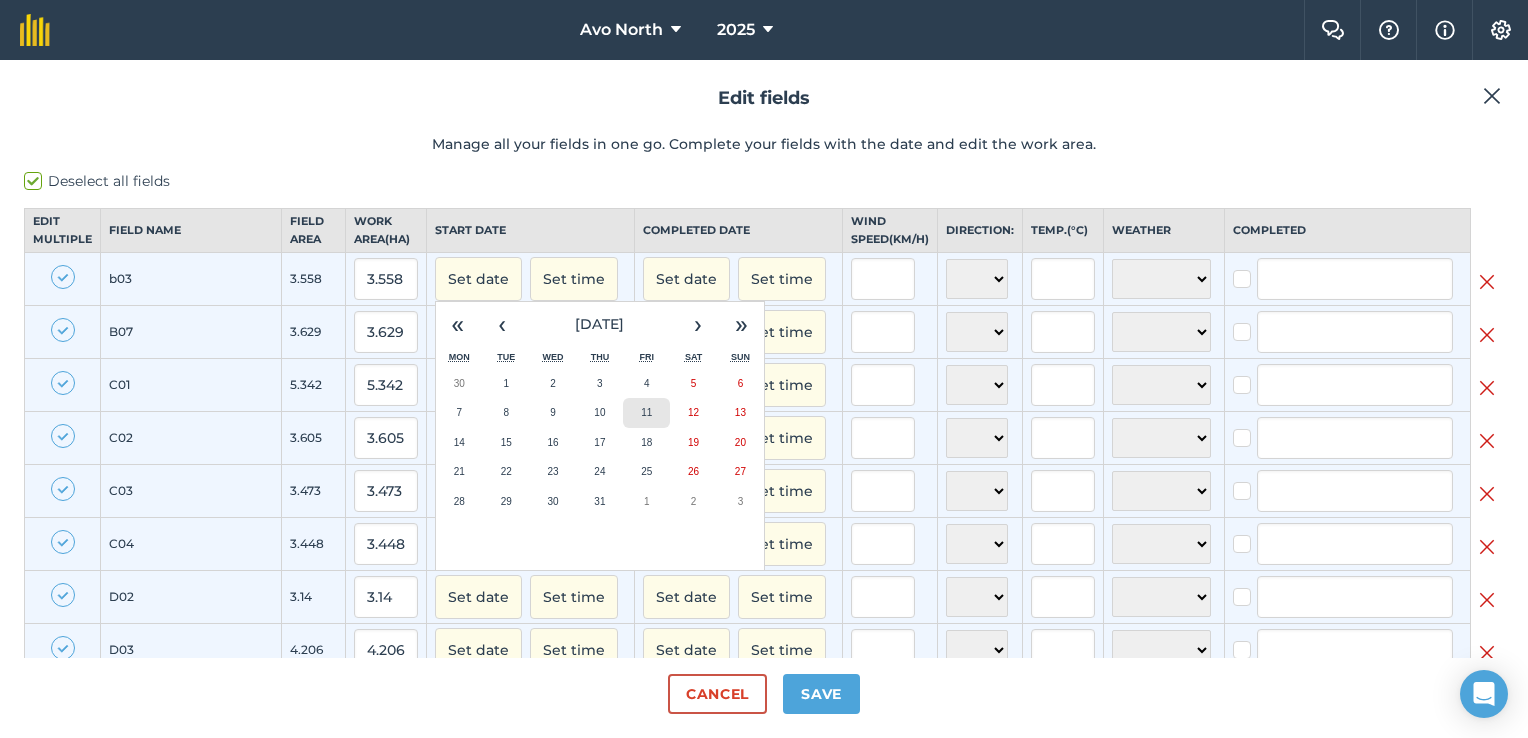 click on "11" at bounding box center [646, 412] 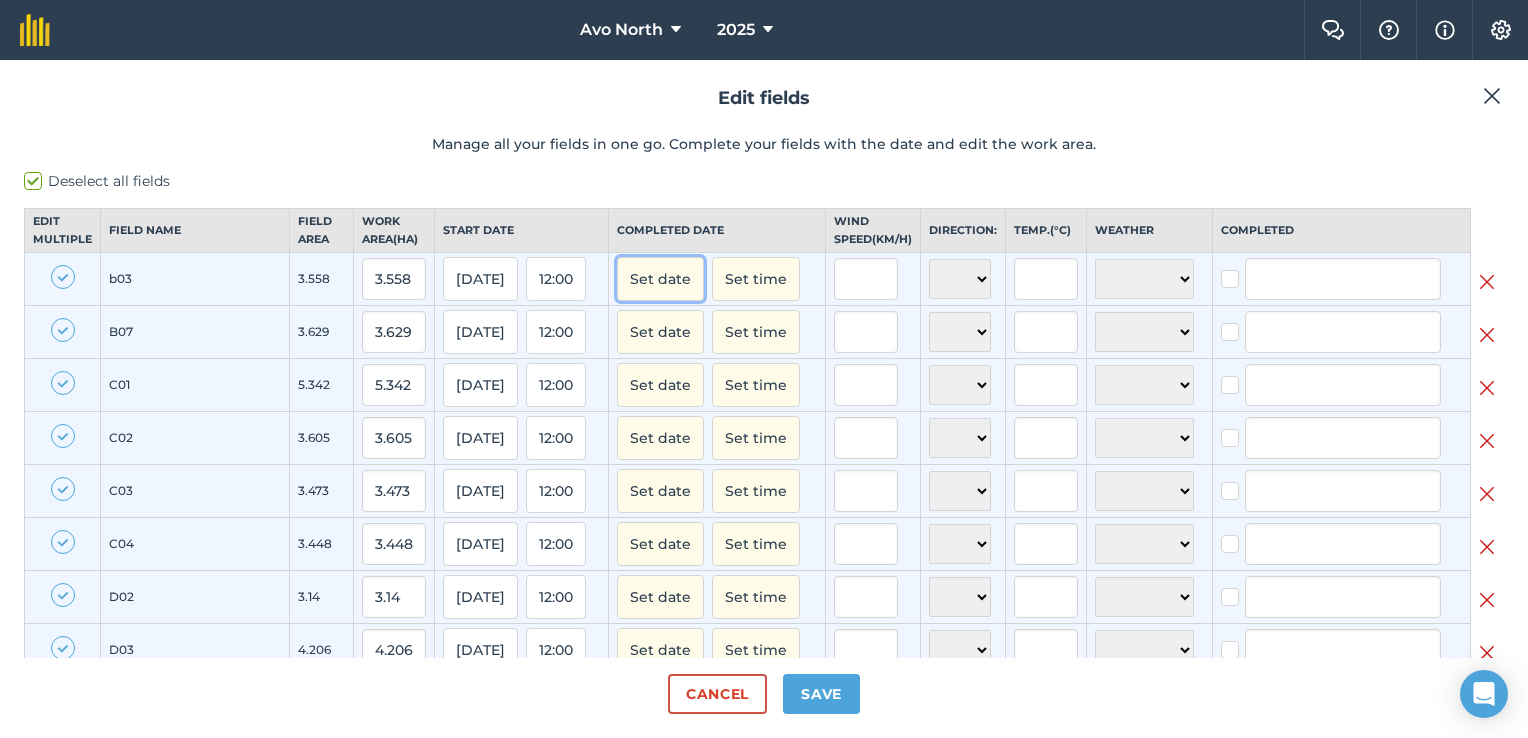 click on "Set date" at bounding box center [660, 279] 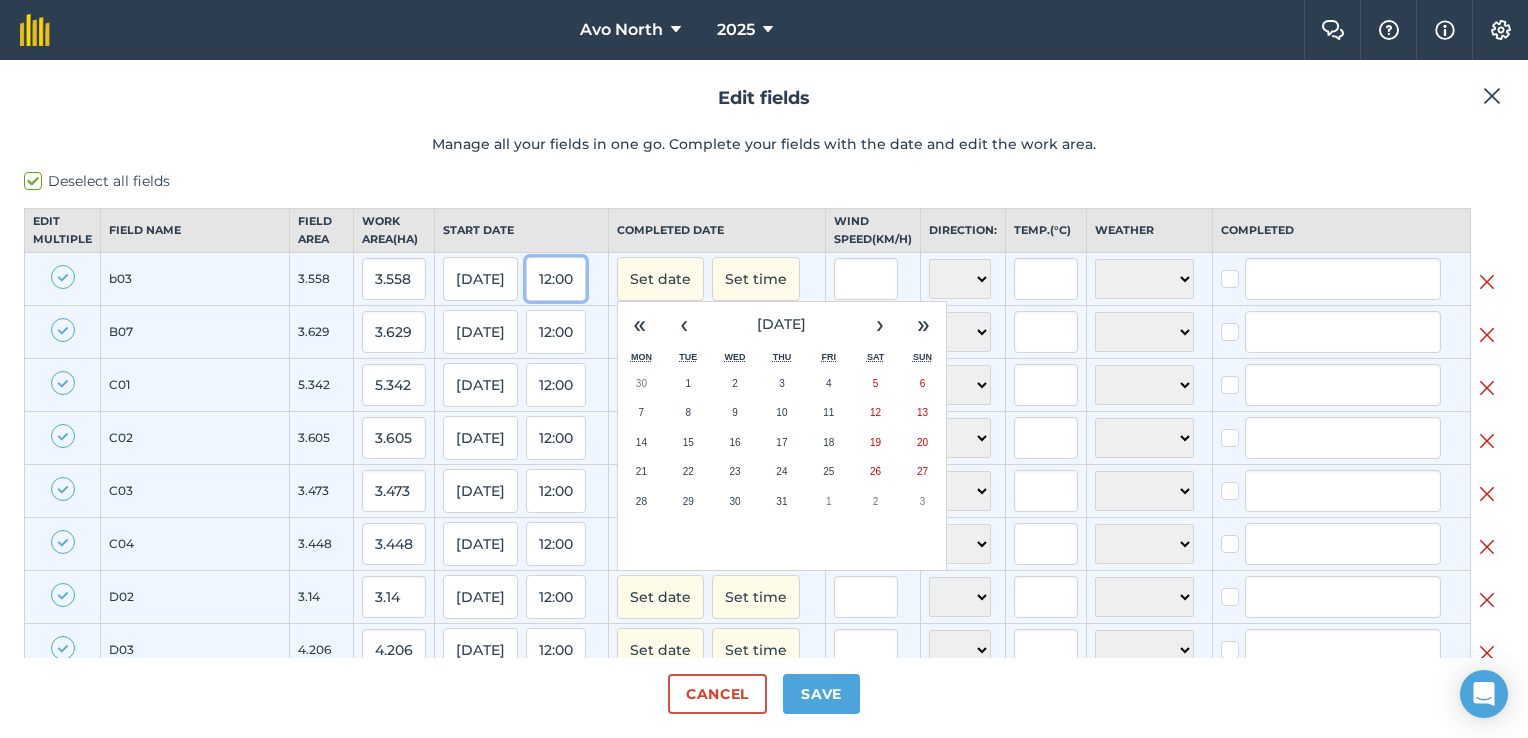 click on "12:00" at bounding box center [556, 279] 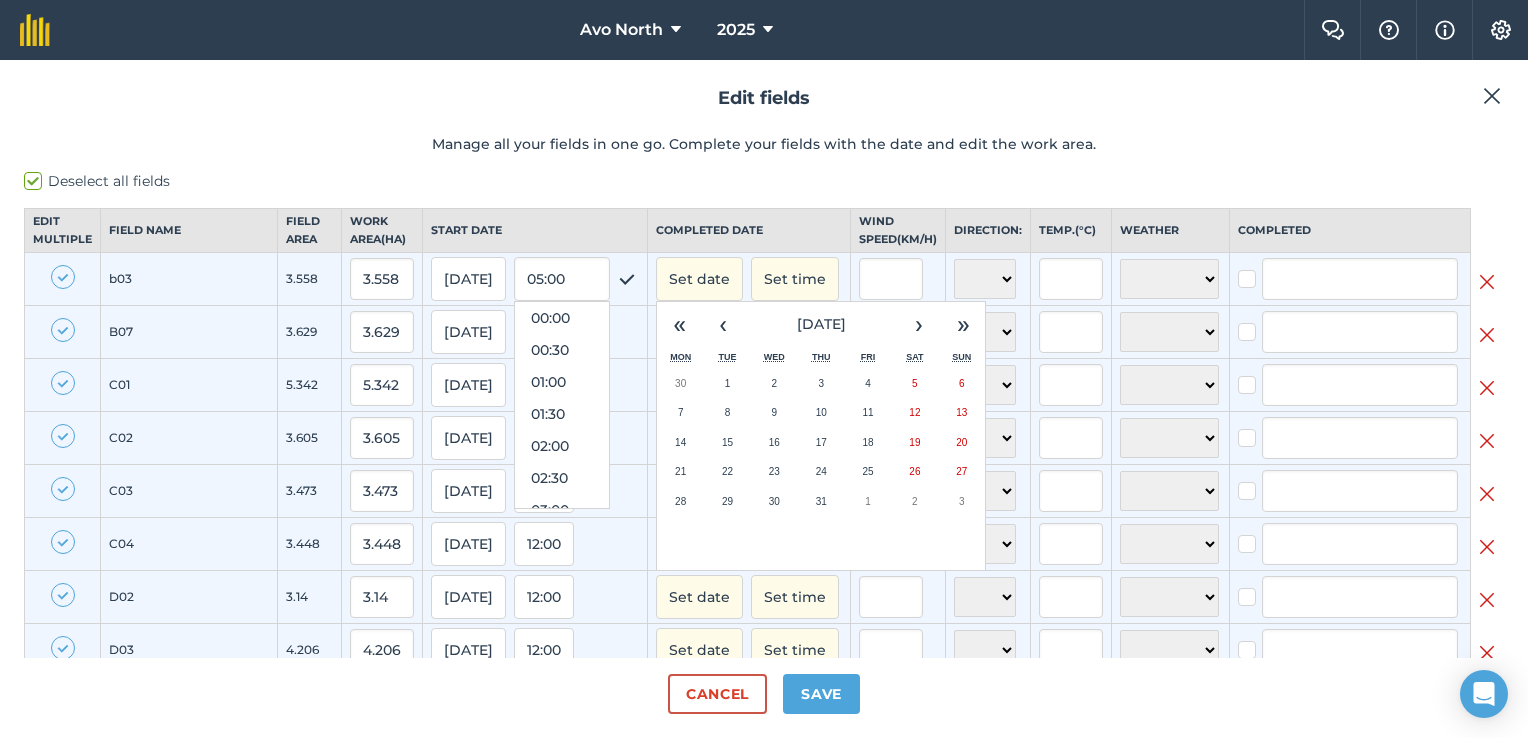 scroll, scrollTop: 672, scrollLeft: 0, axis: vertical 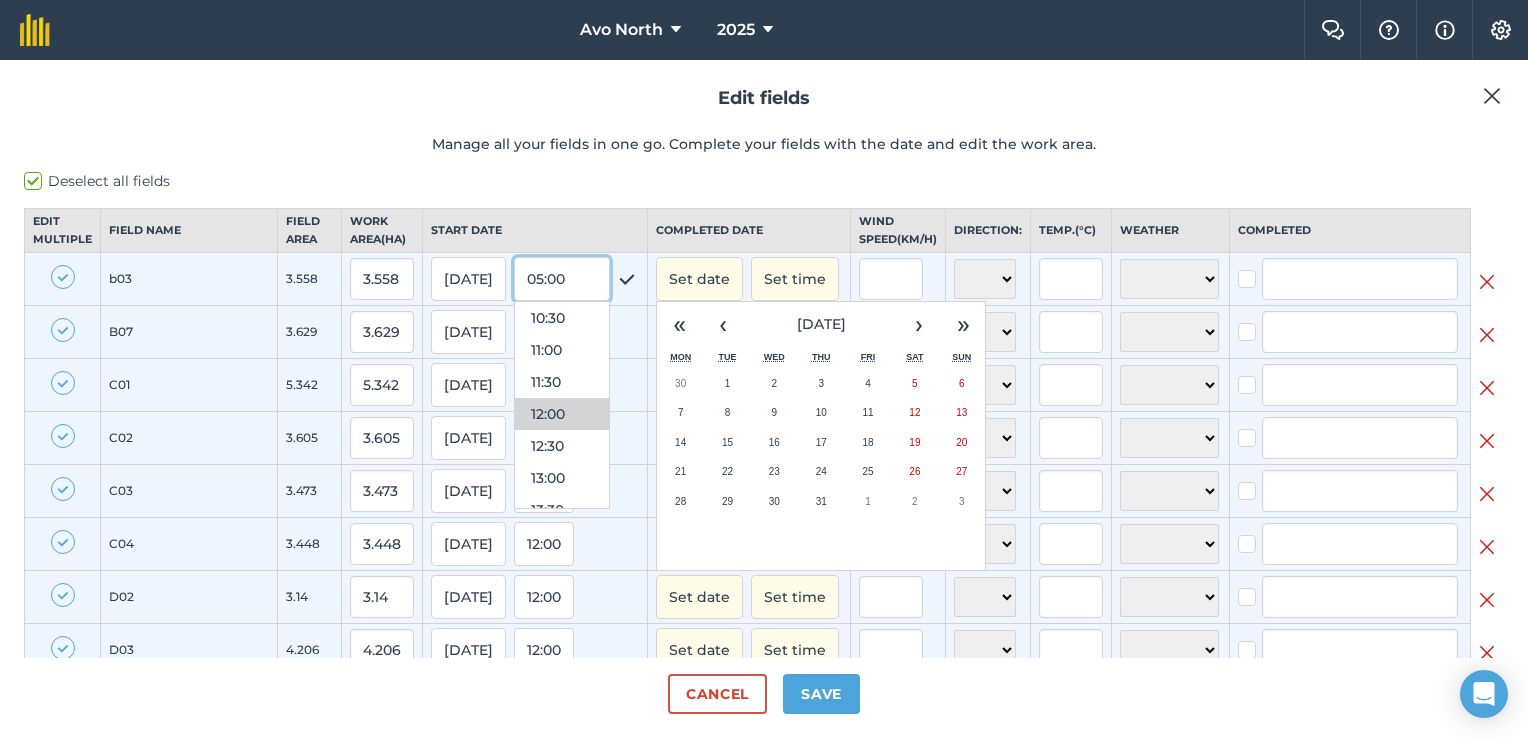 click on "05:00" at bounding box center [562, 279] 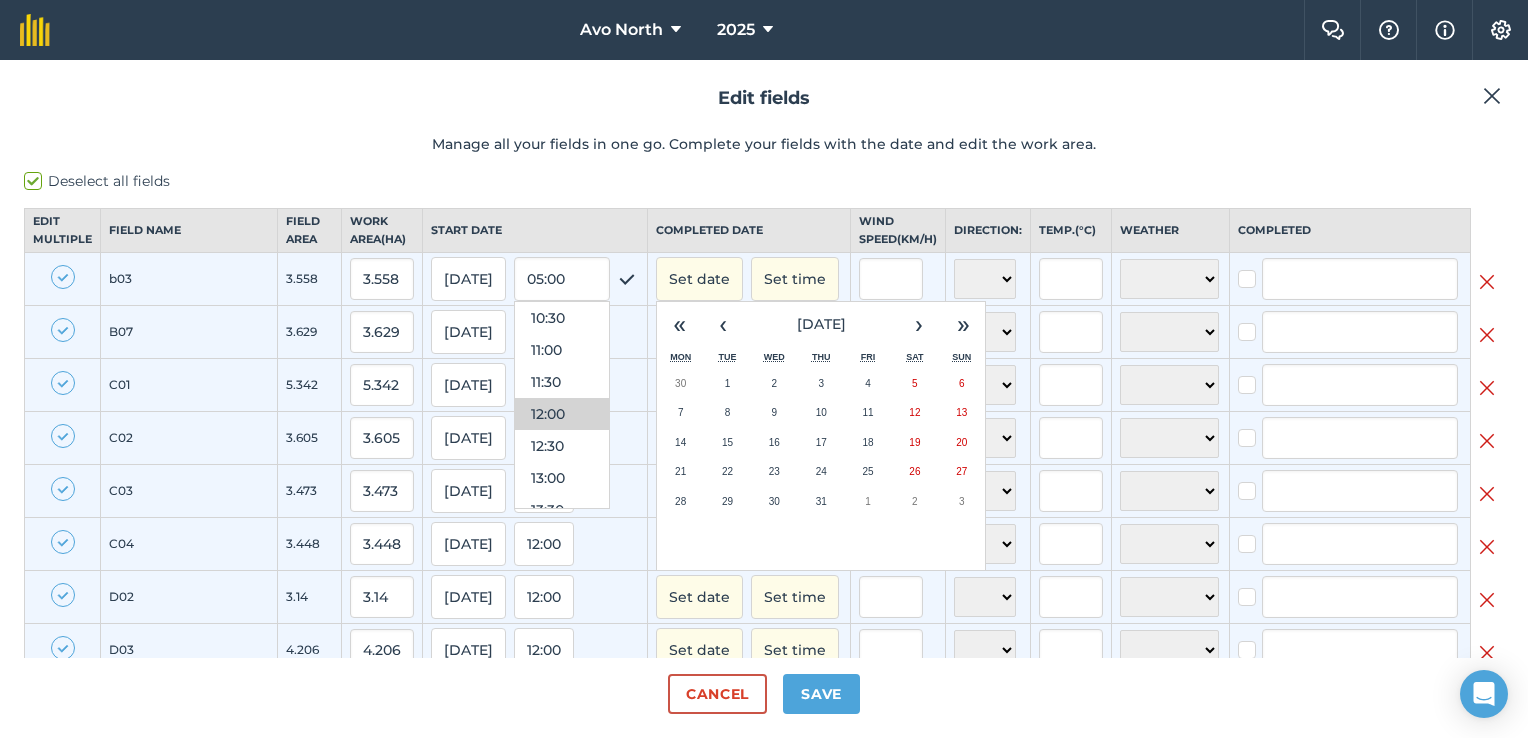 click on "[DATE] 05:00 00:00 00:30 01:00 01:30 02:00 02:30 03:00 03:30 04:00 04:30 05:00 05:30 06:00 06:30 07:00 07:30 08:00 08:30 09:00 09:30 10:00 10:30 11:00 11:30 12:00 12:30 13:00 13:30 14:00 14:30 15:00 15:30 16:00 16:30 17:00 17:30 18:00 18:30 19:00 19:30 20:00 20:30 21:00 21:30 22:00 22:30 23:00 23:30" at bounding box center (535, 279) 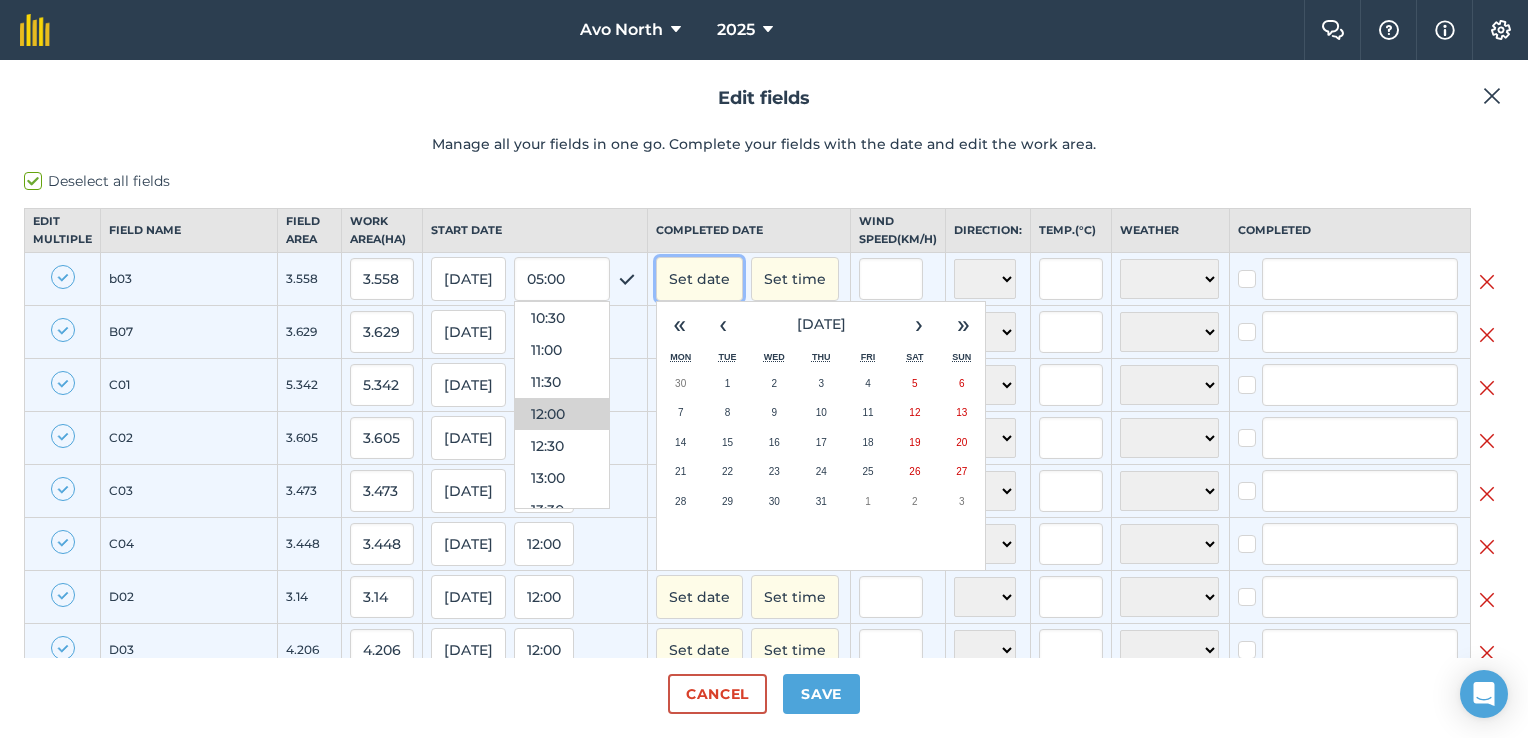 click on "Set date" at bounding box center (699, 279) 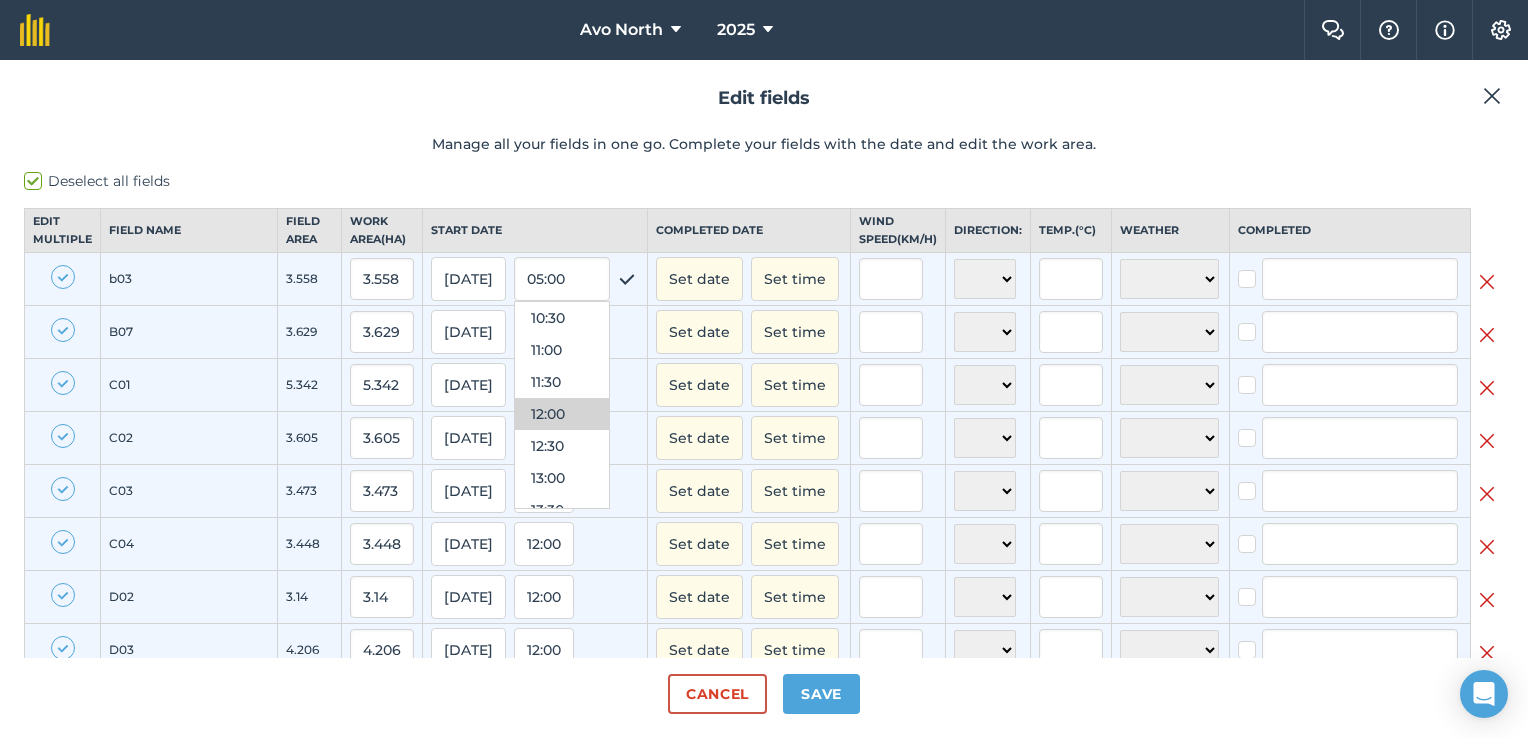 click on "[DATE]   12:00" at bounding box center (535, 332) 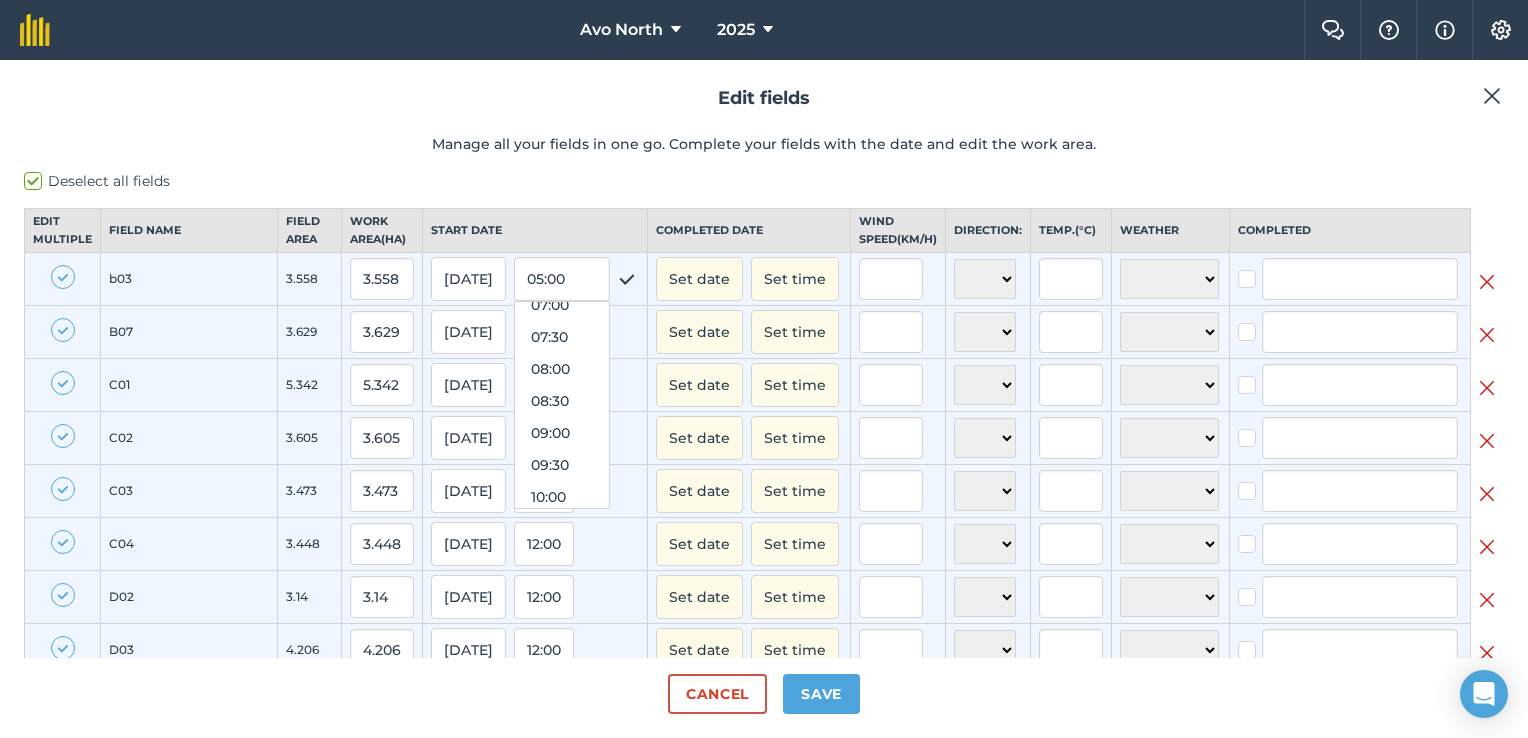 scroll, scrollTop: 232, scrollLeft: 0, axis: vertical 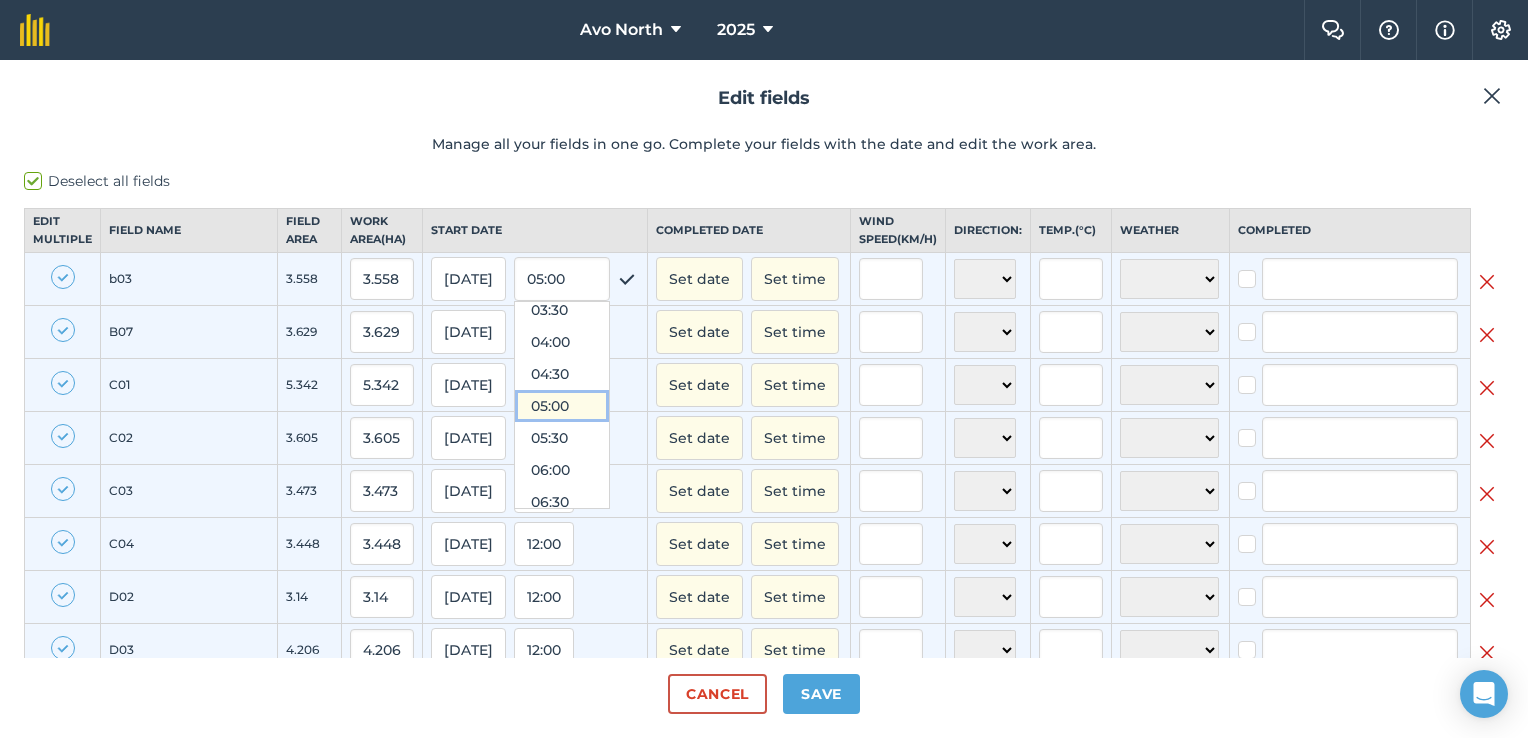 click on "05:00" at bounding box center (562, 406) 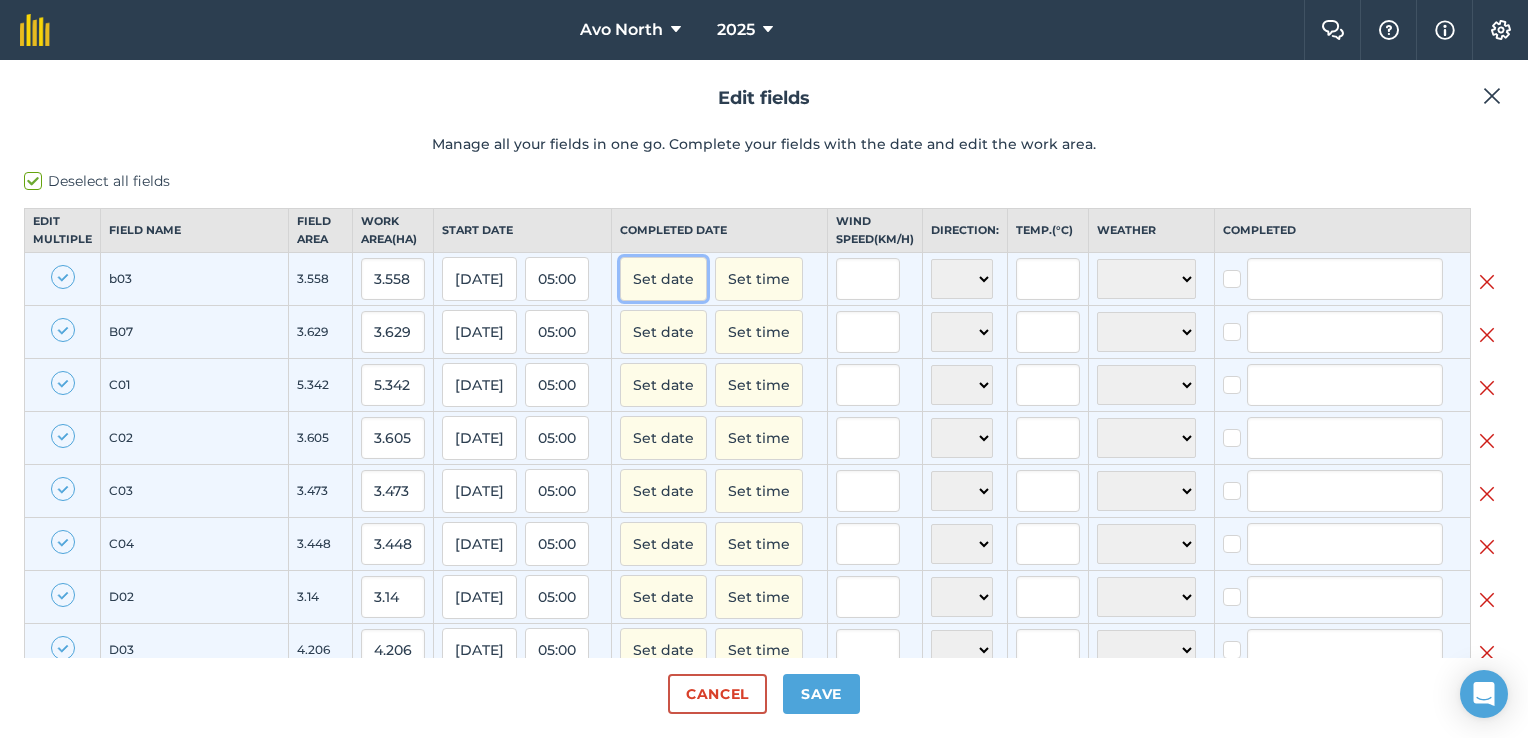 click on "Set date" at bounding box center (663, 279) 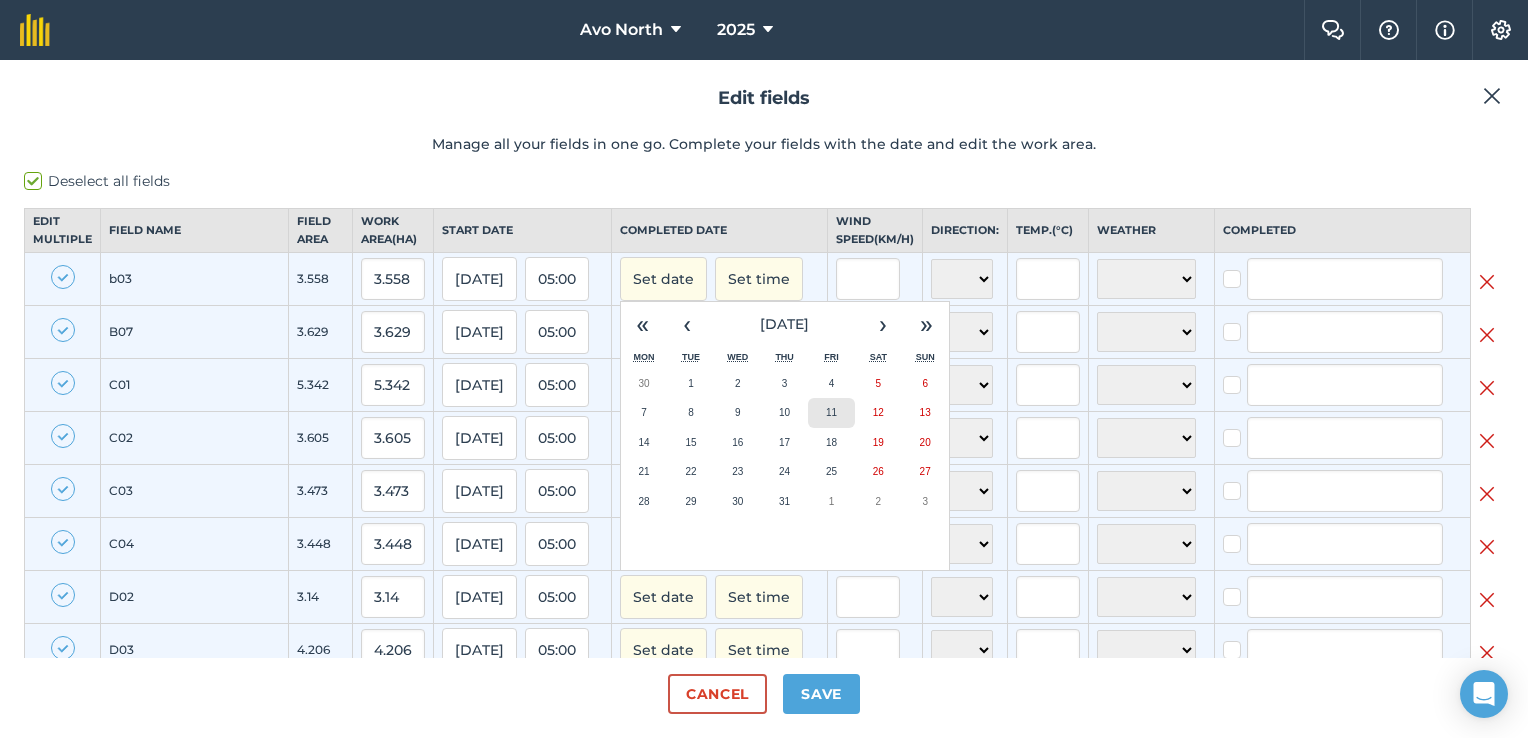 click on "11" at bounding box center (831, 412) 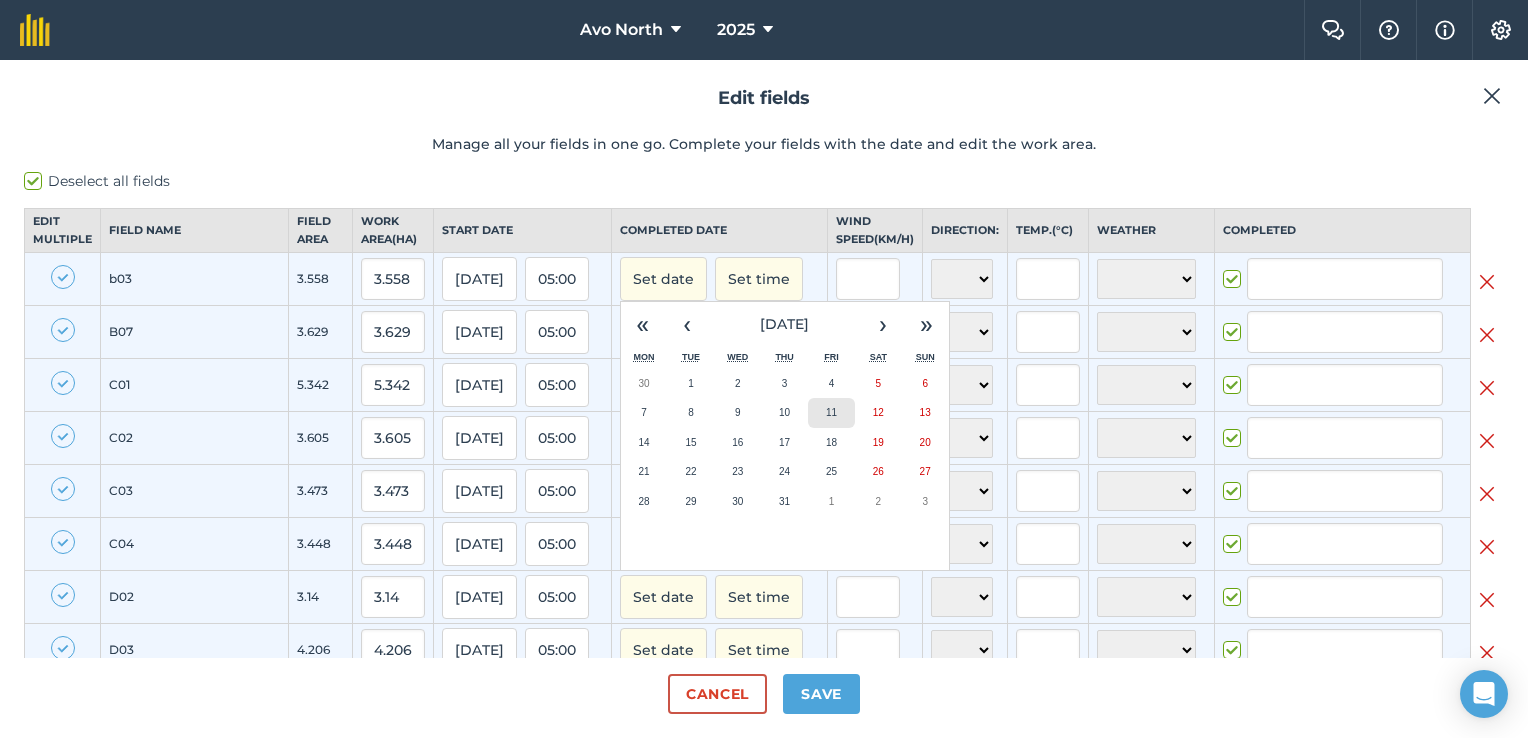 checkbox on "true" 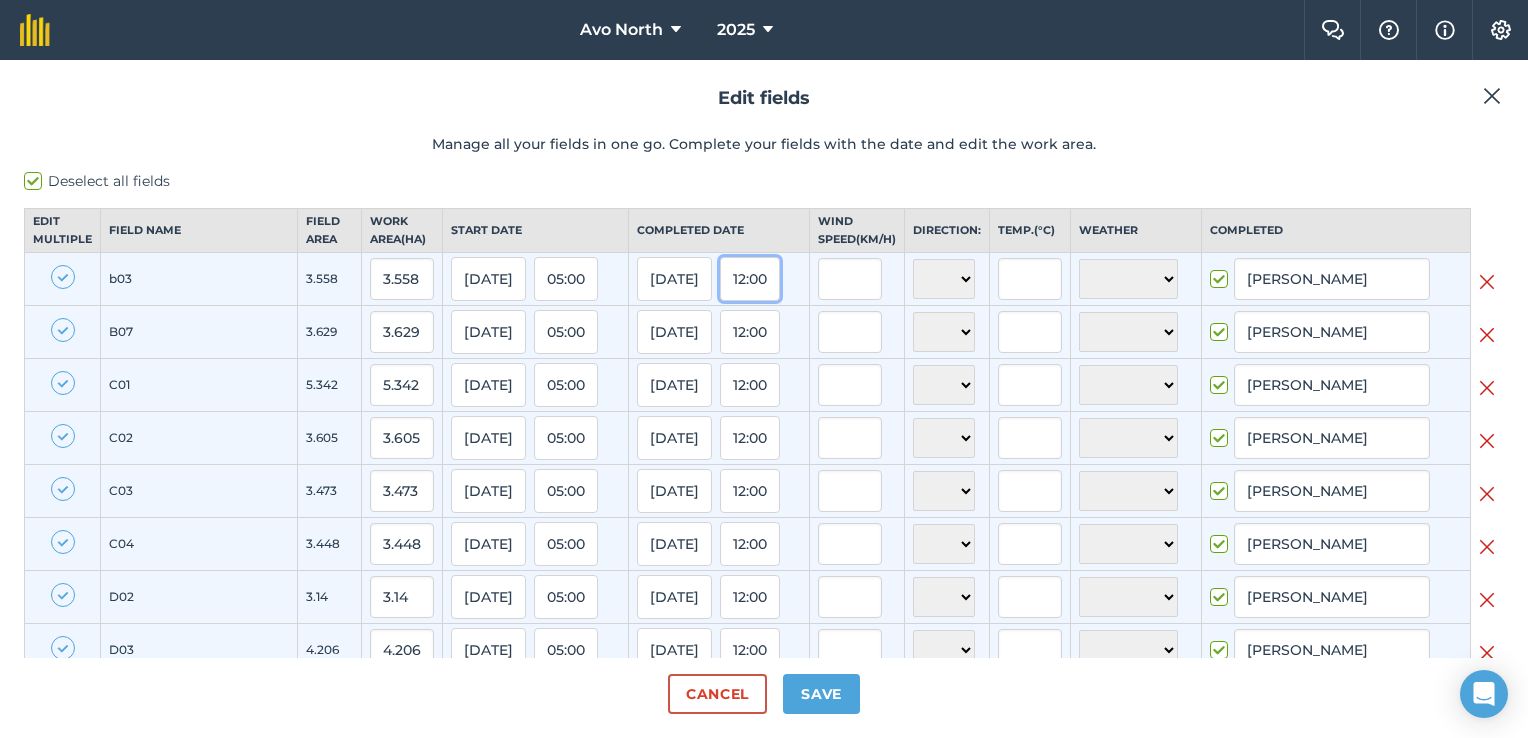 click on "12:00" at bounding box center (750, 279) 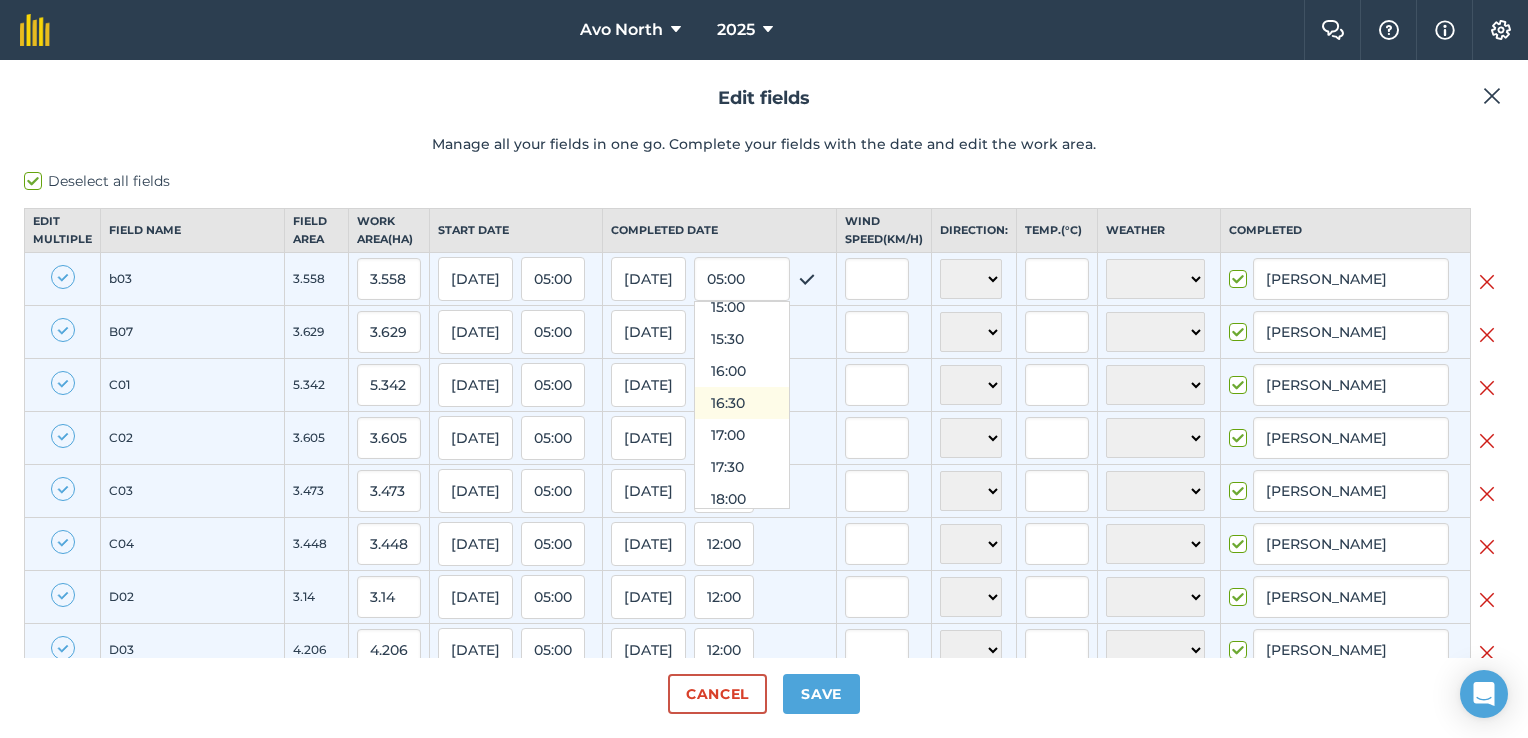 scroll, scrollTop: 972, scrollLeft: 0, axis: vertical 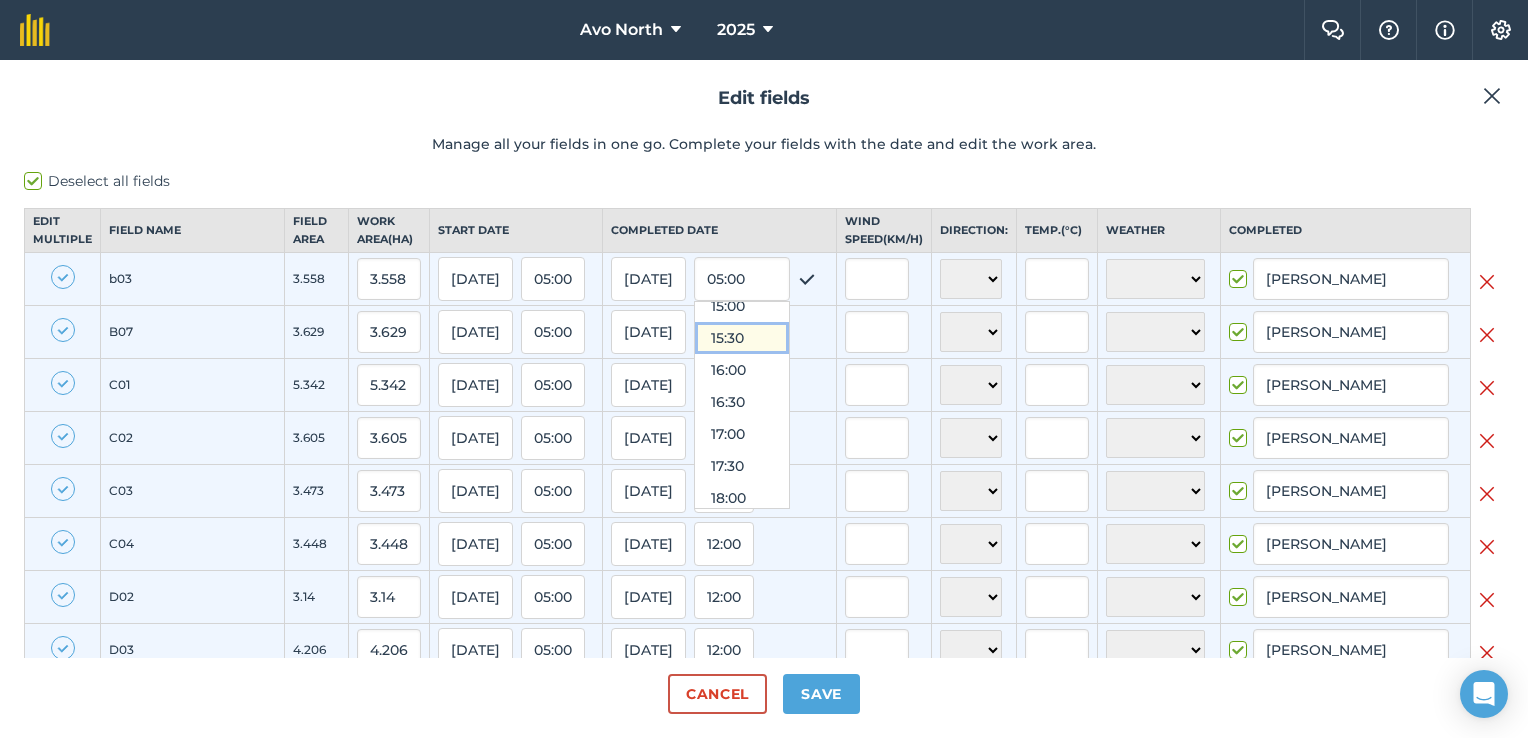 click on "15:30" at bounding box center (742, 338) 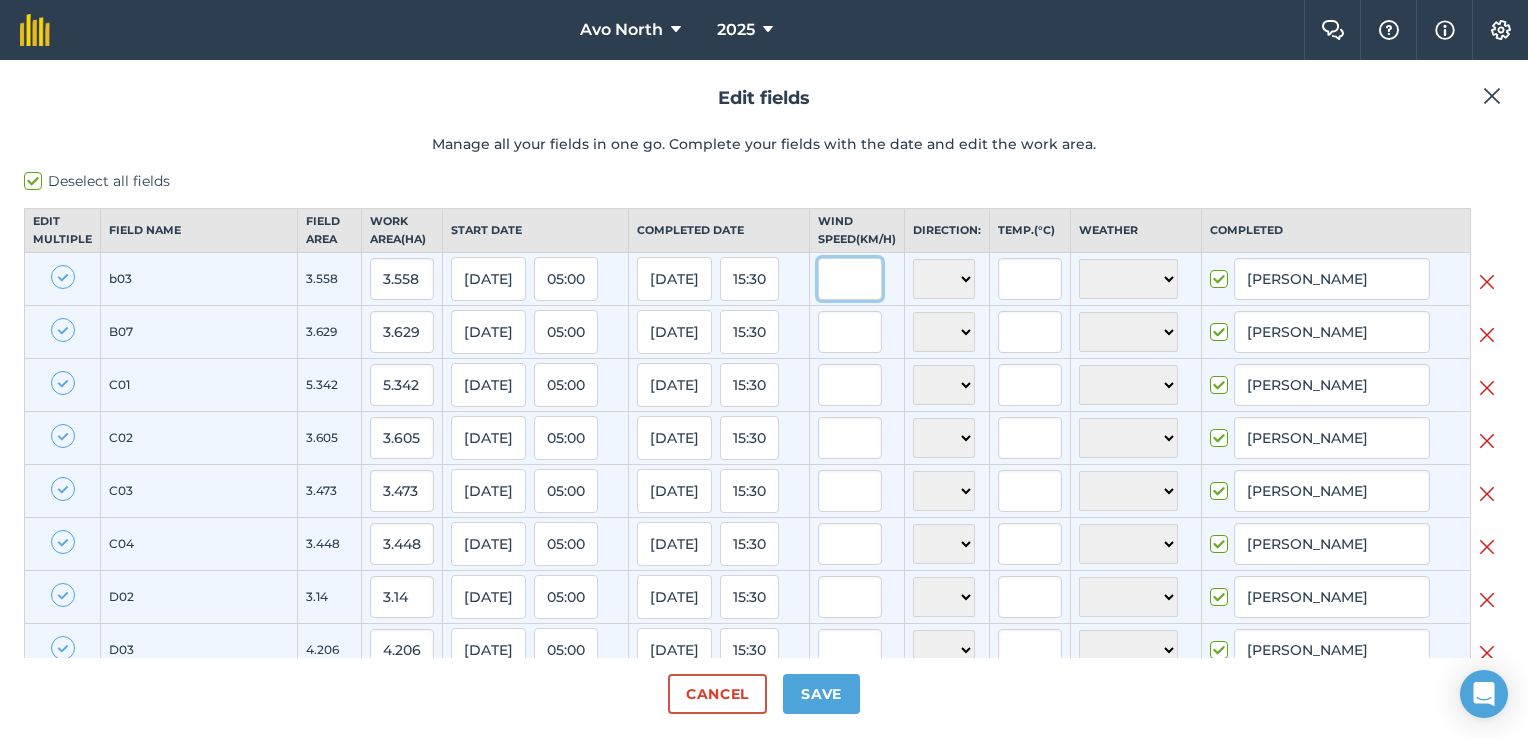 click at bounding box center (850, 279) 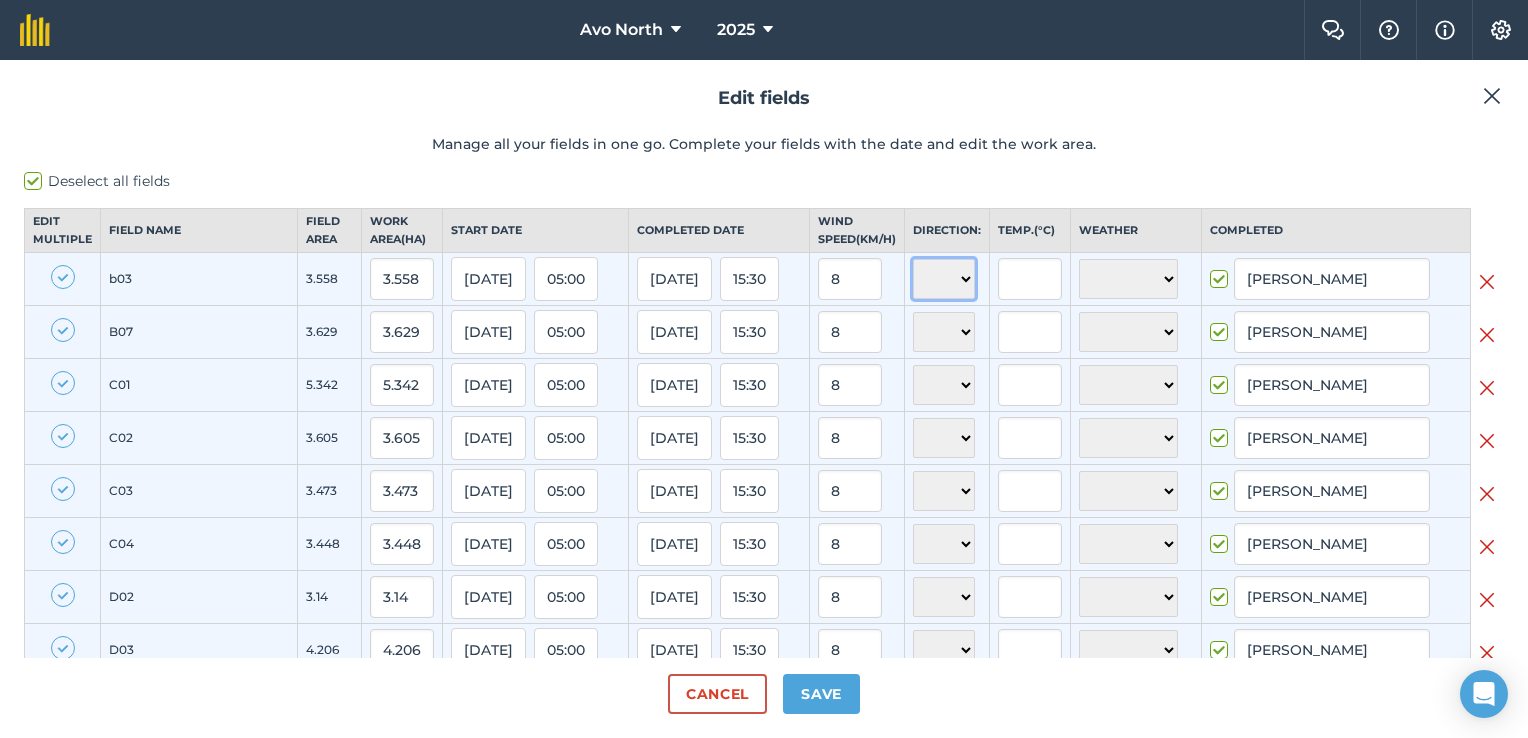 click on "N NE E SE S SW W NW" at bounding box center [944, 279] 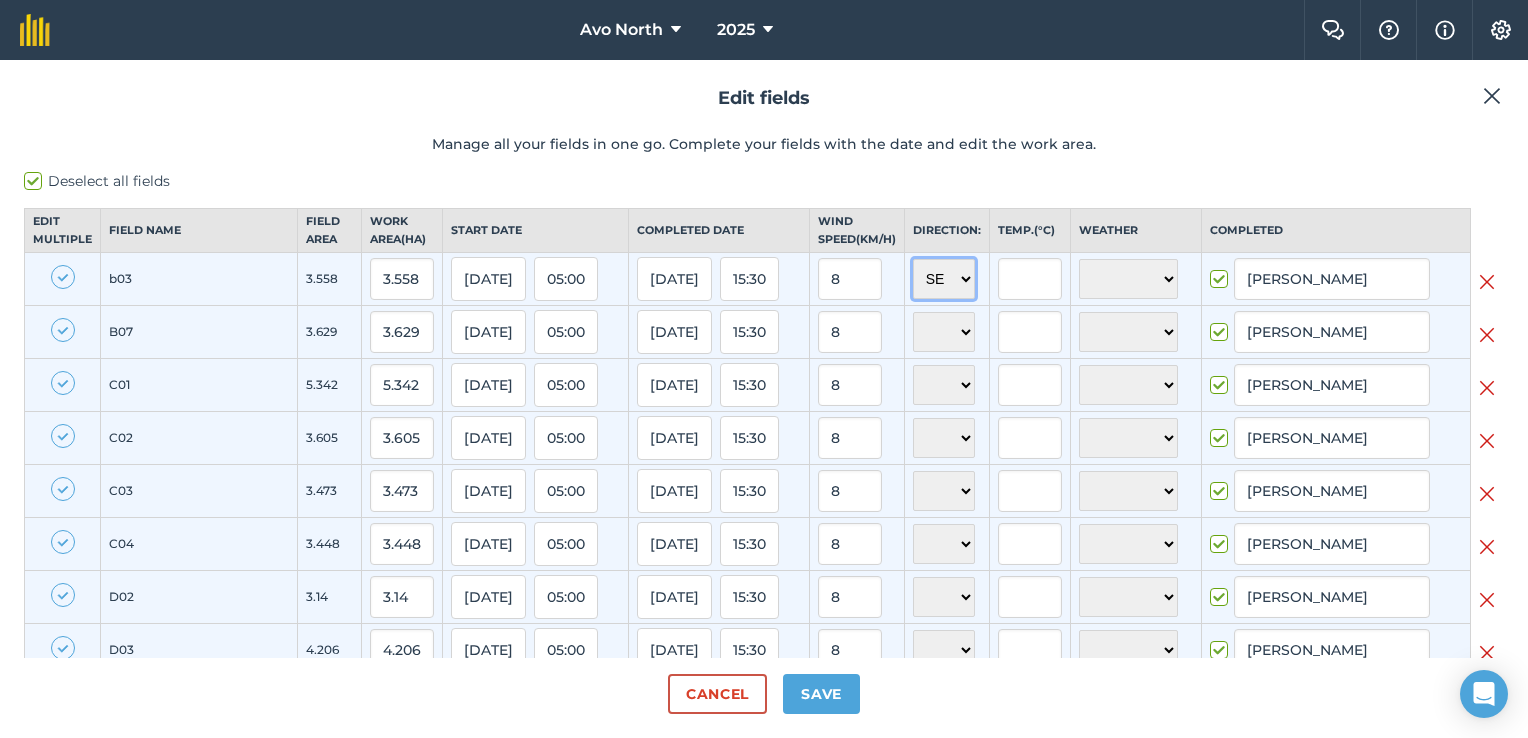 click on "N NE E SE S SW W NW" at bounding box center [944, 279] 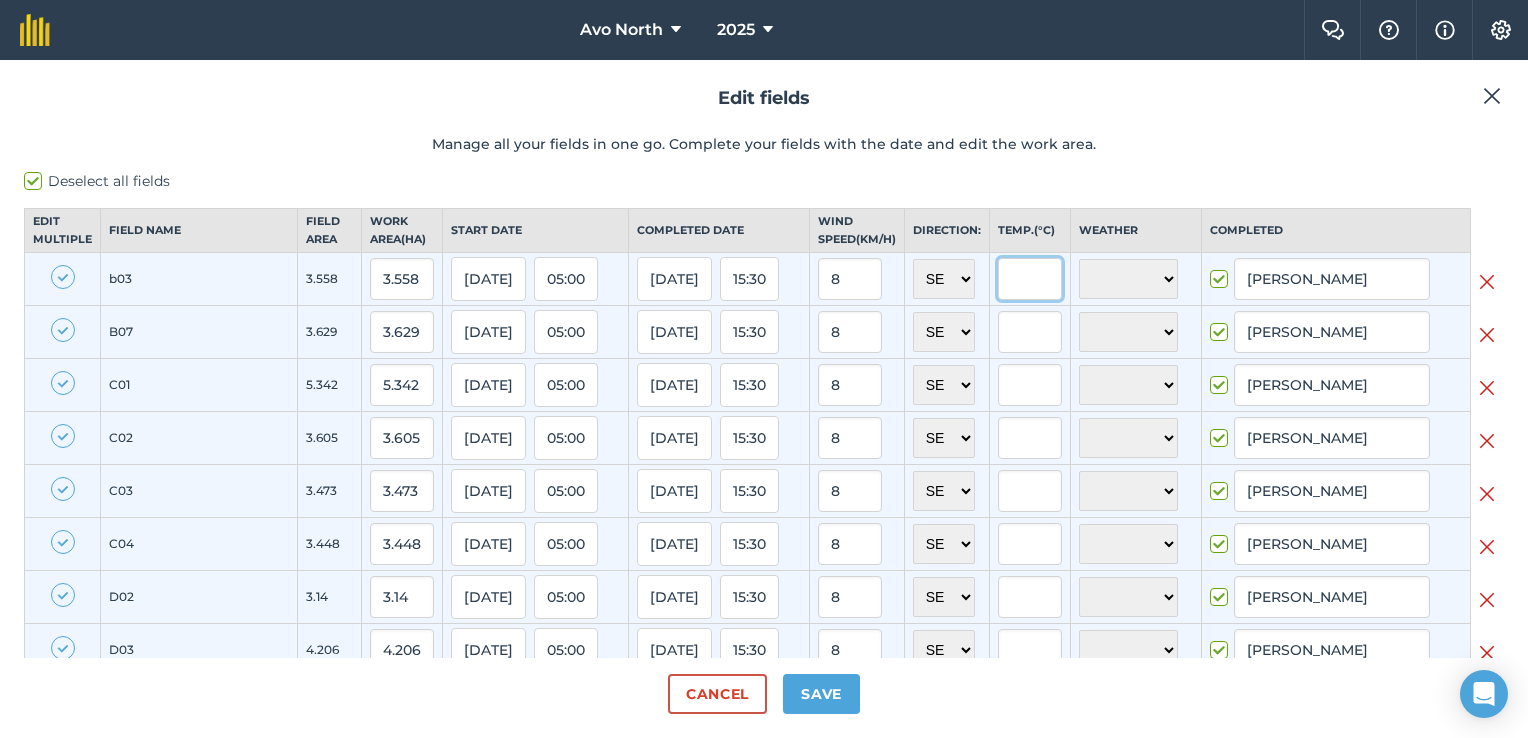 click at bounding box center [1030, 279] 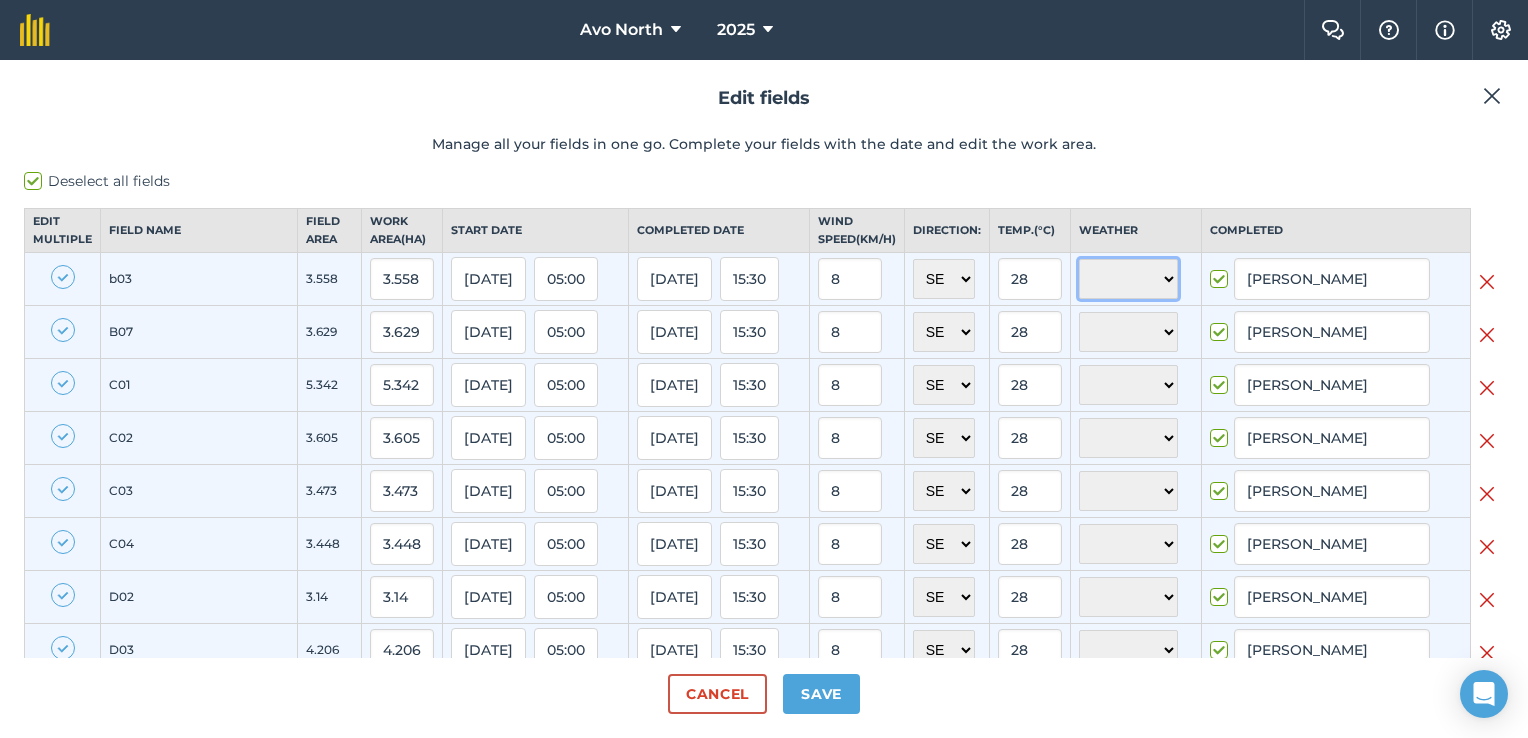click on "☀️  Sunny 🌧  Rainy ⛅️  Cloudy 🌨  Snow ❄️  Icy" at bounding box center (1128, 279) 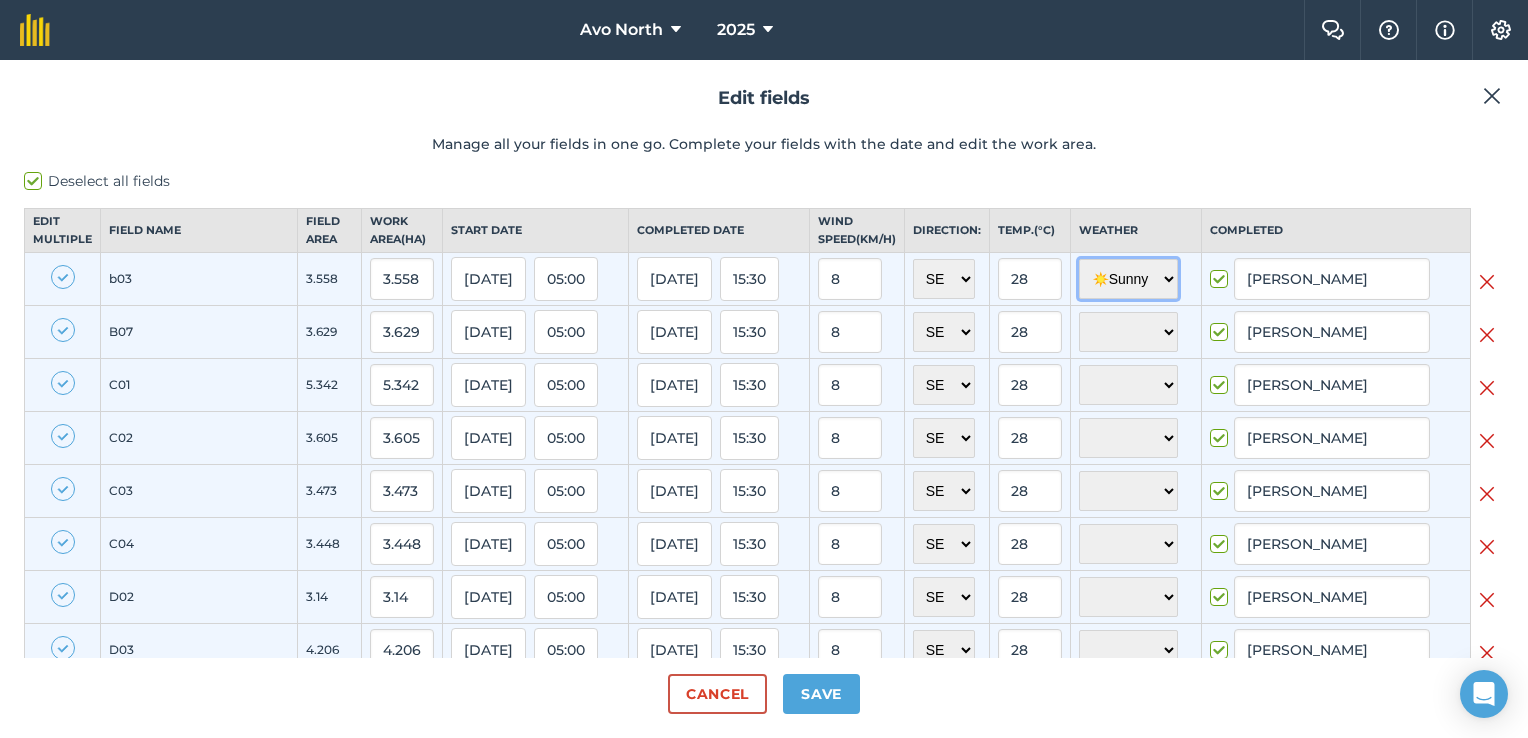 click on "☀️  Sunny 🌧  Rainy ⛅️  Cloudy 🌨  Snow ❄️  Icy" at bounding box center (1128, 279) 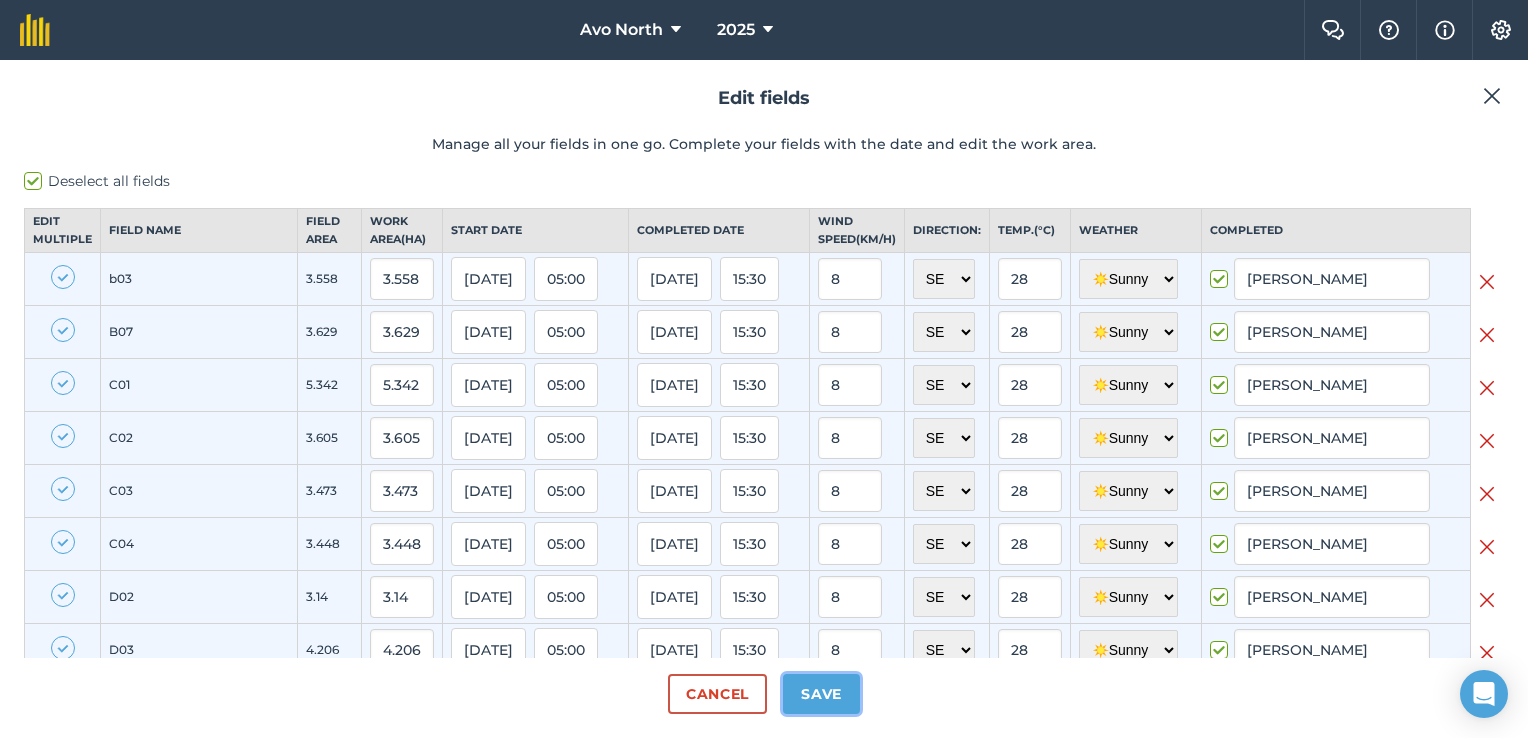 click on "Save" at bounding box center [821, 694] 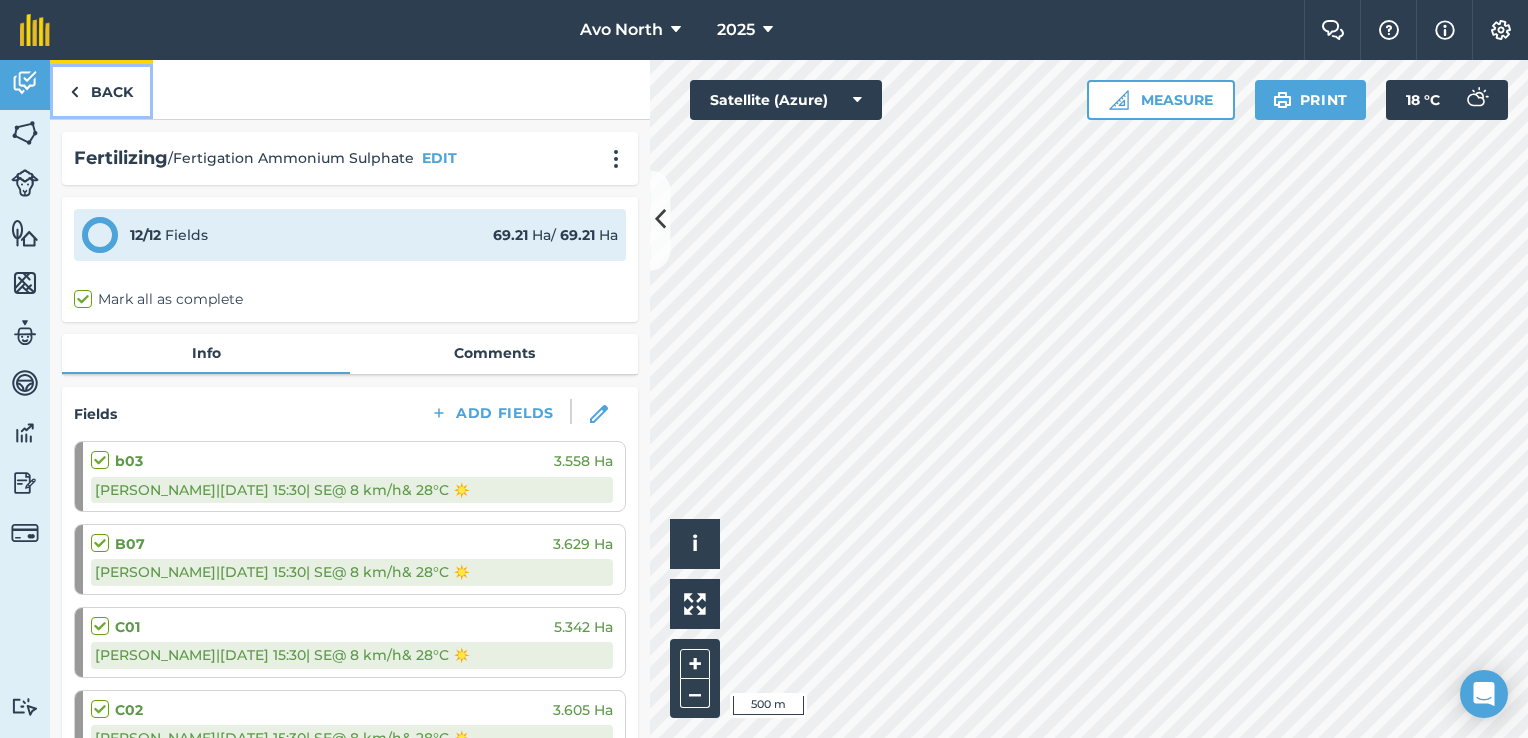 click on "Back" at bounding box center [101, 89] 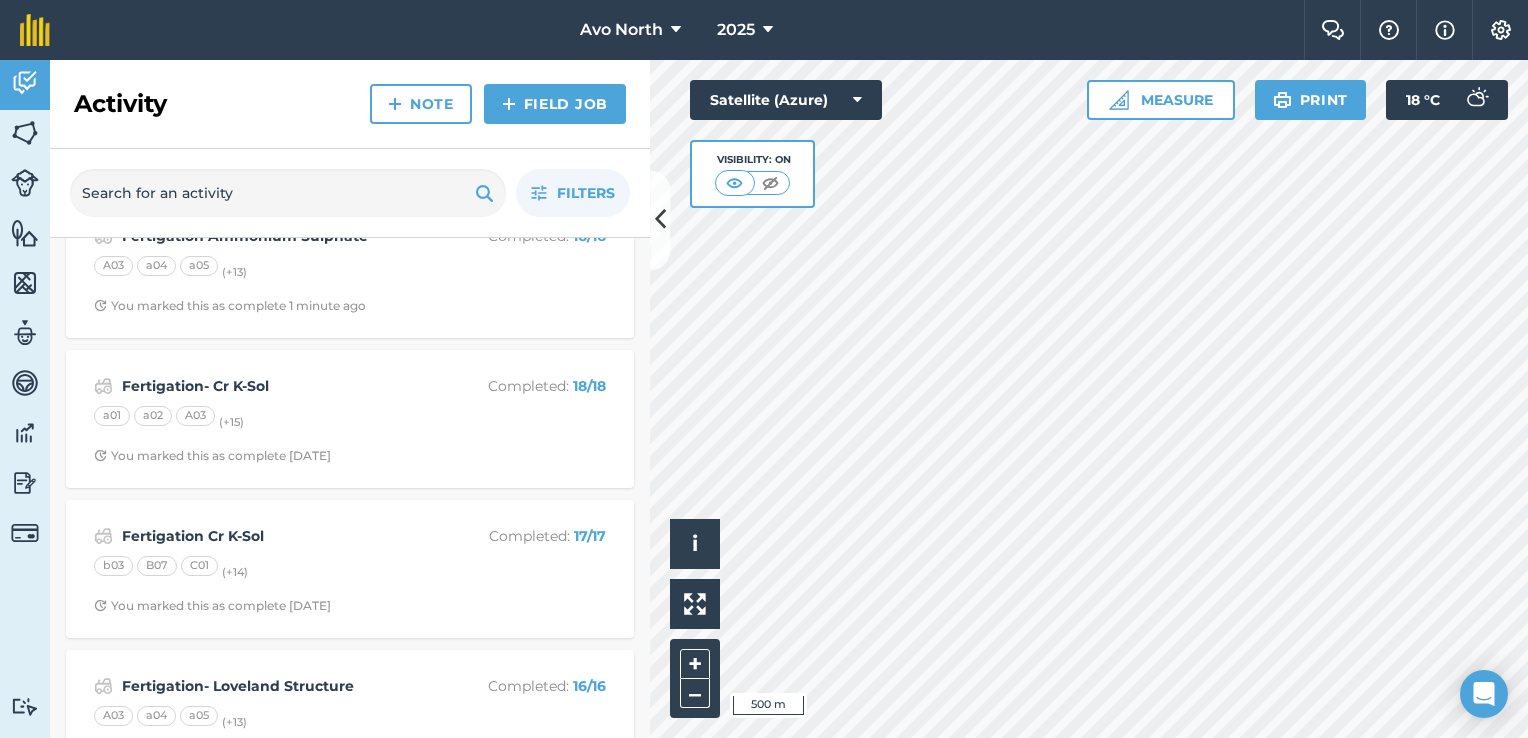 scroll, scrollTop: 400, scrollLeft: 0, axis: vertical 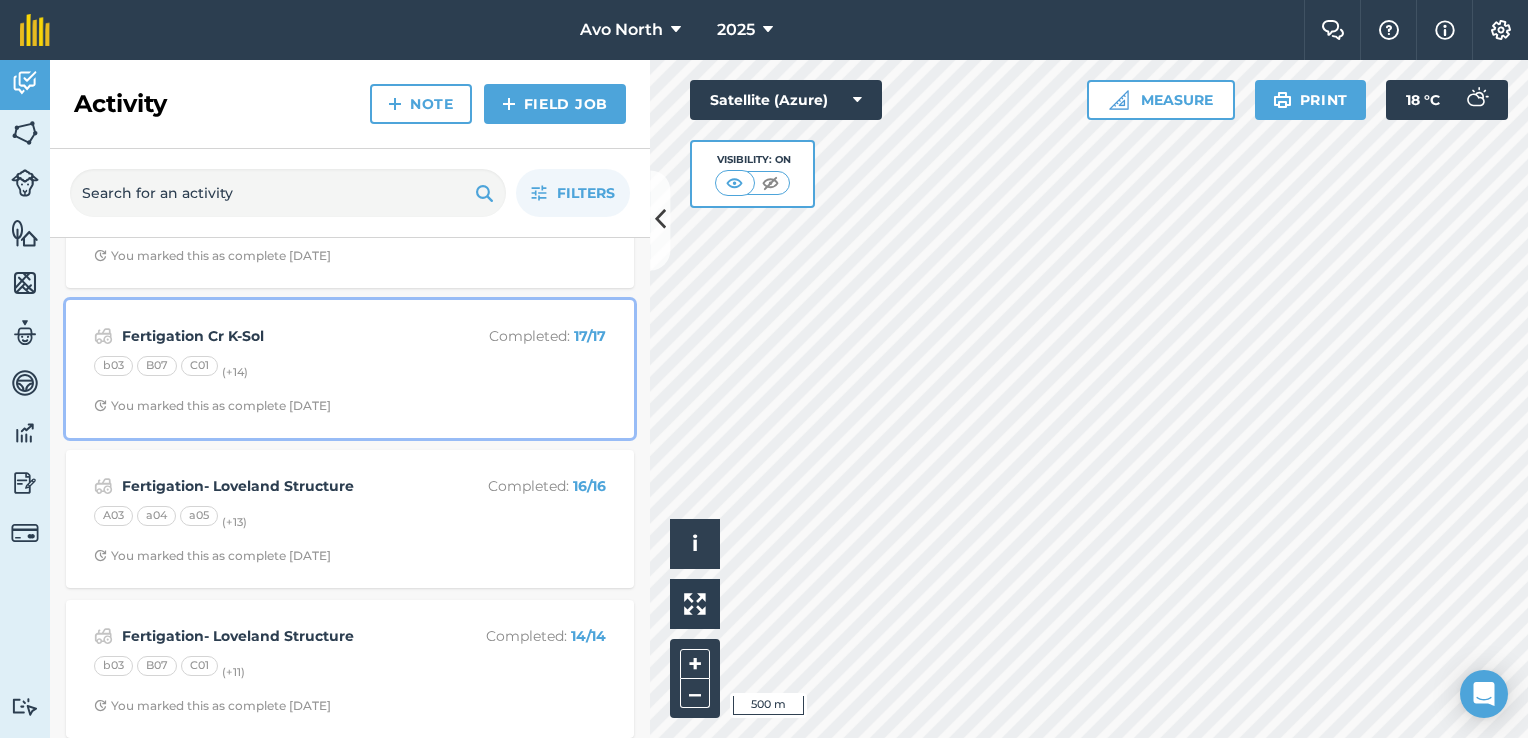 click on "You marked this as complete [DATE]" at bounding box center [350, 406] 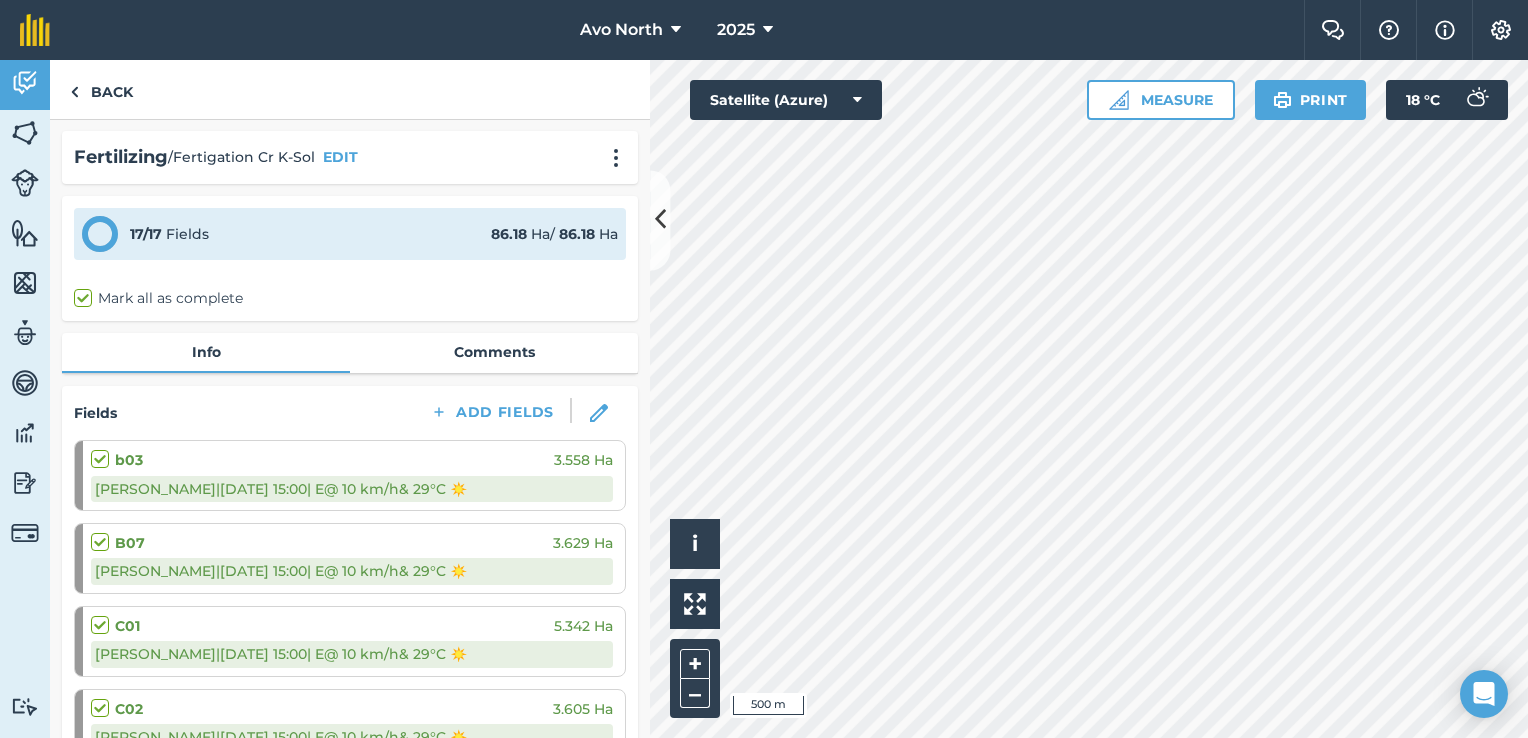 scroll, scrollTop: 0, scrollLeft: 0, axis: both 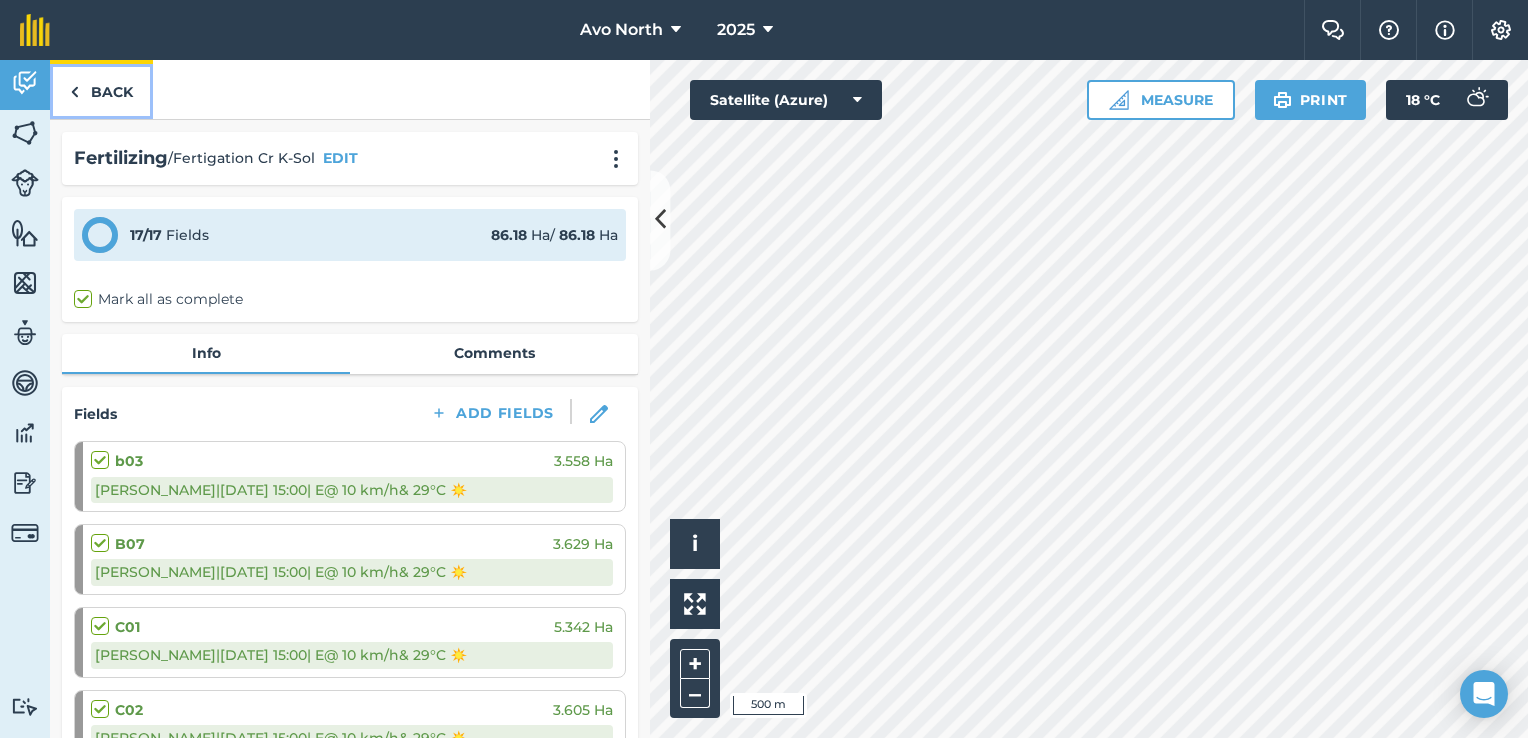 click on "Back" at bounding box center [101, 89] 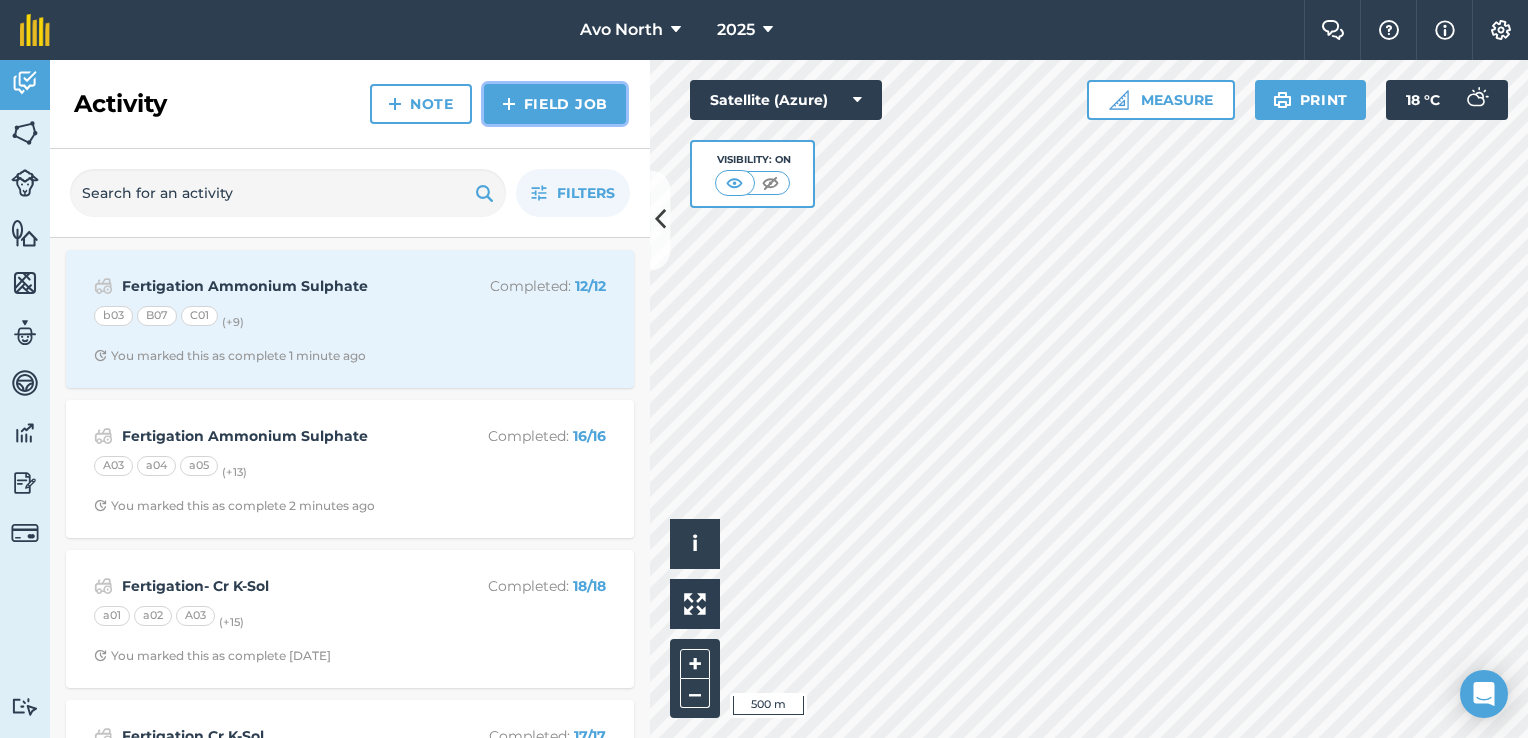 click on "Field Job" at bounding box center [555, 104] 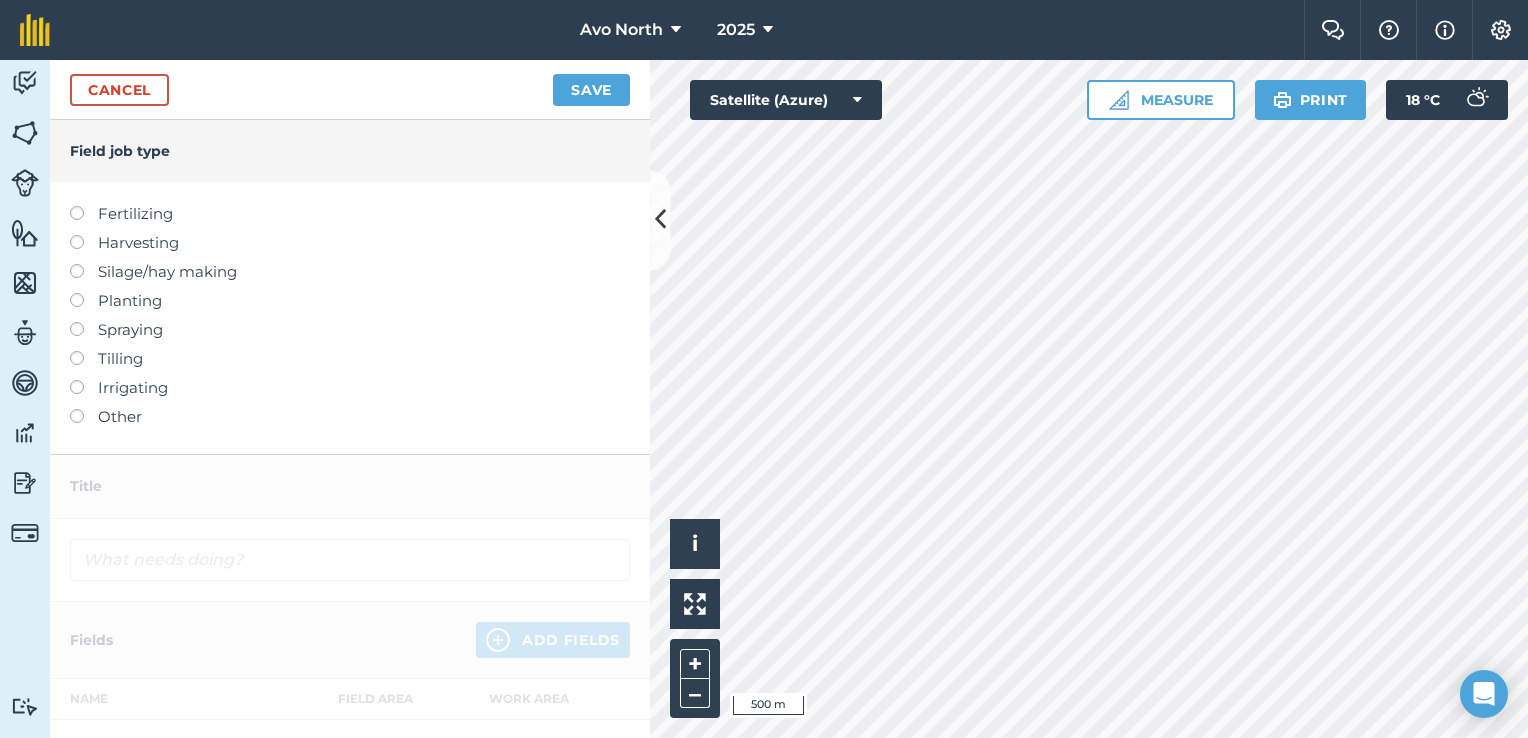 click at bounding box center [84, 206] 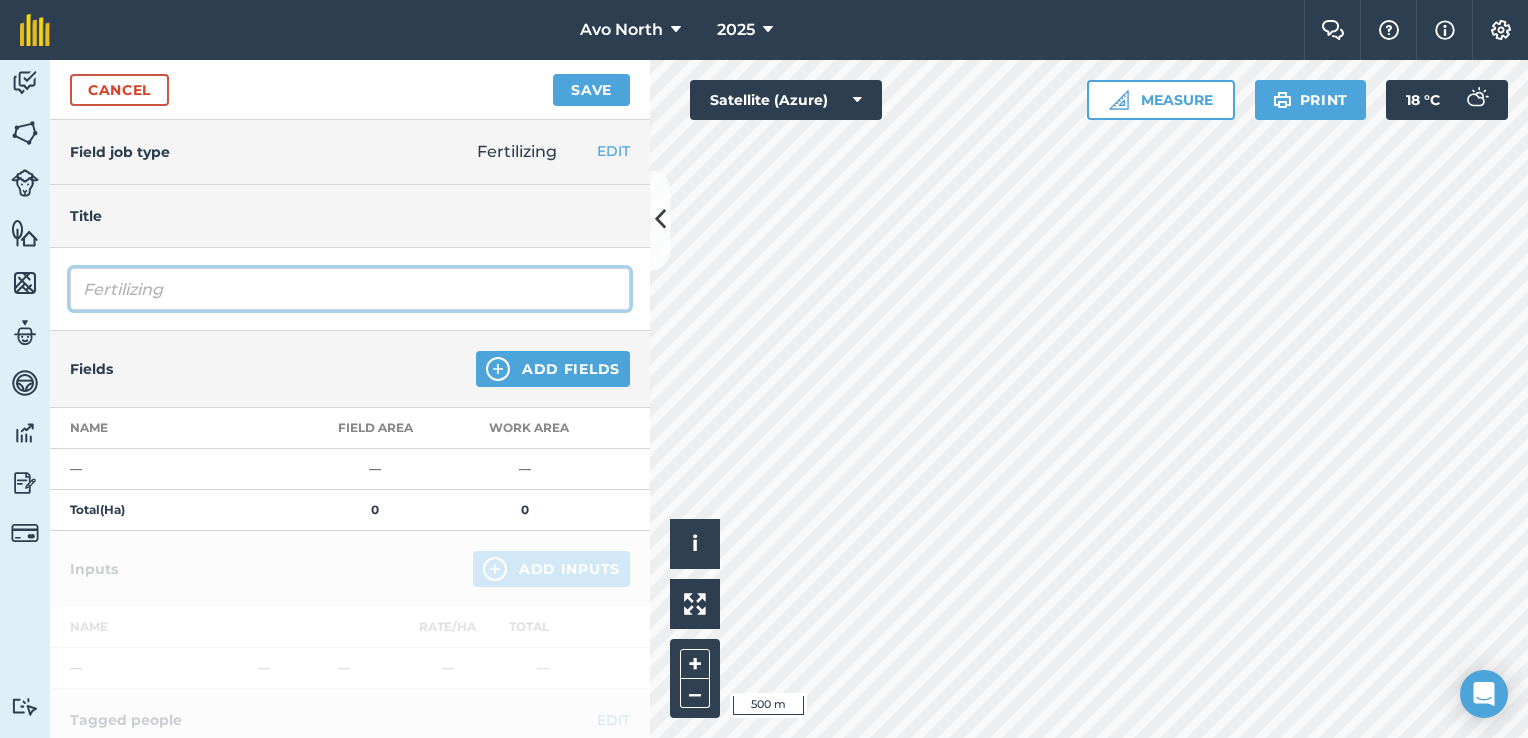 click on "Fertilizing" at bounding box center (350, 289) 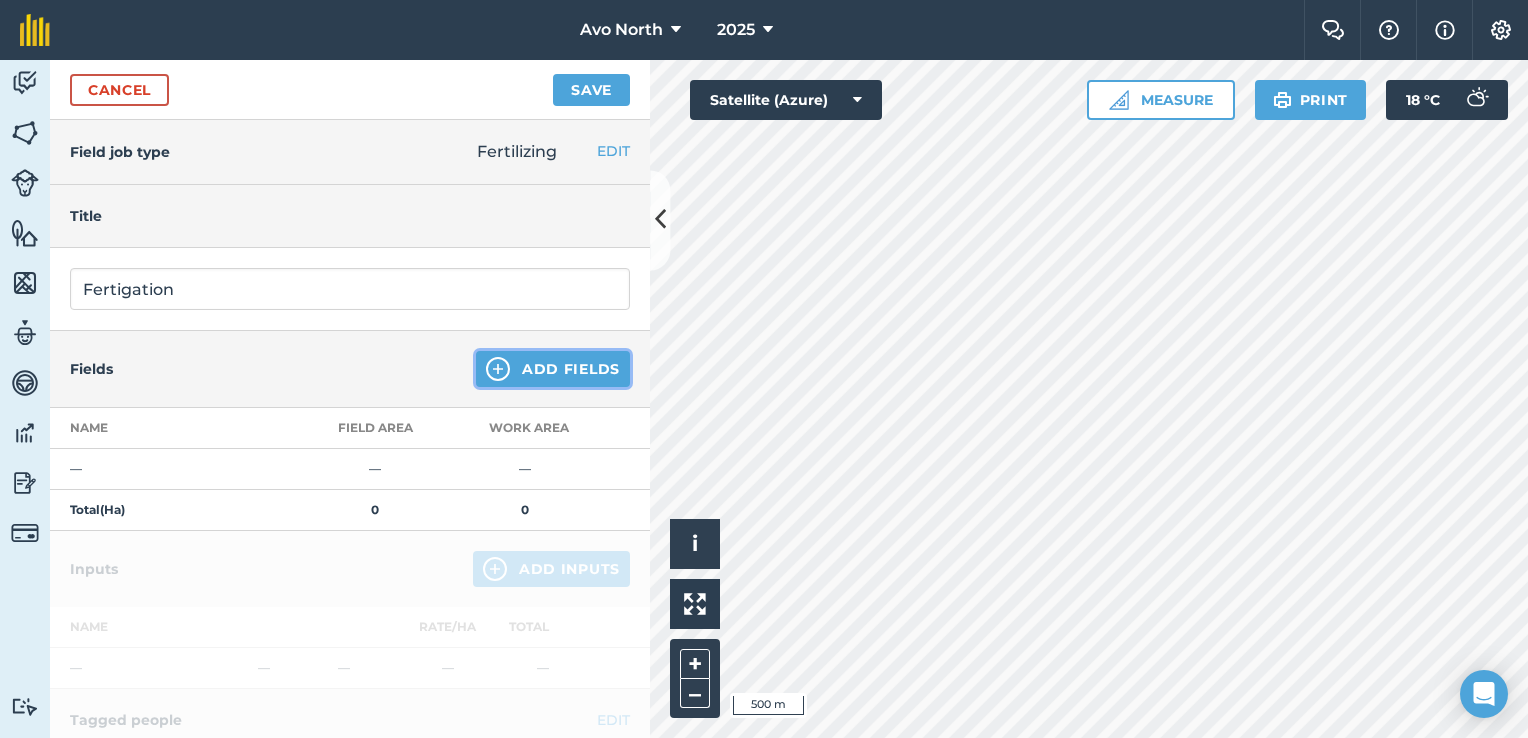 click on "Add Fields" at bounding box center (553, 369) 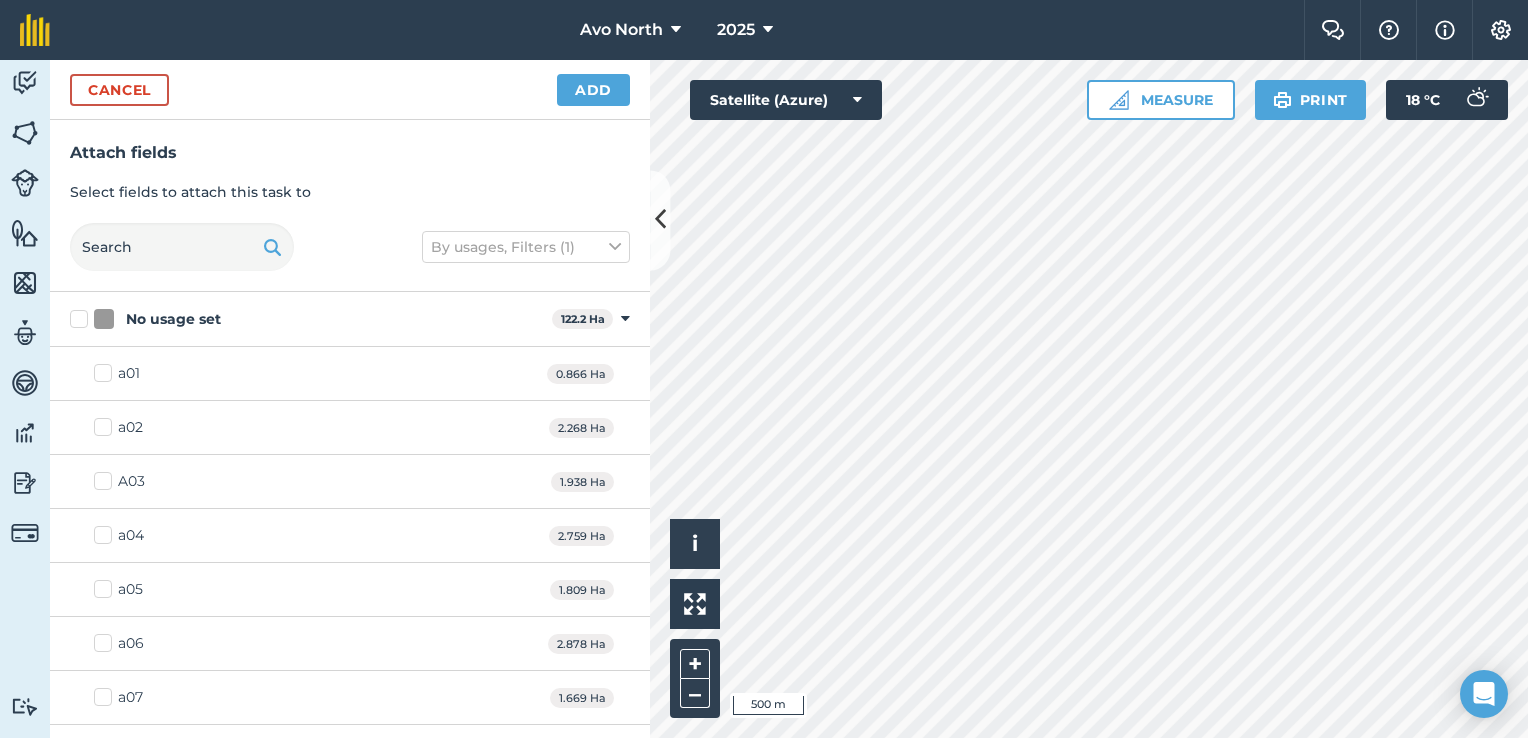 click on "A03" at bounding box center [119, 481] 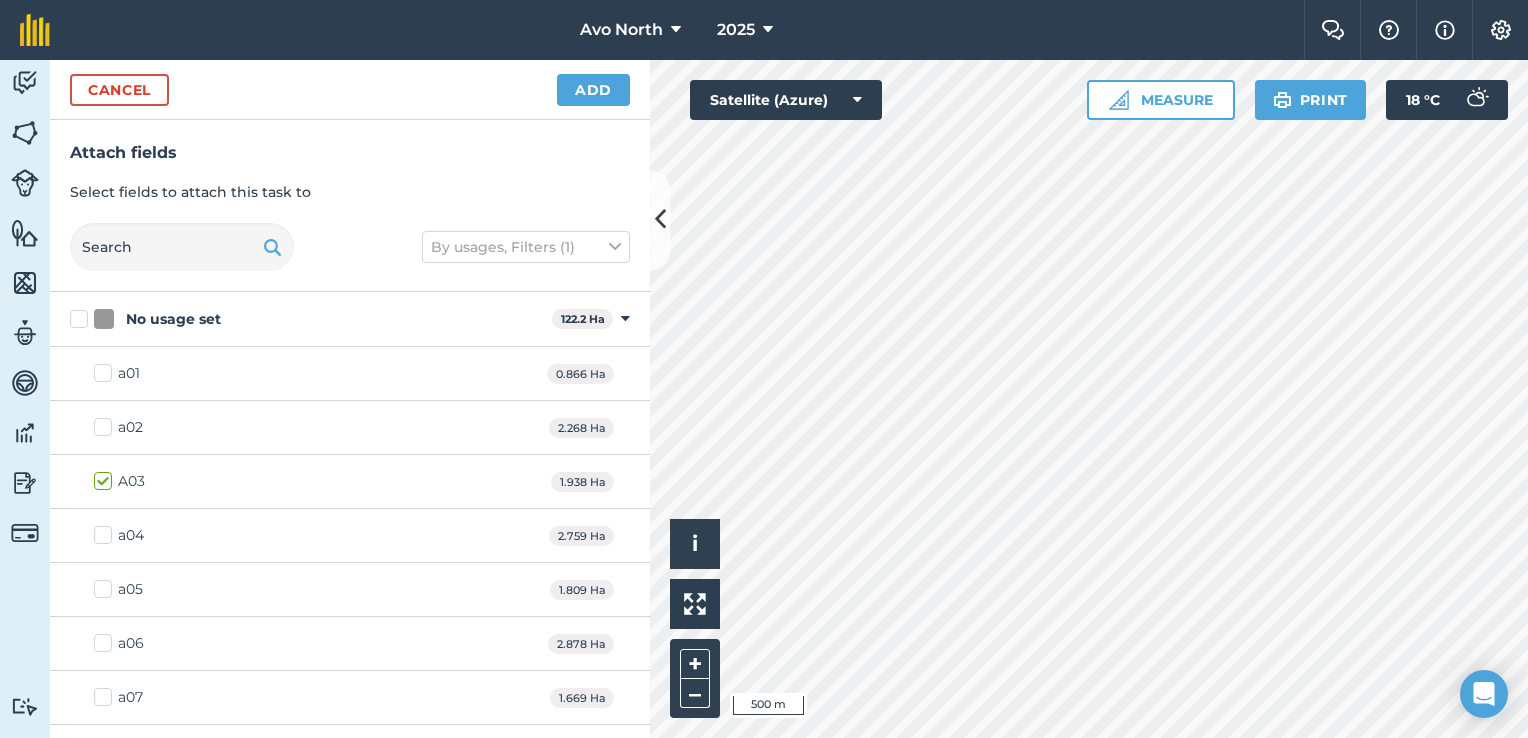 click on "a04" at bounding box center (119, 535) 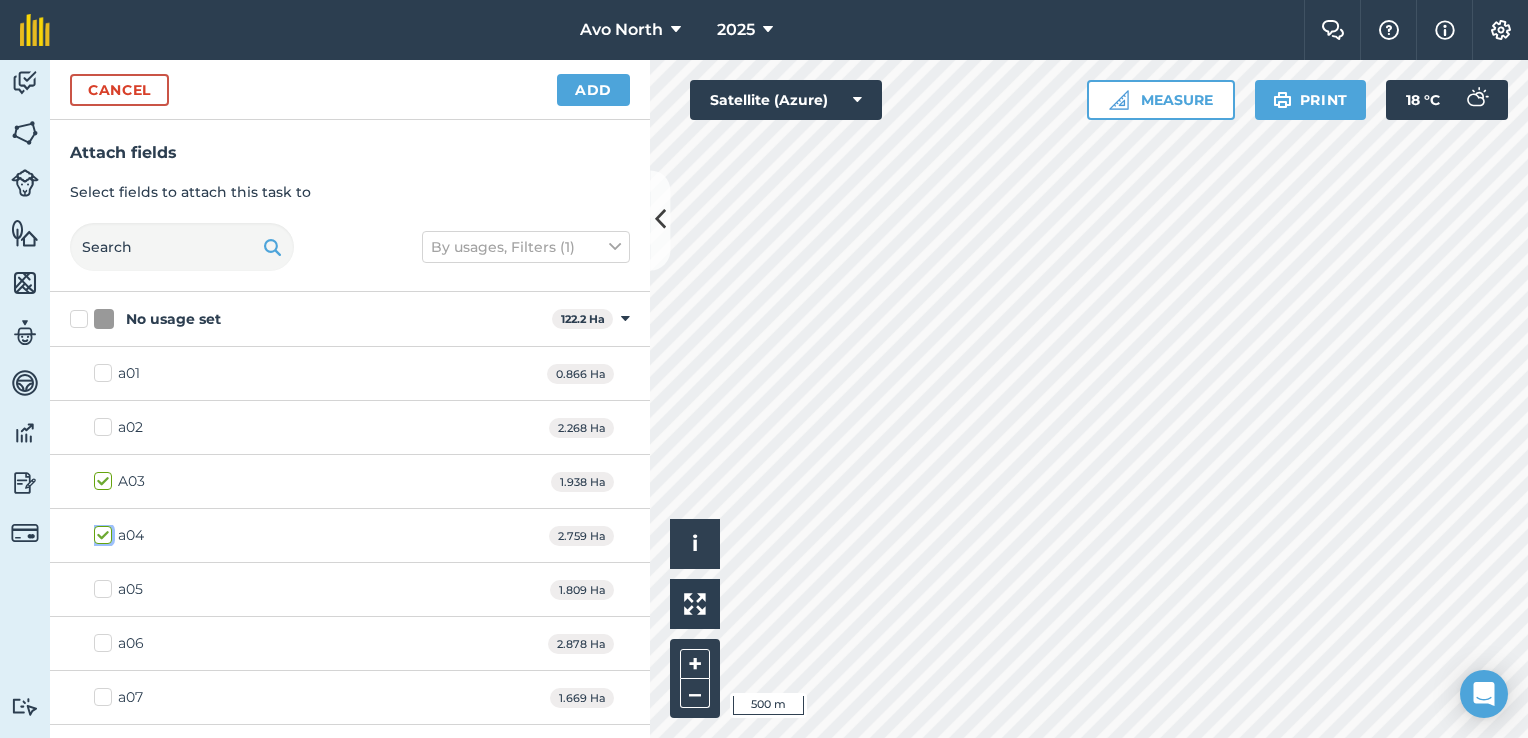 scroll, scrollTop: 200, scrollLeft: 0, axis: vertical 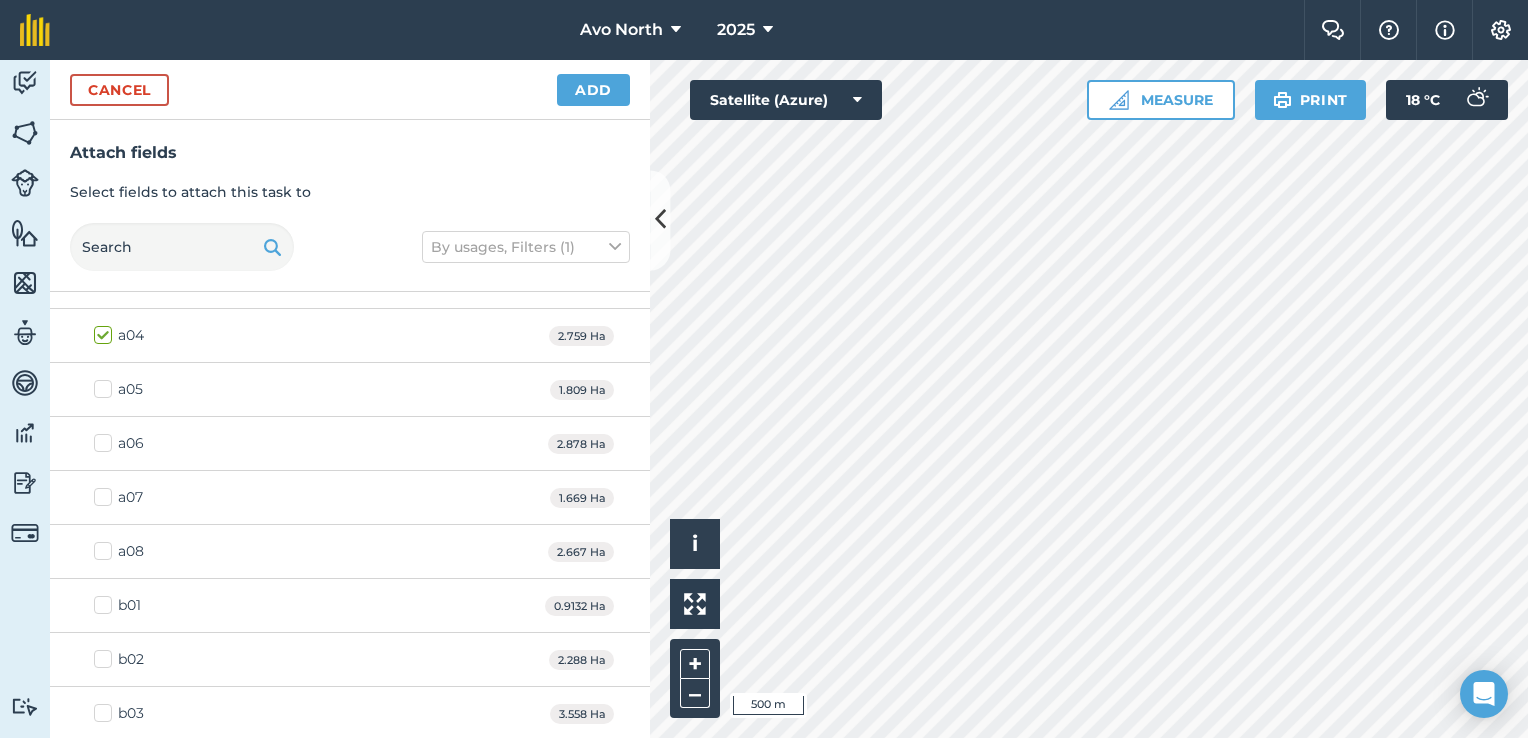 click on "a05" at bounding box center (118, 389) 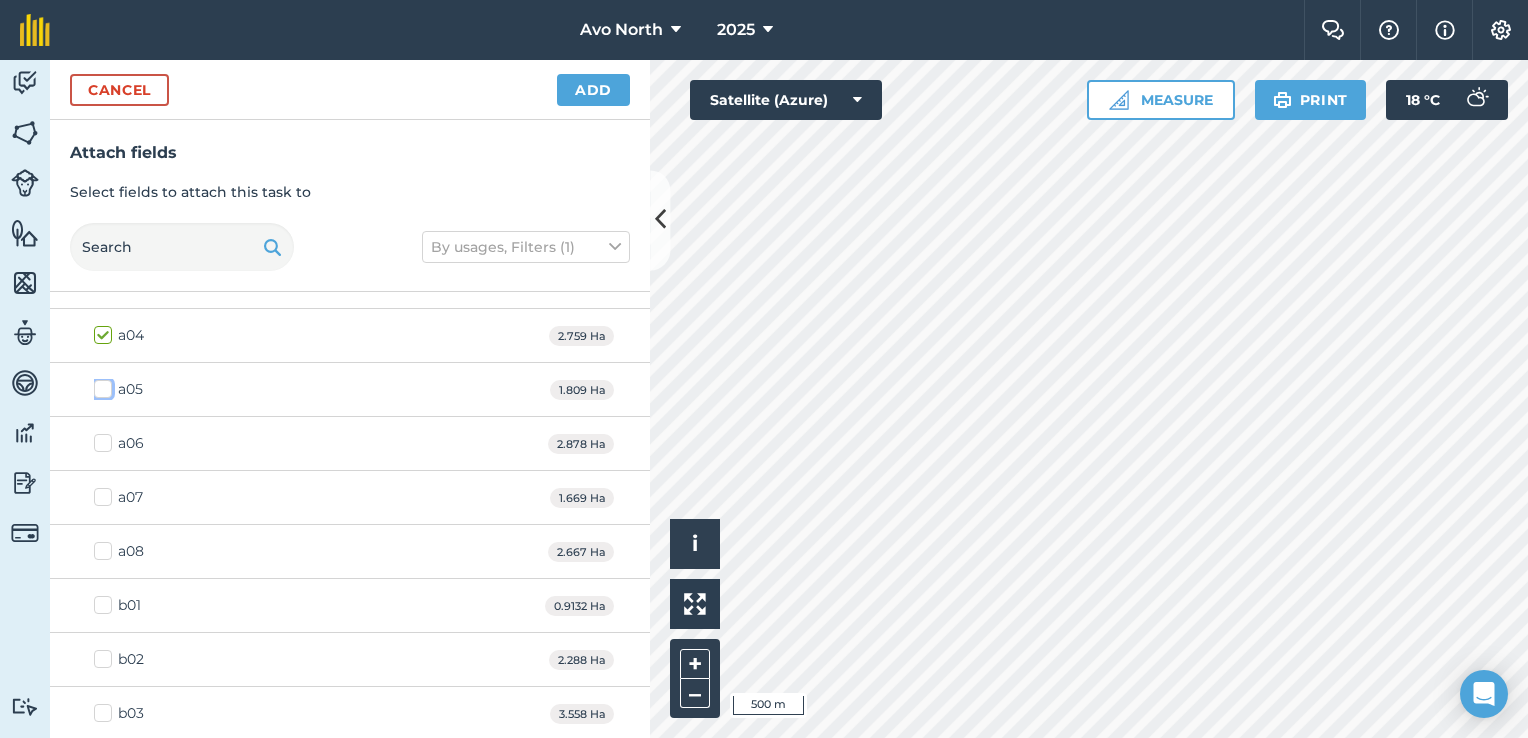 click on "a05" at bounding box center [100, 385] 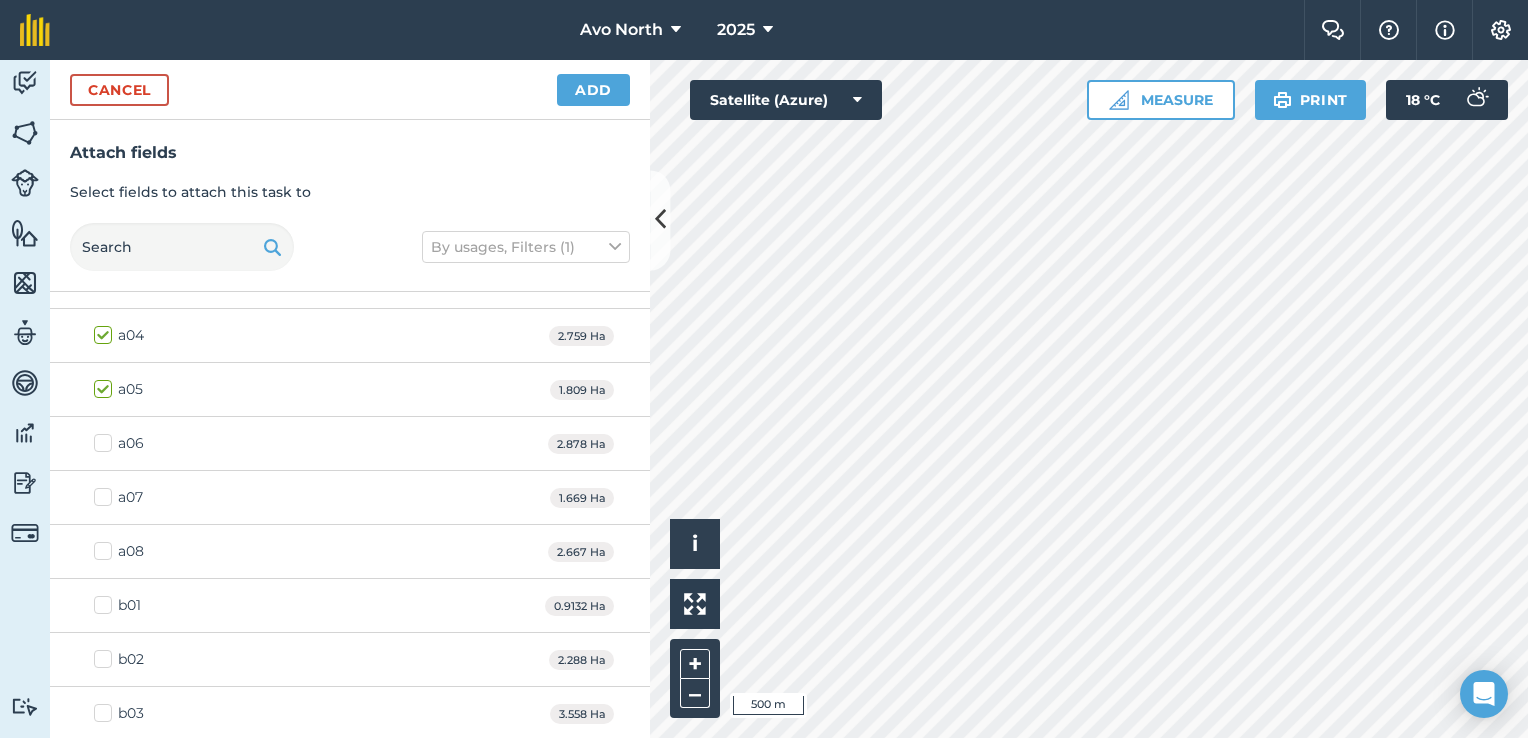click on "a06" at bounding box center [119, 443] 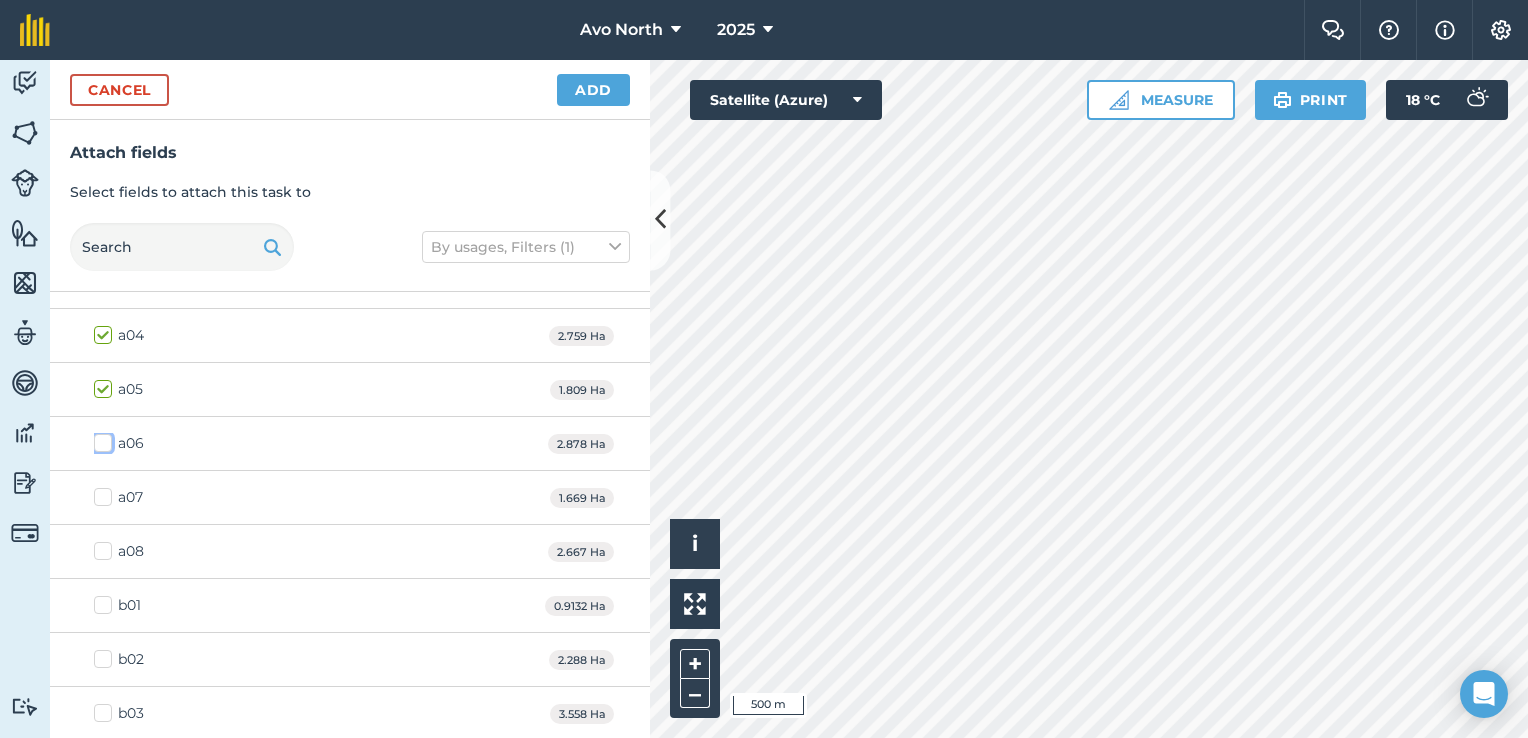 click on "a06" at bounding box center [100, 439] 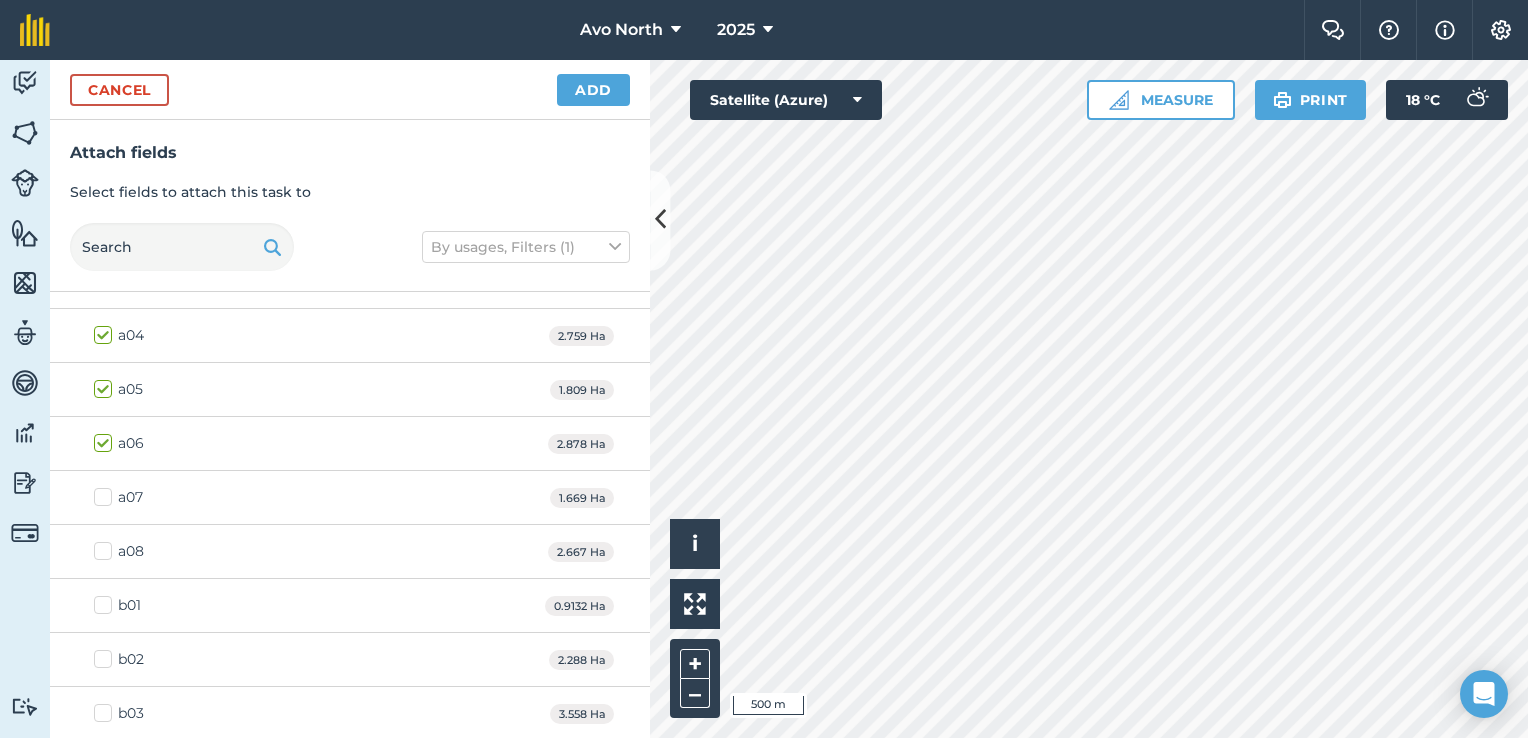 click on "a07" at bounding box center (118, 497) 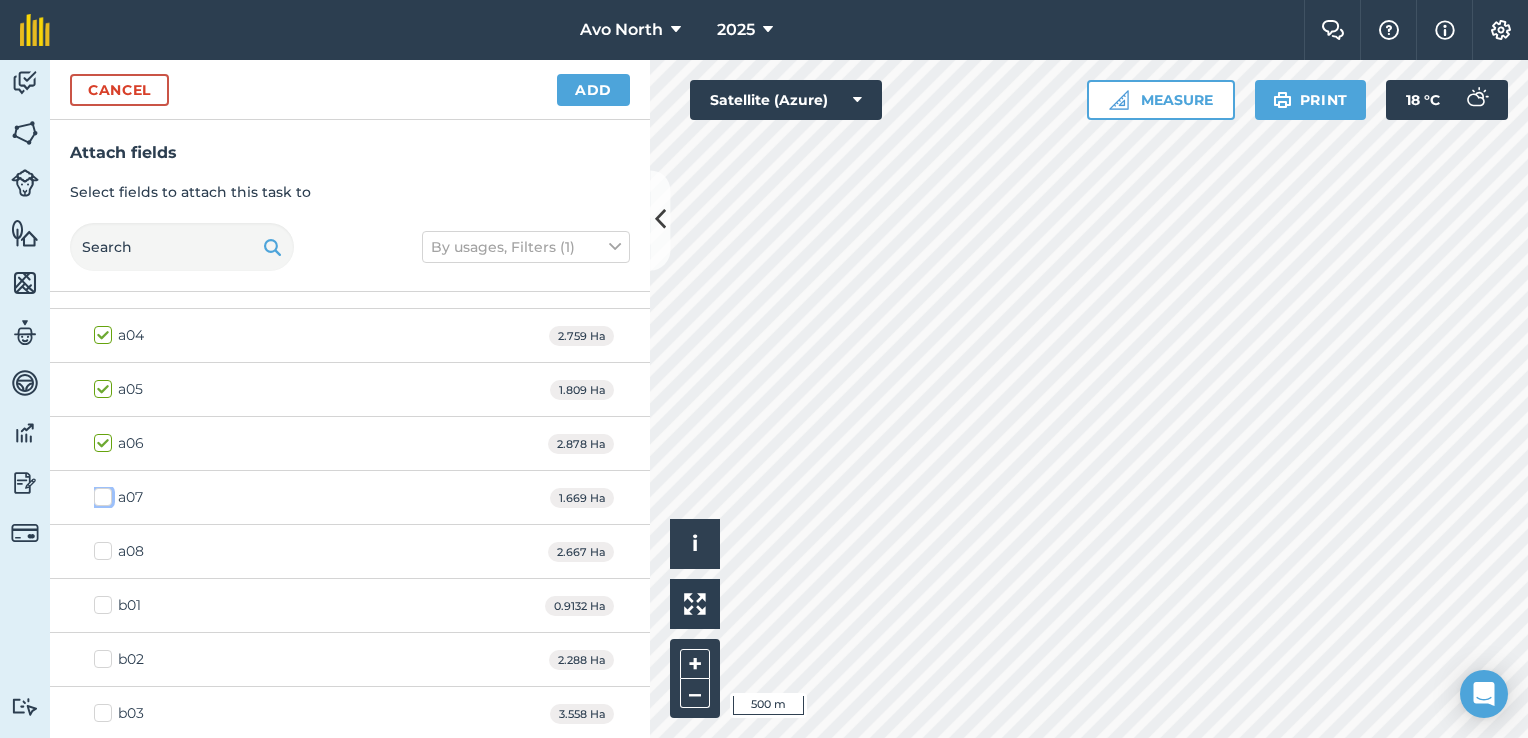 click on "a07" at bounding box center [100, 493] 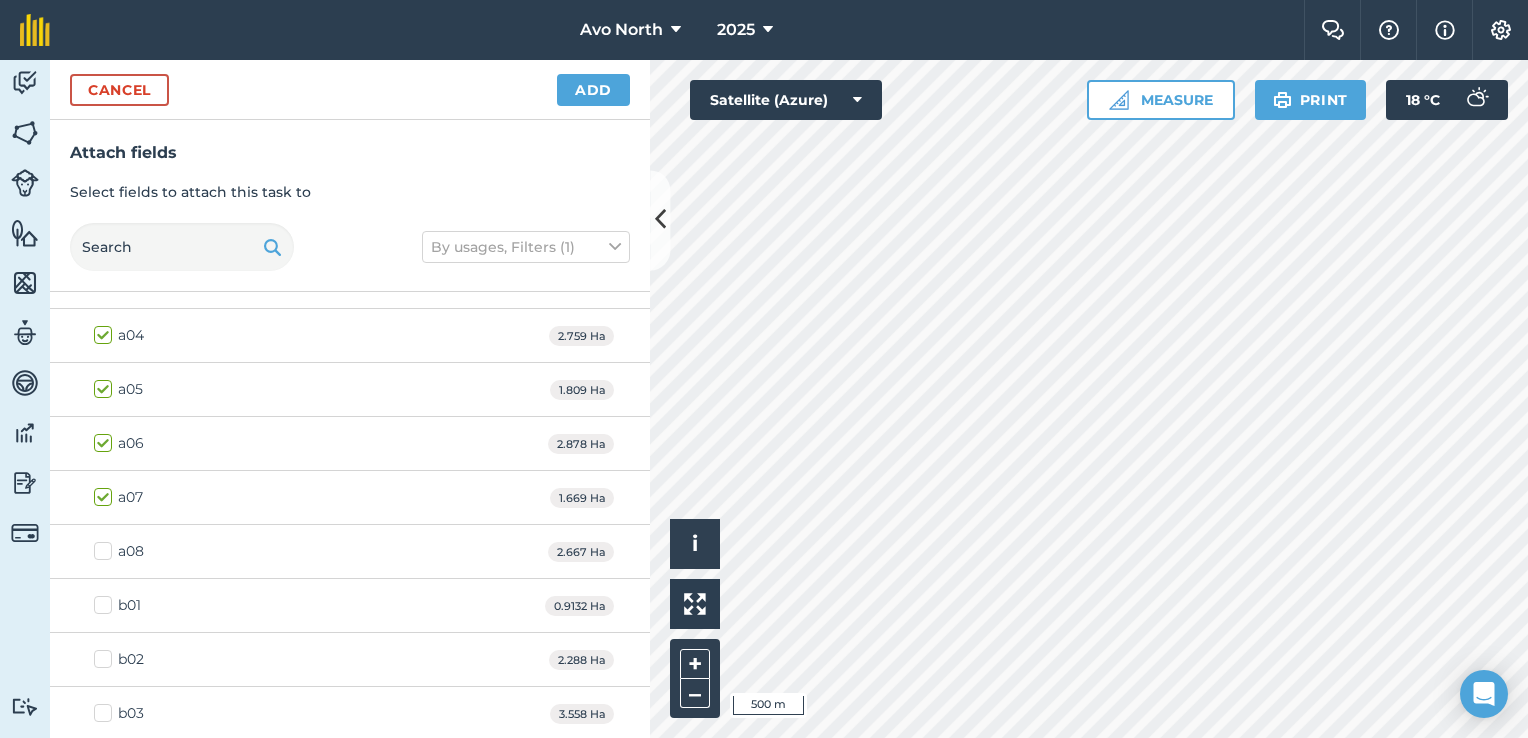 click on "a08" at bounding box center (119, 551) 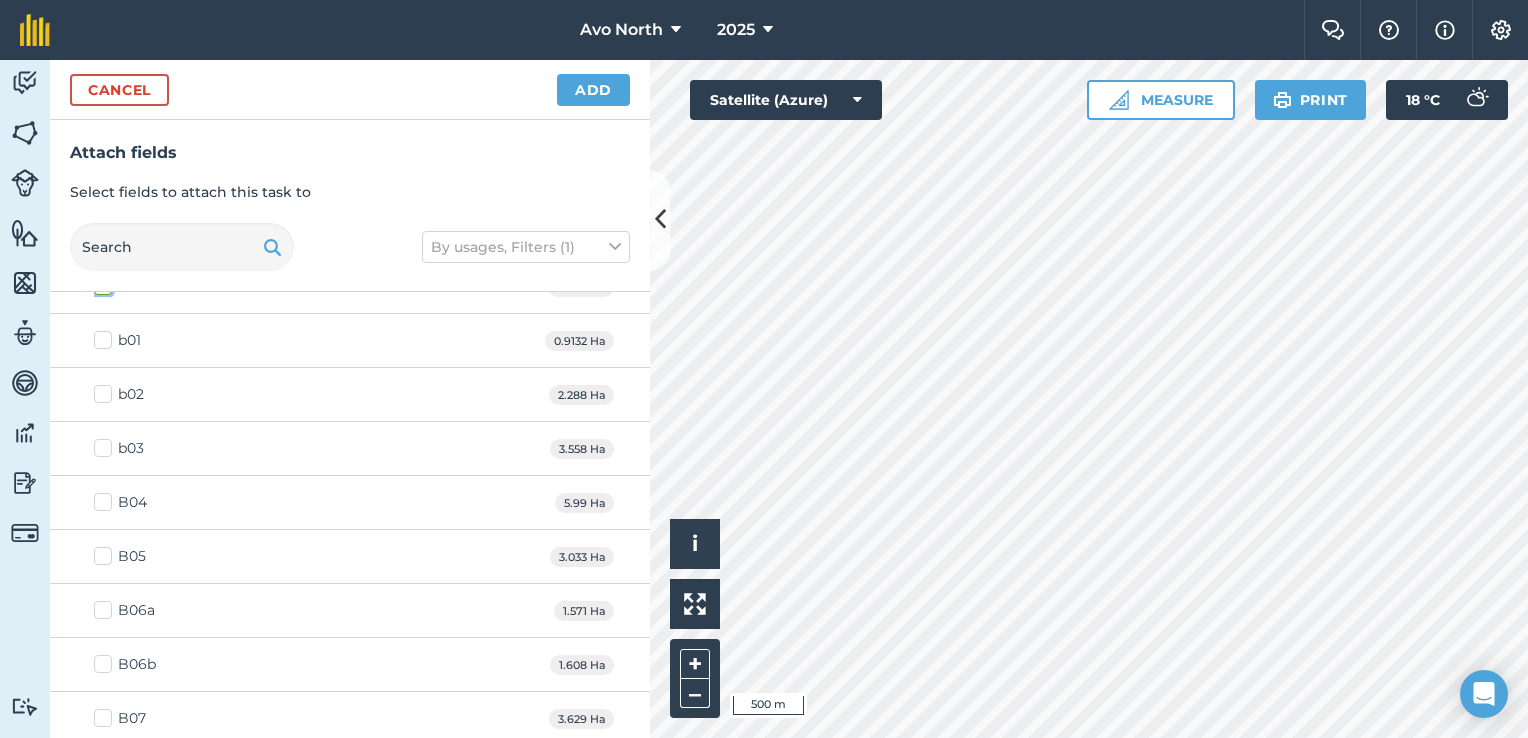 scroll, scrollTop: 500, scrollLeft: 0, axis: vertical 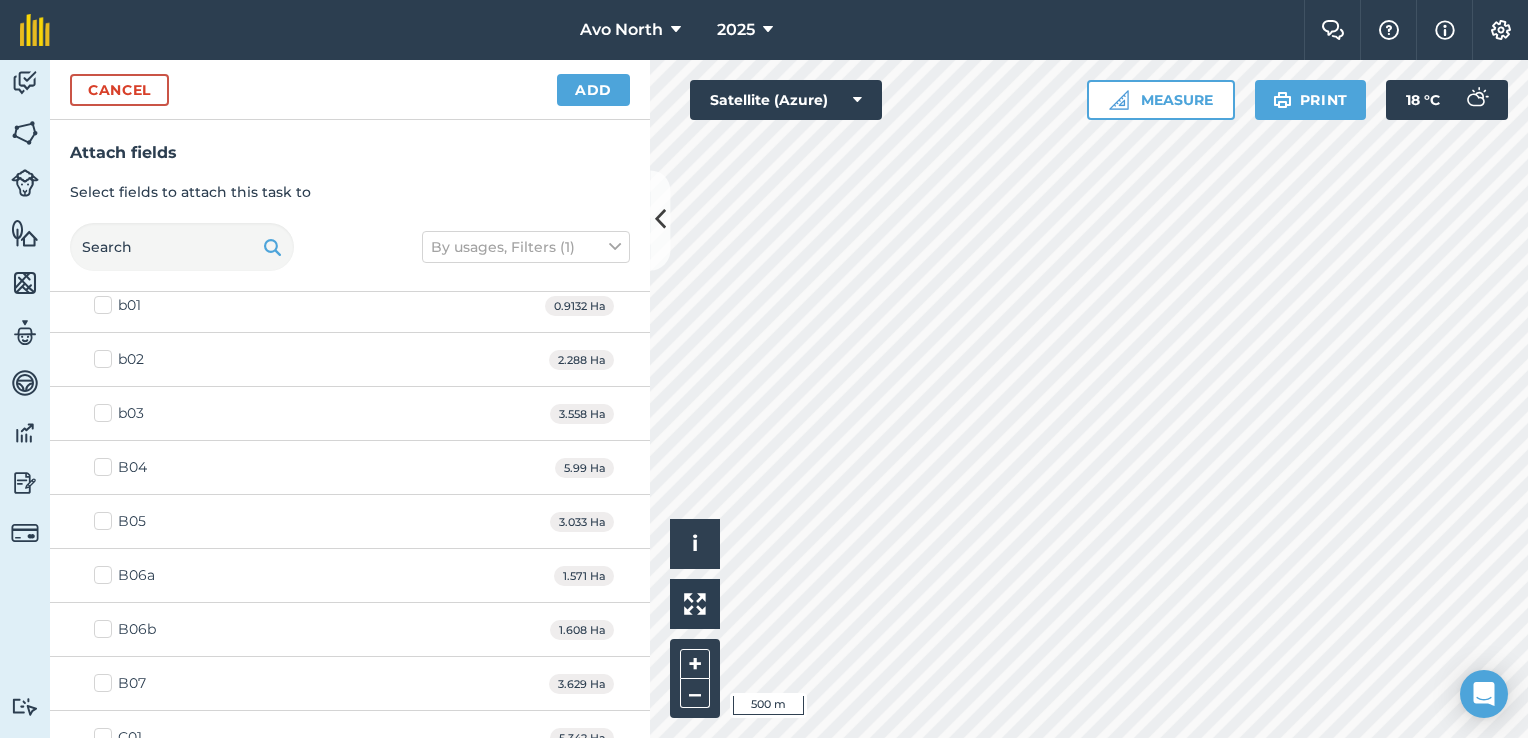 click on "B04" at bounding box center [120, 467] 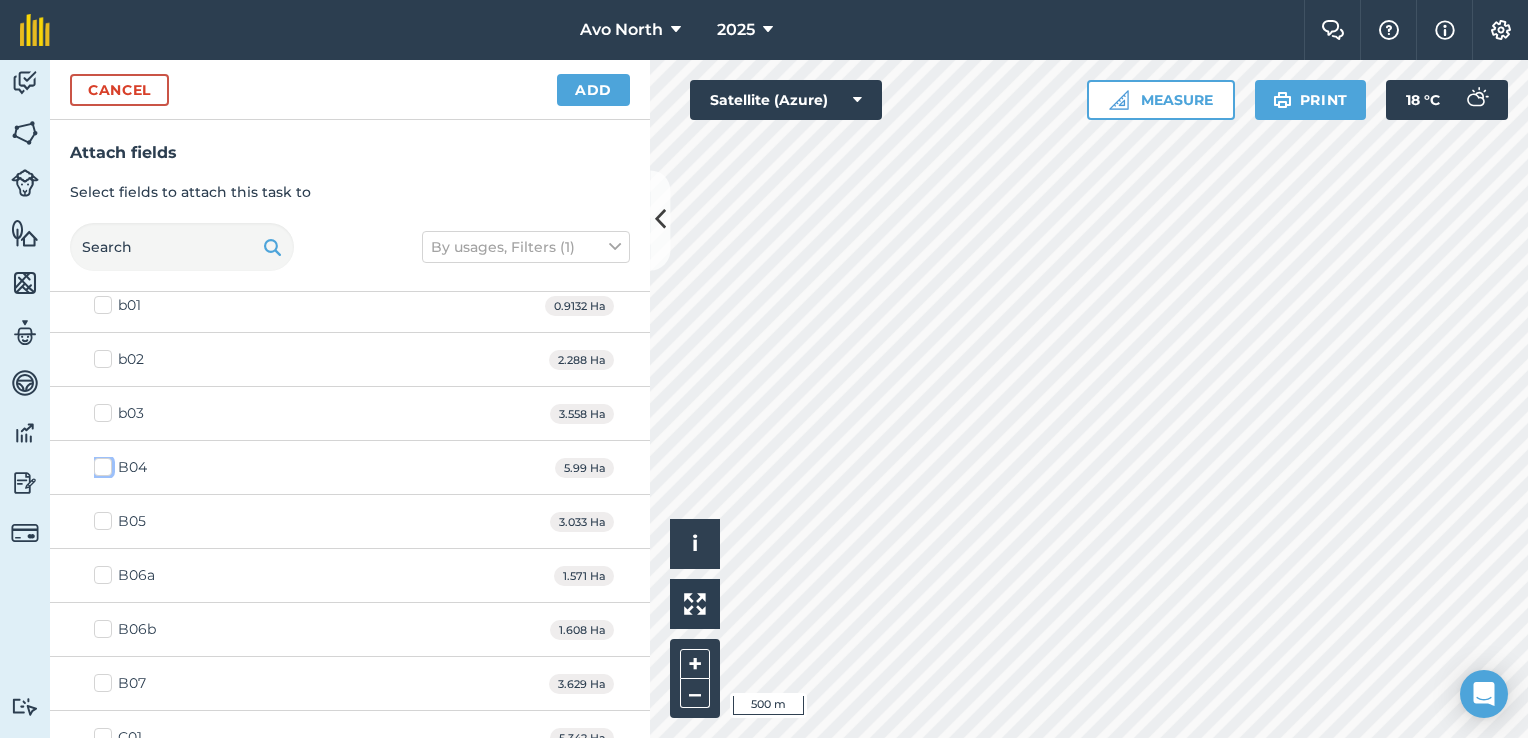 click on "B04" at bounding box center [100, 463] 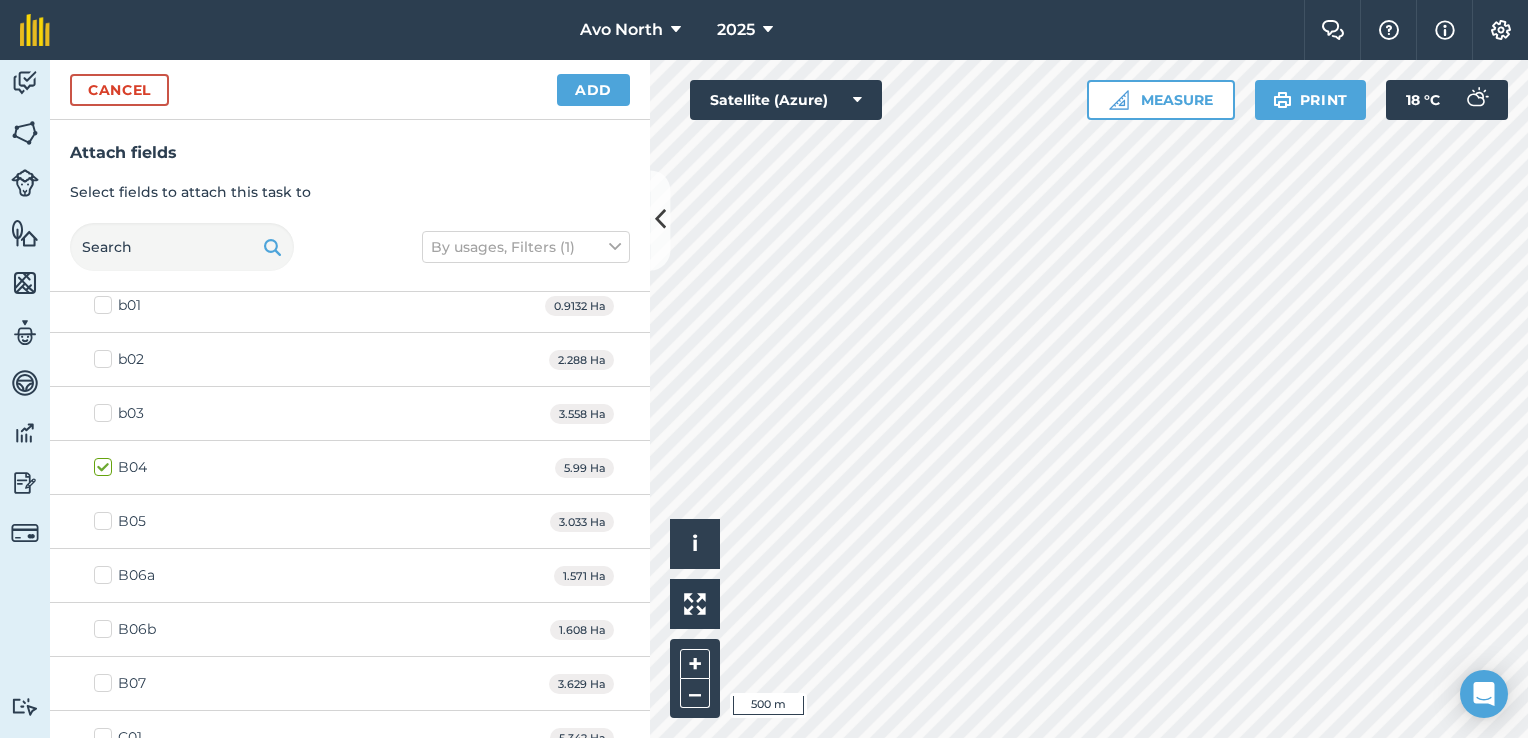click on "B05" at bounding box center [120, 521] 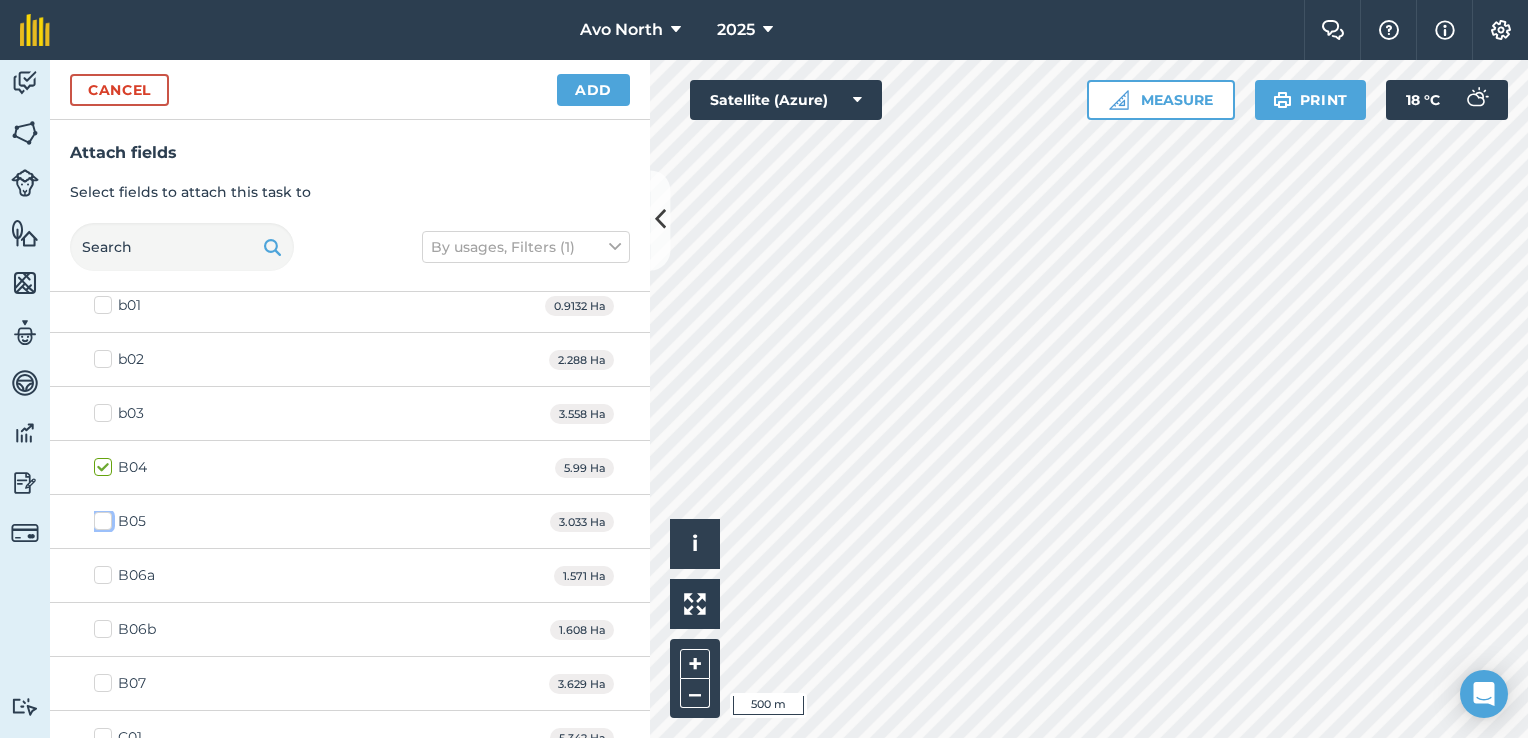 click on "B05" at bounding box center [100, 517] 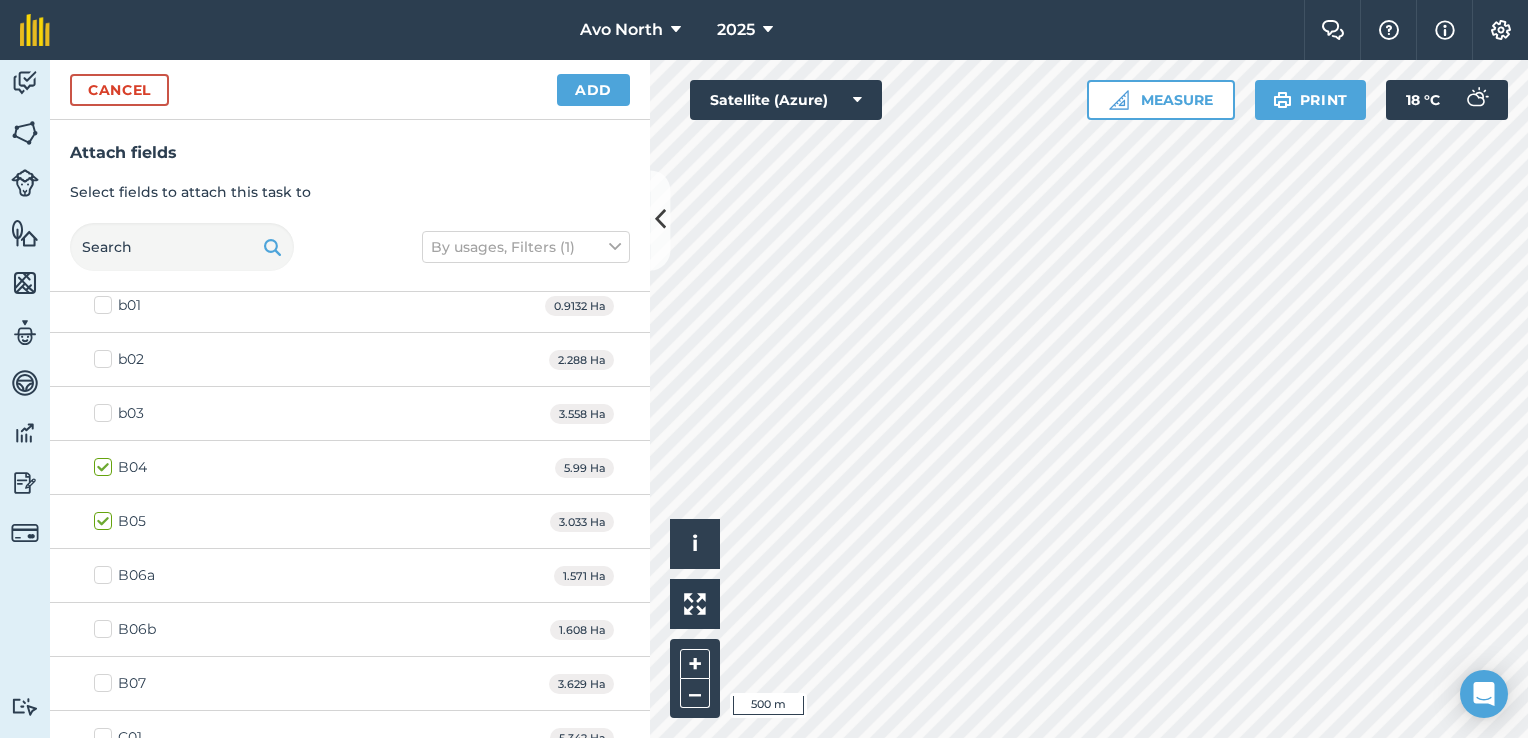 click on "B06a" at bounding box center [124, 575] 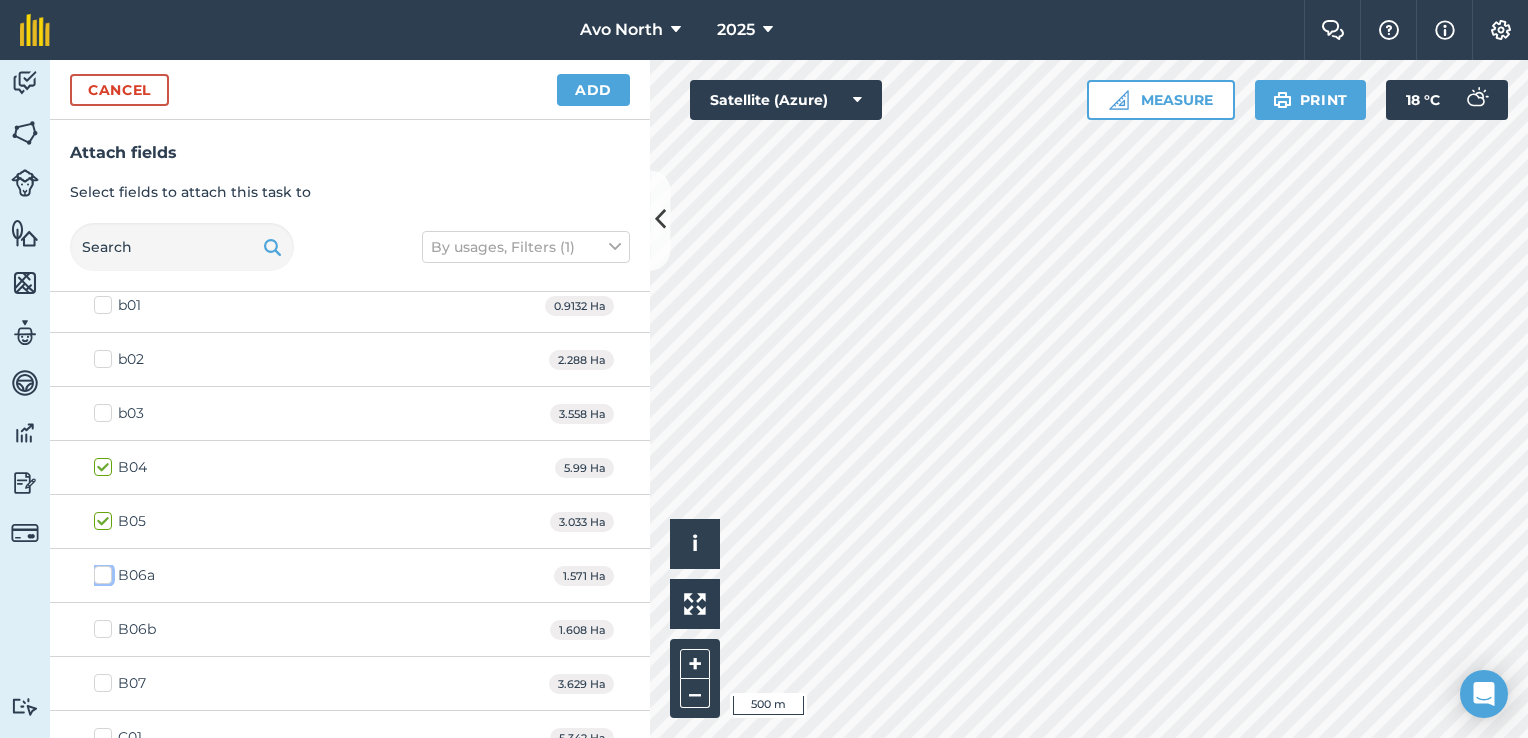click on "B06a" at bounding box center (100, 571) 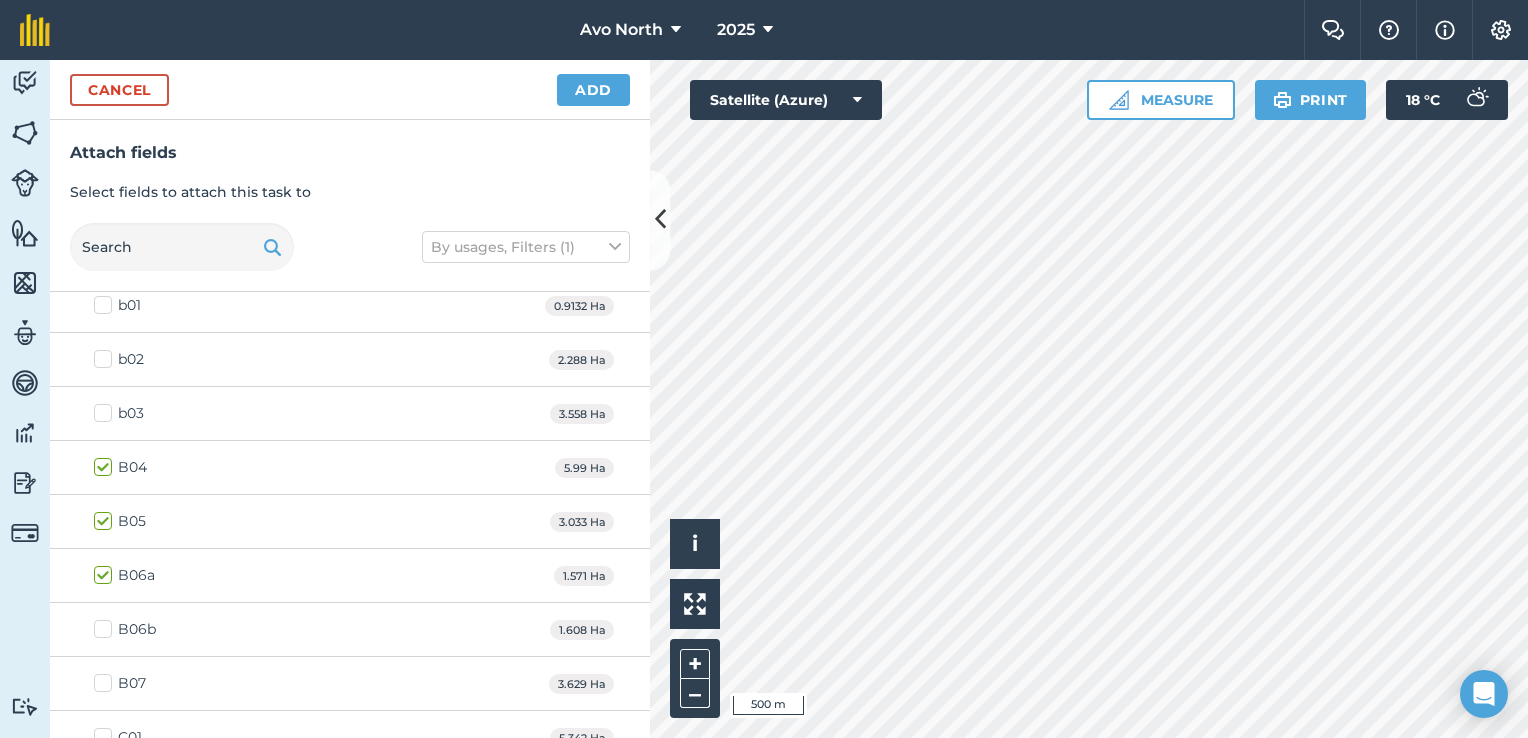 click on "B06b" at bounding box center [125, 629] 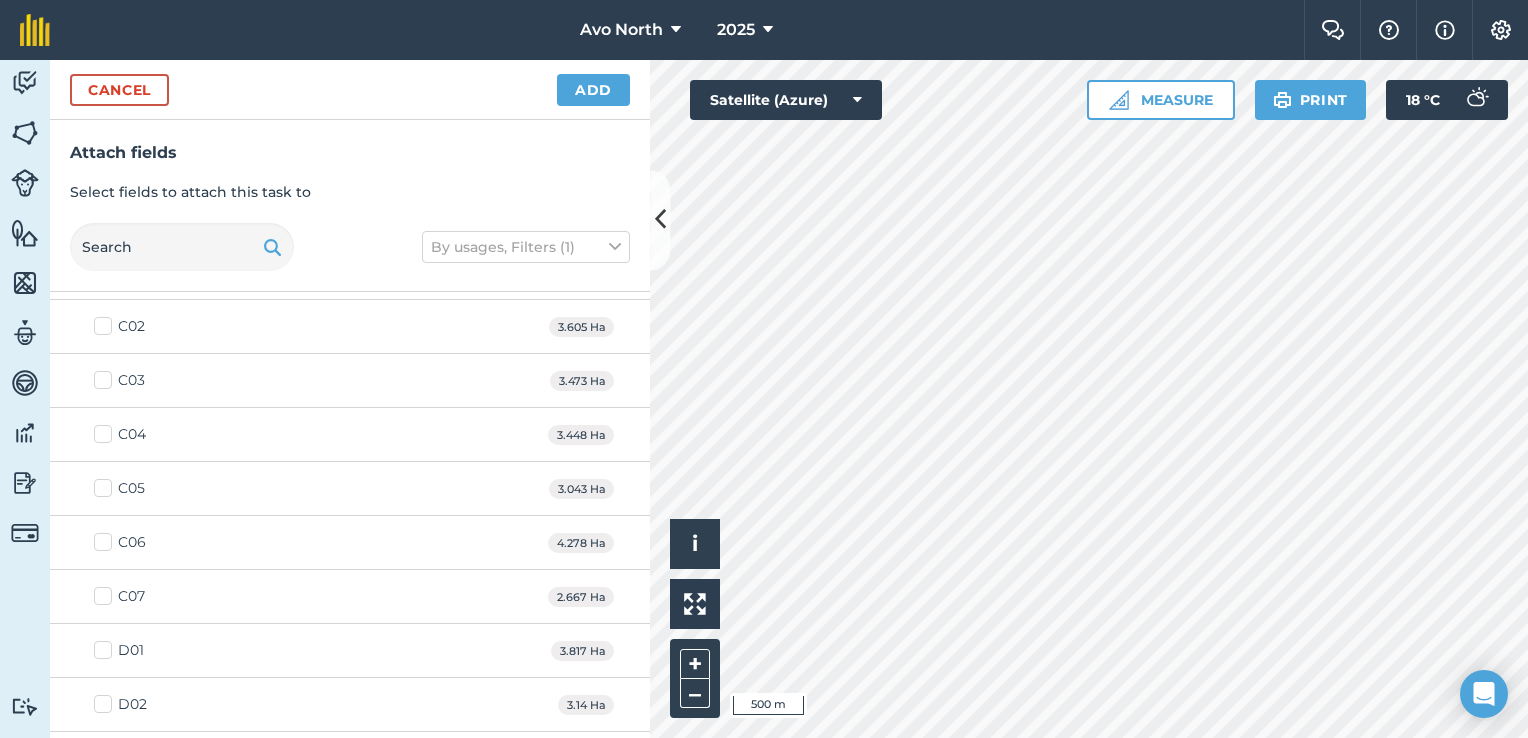 scroll, scrollTop: 1000, scrollLeft: 0, axis: vertical 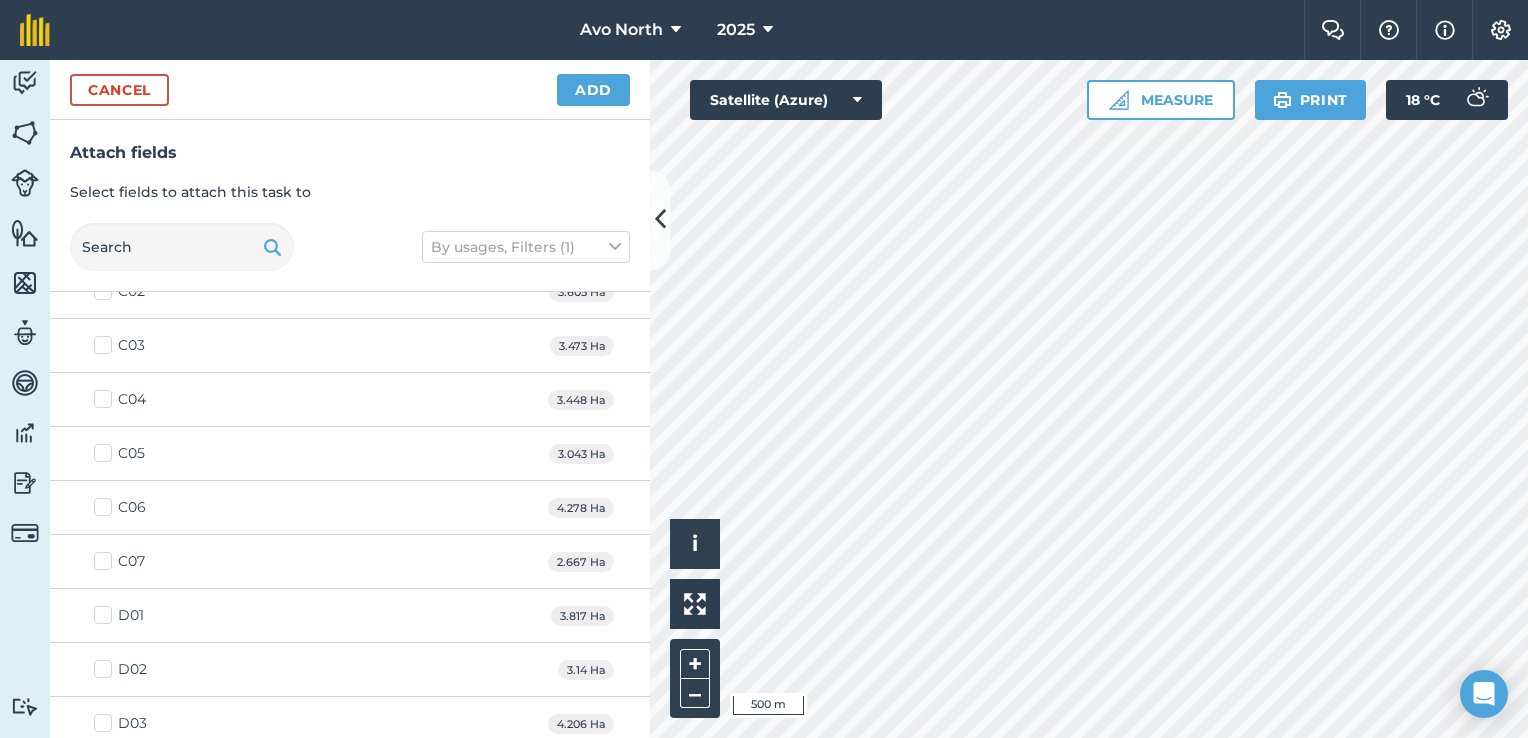 click on "C05" at bounding box center [119, 453] 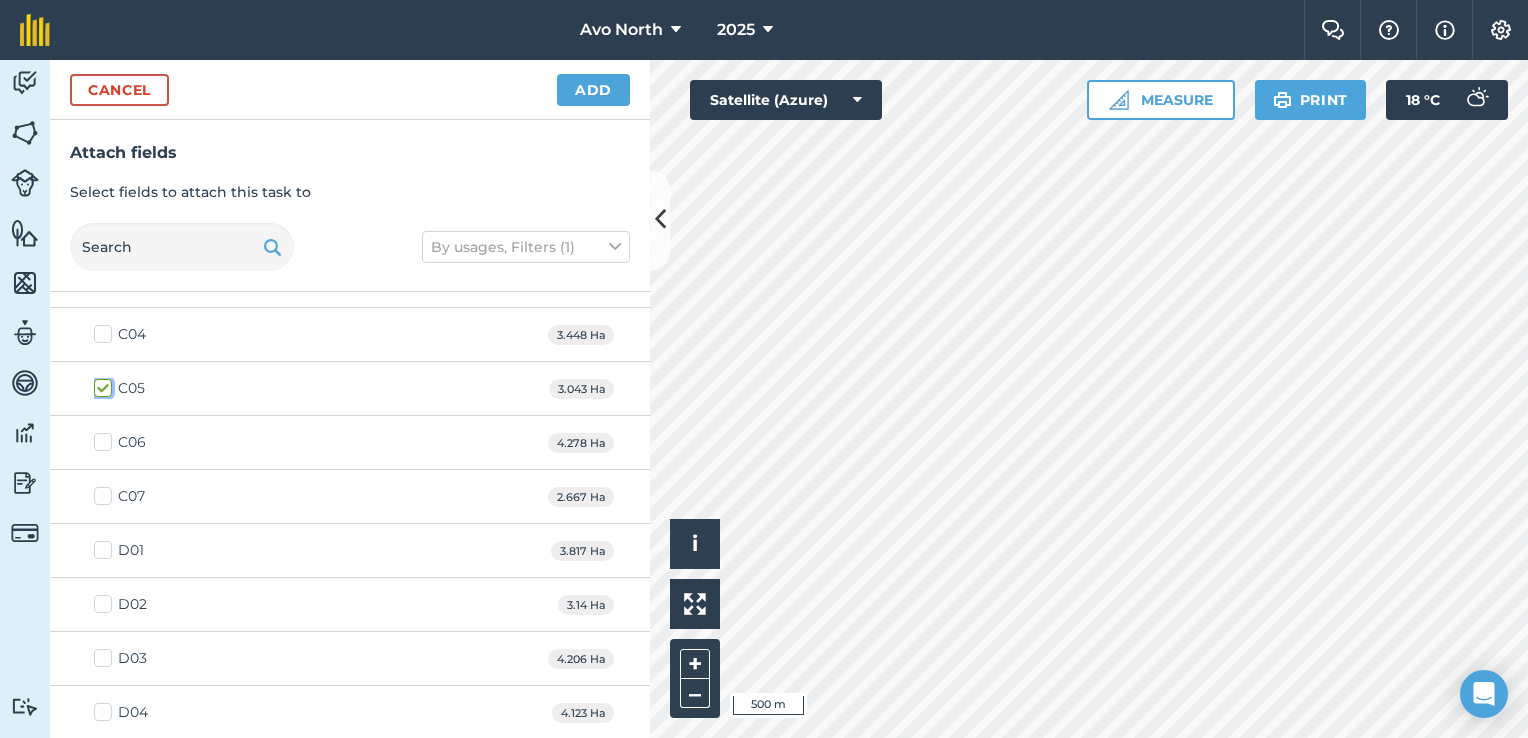 scroll, scrollTop: 1100, scrollLeft: 0, axis: vertical 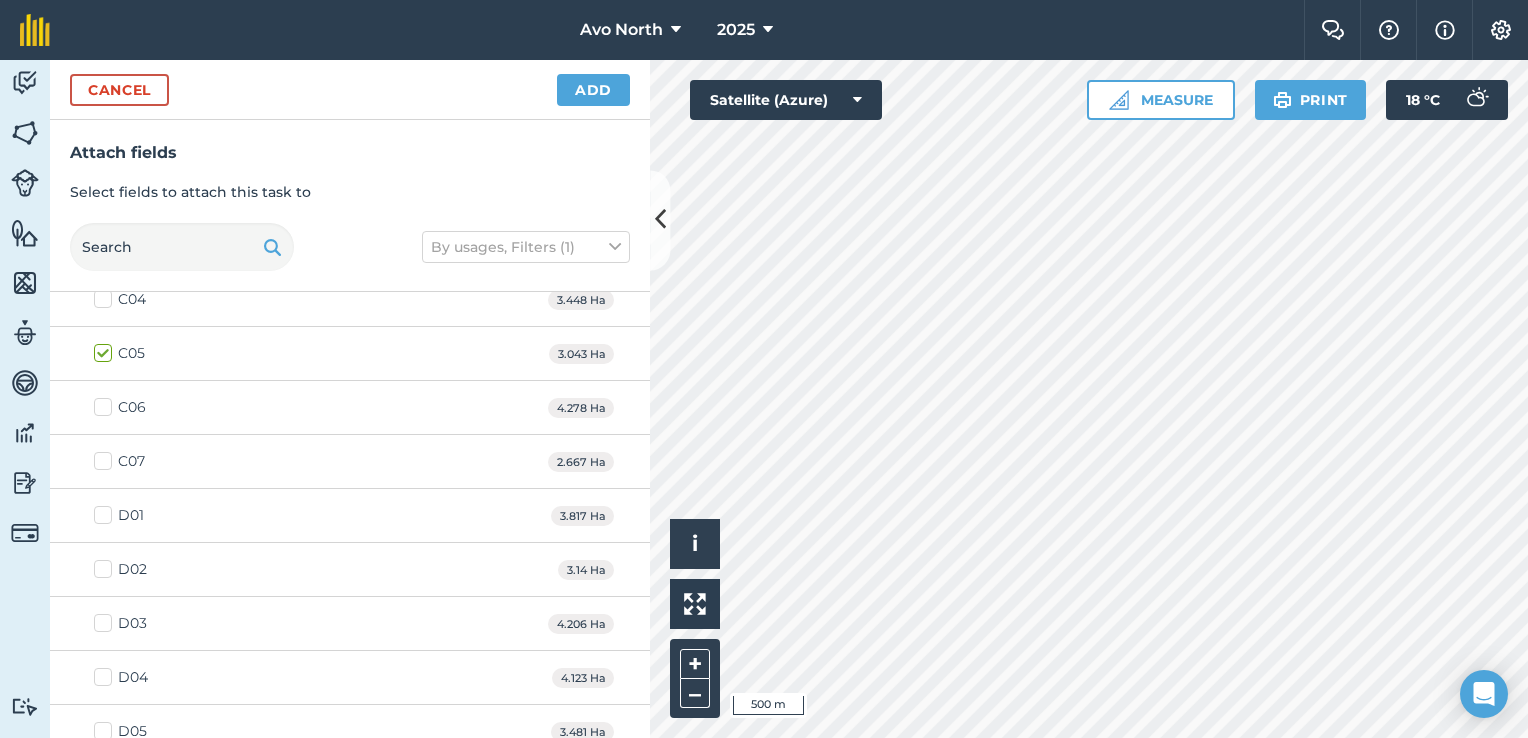 click on "D01" at bounding box center (119, 515) 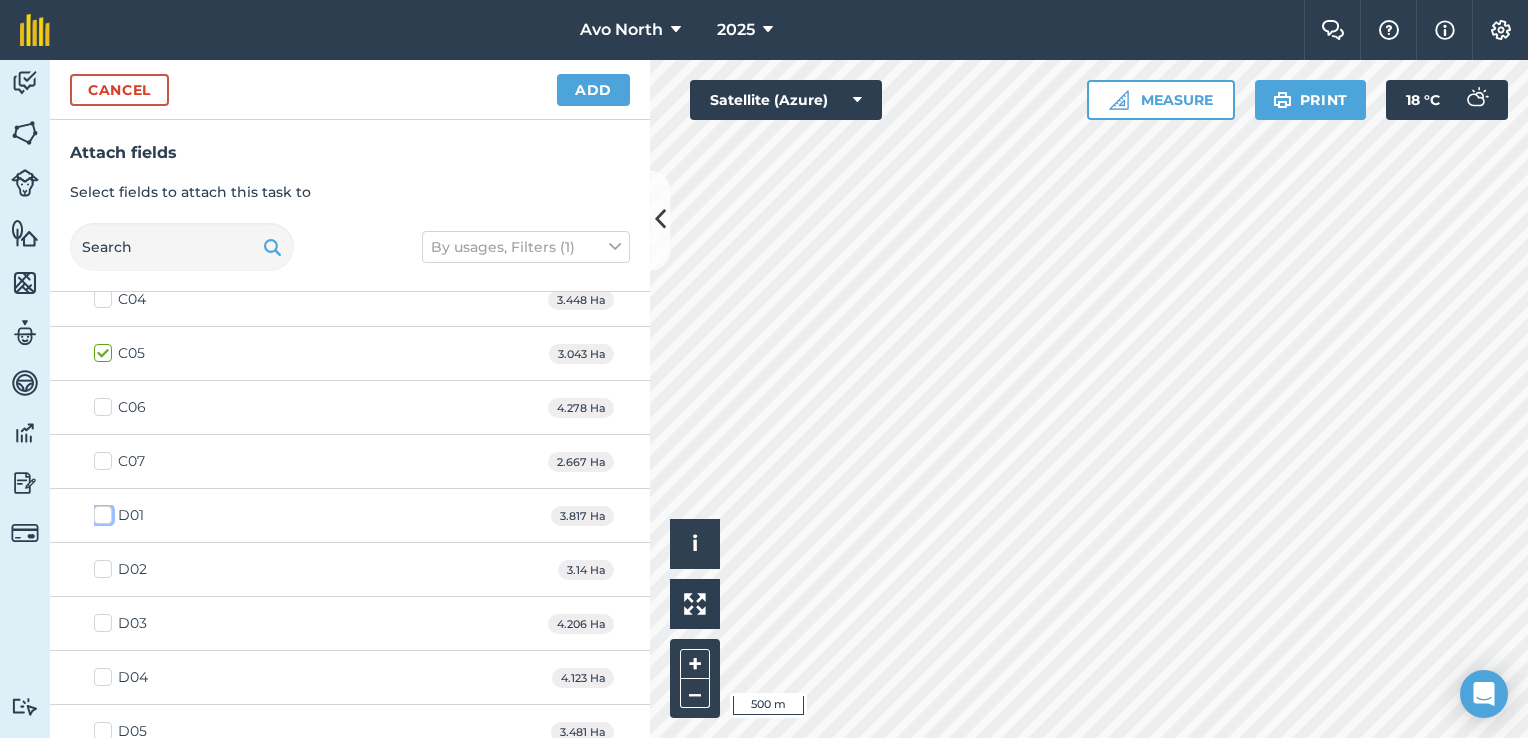 click on "D01" at bounding box center [100, 511] 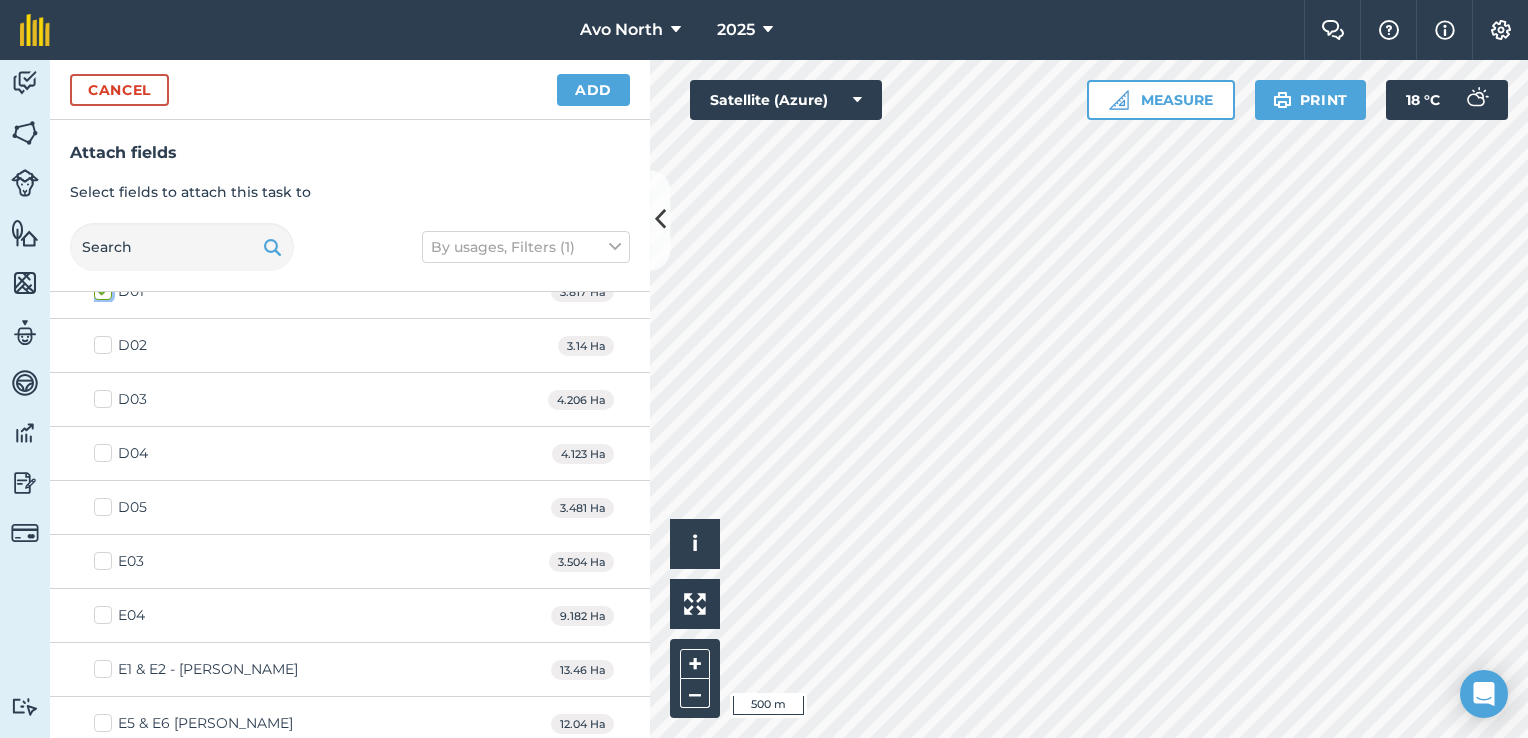 scroll, scrollTop: 1400, scrollLeft: 0, axis: vertical 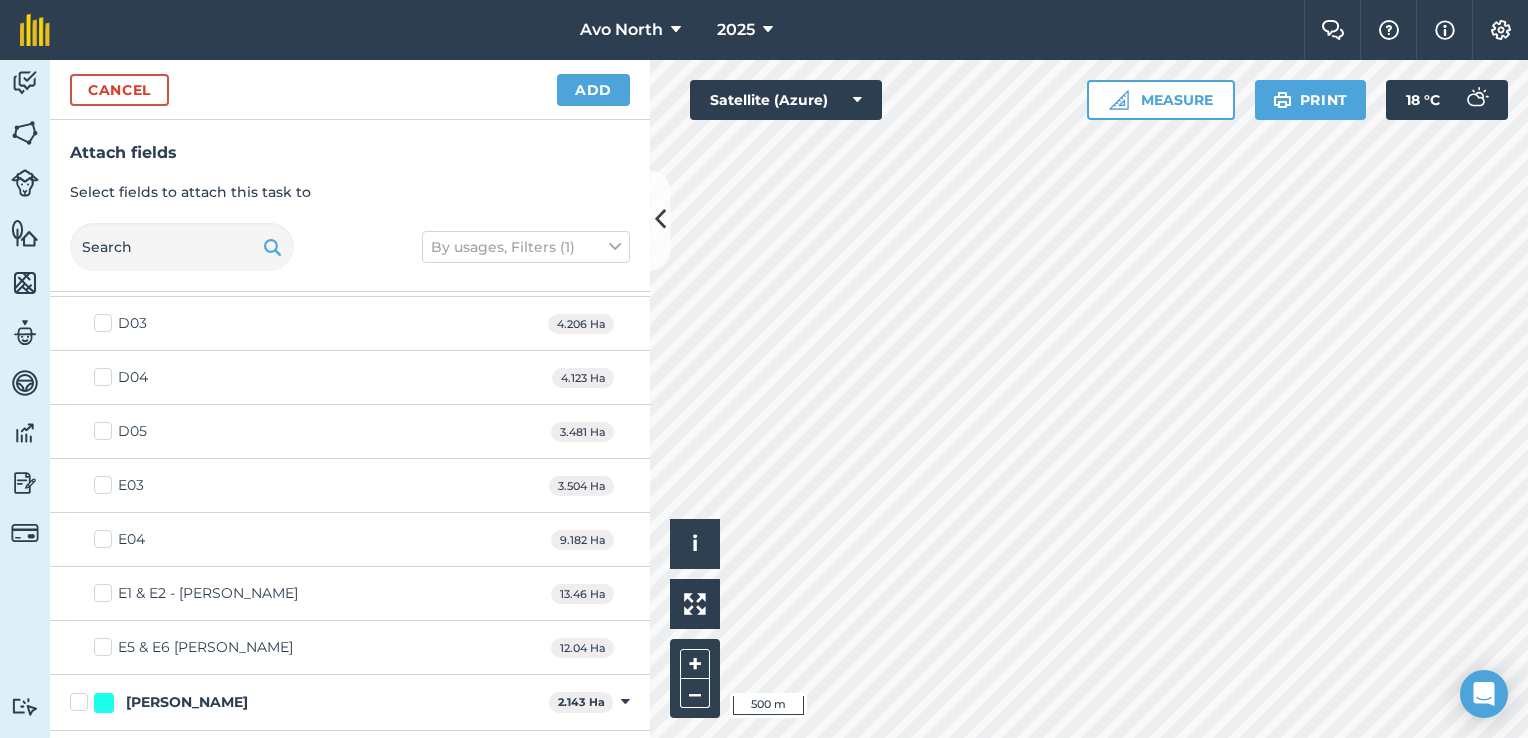 click on "D05" at bounding box center [120, 431] 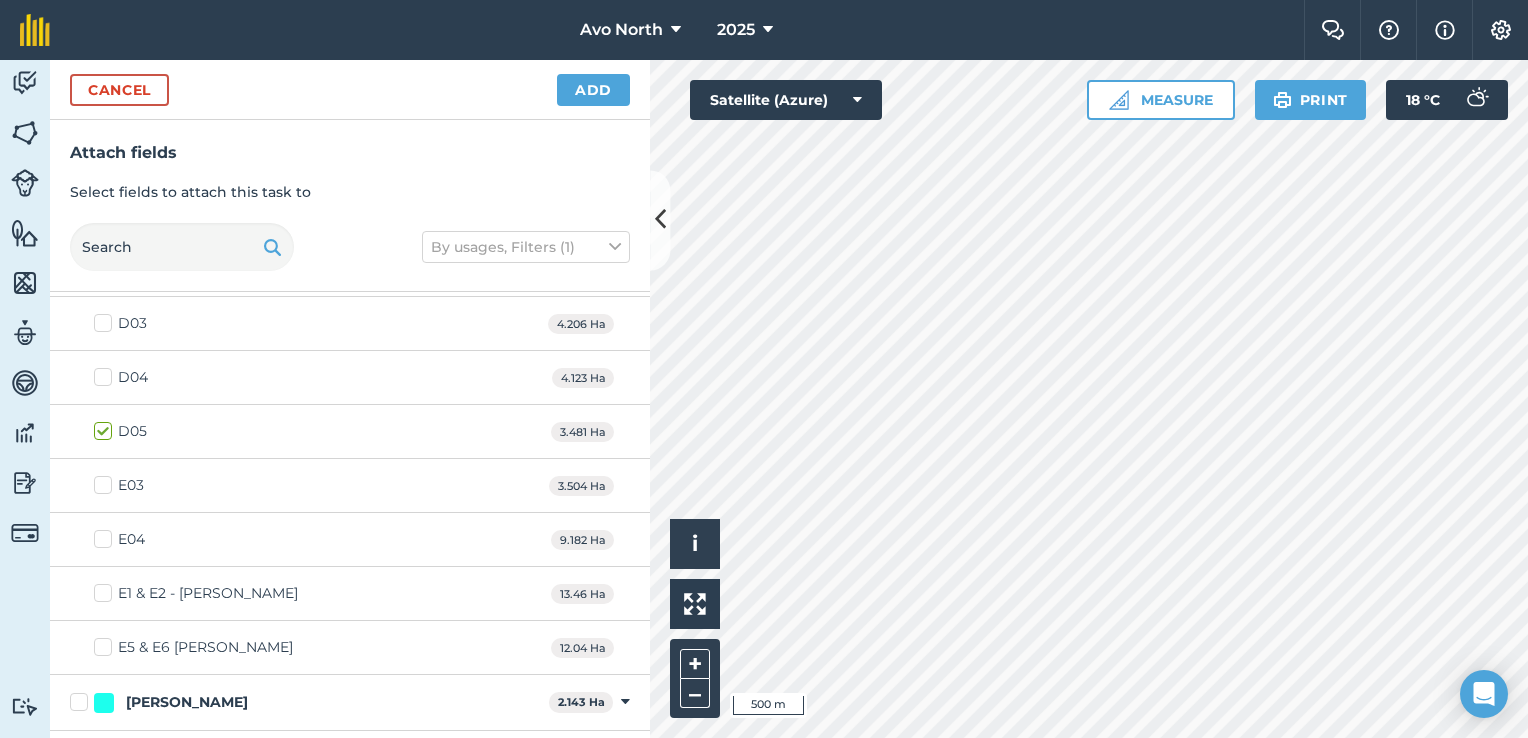 click on "E03" at bounding box center (119, 485) 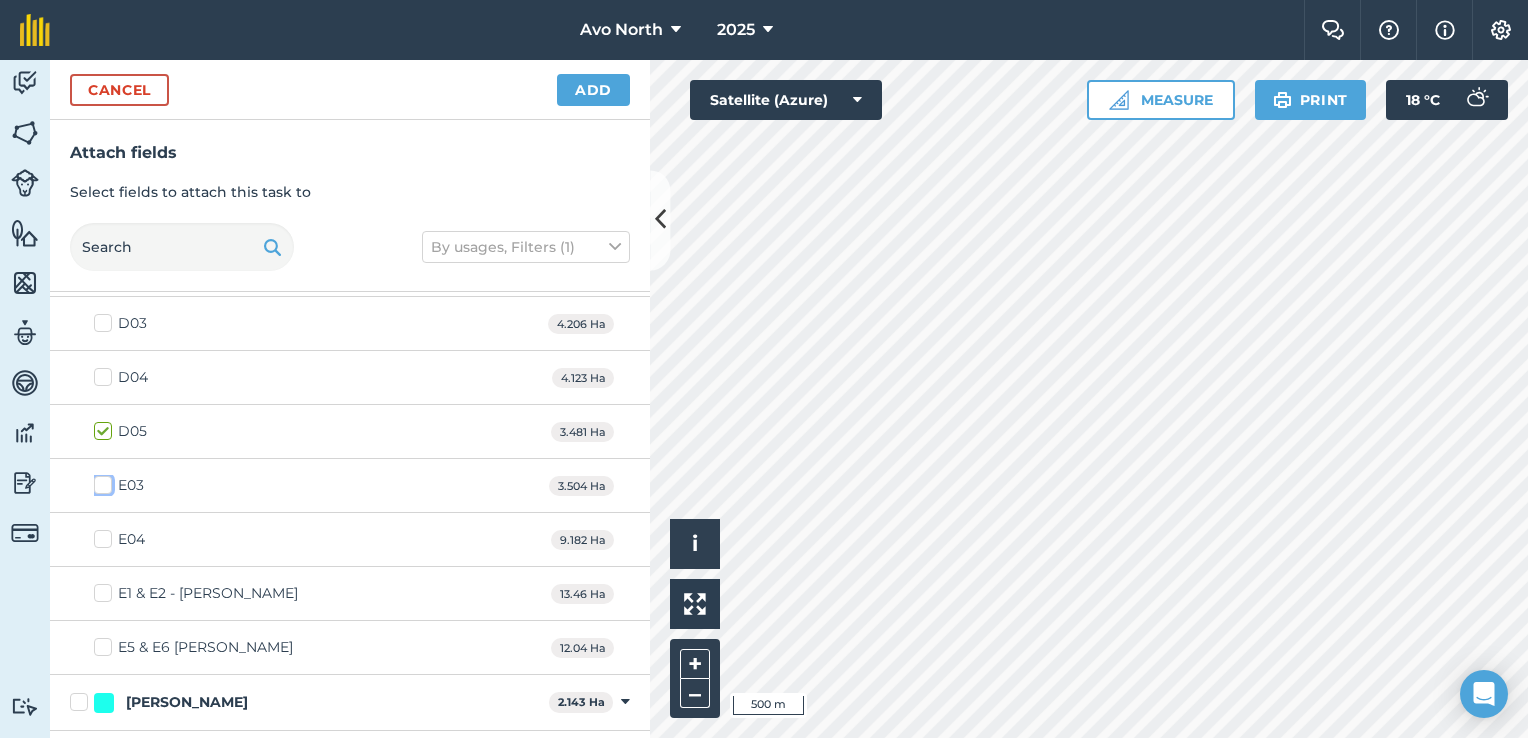 click on "E03" at bounding box center [100, 481] 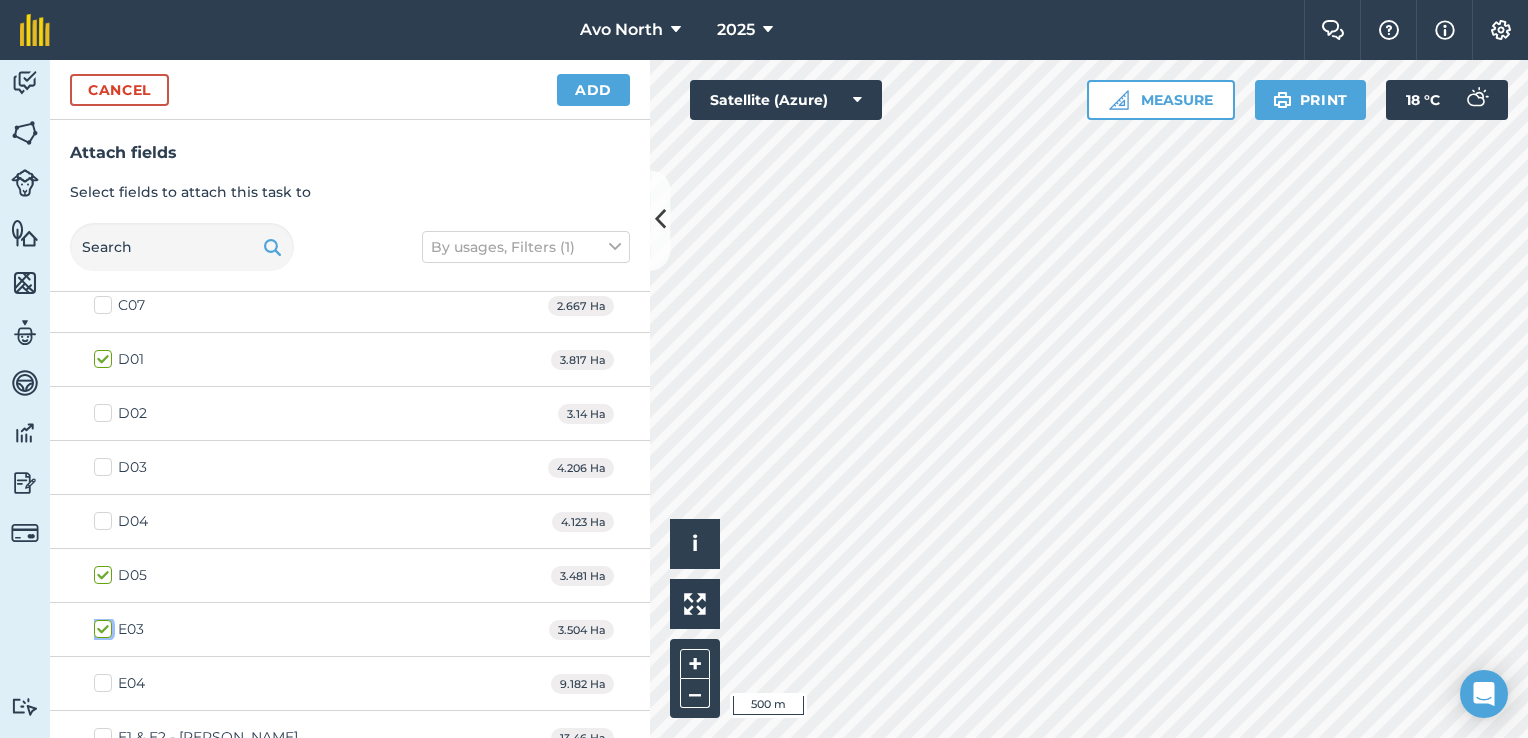 scroll, scrollTop: 800, scrollLeft: 0, axis: vertical 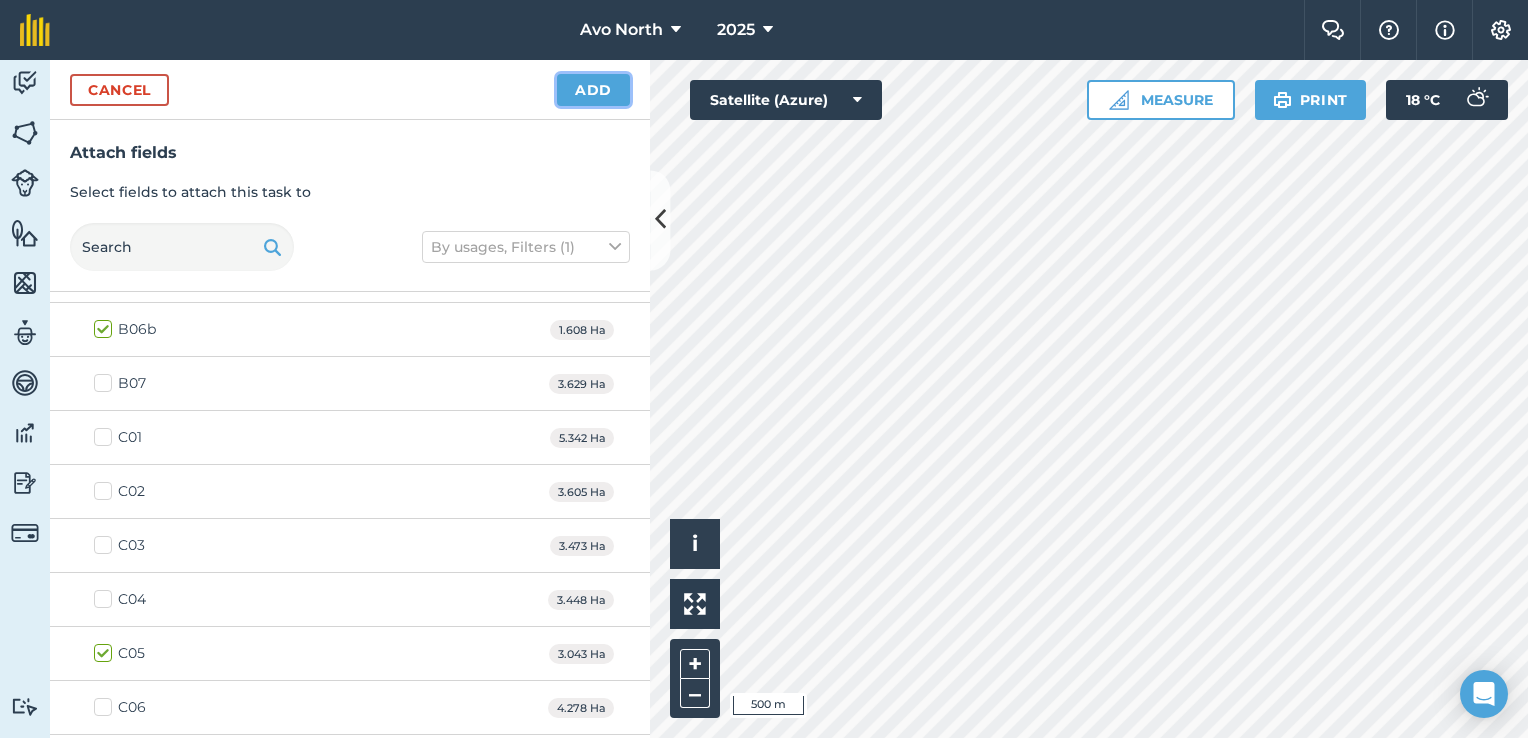 click on "Add" at bounding box center [593, 90] 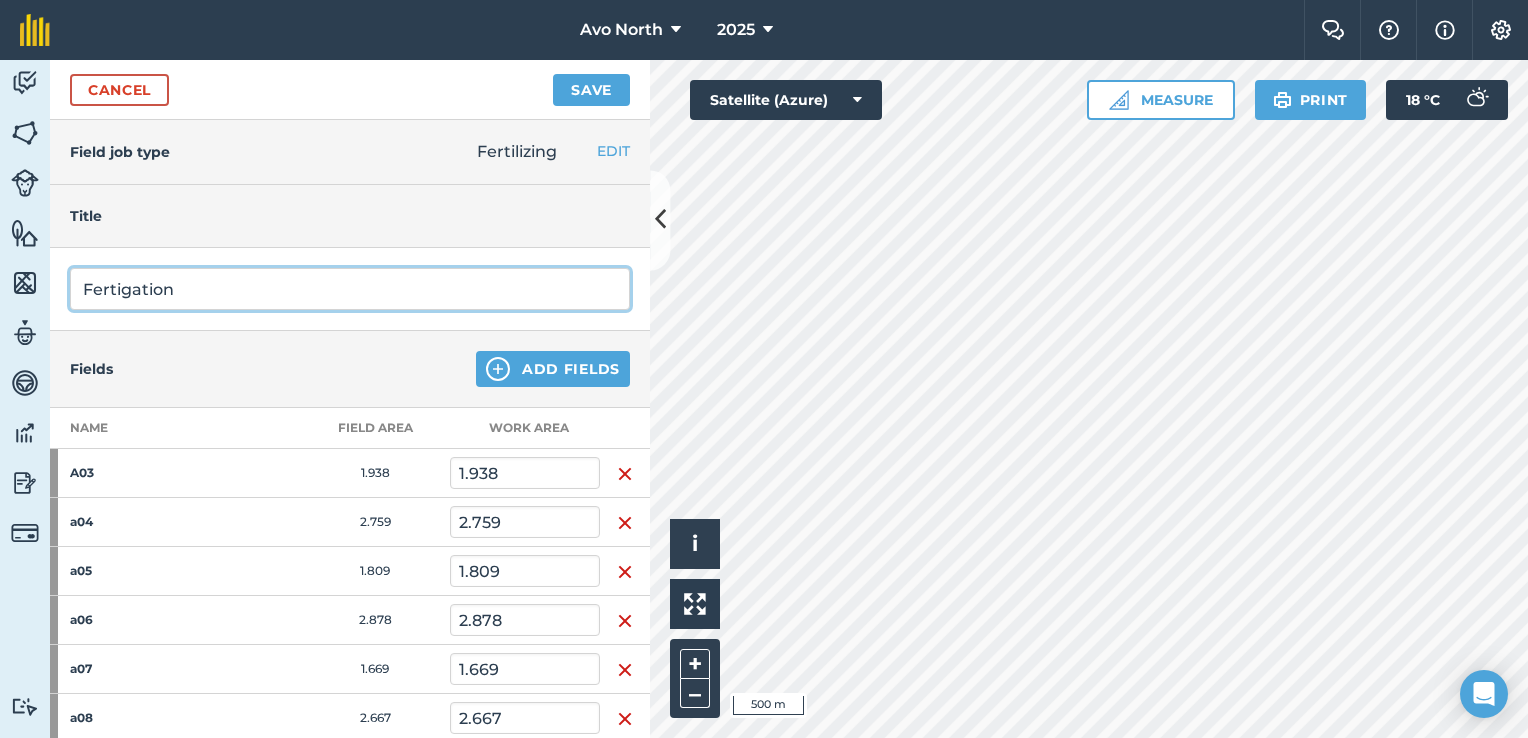click on "Fertigation" at bounding box center [350, 289] 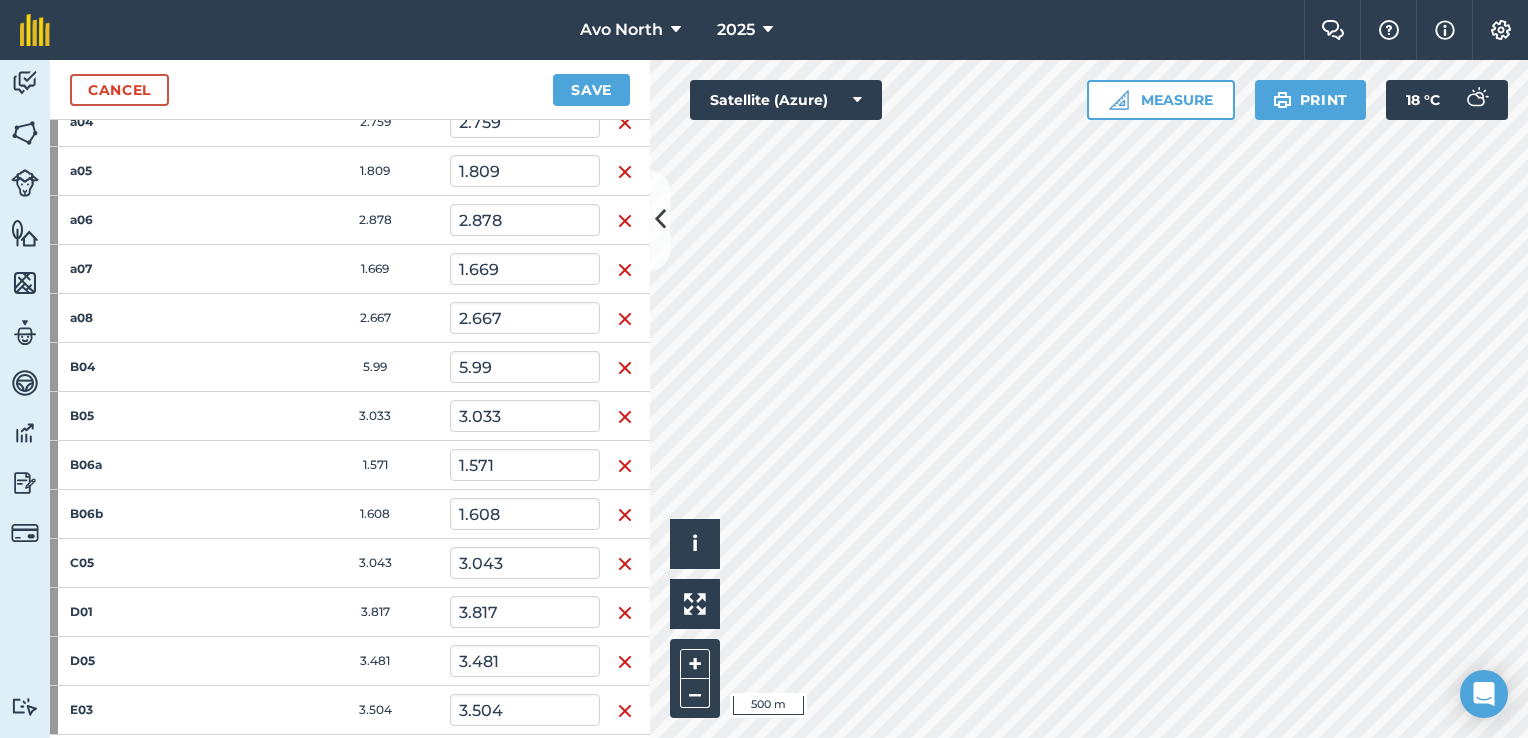 scroll, scrollTop: 700, scrollLeft: 0, axis: vertical 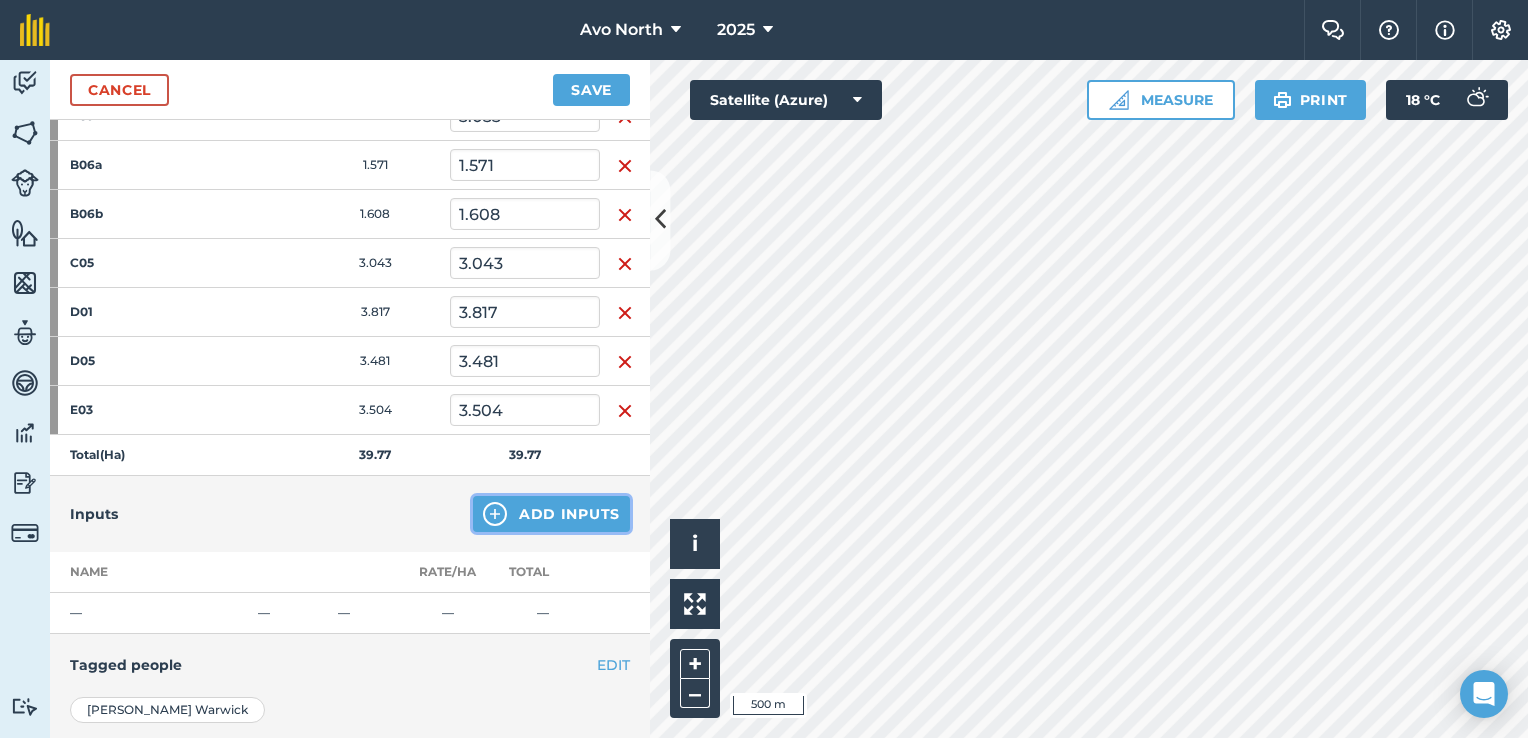 click on "Add Inputs" at bounding box center [551, 514] 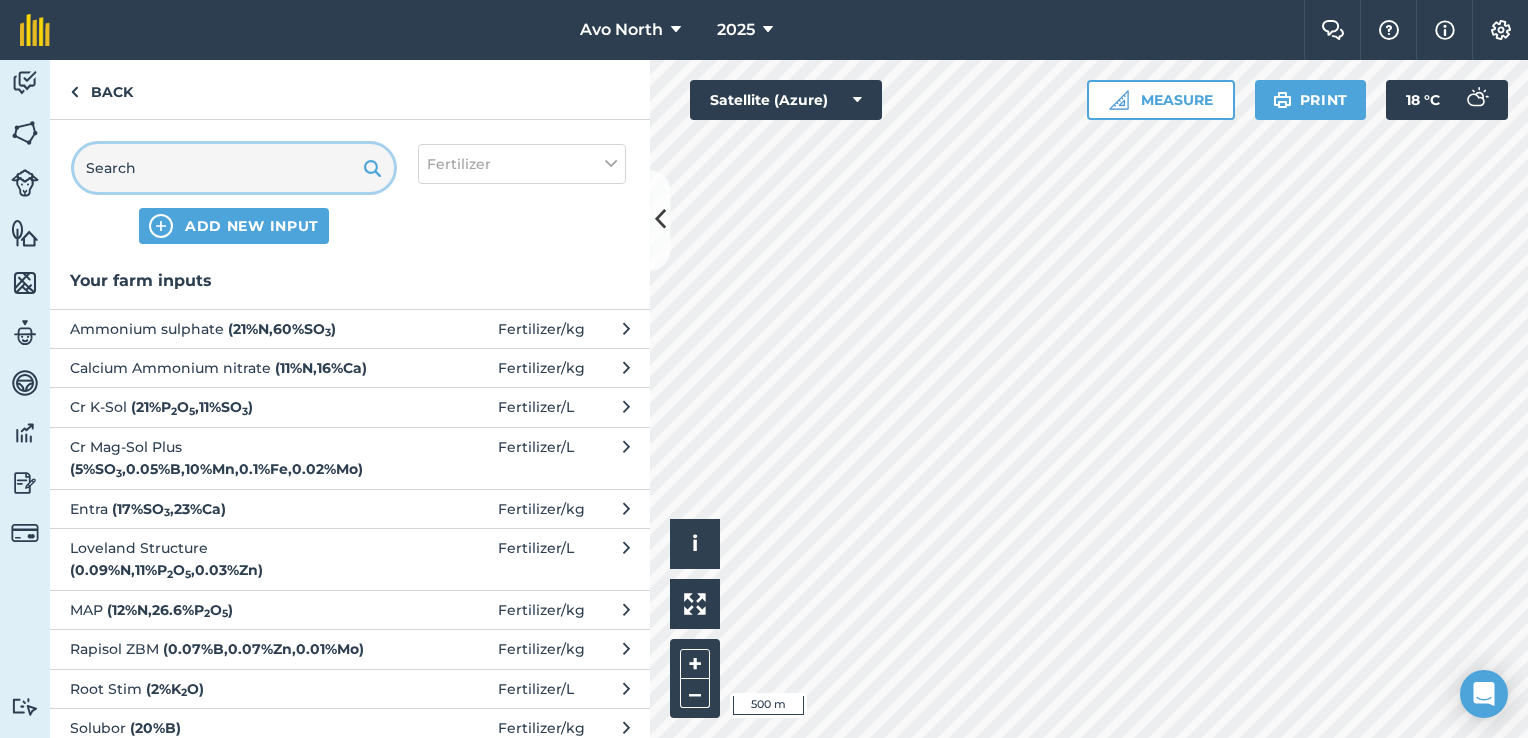 click at bounding box center (234, 168) 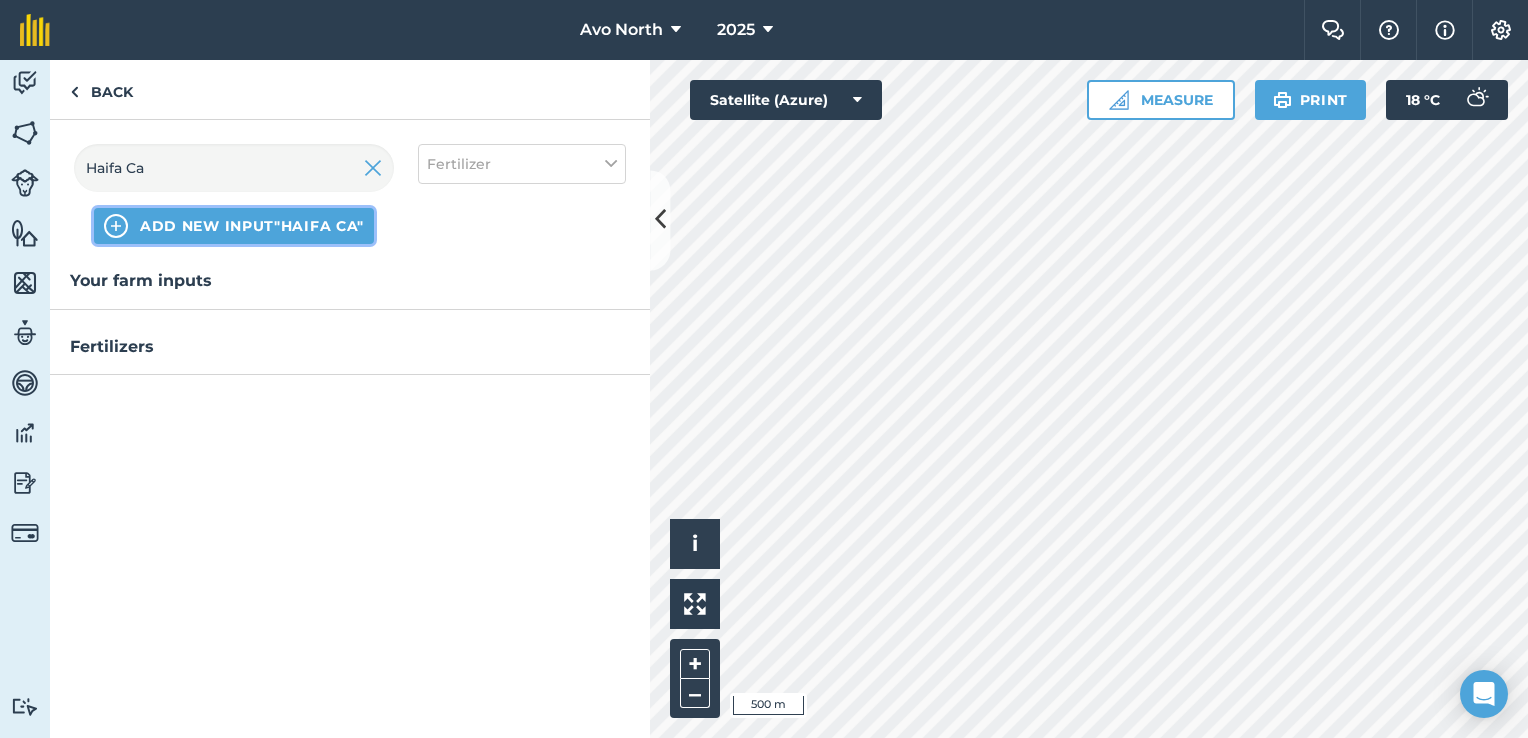 click on "ADD NEW INPUT  "Haifa Ca"" at bounding box center (252, 226) 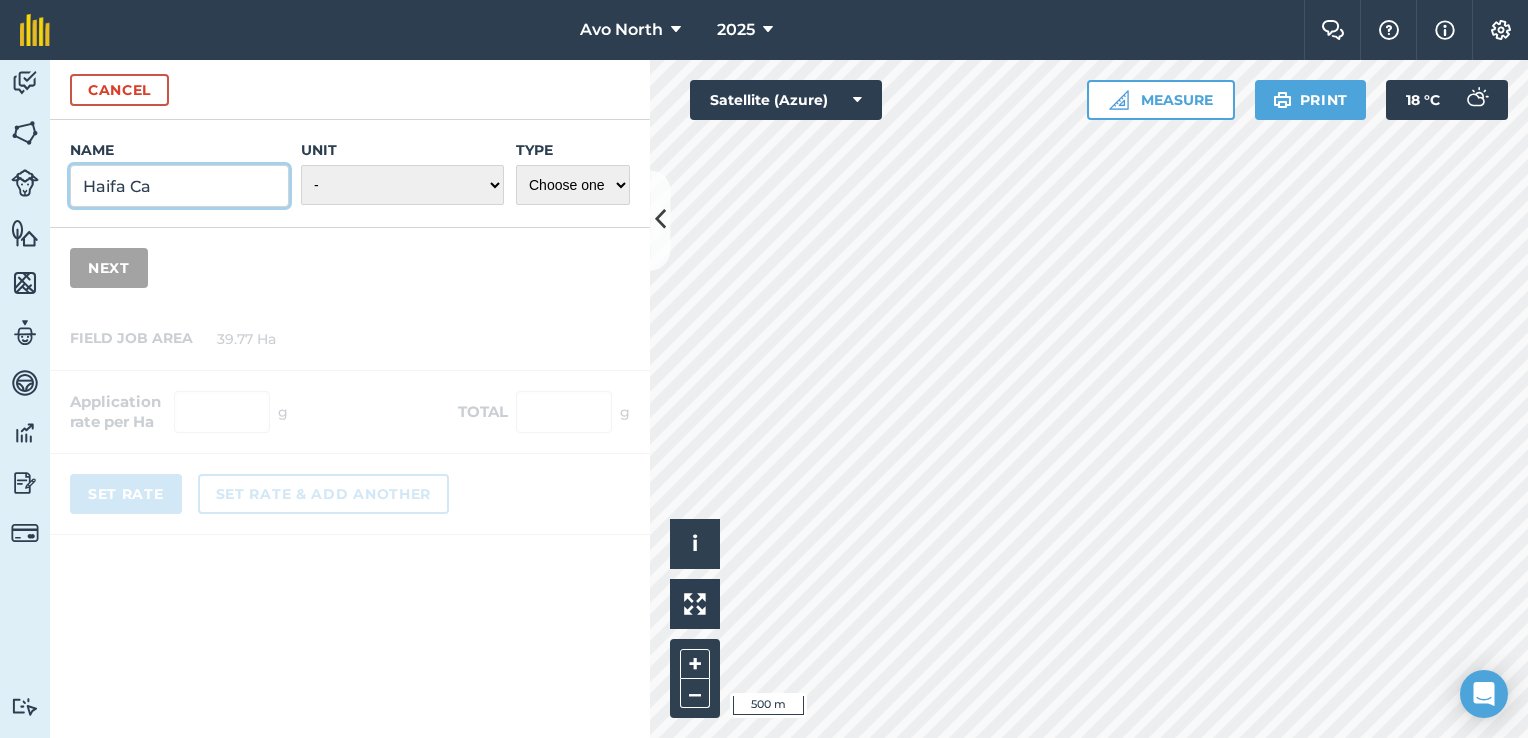 click on "Haifa Ca" at bounding box center (179, 186) 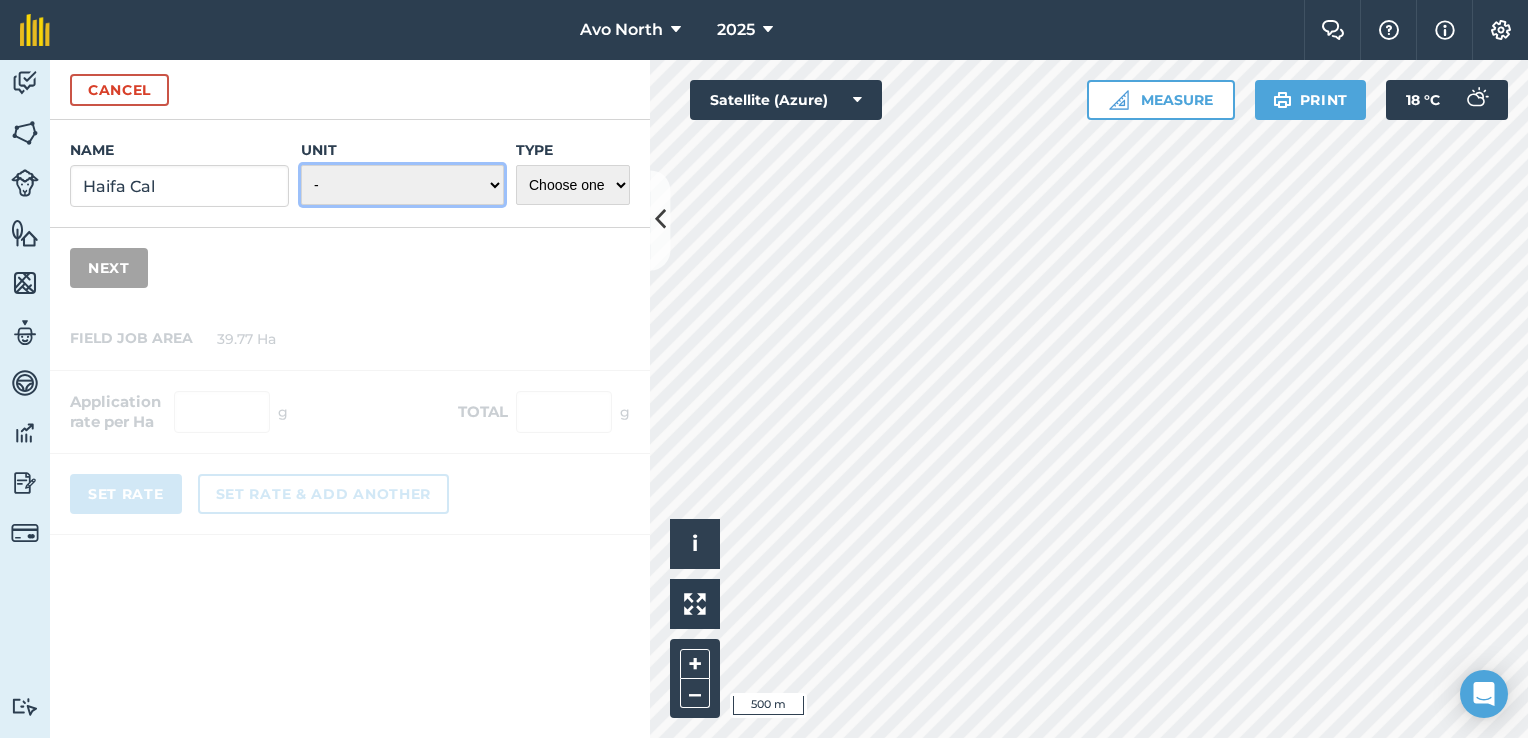 click on "- Grams/g Kilograms/kg Metric tonnes/t Millilitres/ml Litres/L Ounces/oz Pounds/lb Imperial tons/t Fluid ounces/fl oz Gallons/gal Count Cubic Meter/m3 Pint/pt Quart/qt Megalitre/ML unit_type_hundred_weight" at bounding box center [402, 185] 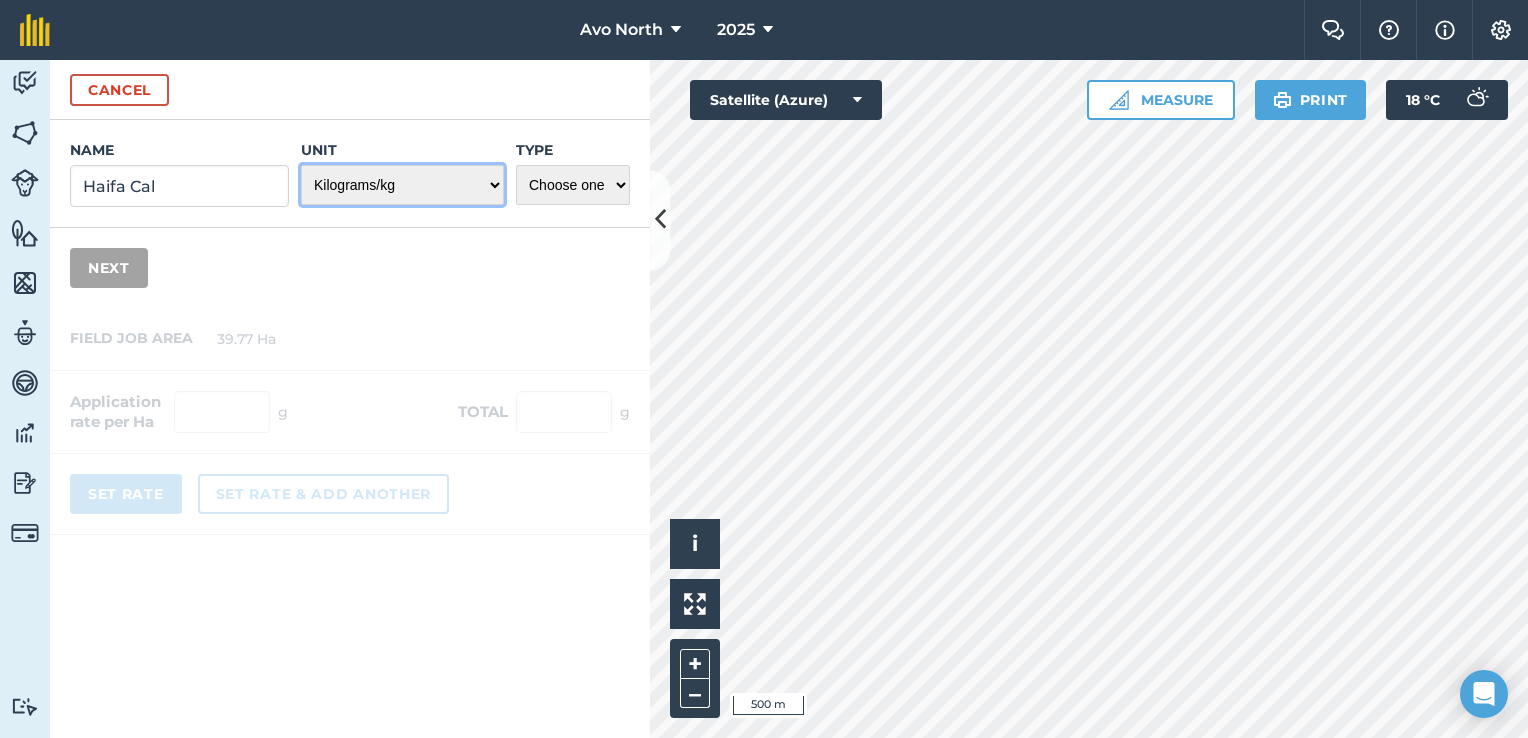 click on "- Grams/g Kilograms/kg Metric tonnes/t Millilitres/ml Litres/L Ounces/oz Pounds/lb Imperial tons/t Fluid ounces/fl oz Gallons/gal Count Cubic Meter/m3 Pint/pt Quart/qt Megalitre/ML unit_type_hundred_weight" at bounding box center (402, 185) 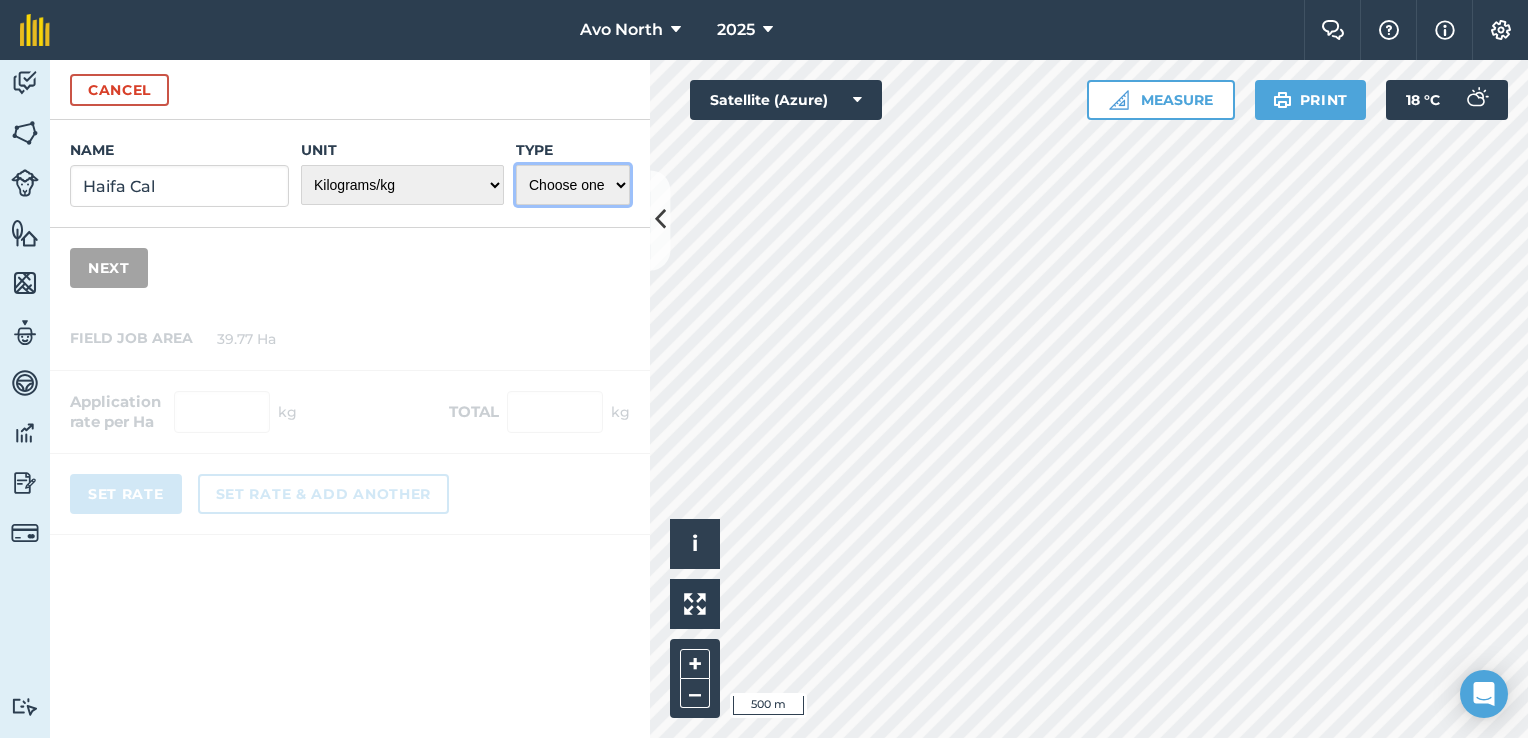 click on "Choose one Fertilizer Seed Spray Fuel Other" at bounding box center (573, 185) 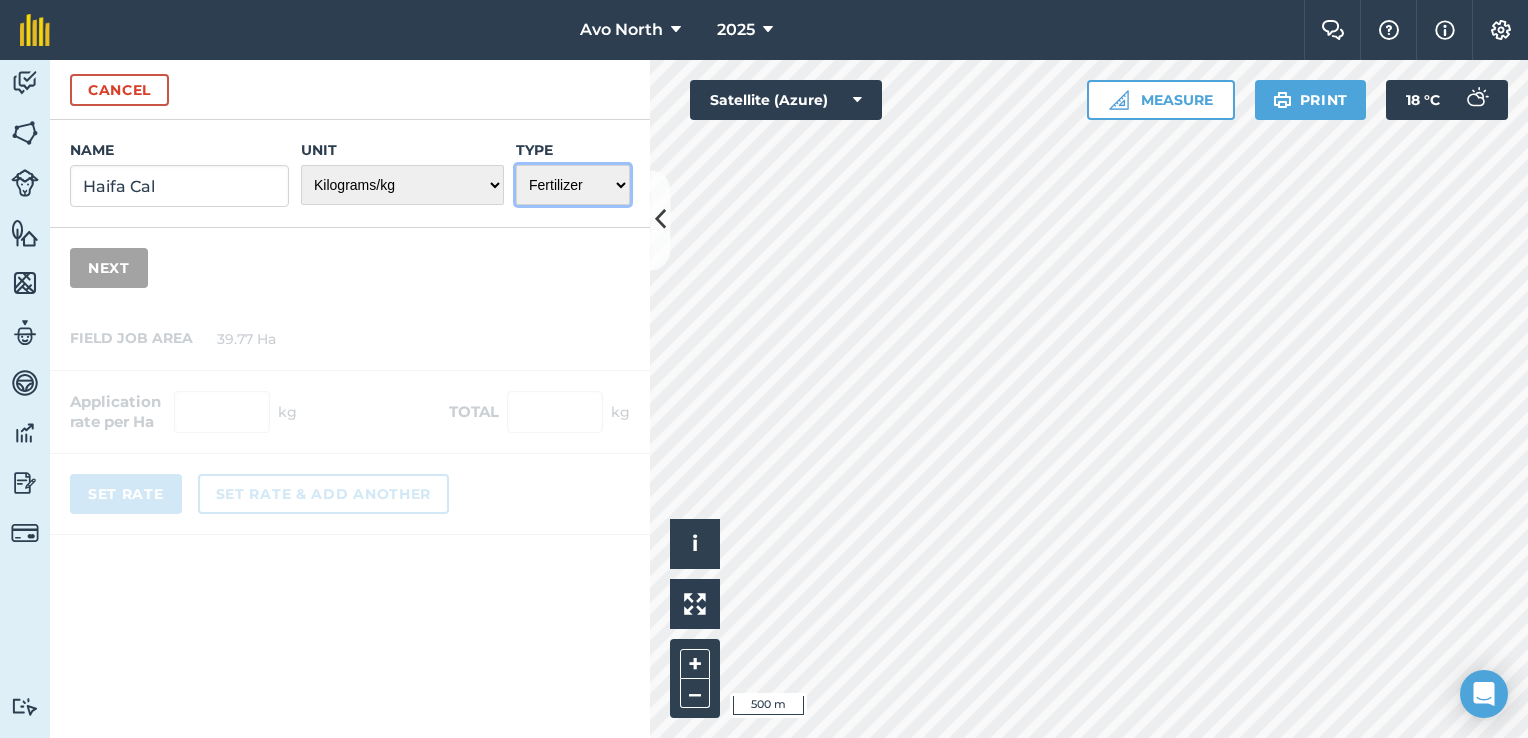 click on "Choose one Fertilizer Seed Spray Fuel Other" at bounding box center [573, 185] 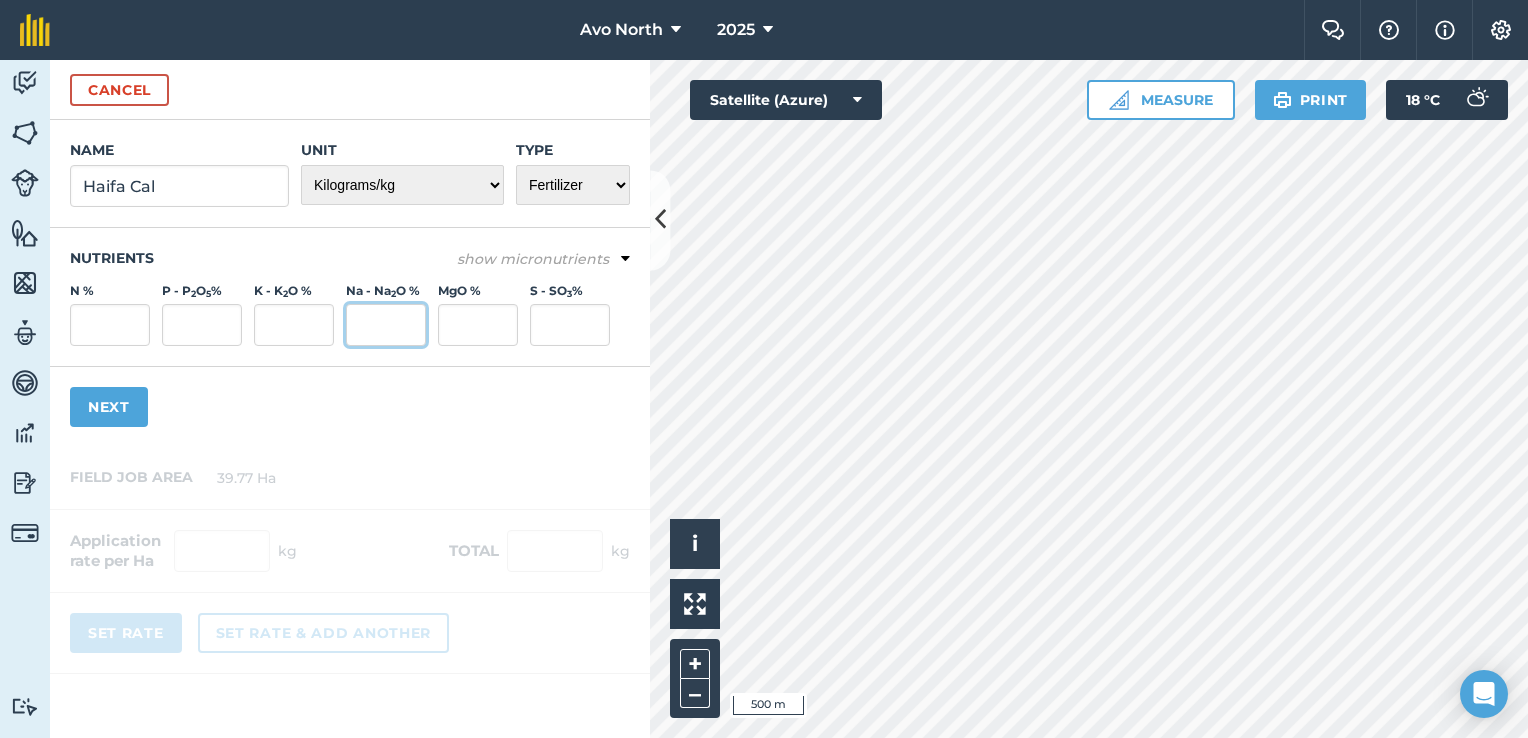 click on "Na - Na 2 O %" at bounding box center (386, 325) 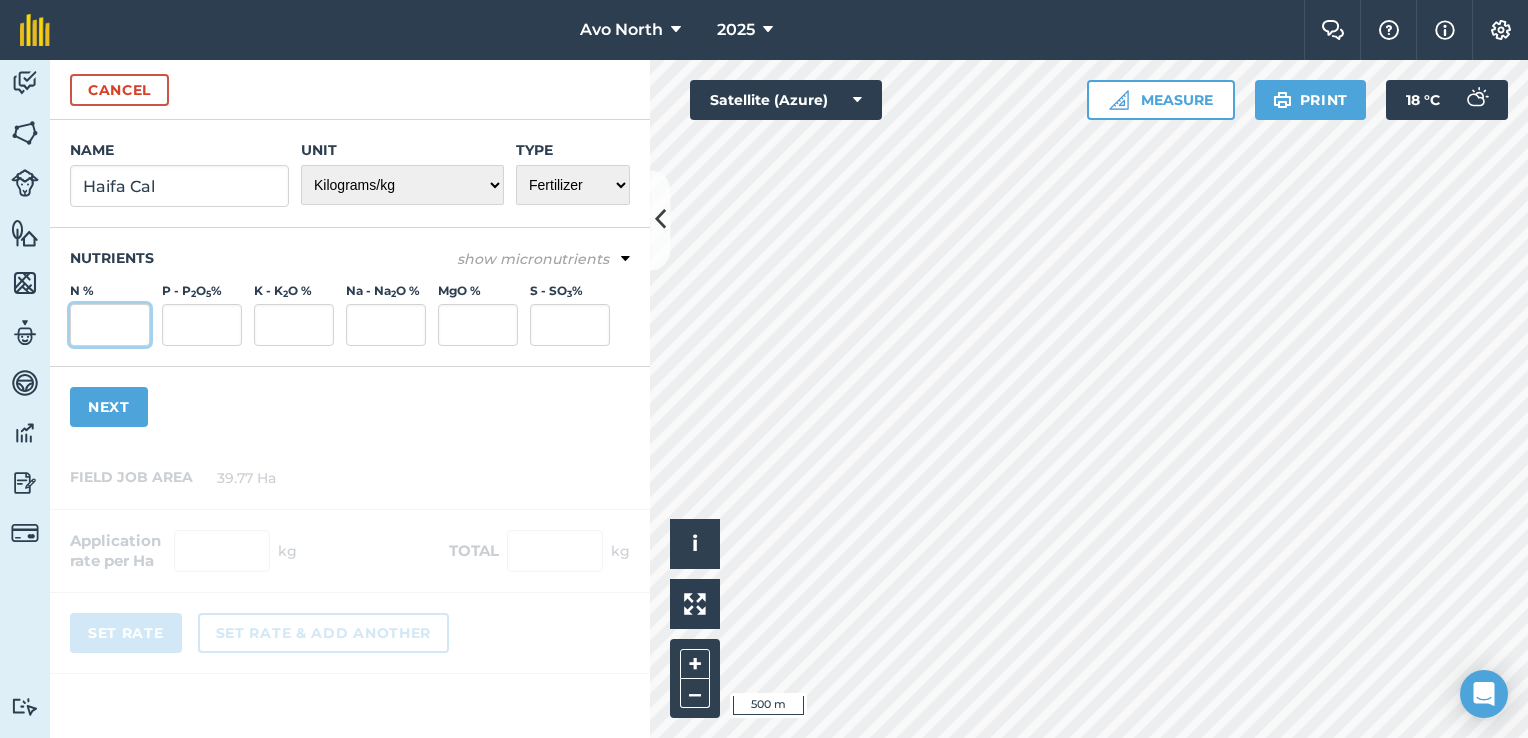 click on "N %" at bounding box center [110, 325] 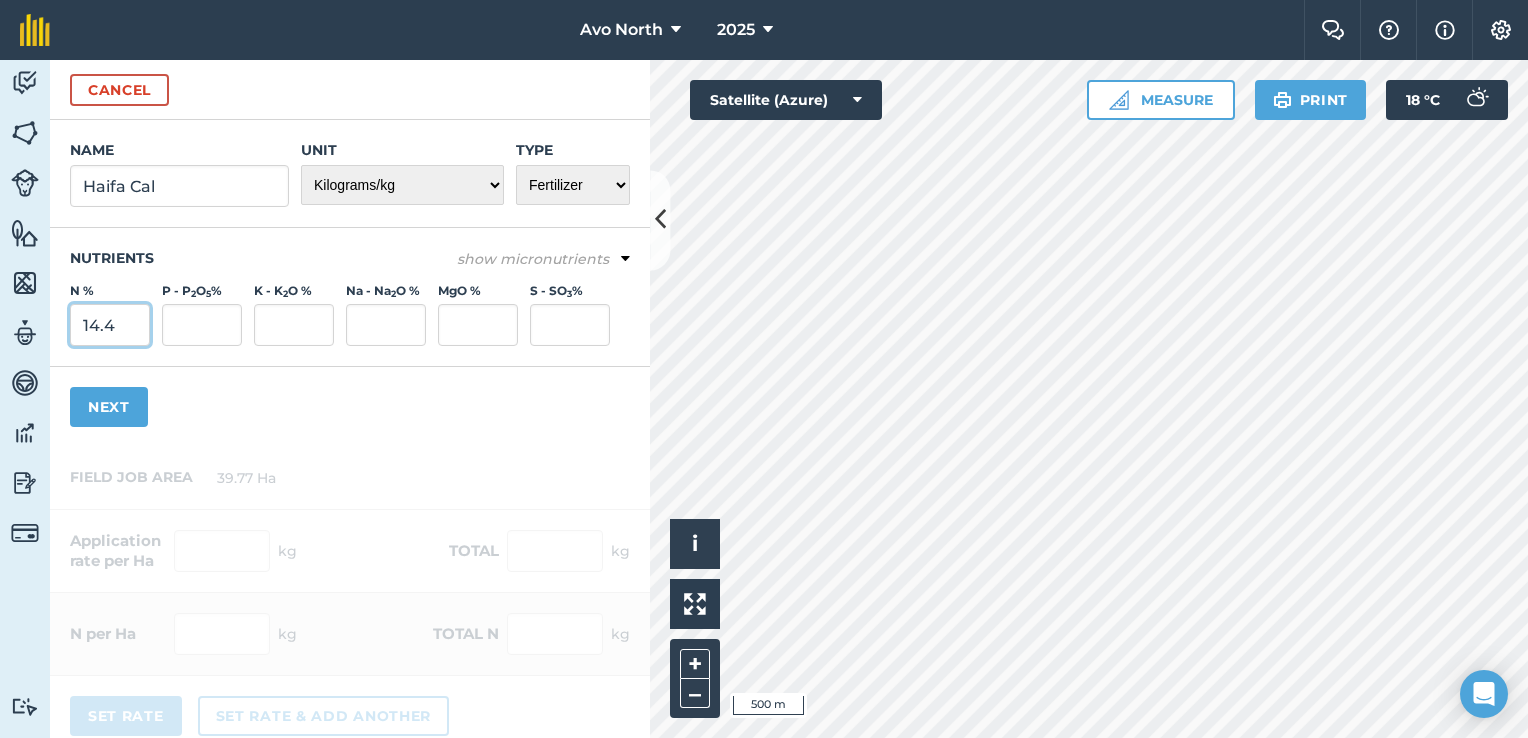drag, startPoint x: 137, startPoint y: 321, endPoint x: -4, endPoint y: 326, distance: 141.08862 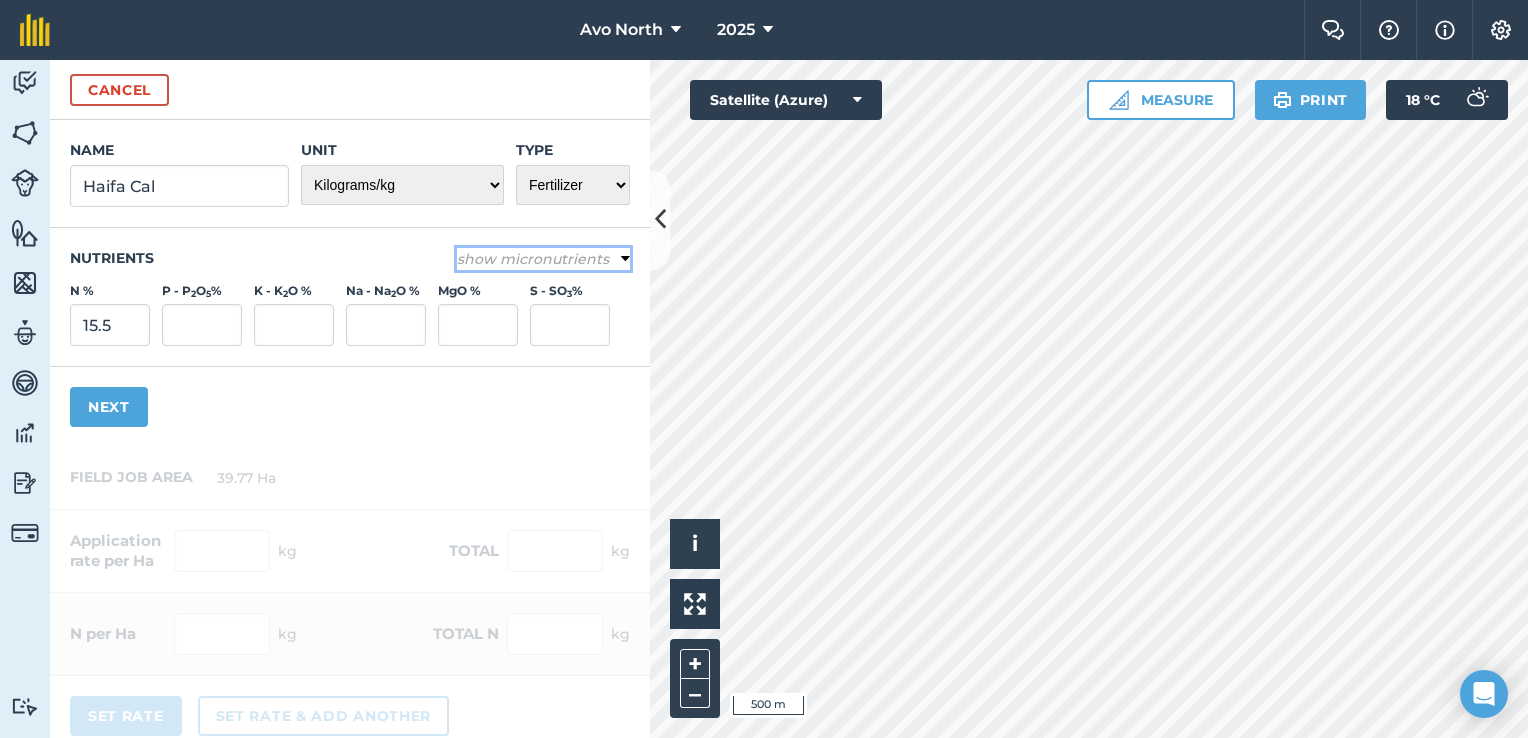 click at bounding box center (625, 259) 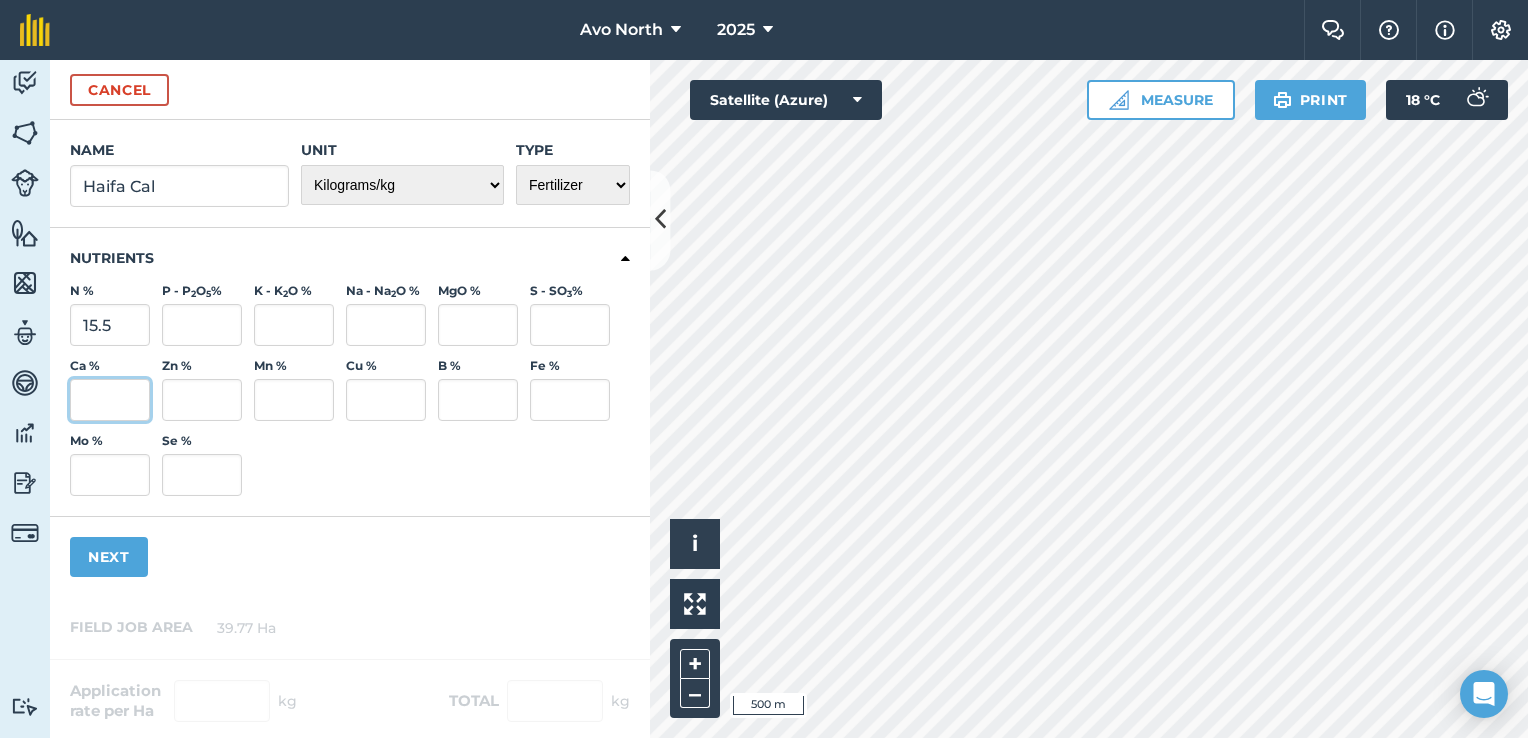 click on "Ca %" at bounding box center [110, 400] 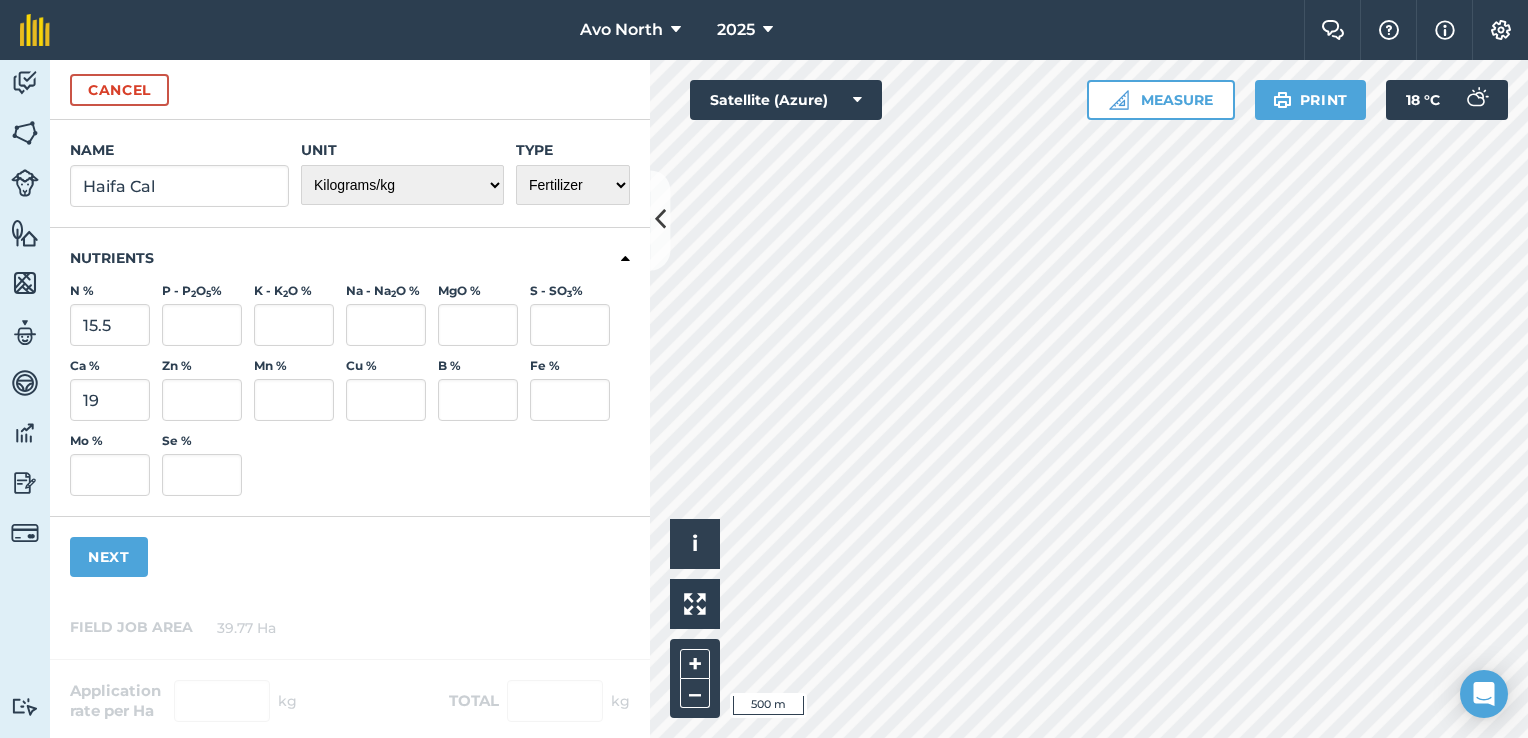 click on "Name [GEOGRAPHIC_DATA] Cal Unit - Grams/g Kilograms/kg Metric tonnes/t Millilitres/ml Litres/L Ounces/oz Pounds/lb Imperial tons/t Fluid ounces/fl oz Gallons/gal Count Cubic Meter/m3 Pint/pt Quart/qt Megalitre/ML unit_type_hundred_weight Type Choose one Fertilizer Seed Spray Fuel Other   Nutrients N % 15.5 P - P 2 O 5  % K - K 2 O % Na - Na 2 O % MgO % S - SO 3  % Ca % 19 Zn % Mn % Cu % B % Fe % Mo % Se % Next" at bounding box center [350, 358] 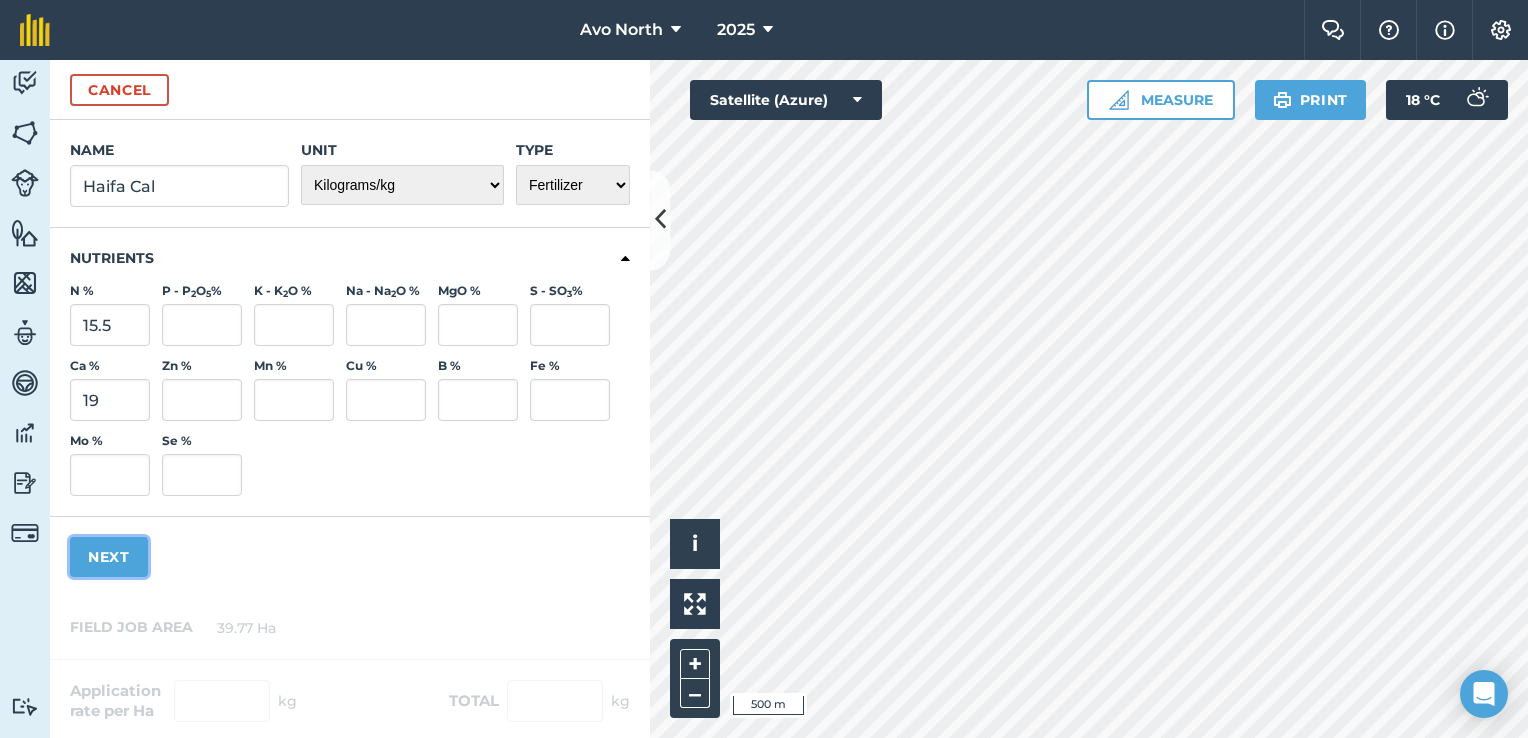 click on "Next" at bounding box center (109, 557) 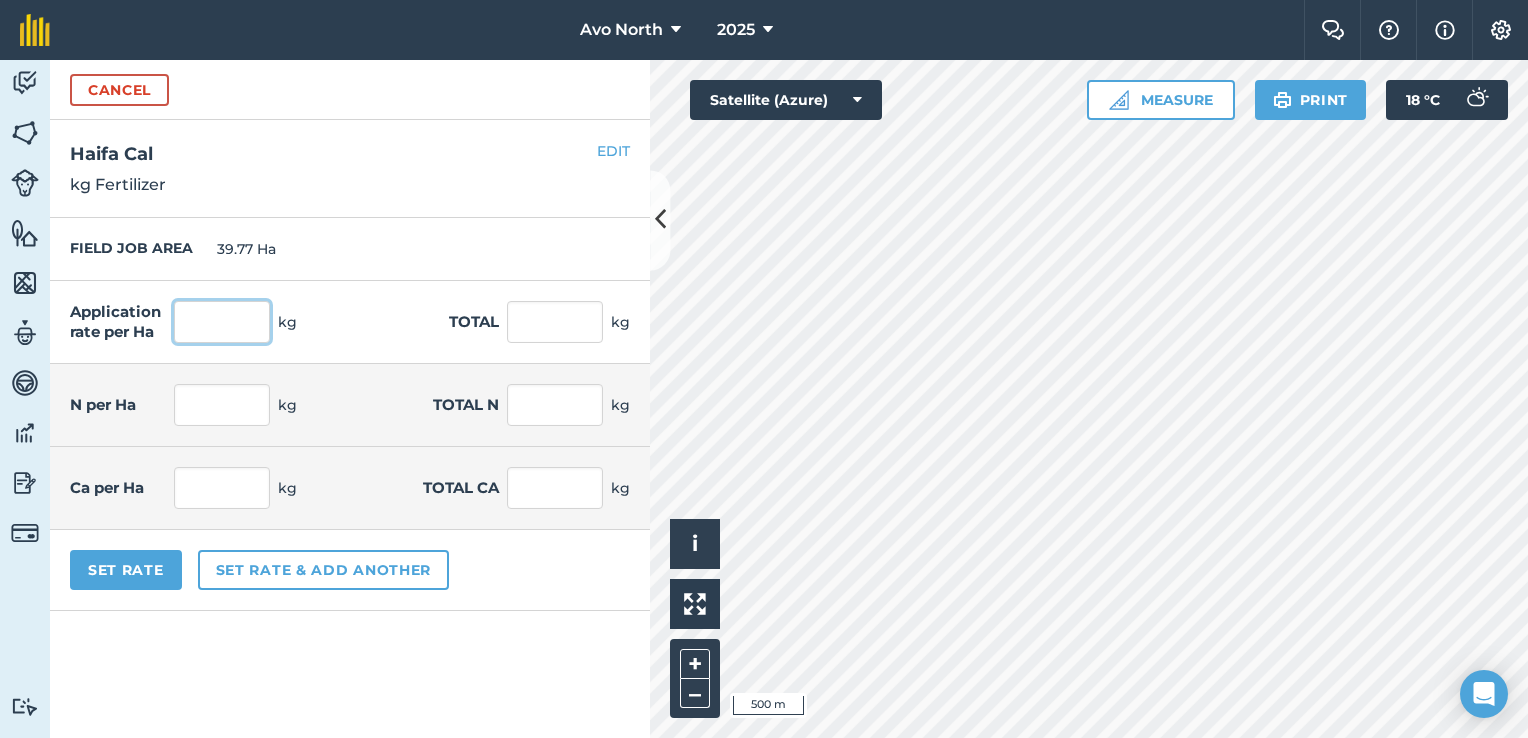 click at bounding box center (222, 322) 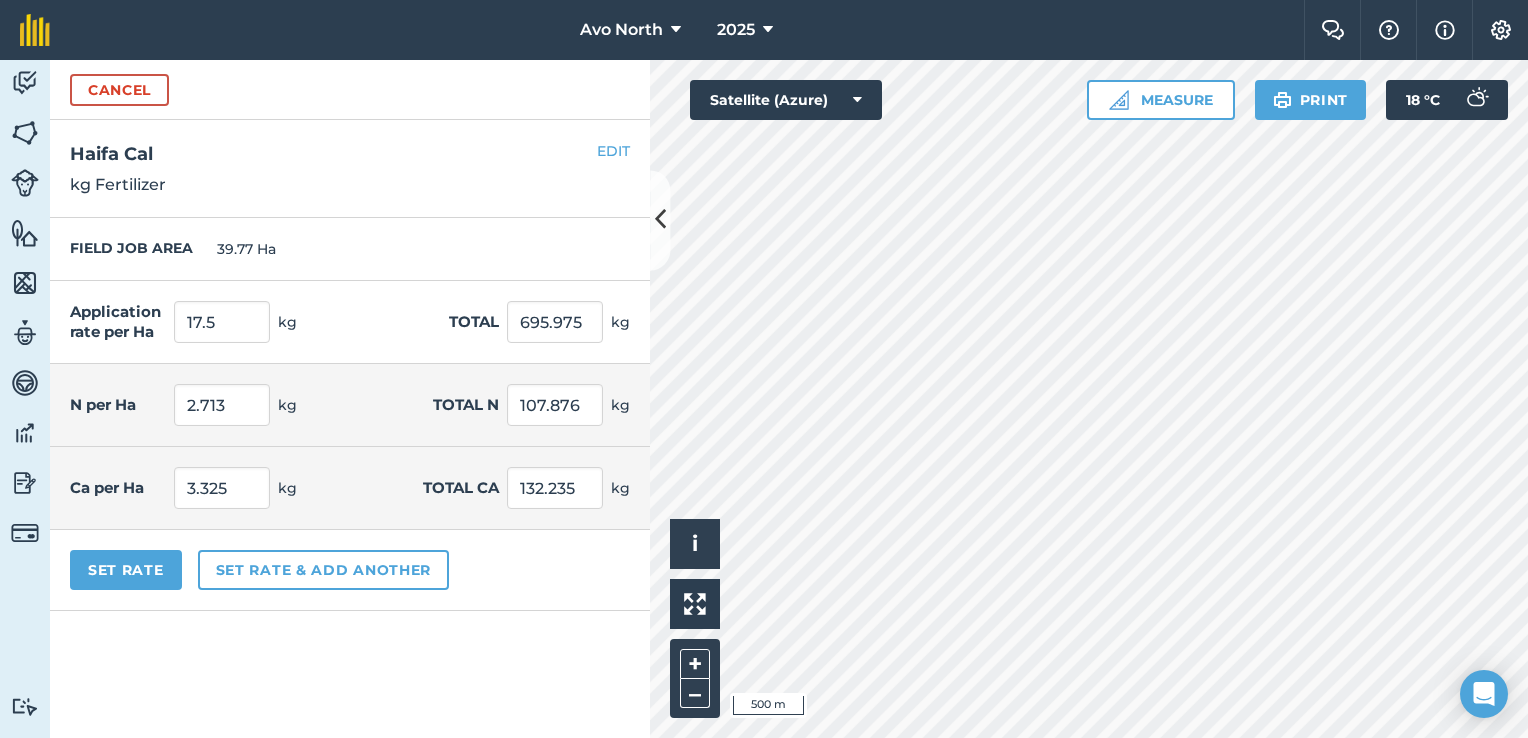 click on "Cancel Name [GEOGRAPHIC_DATA] Cal Unit - Grams/g Kilograms/kg Metric tonnes/t Millilitres/ml Litres/L Ounces/oz Pounds/lb Imperial tons/t Fluid ounces/fl oz Gallons/gal Count Cubic Meter/m3 Pint/pt Quart/qt Megalitre/ML unit_type_hundred_weight Type Choose one Fertilizer Seed Spray Fuel Other   Nutrients N % 15.5 P - P 2 O 5  % K - K 2 O % Na - Na 2 O % MgO % S - SO 3  % Ca % 19 Zn % Mn % Cu % B % Fe % Mo % Se % Next EDIT [GEOGRAPHIC_DATA] Cal kg   Fertilizer FIELD JOB AREA 39.77   Ha Application rate per   Ha 17.5 kg Total 695.975 kg N   per   Ha 2.713 kg Total   N 107.876 kg Ca   per   Ha 3.325 kg Total   Ca 132.235 kg Set Rate Set rate & add another" at bounding box center [350, 399] 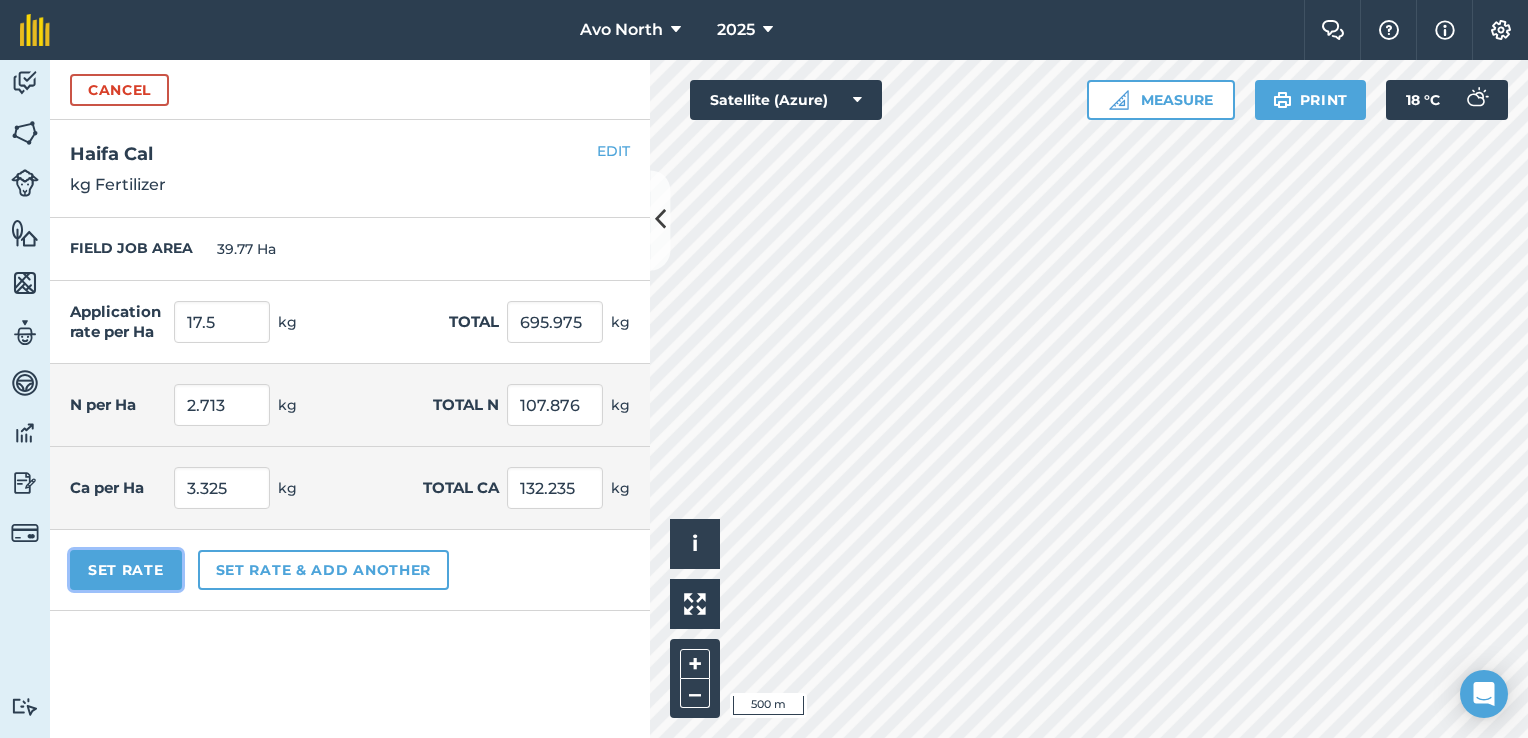 click on "Set Rate" at bounding box center [126, 570] 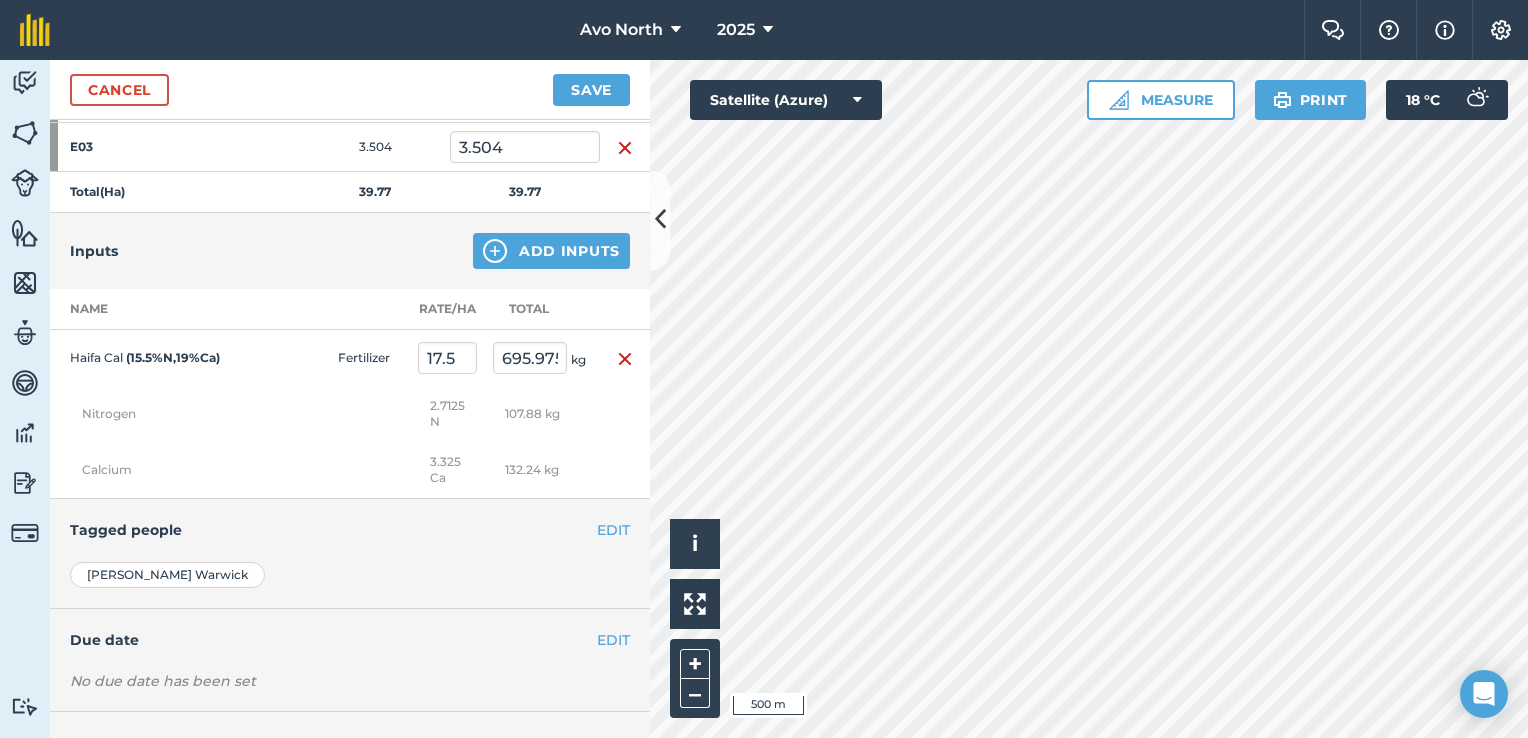 scroll, scrollTop: 1036, scrollLeft: 0, axis: vertical 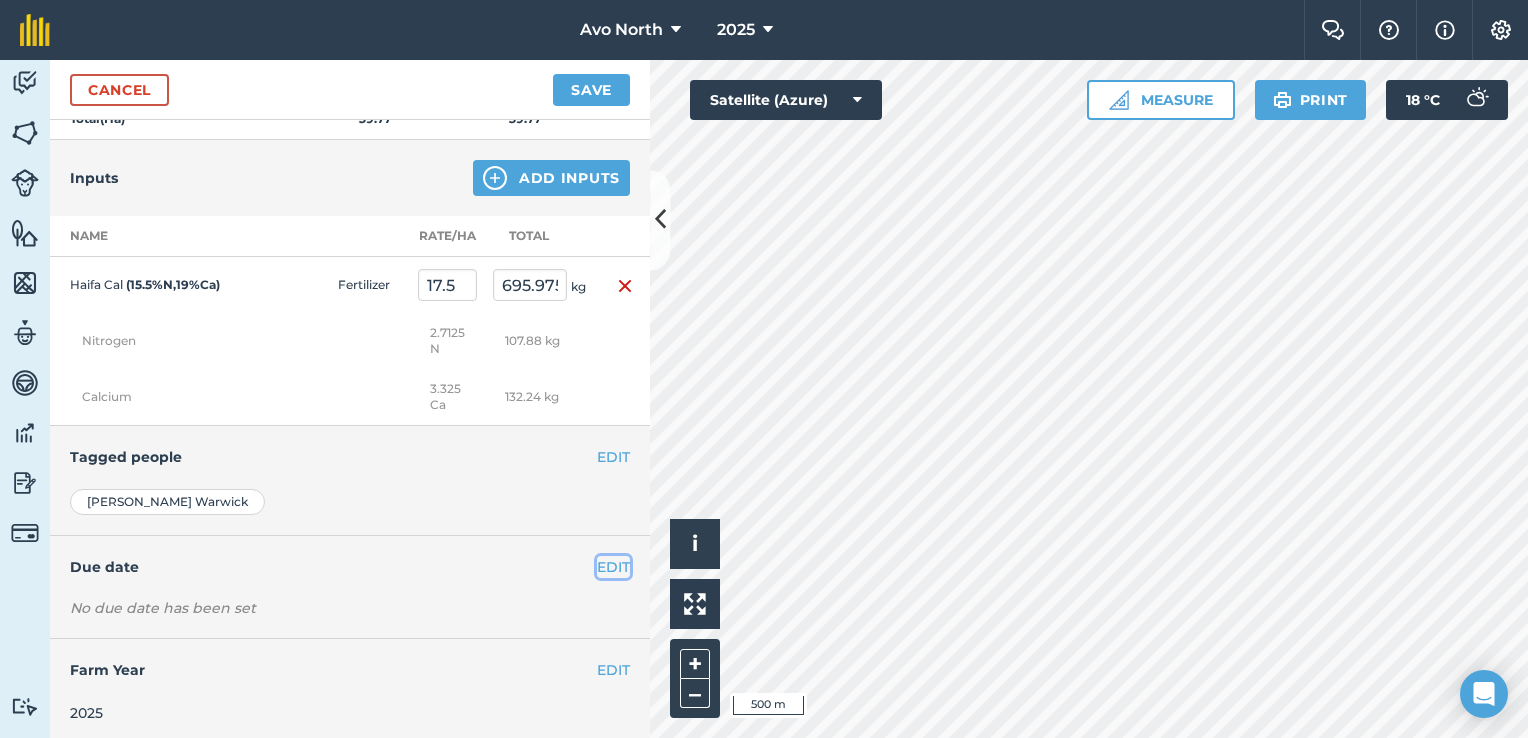 click on "EDIT" at bounding box center [613, 567] 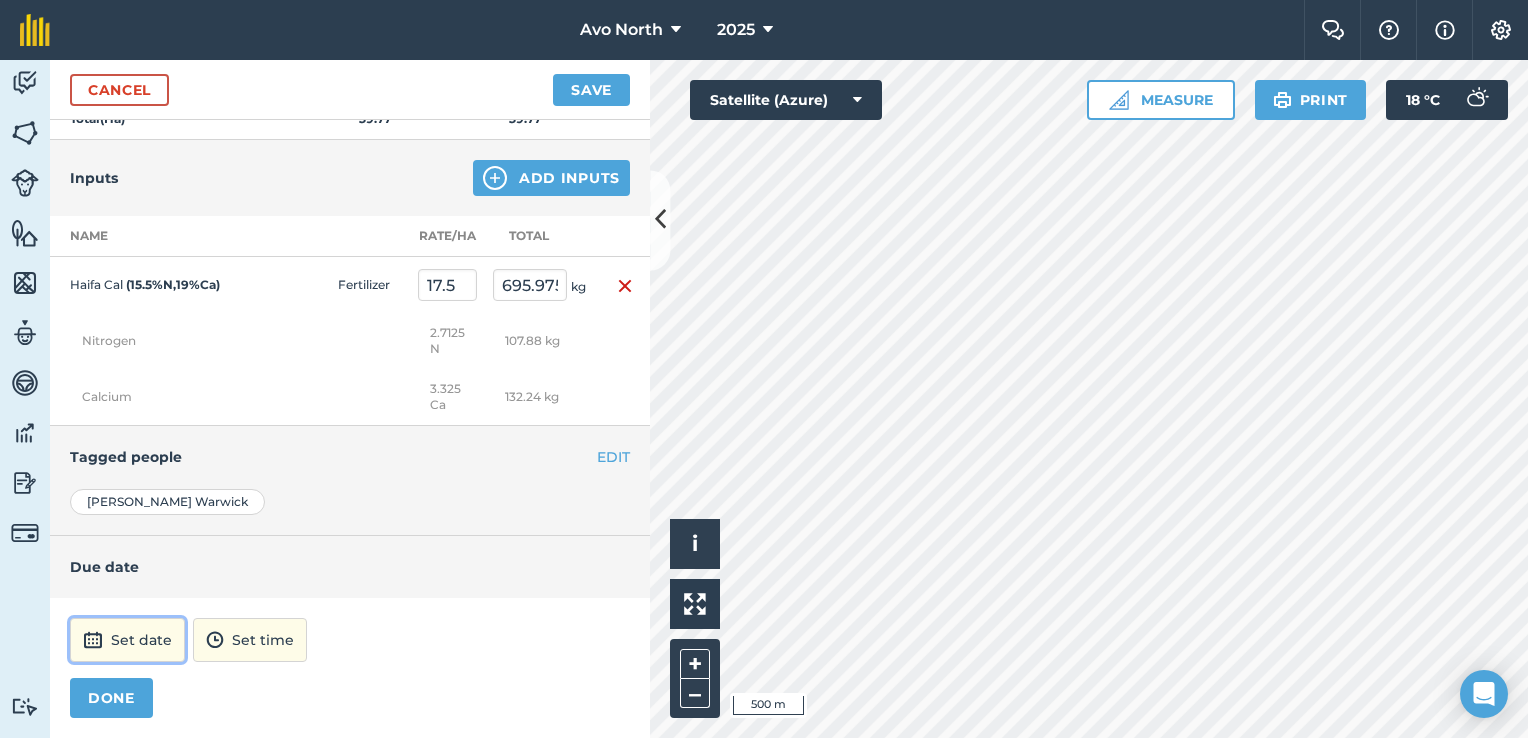 click on "Set date" at bounding box center (127, 640) 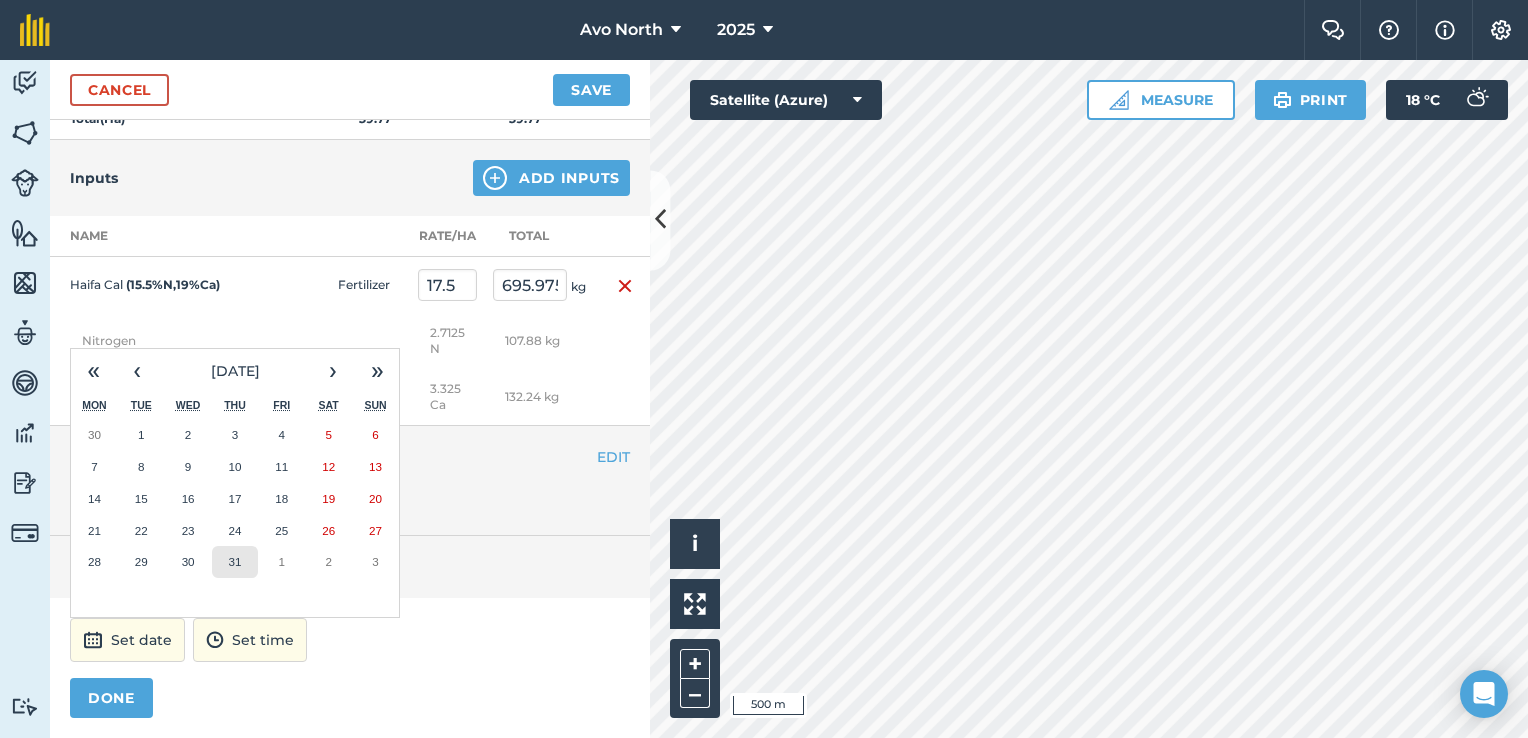 drag, startPoint x: 243, startPoint y: 550, endPoint x: 308, endPoint y: 542, distance: 65.490456 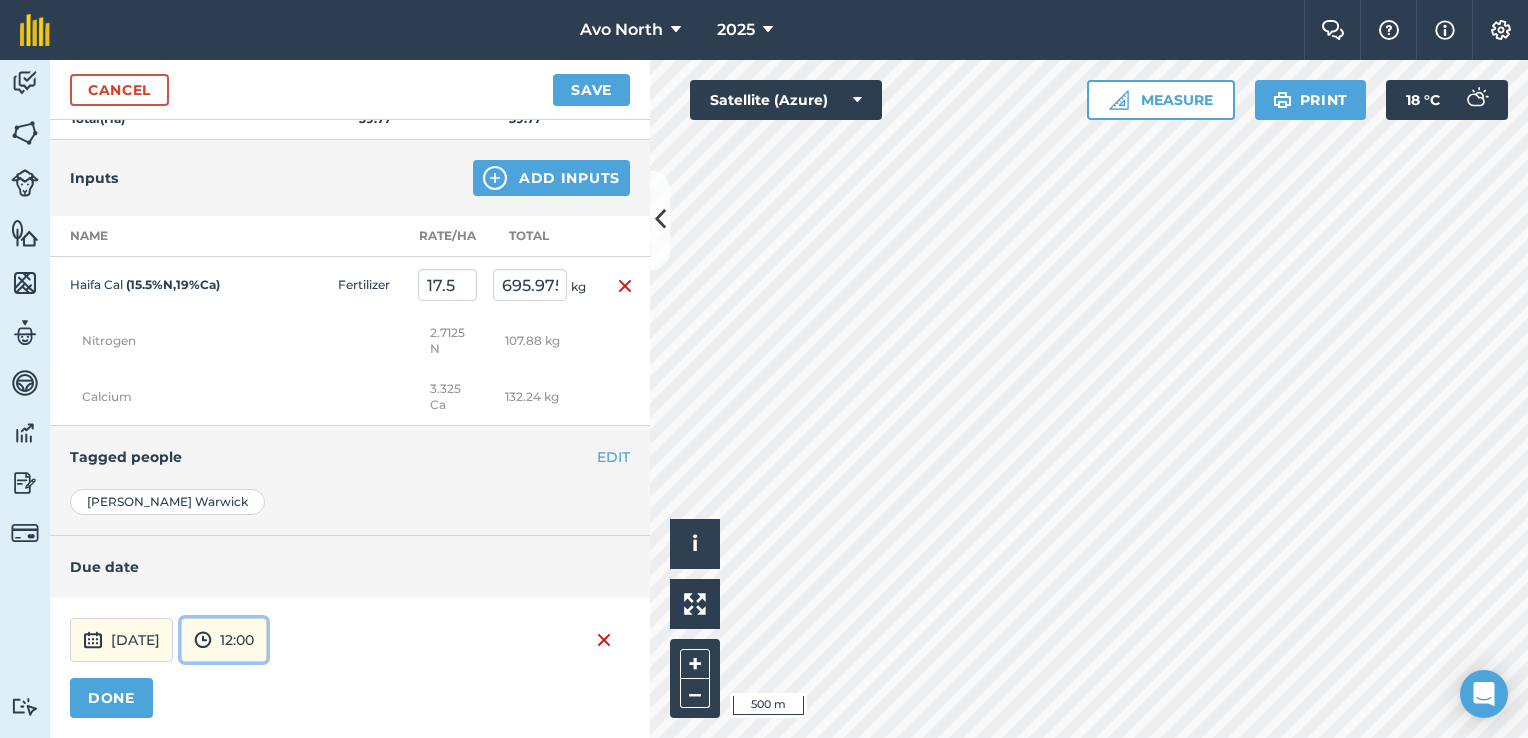 click on "12:00" at bounding box center [224, 640] 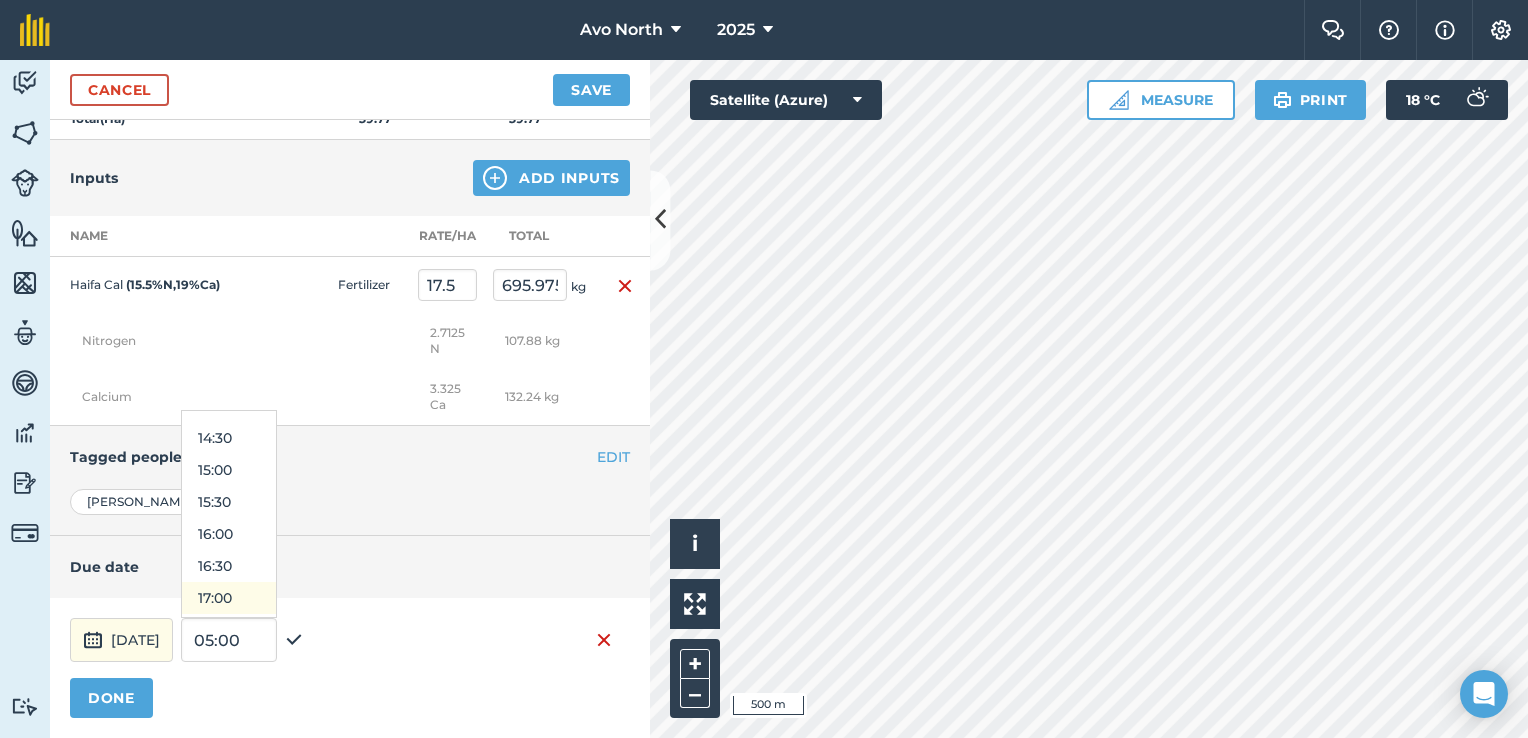 scroll, scrollTop: 972, scrollLeft: 0, axis: vertical 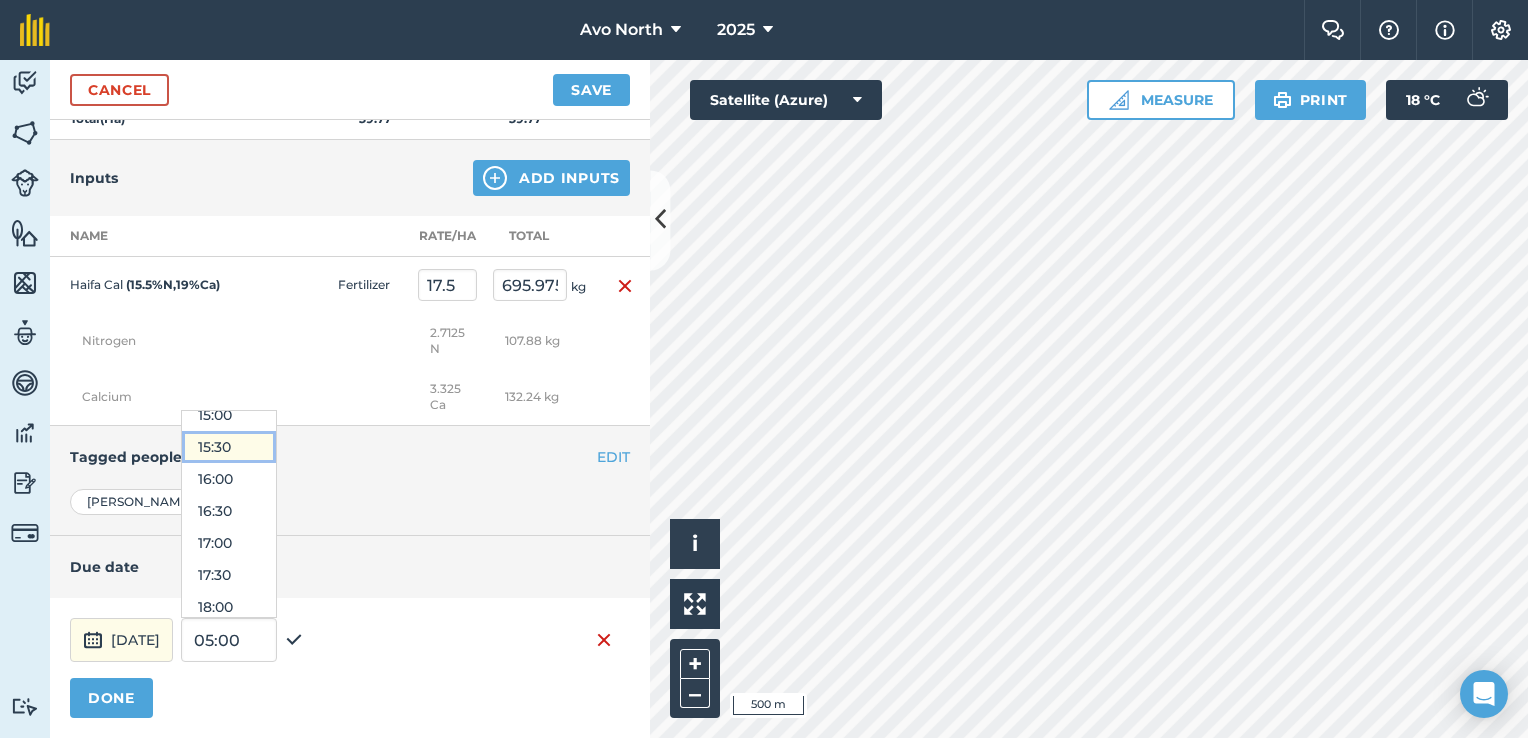 click on "15:30" at bounding box center [229, 447] 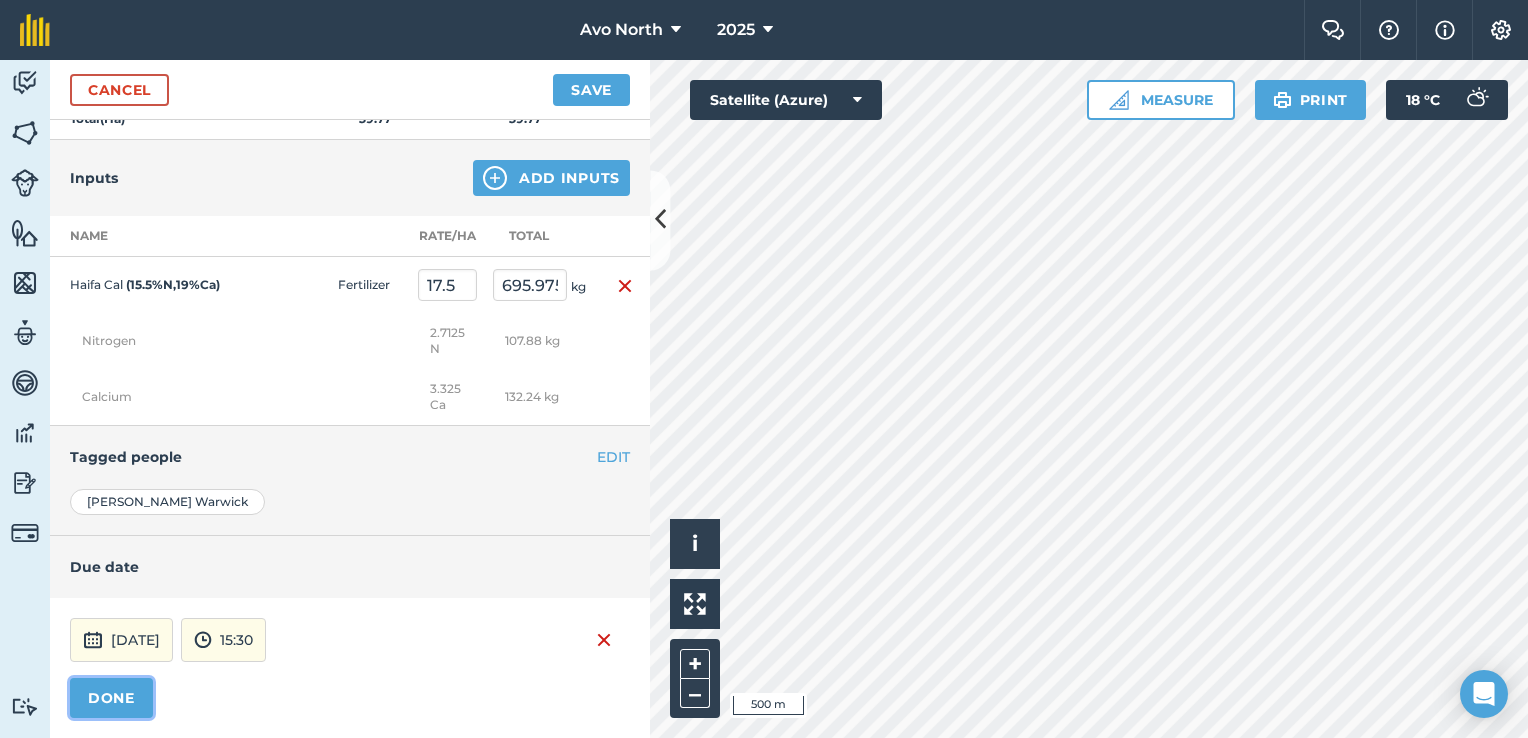 click on "DONE" at bounding box center (111, 698) 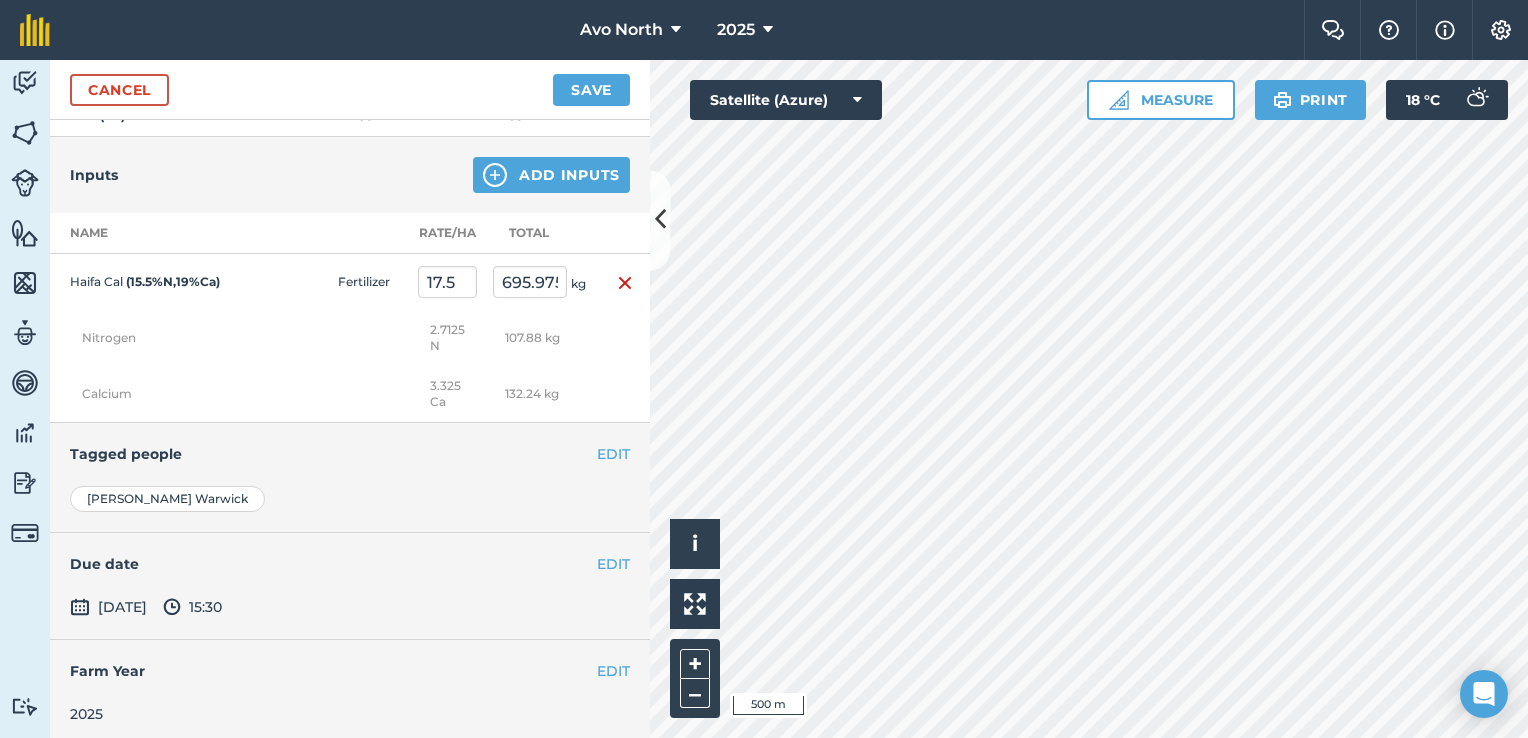 scroll, scrollTop: 1040, scrollLeft: 0, axis: vertical 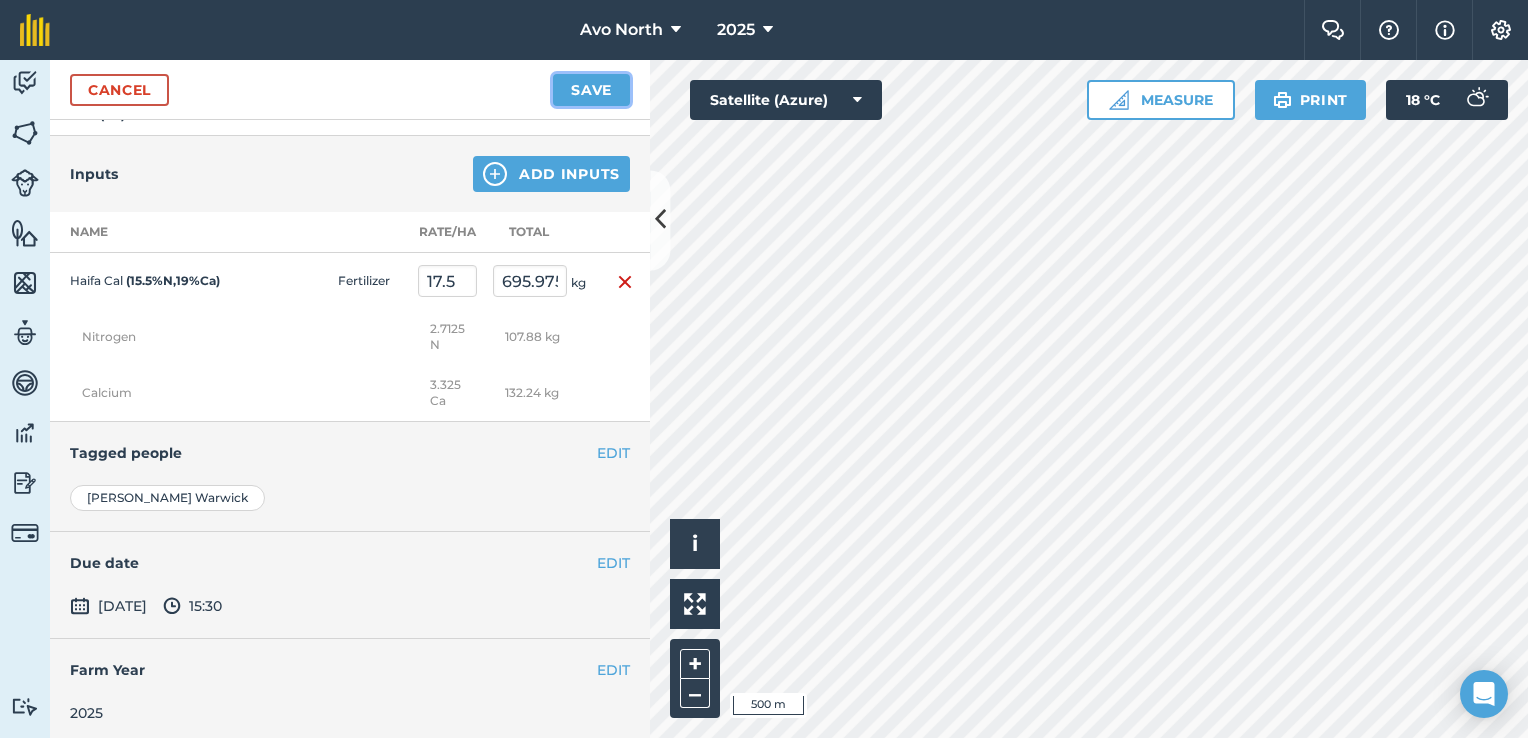click on "Save" at bounding box center [591, 90] 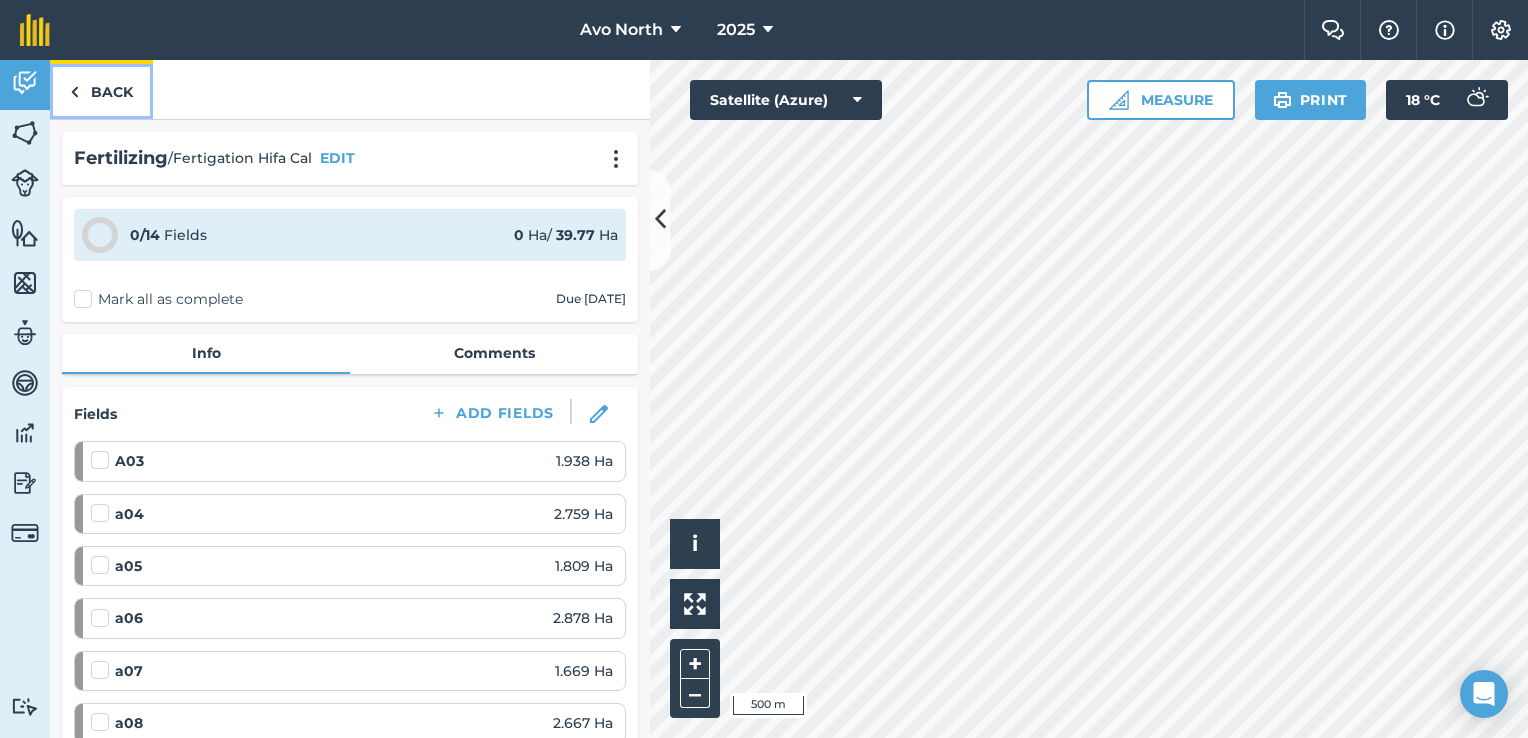 click on "Back" at bounding box center [101, 89] 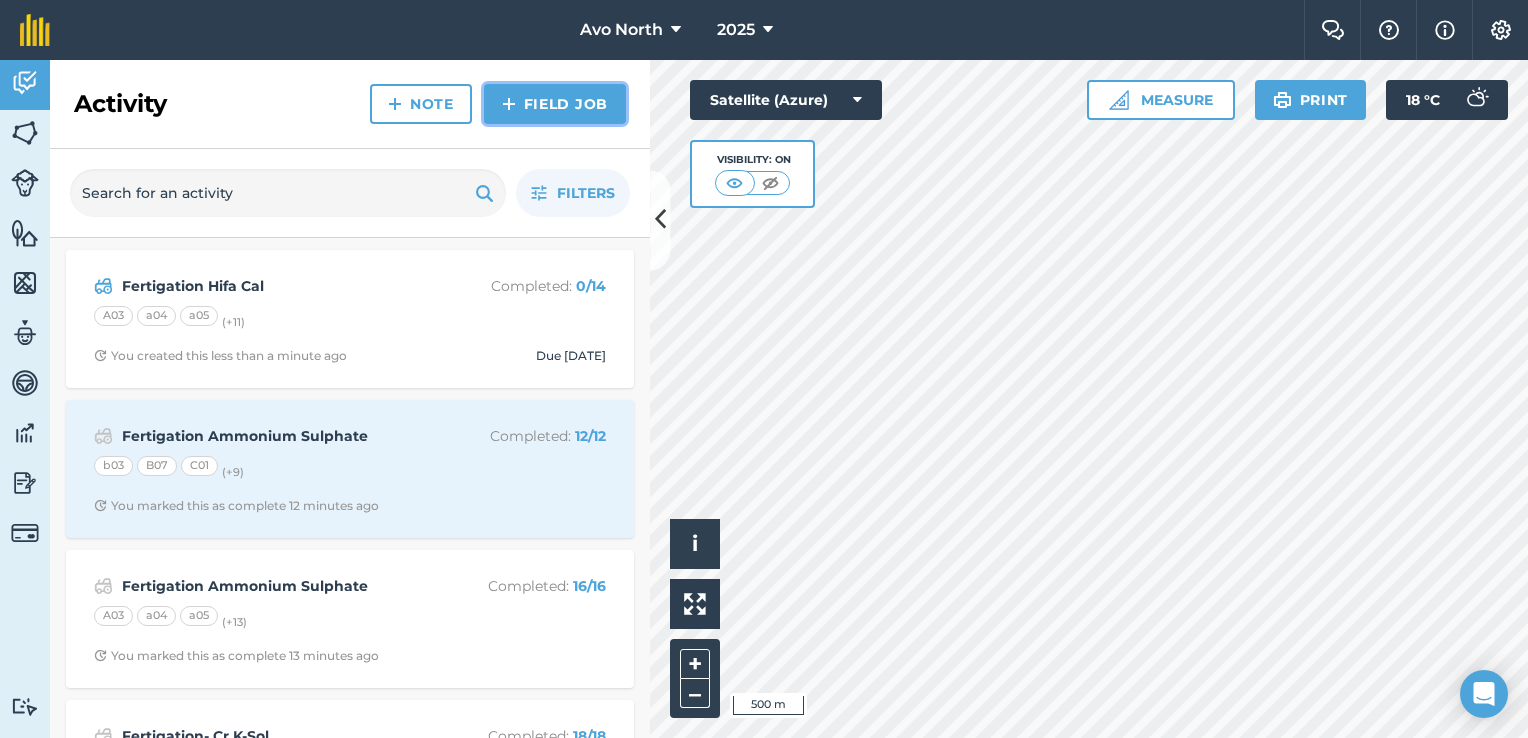 click on "Field Job" at bounding box center (555, 104) 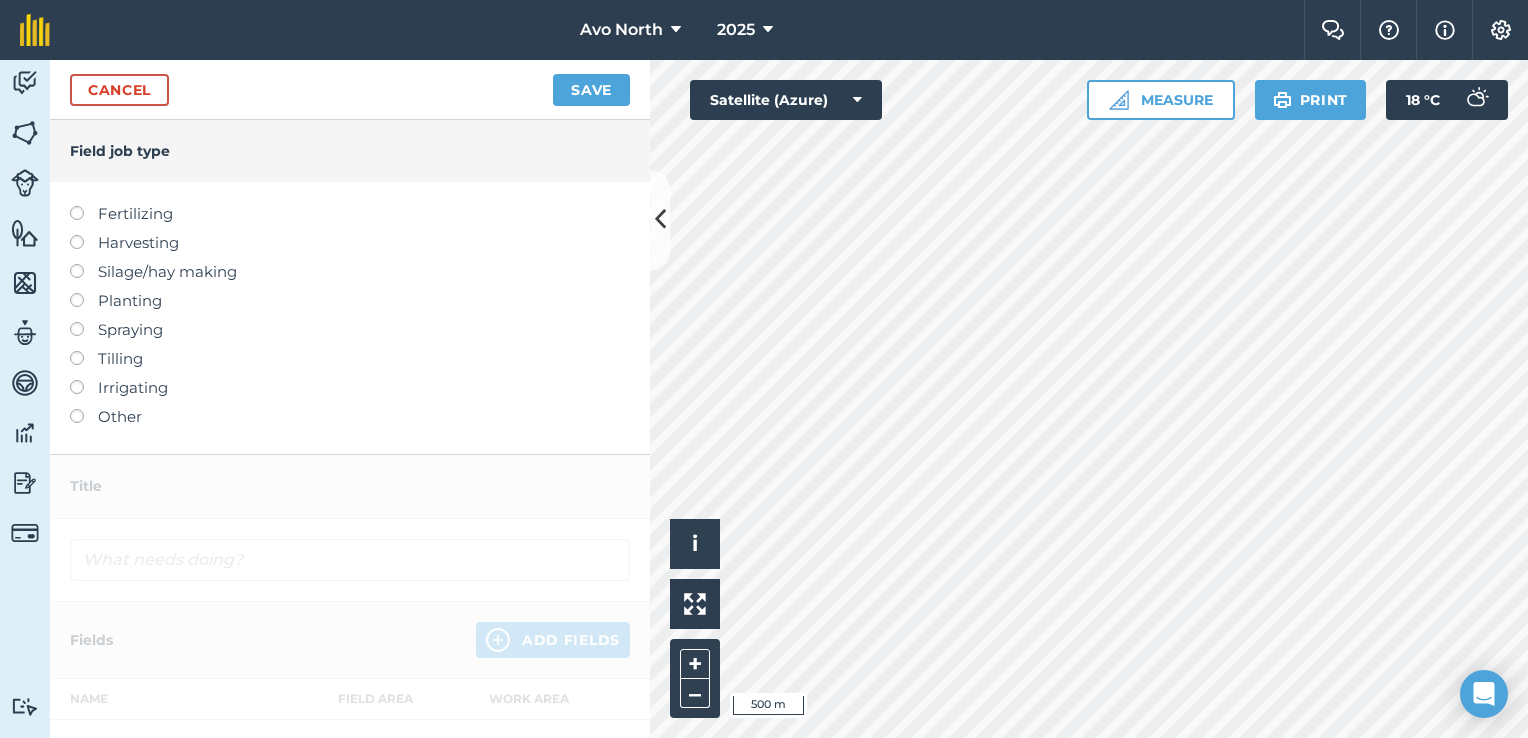 click at bounding box center (84, 206) 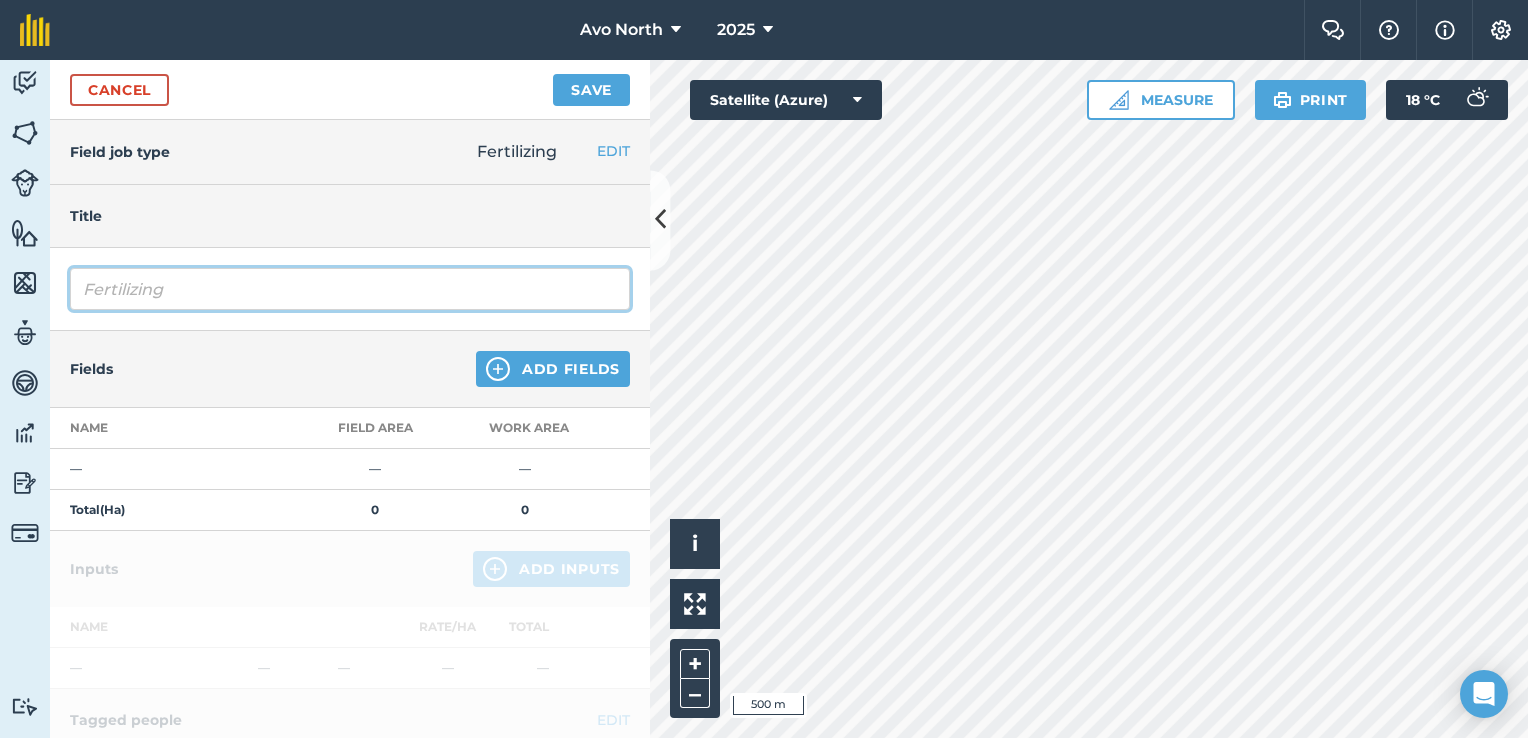 click on "Fertilizing" at bounding box center (350, 289) 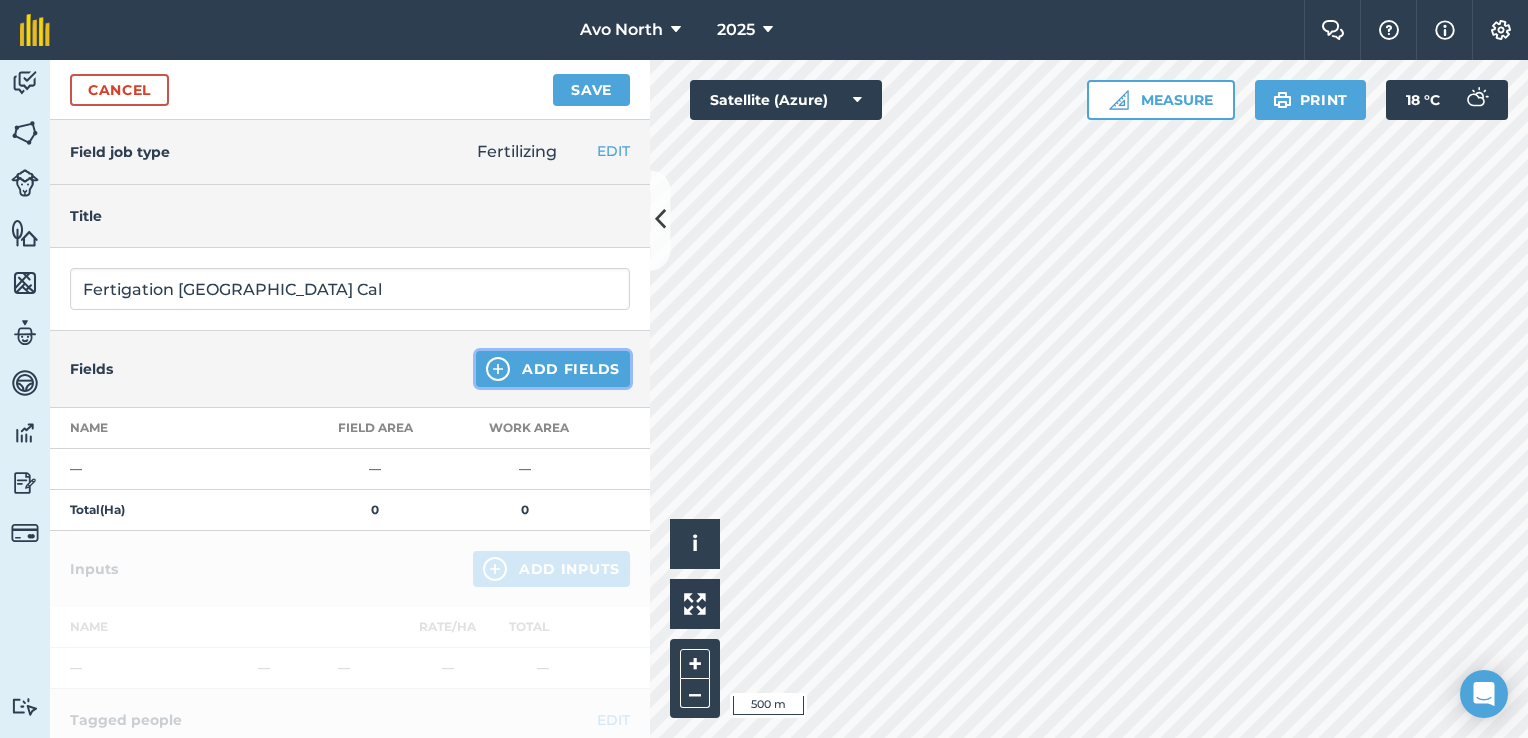 click at bounding box center (498, 369) 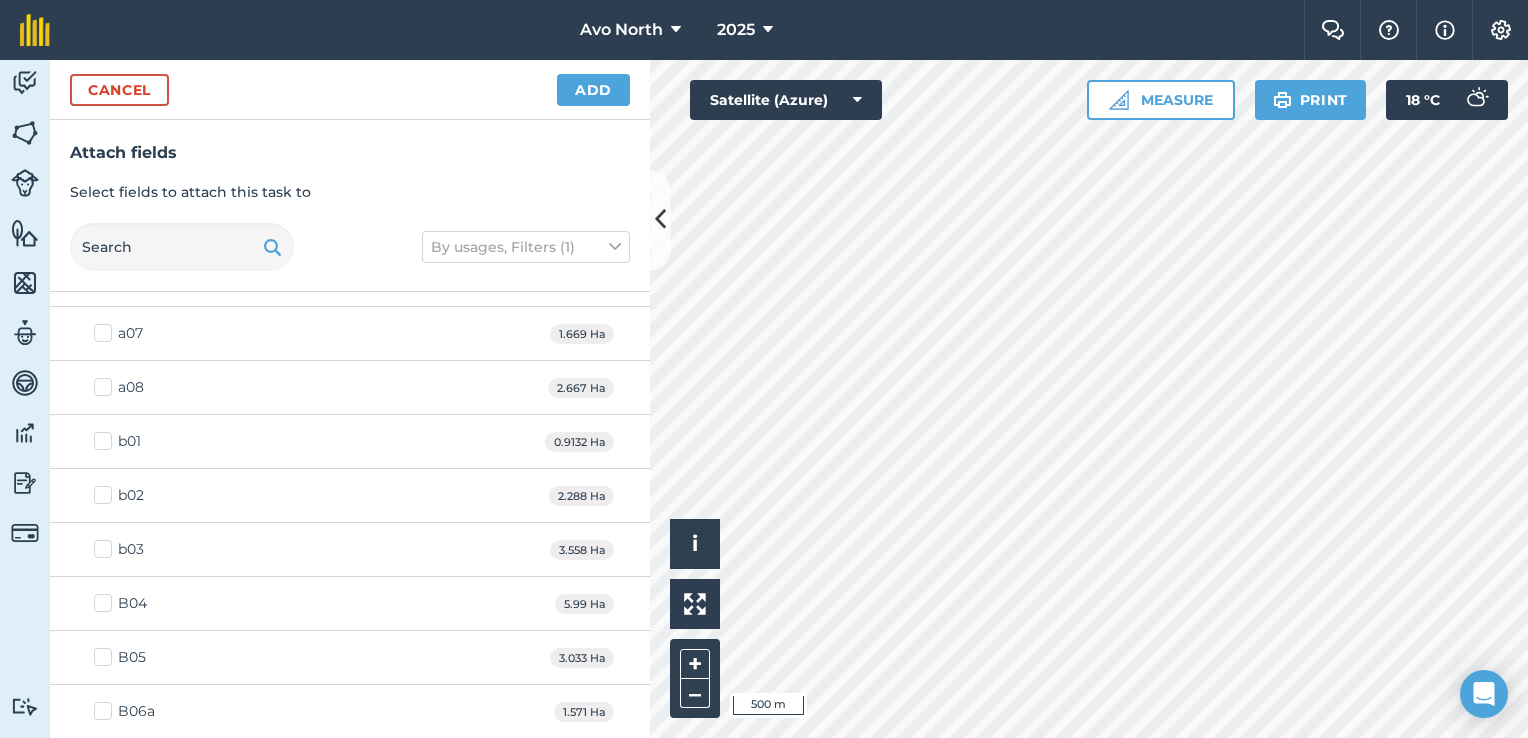 scroll, scrollTop: 400, scrollLeft: 0, axis: vertical 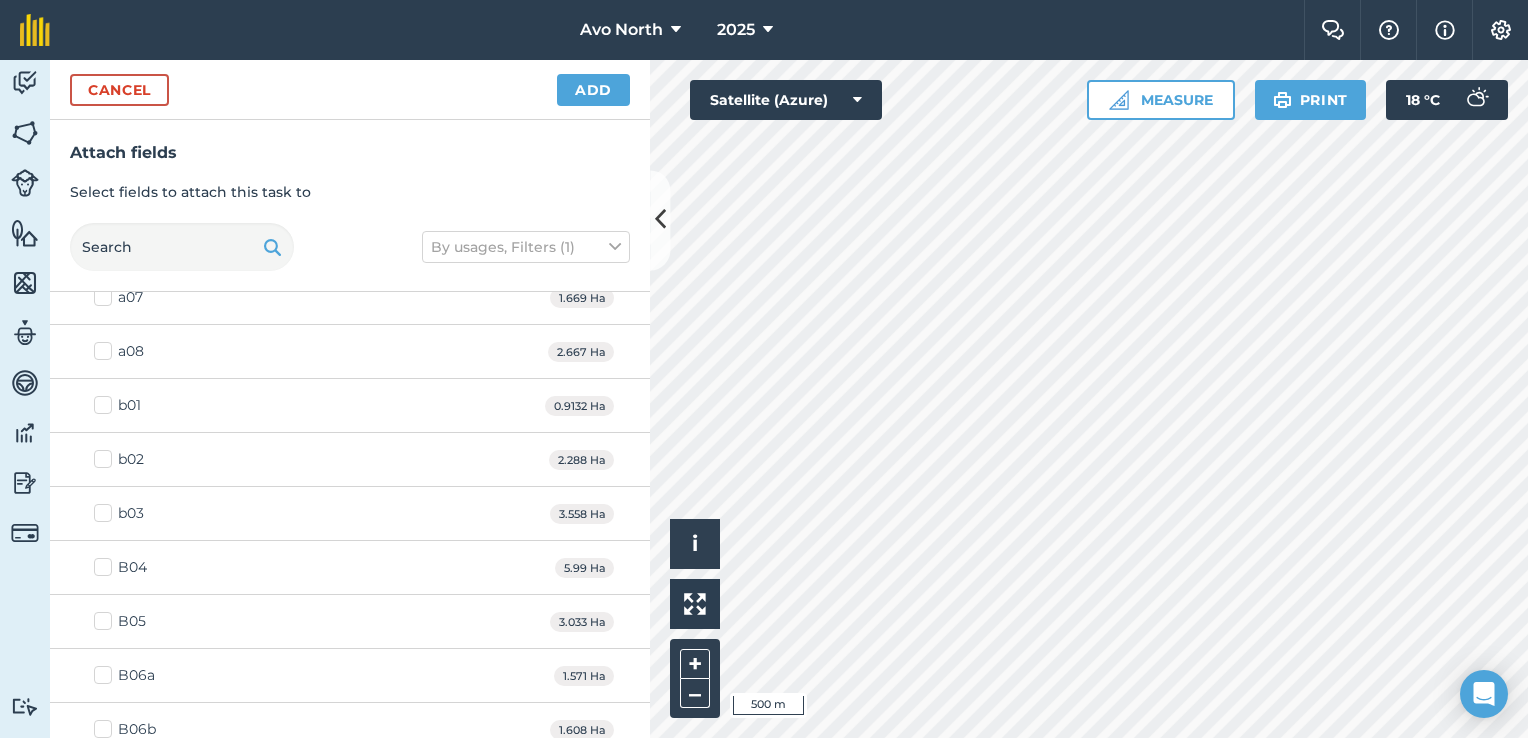 click on "b03" at bounding box center [119, 513] 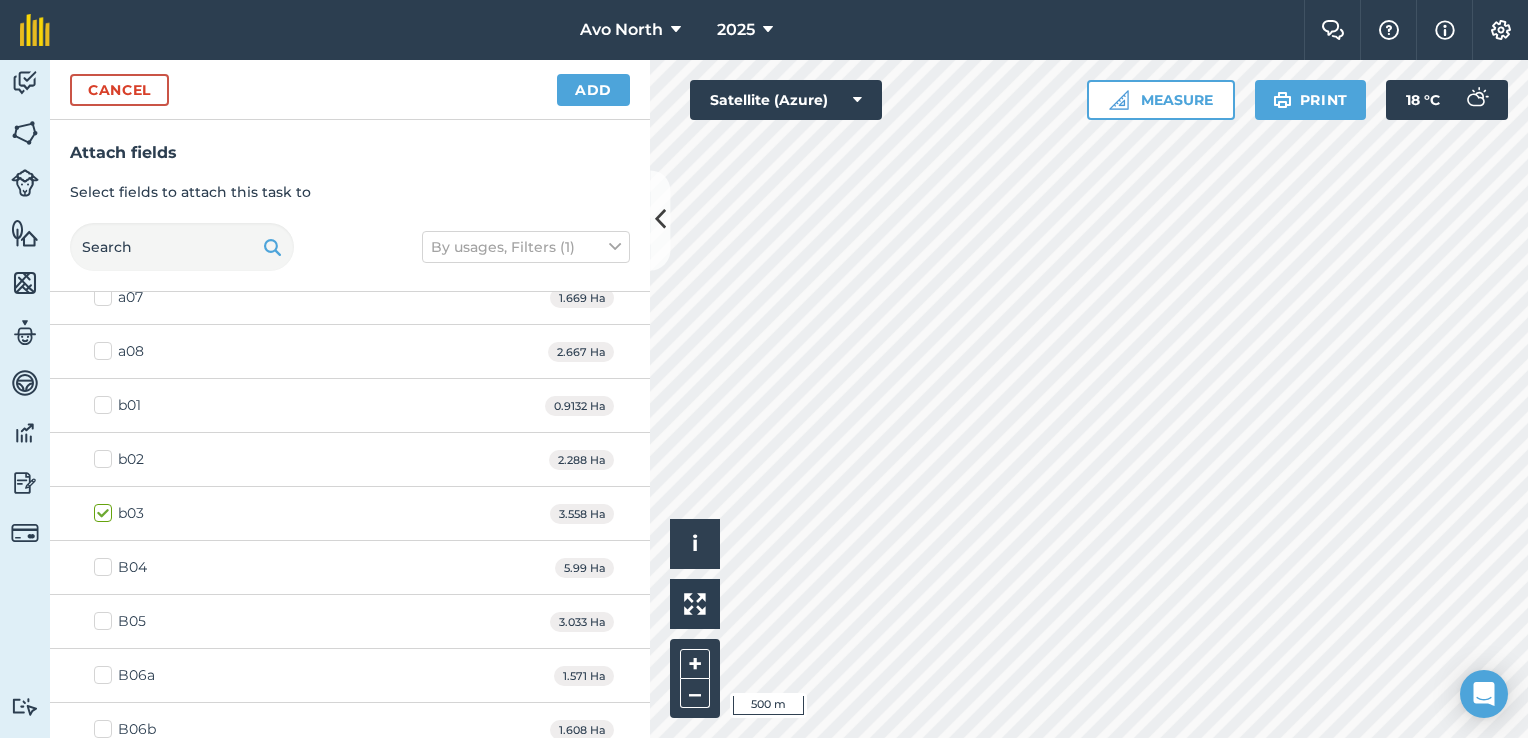 click on "B04" at bounding box center (120, 567) 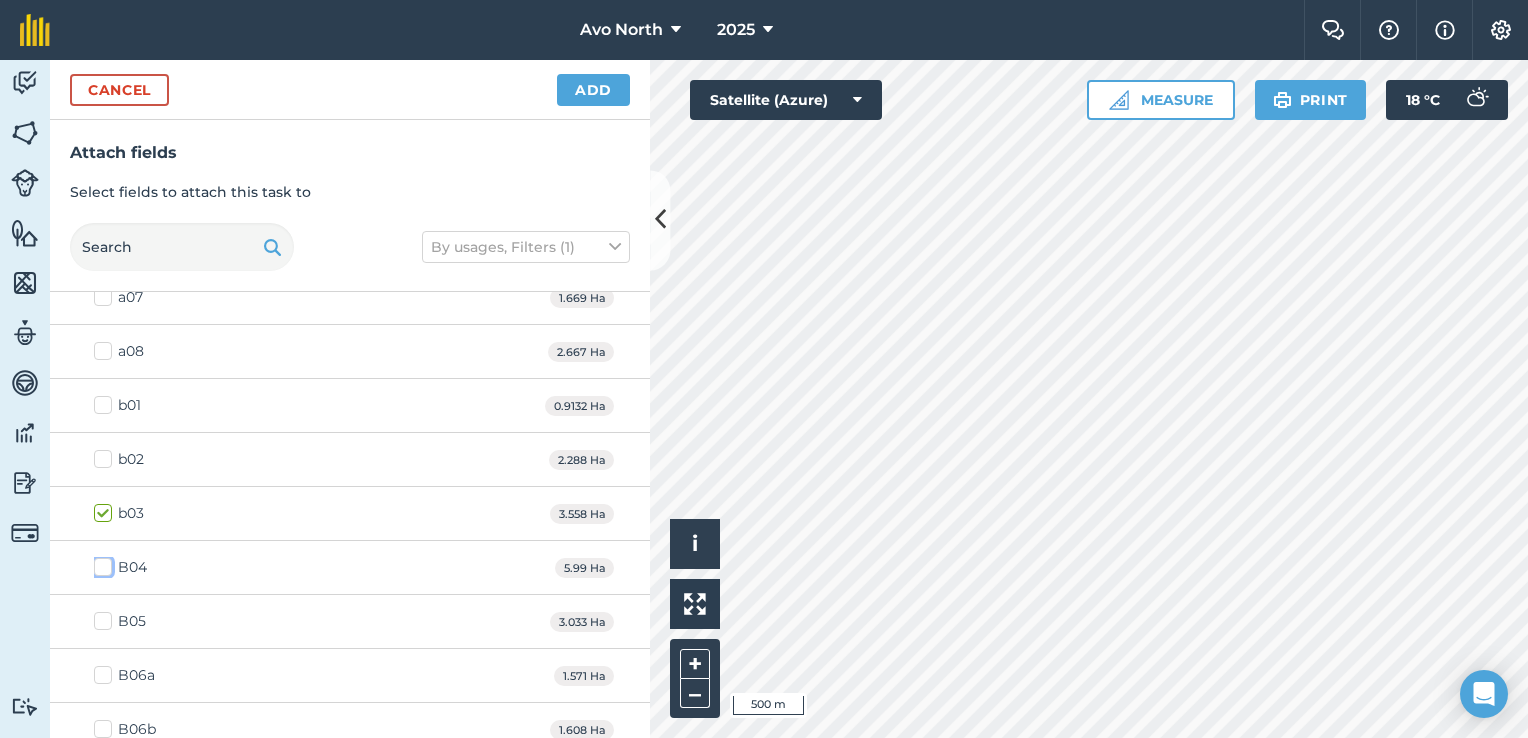 click on "B04" at bounding box center [100, 563] 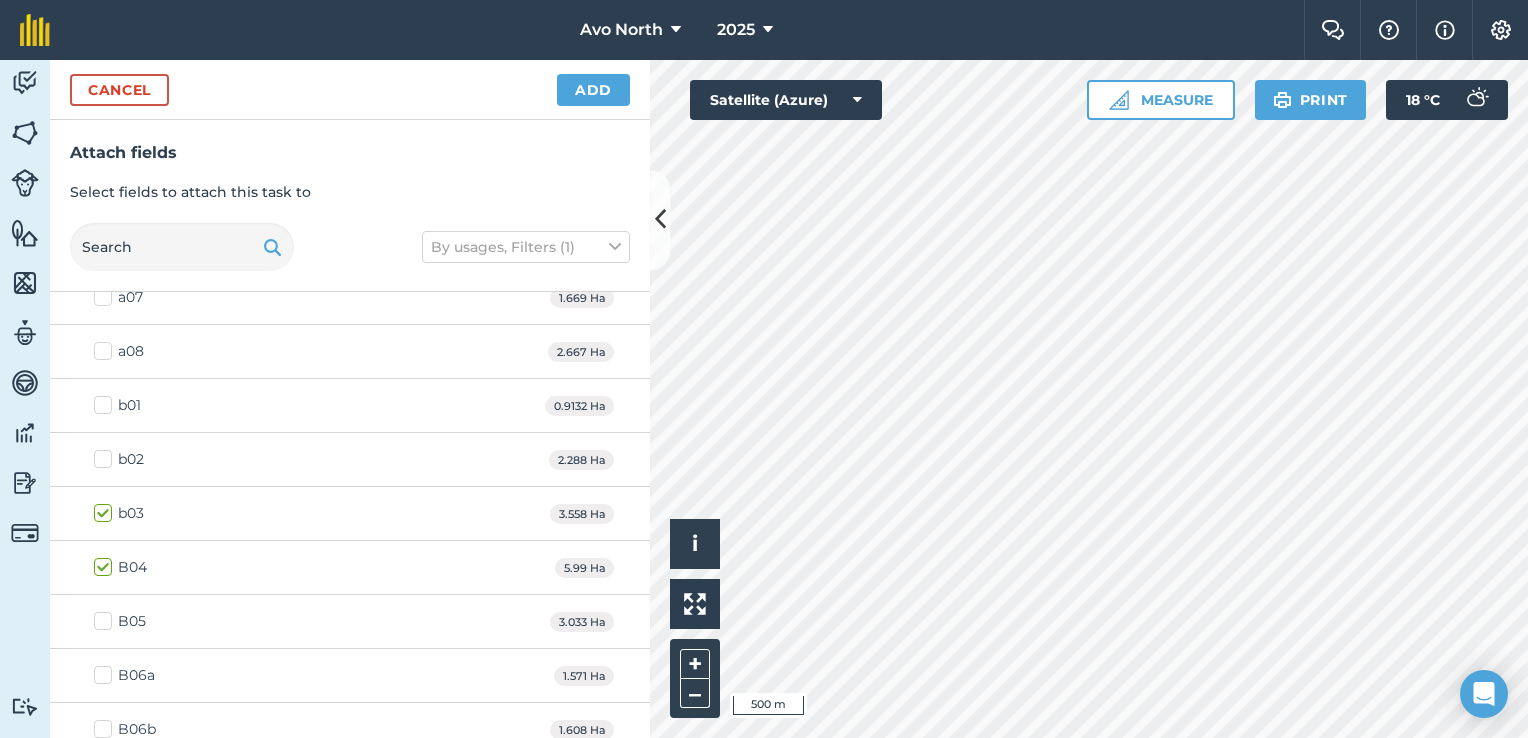 click on "B05" at bounding box center [120, 621] 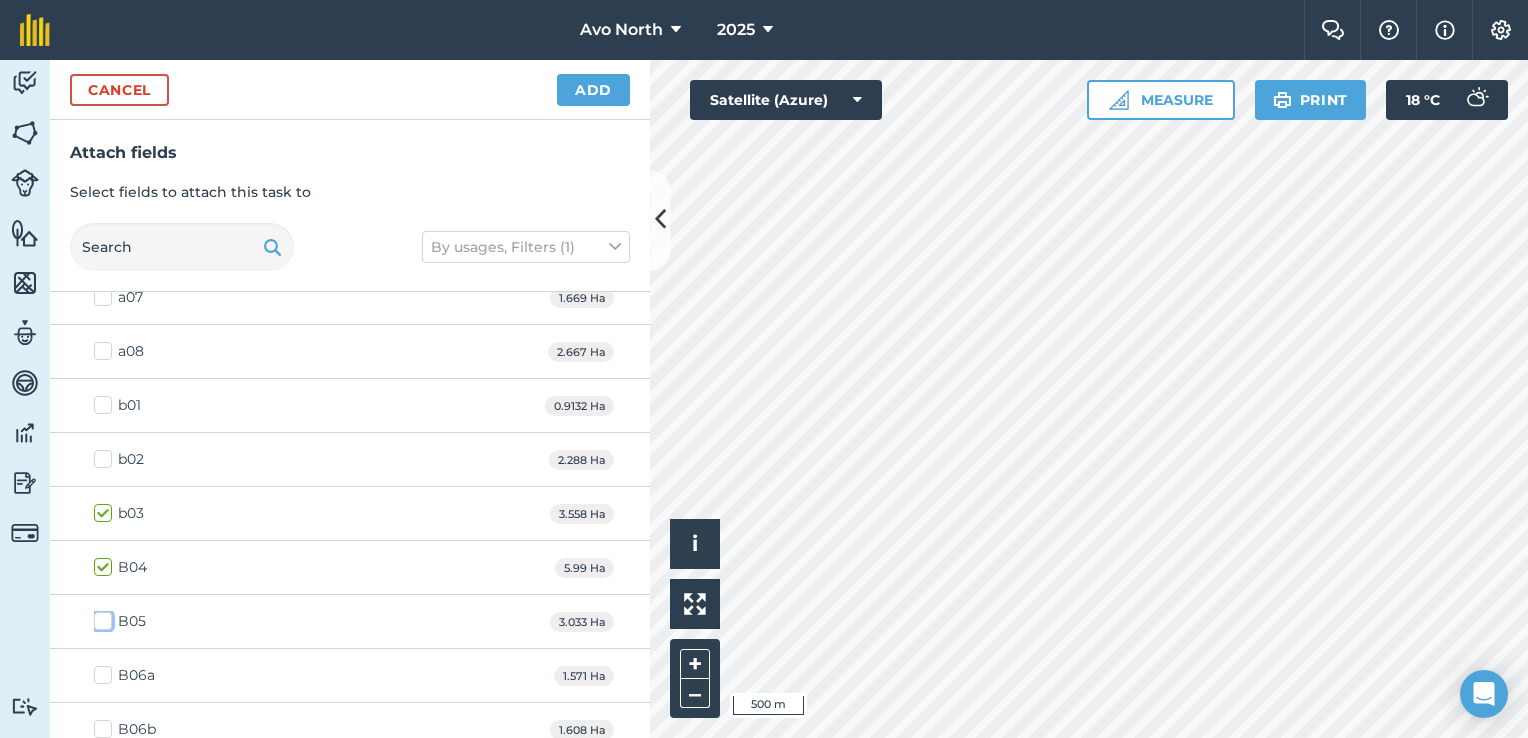 click on "B05" at bounding box center (100, 617) 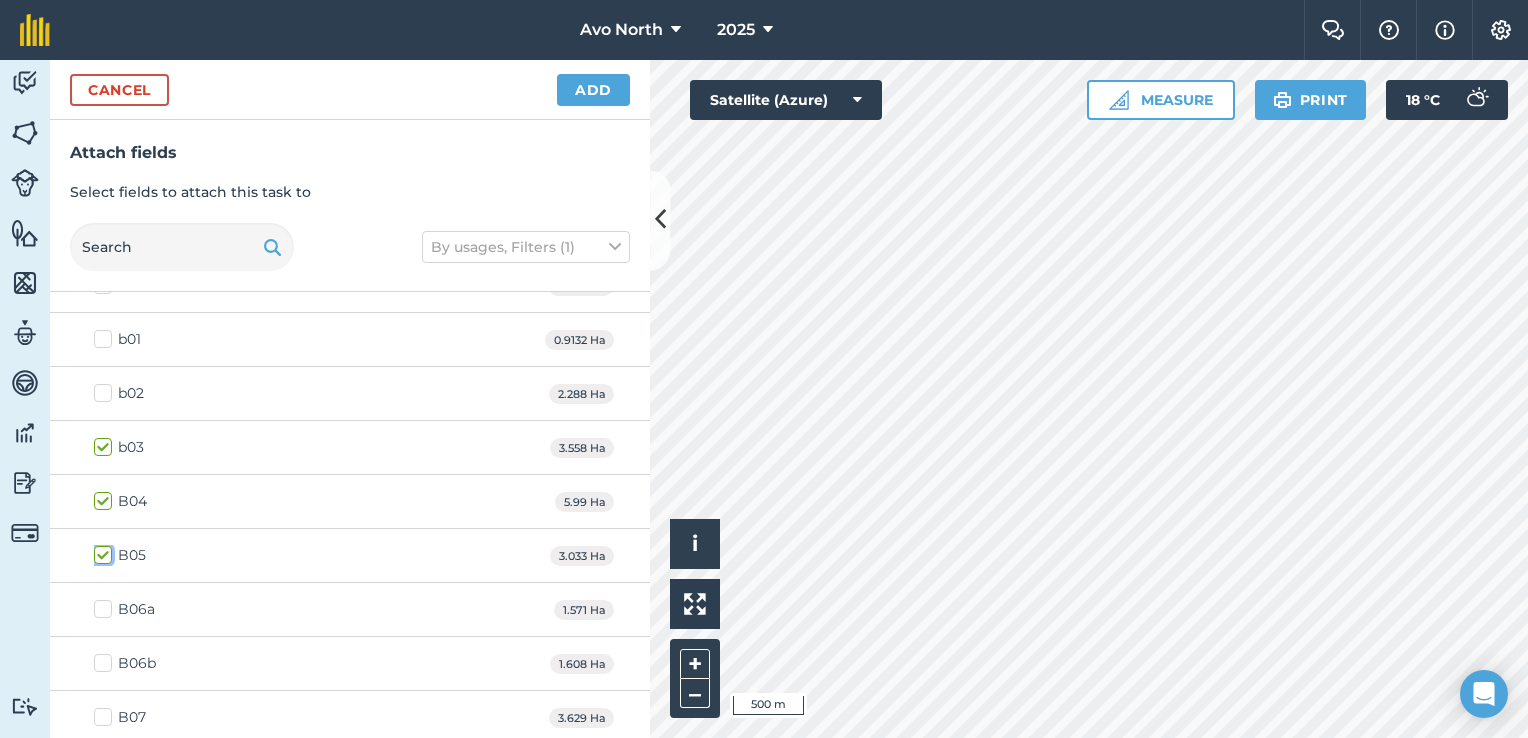 scroll, scrollTop: 500, scrollLeft: 0, axis: vertical 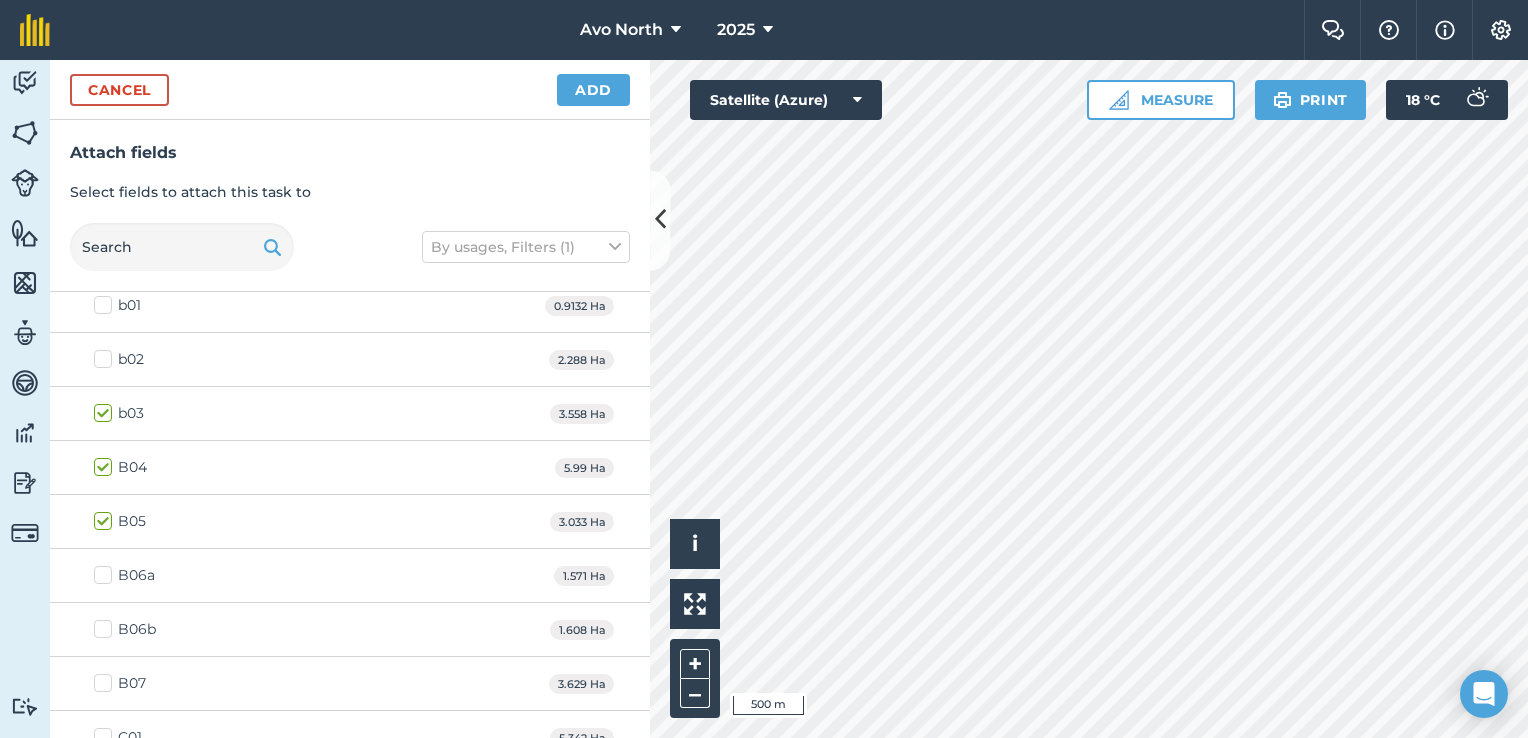 click on "B05" at bounding box center [120, 521] 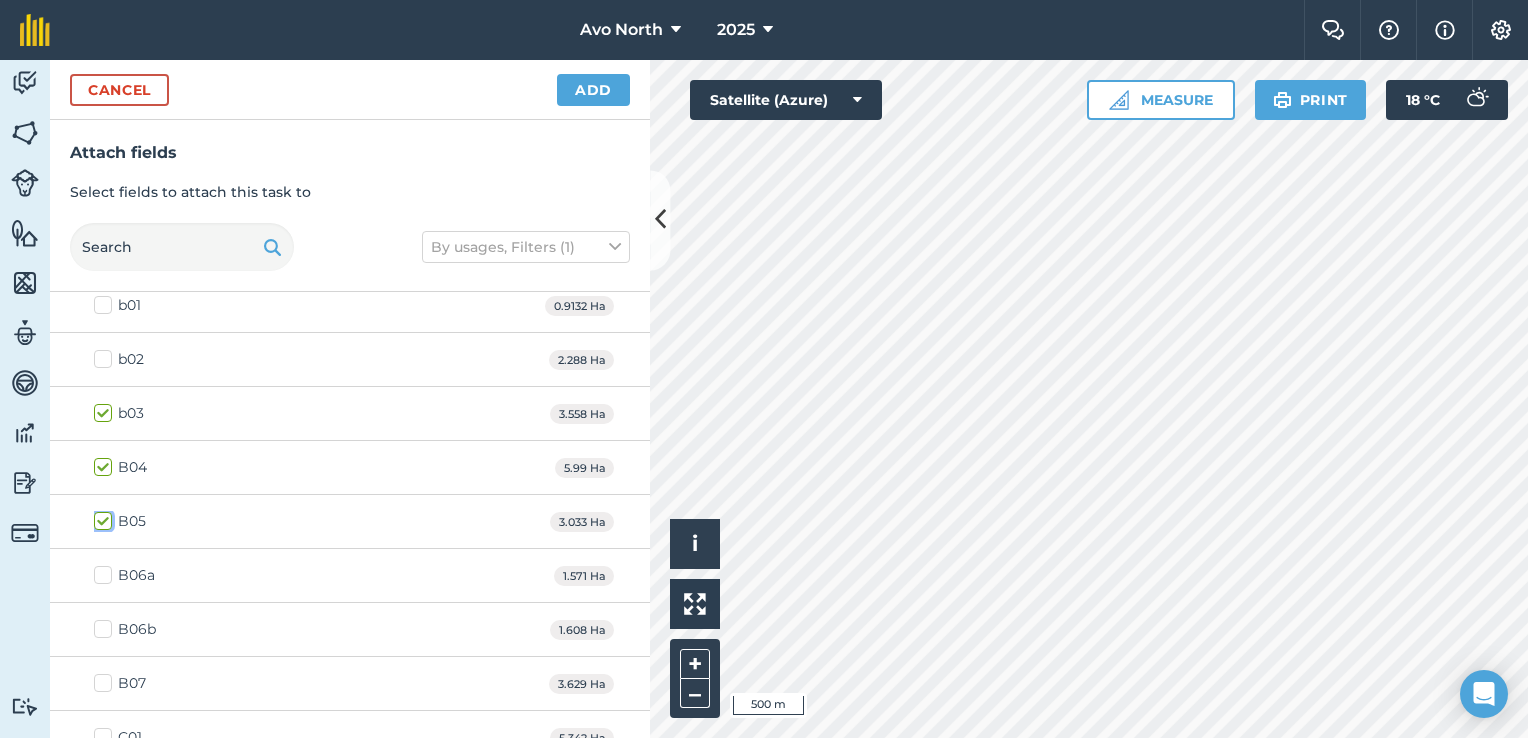 click on "B05" at bounding box center [100, 517] 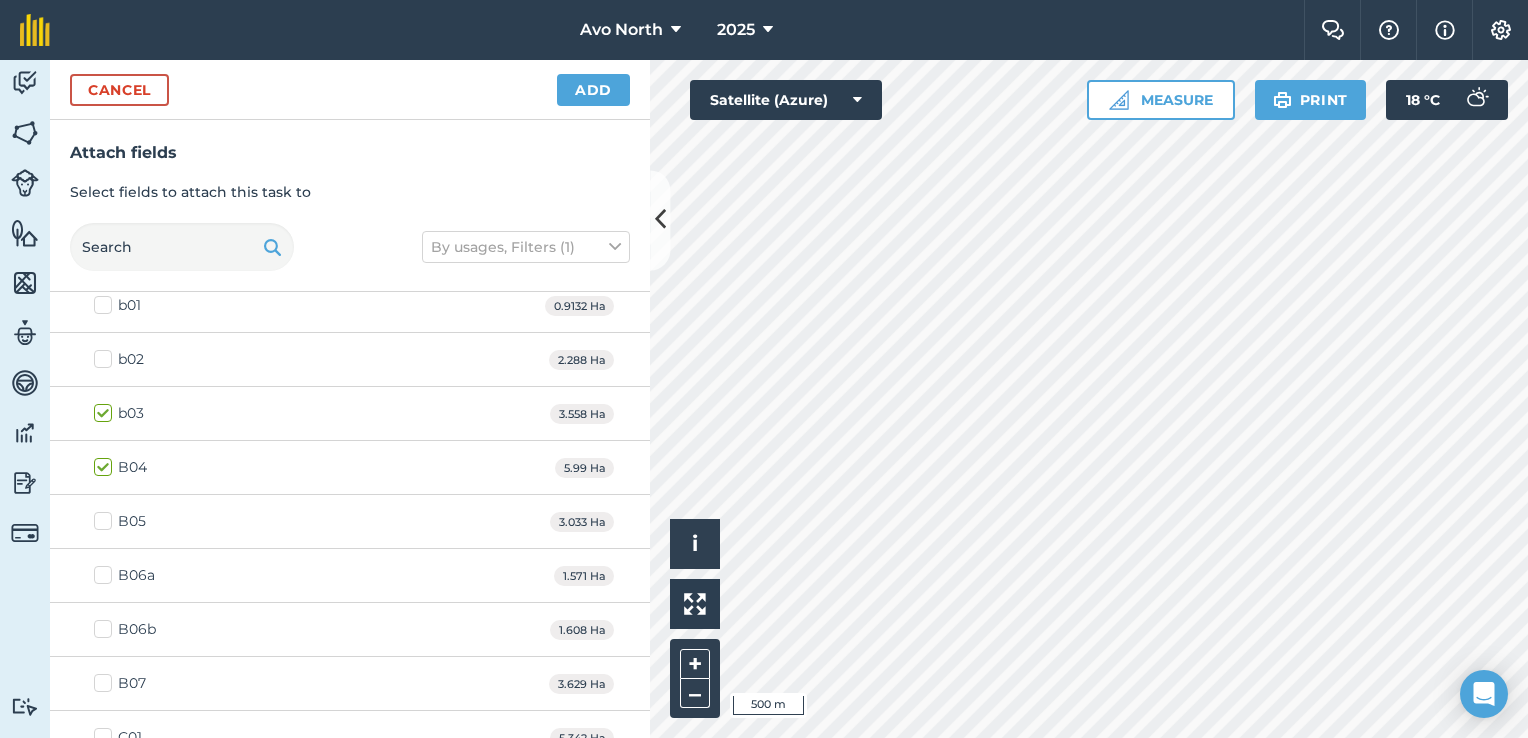 click on "B04" at bounding box center (120, 467) 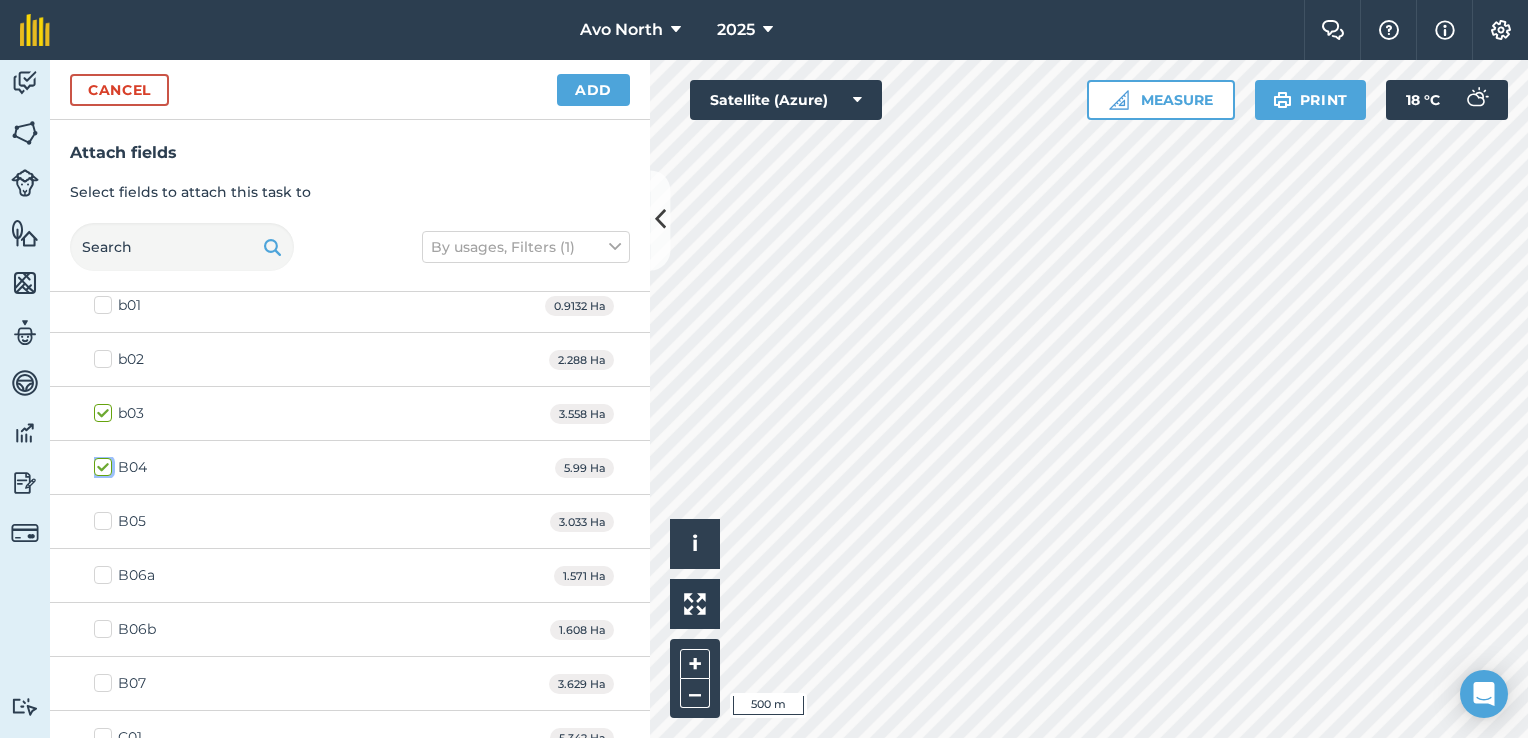 click on "B04" at bounding box center [100, 463] 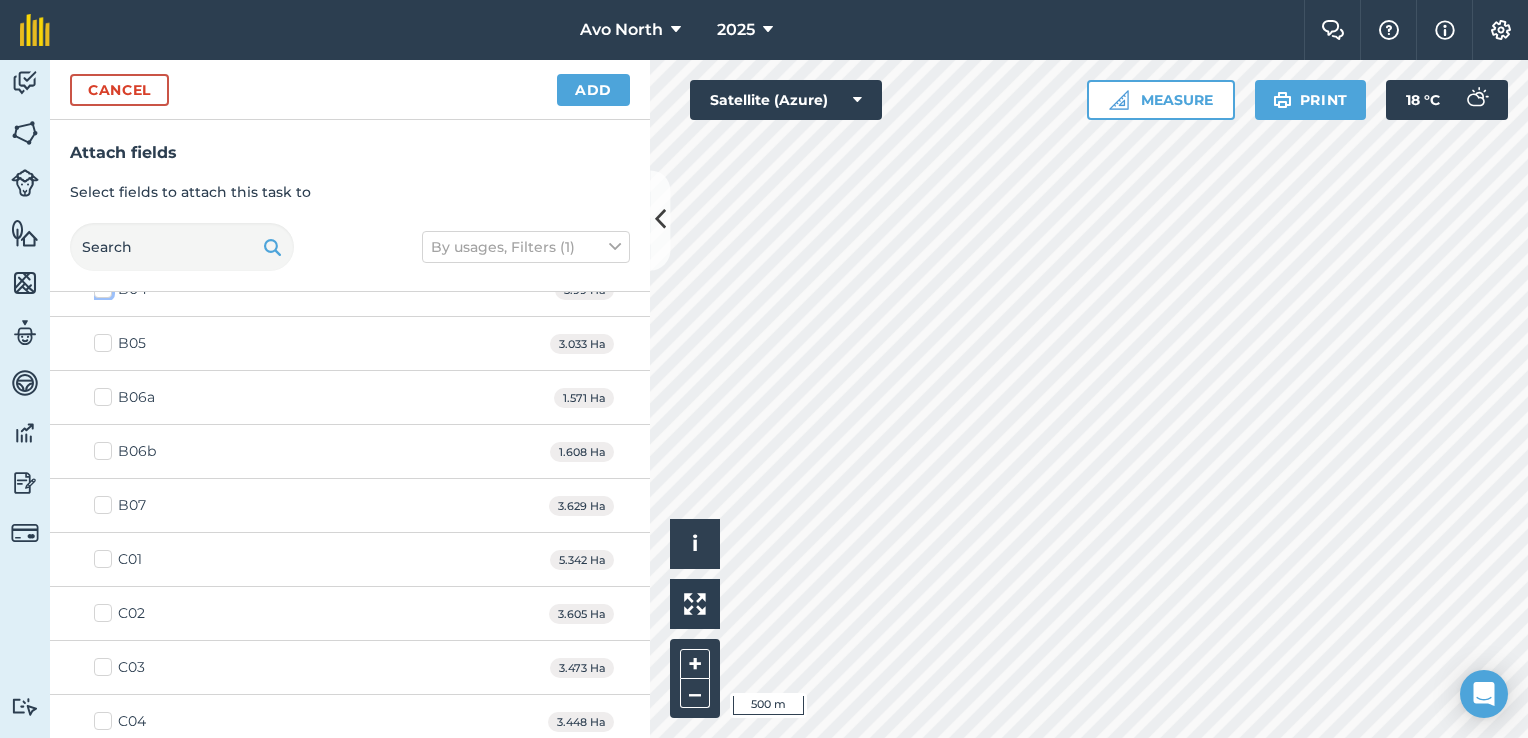 scroll, scrollTop: 700, scrollLeft: 0, axis: vertical 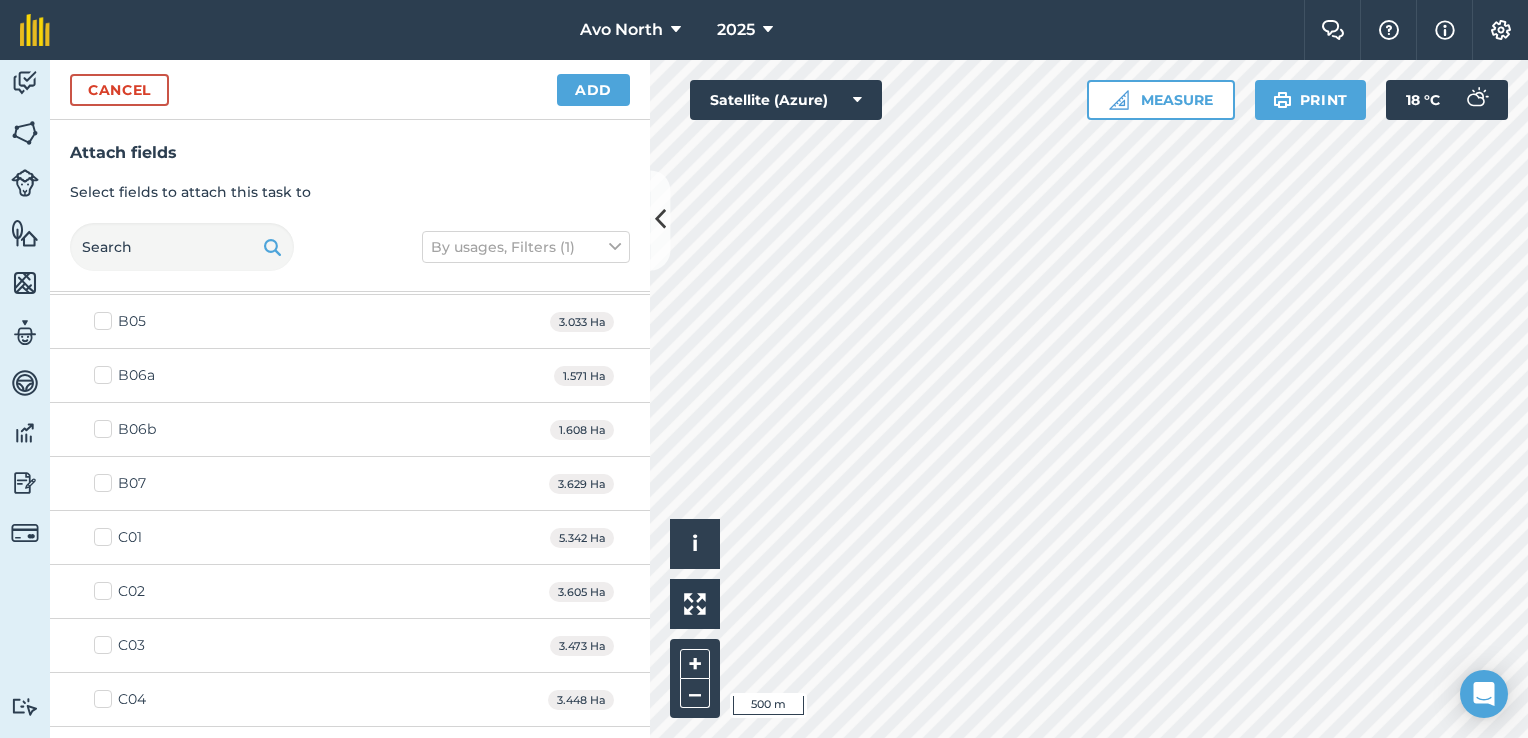 click on "B07" at bounding box center [120, 483] 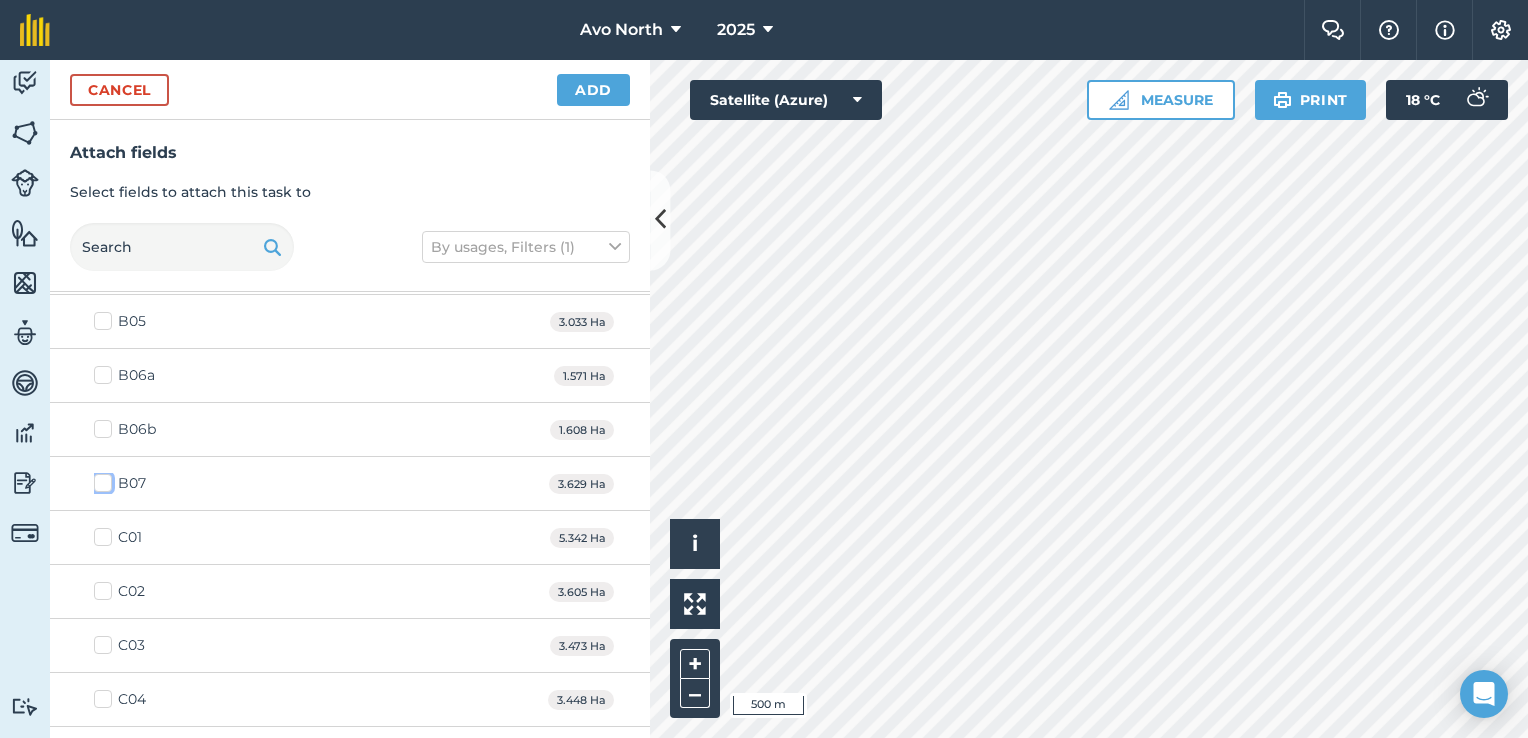 click on "B07" at bounding box center [100, 479] 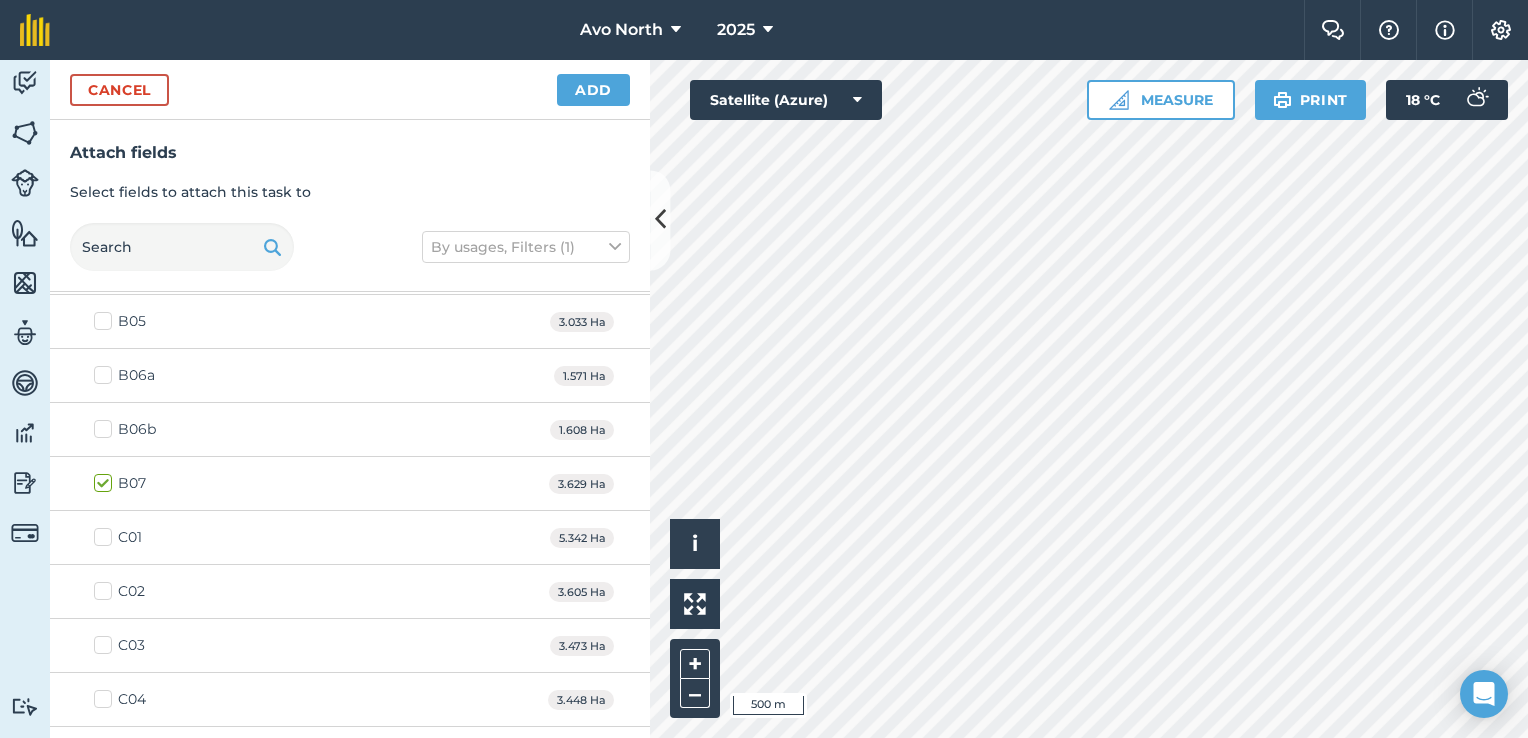 click on "C01" at bounding box center (118, 537) 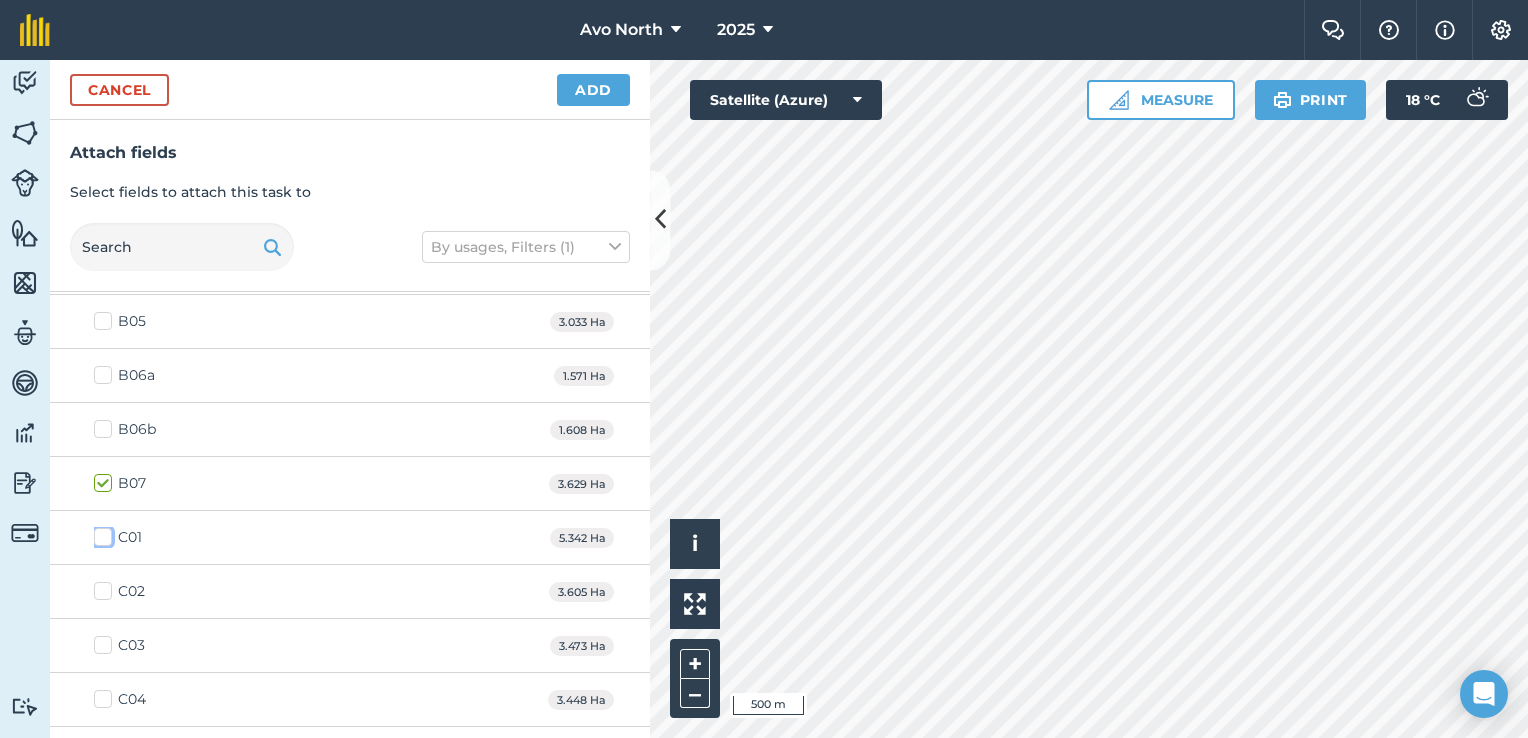 click on "C01" at bounding box center [100, 533] 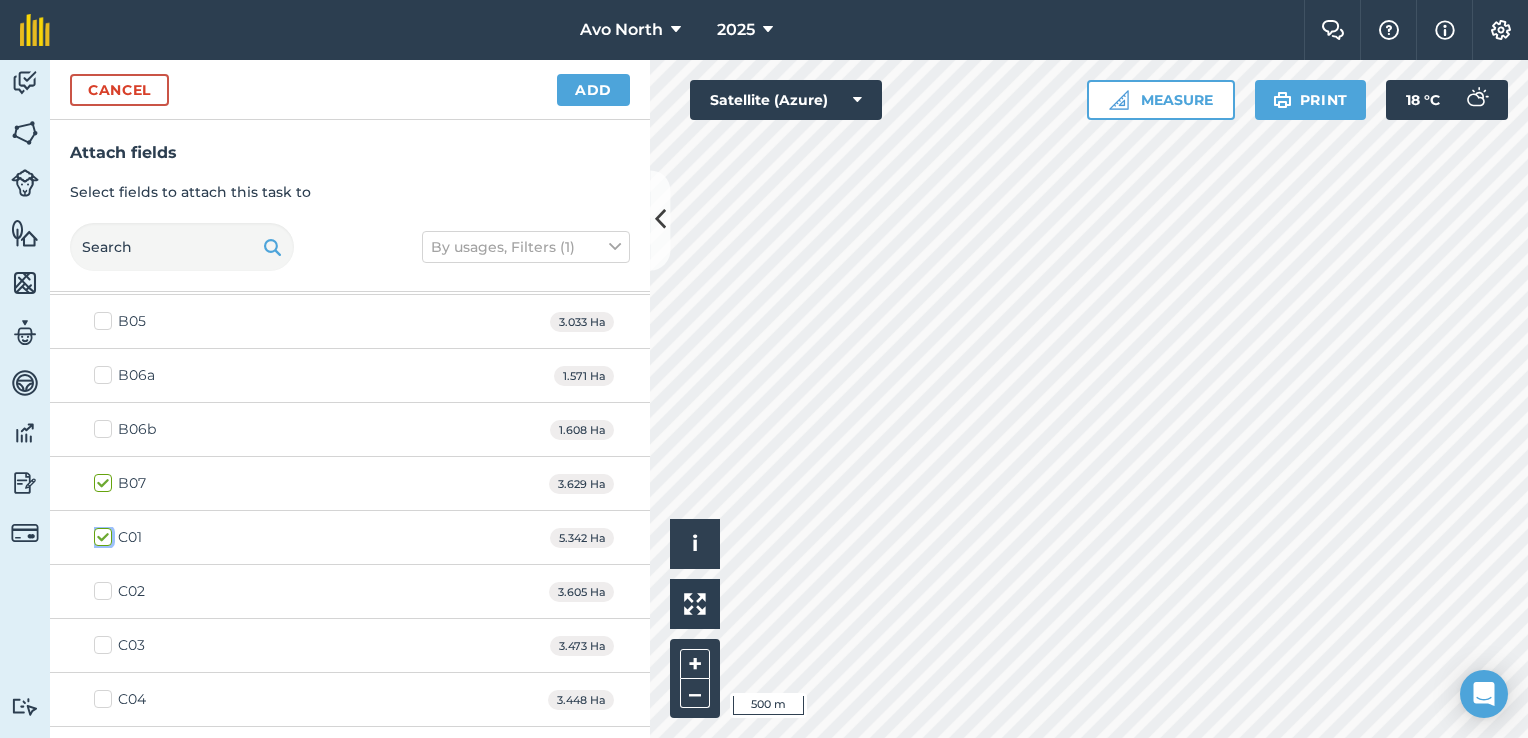 scroll, scrollTop: 800, scrollLeft: 0, axis: vertical 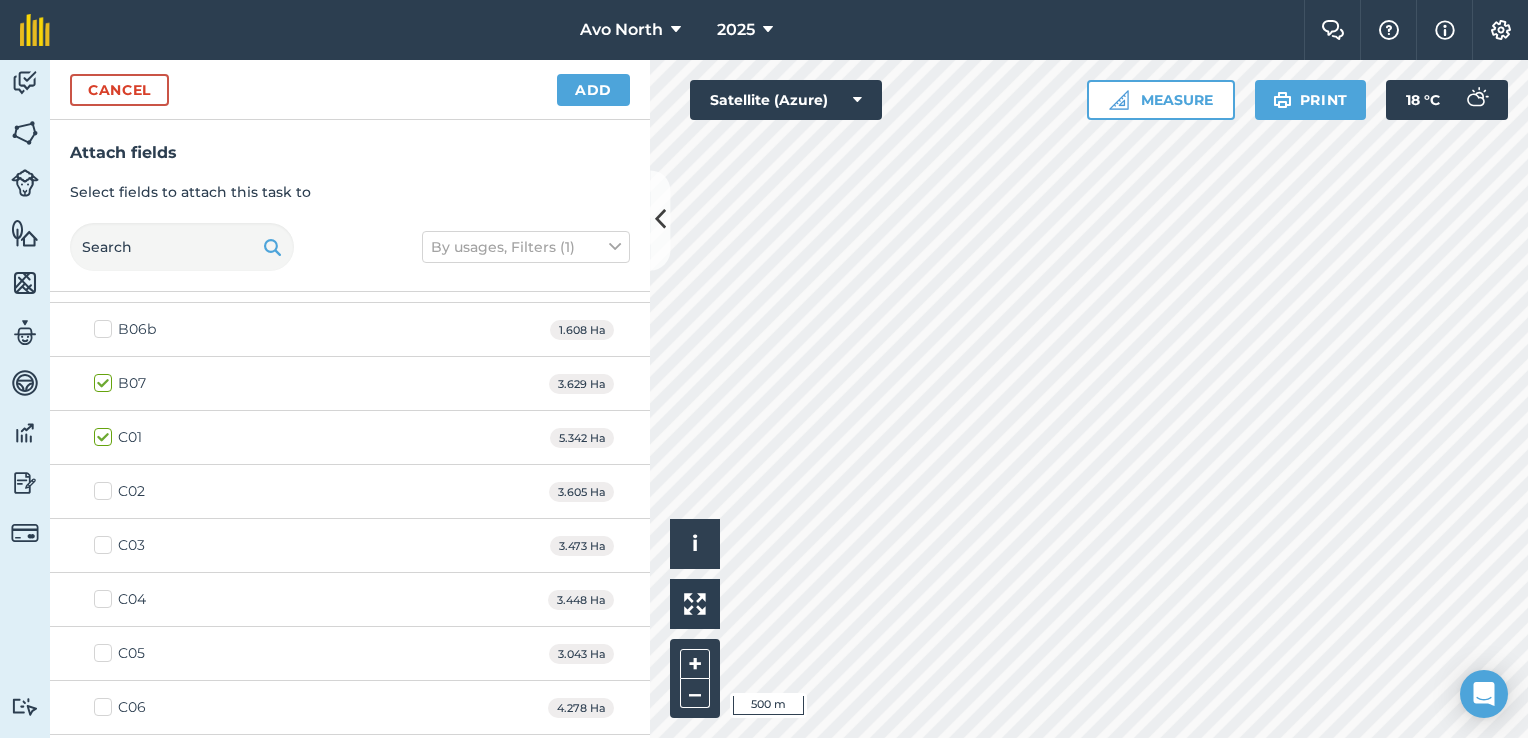 click on "C02" at bounding box center (119, 491) 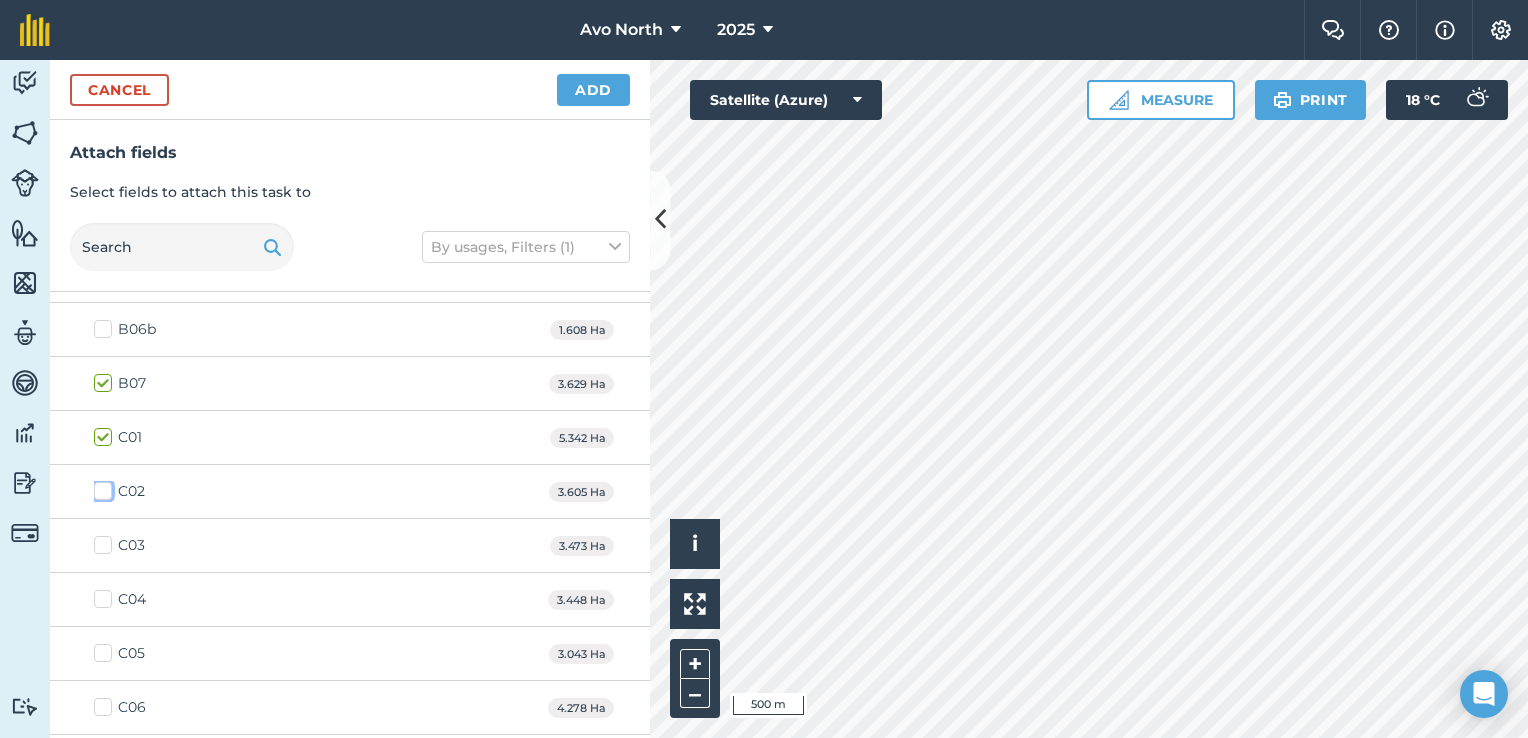 click on "C02" at bounding box center [100, 487] 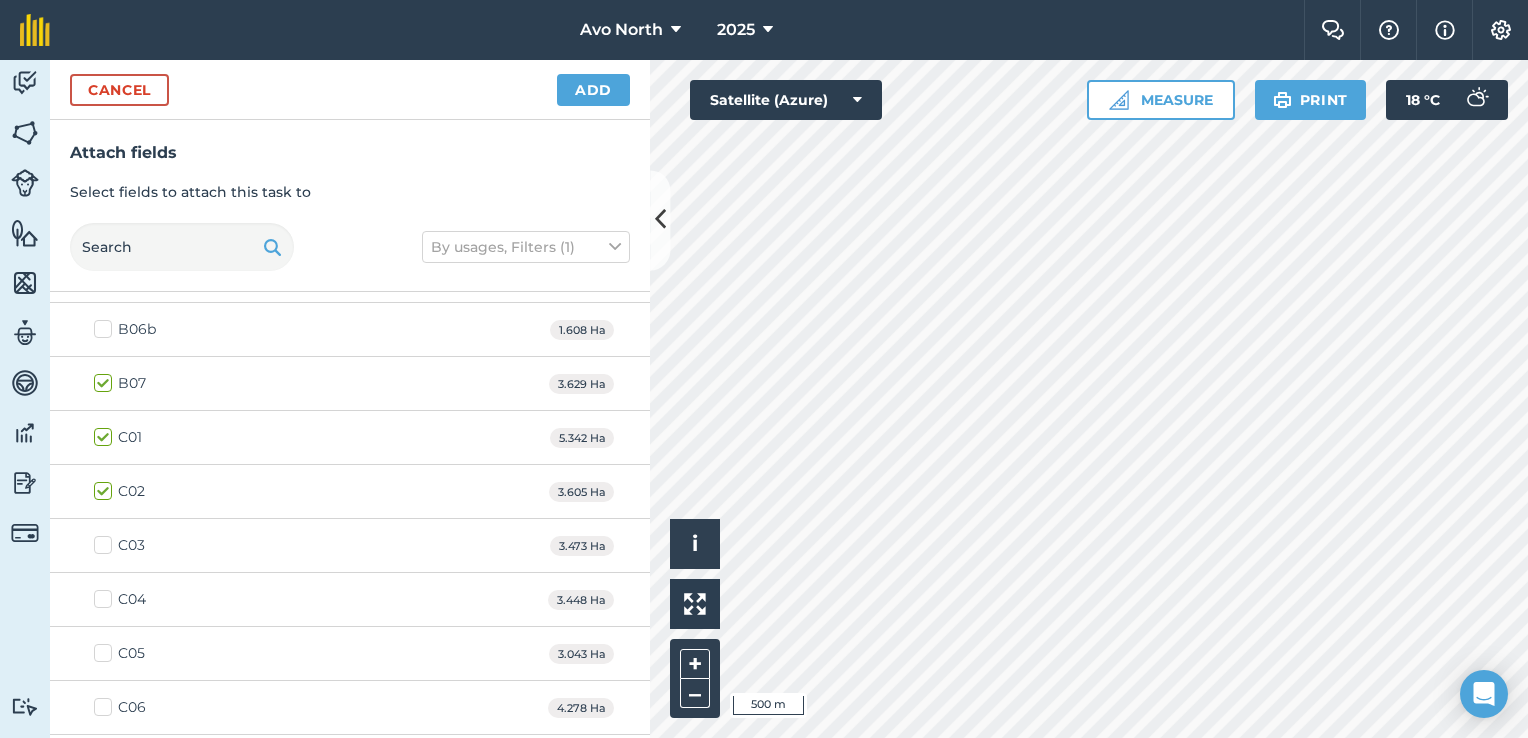 click on "C03" at bounding box center (119, 545) 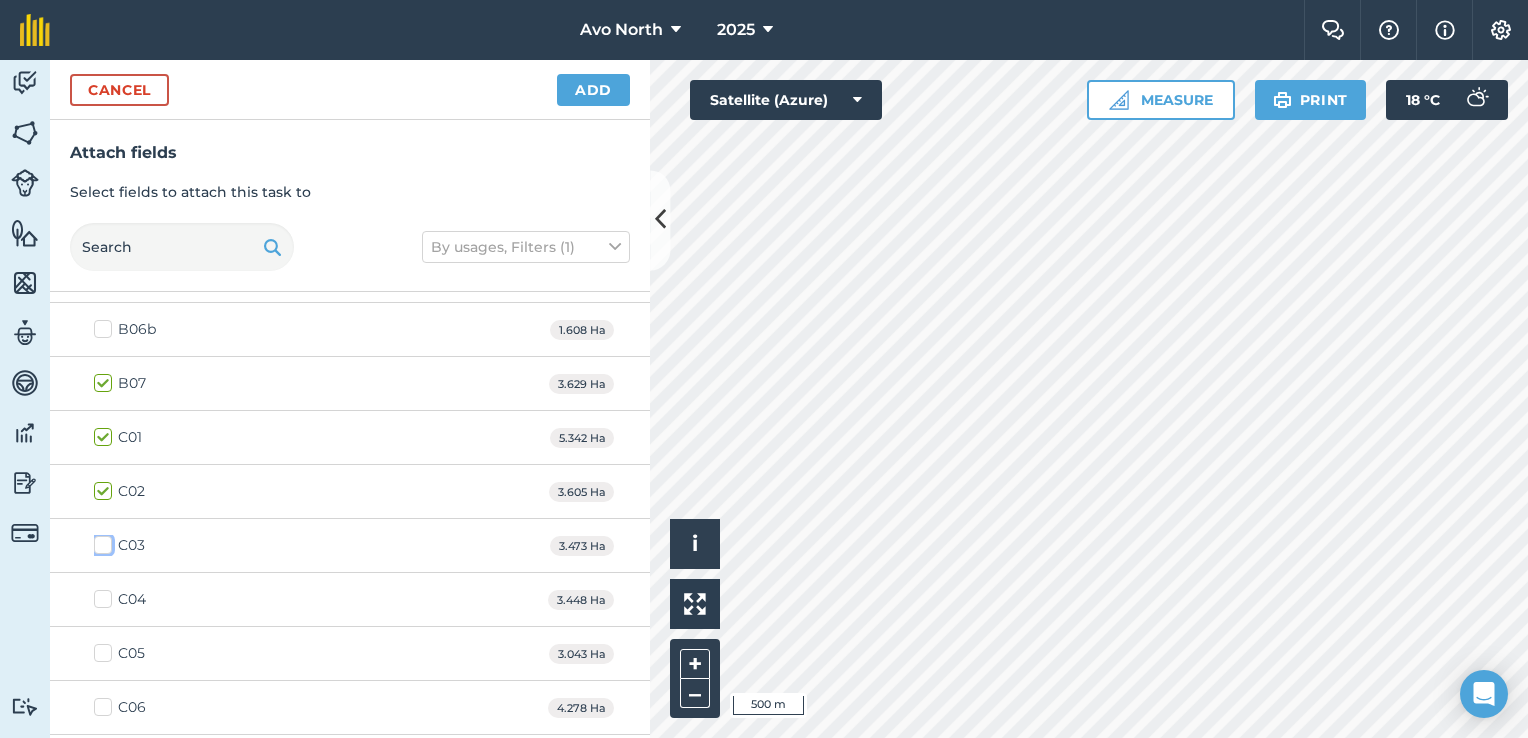 click on "C03" at bounding box center (100, 541) 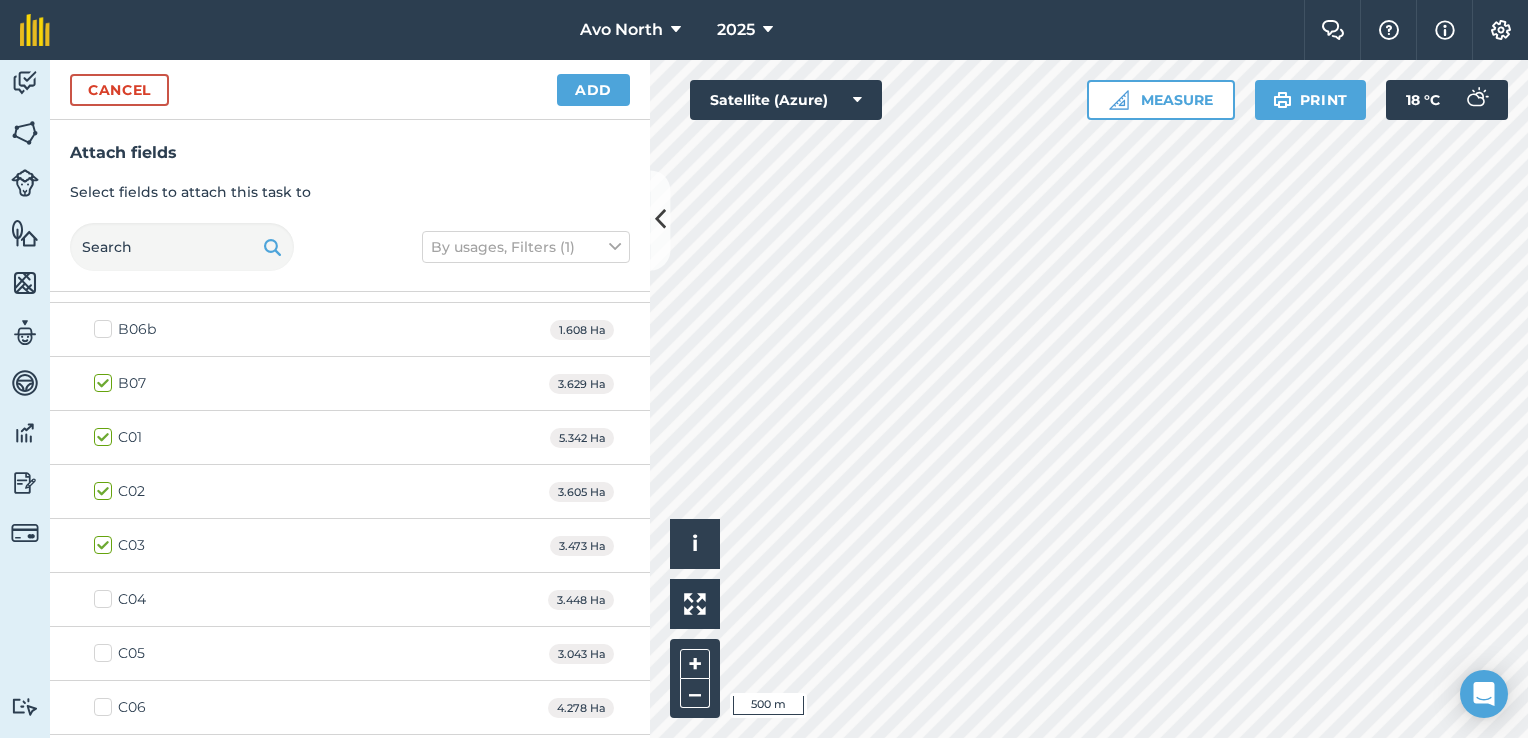 click on "C04" at bounding box center [120, 599] 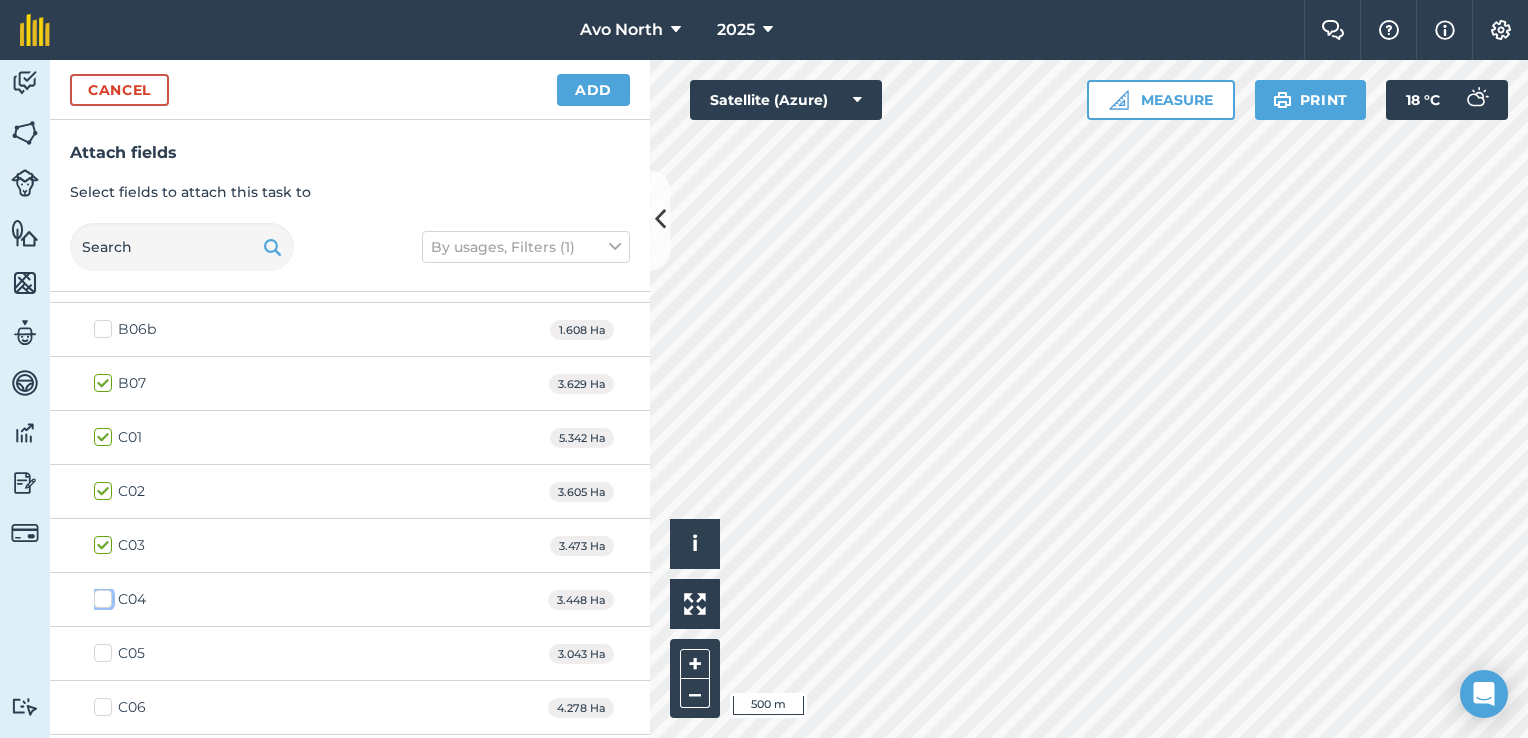 click on "C04" at bounding box center [100, 595] 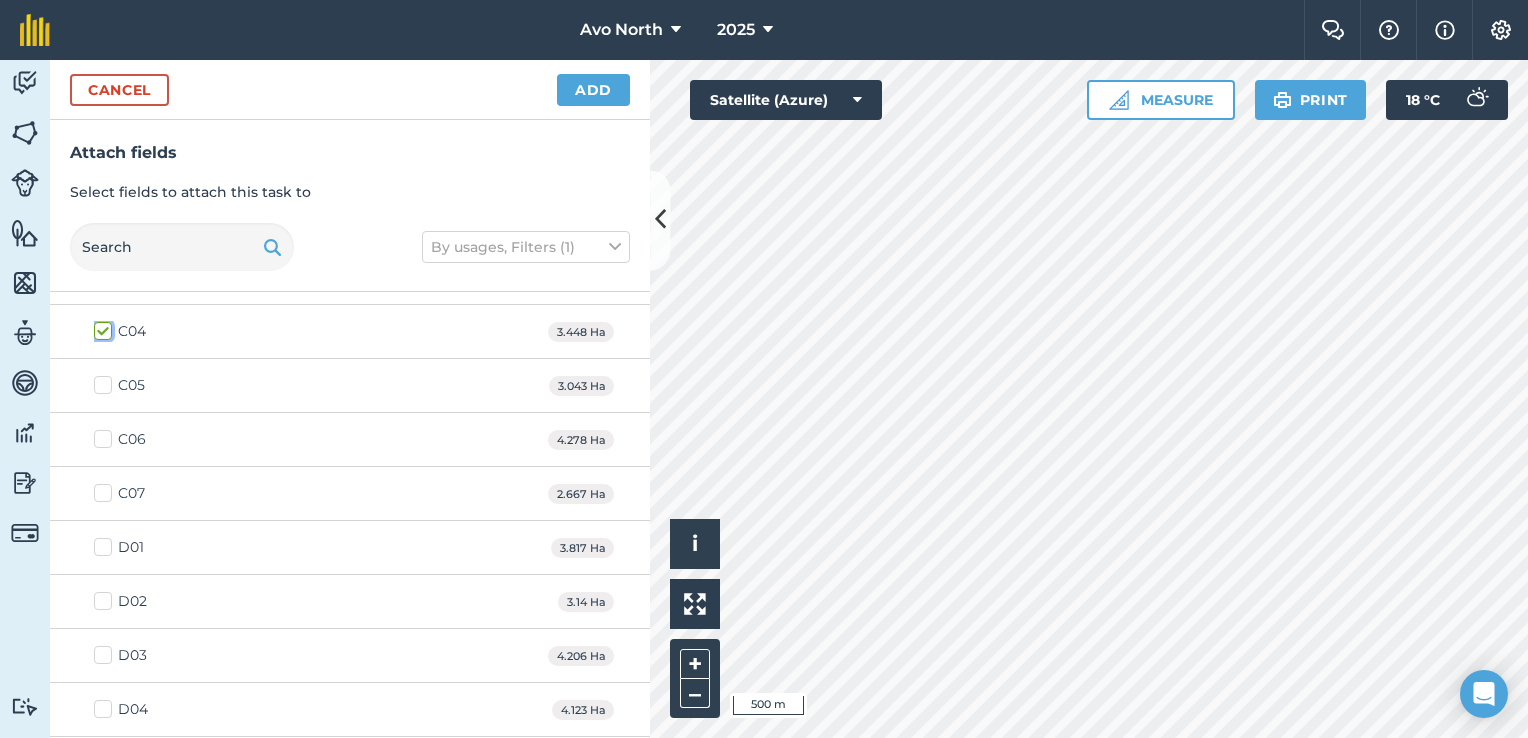 scroll, scrollTop: 1100, scrollLeft: 0, axis: vertical 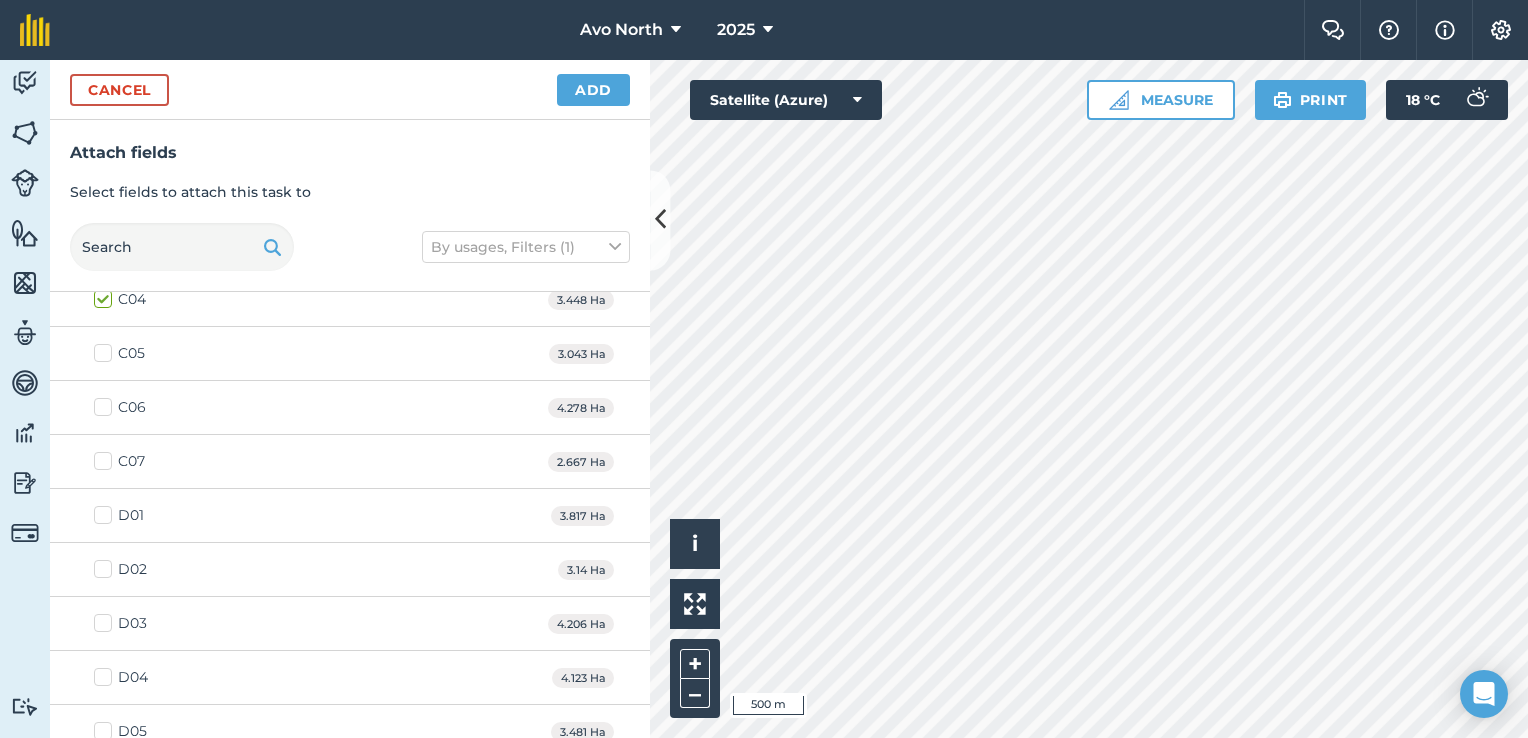 click on "D02" at bounding box center (120, 569) 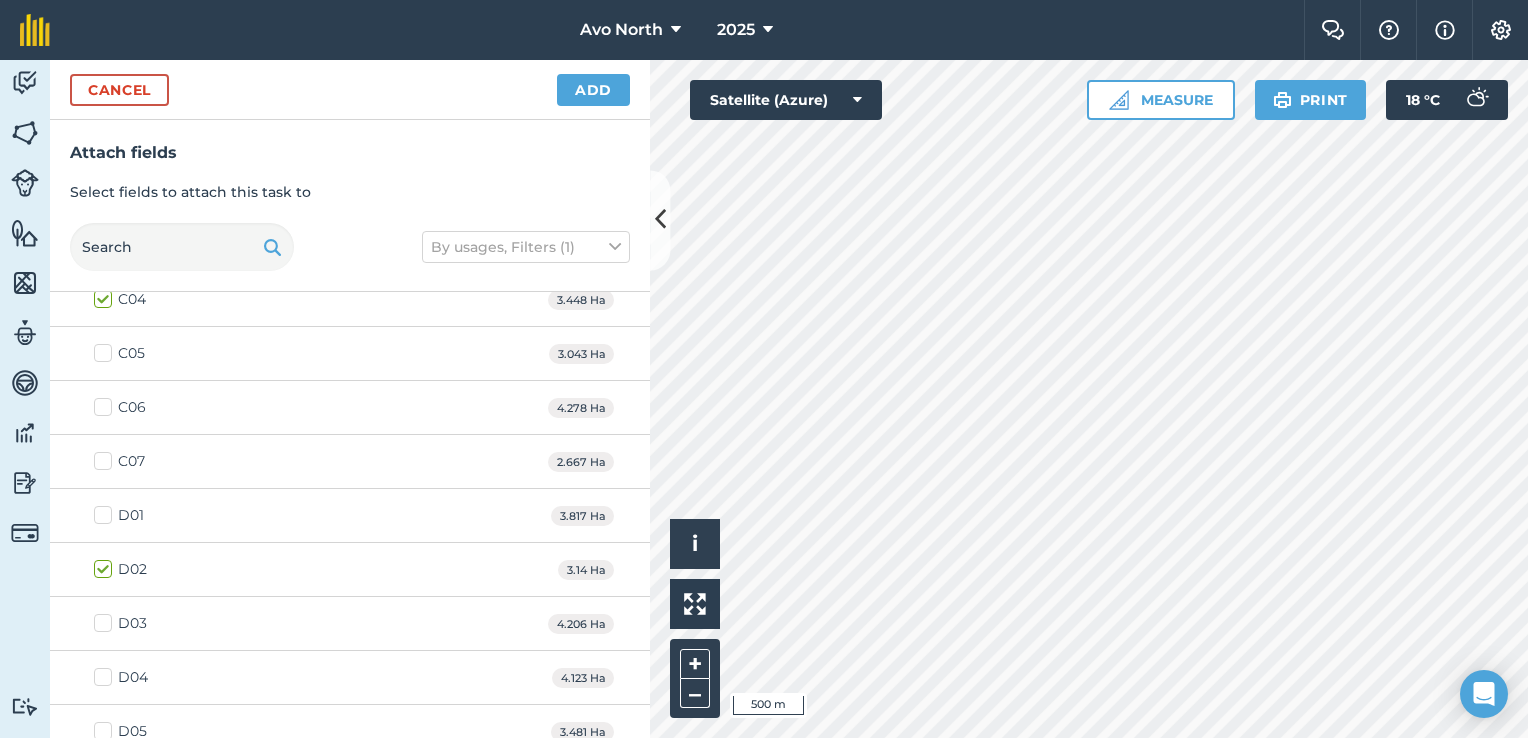 click on "D03" at bounding box center [120, 623] 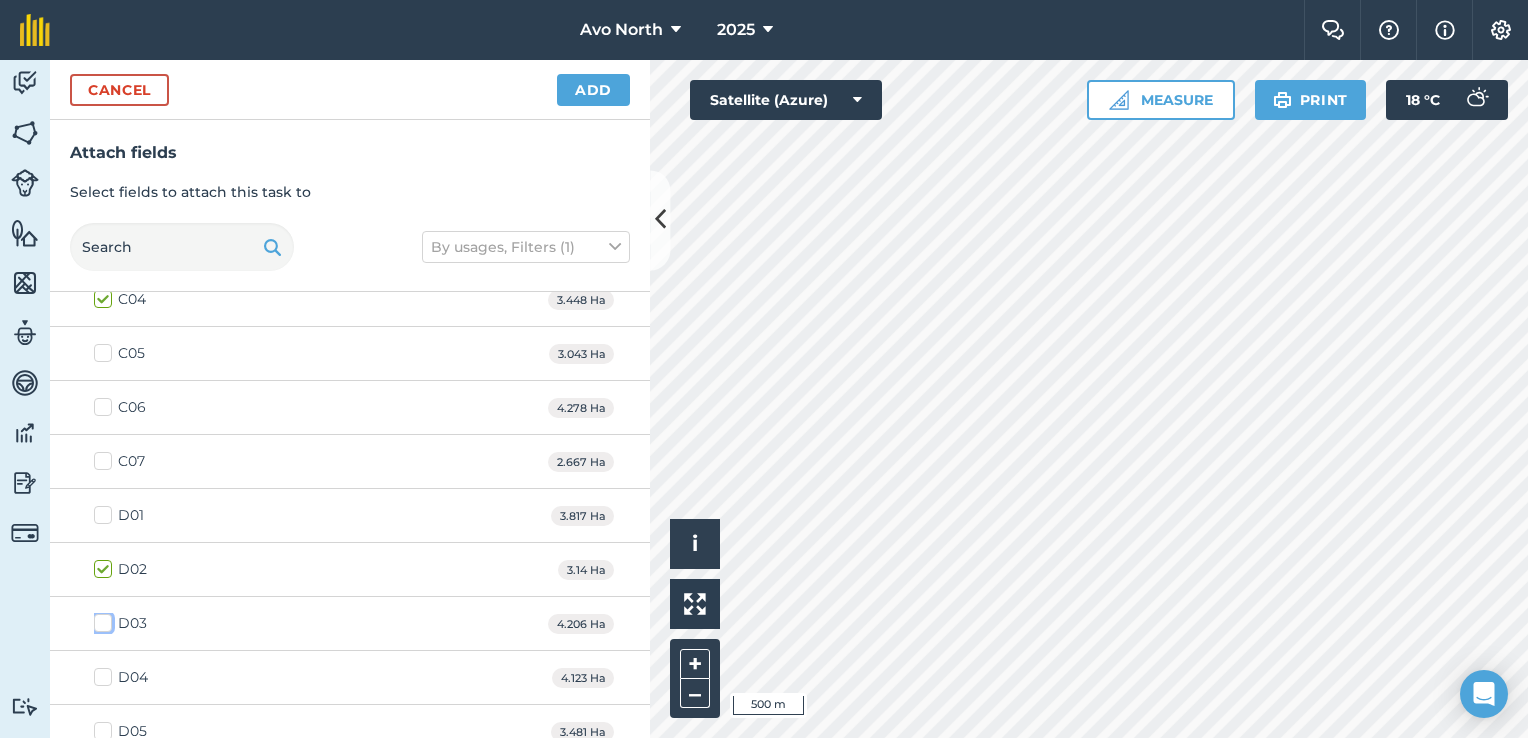 click on "D03" at bounding box center [100, 619] 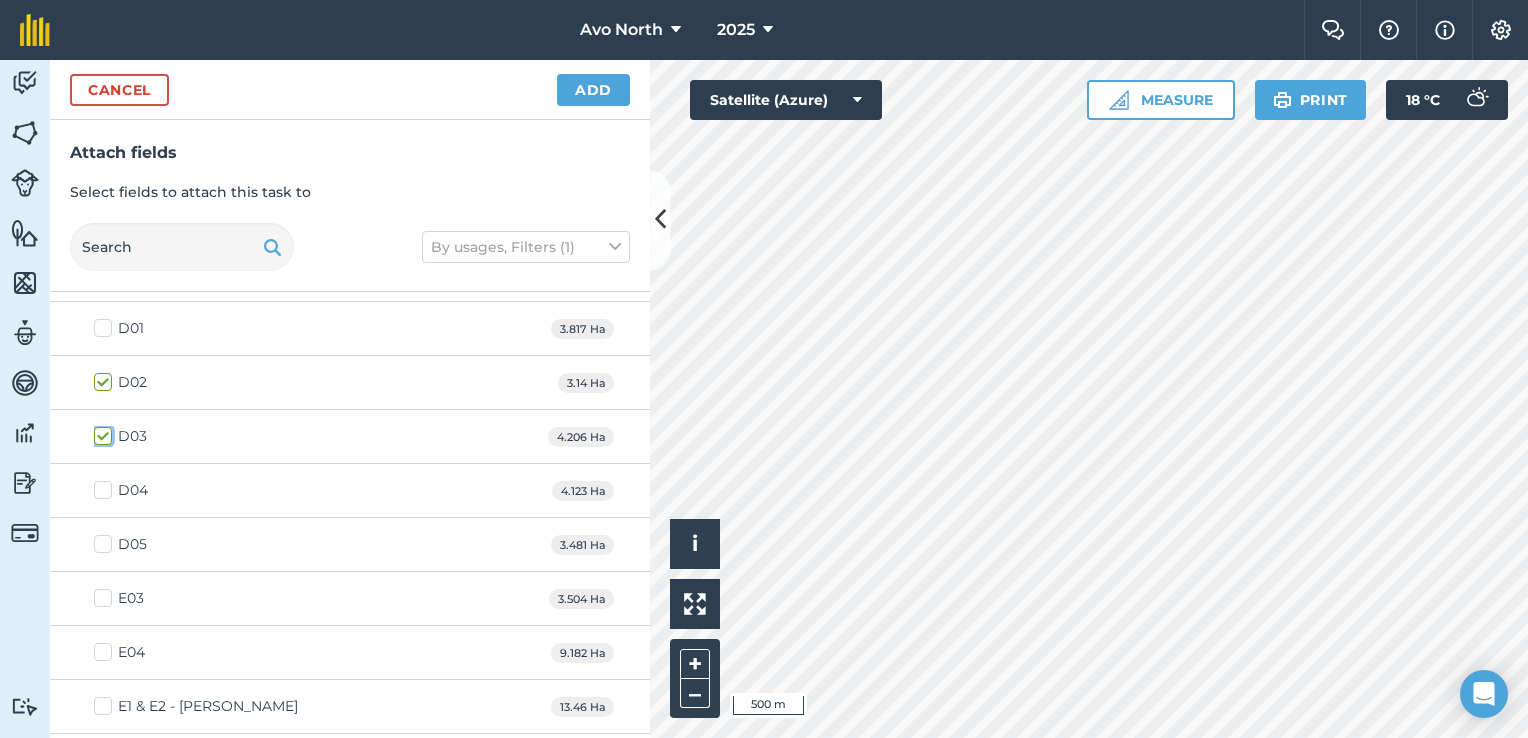 scroll, scrollTop: 1300, scrollLeft: 0, axis: vertical 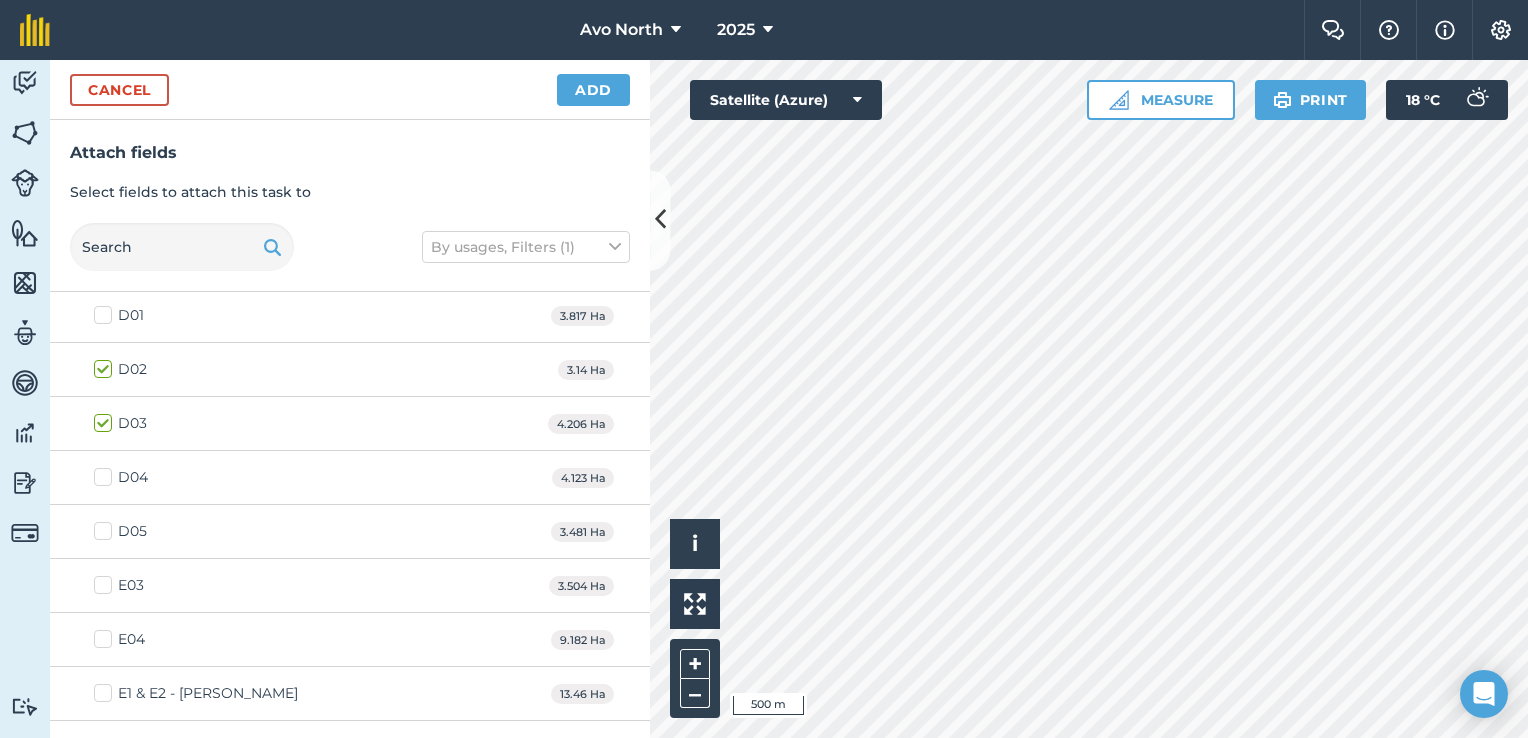 click on "D04" at bounding box center (121, 477) 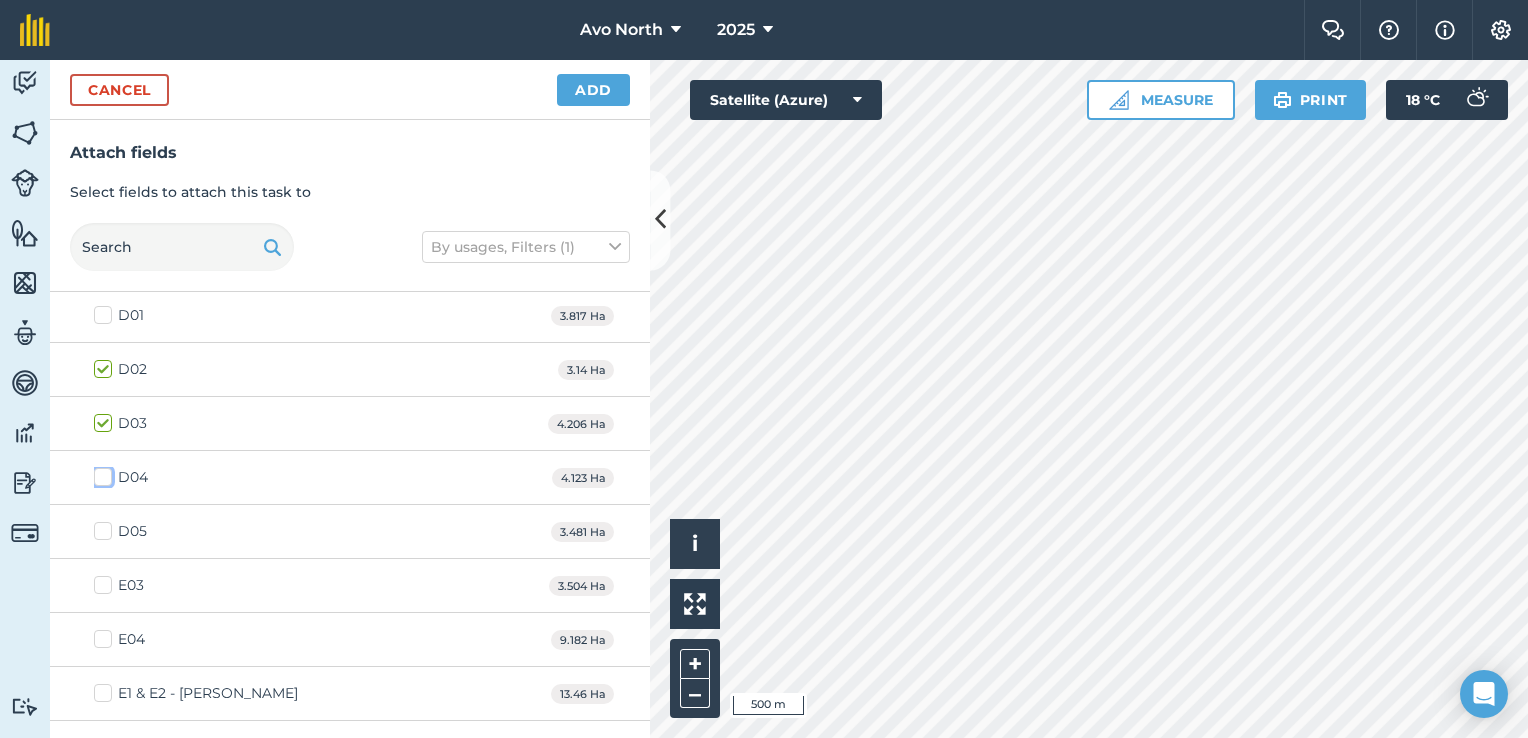 click on "D04" at bounding box center [100, 473] 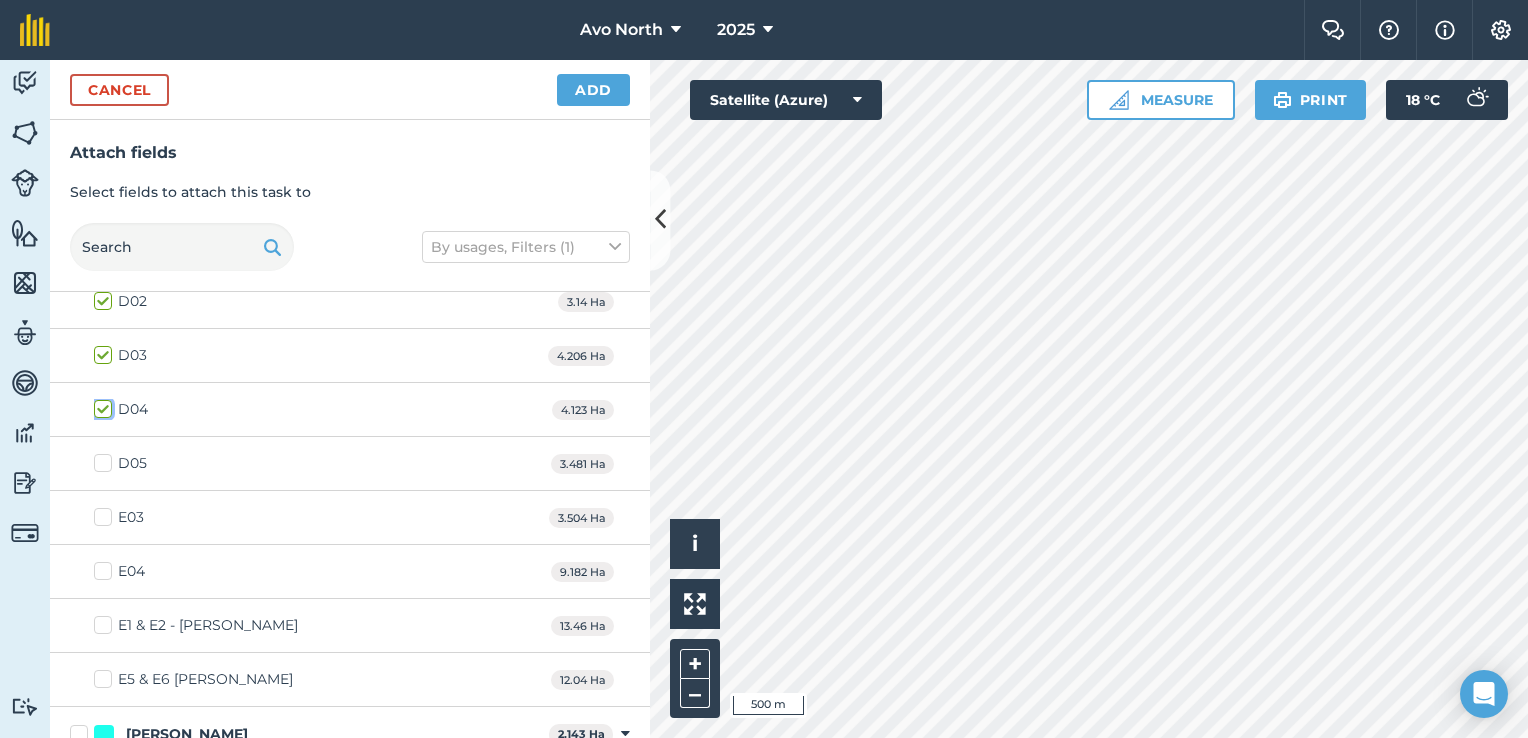 scroll, scrollTop: 1400, scrollLeft: 0, axis: vertical 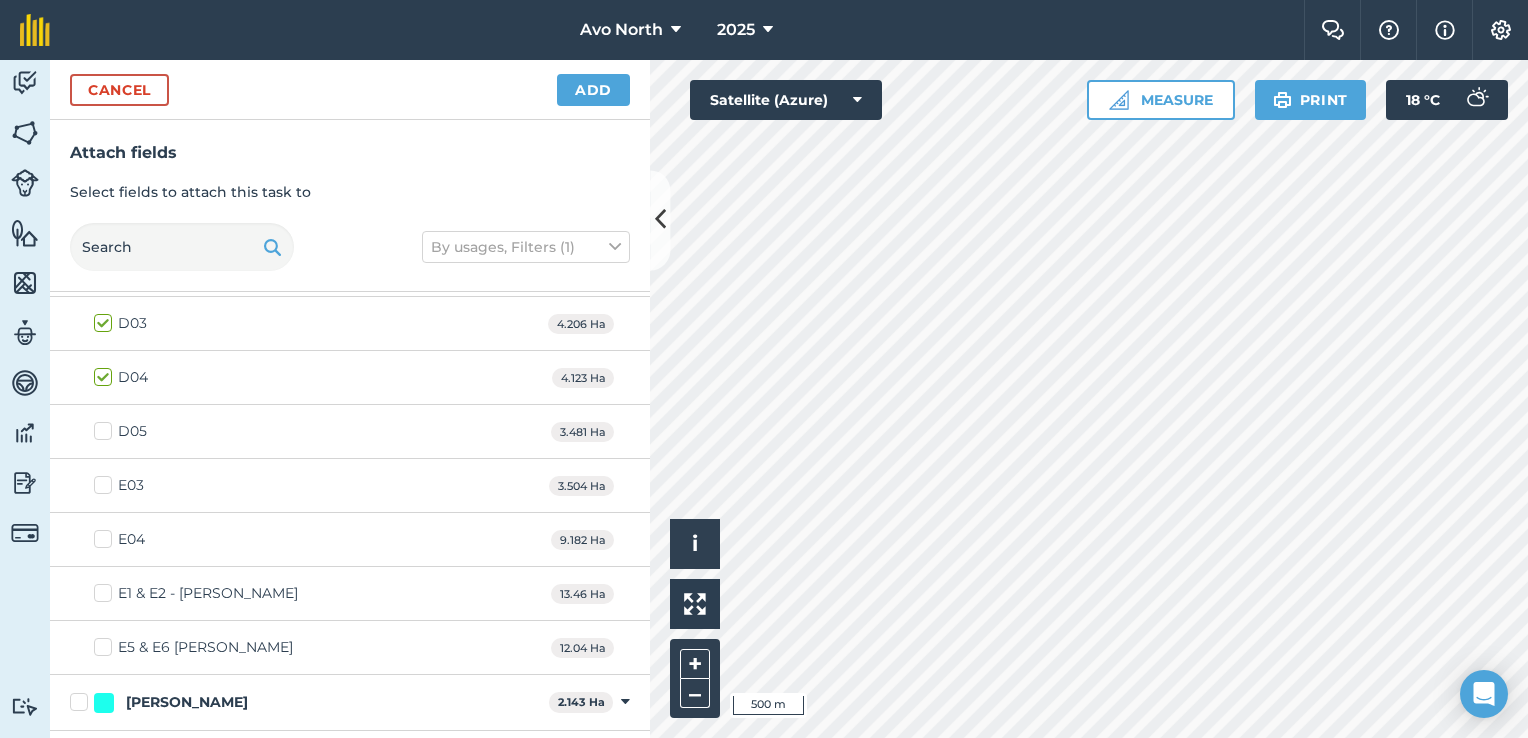 click on "E04" at bounding box center [119, 539] 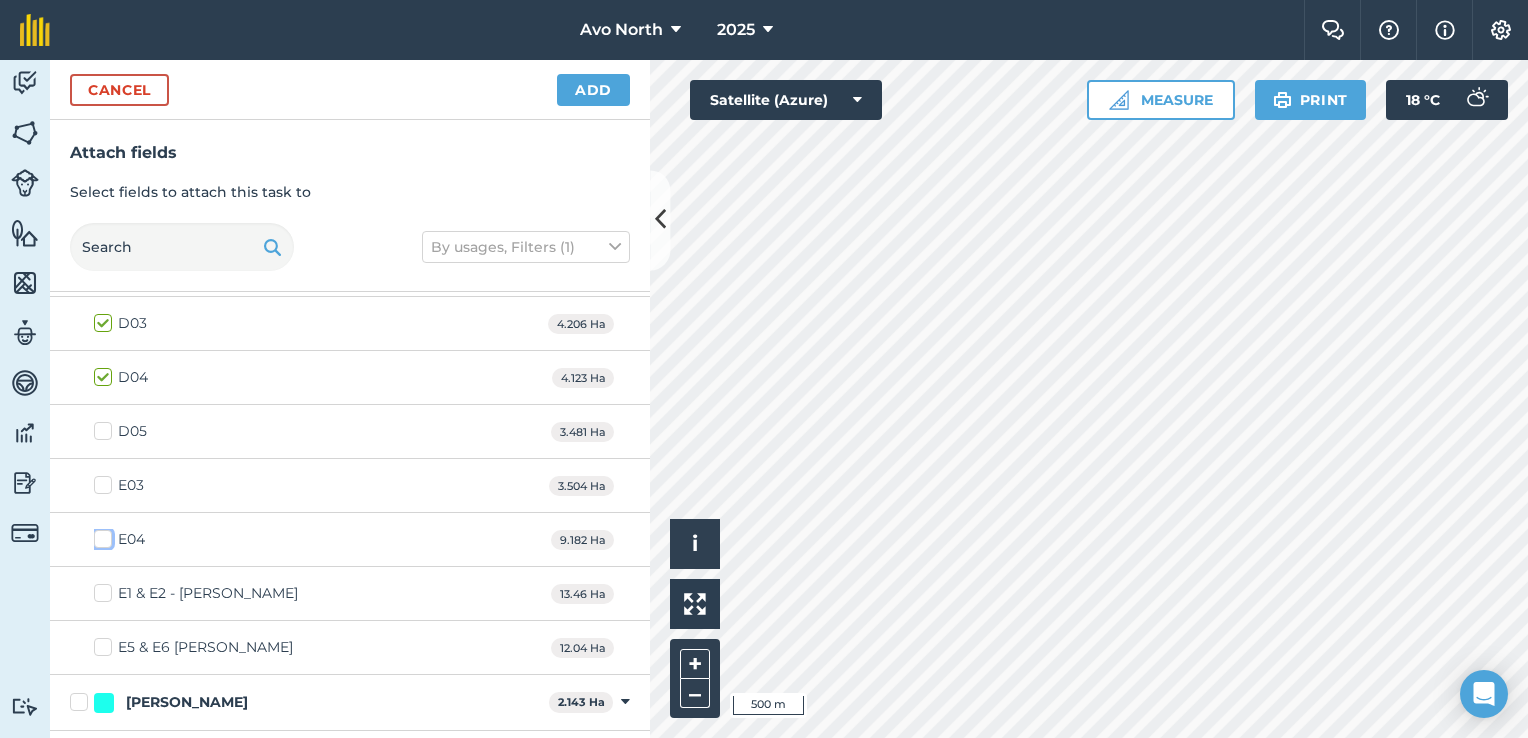 click on "E04" at bounding box center [100, 535] 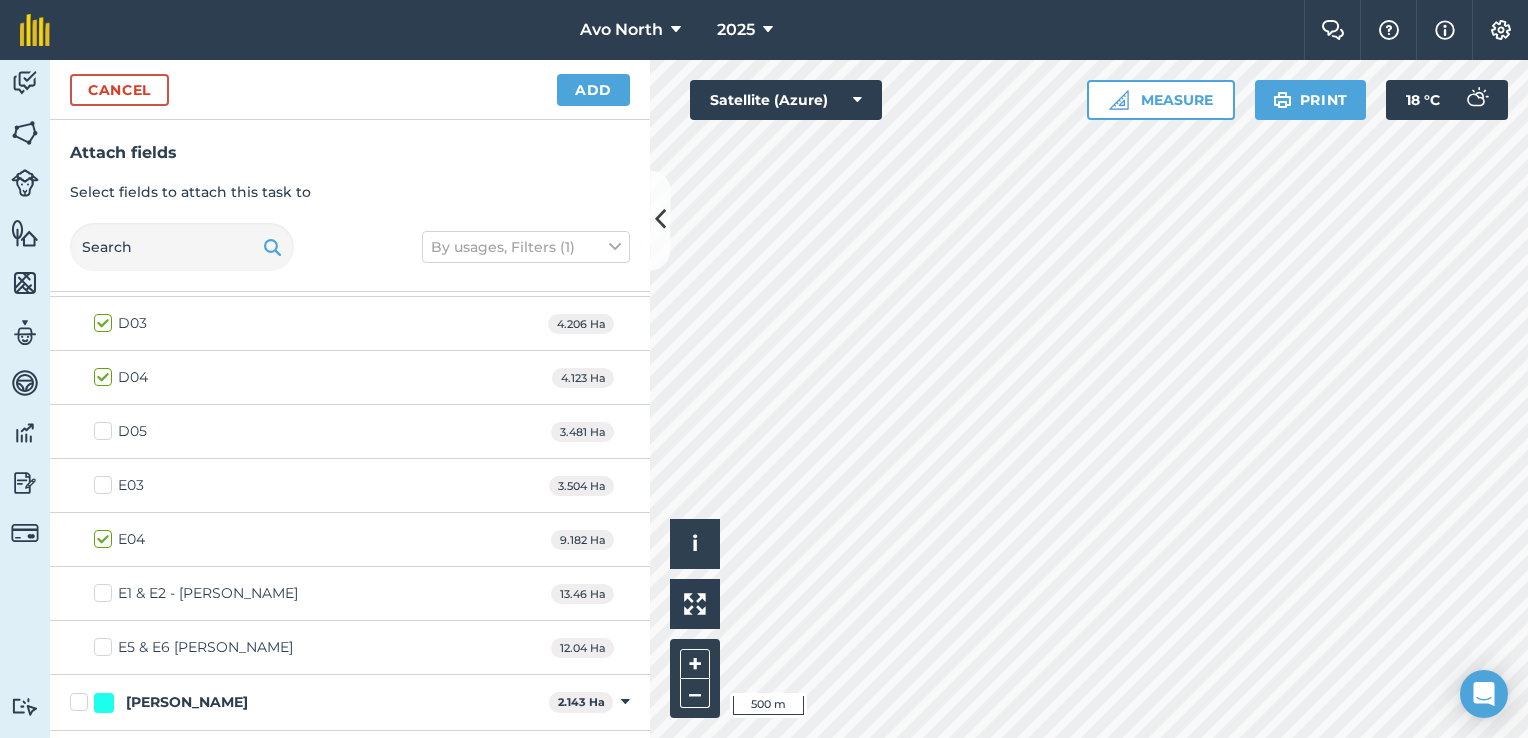 drag, startPoint x: 100, startPoint y: 583, endPoint x: 108, endPoint y: 590, distance: 10.630146 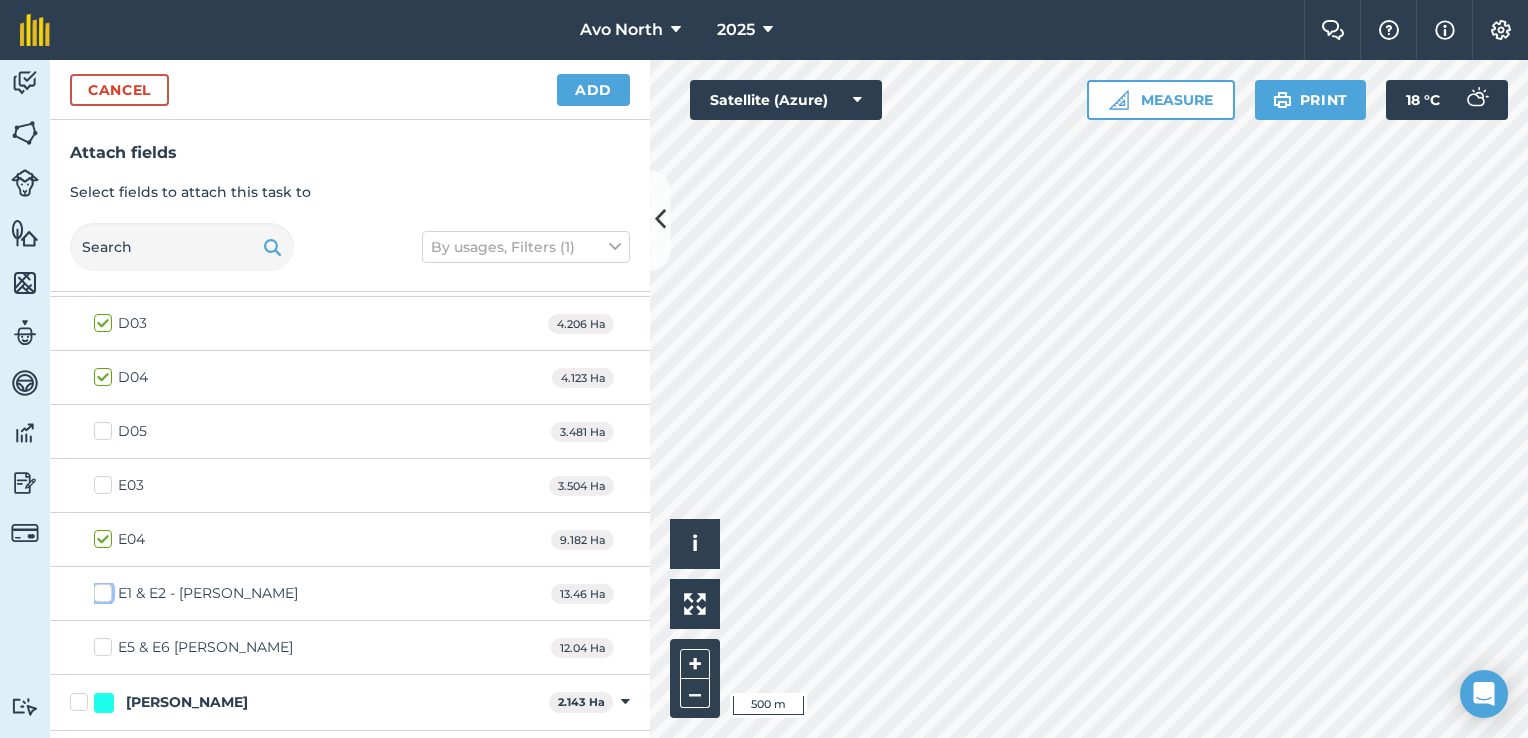 click on "E1 & E2 - [PERSON_NAME]" at bounding box center (100, 589) 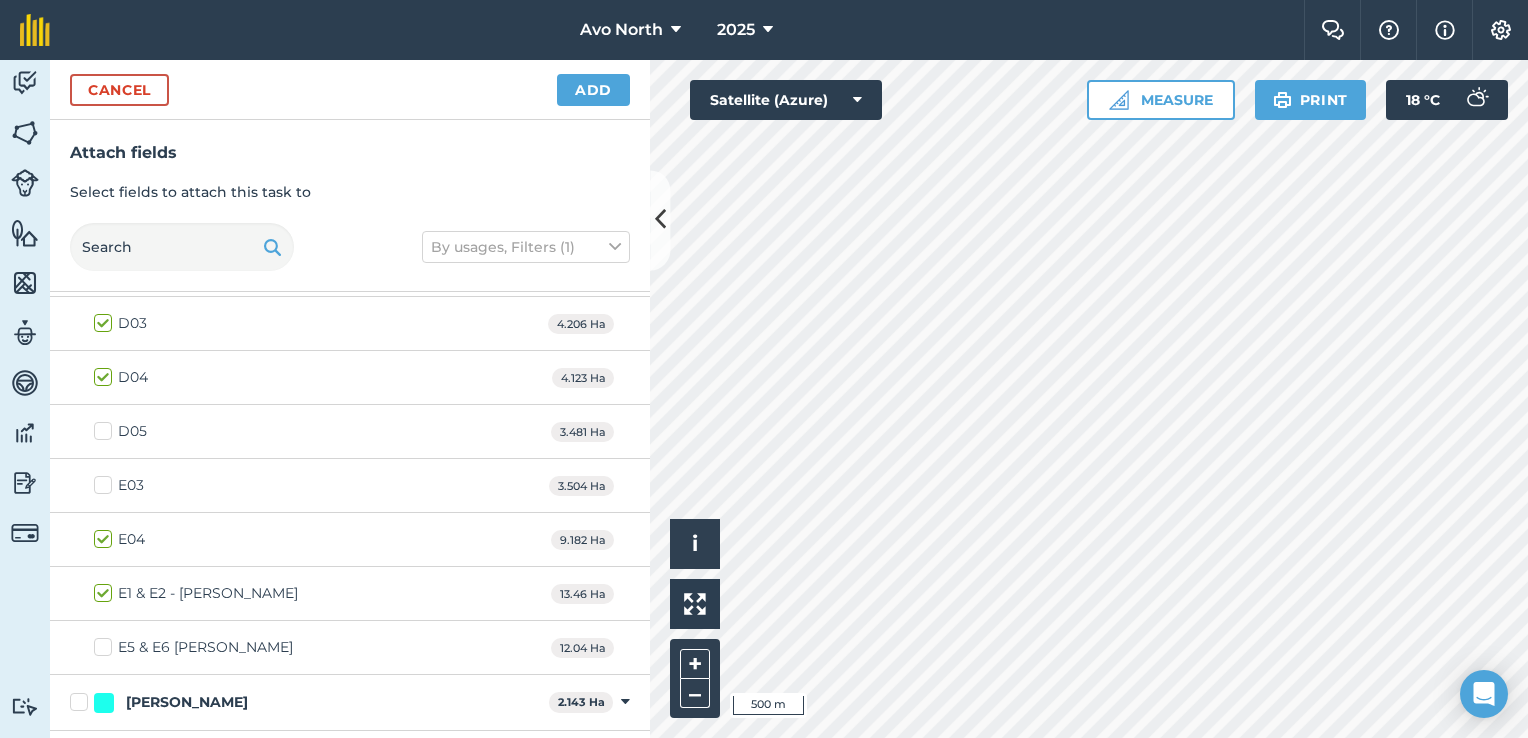 click on "E5 & E6 [PERSON_NAME]" at bounding box center (193, 647) 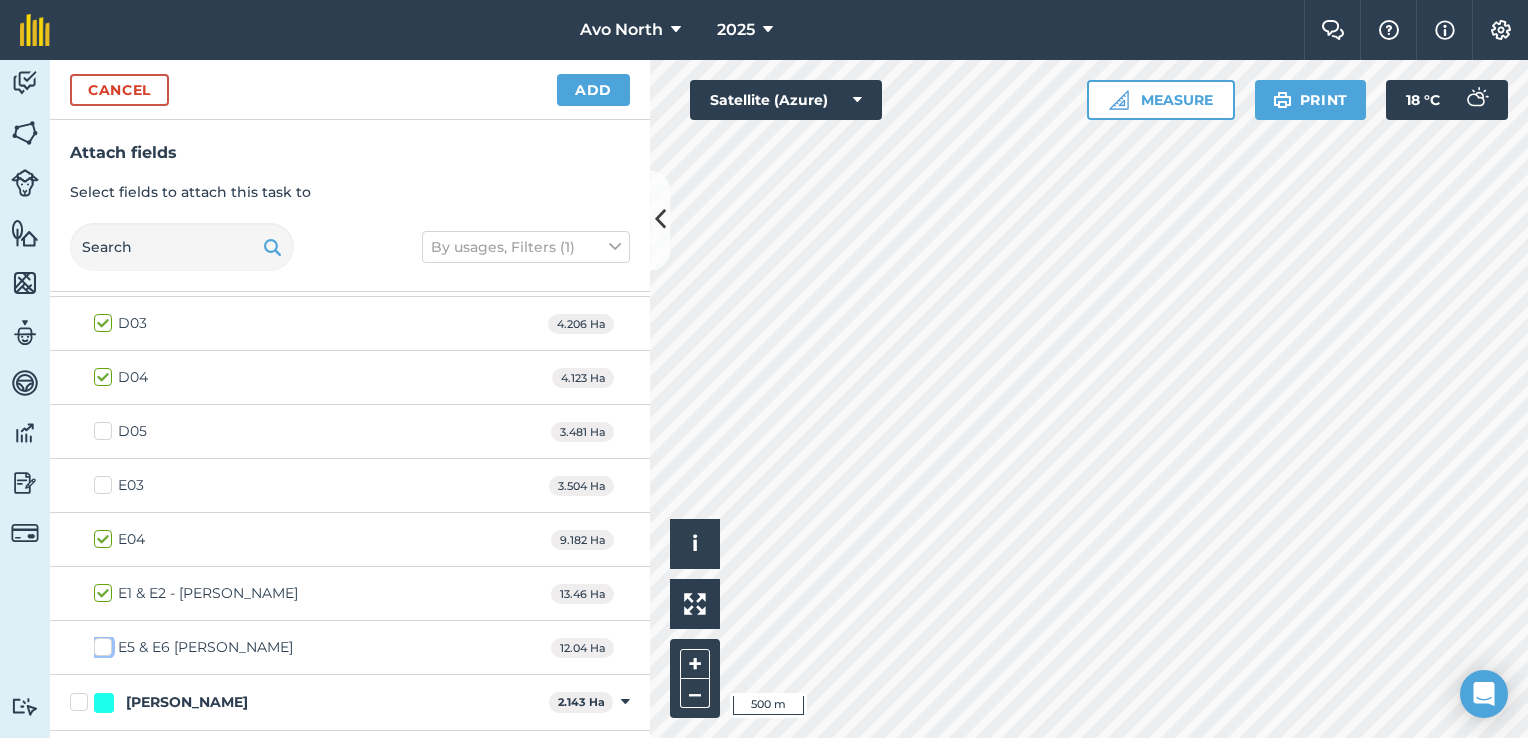 click on "E5 & E6 [PERSON_NAME]" at bounding box center (100, 643) 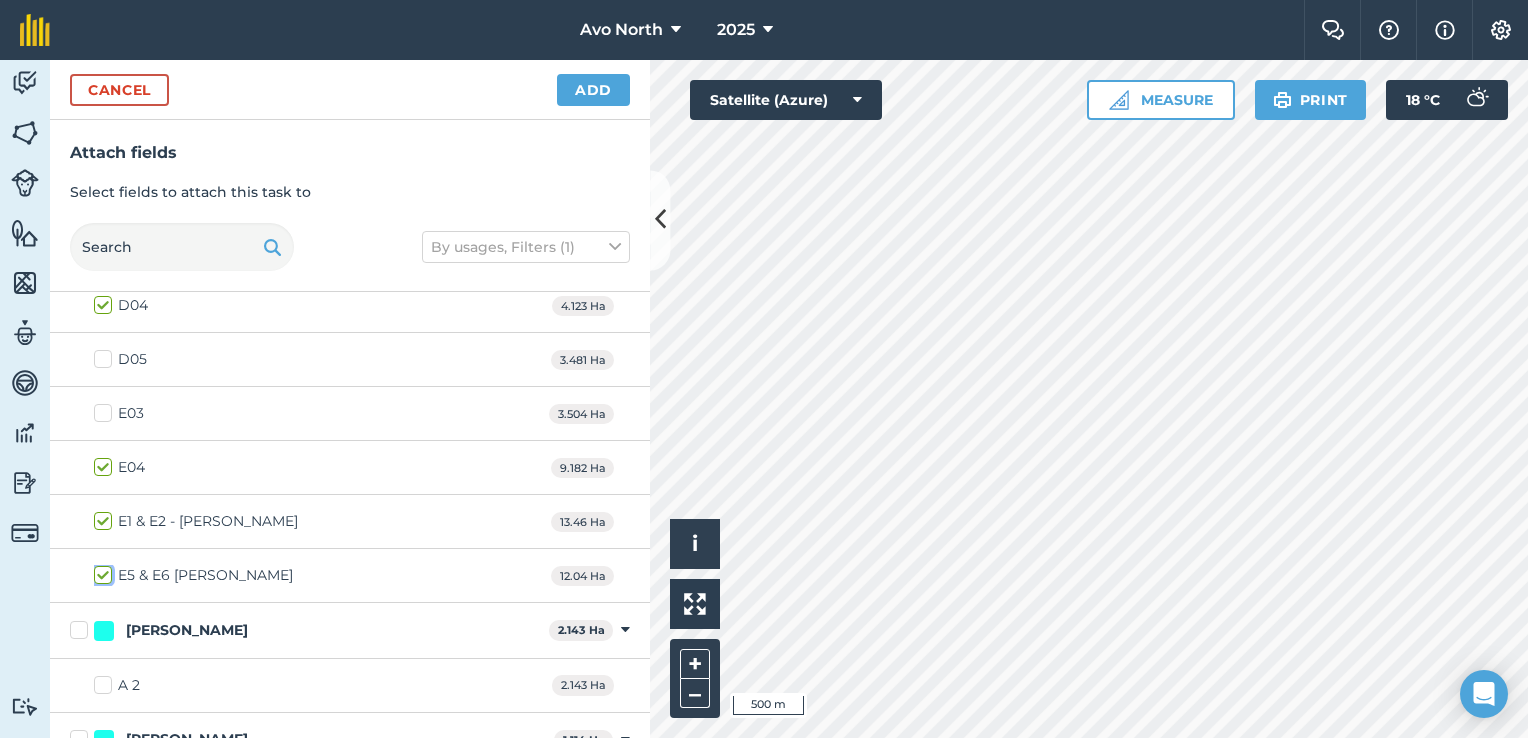 scroll, scrollTop: 1548, scrollLeft: 0, axis: vertical 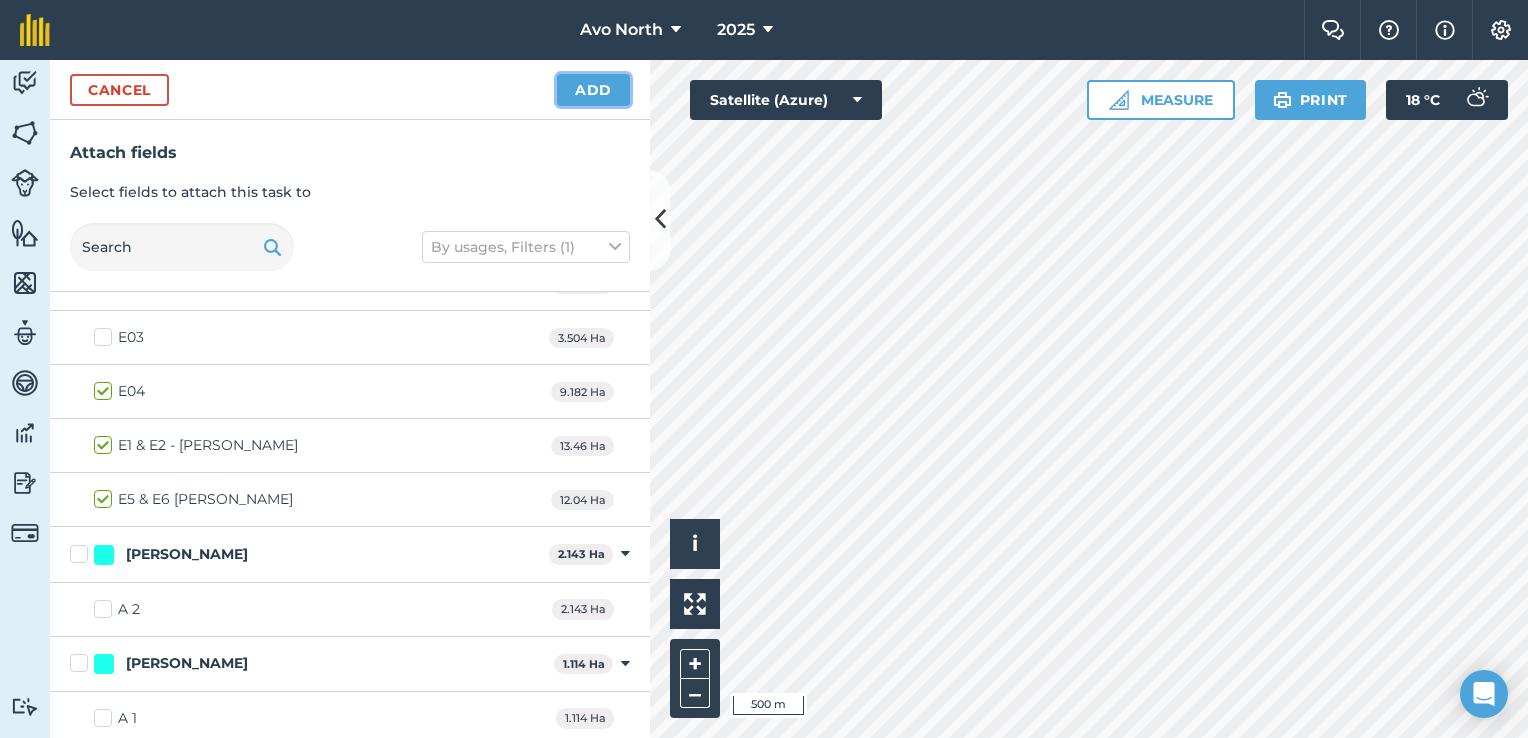 click on "Add" at bounding box center [593, 90] 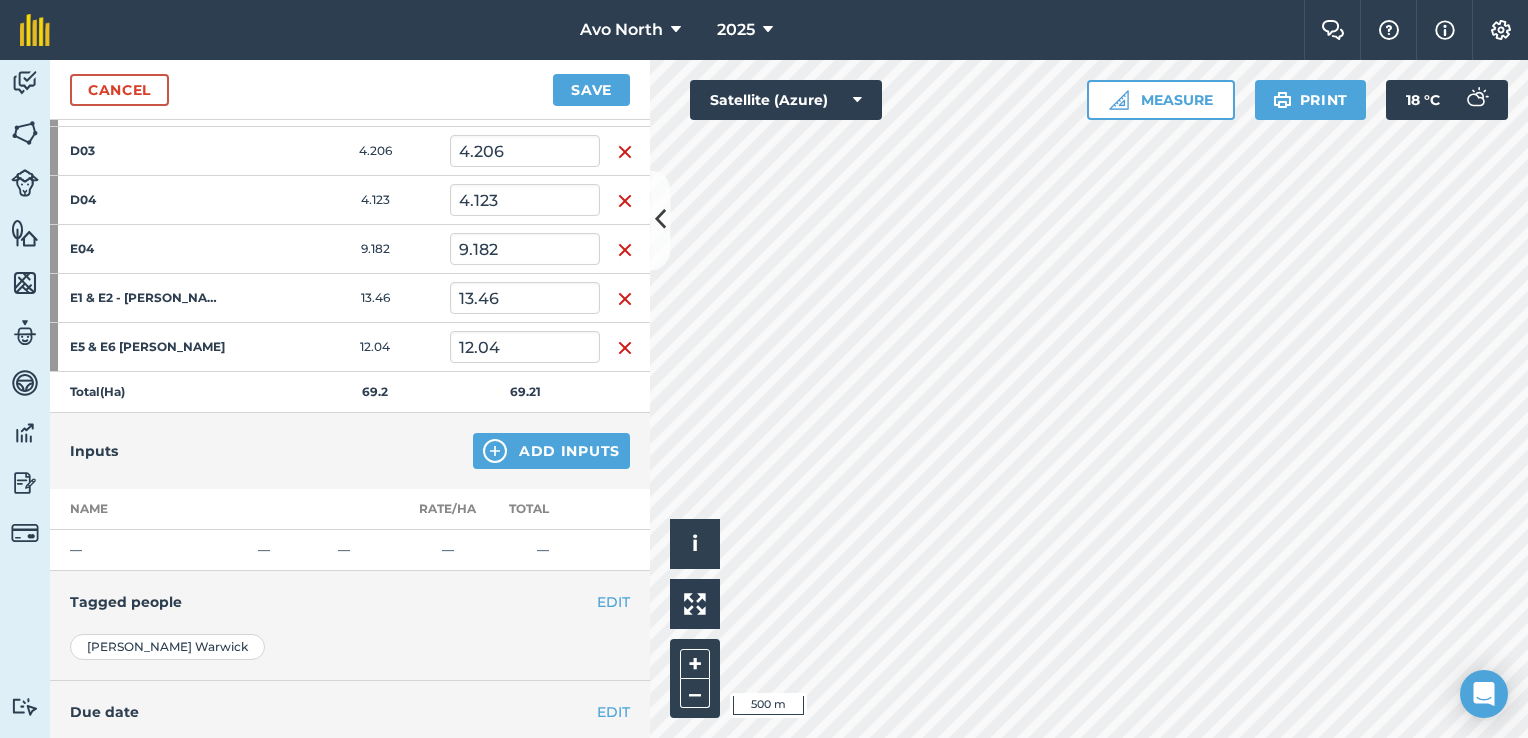 scroll, scrollTop: 700, scrollLeft: 0, axis: vertical 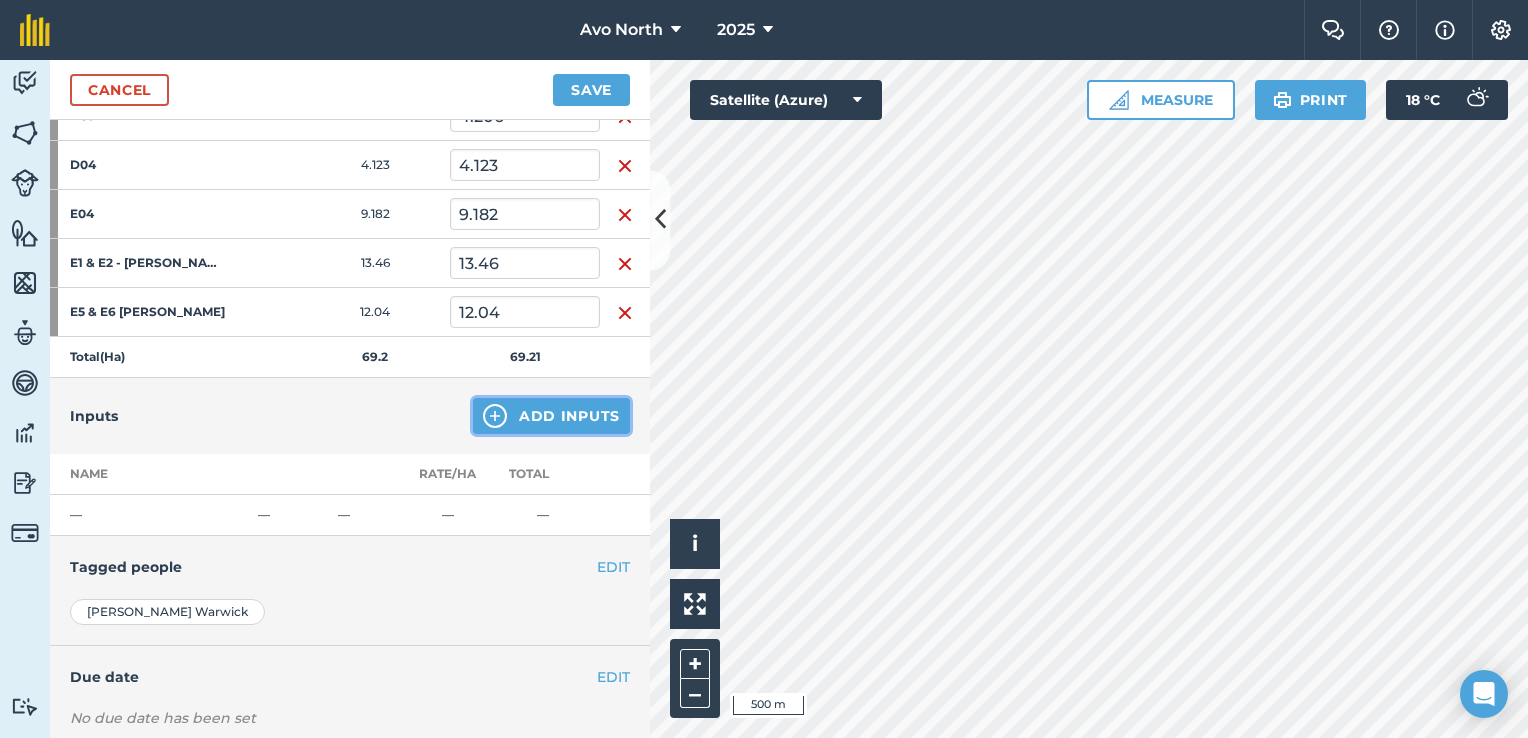 click on "Add Inputs" at bounding box center (551, 416) 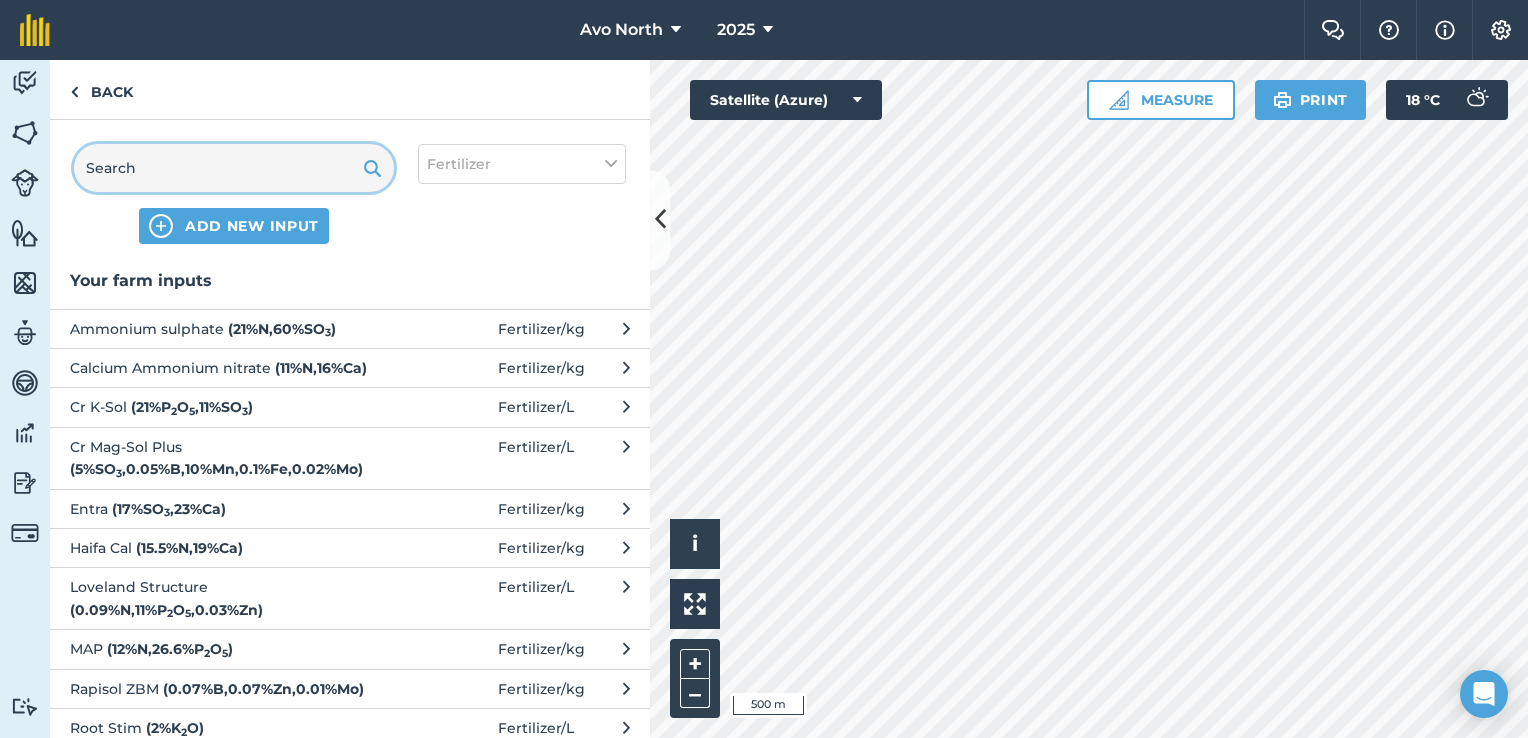 click at bounding box center [234, 168] 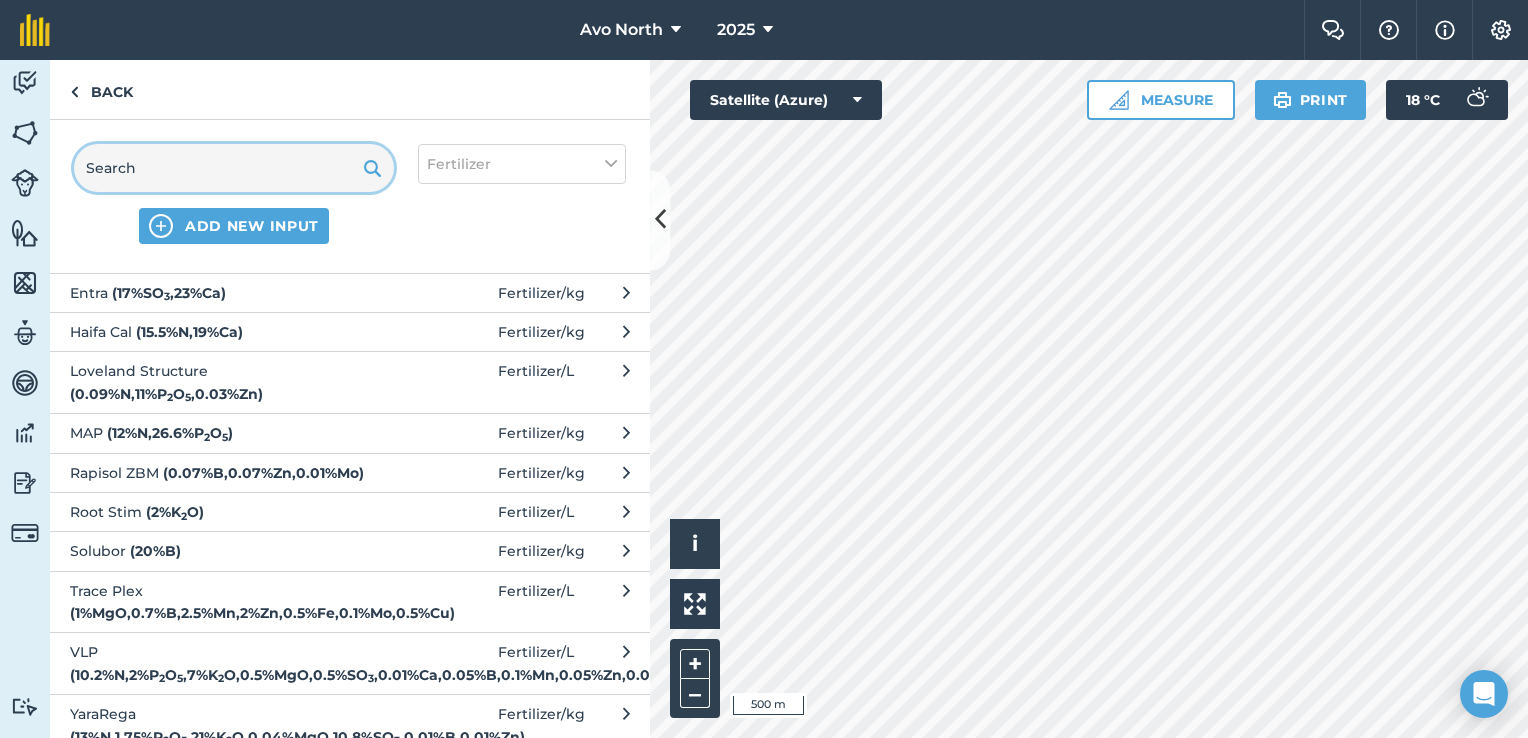 scroll, scrollTop: 0, scrollLeft: 0, axis: both 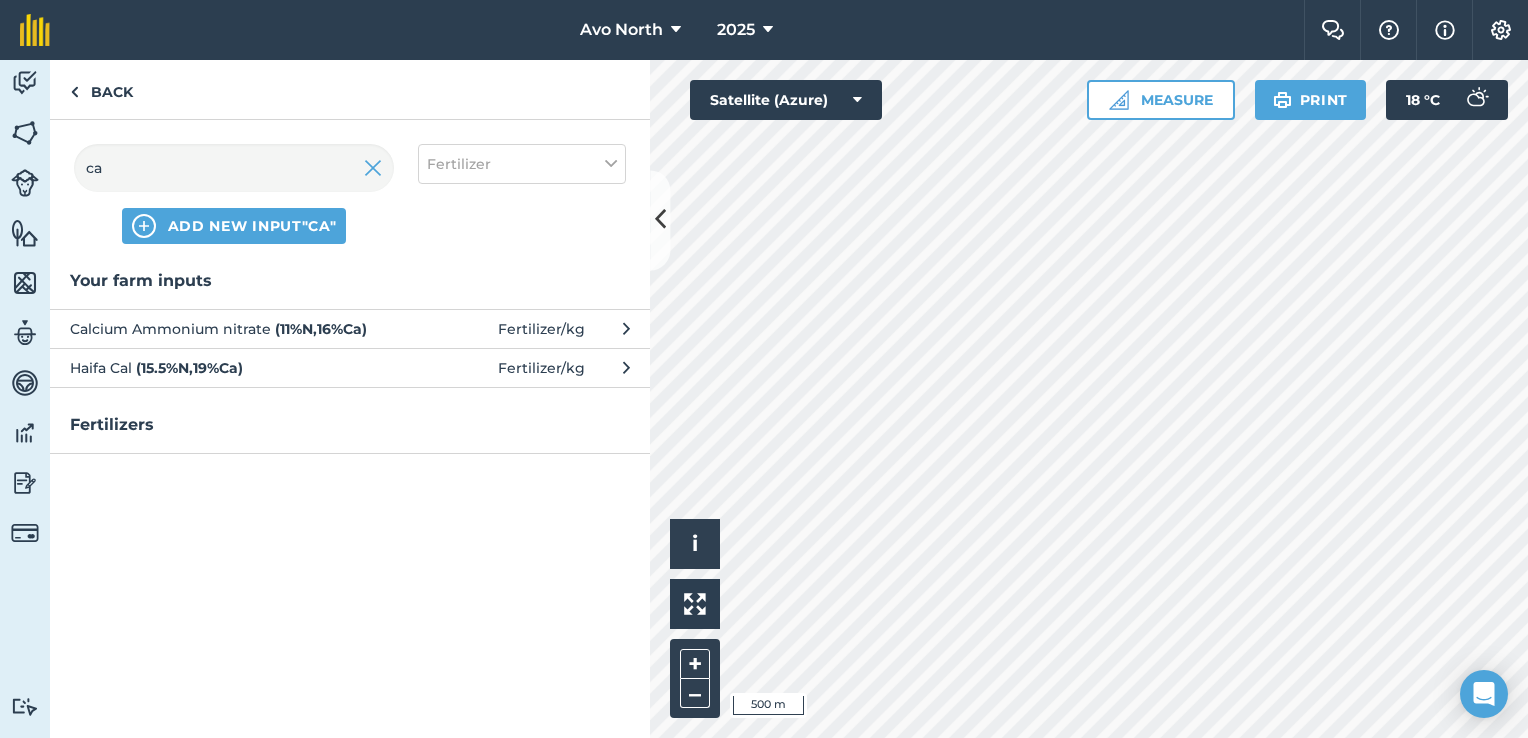 click on "( 15.5 %  N ,  19 %  Ca )" at bounding box center (189, 368) 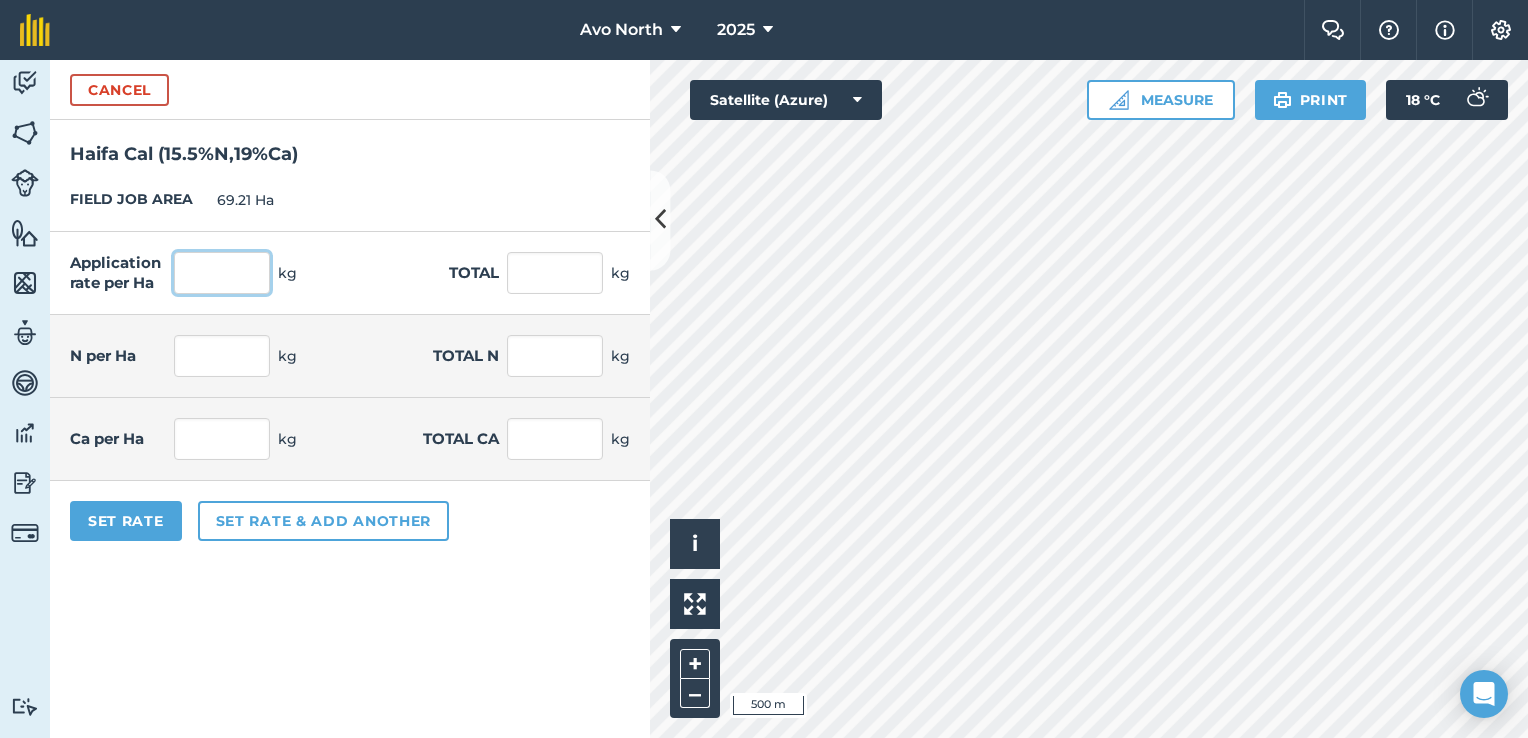click at bounding box center (222, 273) 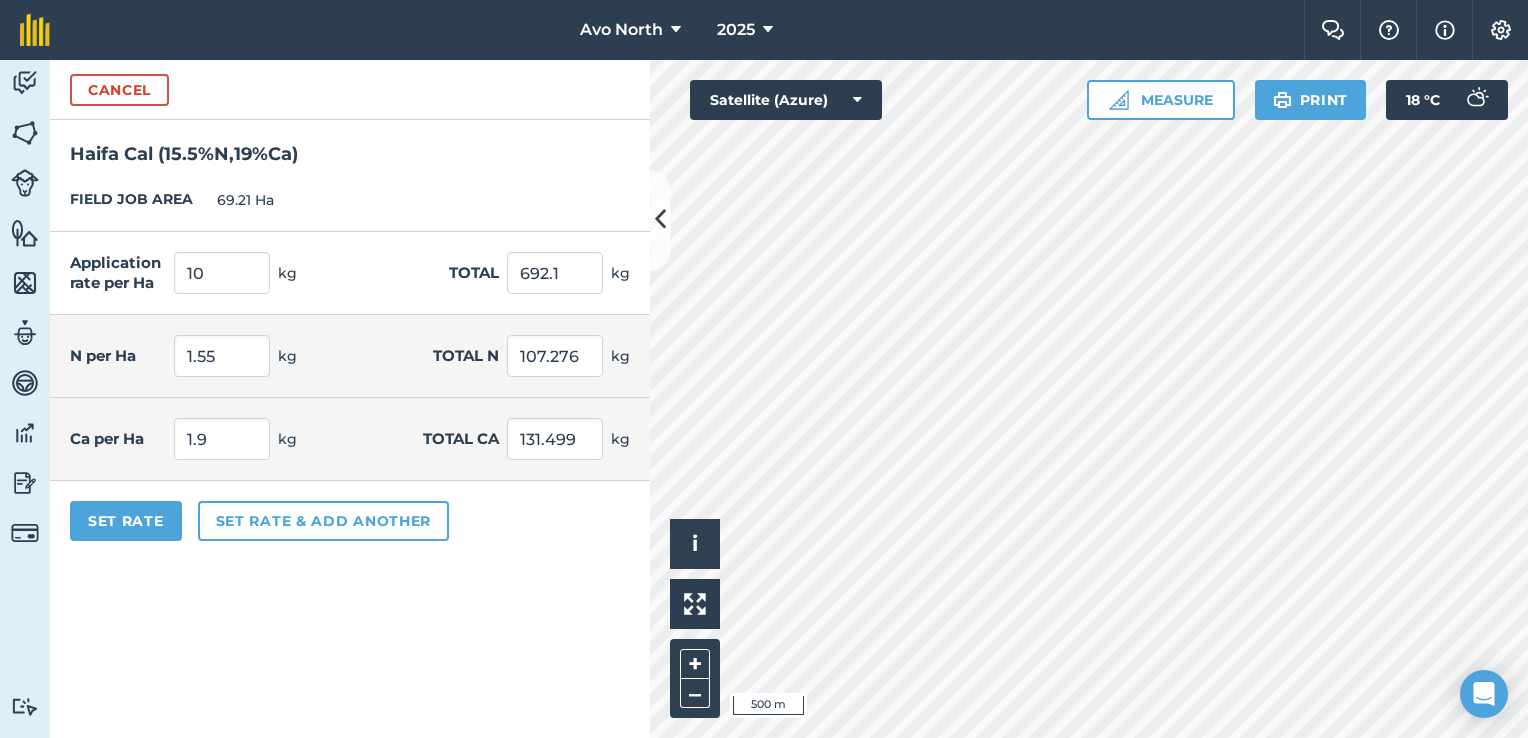 click on "Application rate per   Ha 10 kg Total 692.1 kg" at bounding box center (350, 273) 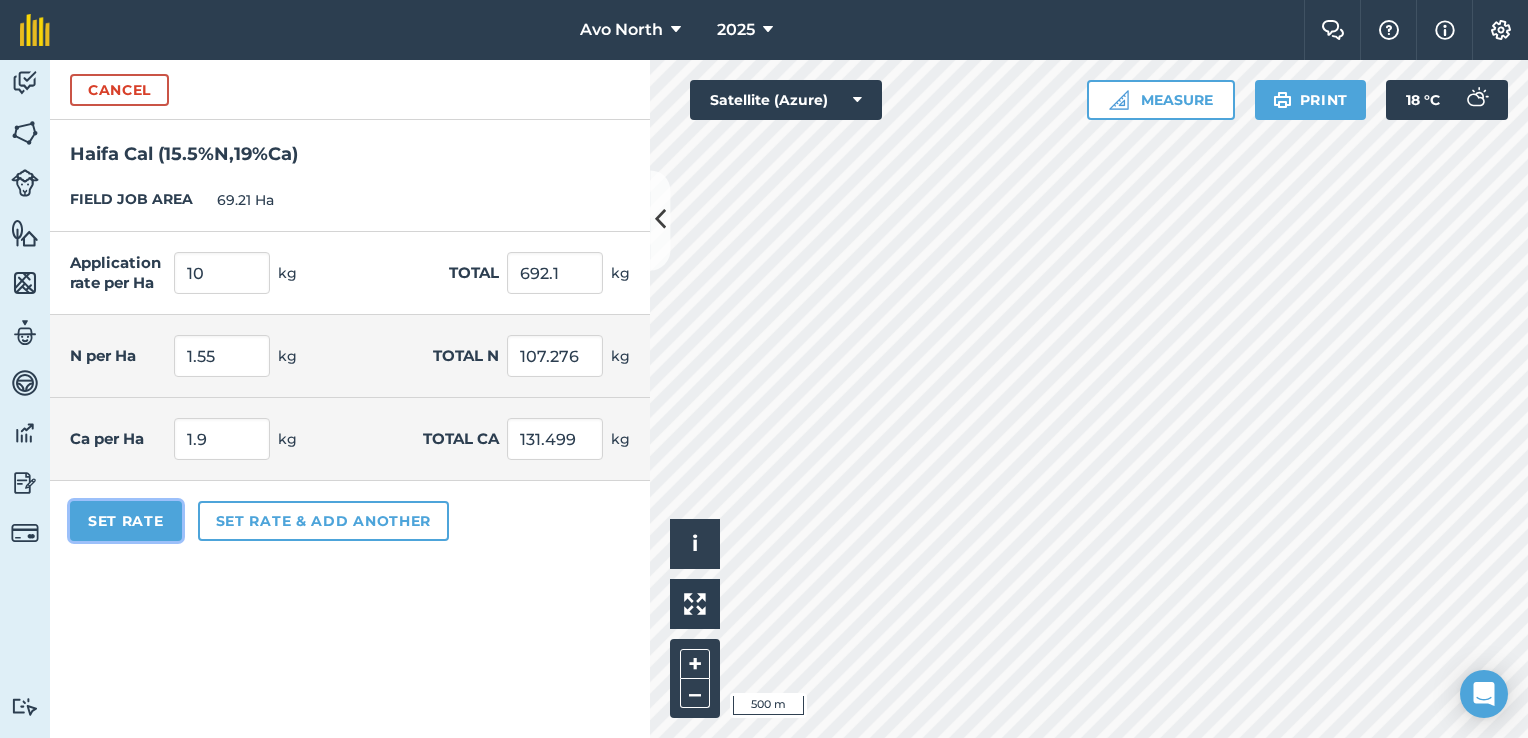 click on "Set Rate" at bounding box center (126, 521) 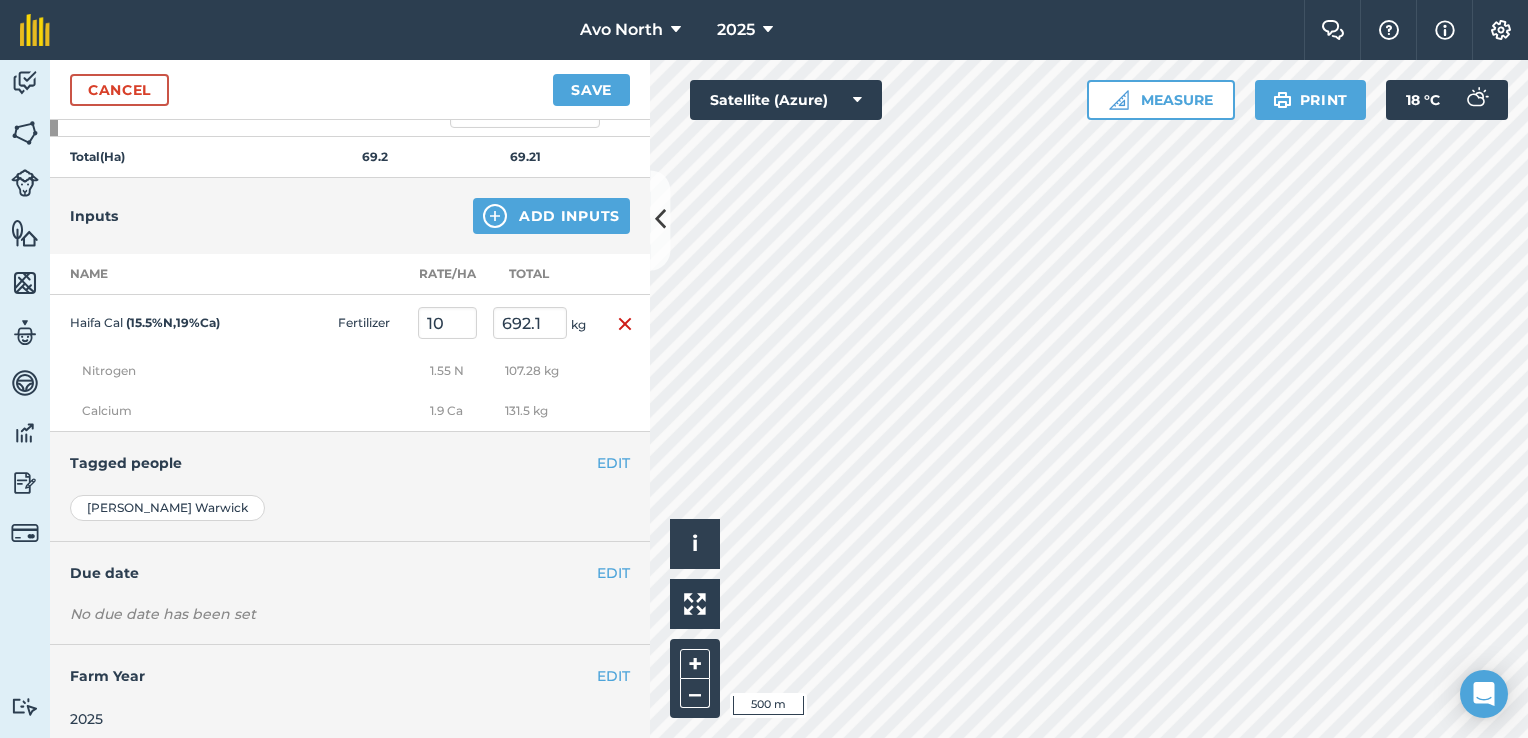 scroll, scrollTop: 906, scrollLeft: 0, axis: vertical 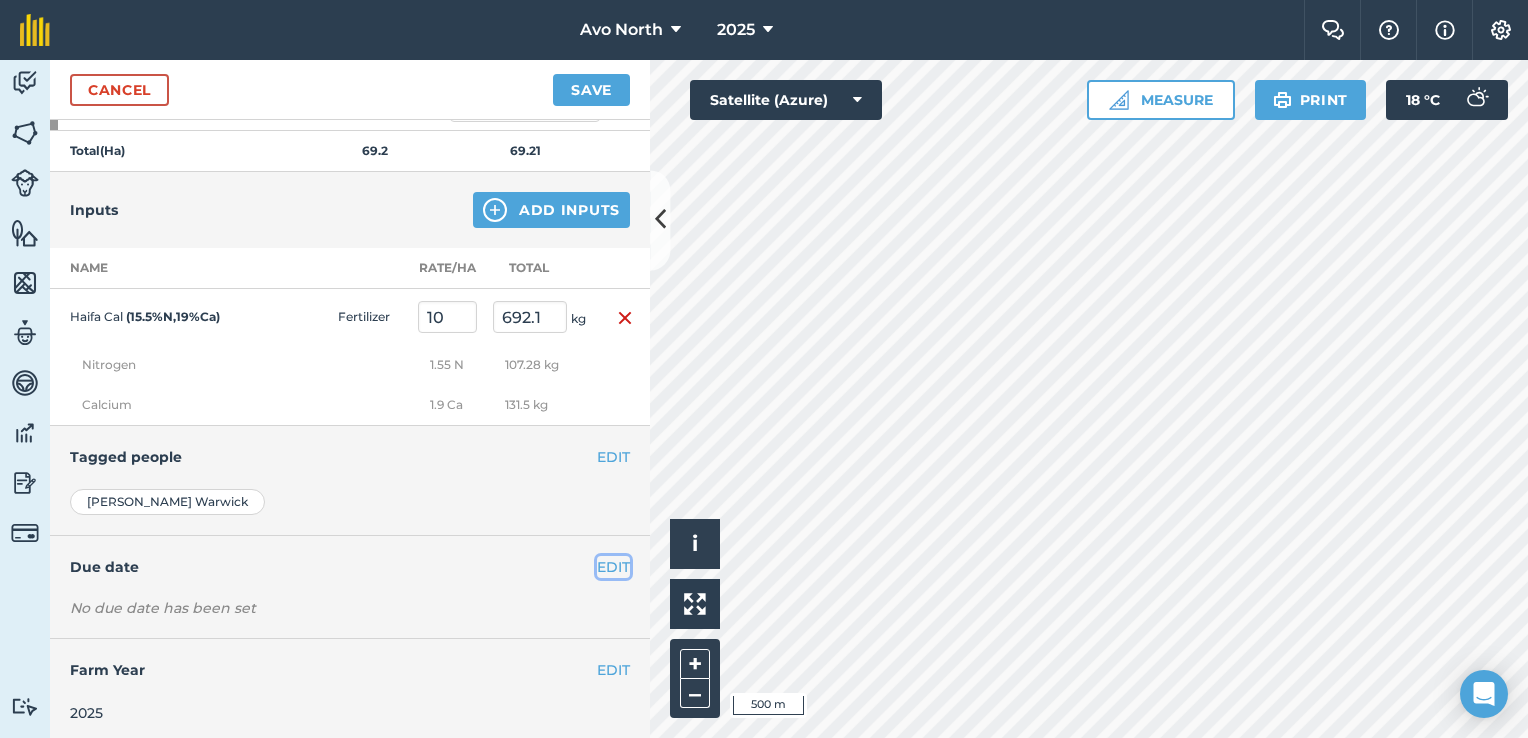 click on "EDIT" at bounding box center [613, 567] 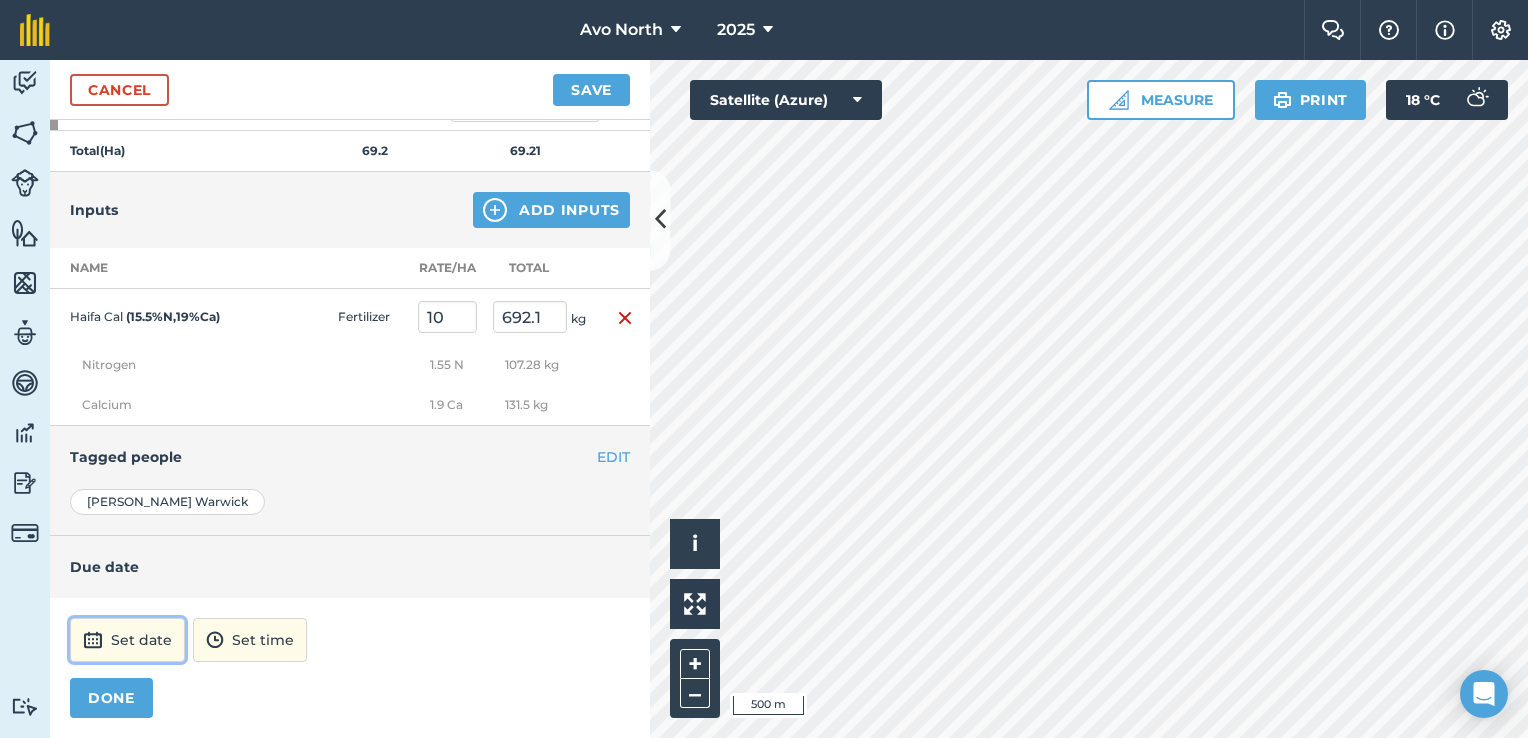 click on "Set date" at bounding box center [127, 640] 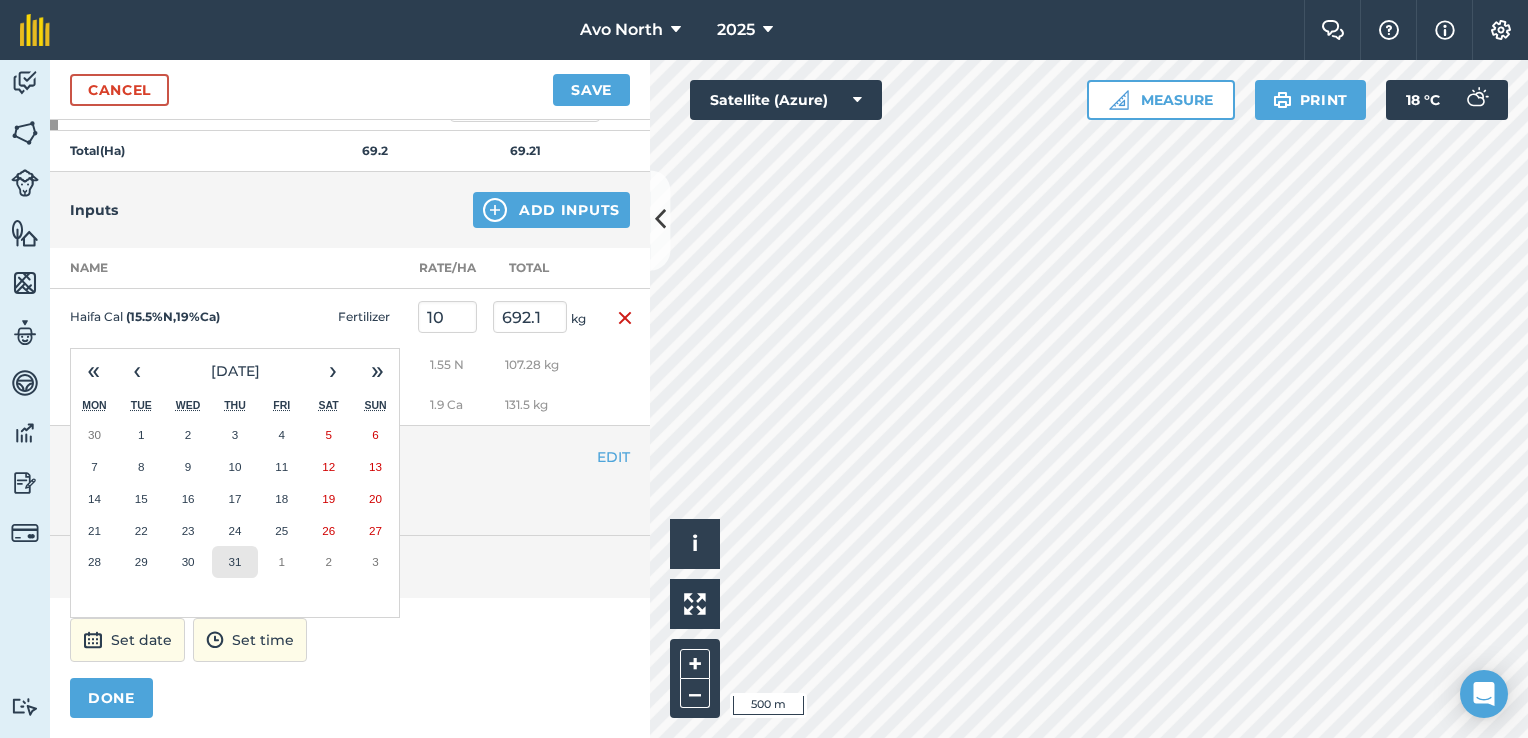 click on "31" at bounding box center (234, 561) 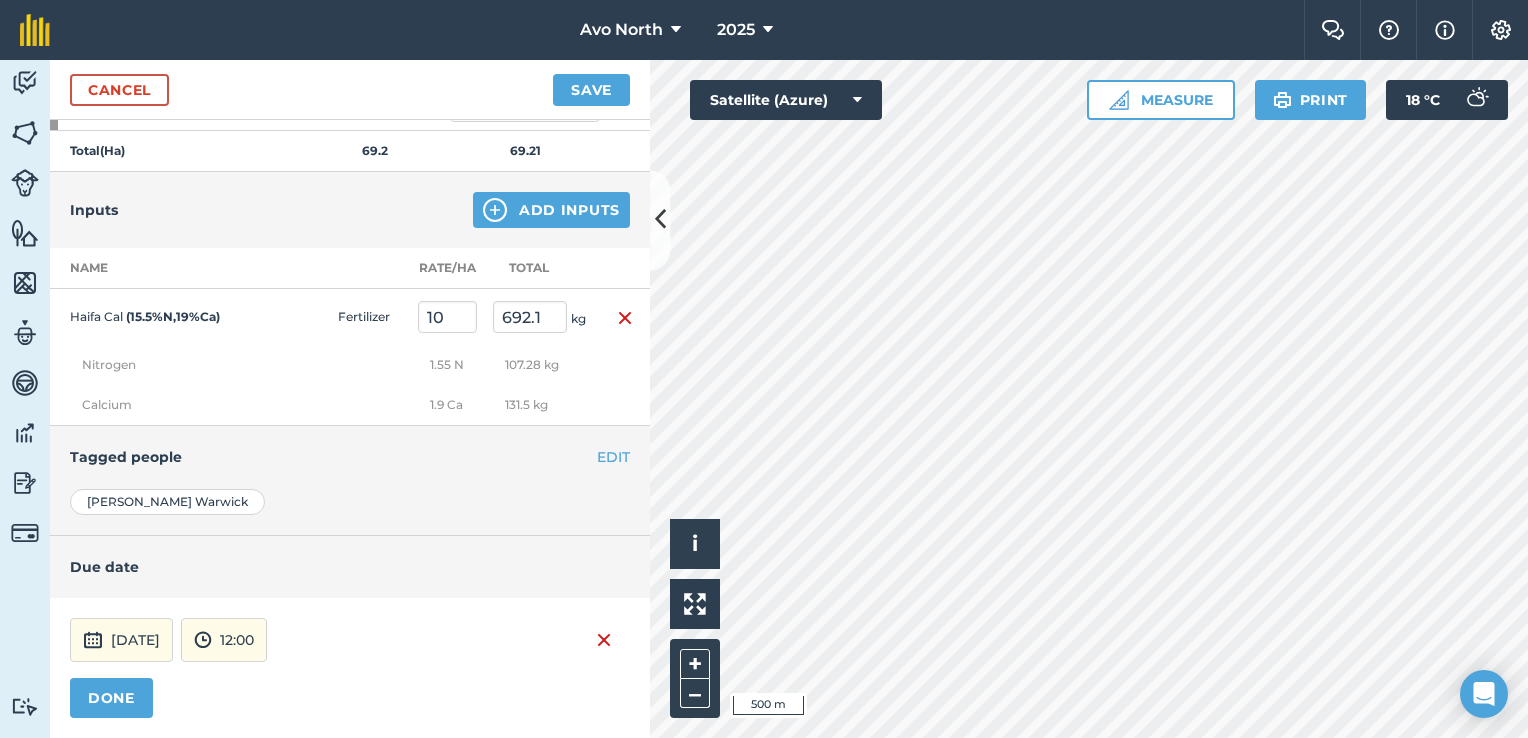 scroll, scrollTop: 1005, scrollLeft: 0, axis: vertical 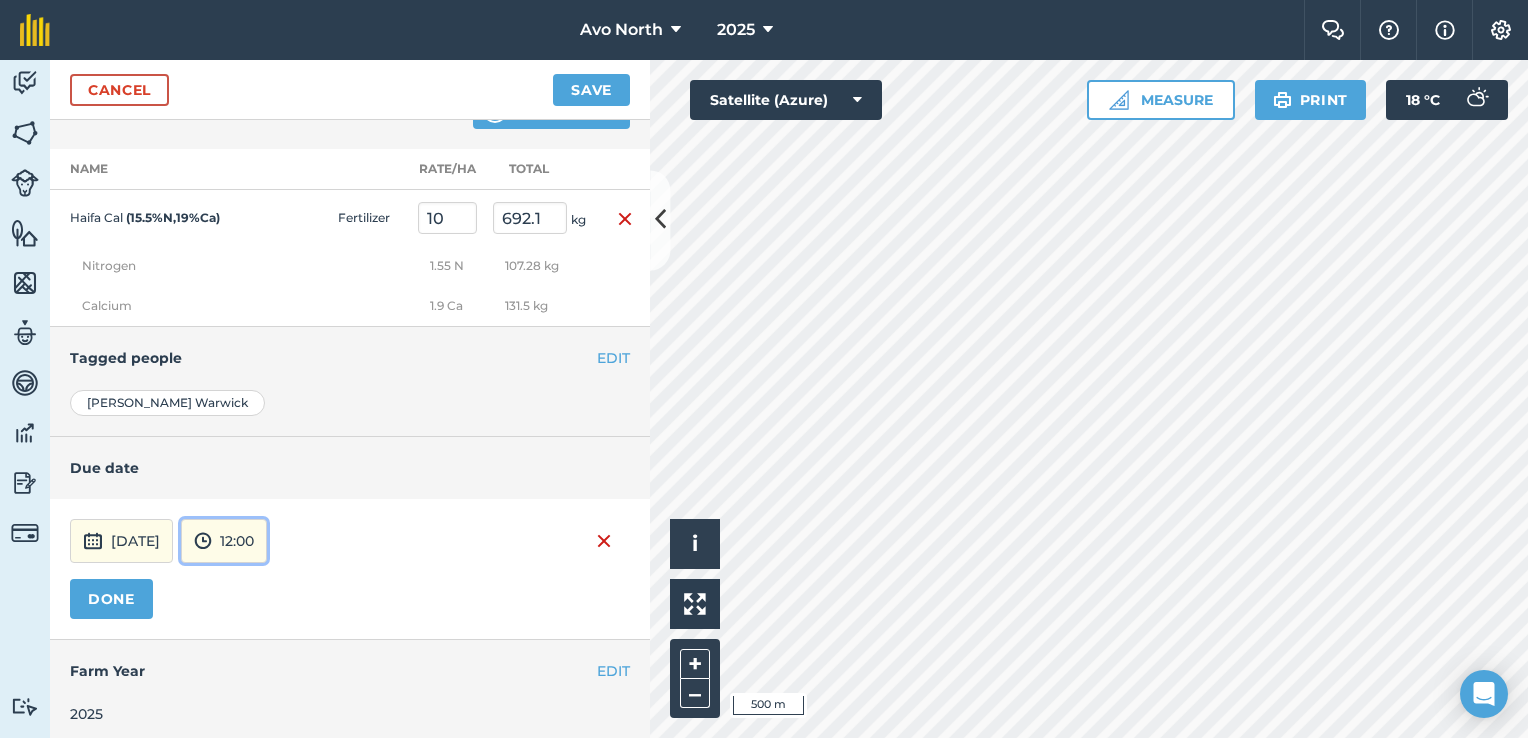 click on "12:00" at bounding box center [224, 541] 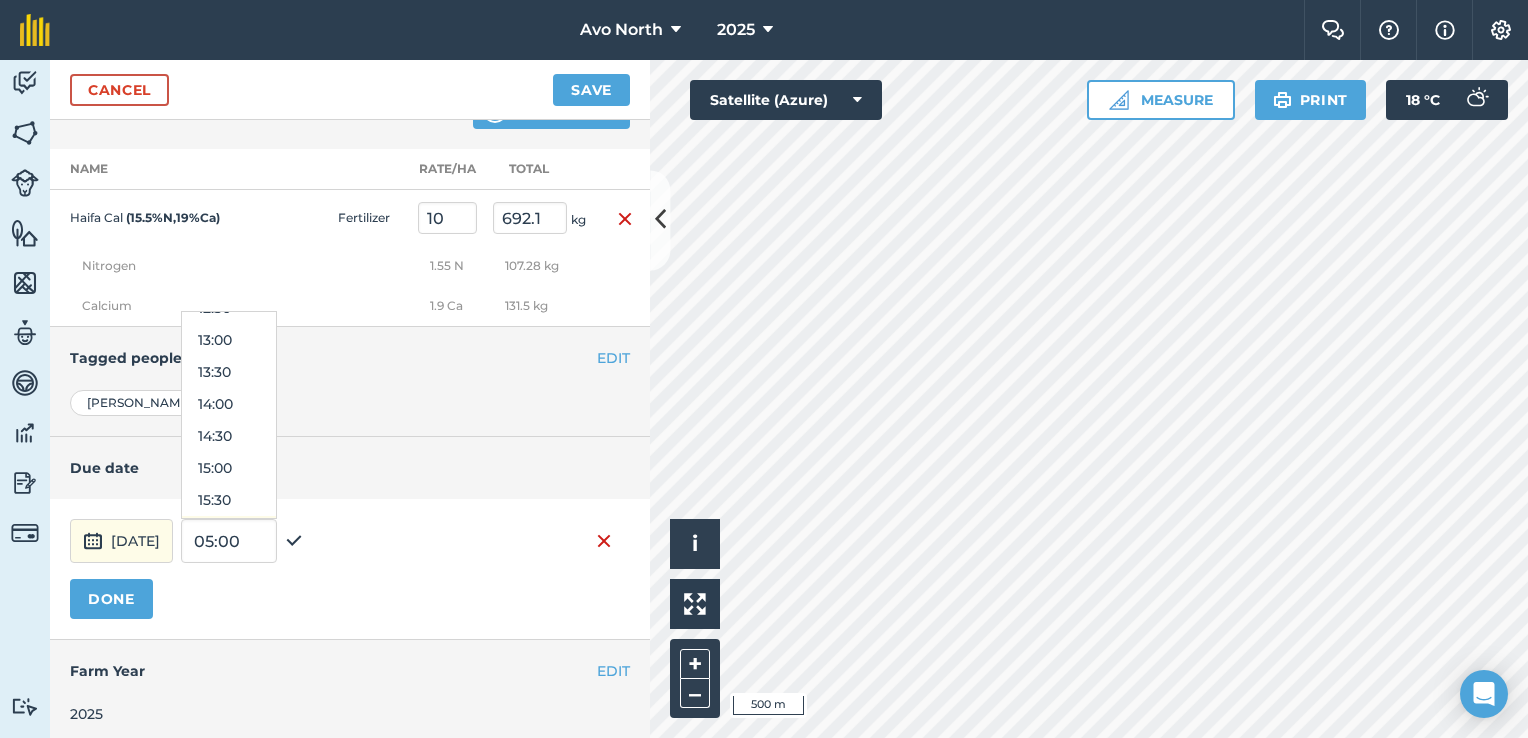 scroll, scrollTop: 872, scrollLeft: 0, axis: vertical 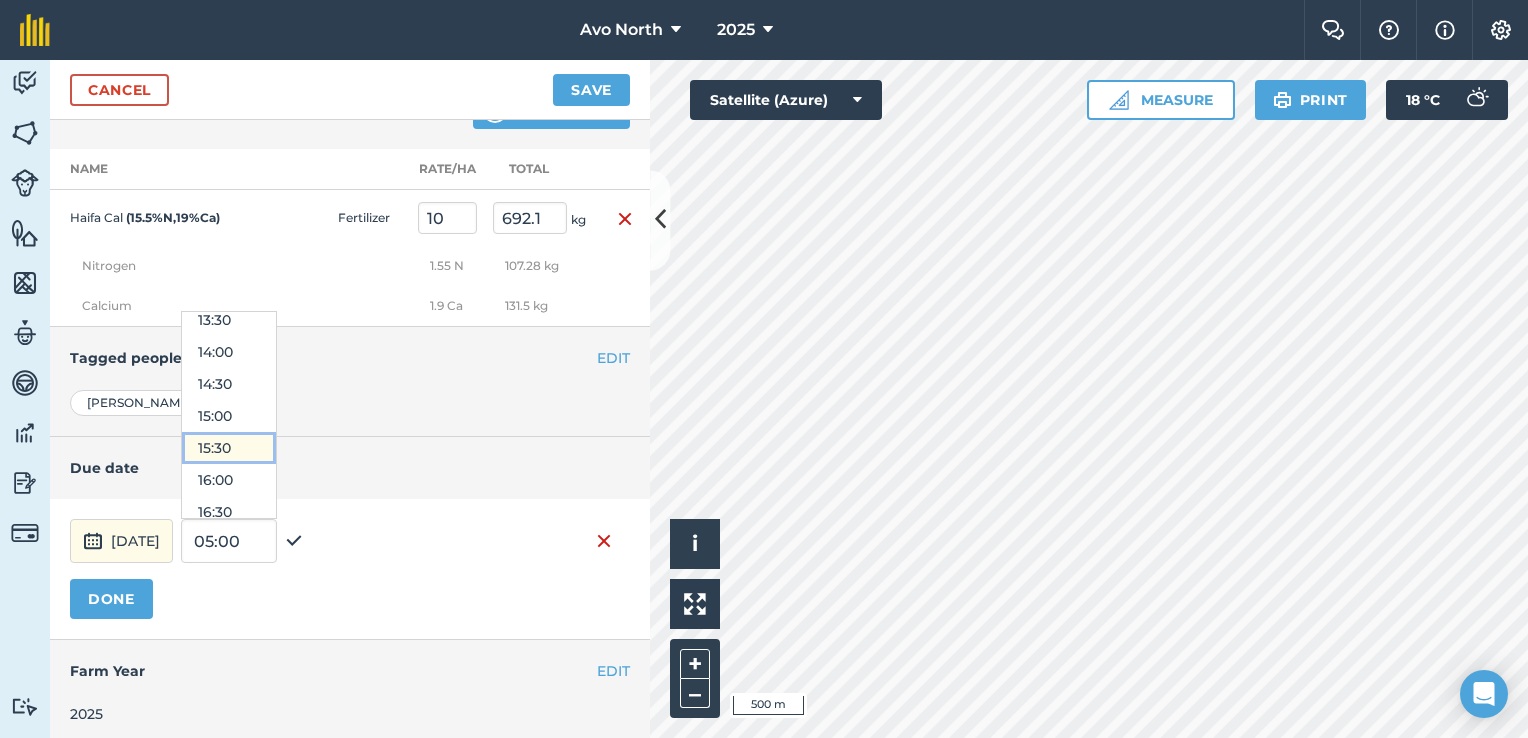 click on "15:30" at bounding box center [229, 448] 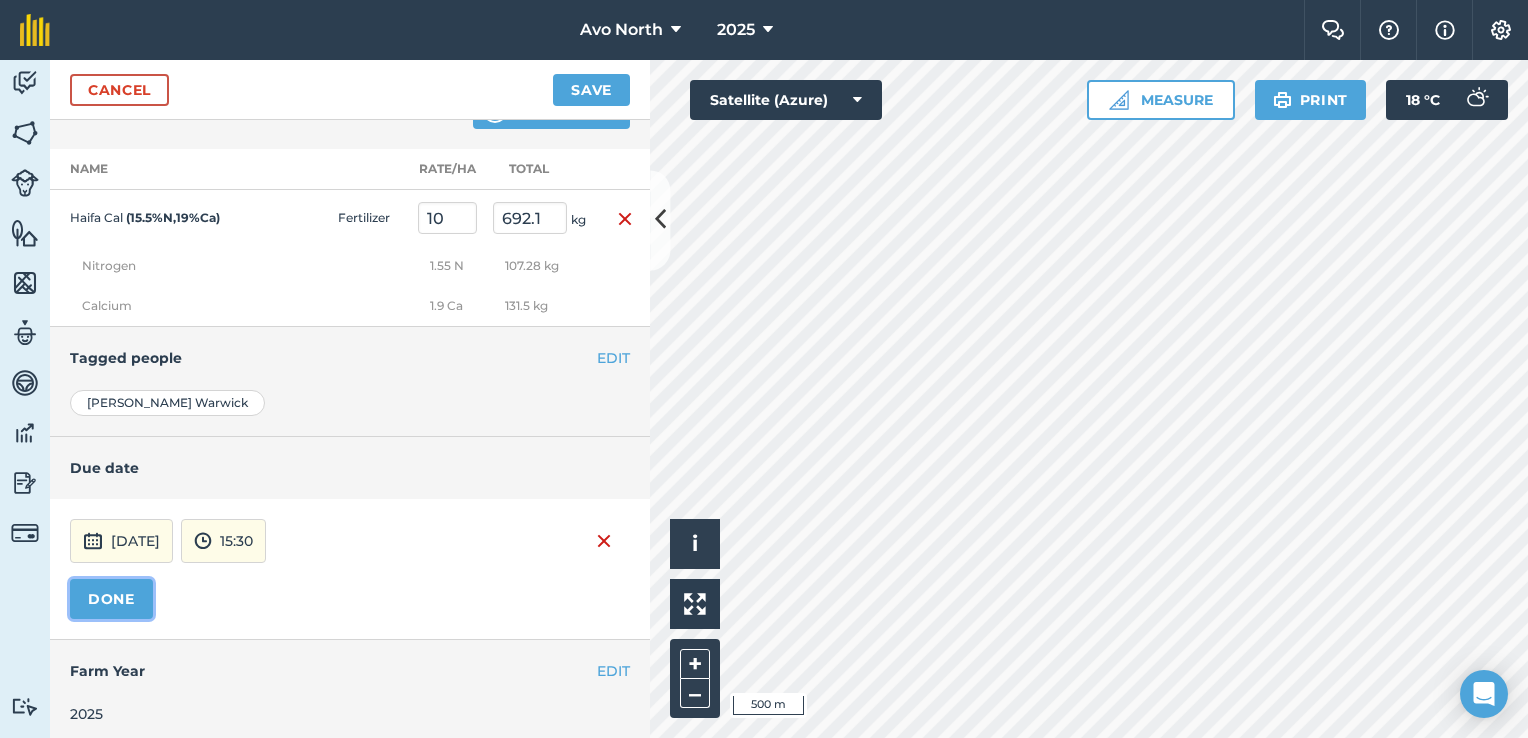 click on "DONE" at bounding box center (111, 599) 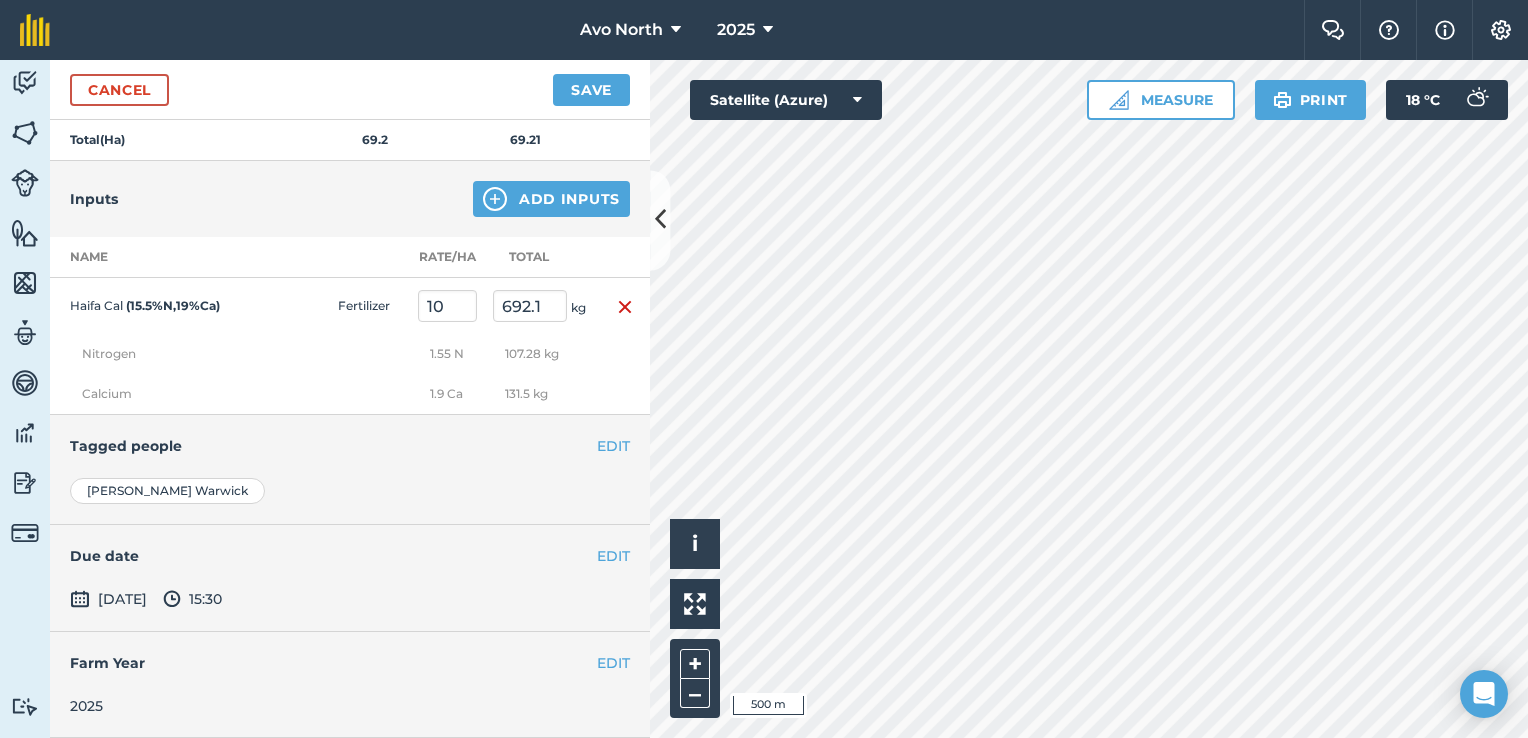 scroll, scrollTop: 910, scrollLeft: 0, axis: vertical 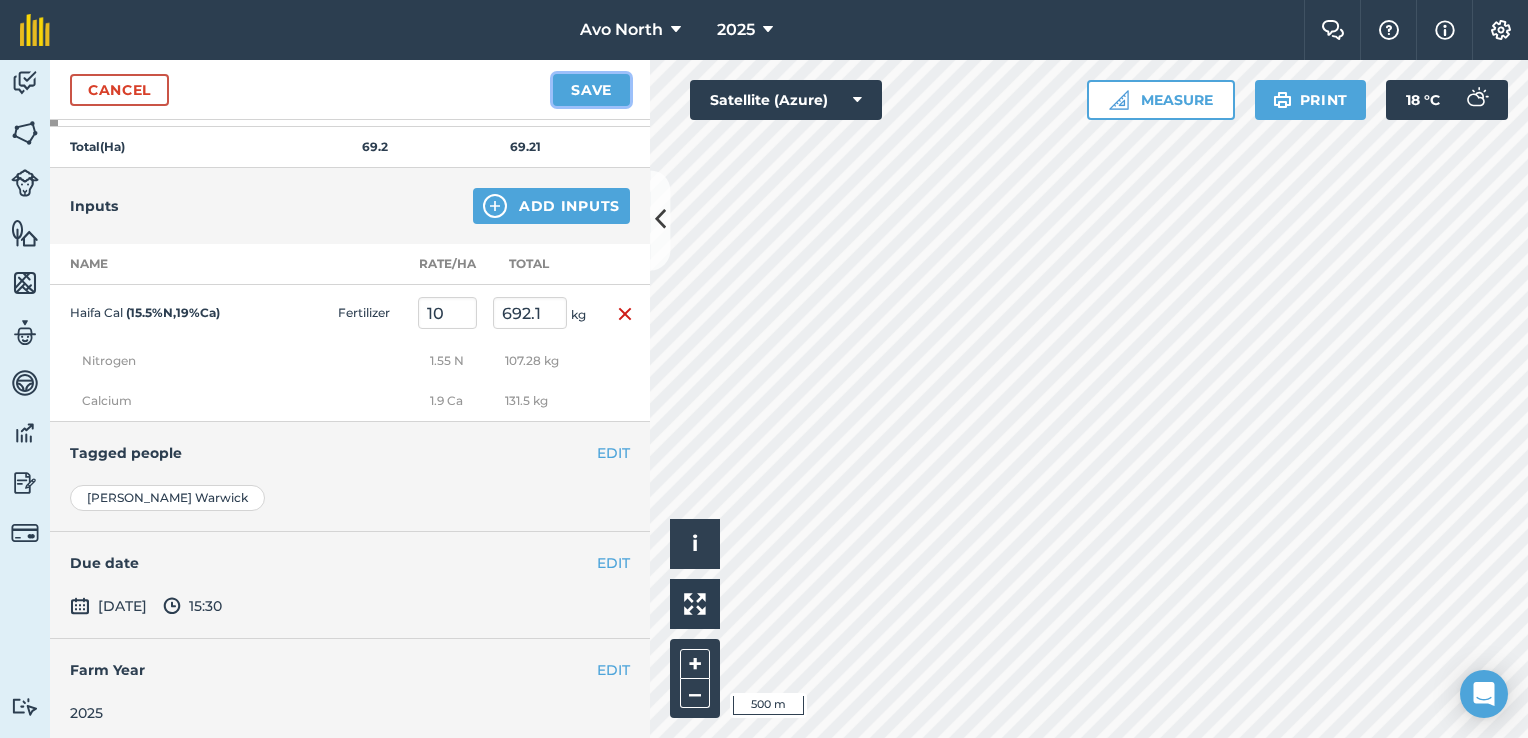 click on "Save" at bounding box center [591, 90] 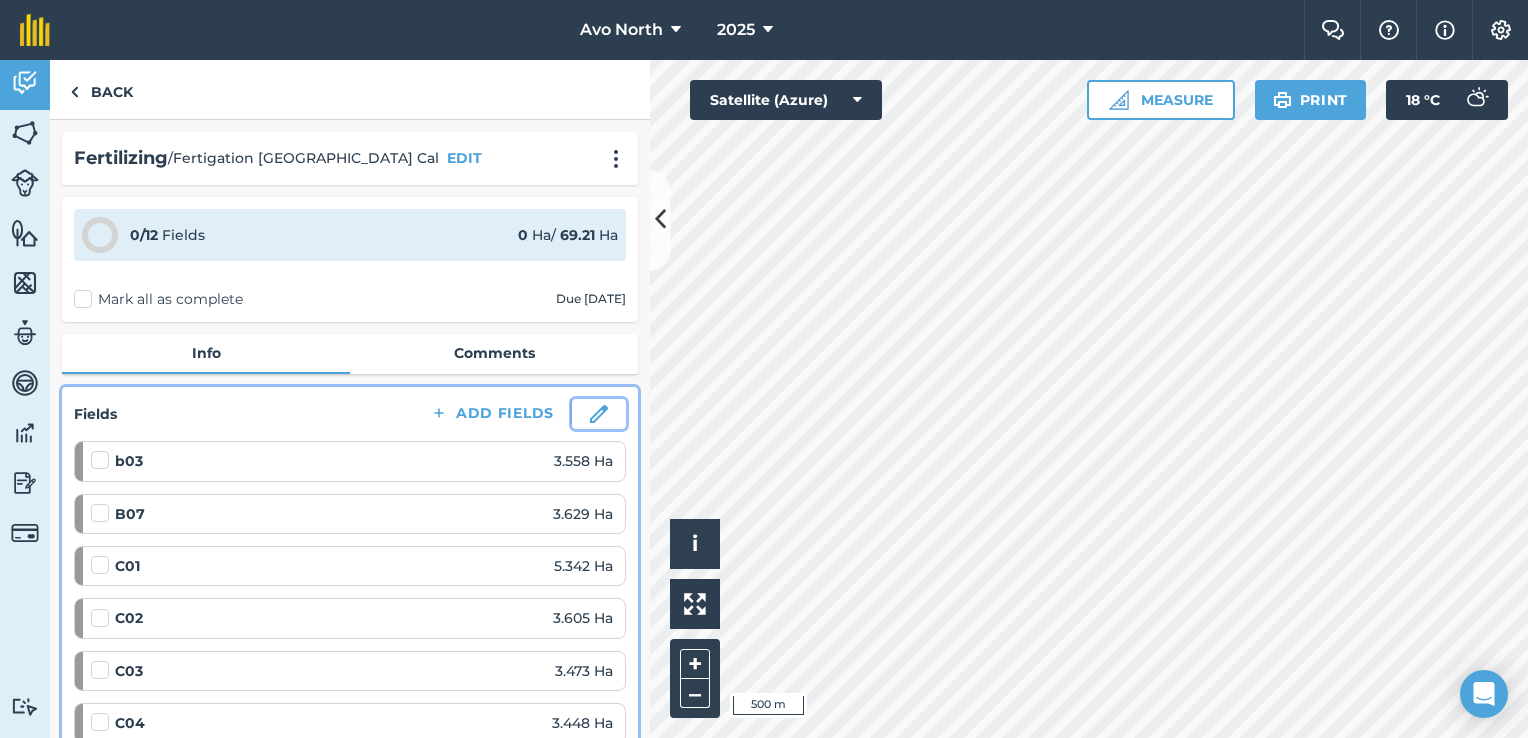 click at bounding box center (599, 414) 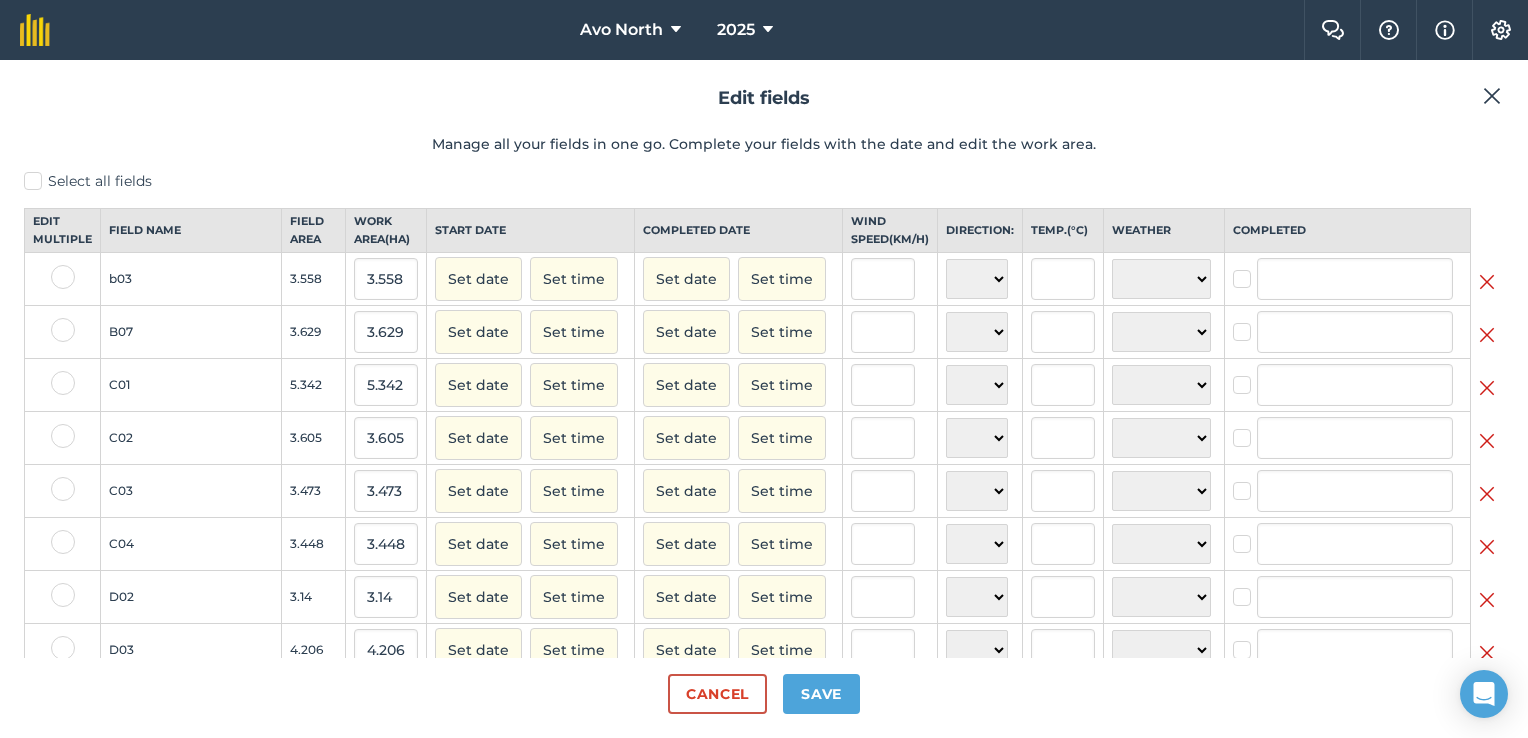 click on "Select all fields" at bounding box center [764, 181] 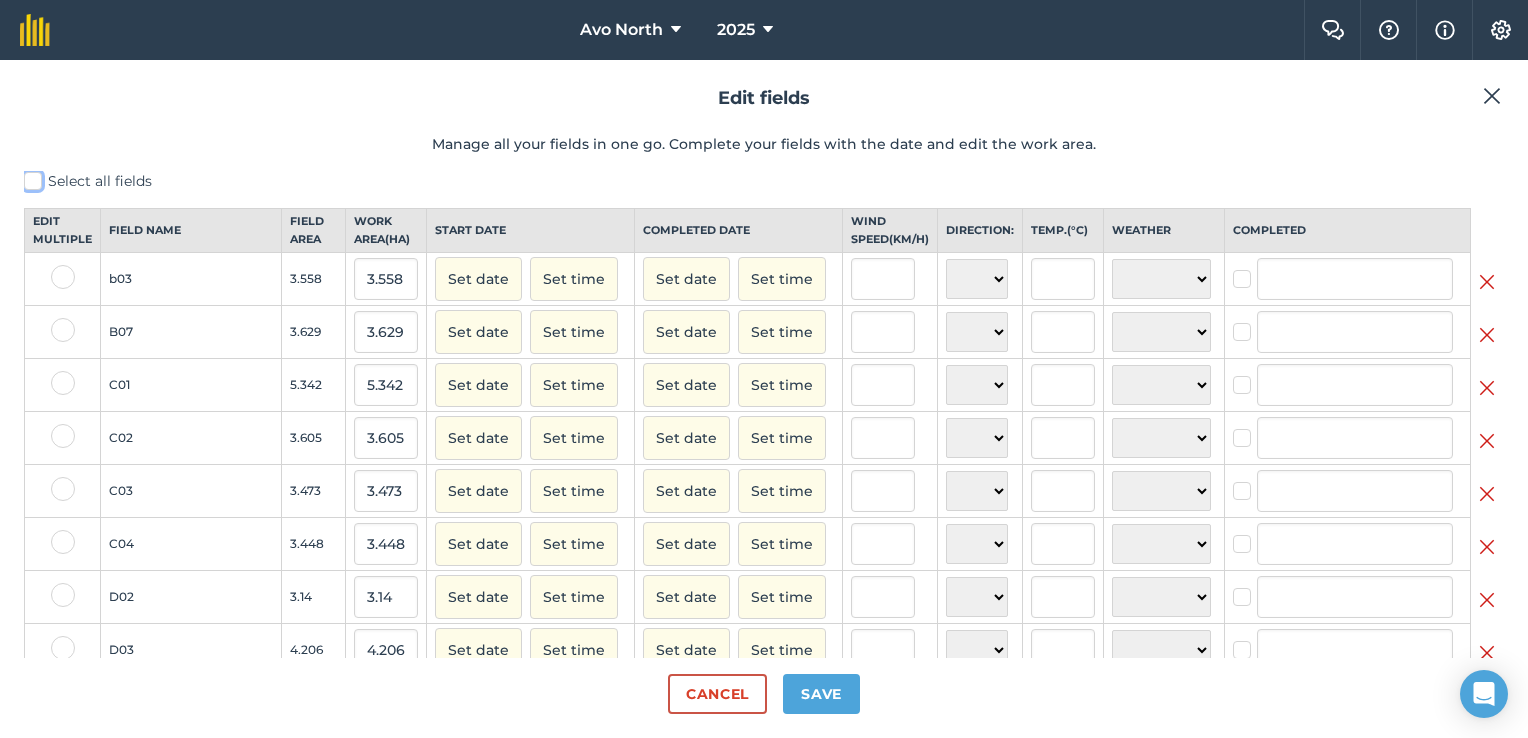 click on "Select all fields" at bounding box center [30, 177] 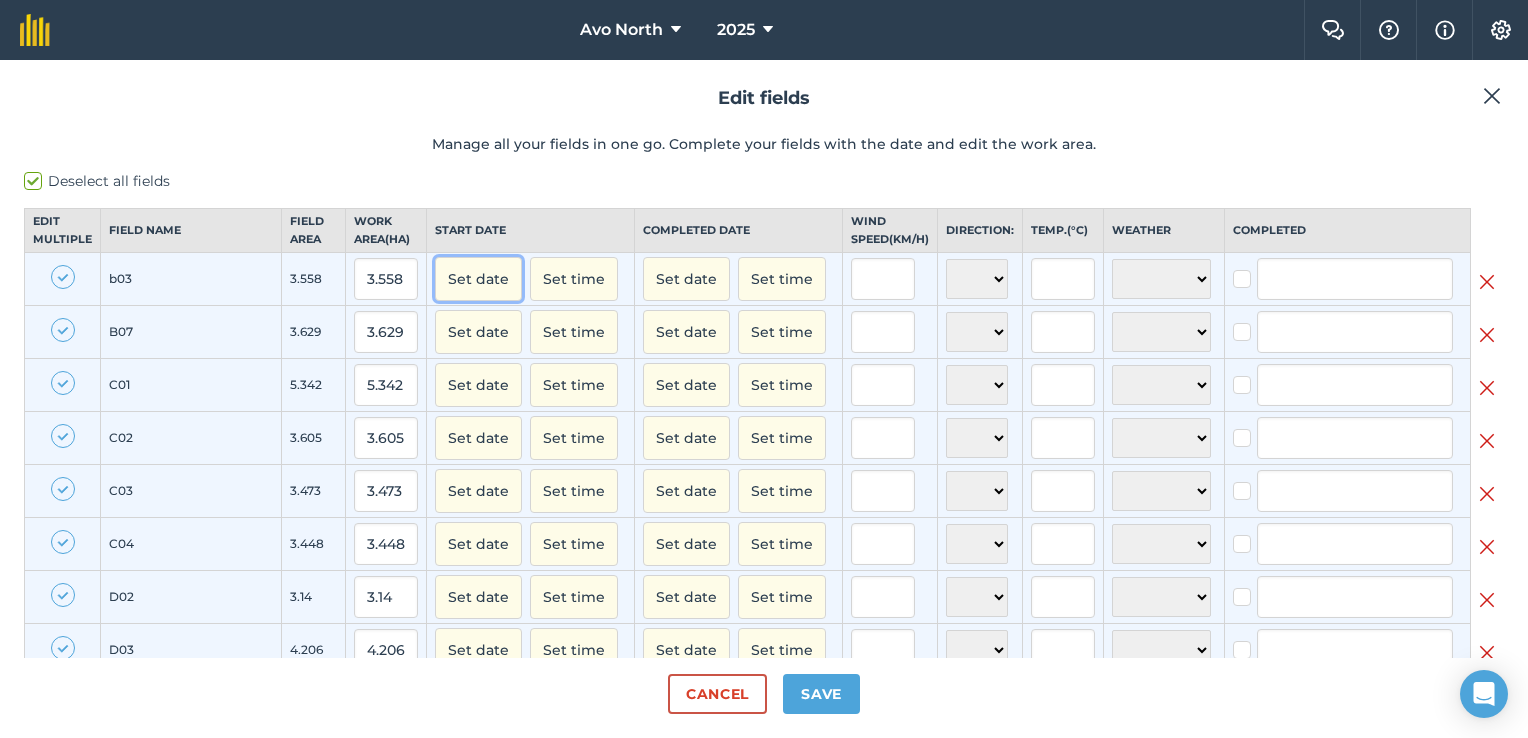 click on "Set date" at bounding box center (478, 279) 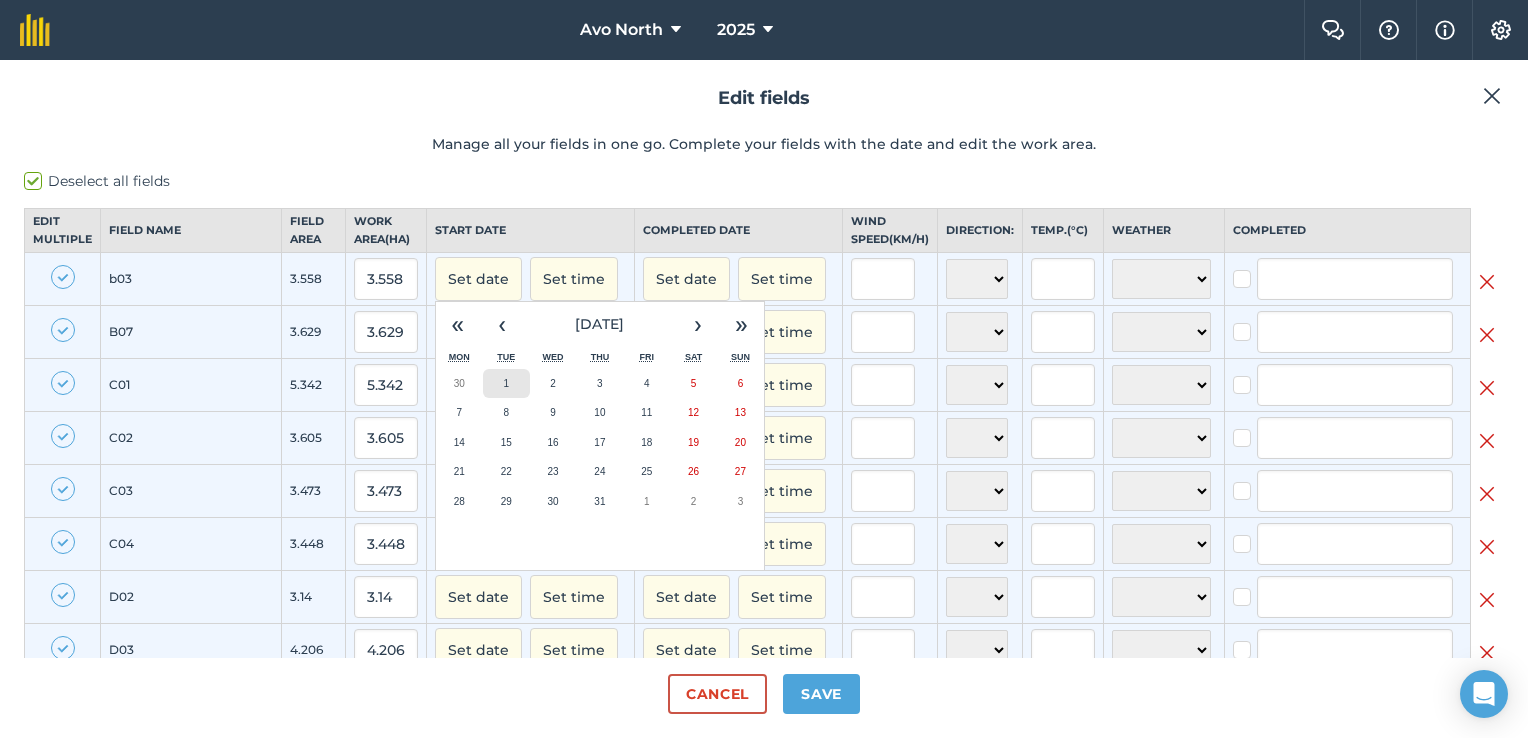 click on "1" at bounding box center (506, 383) 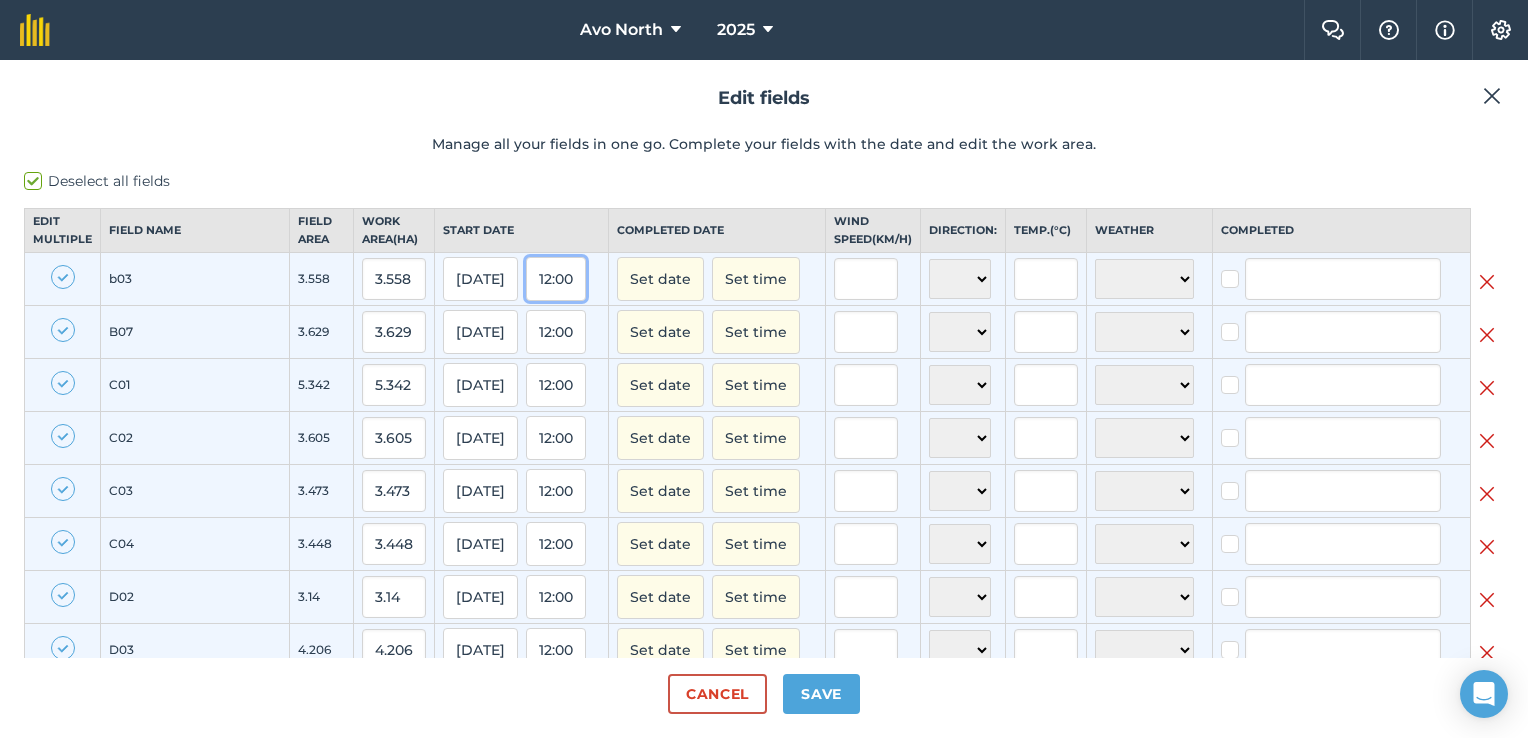 click on "12:00" at bounding box center (556, 279) 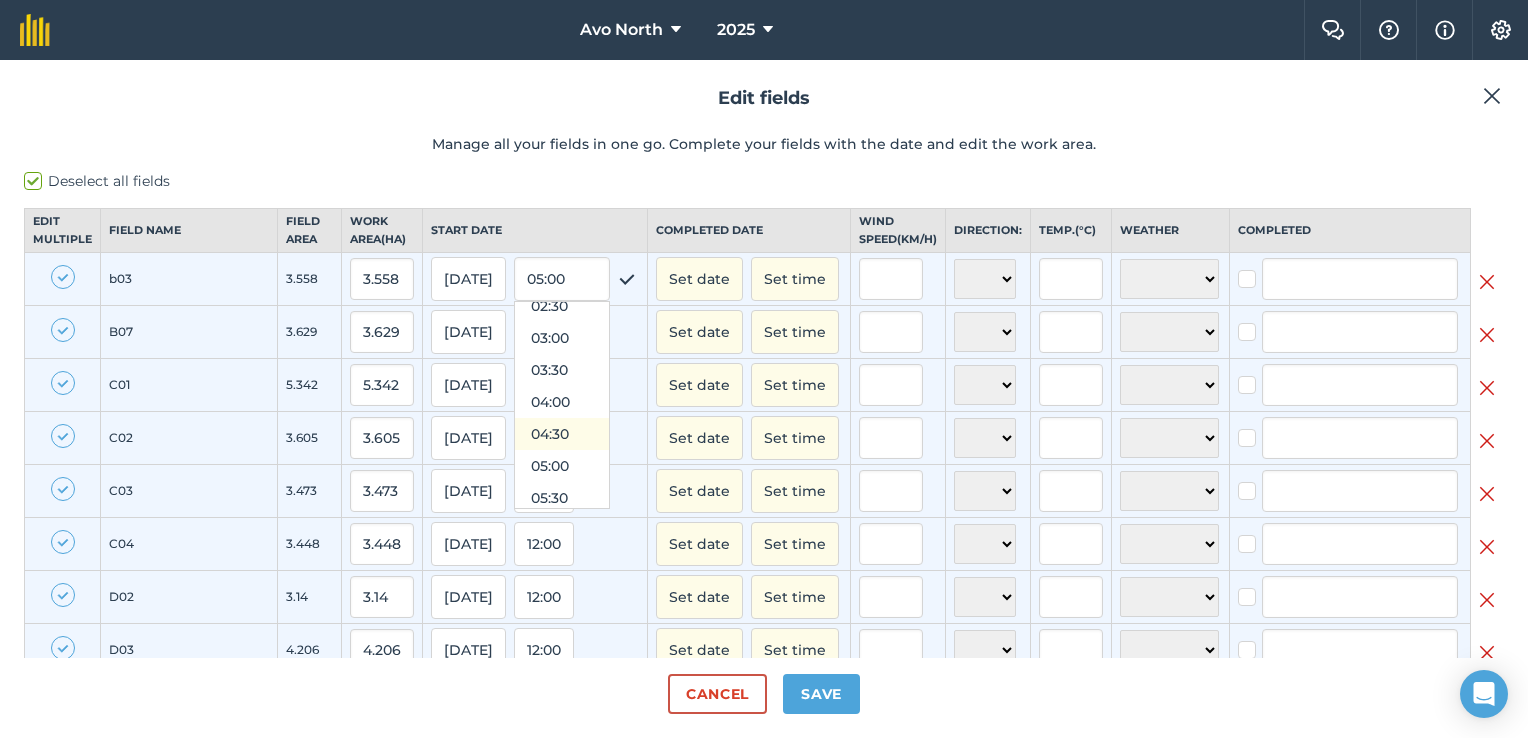scroll, scrollTop: 272, scrollLeft: 0, axis: vertical 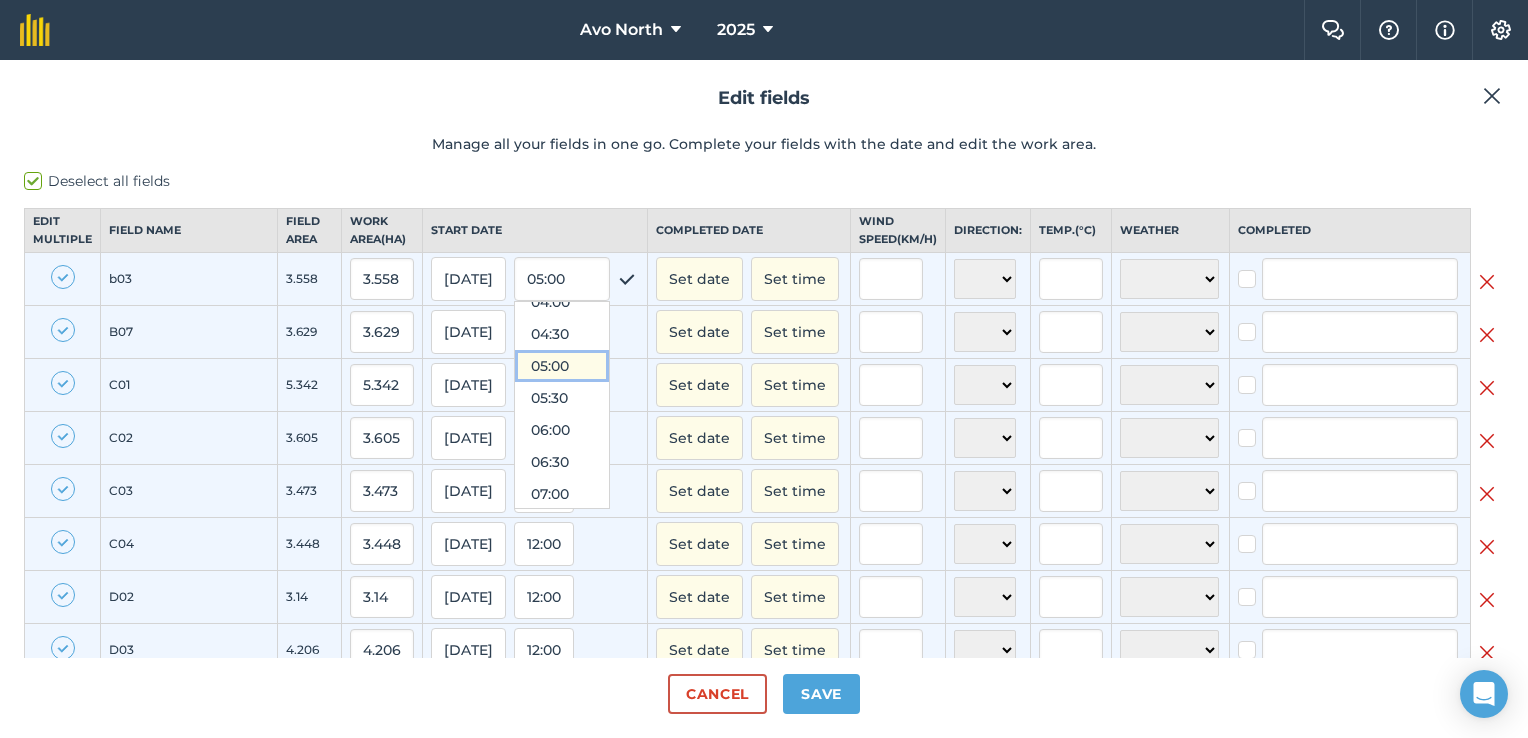 click on "05:00" at bounding box center (562, 366) 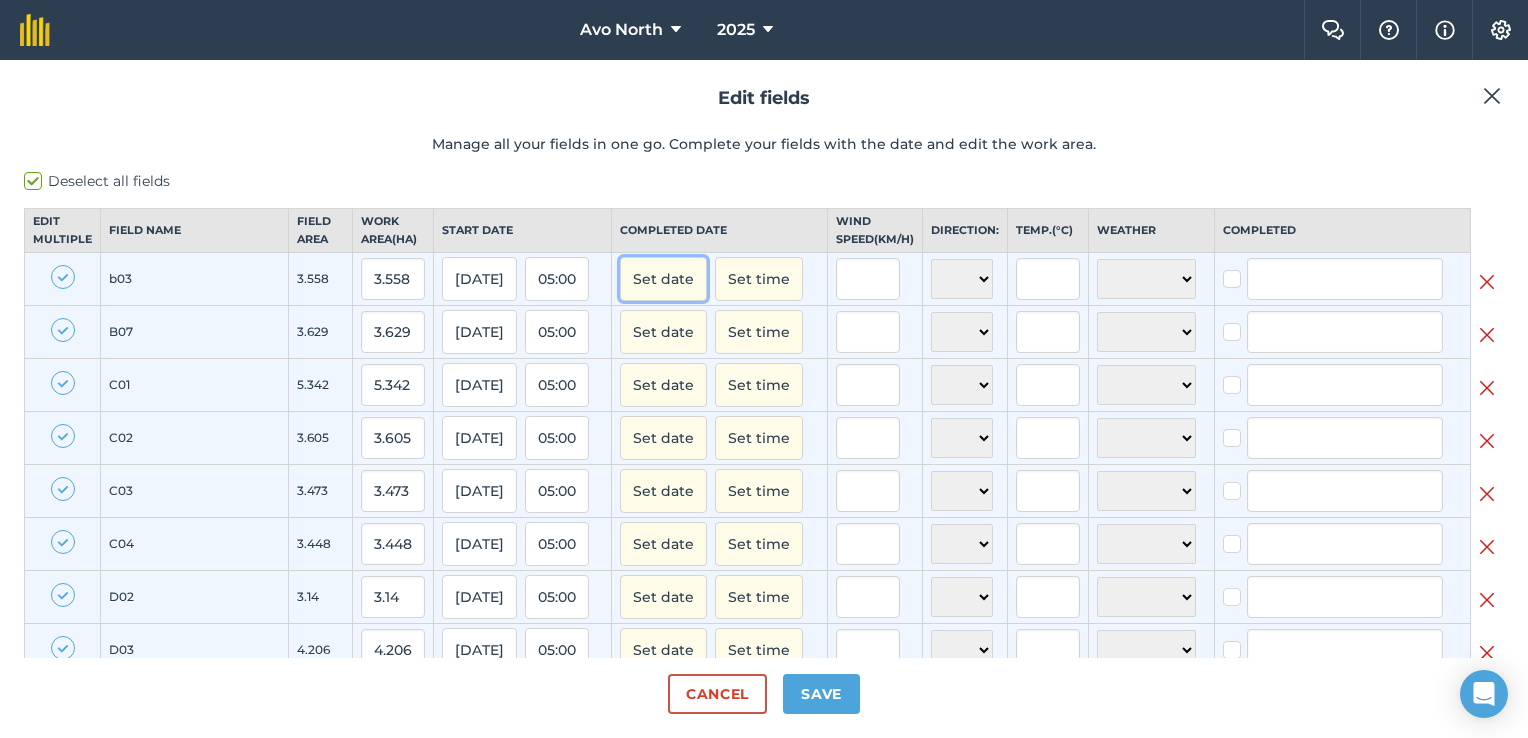 click on "Set date" at bounding box center (663, 279) 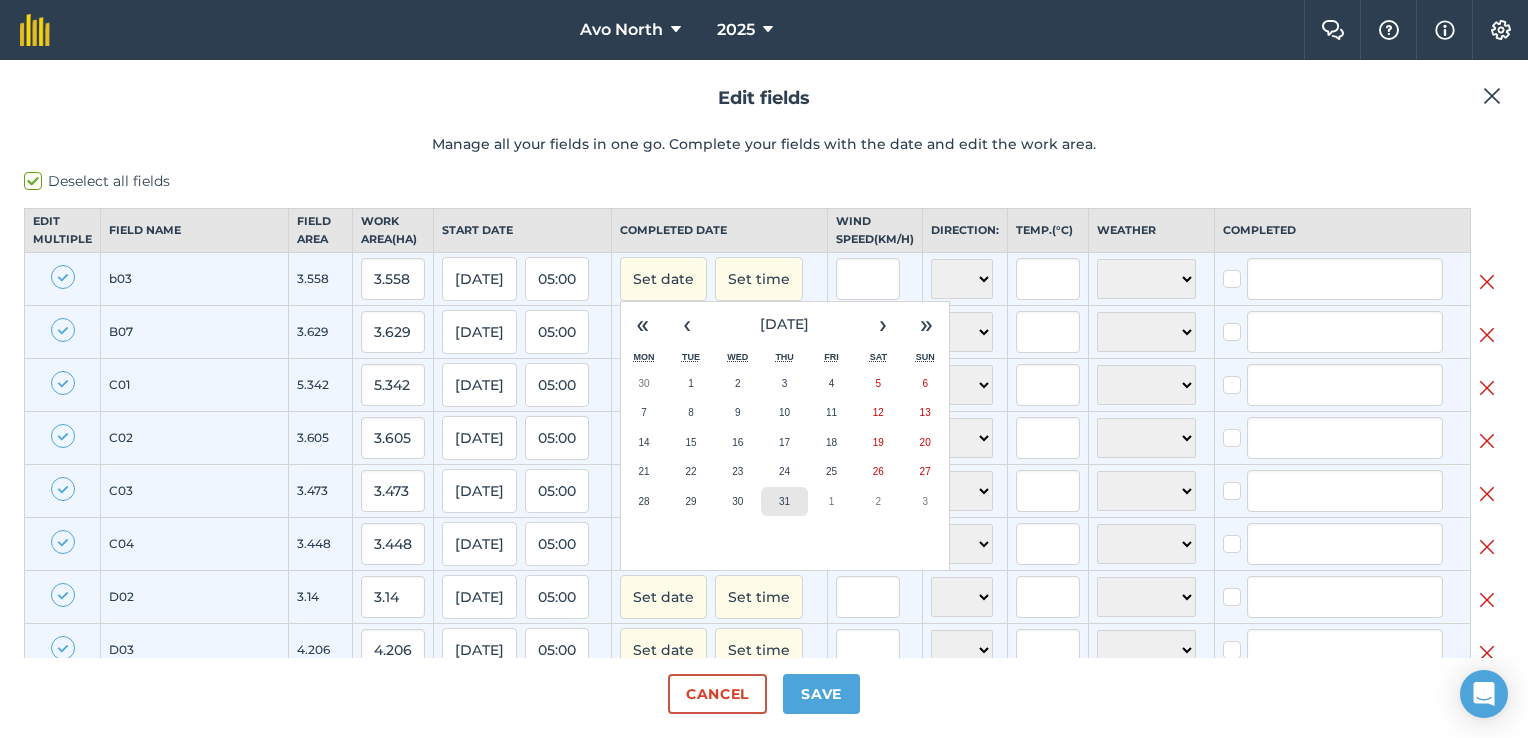click on "31" at bounding box center (784, 502) 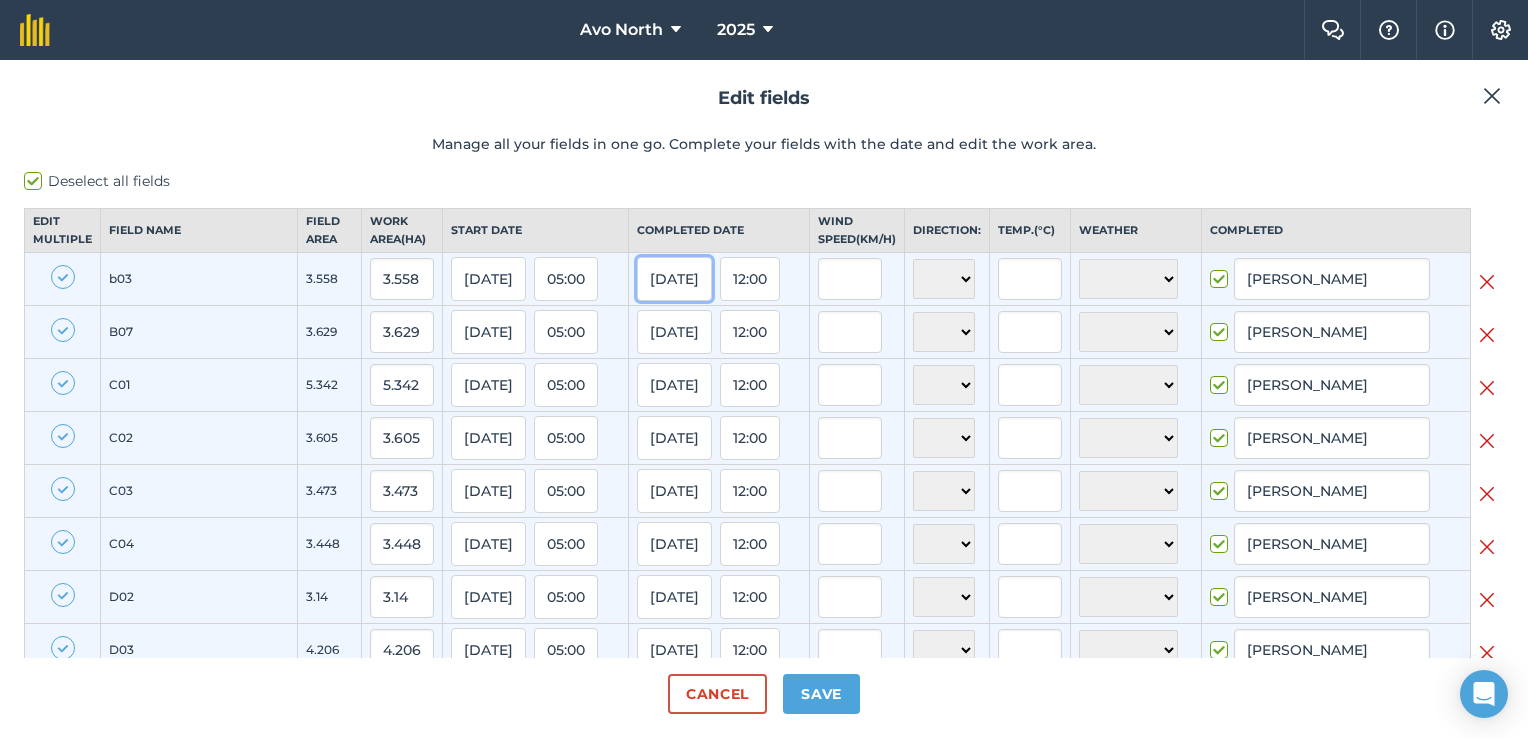 click on "[DATE]" at bounding box center (674, 279) 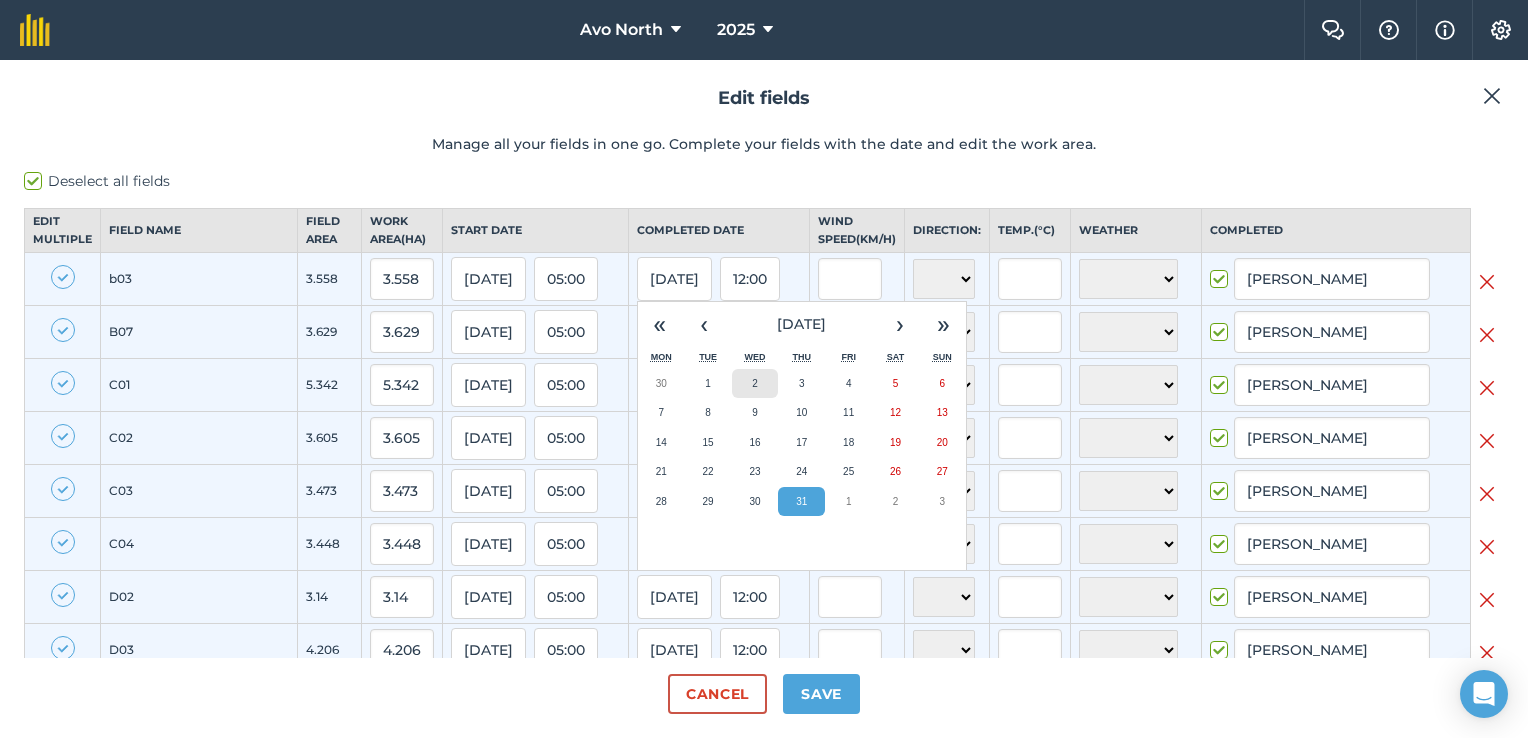 click on "2" at bounding box center (755, 384) 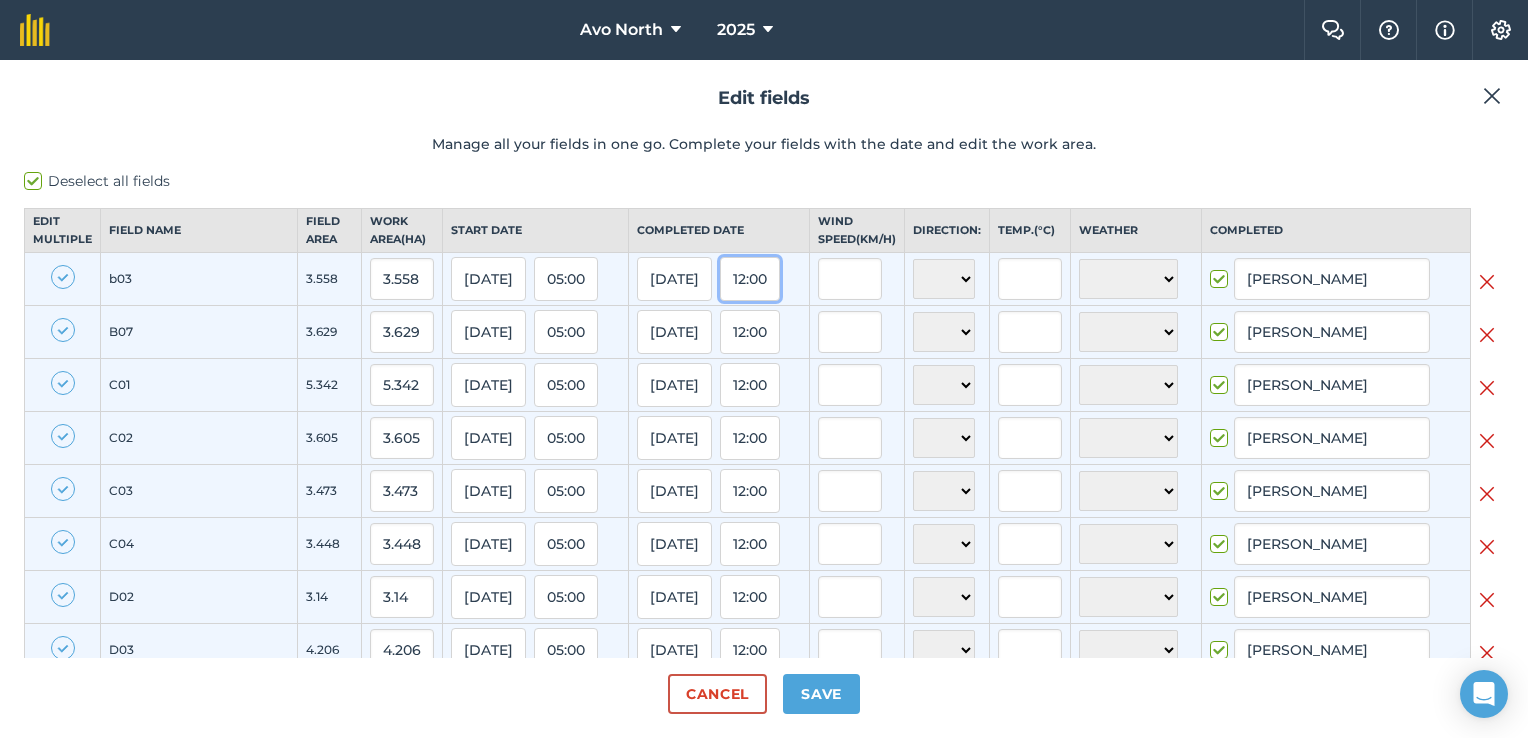 click on "12:00" at bounding box center (750, 279) 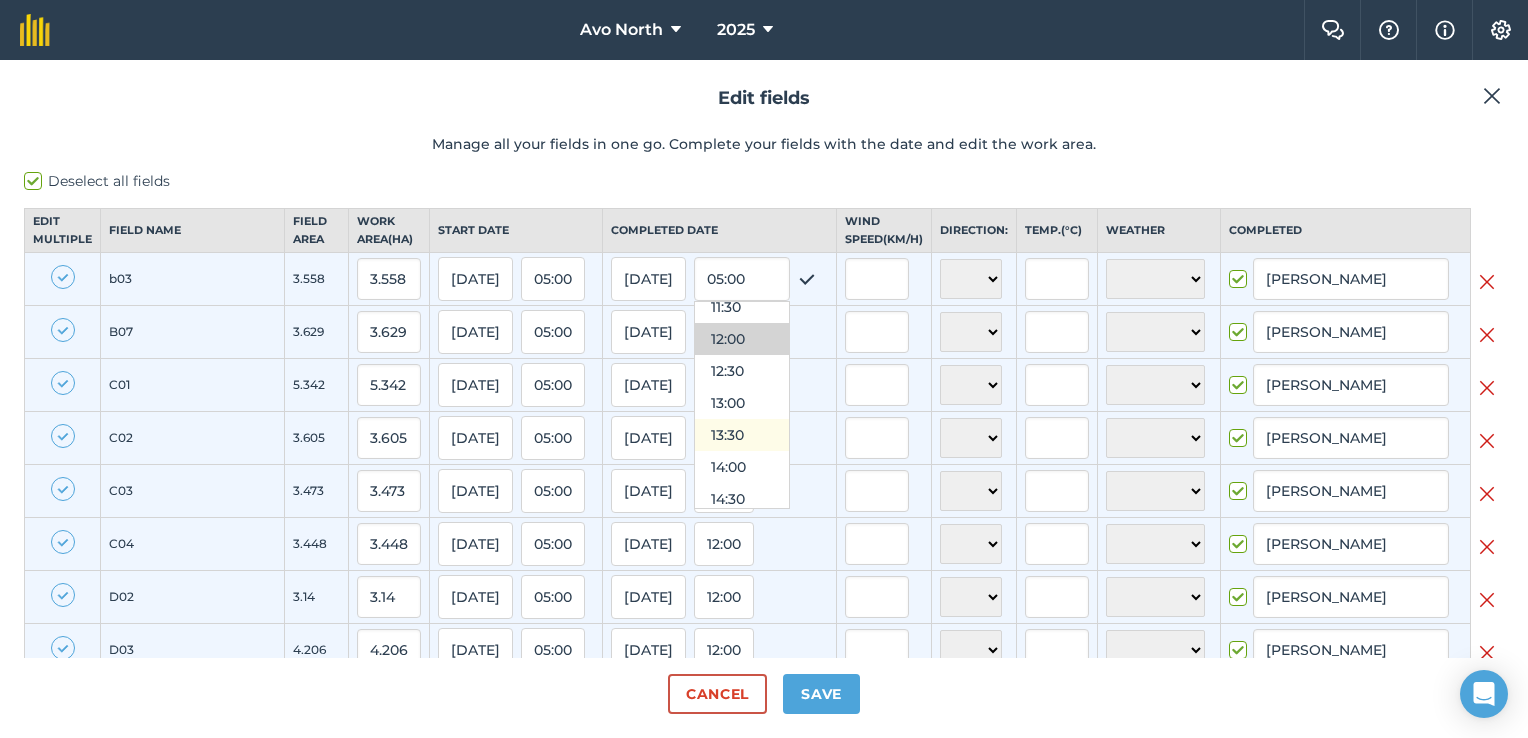 scroll, scrollTop: 872, scrollLeft: 0, axis: vertical 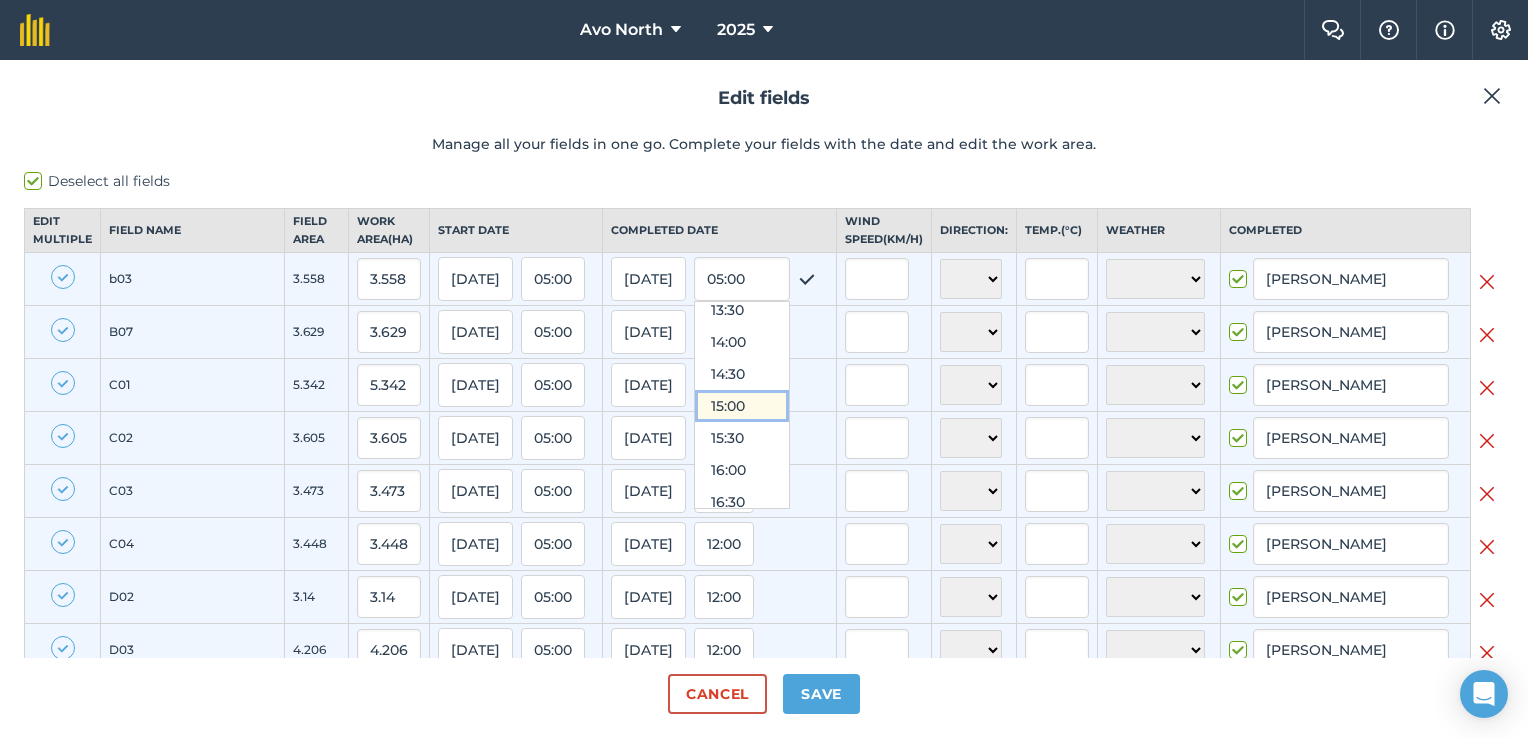 click on "15:00" at bounding box center (742, 406) 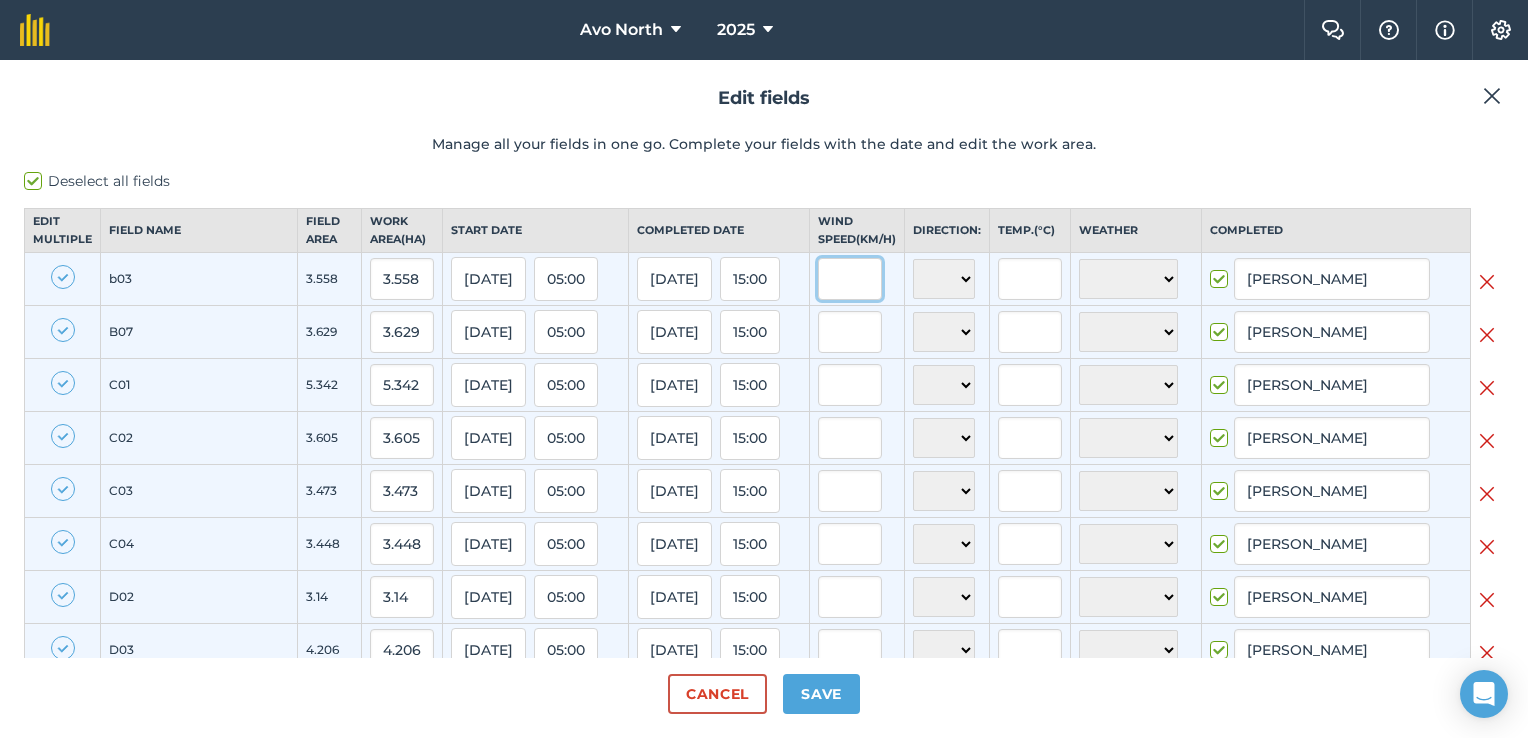 click at bounding box center [850, 279] 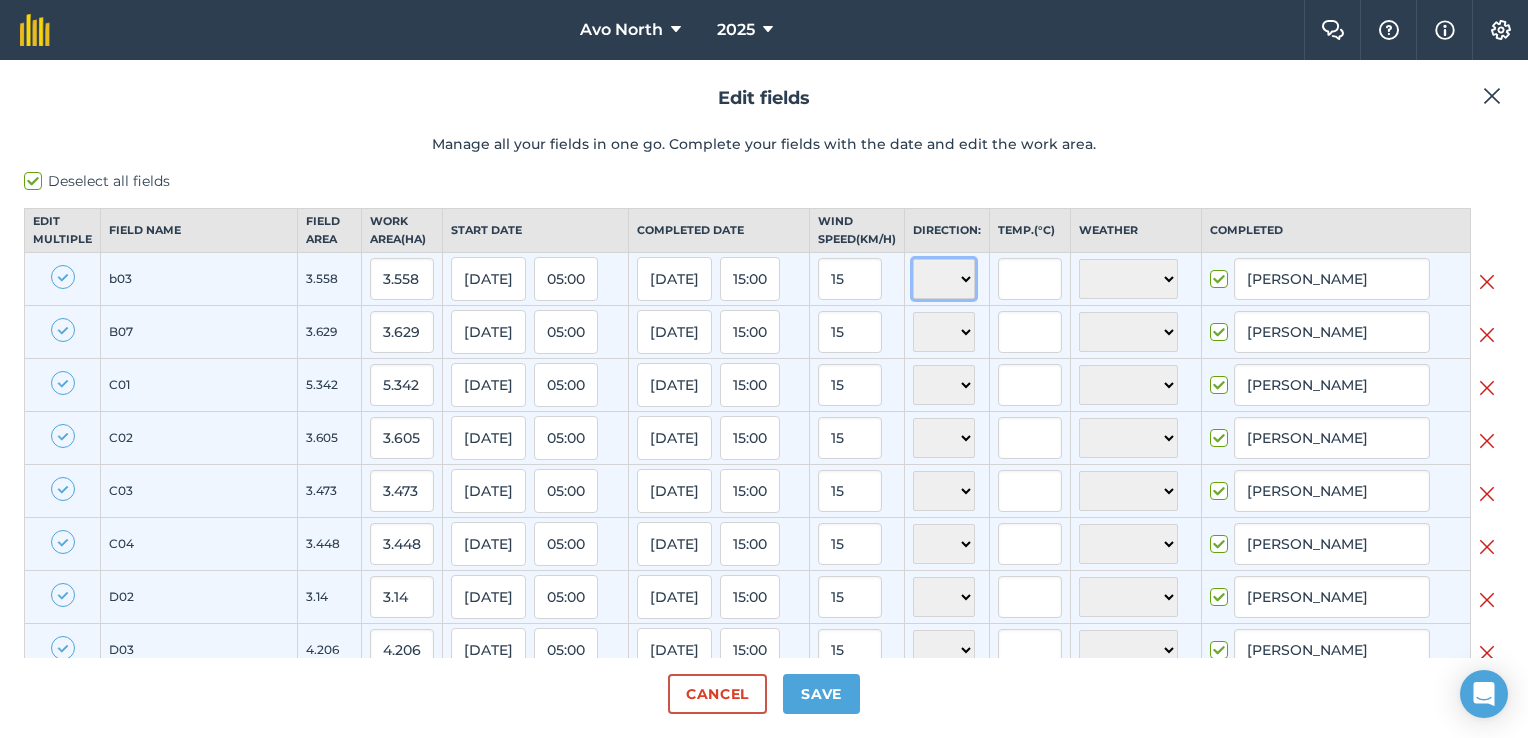 click on "N NE E SE S SW W NW" at bounding box center (944, 279) 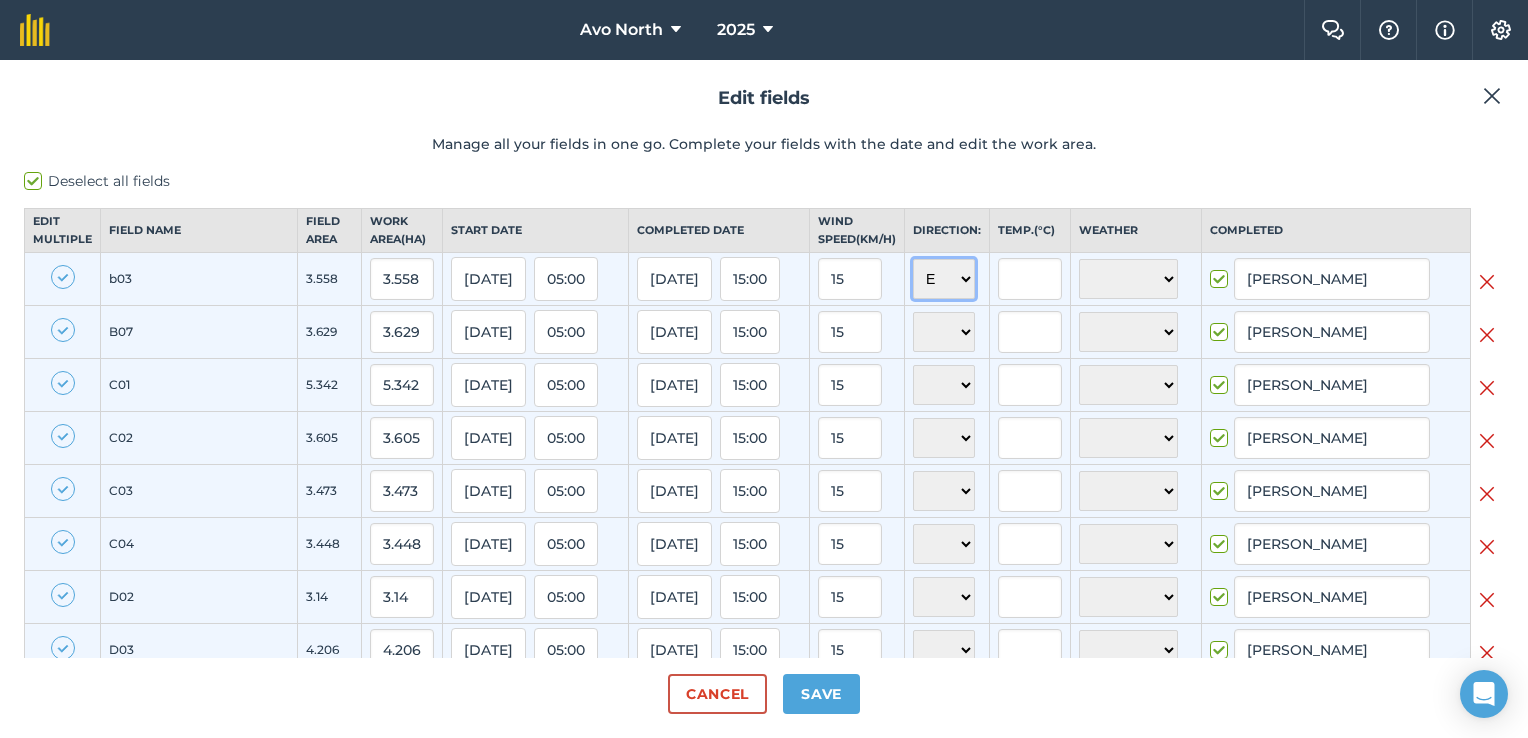 click on "N NE E SE S SW W NW" at bounding box center (944, 279) 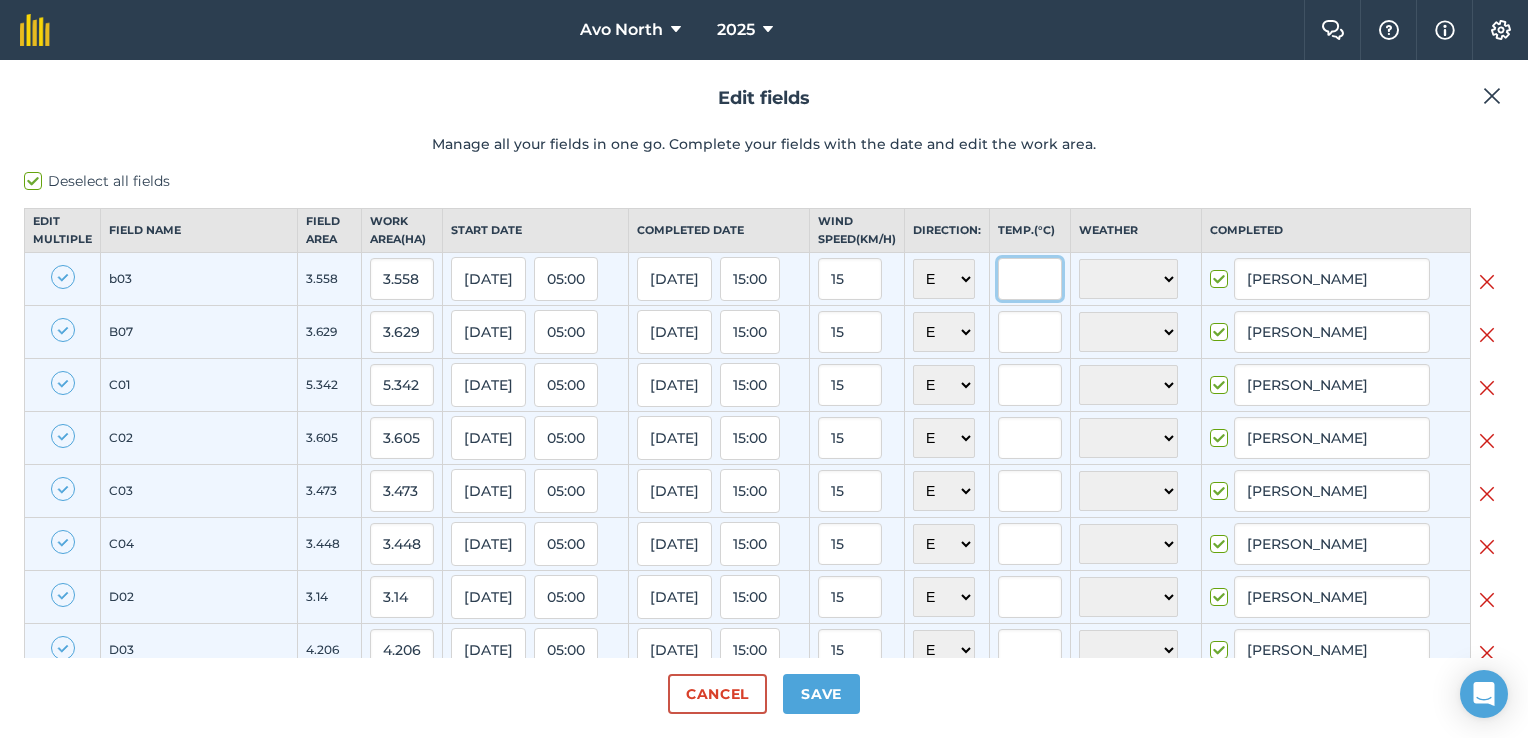 click at bounding box center (1030, 279) 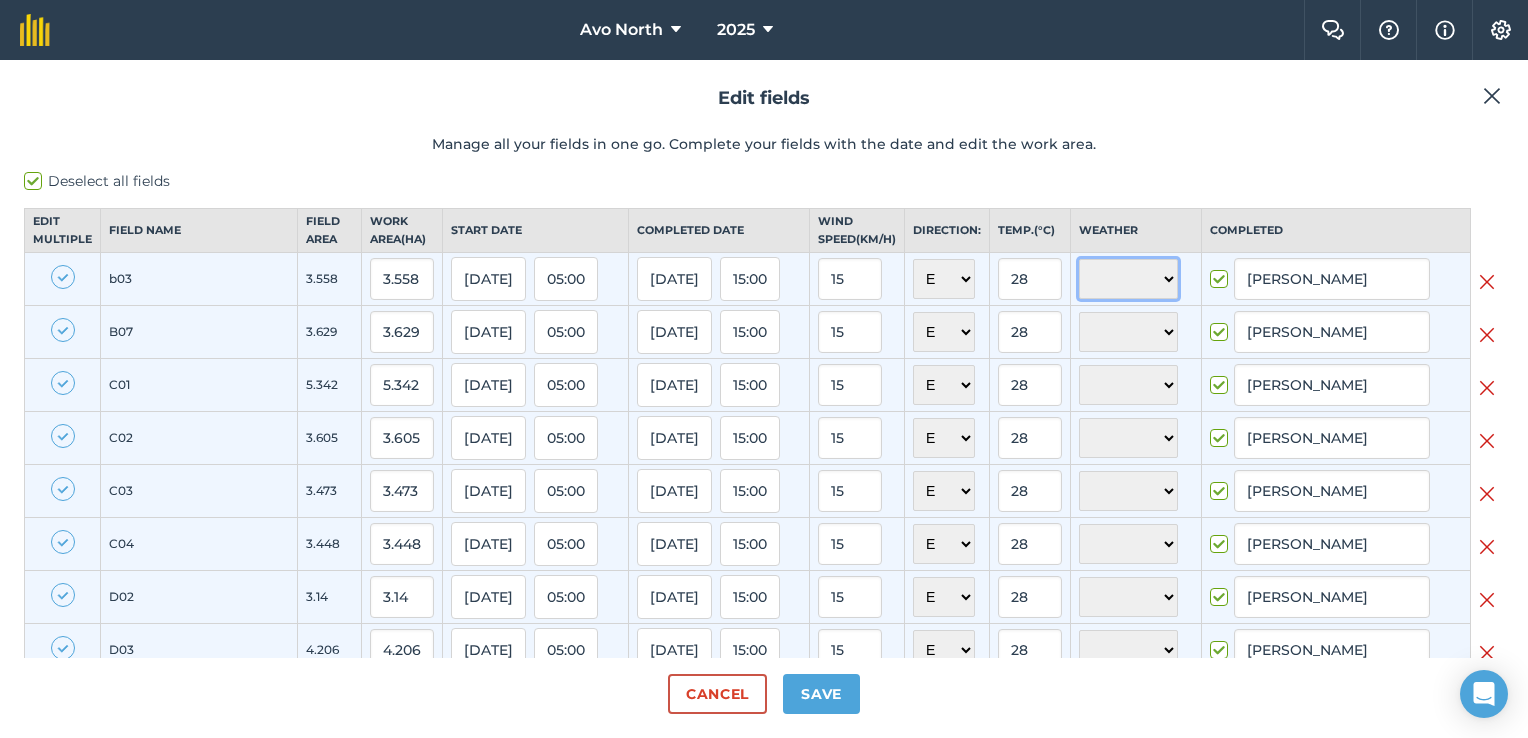 click on "☀️  Sunny 🌧  Rainy ⛅️  Cloudy 🌨  Snow ❄️  Icy" at bounding box center (1128, 279) 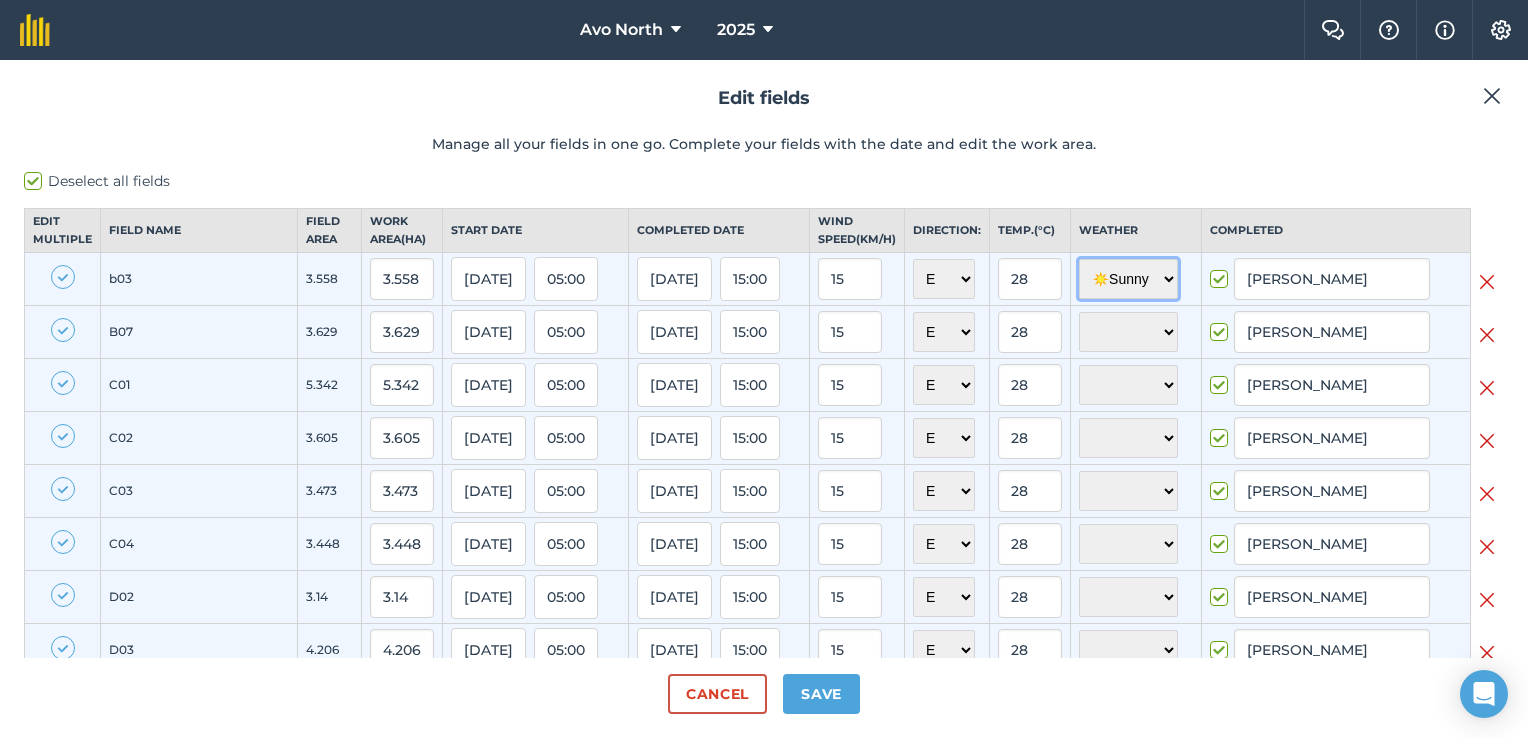 click on "☀️  Sunny 🌧  Rainy ⛅️  Cloudy 🌨  Snow ❄️  Icy" at bounding box center (1128, 279) 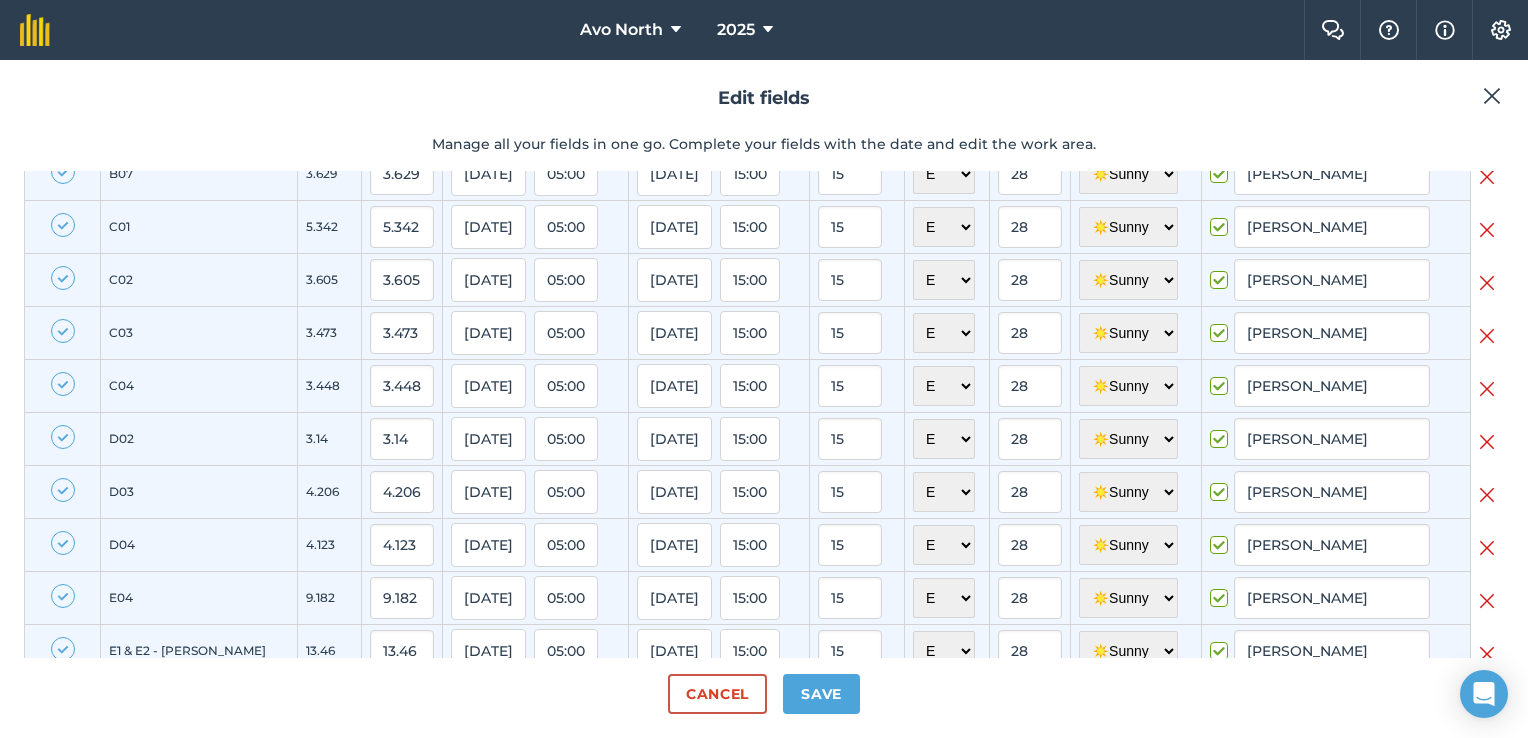 scroll, scrollTop: 268, scrollLeft: 0, axis: vertical 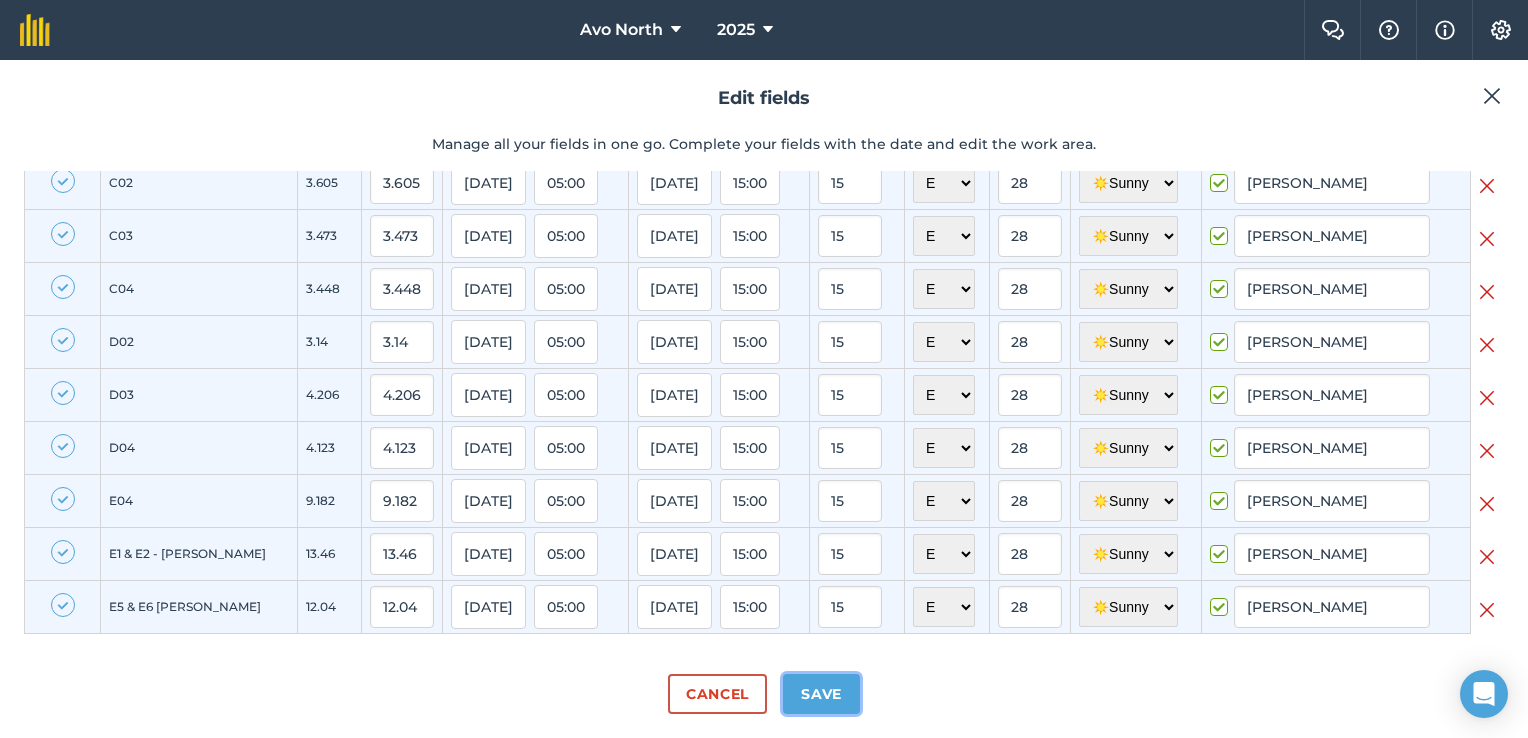 click on "Save" at bounding box center [821, 694] 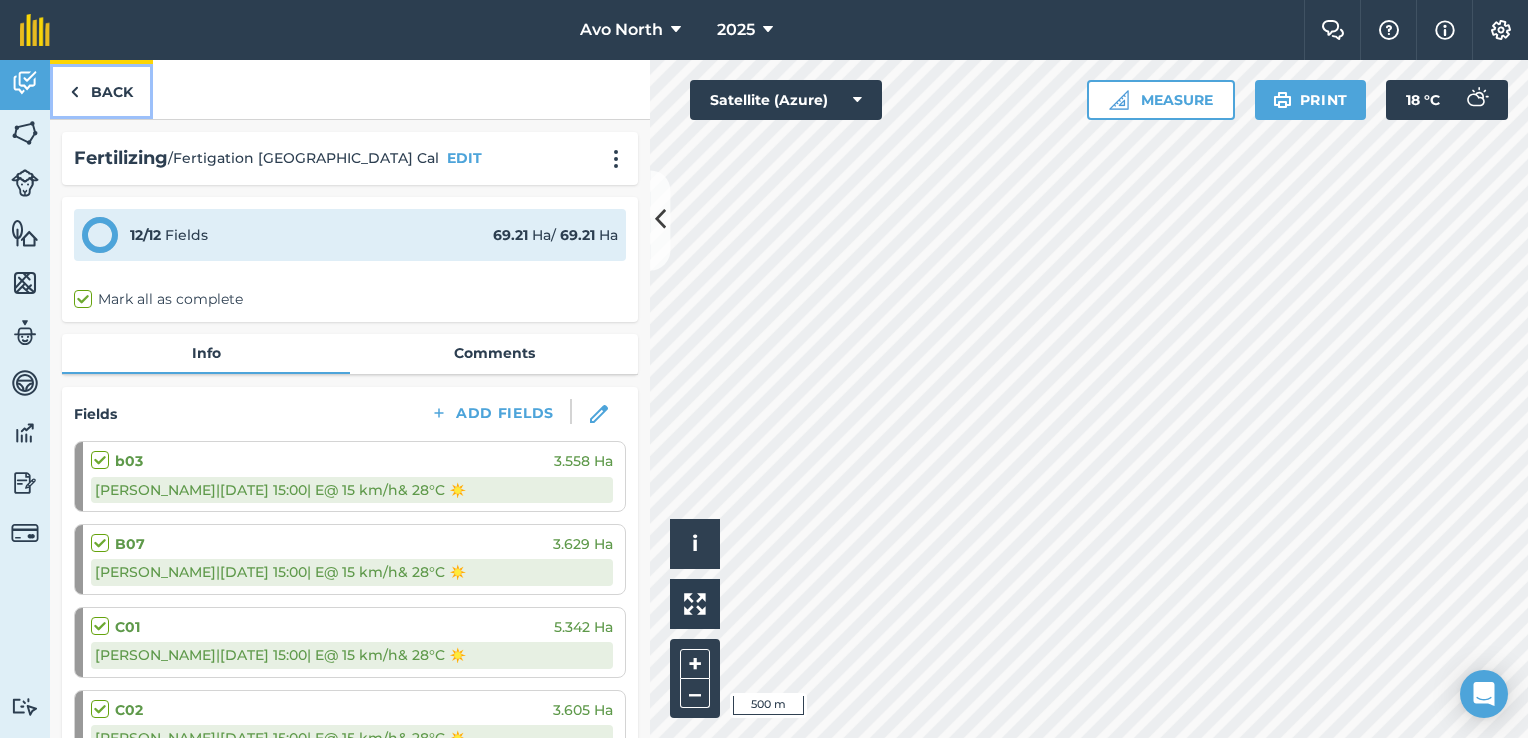 click on "Back" at bounding box center (101, 89) 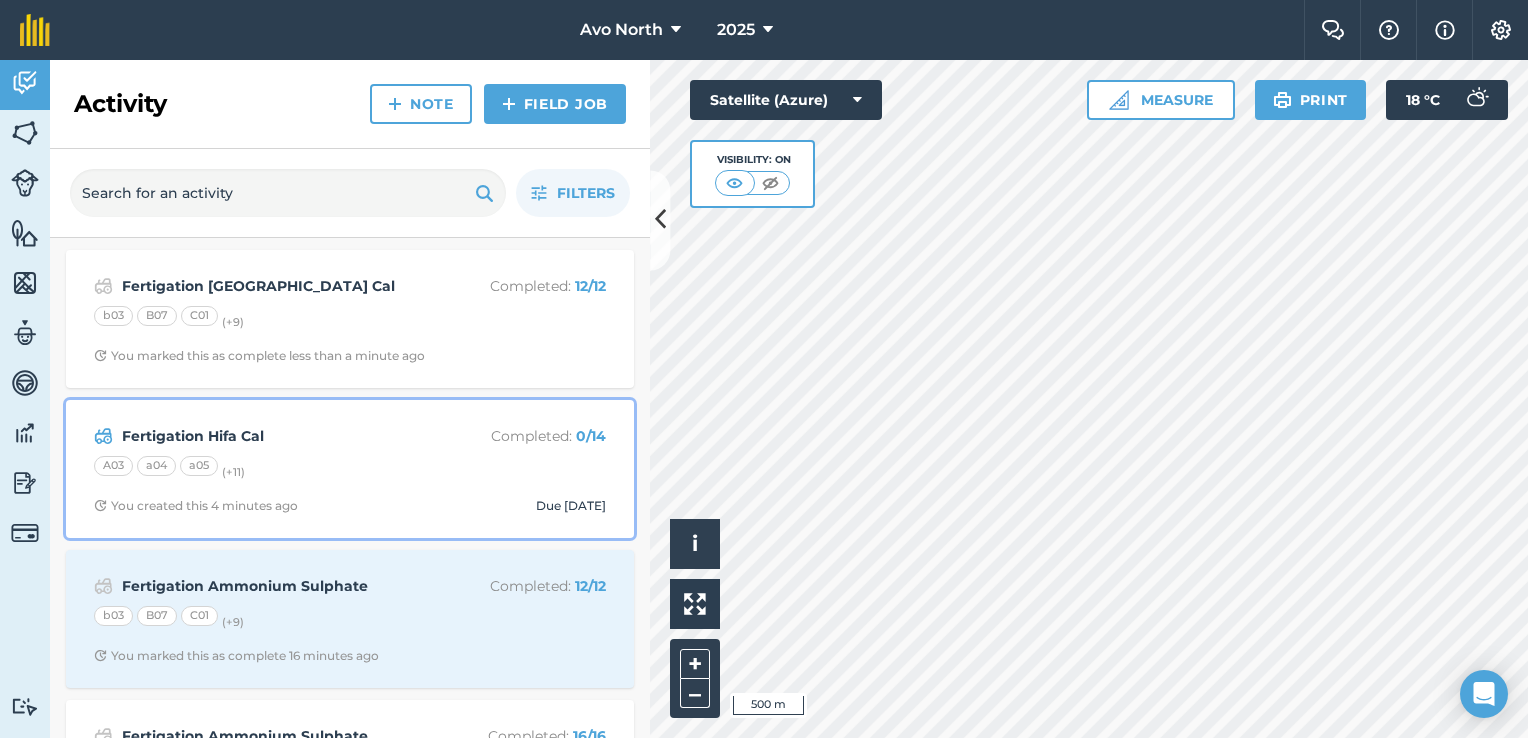 click on "Fertigation Hifa Cal Completed :   0 / 14 A03 a04 a05 (+ 11 ) You created this 4 minutes ago Due [DATE]" at bounding box center [350, 469] 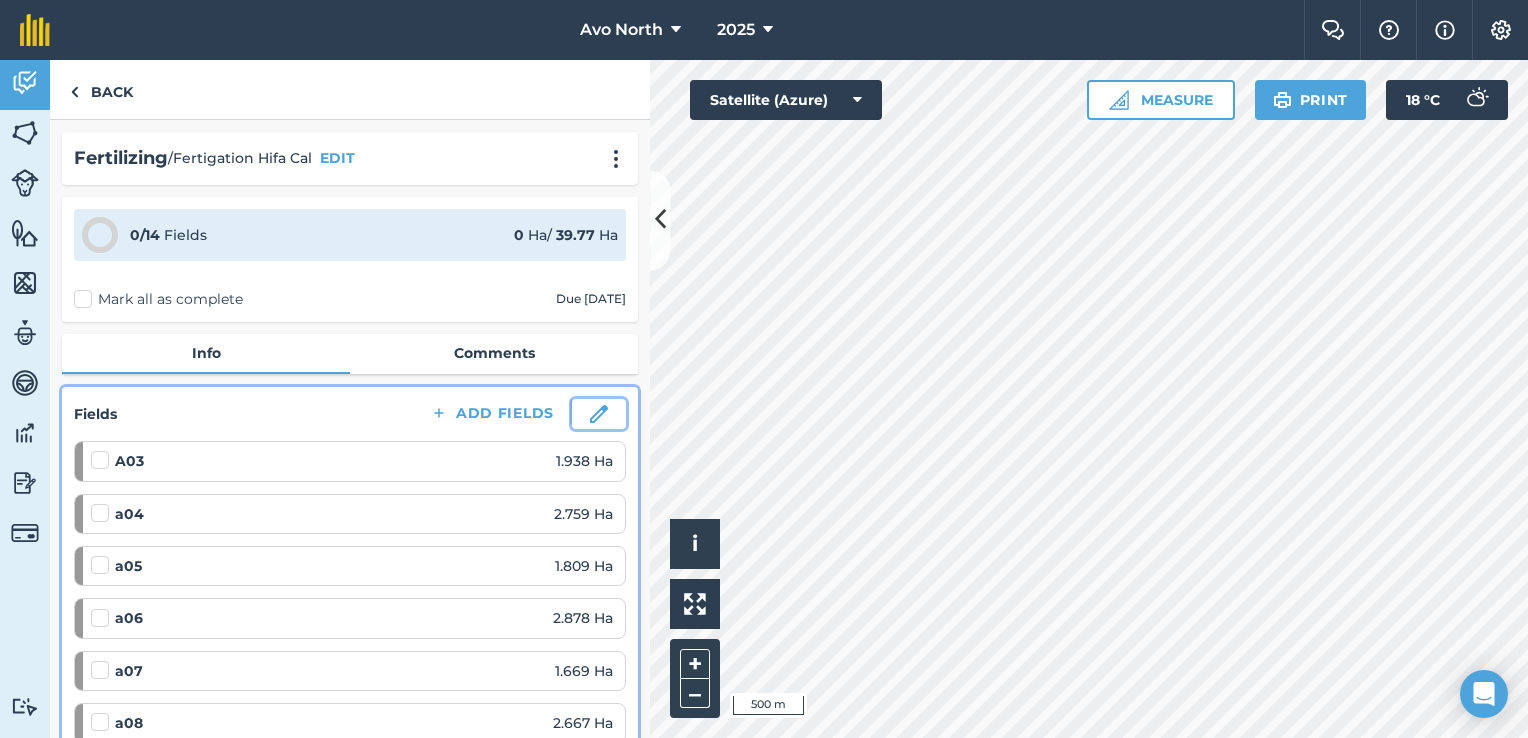 click at bounding box center (599, 414) 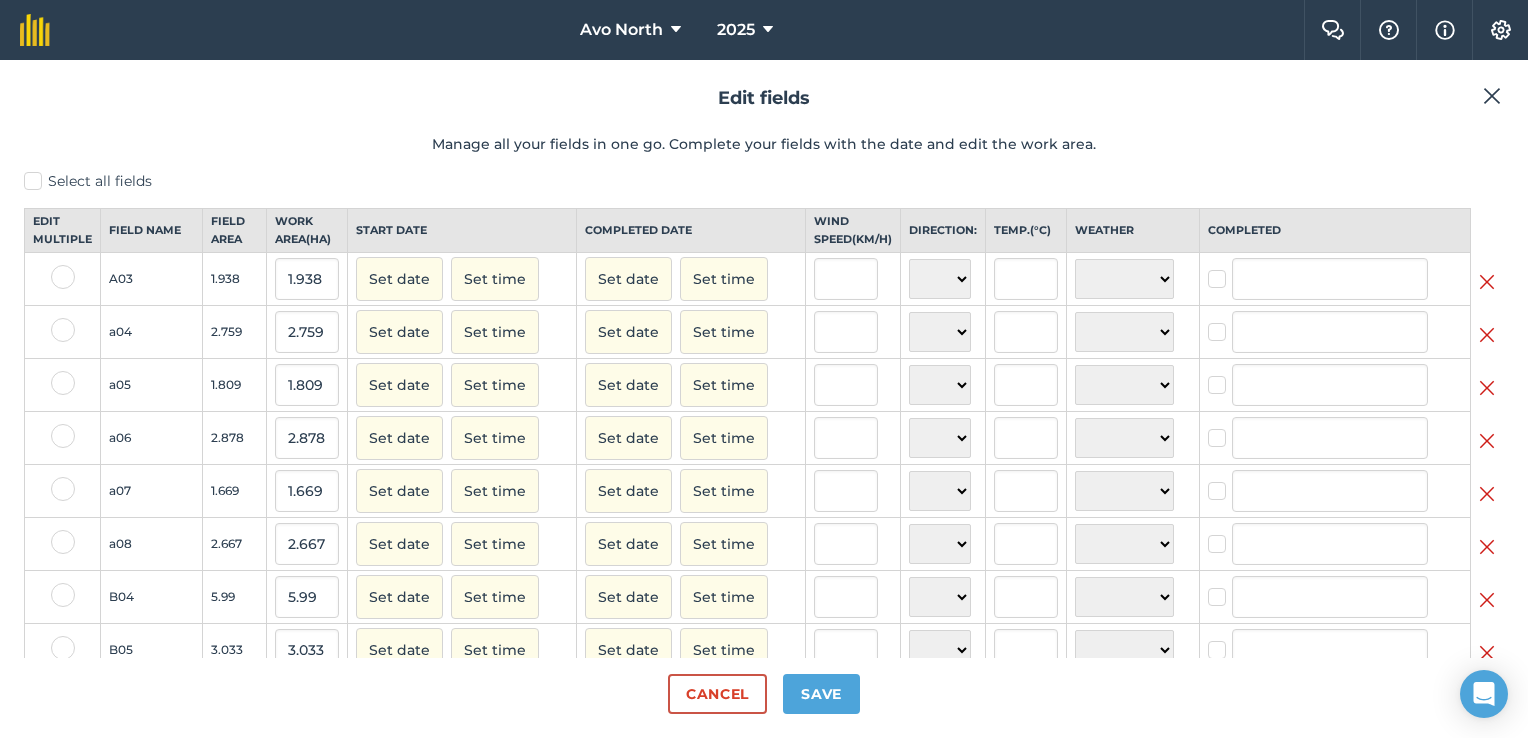 click on "Select all fields" at bounding box center [764, 181] 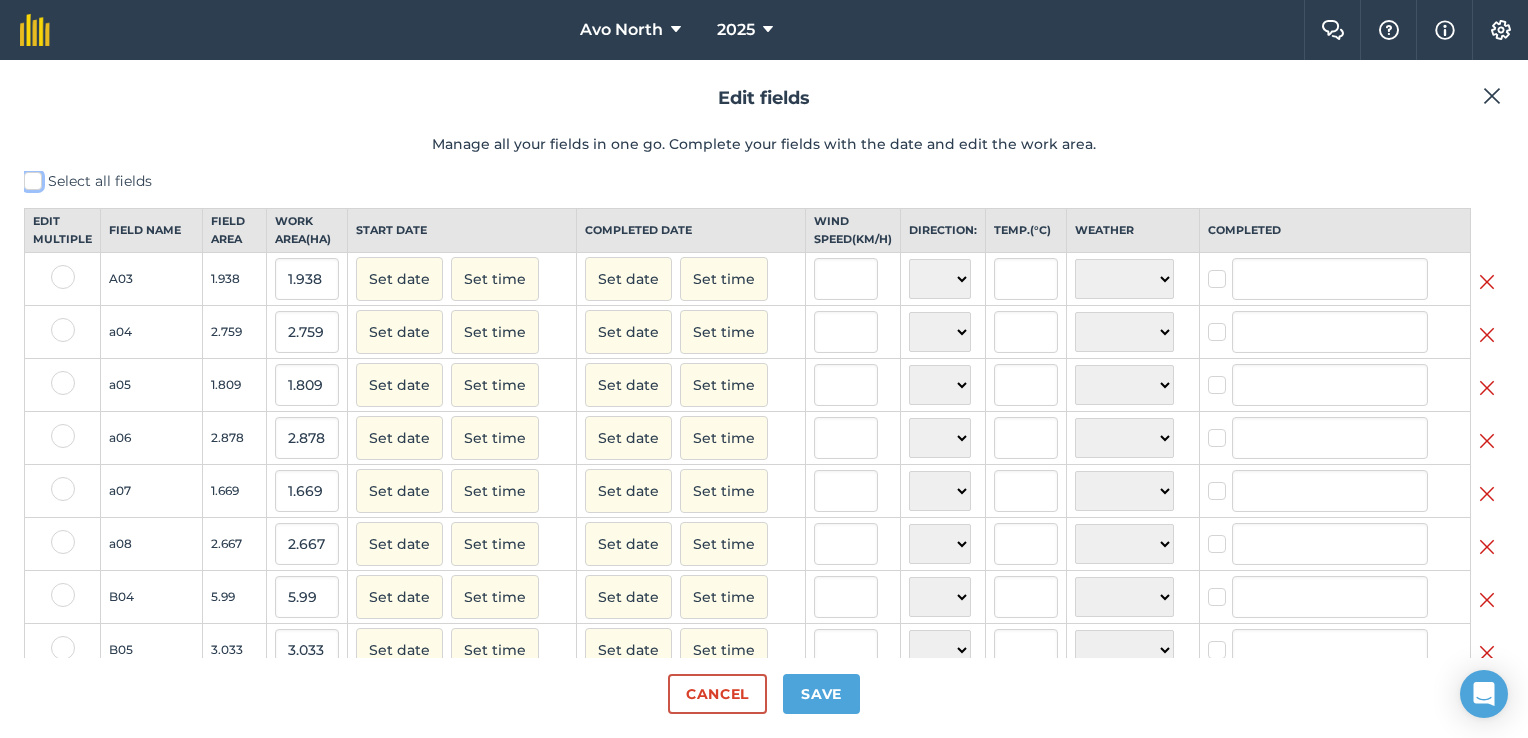 click on "Select all fields" at bounding box center [30, 177] 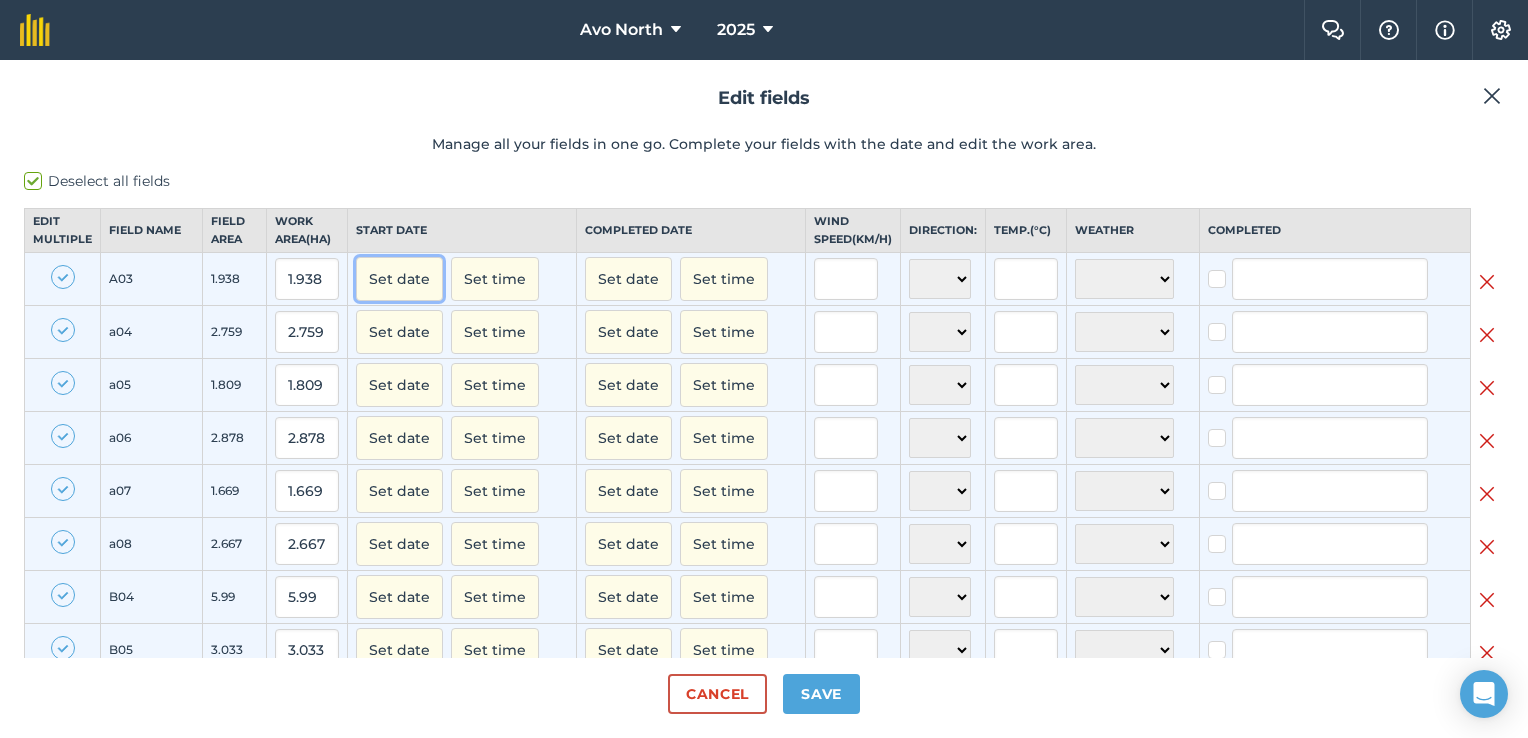 click on "Set date" at bounding box center (399, 279) 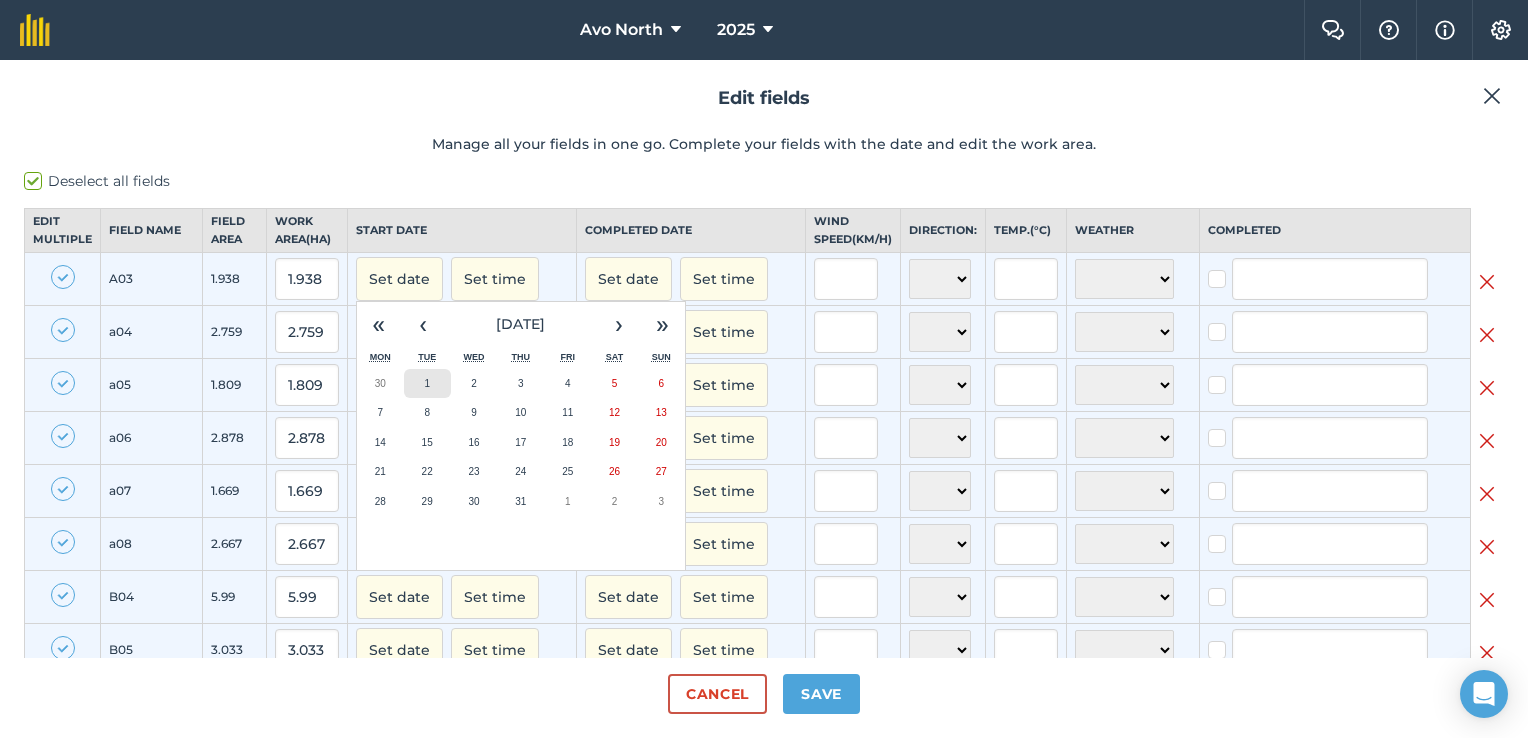 click on "1" at bounding box center (427, 384) 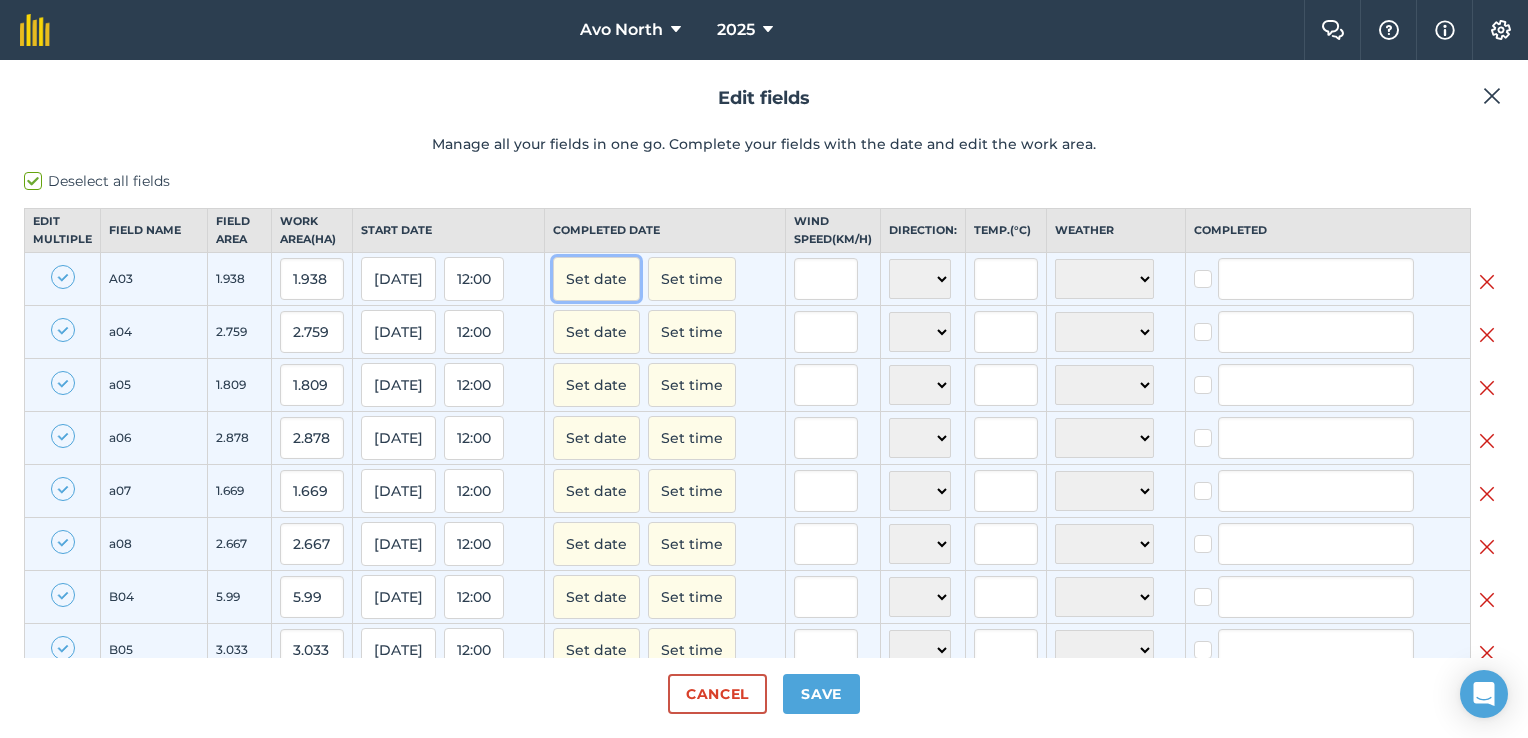 click on "Set date" at bounding box center [596, 279] 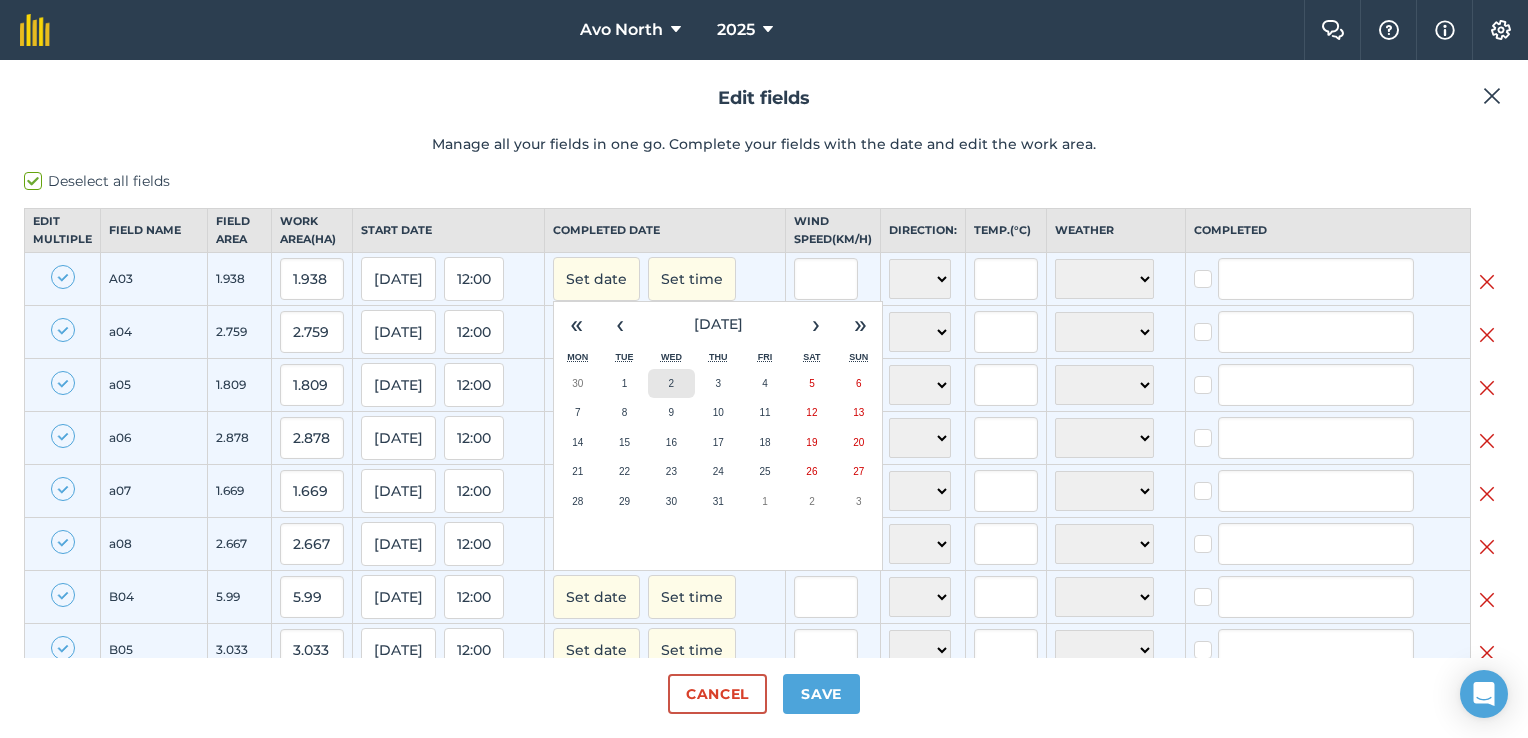 click on "2" at bounding box center [671, 384] 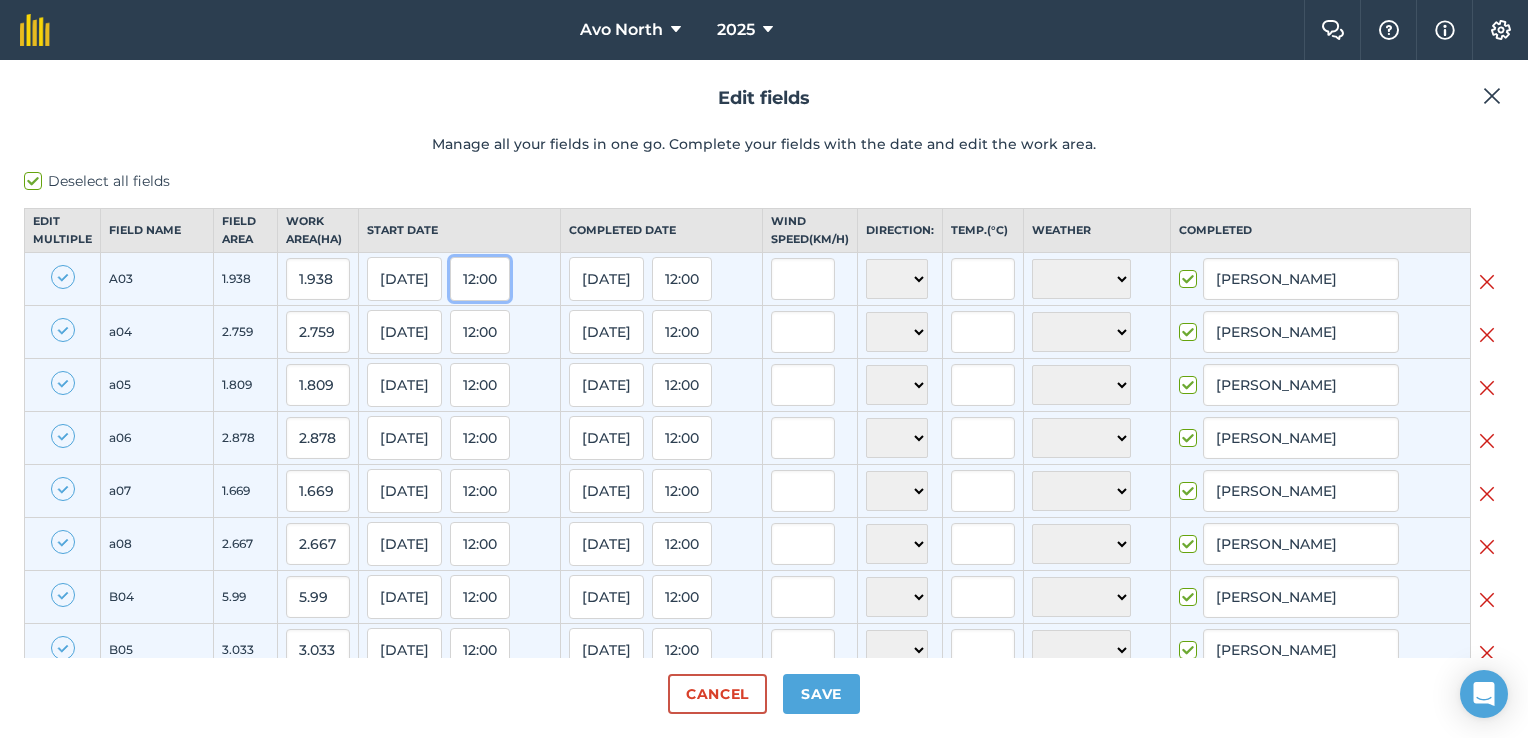 click on "12:00" at bounding box center [480, 279] 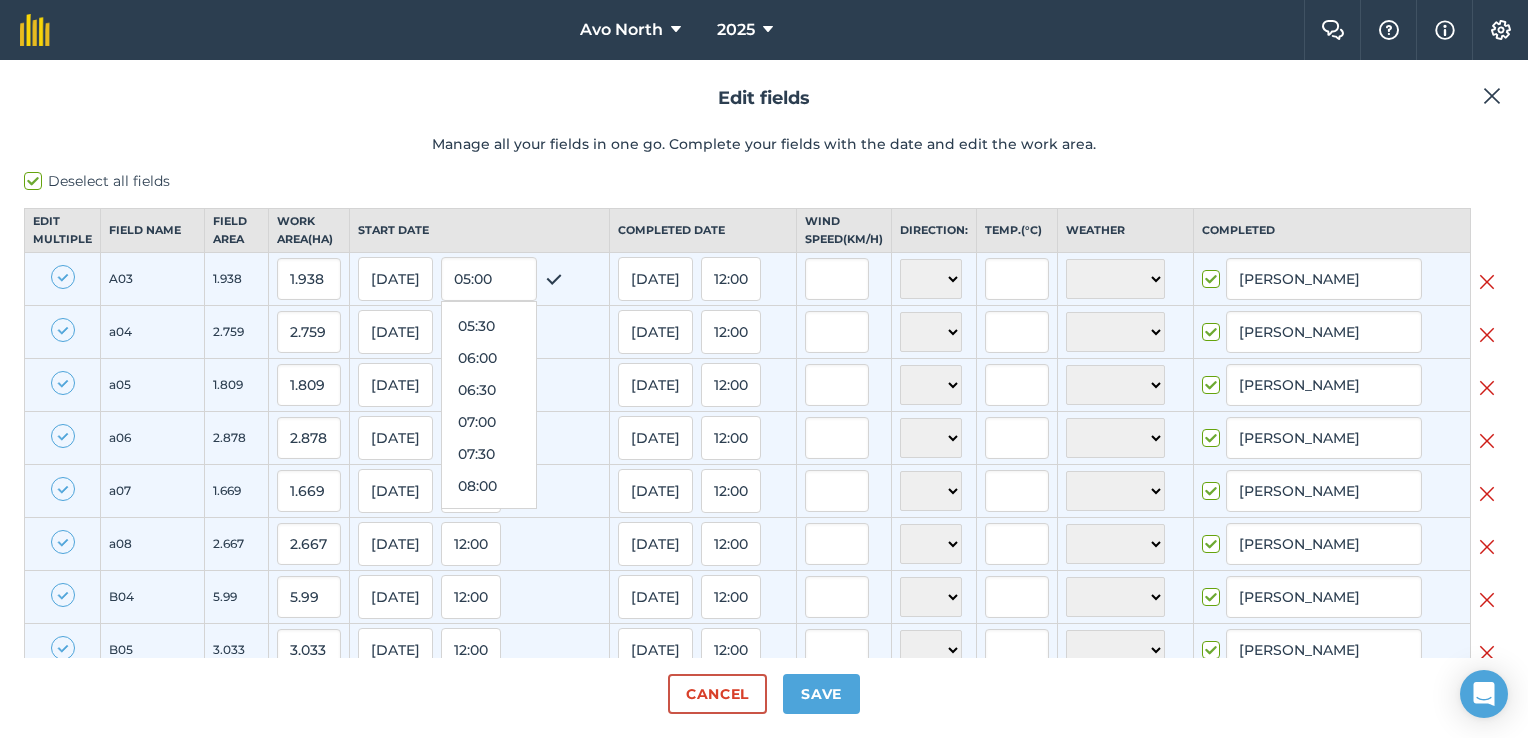 scroll, scrollTop: 272, scrollLeft: 0, axis: vertical 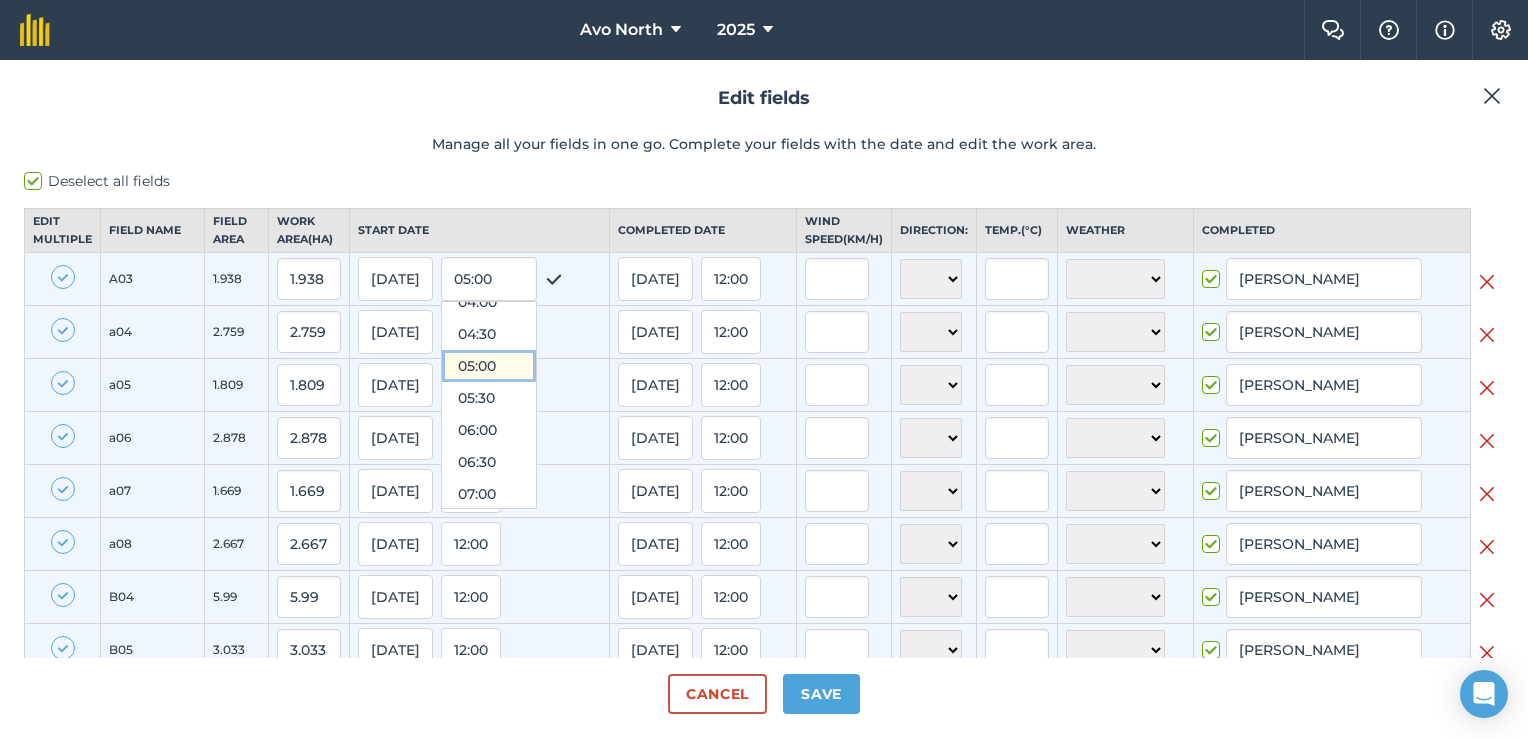 click on "05:00" at bounding box center [489, 366] 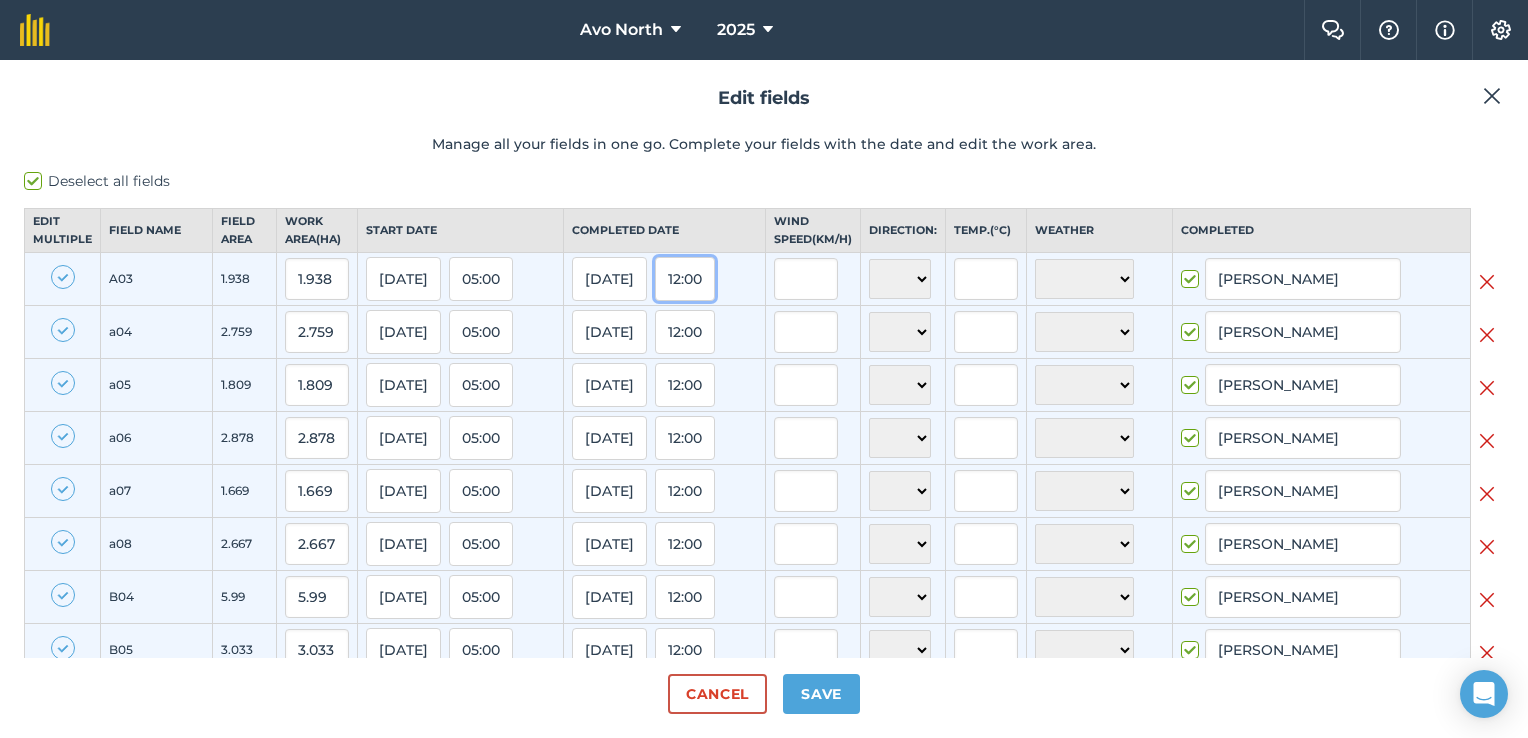 click on "12:00" at bounding box center (685, 279) 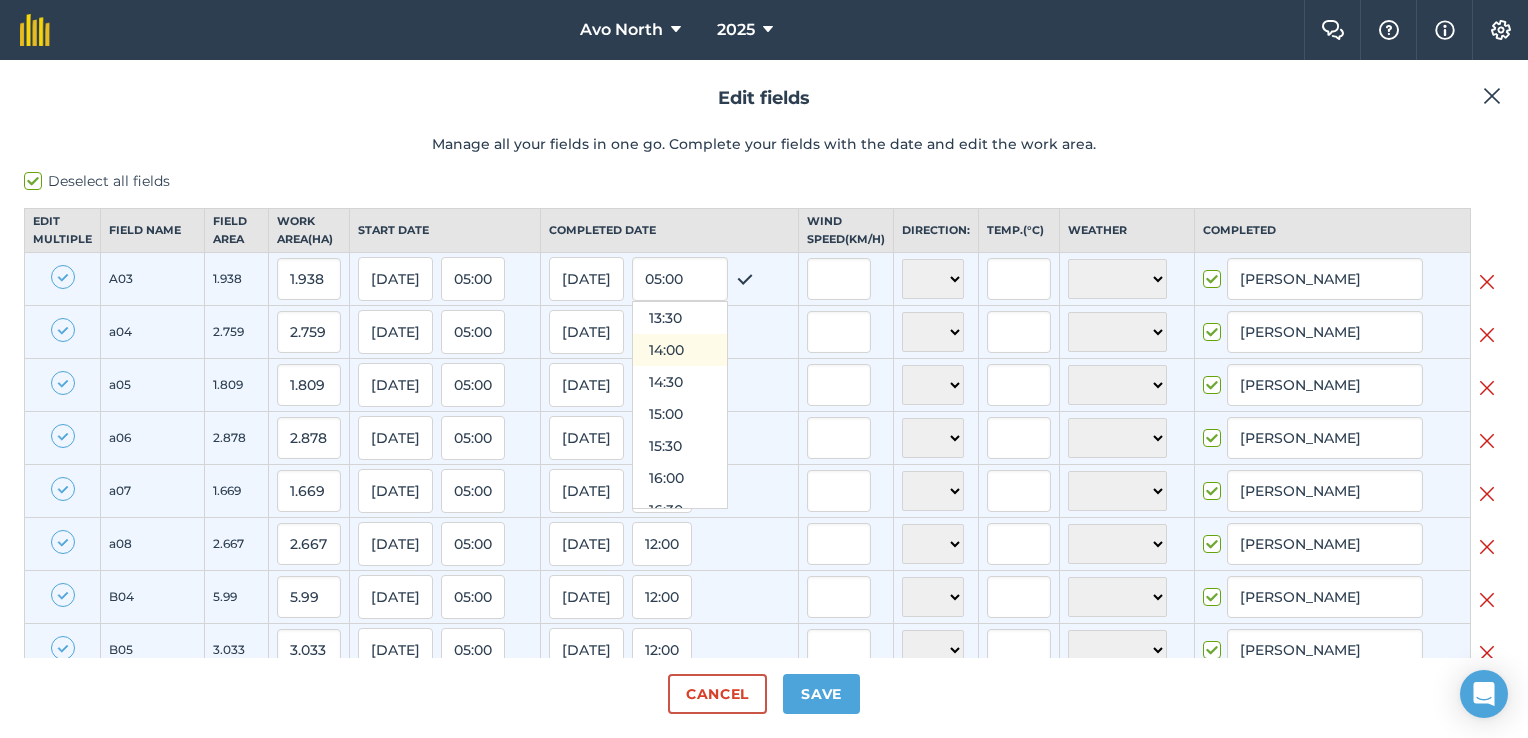 scroll, scrollTop: 872, scrollLeft: 0, axis: vertical 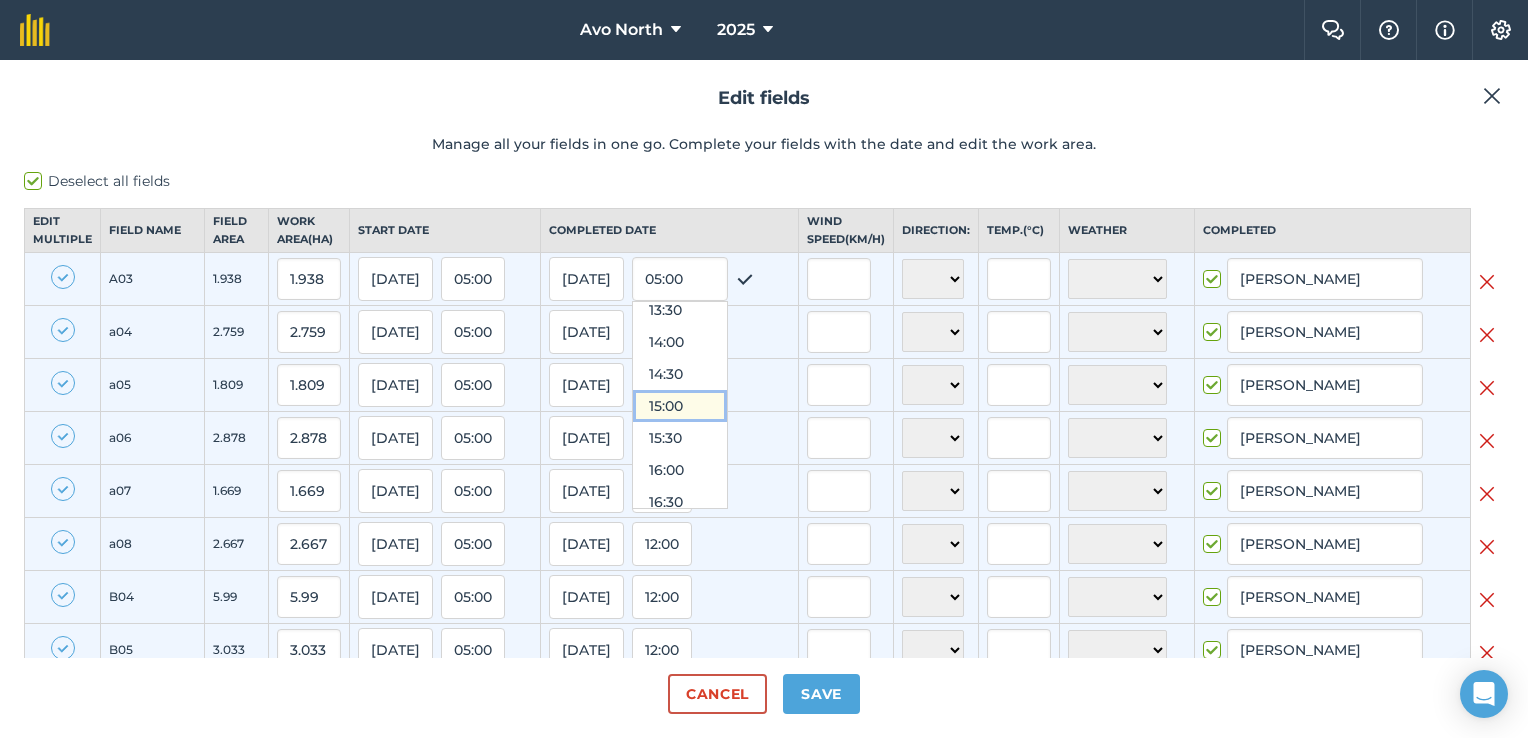 click on "15:00" at bounding box center (680, 406) 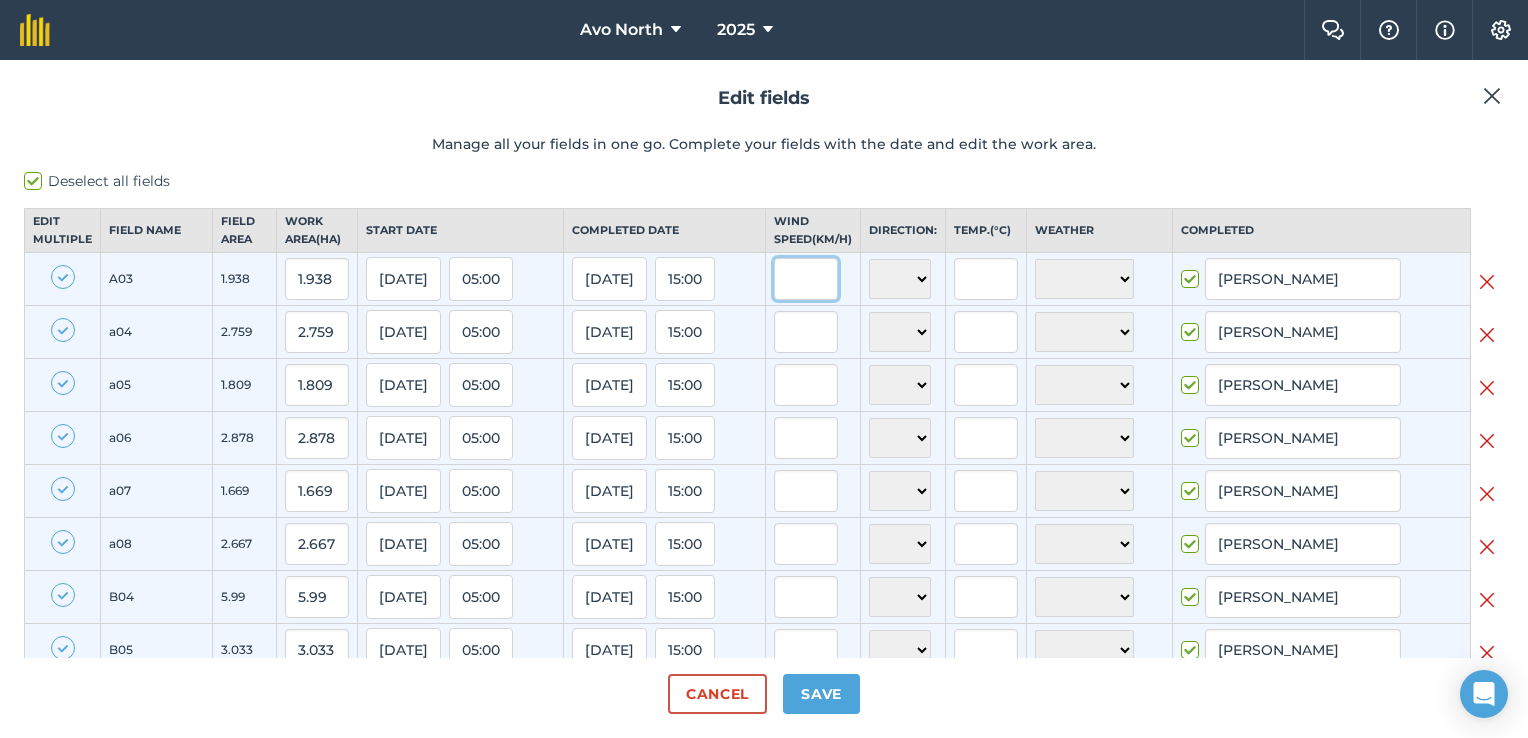 click at bounding box center (806, 279) 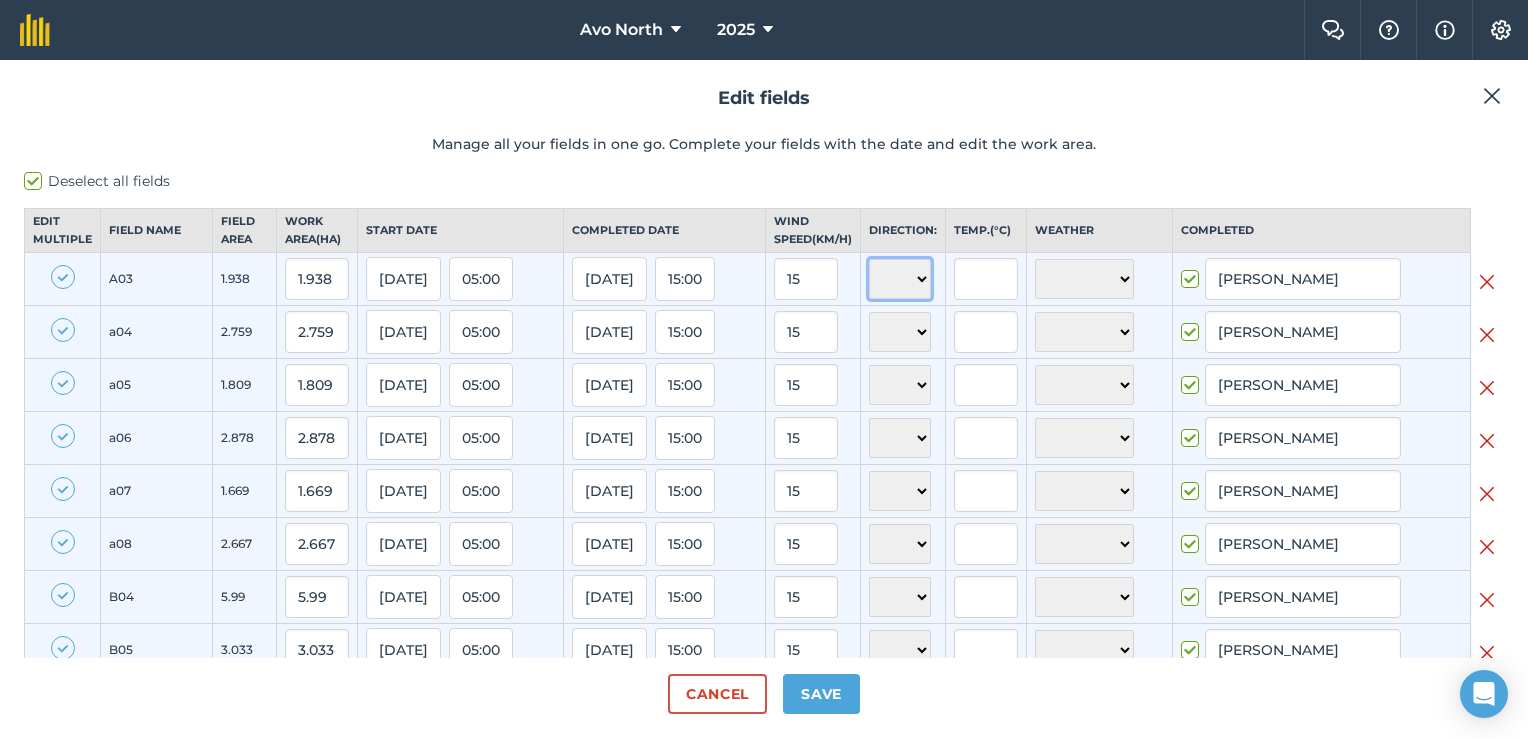 click on "N NE E SE S SW W NW" at bounding box center (900, 279) 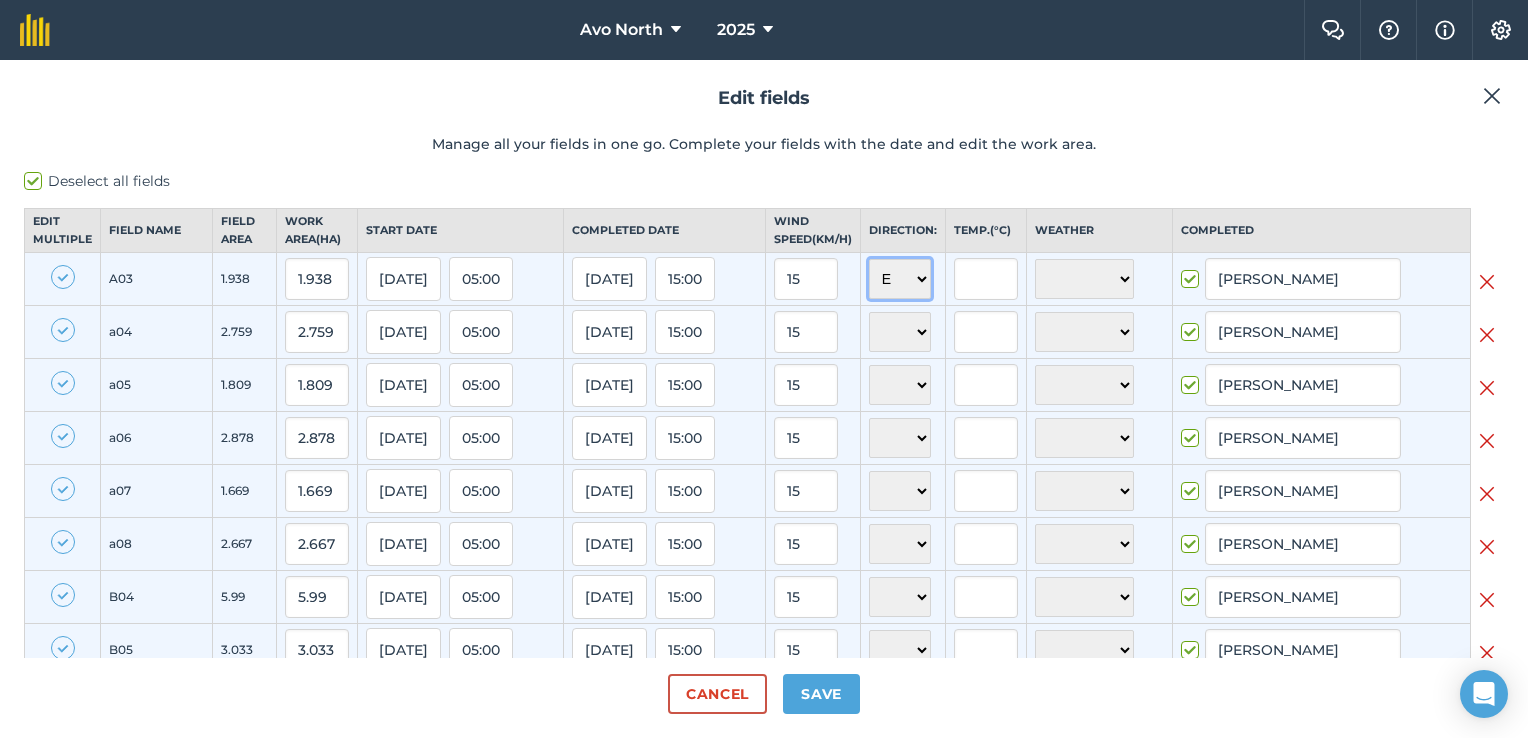 click on "N NE E SE S SW W NW" at bounding box center [900, 279] 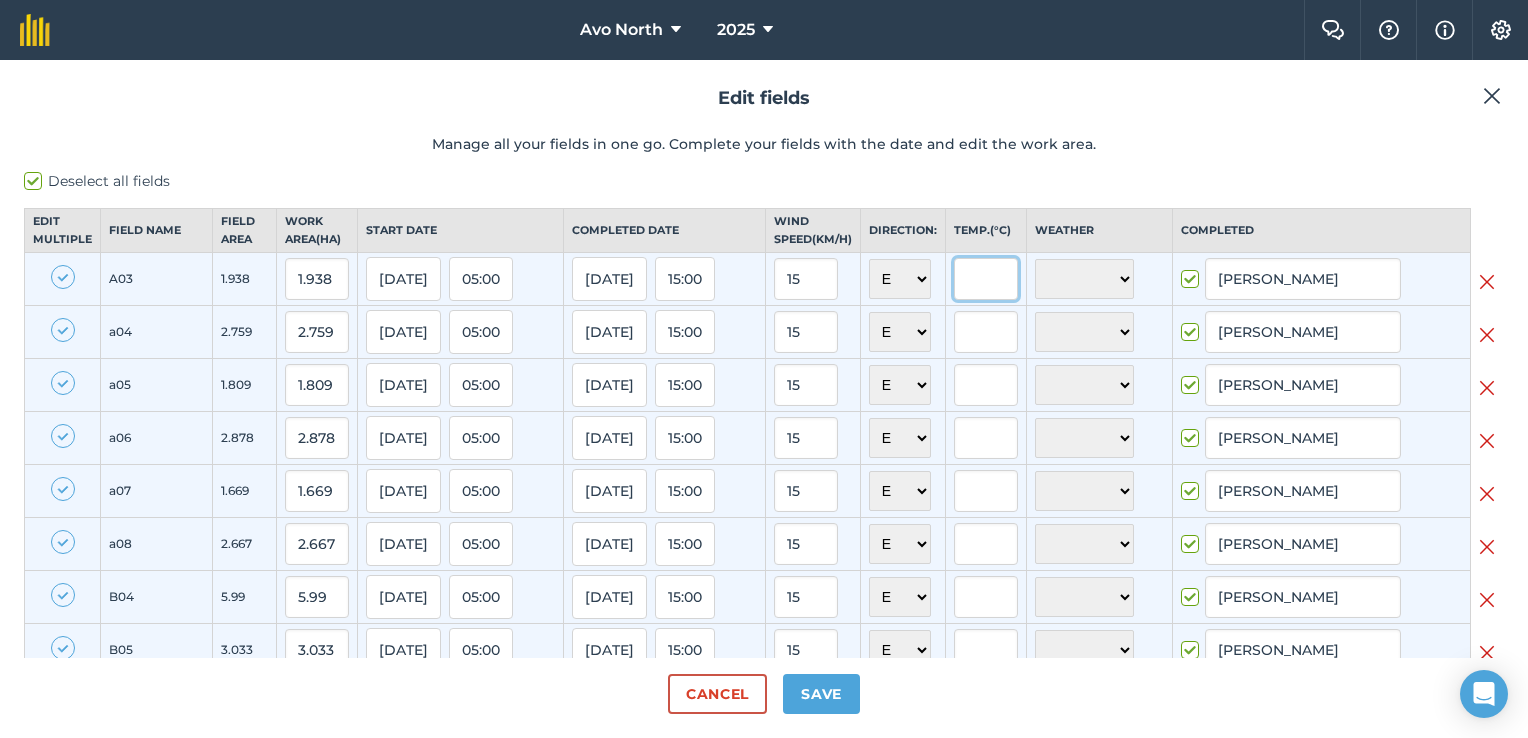 click at bounding box center [986, 279] 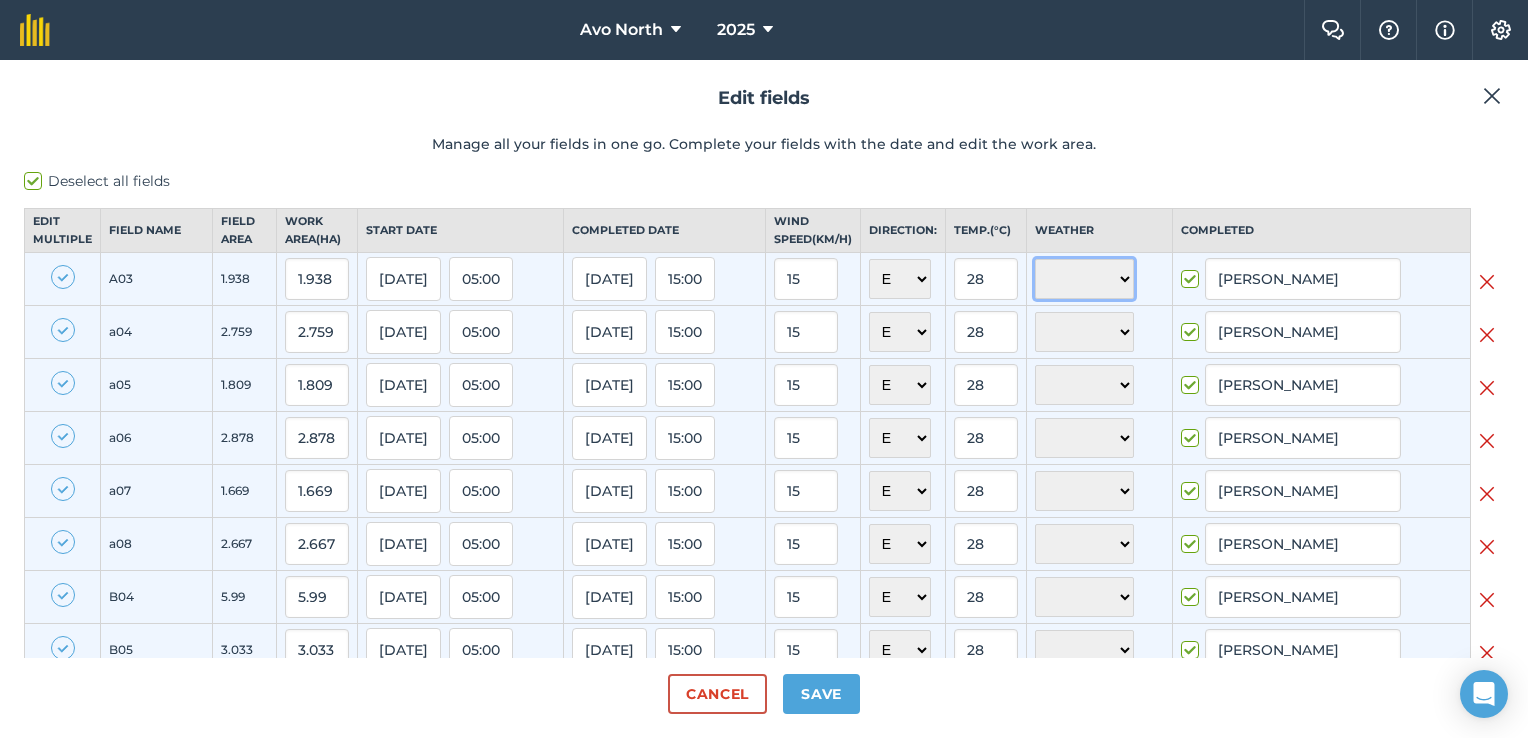 click on "☀️  Sunny 🌧  Rainy ⛅️  Cloudy 🌨  Snow ❄️  Icy" at bounding box center (1084, 279) 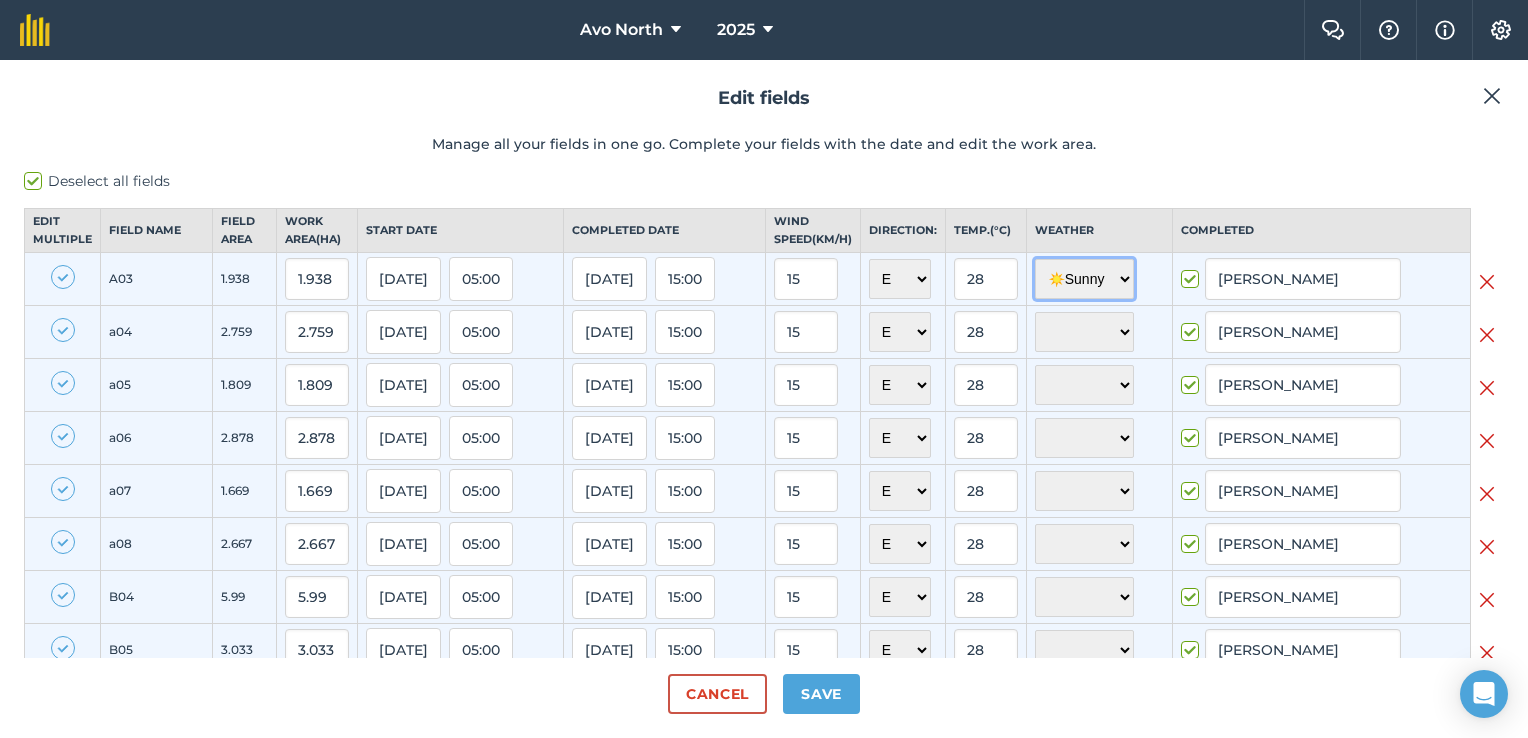 click on "☀️  Sunny 🌧  Rainy ⛅️  Cloudy 🌨  Snow ❄️  Icy" at bounding box center [1084, 279] 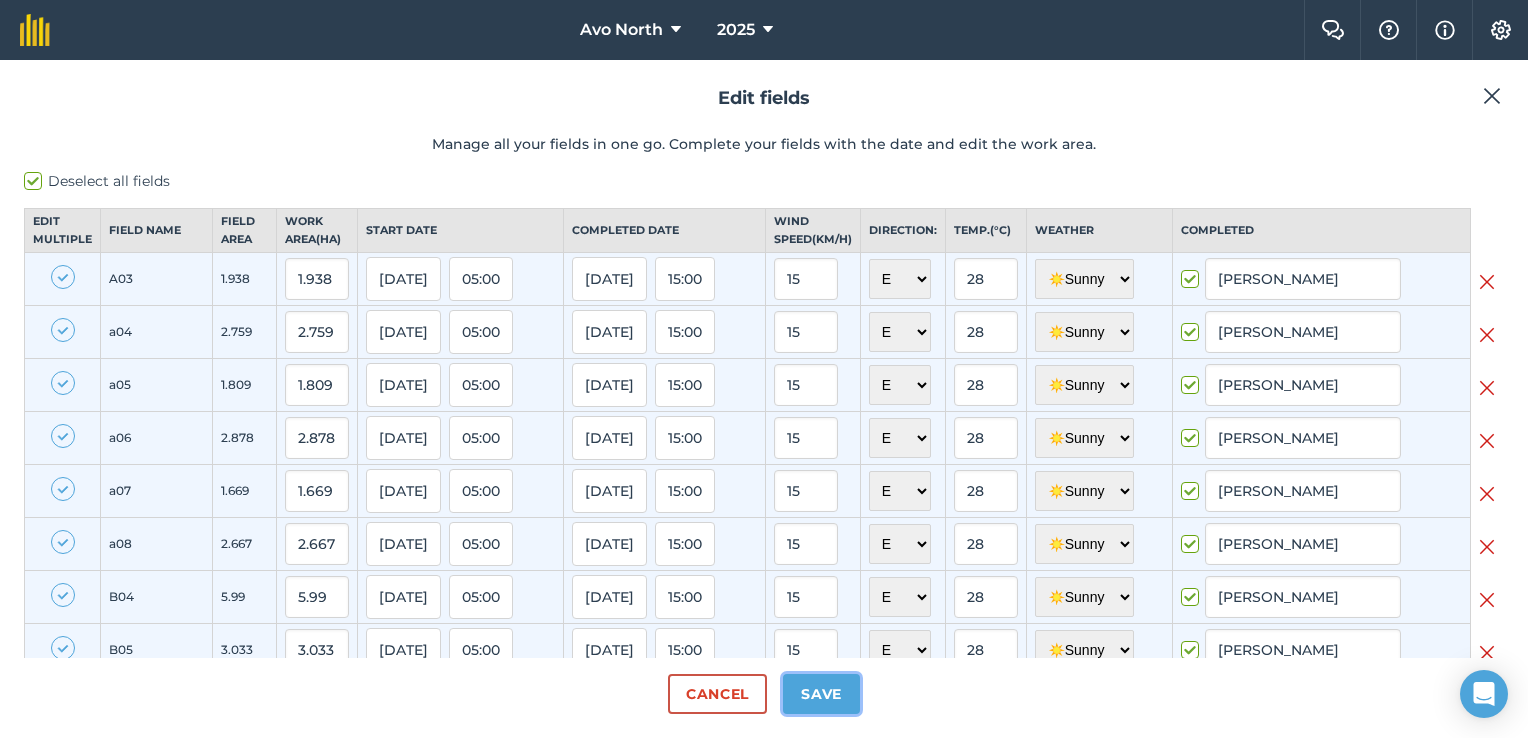 click on "Save" at bounding box center [821, 694] 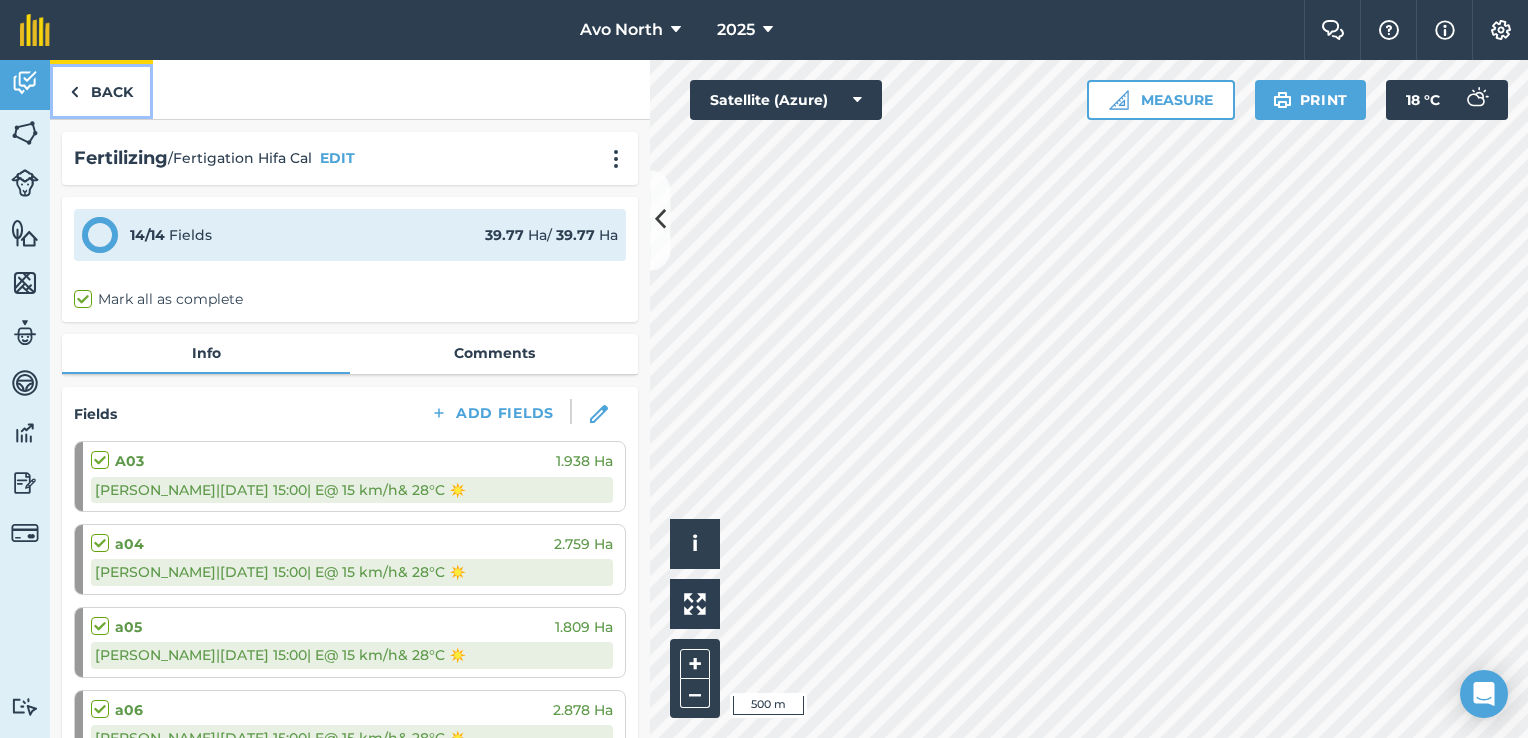 click on "Back" at bounding box center (101, 89) 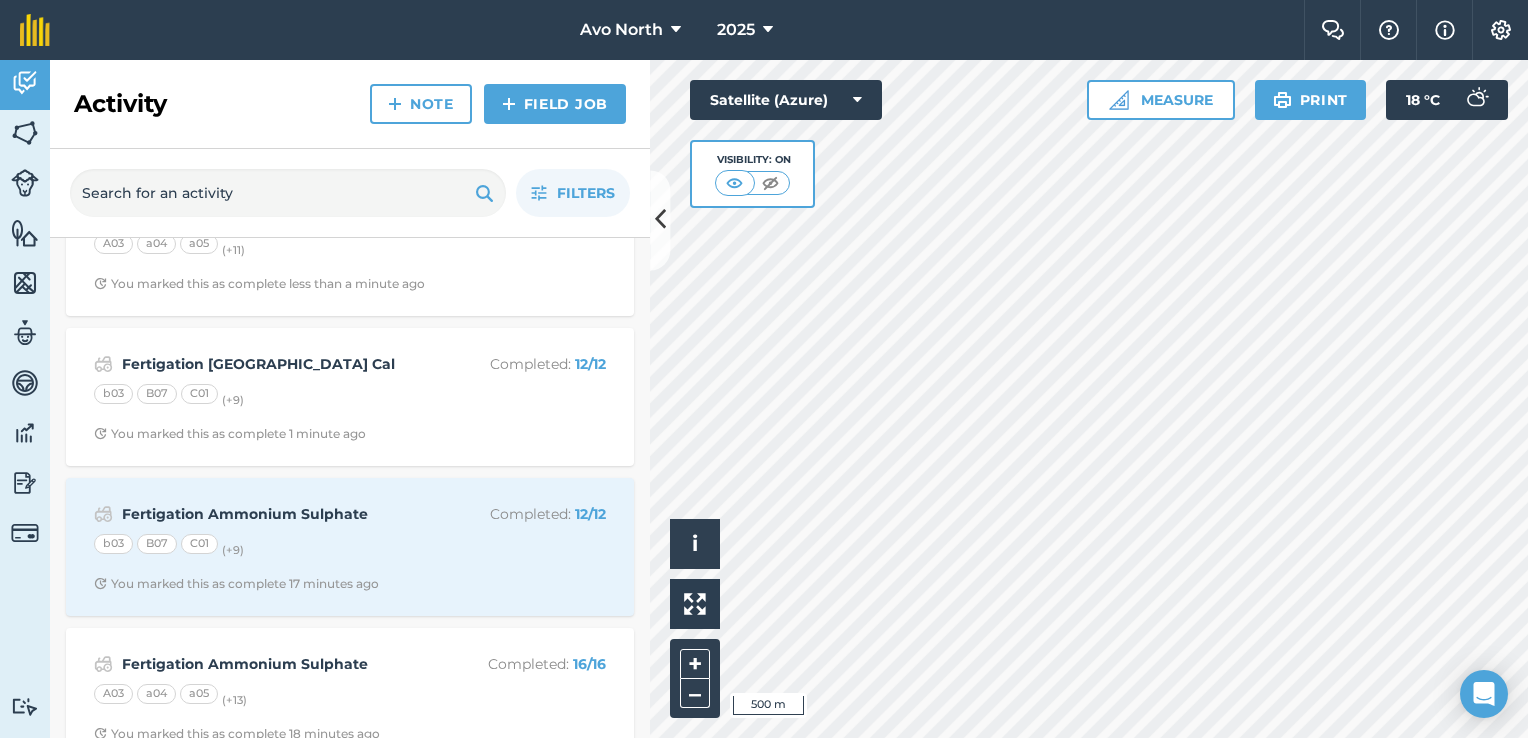 scroll, scrollTop: 0, scrollLeft: 0, axis: both 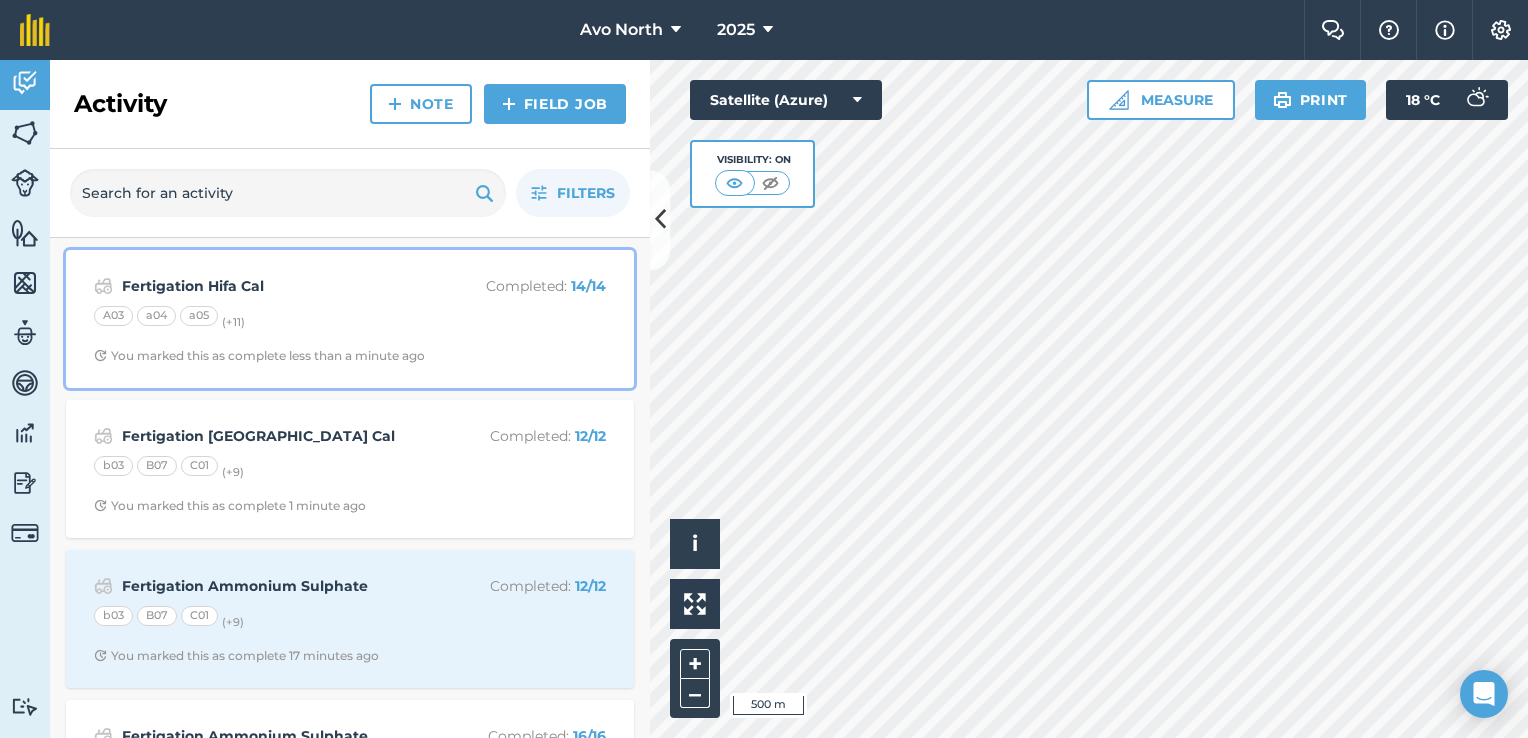 click on "Fertigation Hifa Cal" at bounding box center [280, 286] 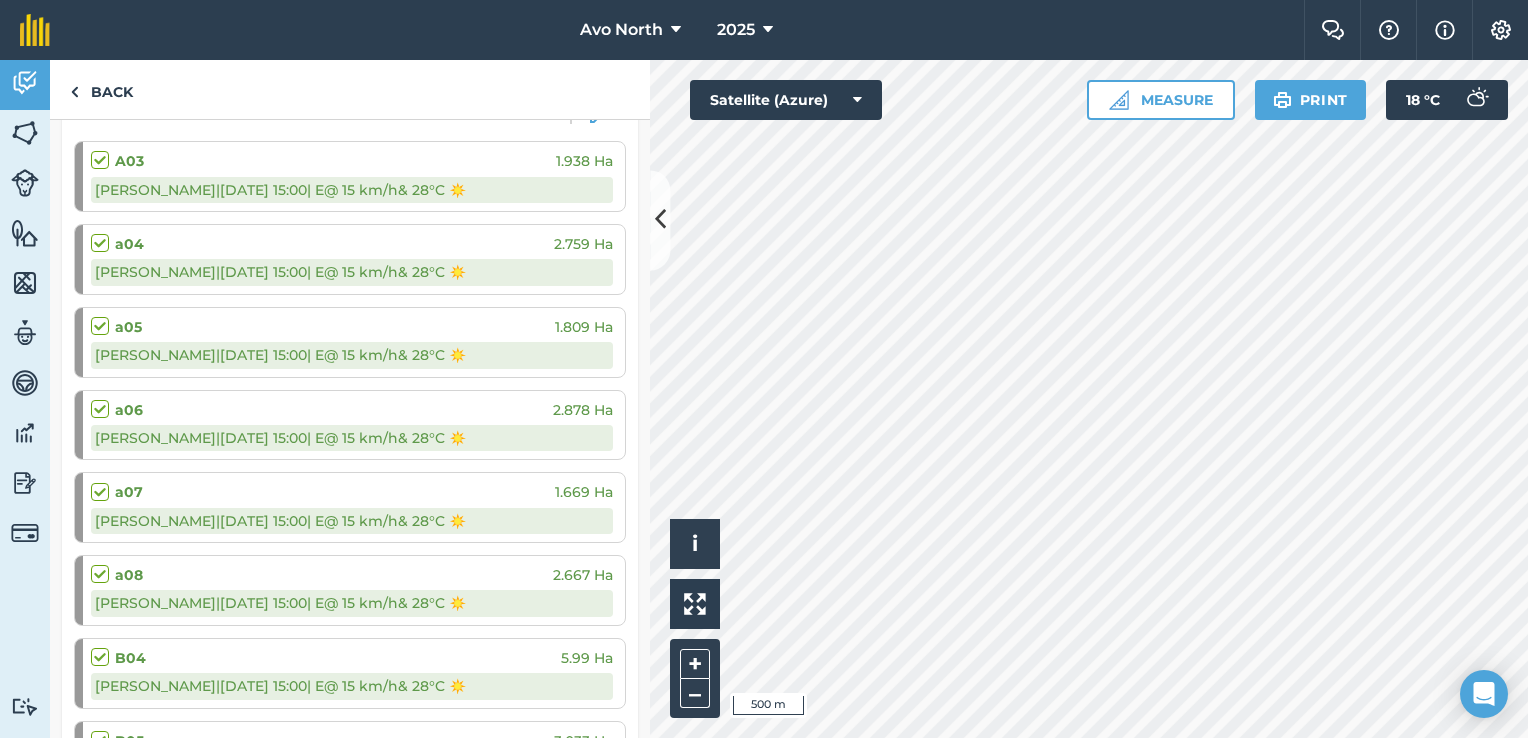scroll, scrollTop: 100, scrollLeft: 0, axis: vertical 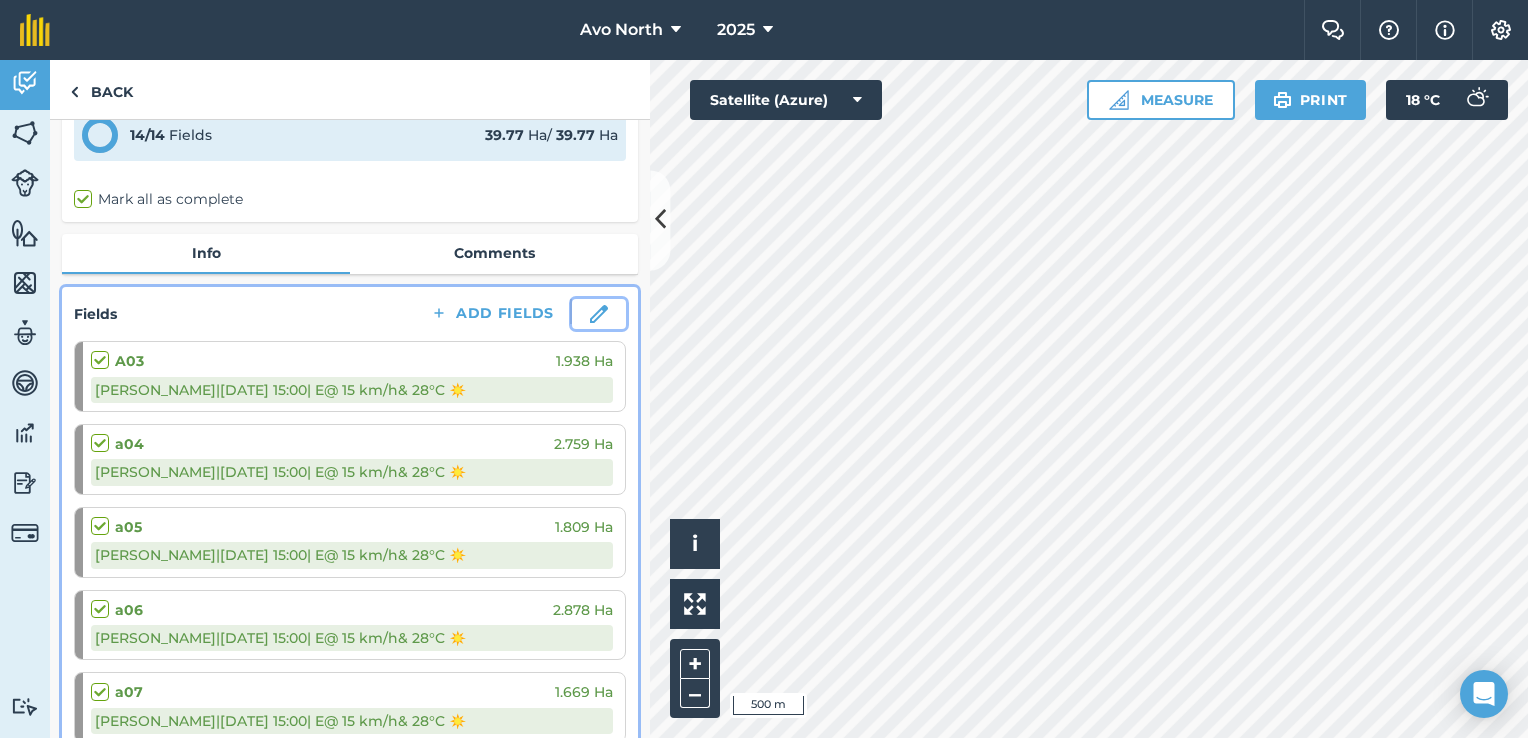 click at bounding box center (599, 314) 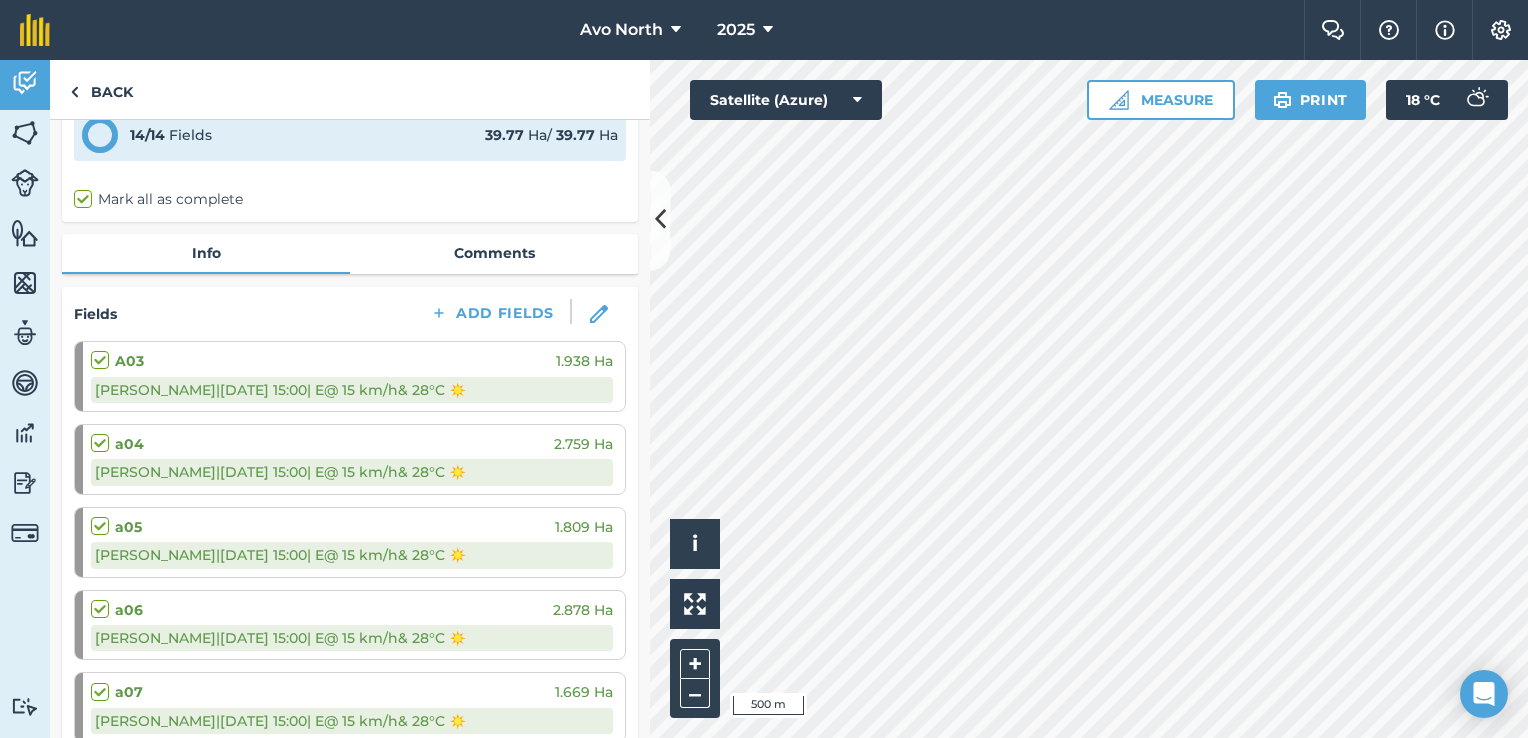 scroll, scrollTop: 0, scrollLeft: 0, axis: both 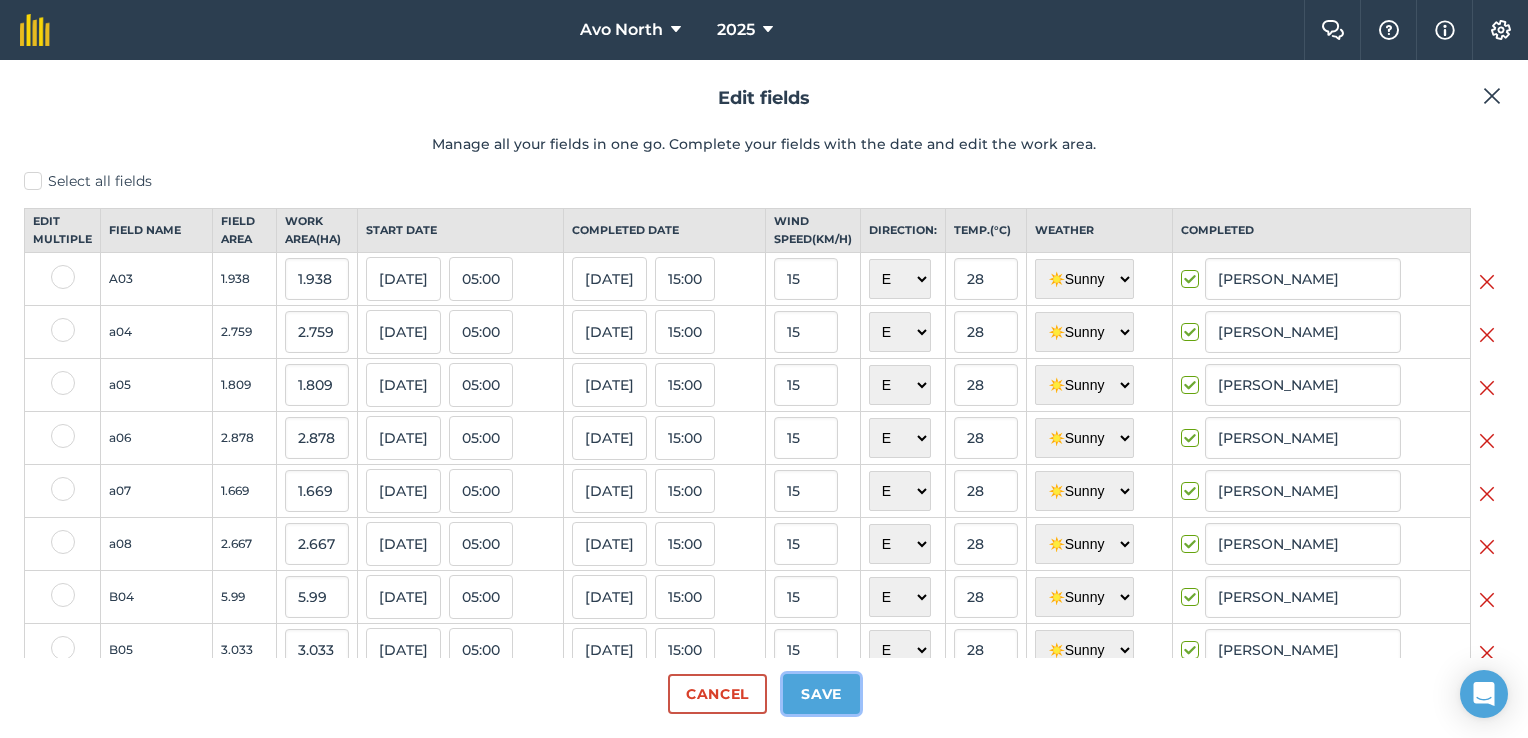 click on "Save" at bounding box center (821, 694) 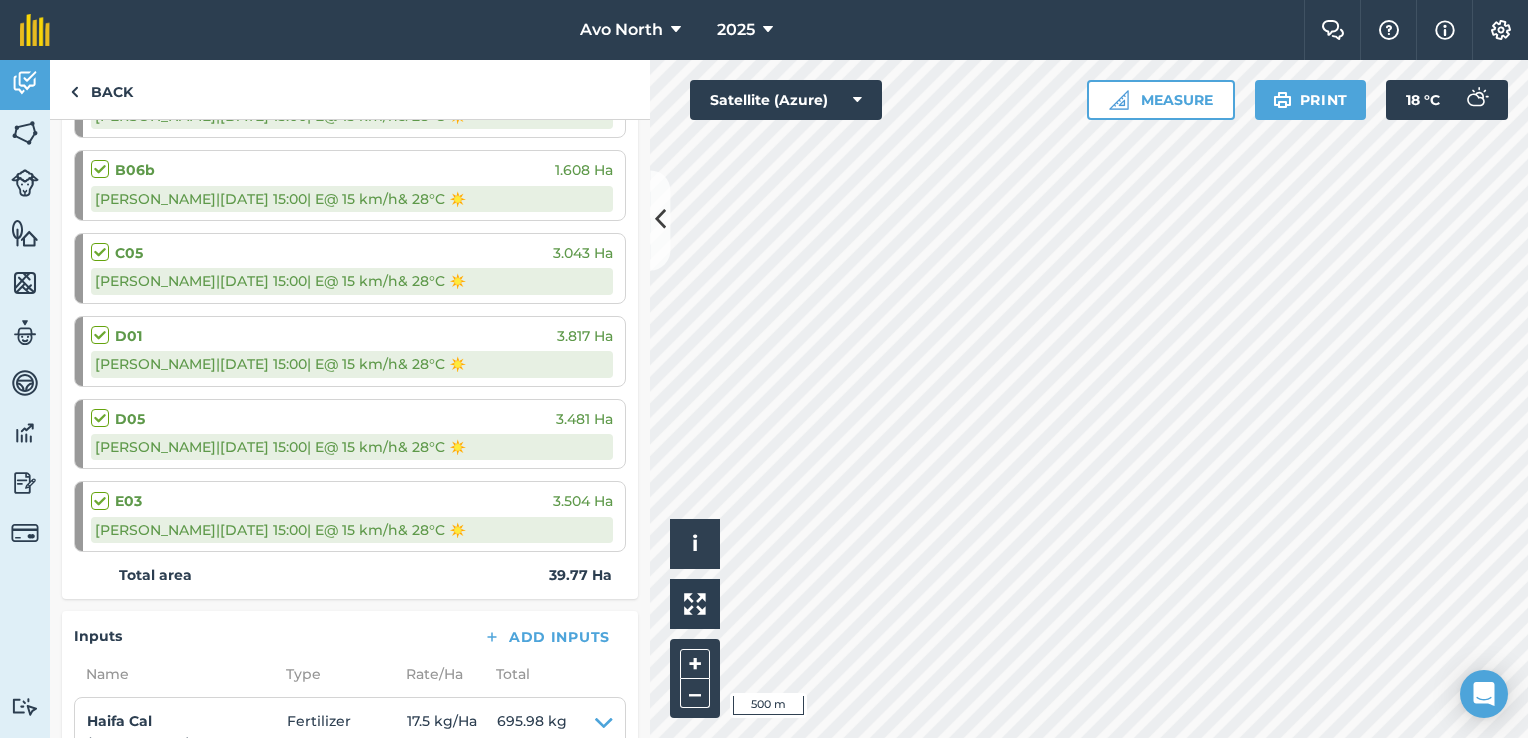 scroll, scrollTop: 1200, scrollLeft: 0, axis: vertical 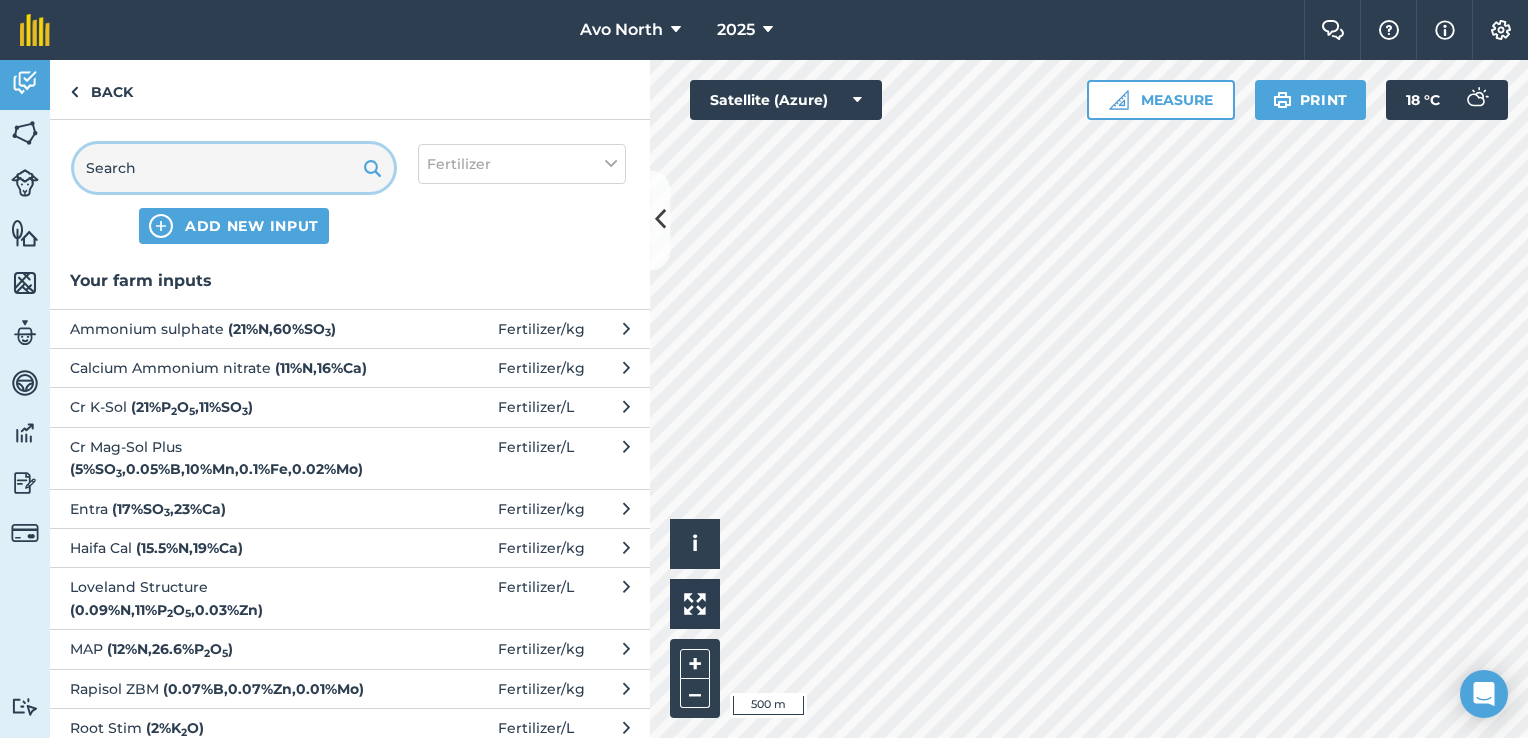 click at bounding box center [234, 168] 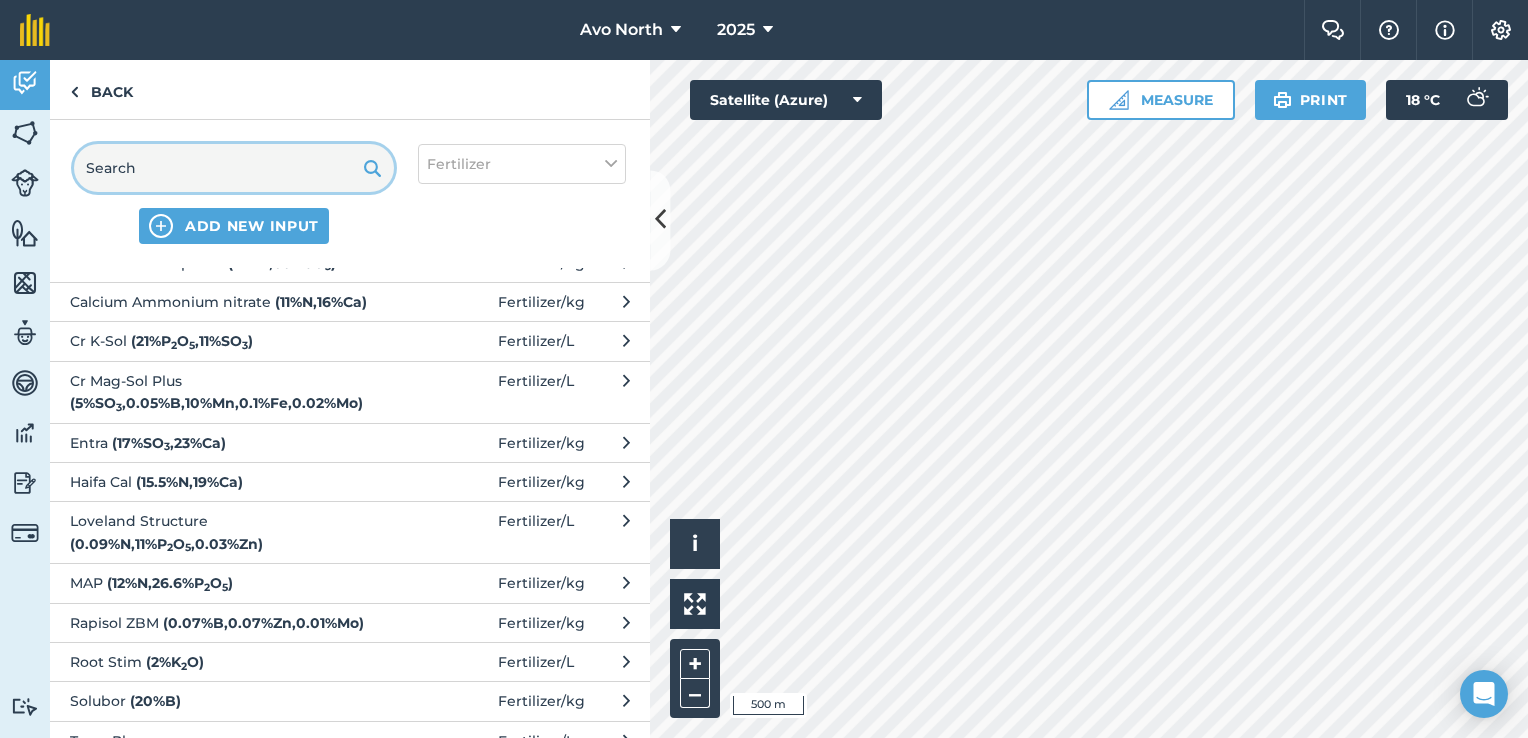 scroll, scrollTop: 100, scrollLeft: 0, axis: vertical 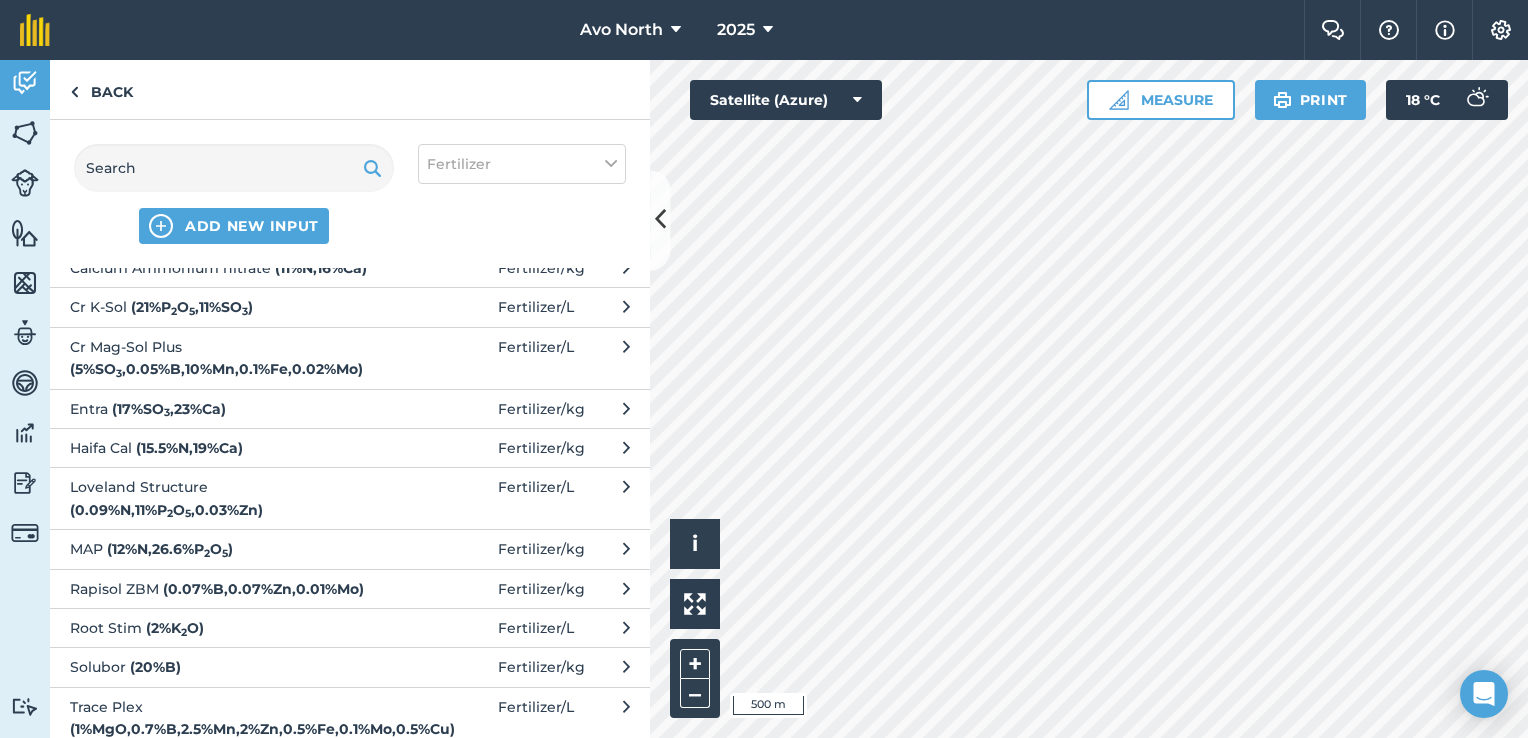 click on "Solubor   ( 20 %  B )" at bounding box center [233, 667] 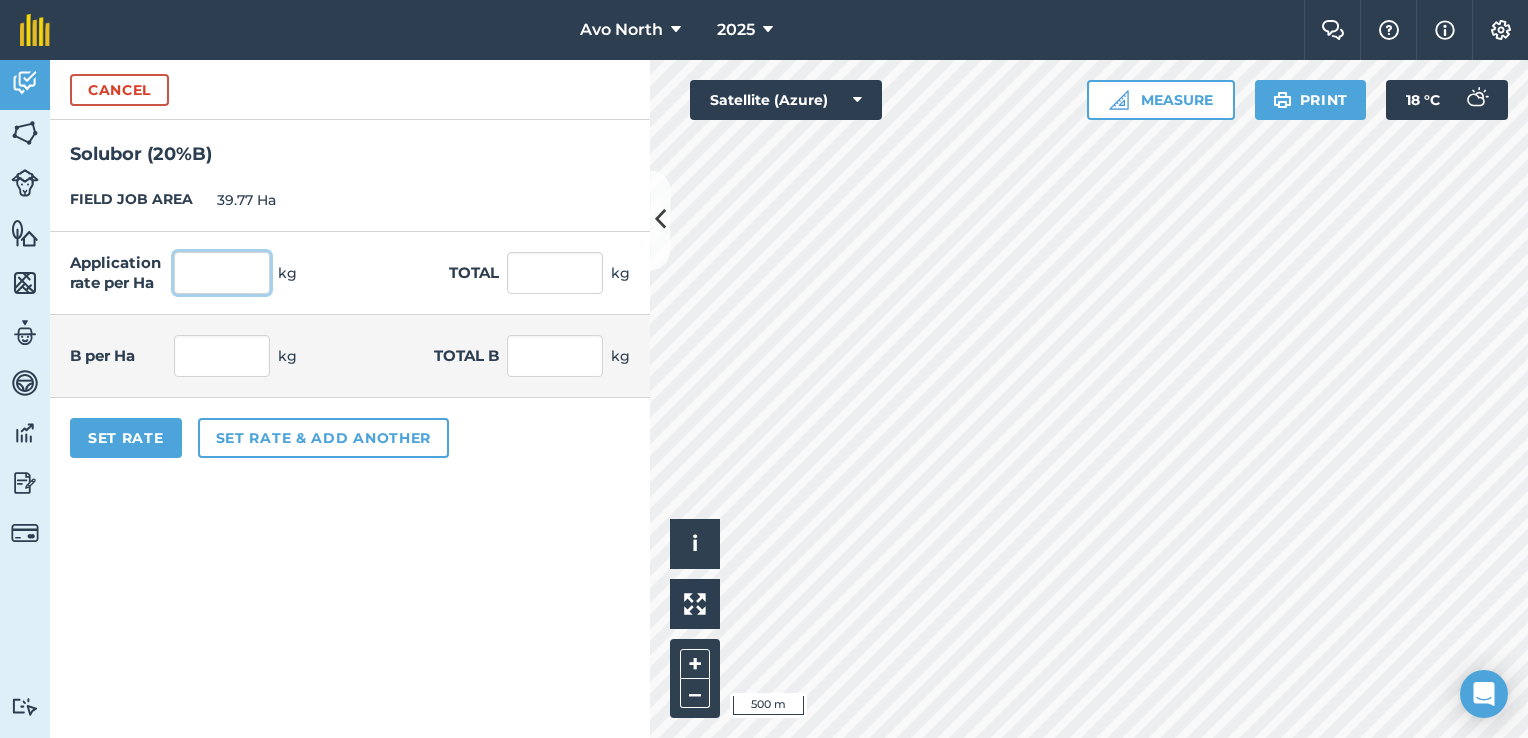 drag, startPoint x: 248, startPoint y: 274, endPoint x: 263, endPoint y: 282, distance: 17 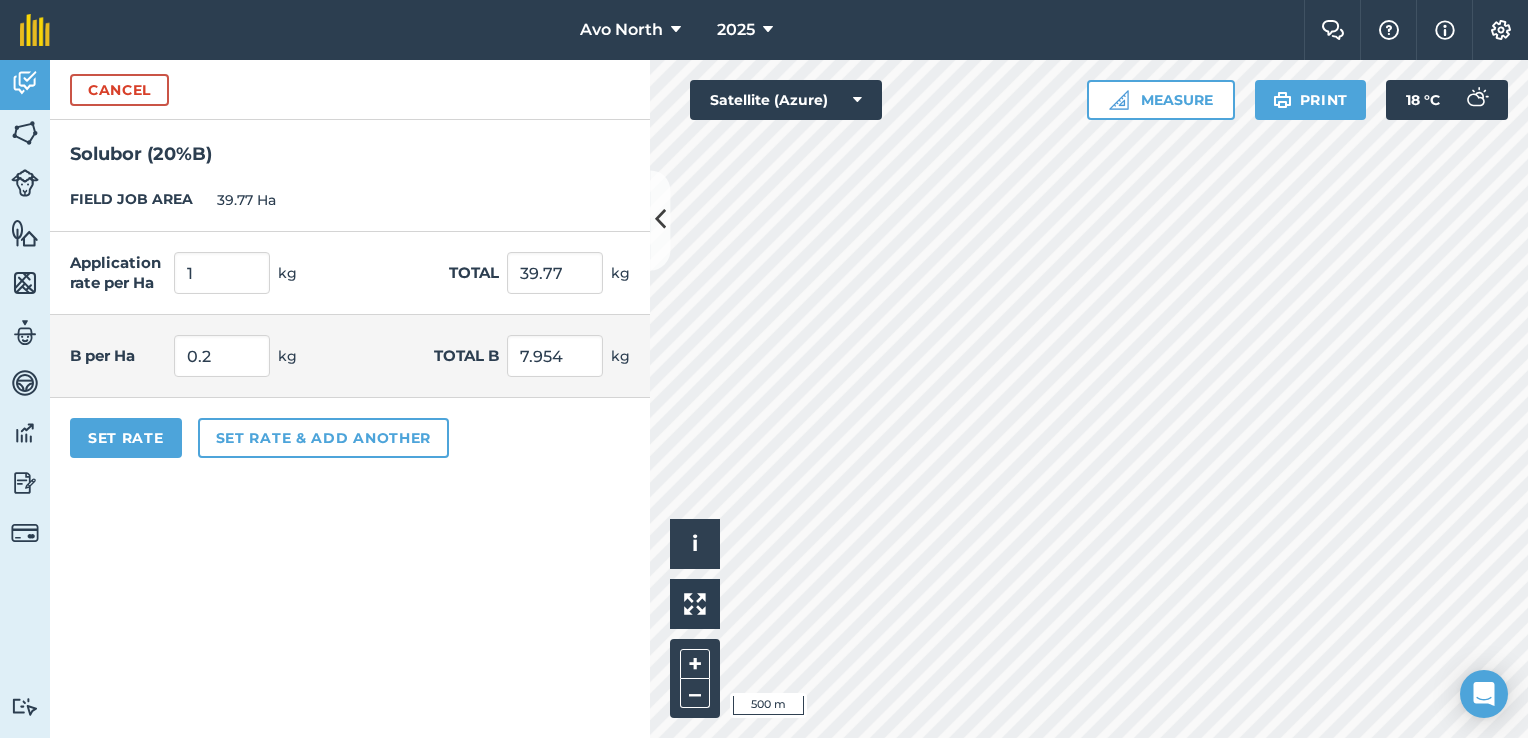 click on "Application rate per   Ha 1 kg Total 39.77 kg" at bounding box center (350, 273) 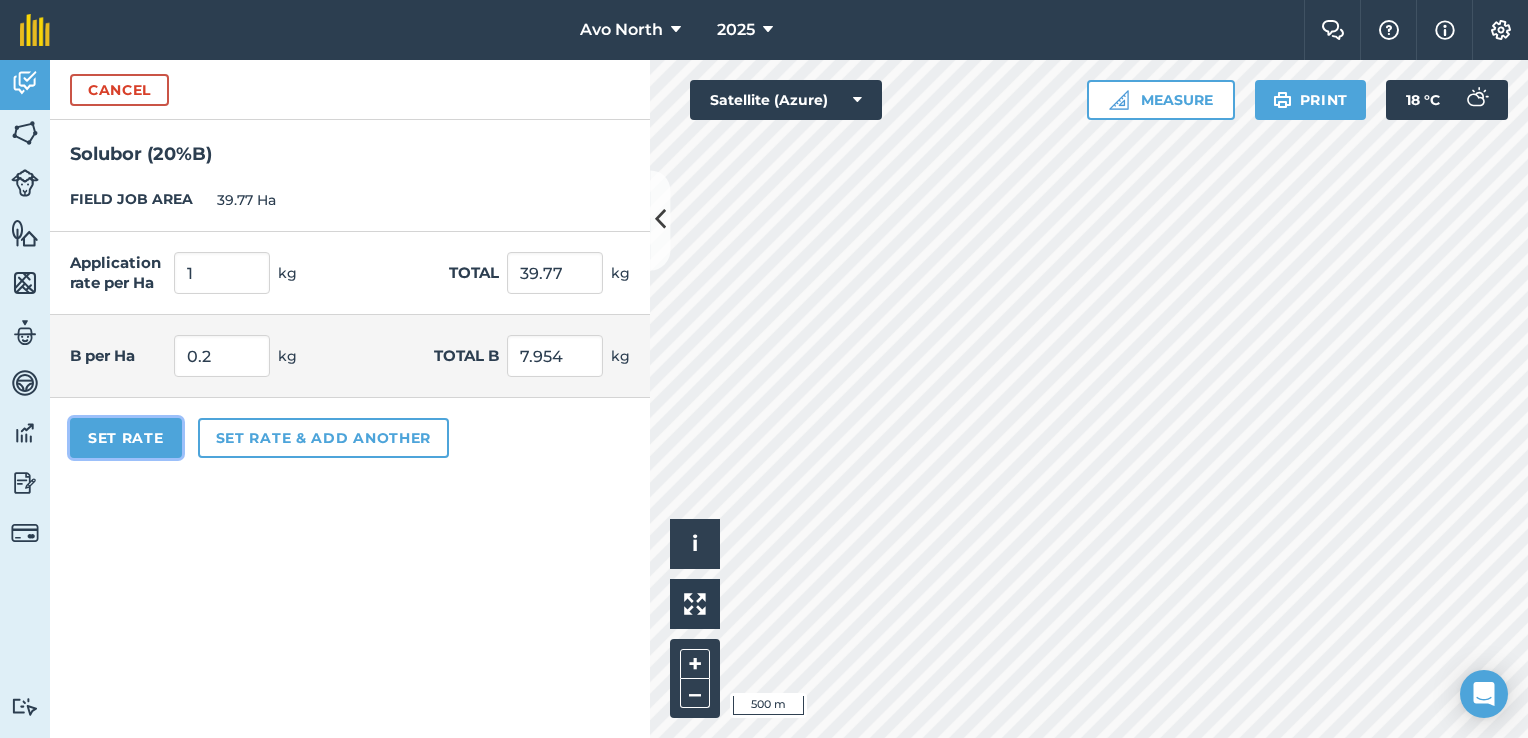 click on "Set Rate" at bounding box center (126, 438) 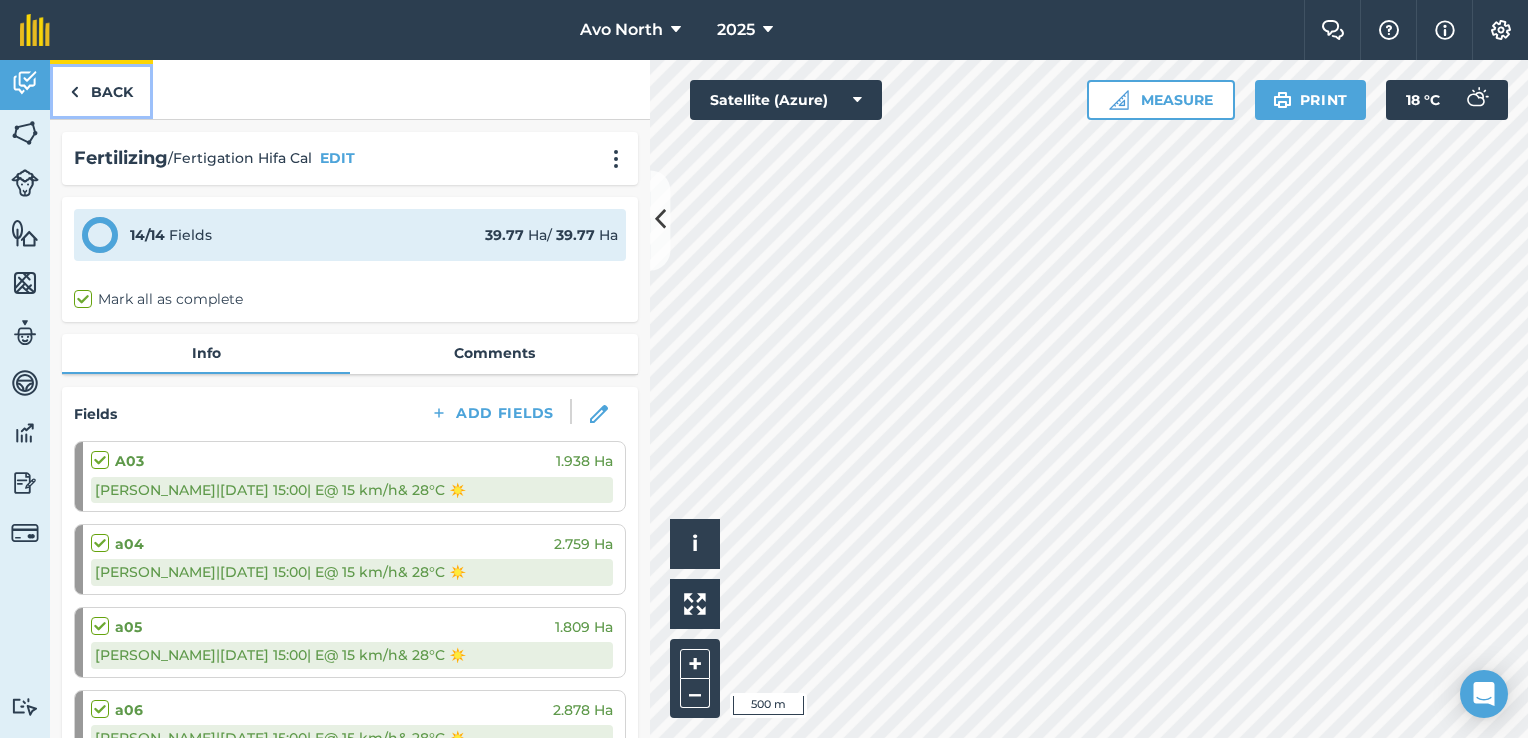 click on "Back" at bounding box center [101, 89] 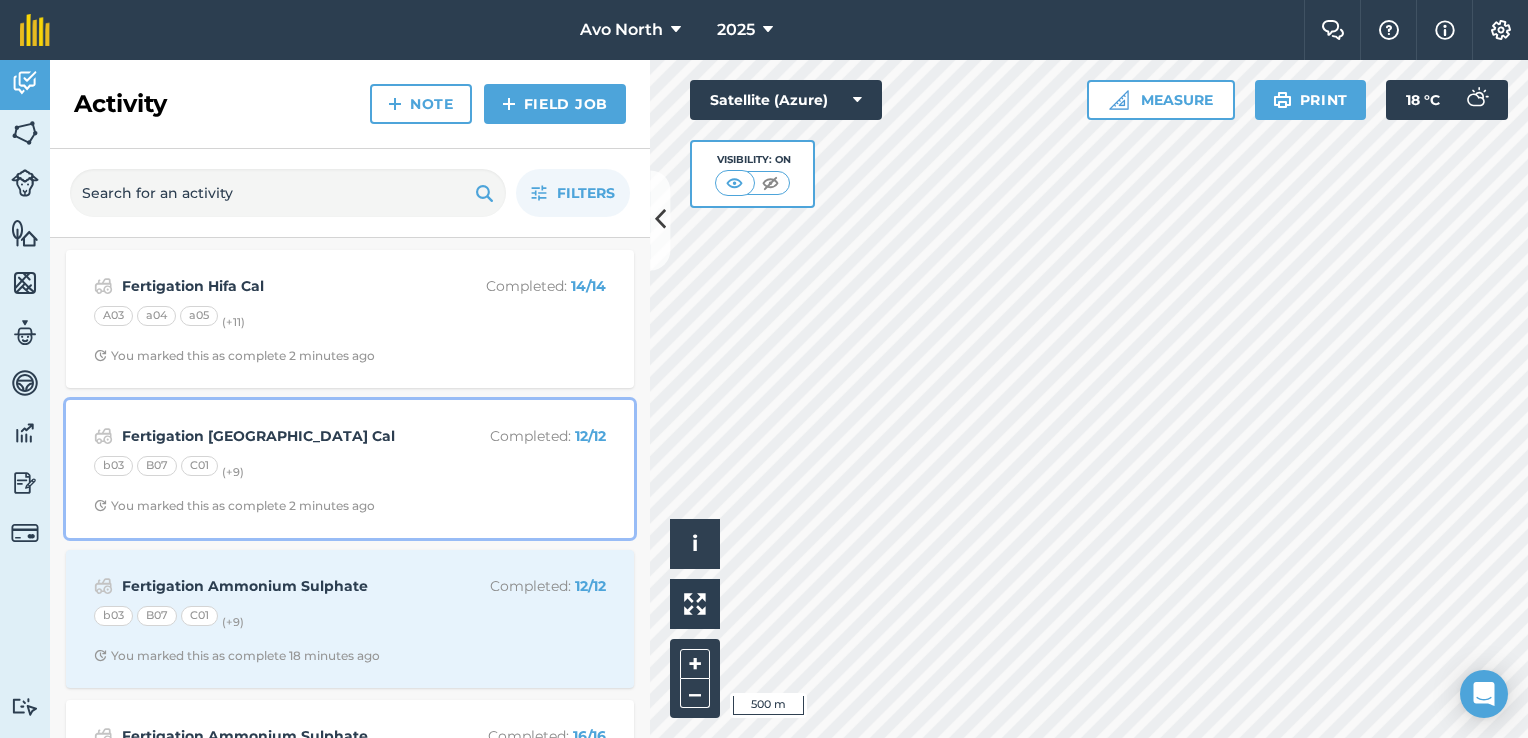 click on "Fertigation [GEOGRAPHIC_DATA] Cal" at bounding box center (280, 436) 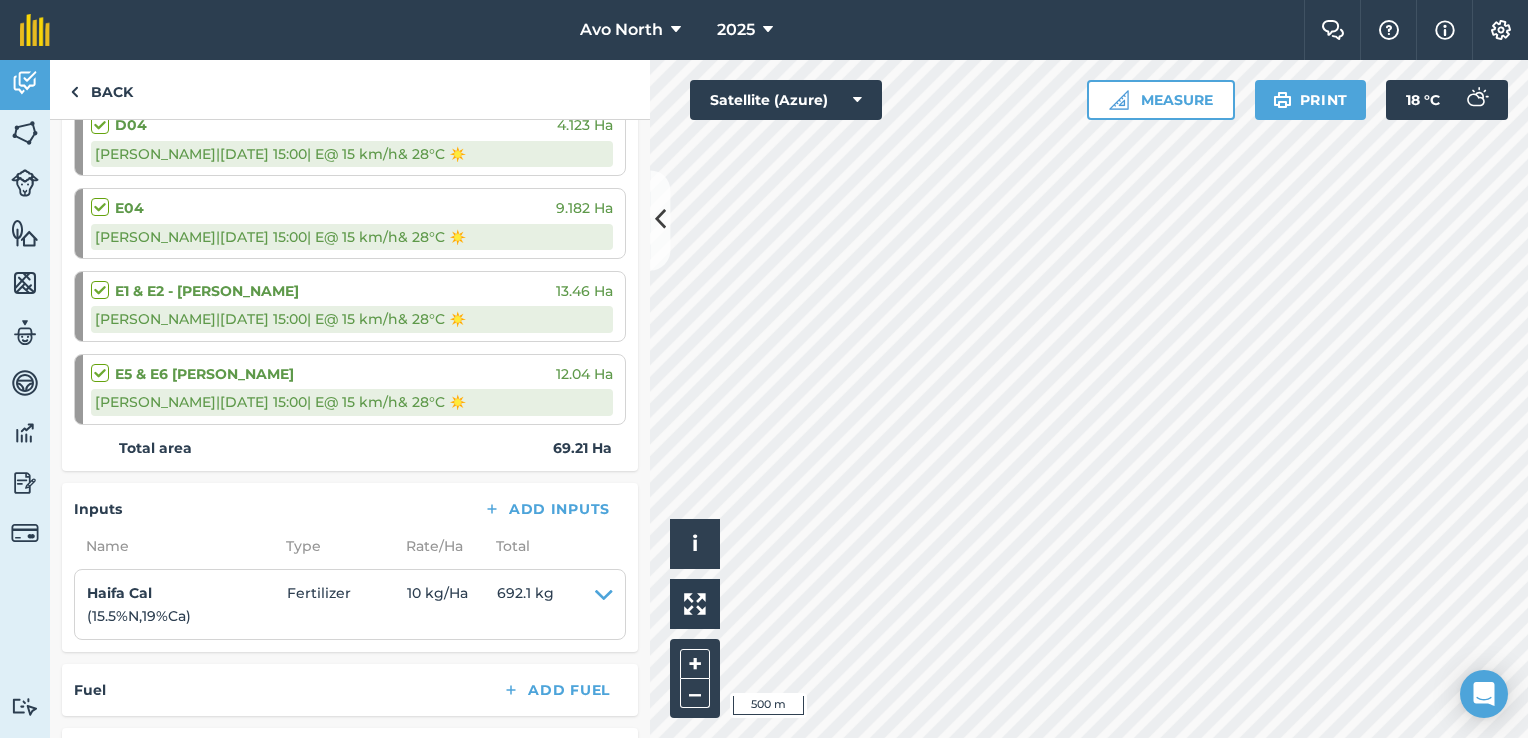 scroll, scrollTop: 1000, scrollLeft: 0, axis: vertical 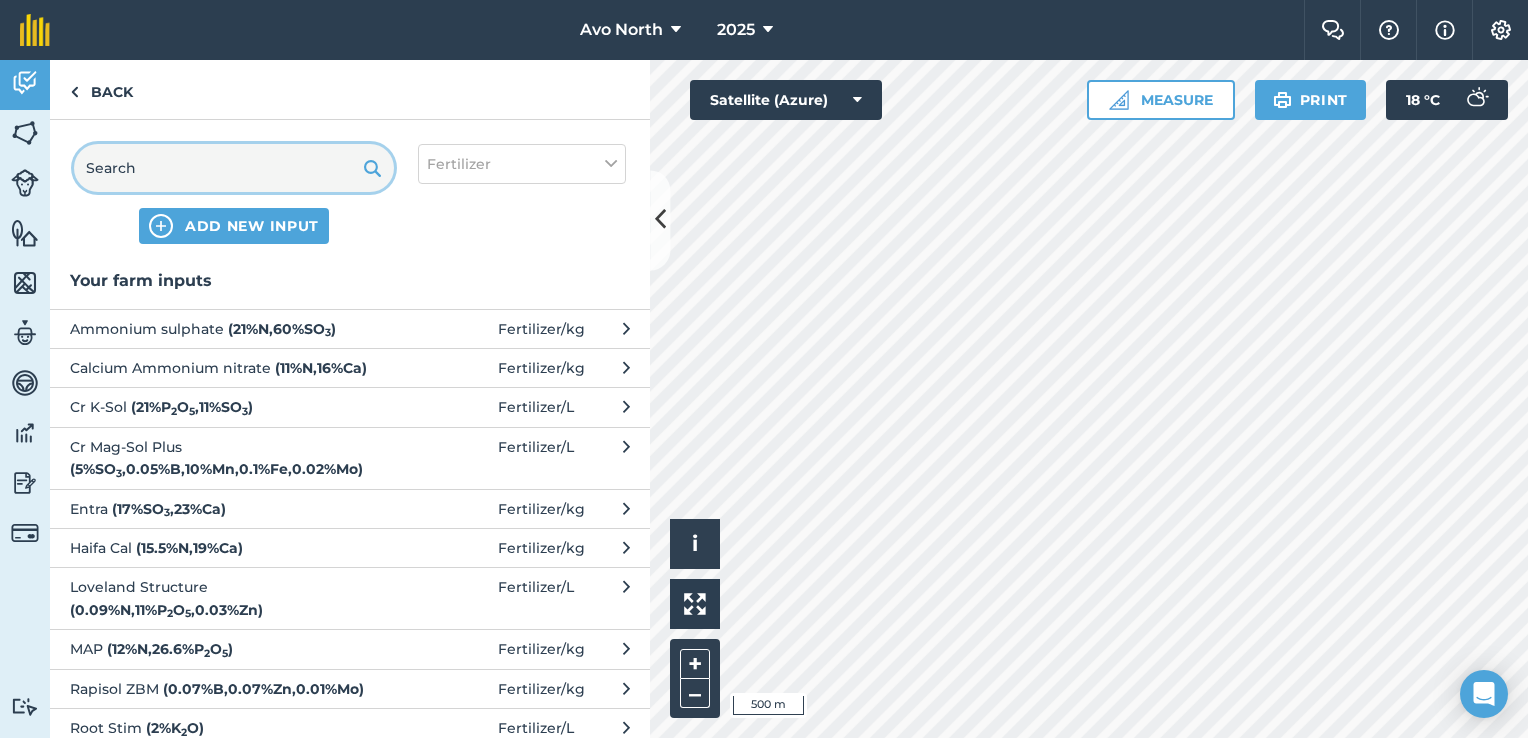 click at bounding box center [234, 168] 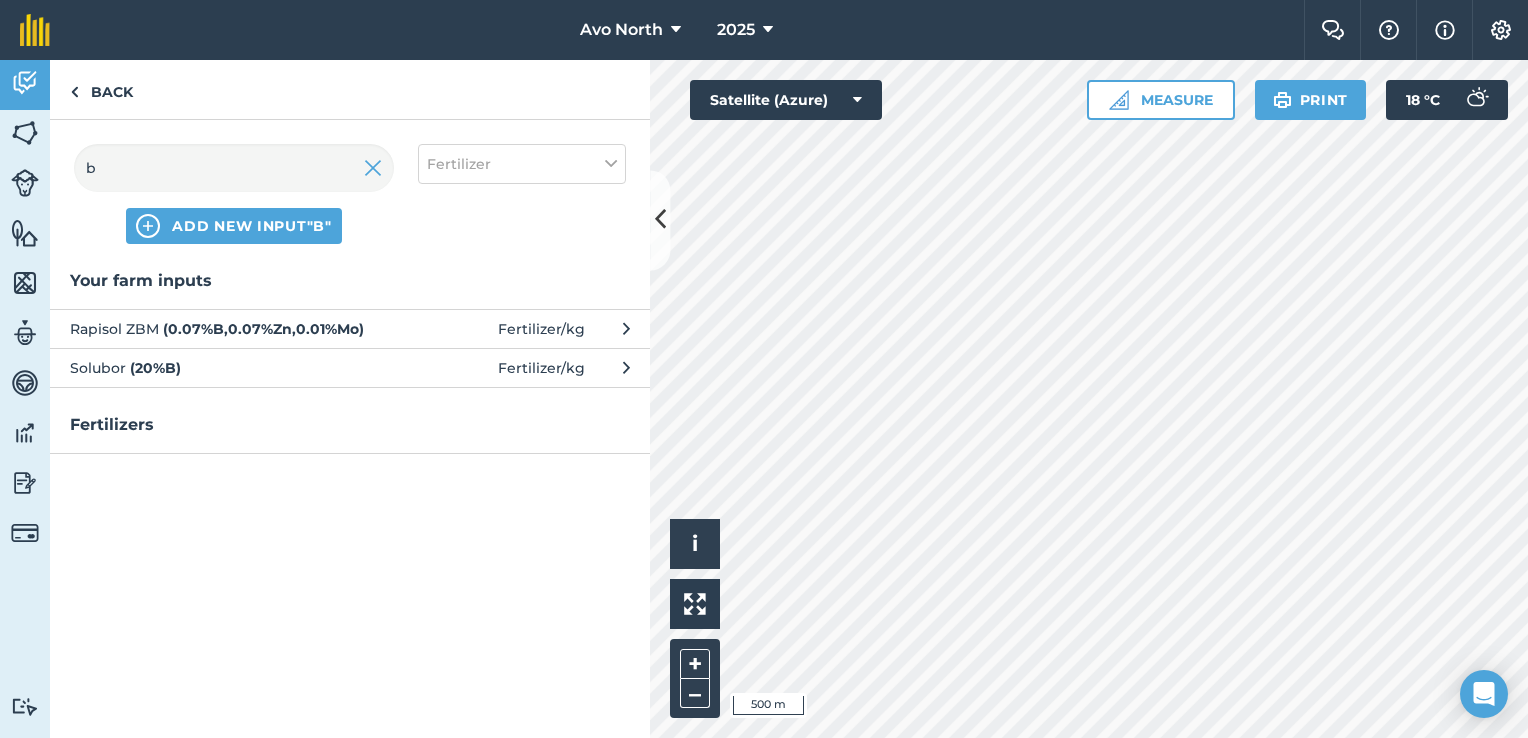 click on "Solubor   ( 20 %  B )" at bounding box center [233, 368] 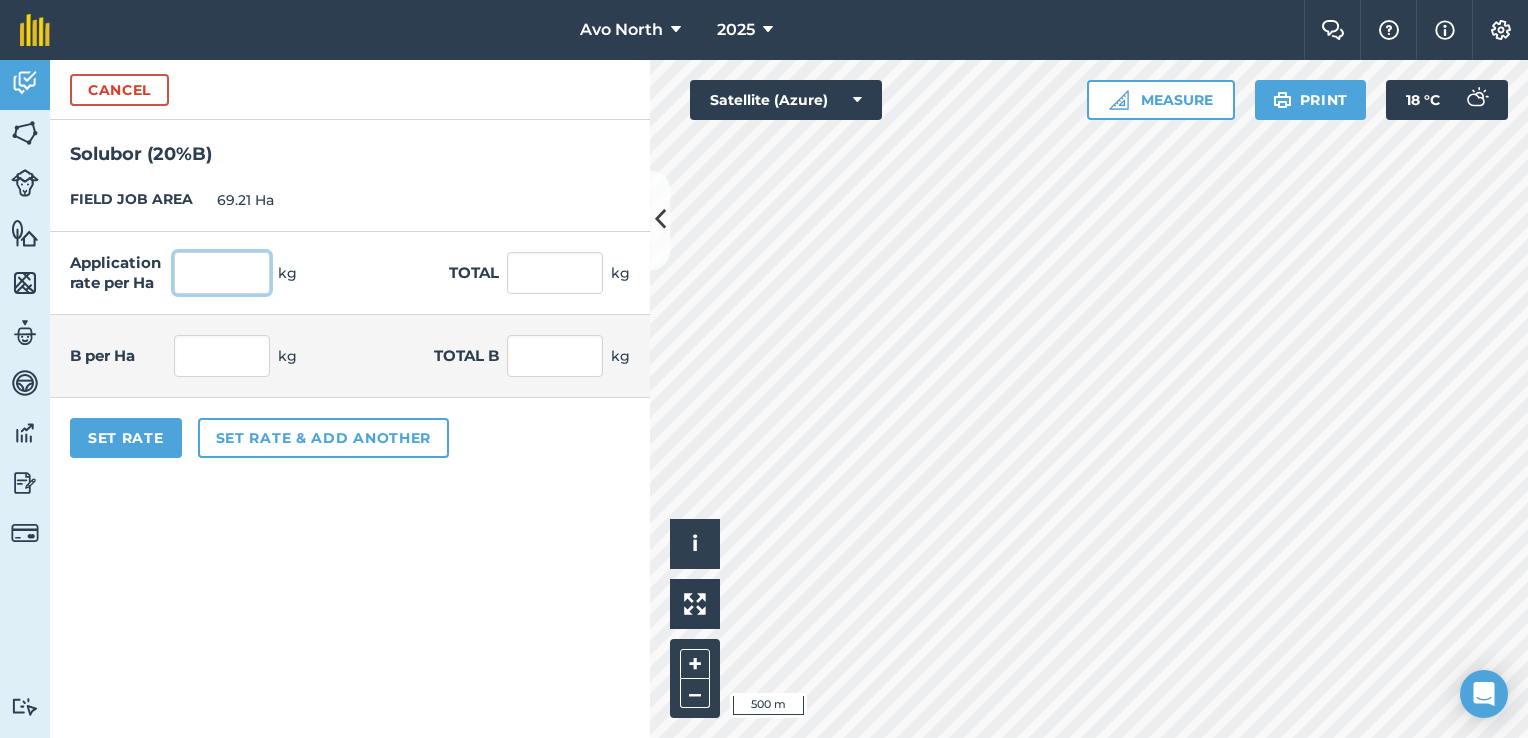 click at bounding box center [222, 273] 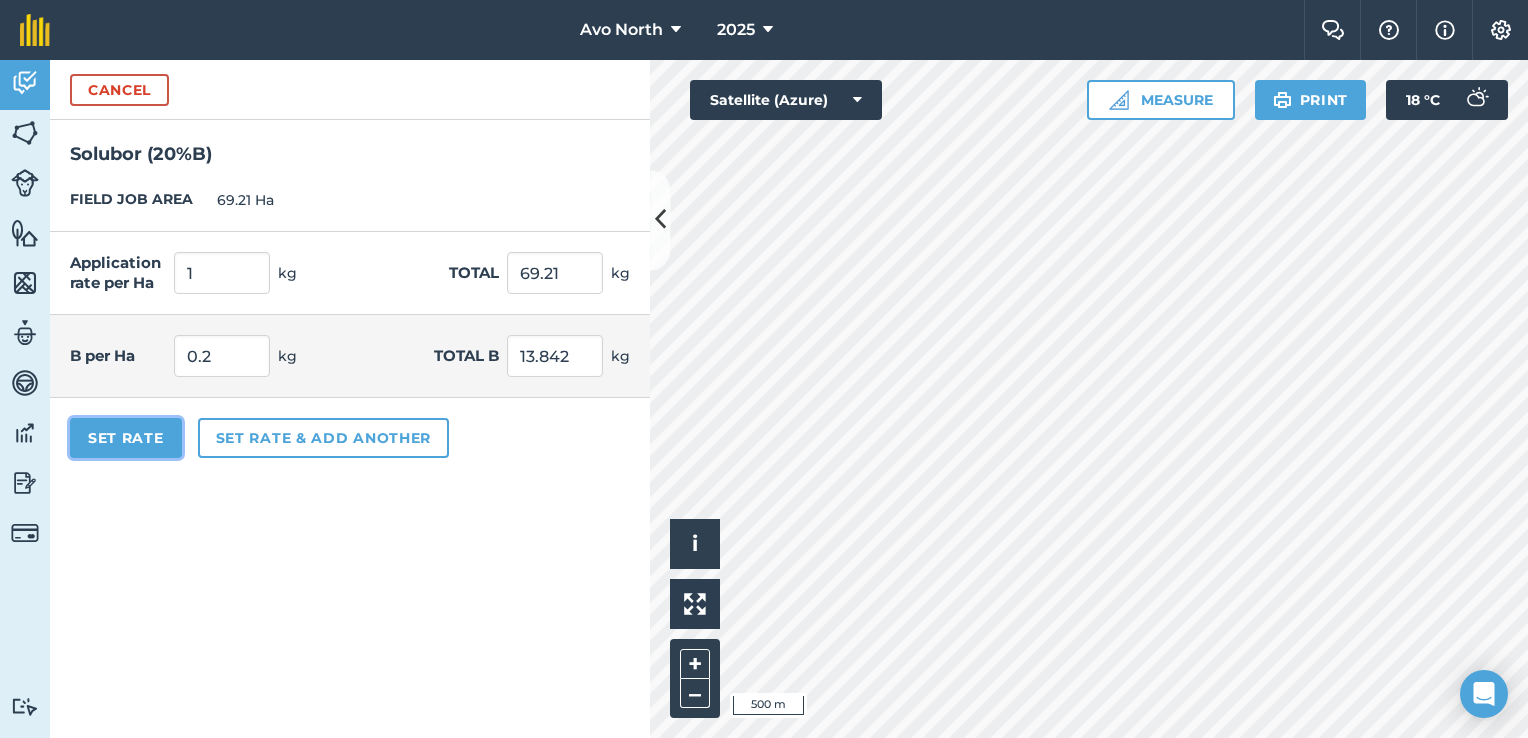 click on "Set Rate" at bounding box center (126, 438) 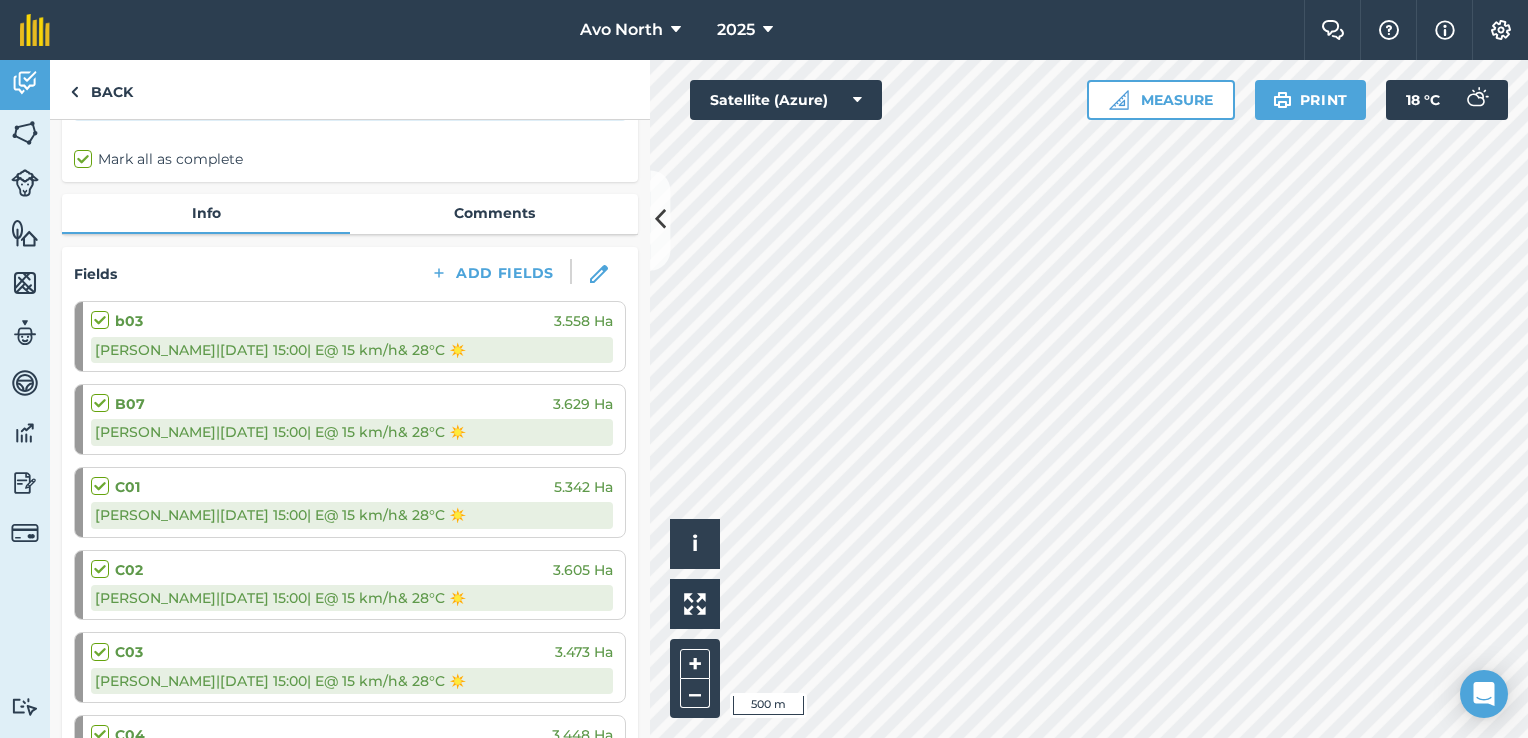 scroll, scrollTop: 134, scrollLeft: 0, axis: vertical 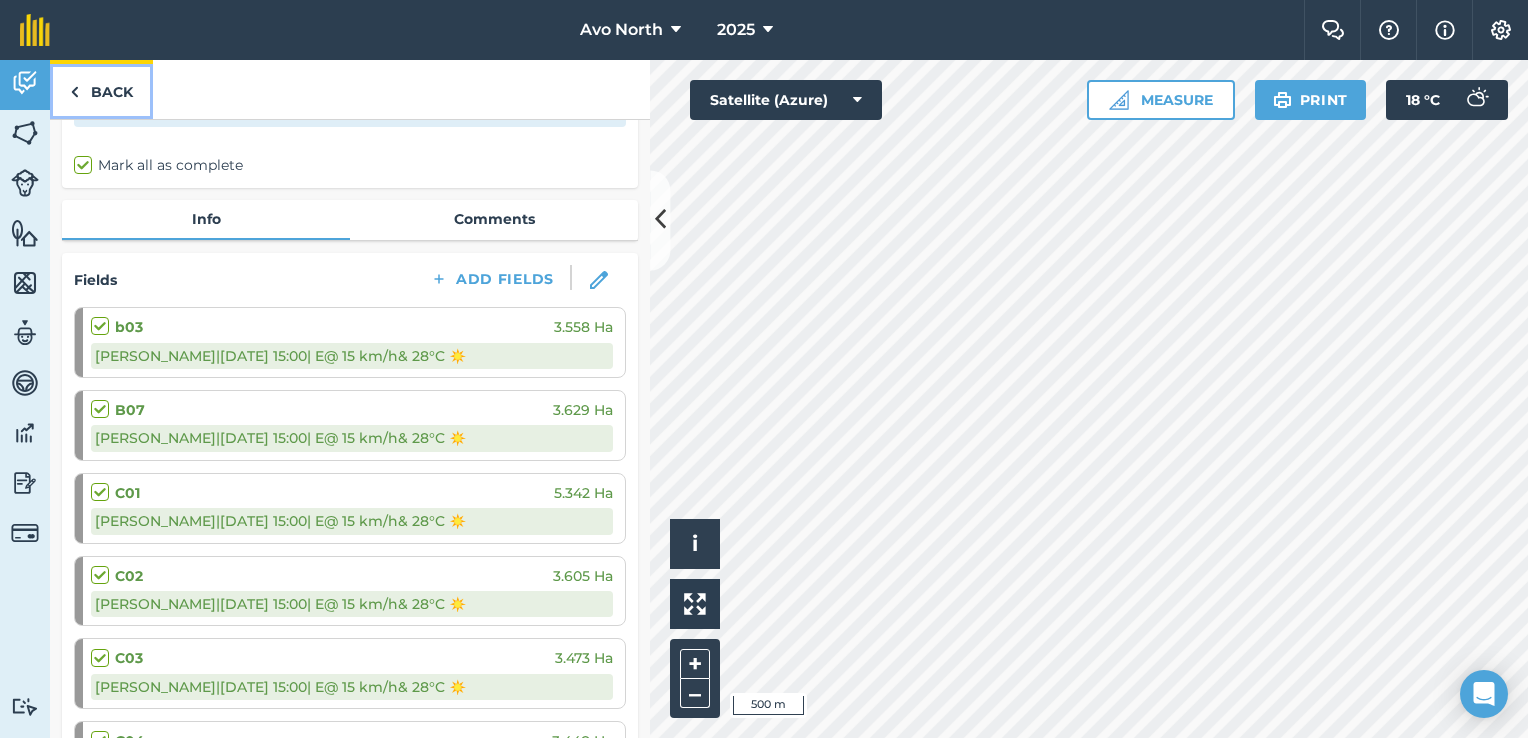 click at bounding box center (74, 92) 